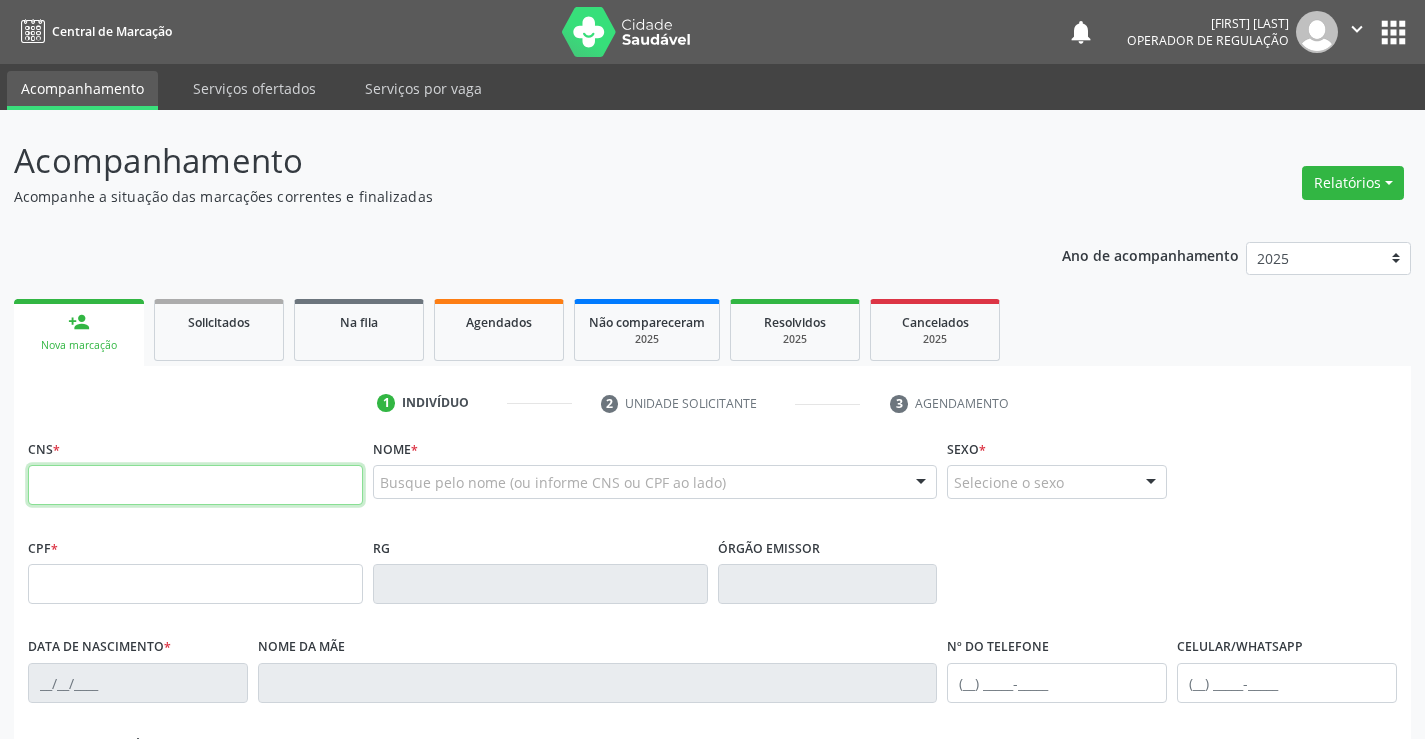 scroll, scrollTop: 0, scrollLeft: 0, axis: both 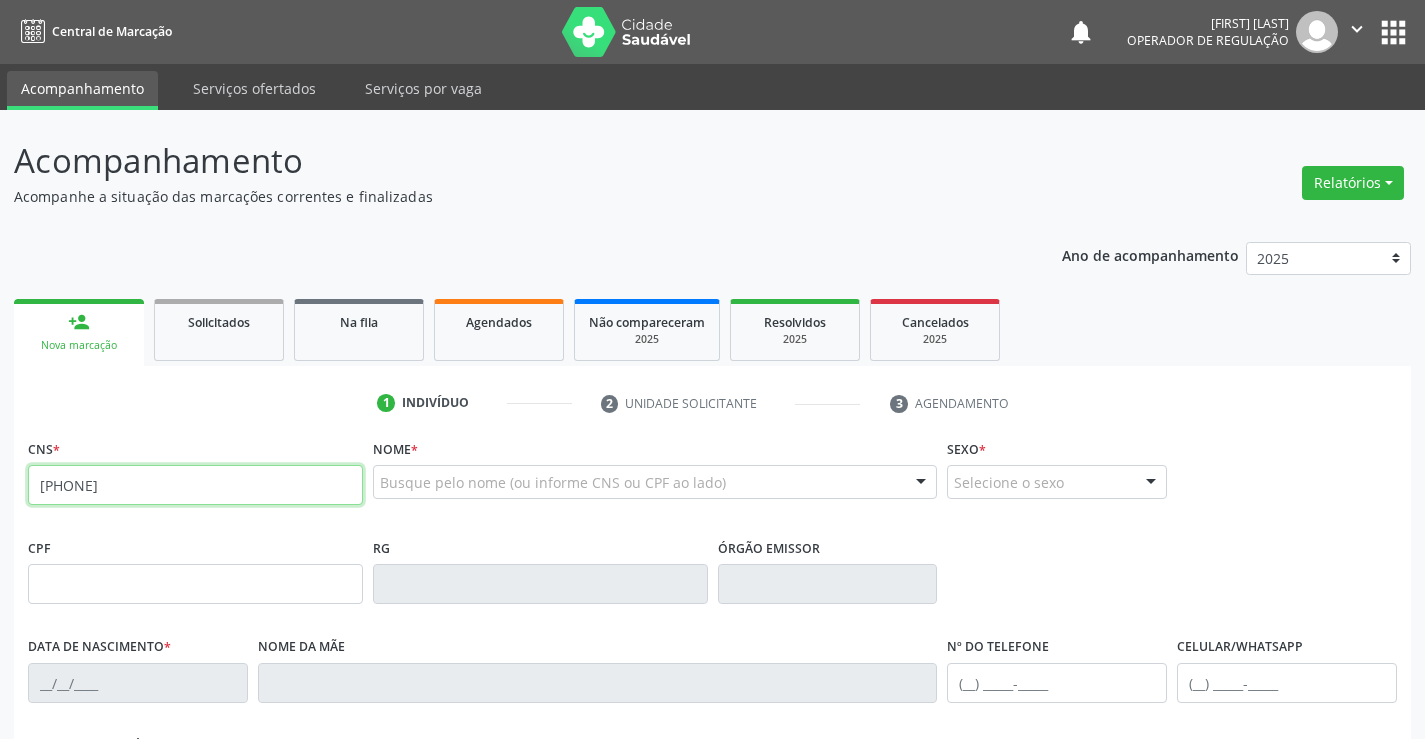 type on "707 8056 8507 4519" 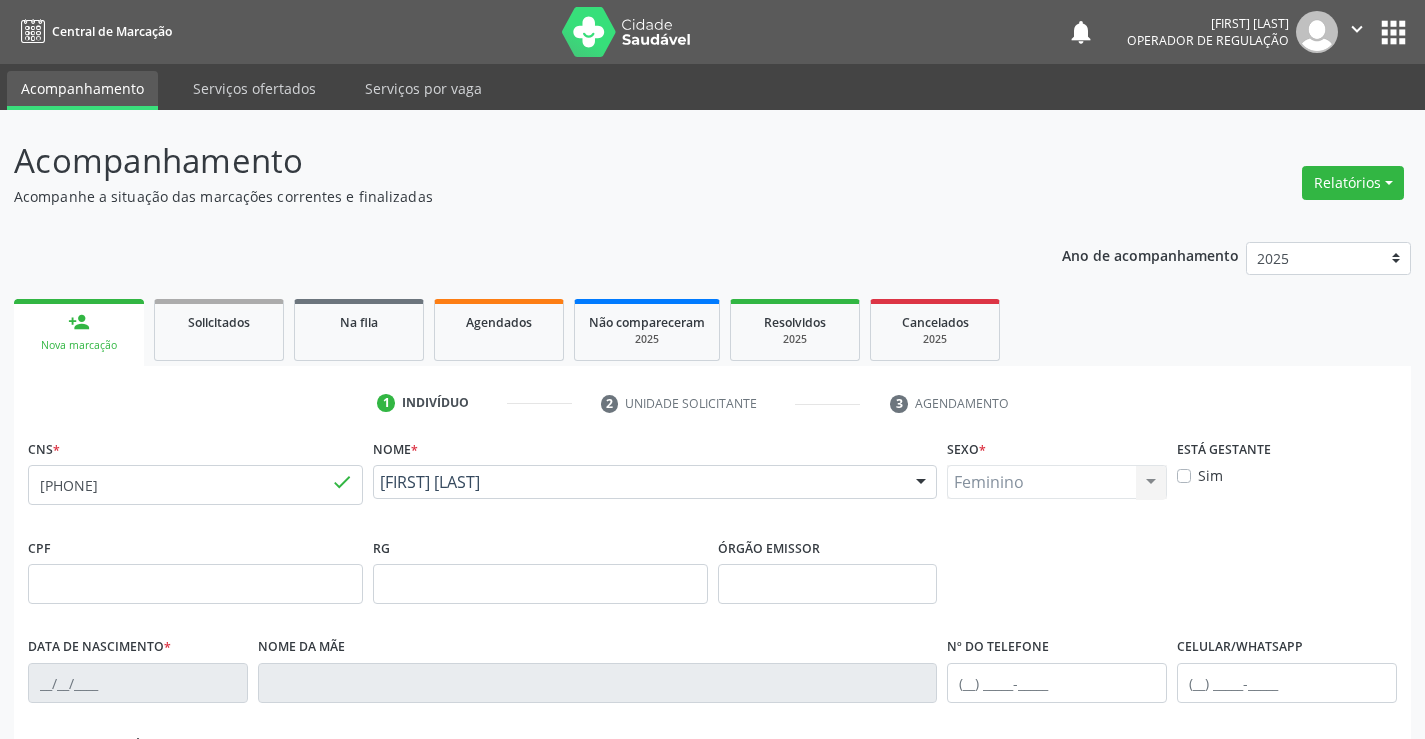 type on "0744484049" 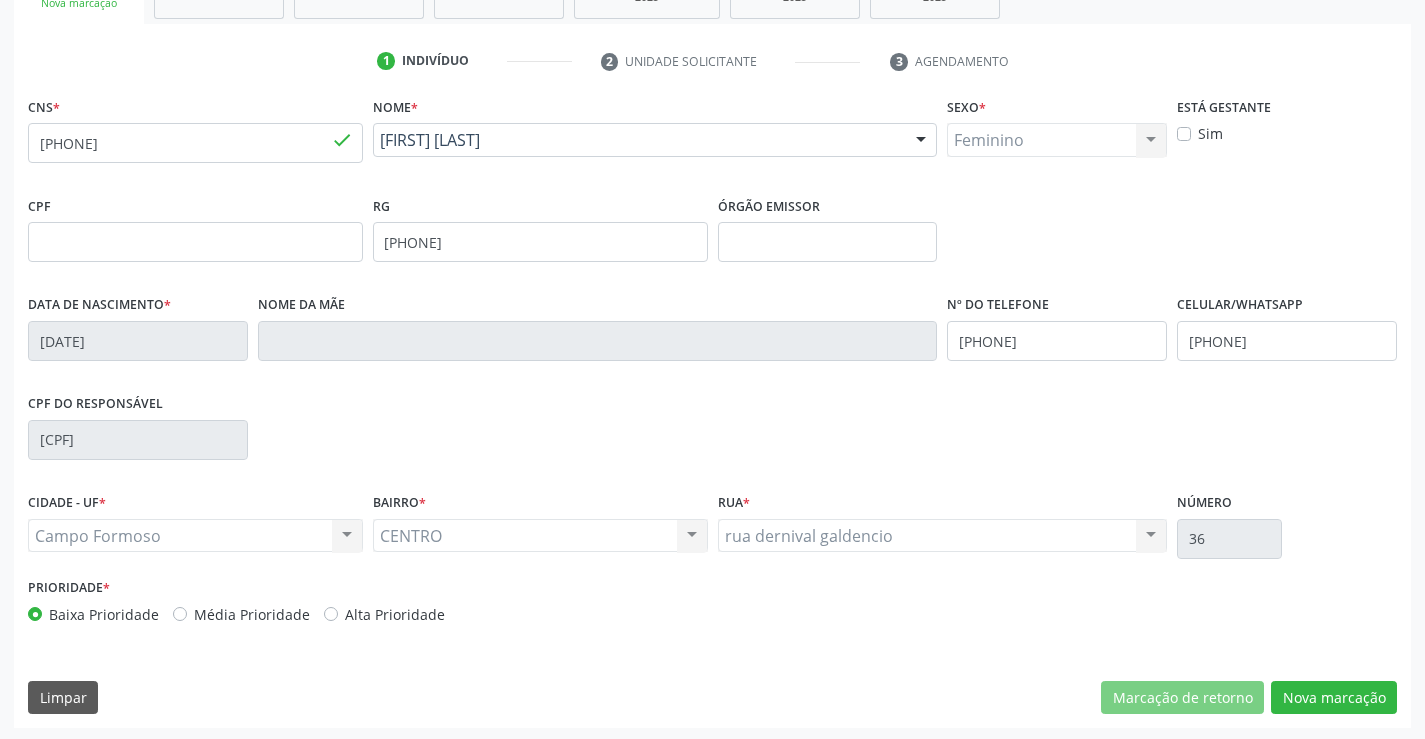 scroll, scrollTop: 345, scrollLeft: 0, axis: vertical 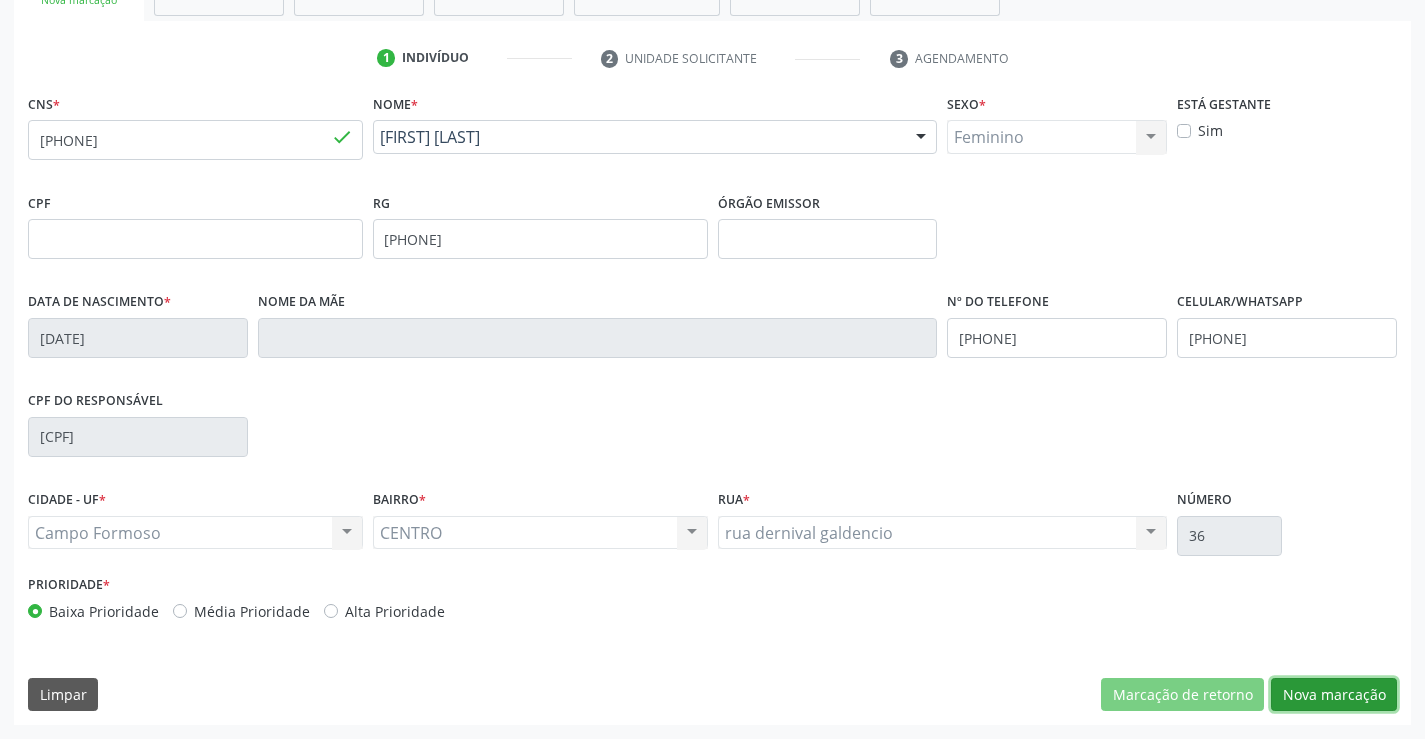 click on "Nova marcação" at bounding box center (1334, 695) 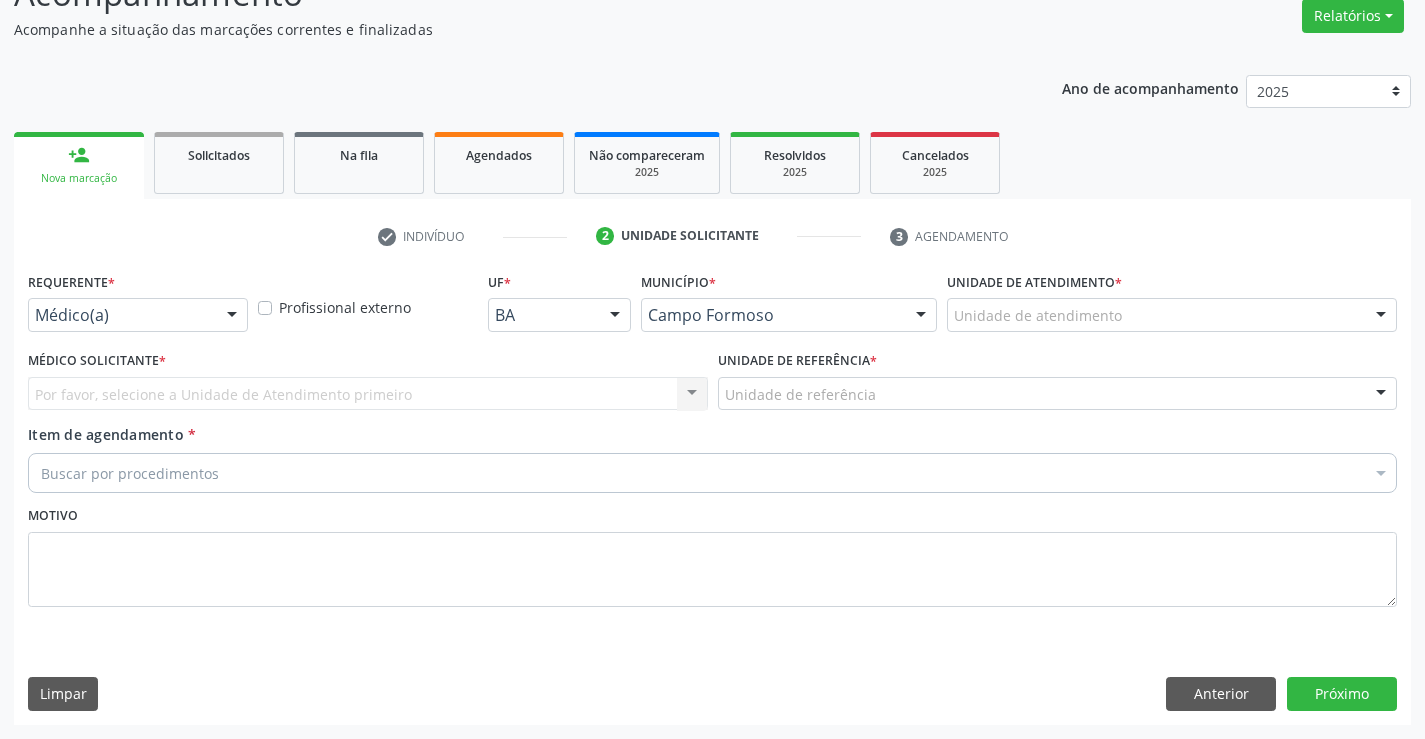 scroll, scrollTop: 167, scrollLeft: 0, axis: vertical 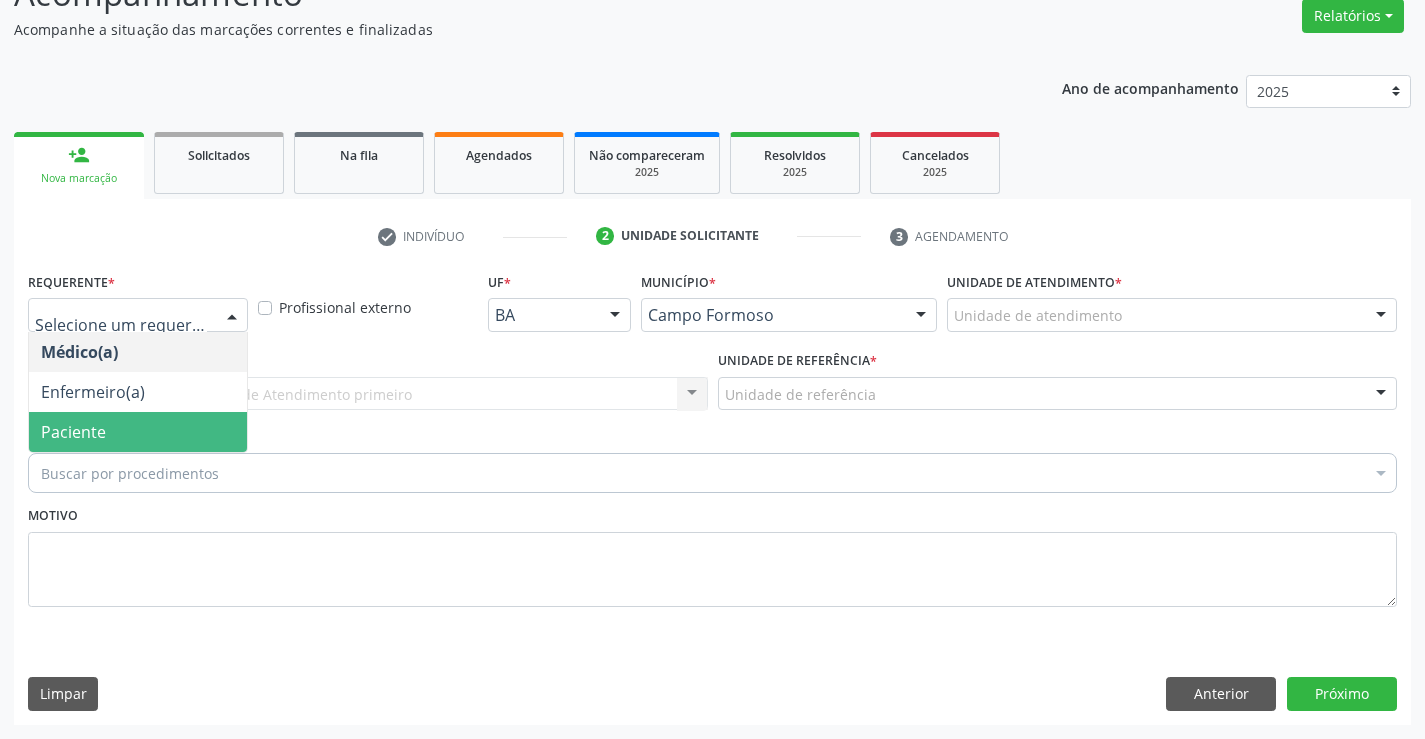 click on "Paciente" at bounding box center [138, 432] 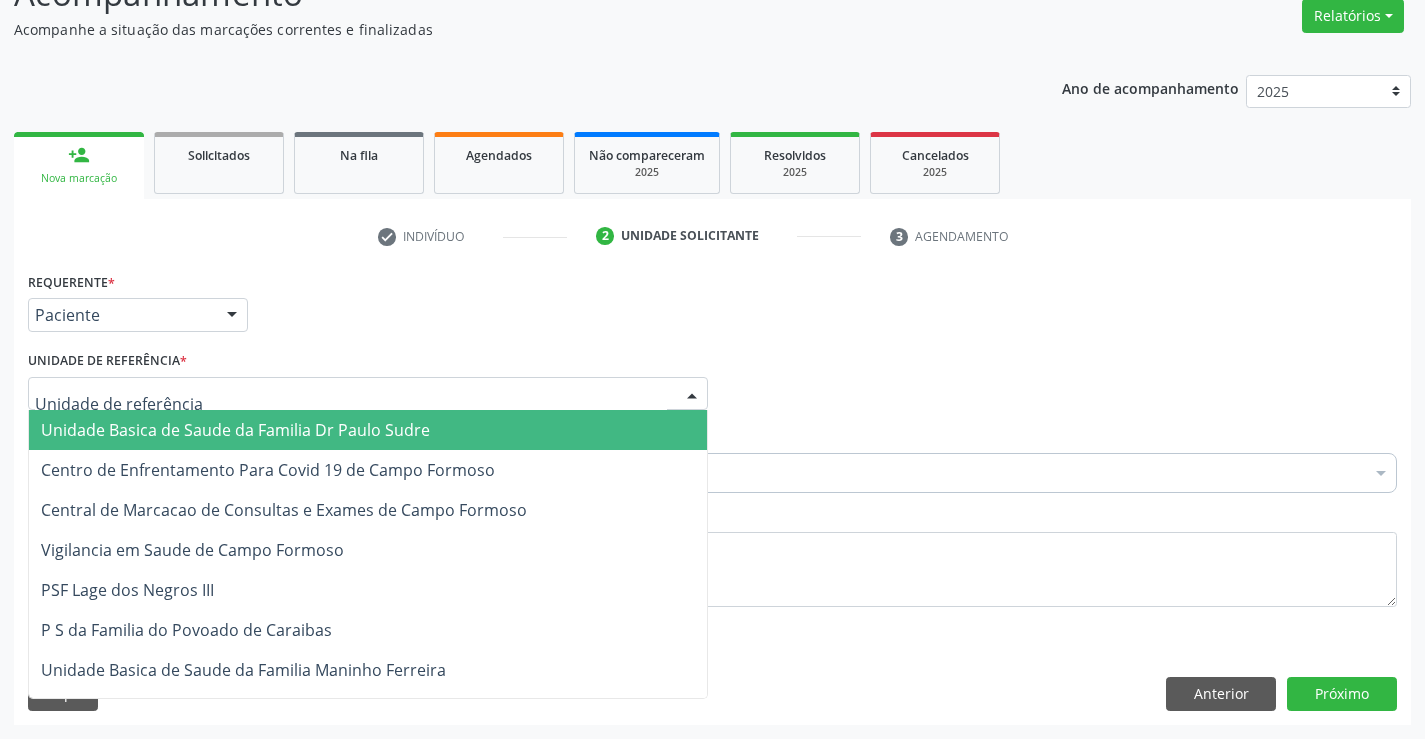 drag, startPoint x: 697, startPoint y: 391, endPoint x: 563, endPoint y: 421, distance: 137.31715 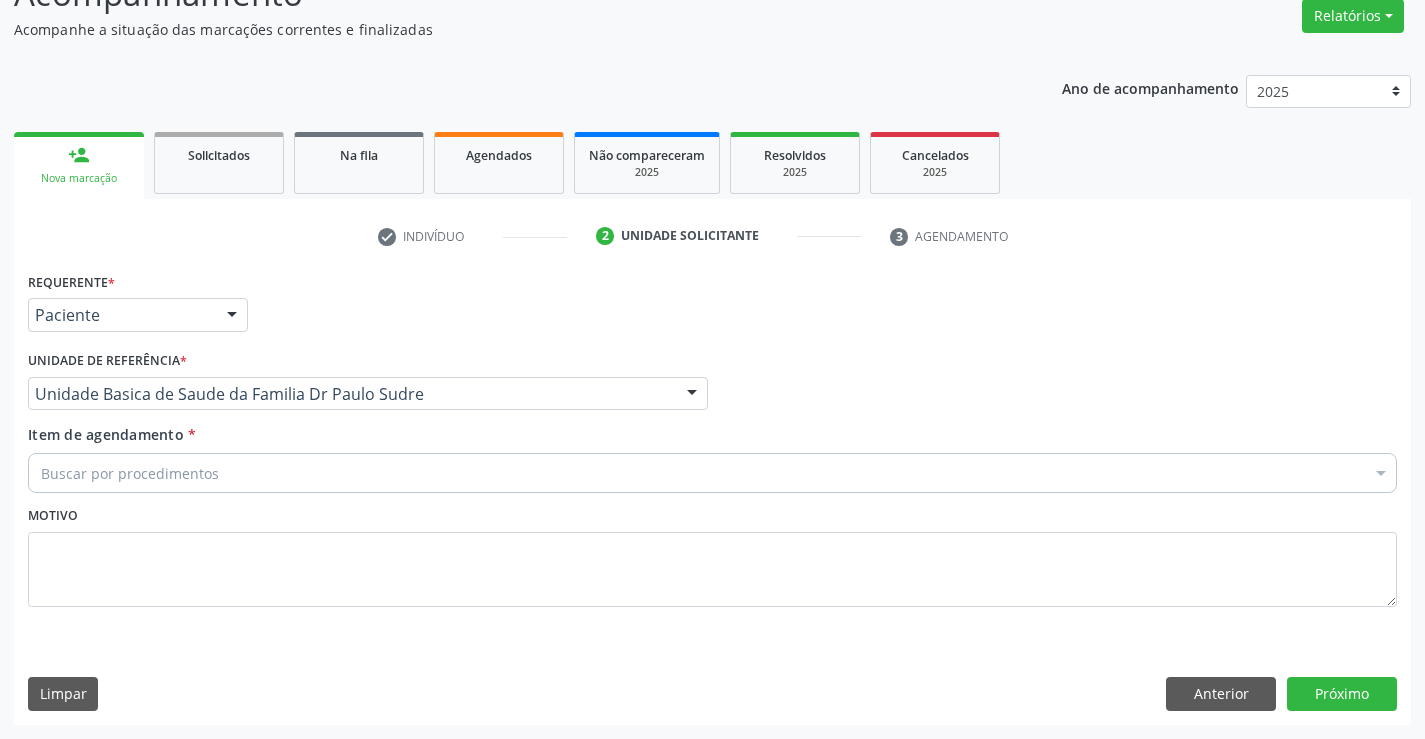 click on "Buscar por procedimentos" at bounding box center [712, 473] 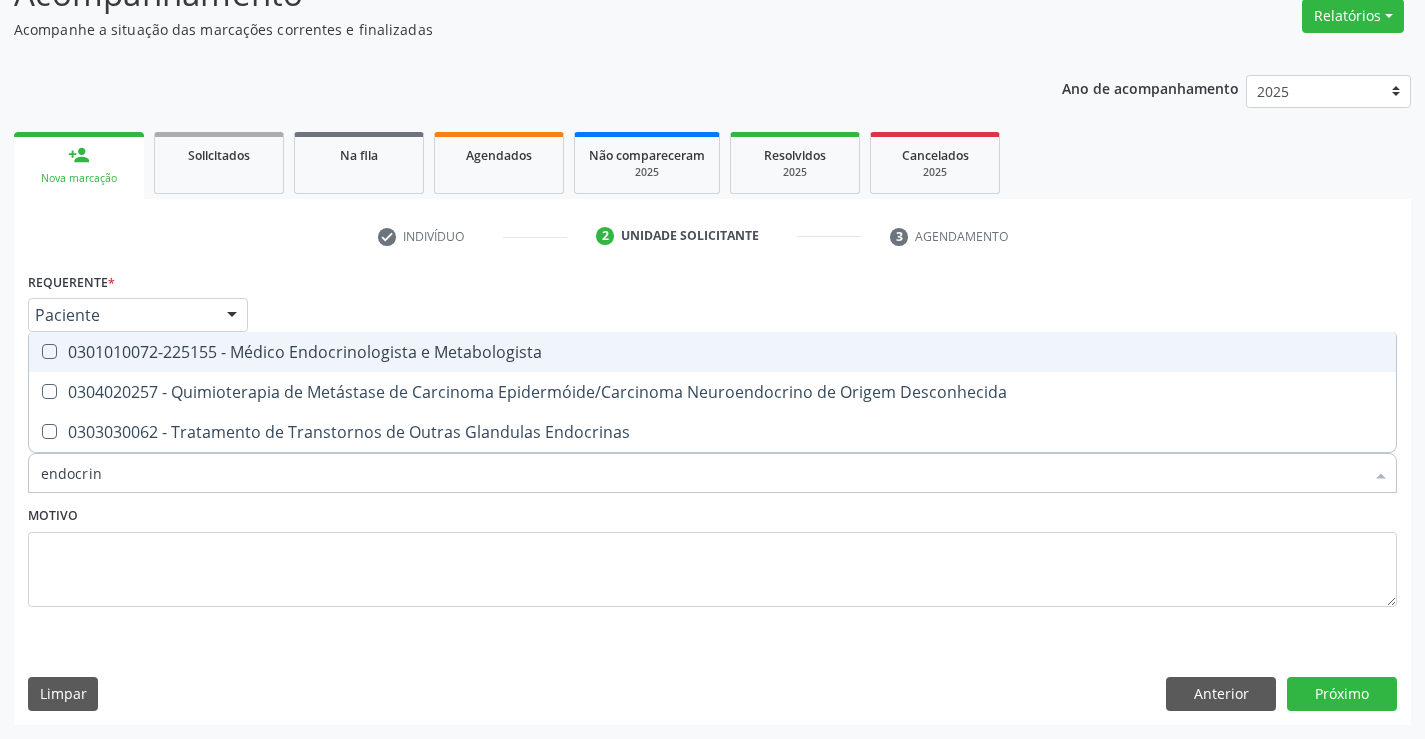 type on "endocrino" 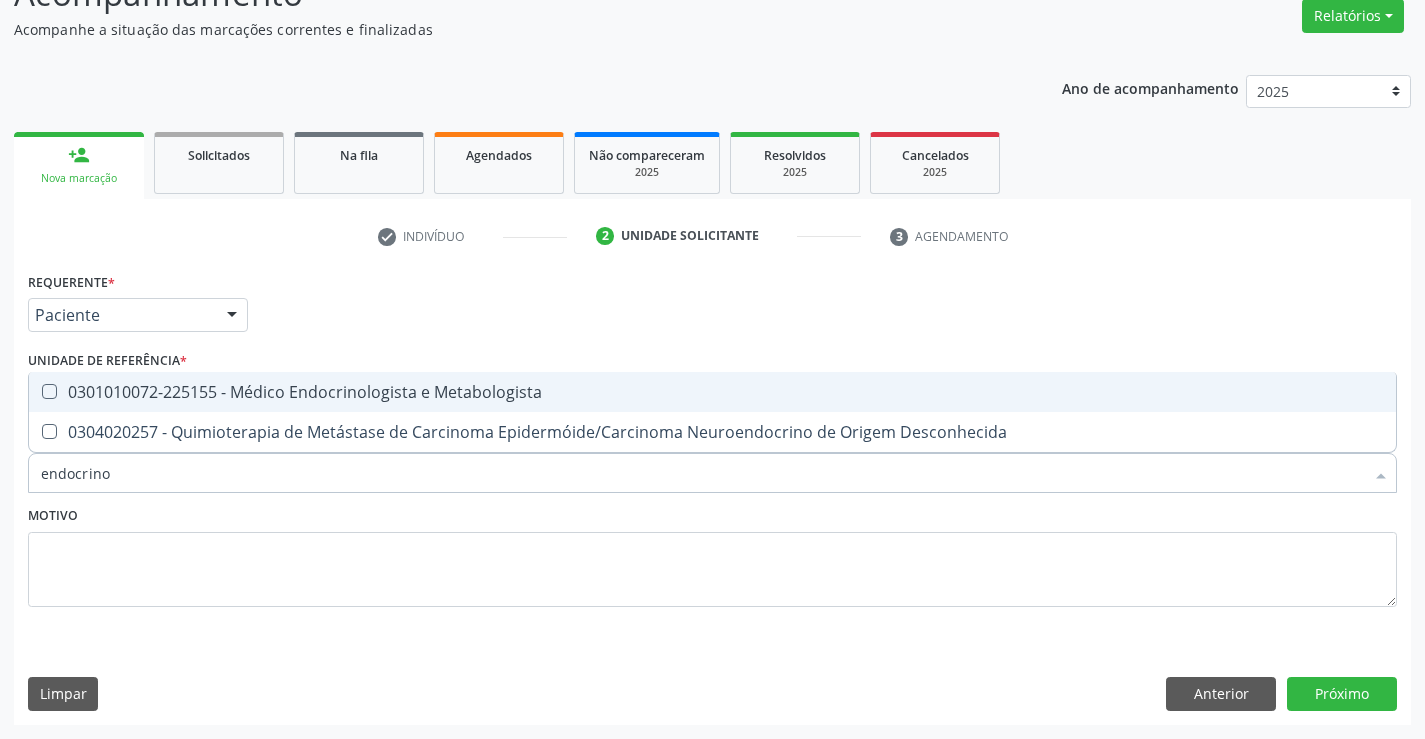 click on "0301010072-225155 - Médico Endocrinologista e Metabologista" at bounding box center (712, 392) 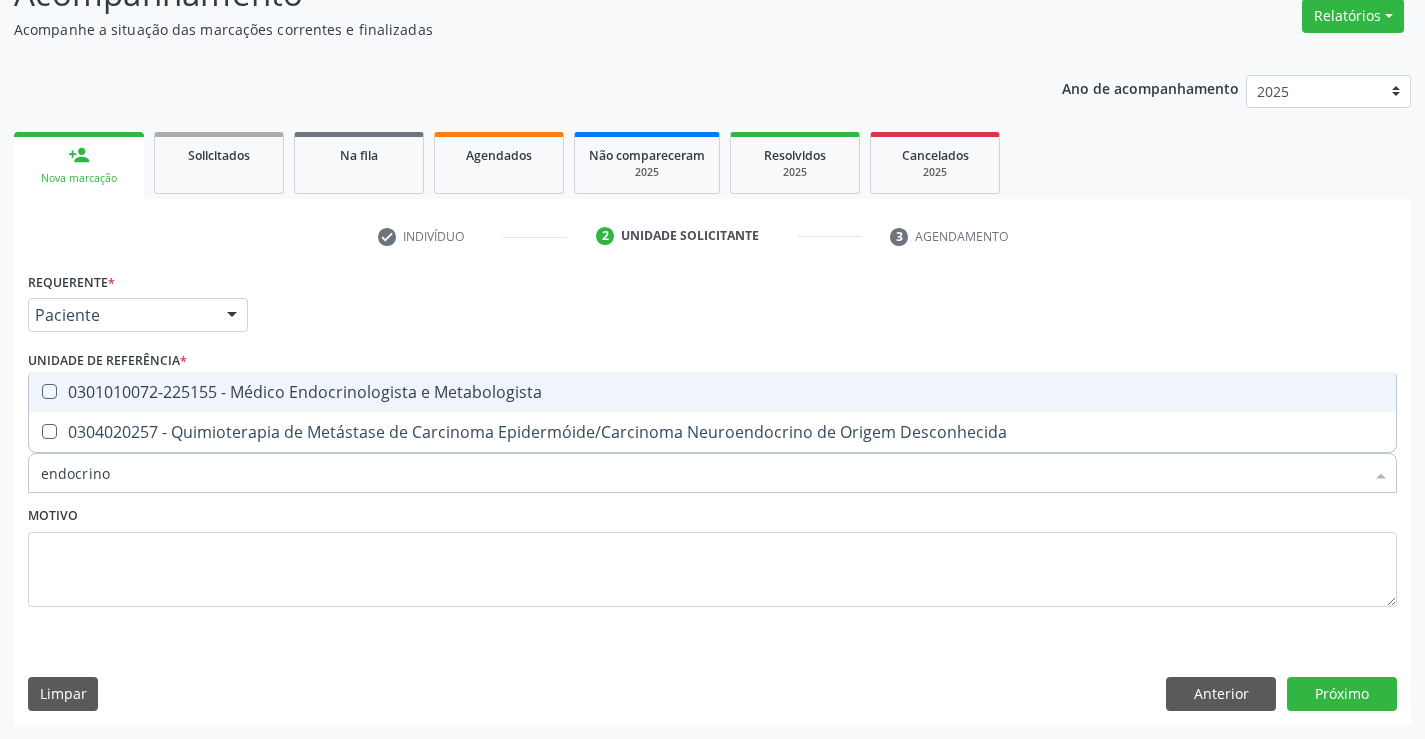 checkbox on "true" 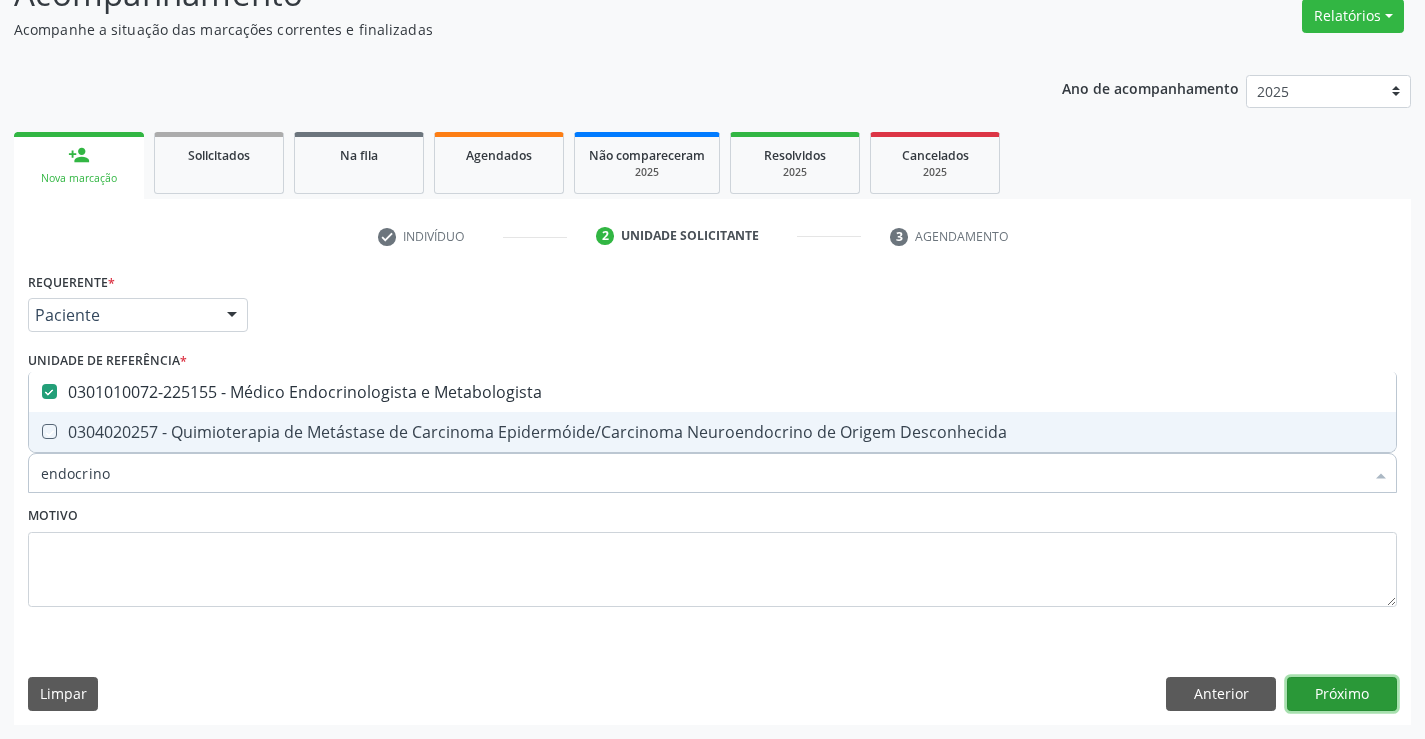 click on "Próximo" at bounding box center [1342, 694] 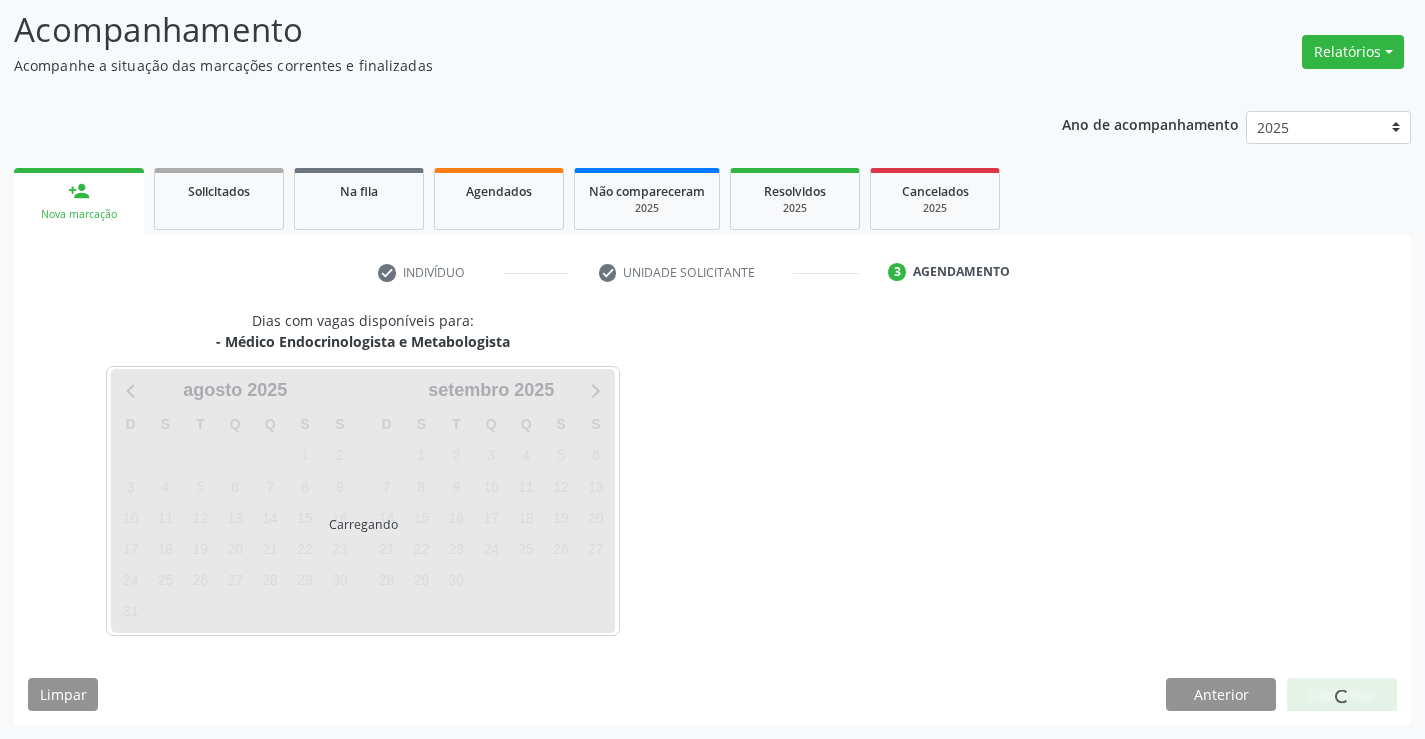 scroll, scrollTop: 131, scrollLeft: 0, axis: vertical 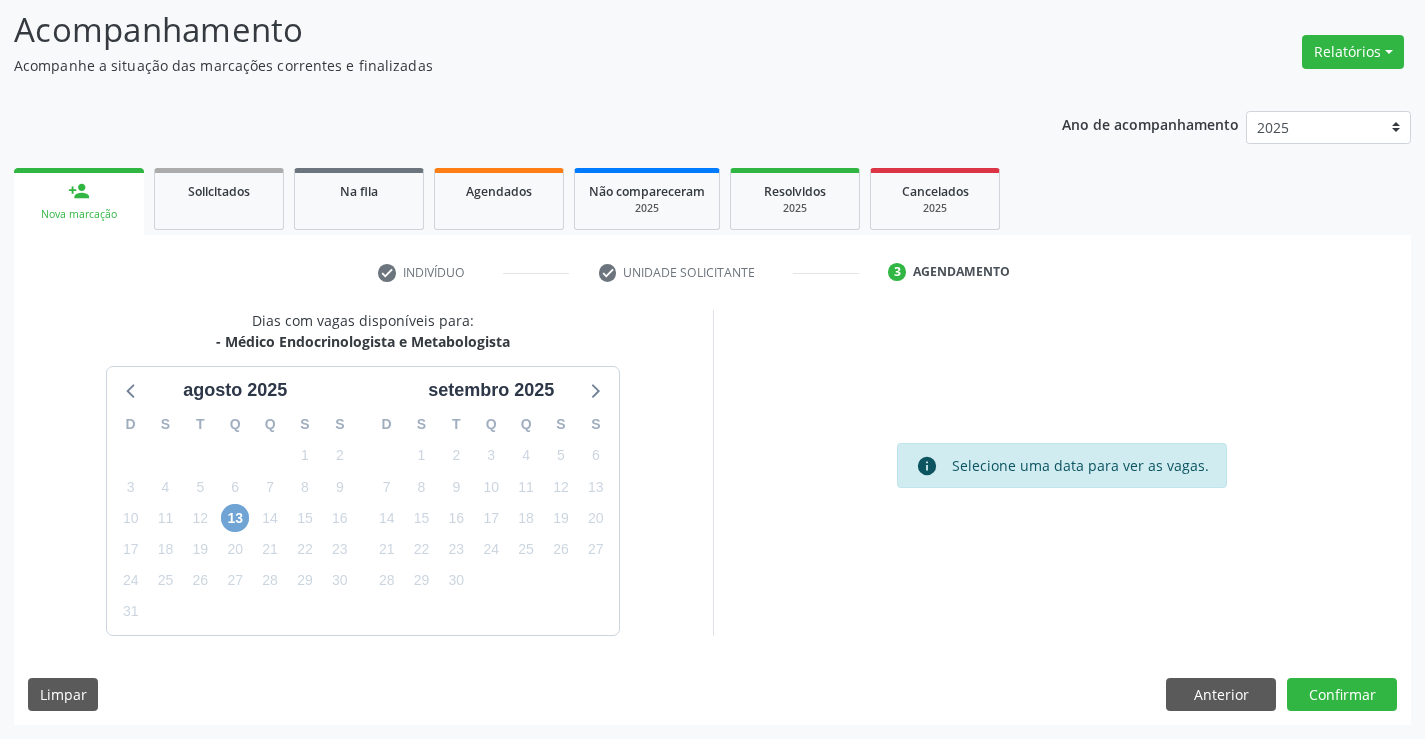 click on "13" at bounding box center (235, 518) 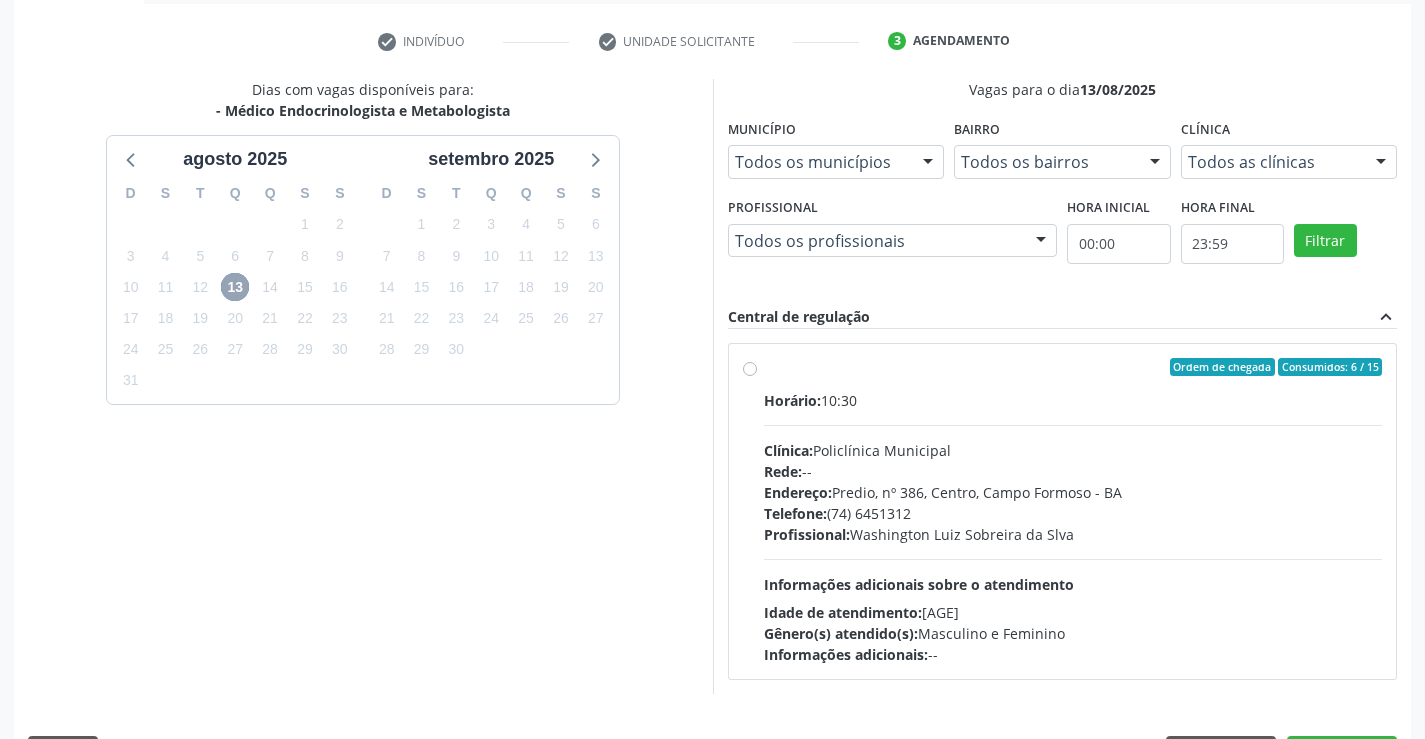 scroll, scrollTop: 420, scrollLeft: 0, axis: vertical 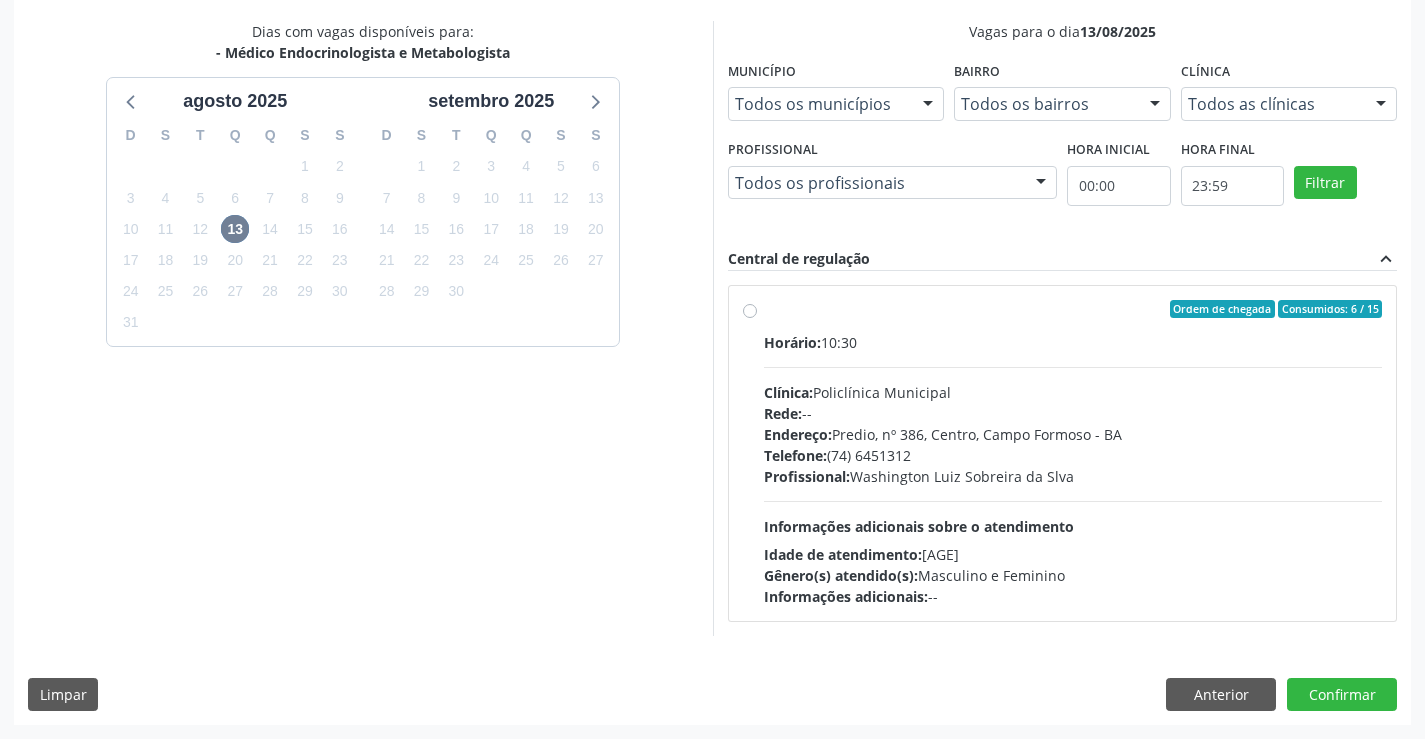 click on "Ordem de chegada
Consumidos: 6 / 15
Horário:   10:30
Clínica:  Policlínica Municipal
Rede:
--
Endereço:   Predio, nº 386, Centro, Campo Formoso - BA
Telefone:   (74) 6451312
Profissional:
Washington Luiz Sobreira da Slva
Informações adicionais sobre o atendimento
Idade de atendimento:
de 16 a 100 anos
Gênero(s) atendido(s):
Masculino e Feminino
Informações adicionais:
--" at bounding box center (1073, 453) 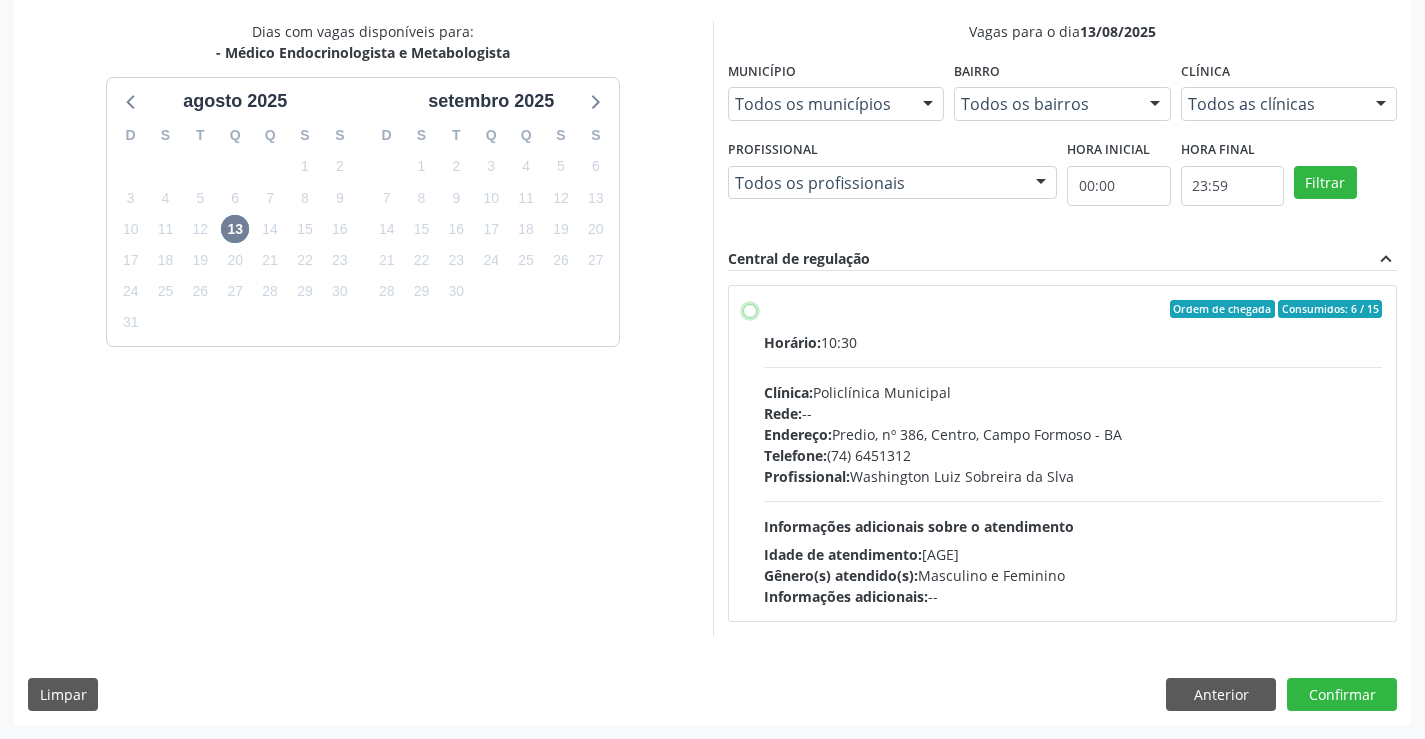 click on "Ordem de chegada
Consumidos: 6 / 15
Horário:   10:30
Clínica:  Policlínica Municipal
Rede:
--
Endereço:   Predio, nº 386, Centro, Campo Formoso - BA
Telefone:   (74) 6451312
Profissional:
Washington Luiz Sobreira da Slva
Informações adicionais sobre o atendimento
Idade de atendimento:
de 16 a 100 anos
Gênero(s) atendido(s):
Masculino e Feminino
Informações adicionais:
--" at bounding box center (750, 309) 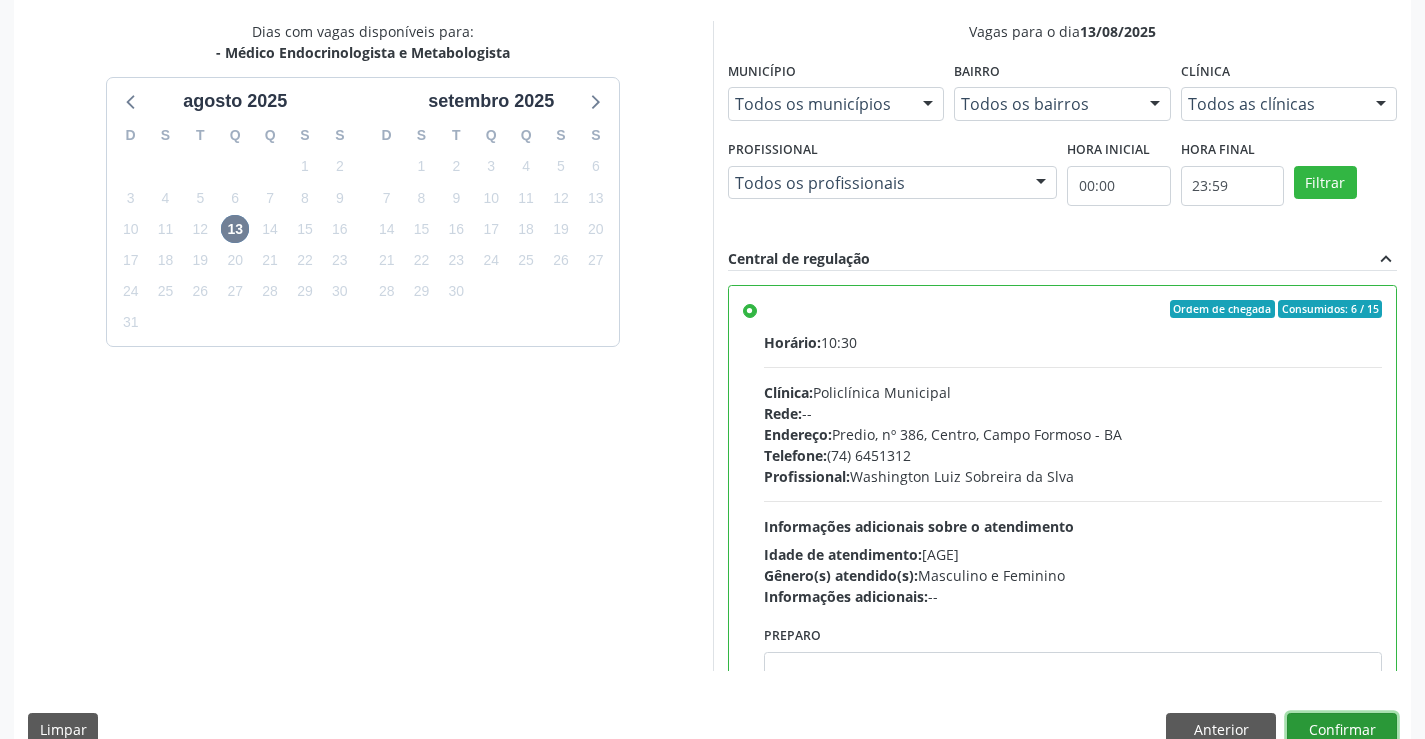 click on "Confirmar" at bounding box center (1342, 730) 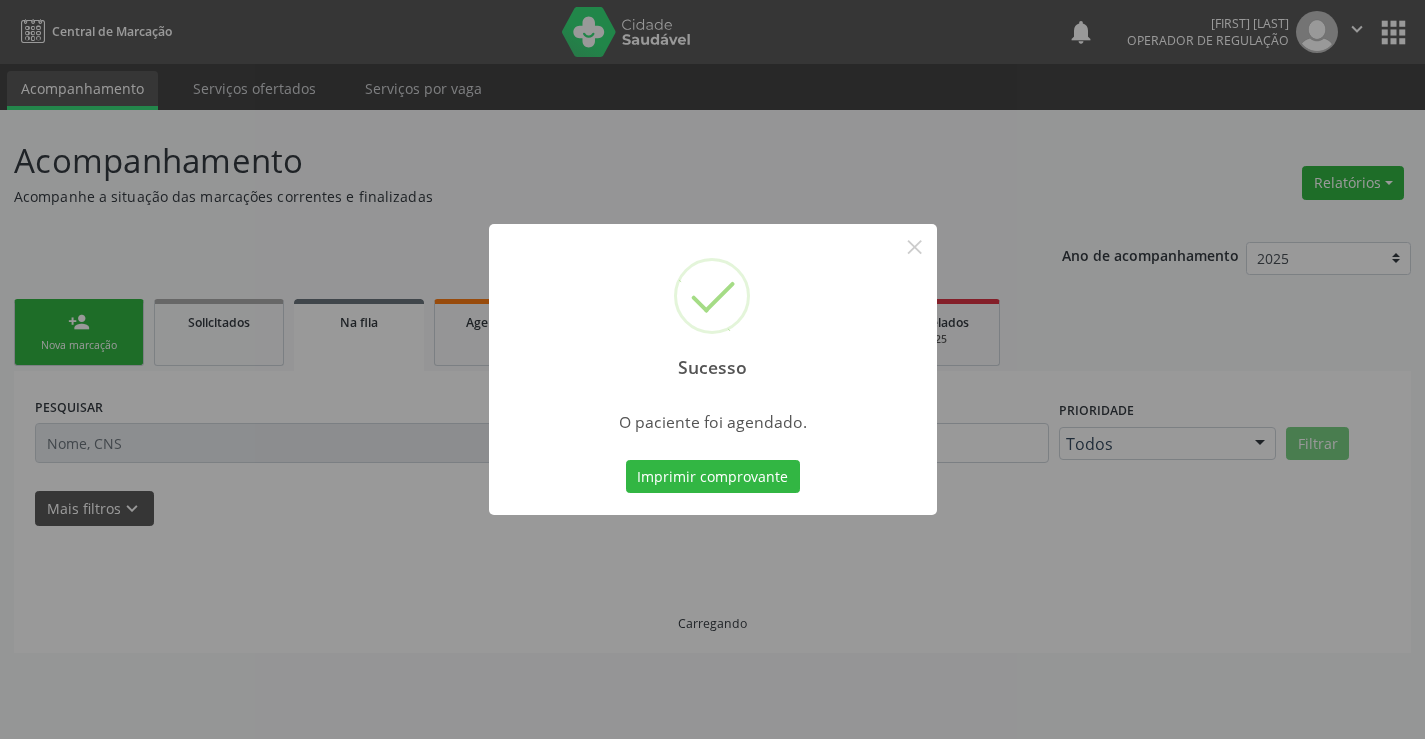 scroll, scrollTop: 0, scrollLeft: 0, axis: both 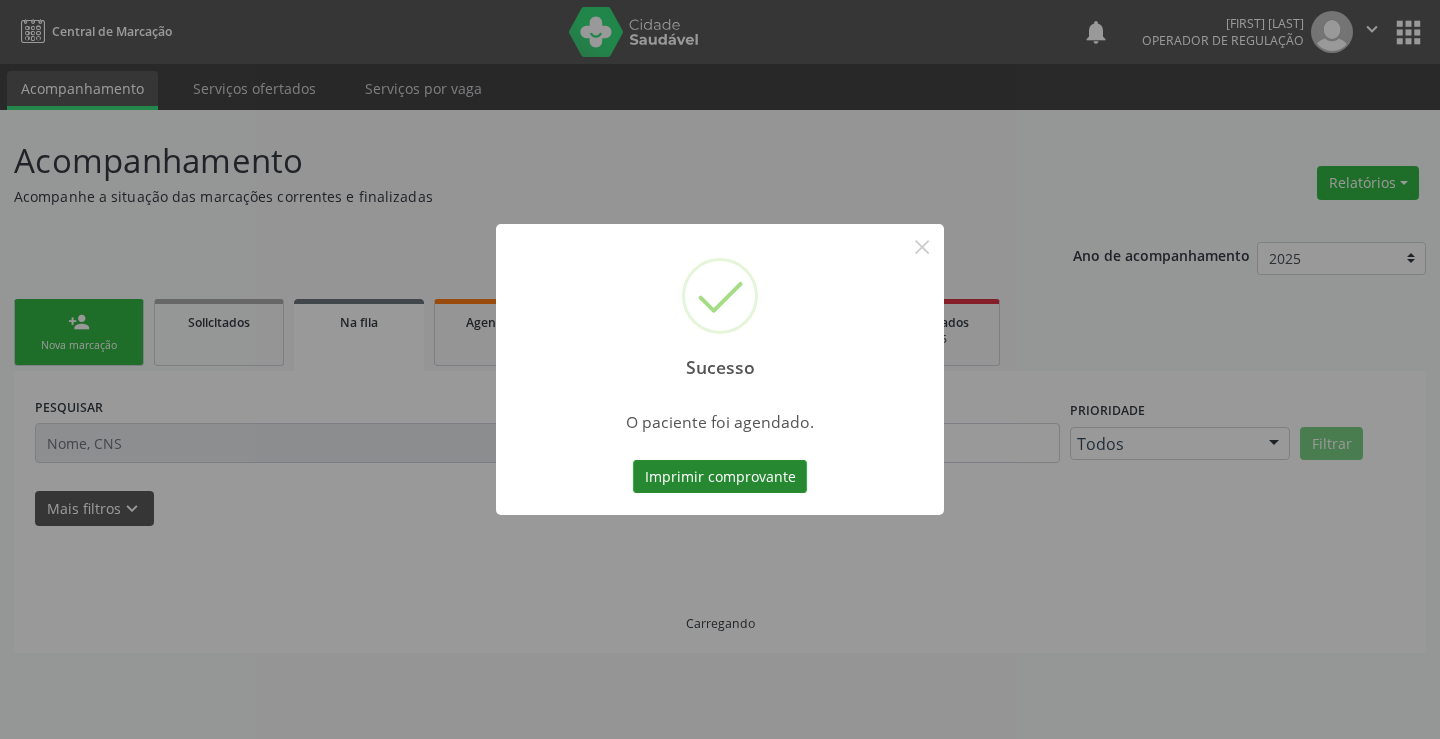 click on "Imprimir comprovante" at bounding box center [720, 477] 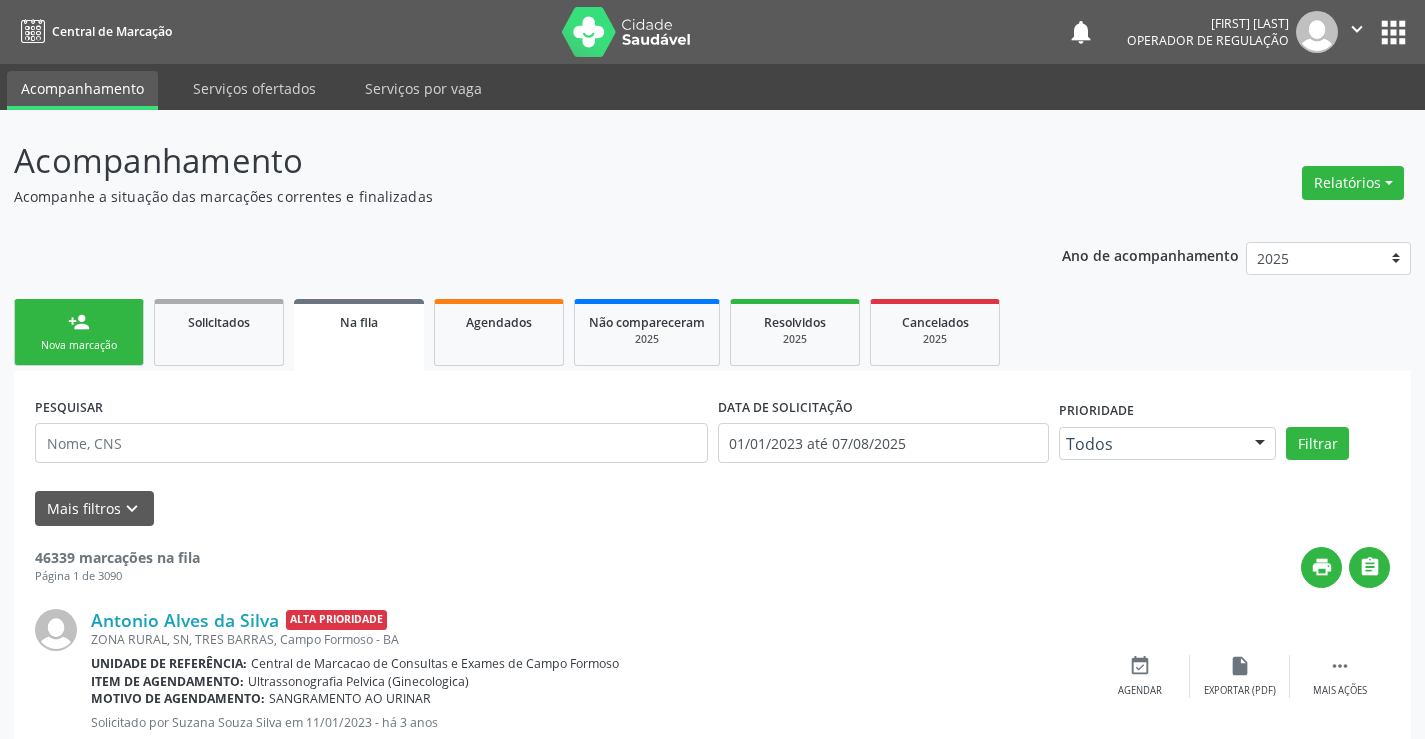 click on "person_add" at bounding box center (79, 322) 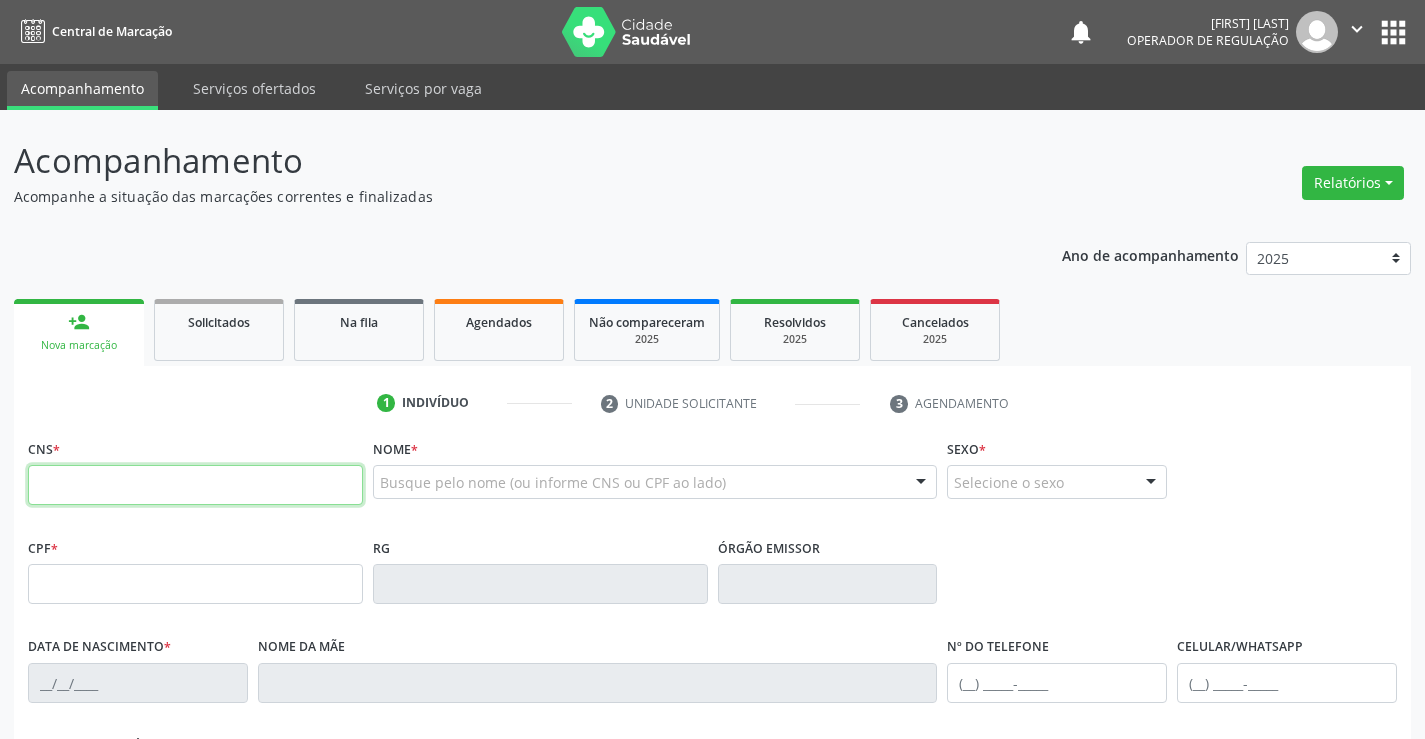 click at bounding box center [195, 485] 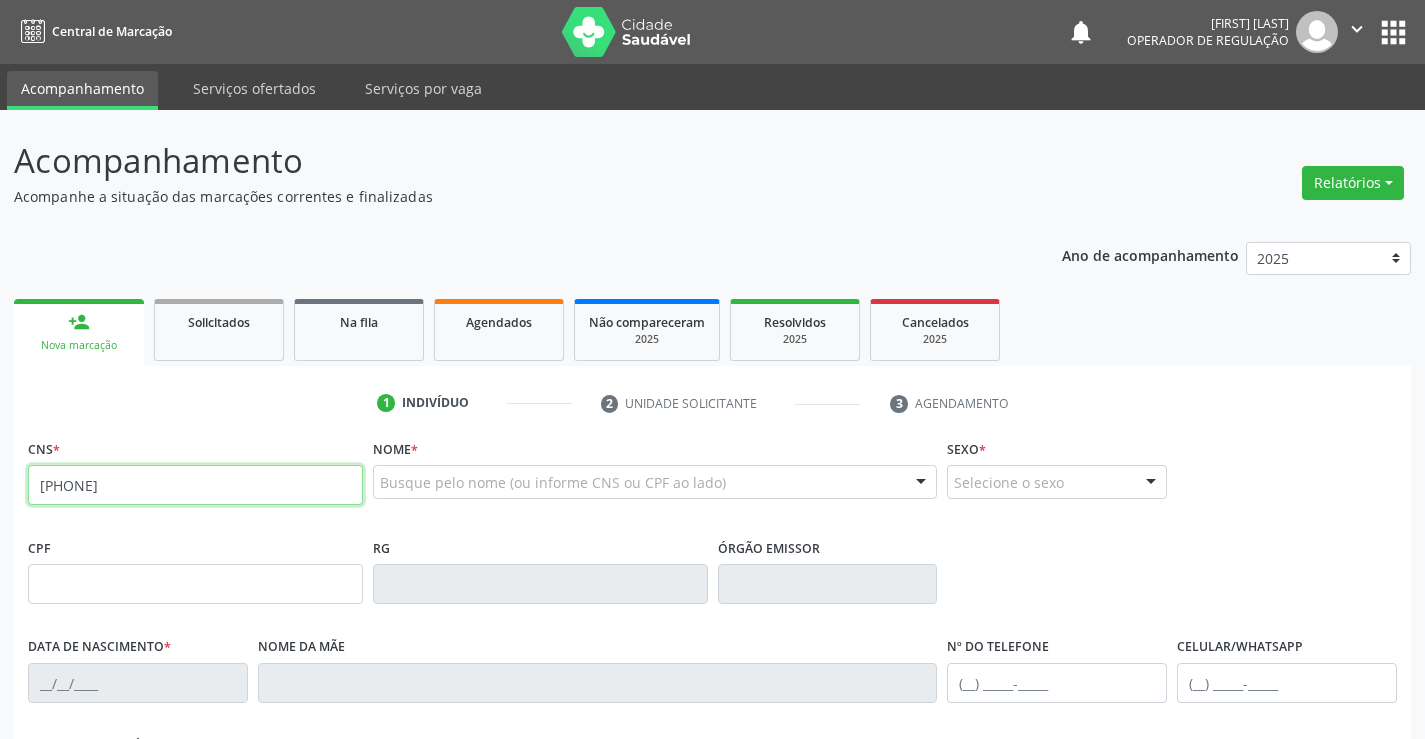 type on "700 0085 6529 1809" 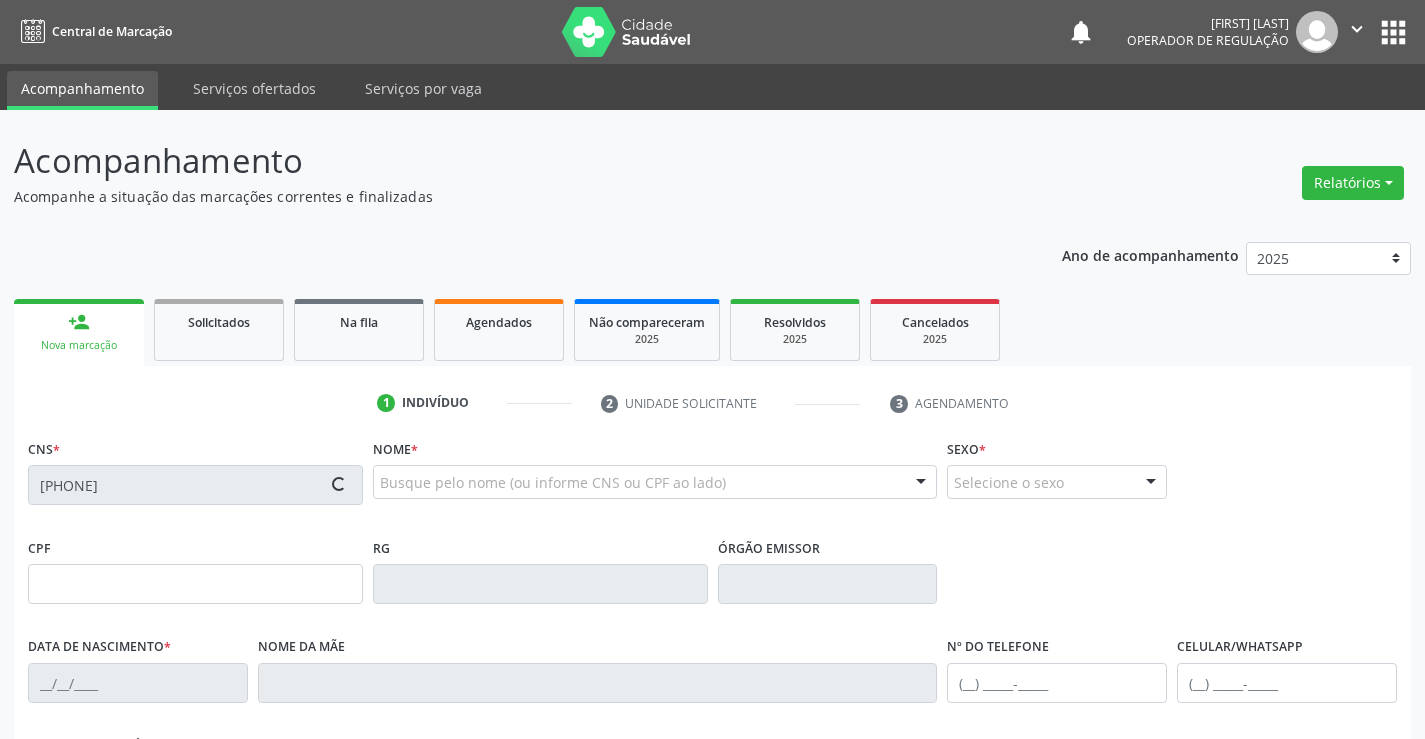 type on "577481307" 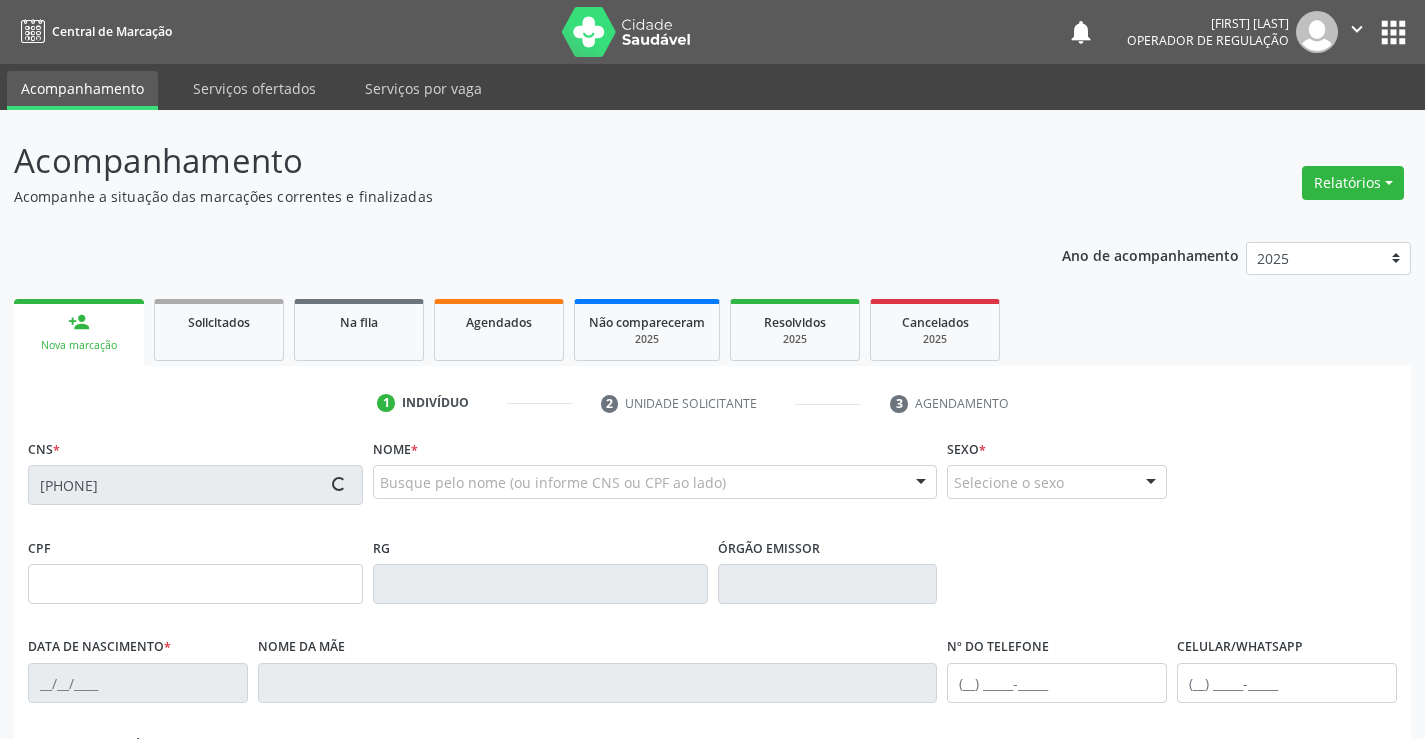 type on "07/03/1991" 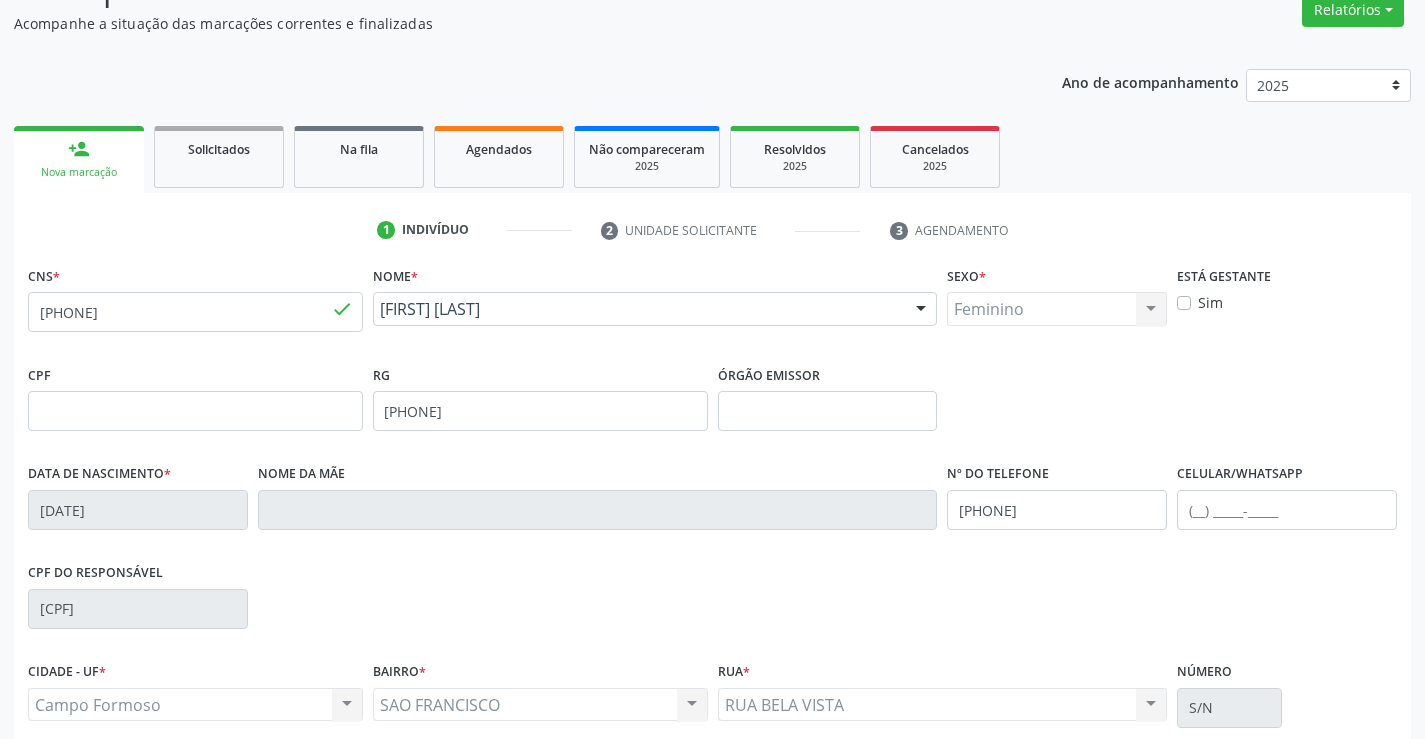 scroll, scrollTop: 345, scrollLeft: 0, axis: vertical 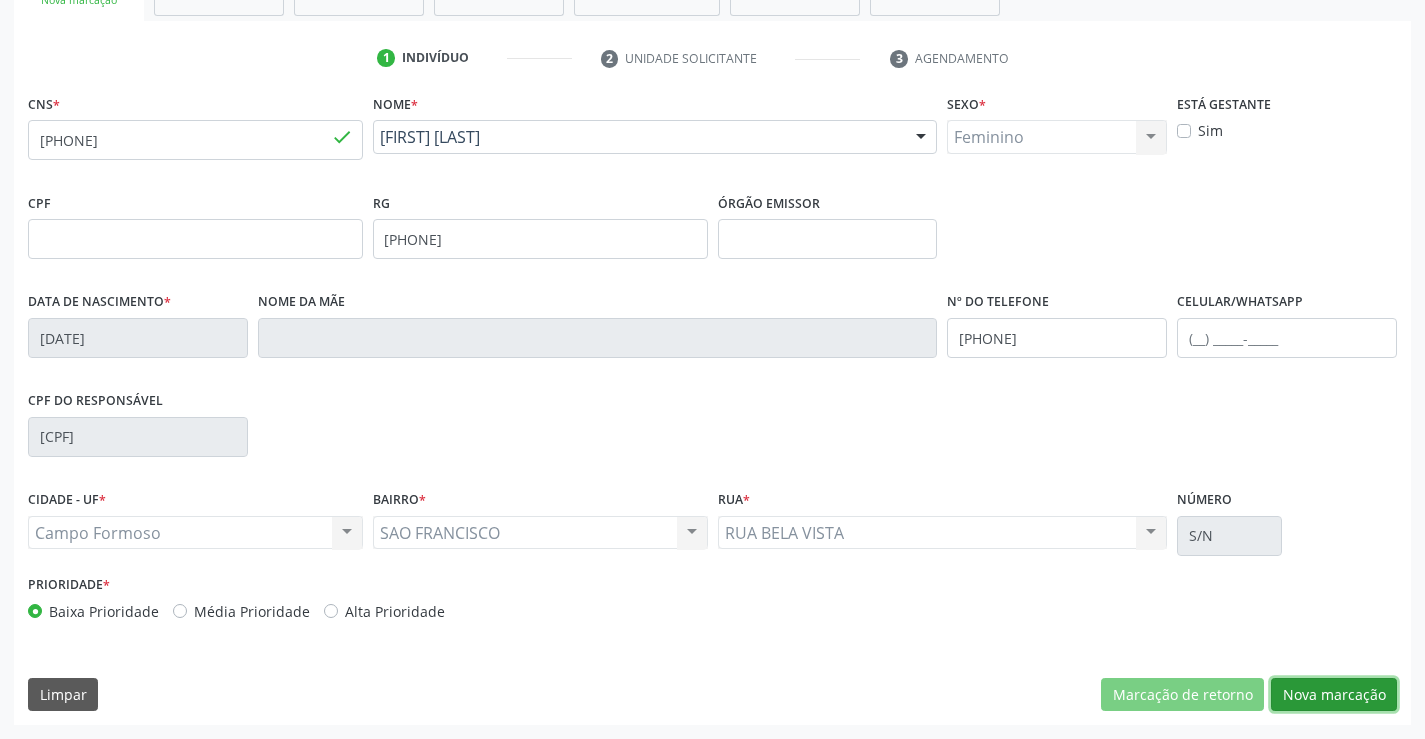 click on "Nova marcação" at bounding box center (1334, 695) 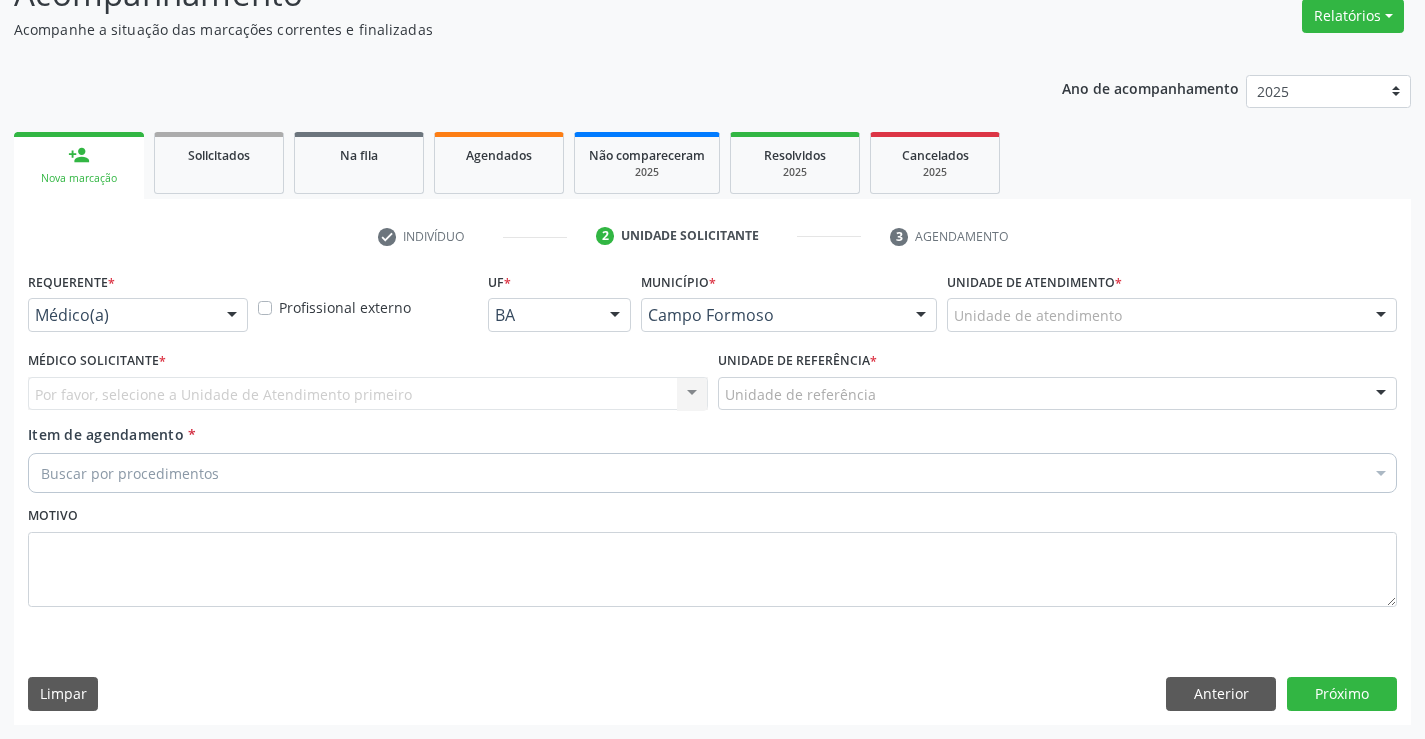scroll, scrollTop: 167, scrollLeft: 0, axis: vertical 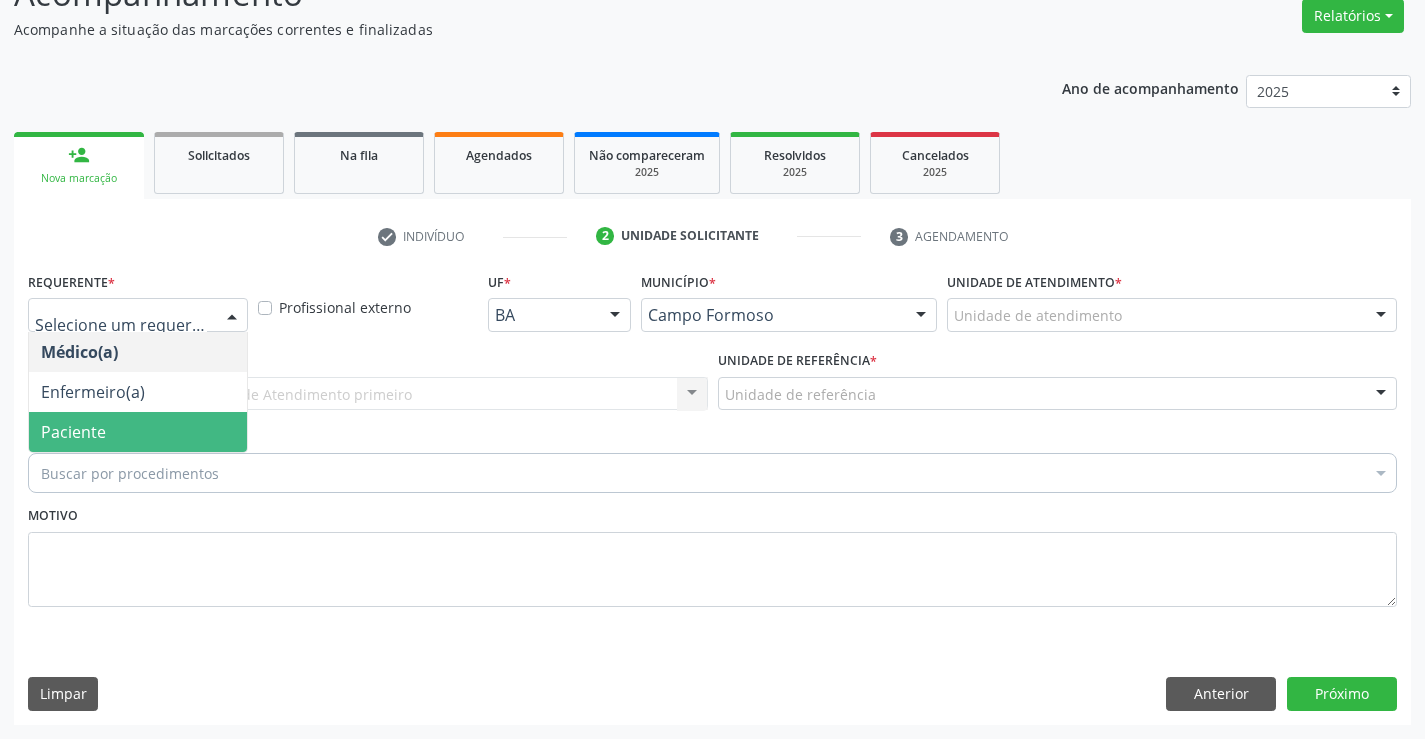 click on "Paciente" at bounding box center (138, 432) 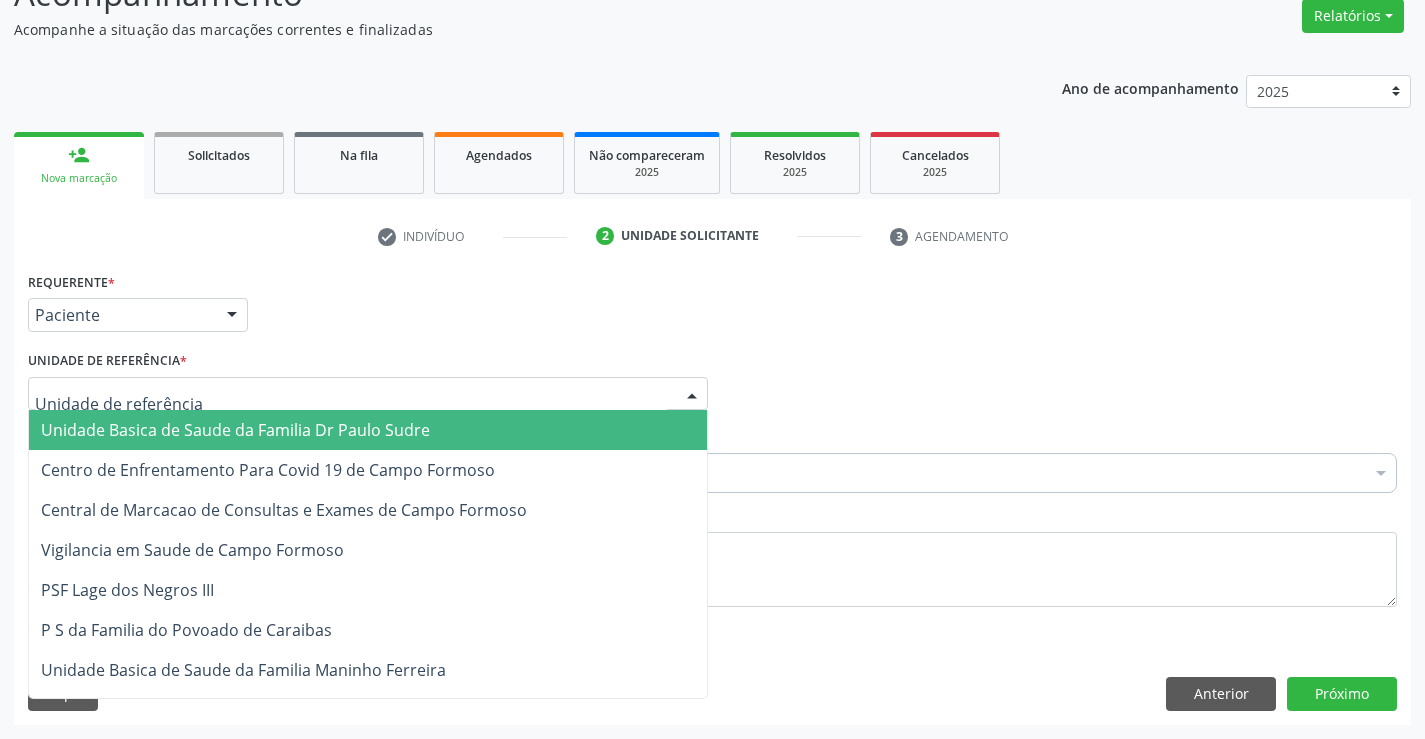 click at bounding box center (692, 395) 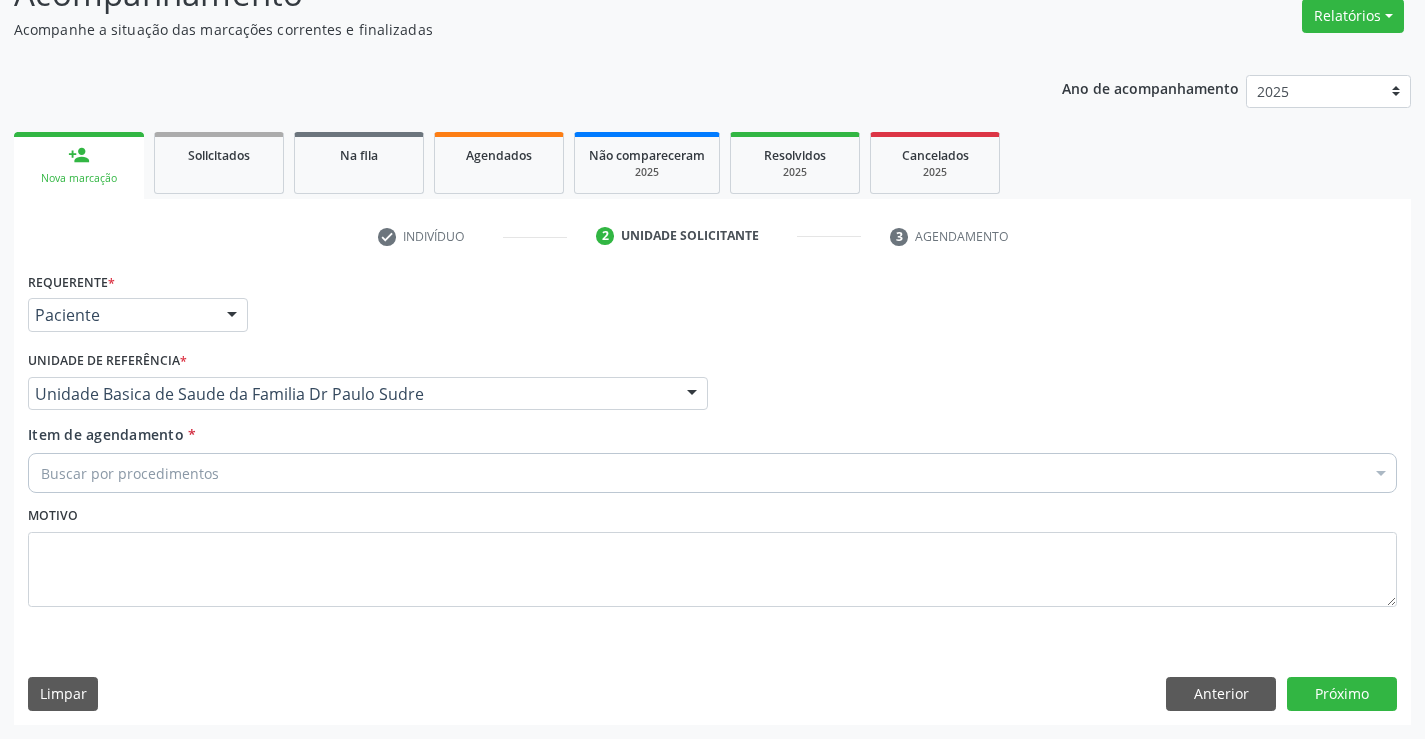 click on "Buscar por procedimentos" at bounding box center [712, 473] 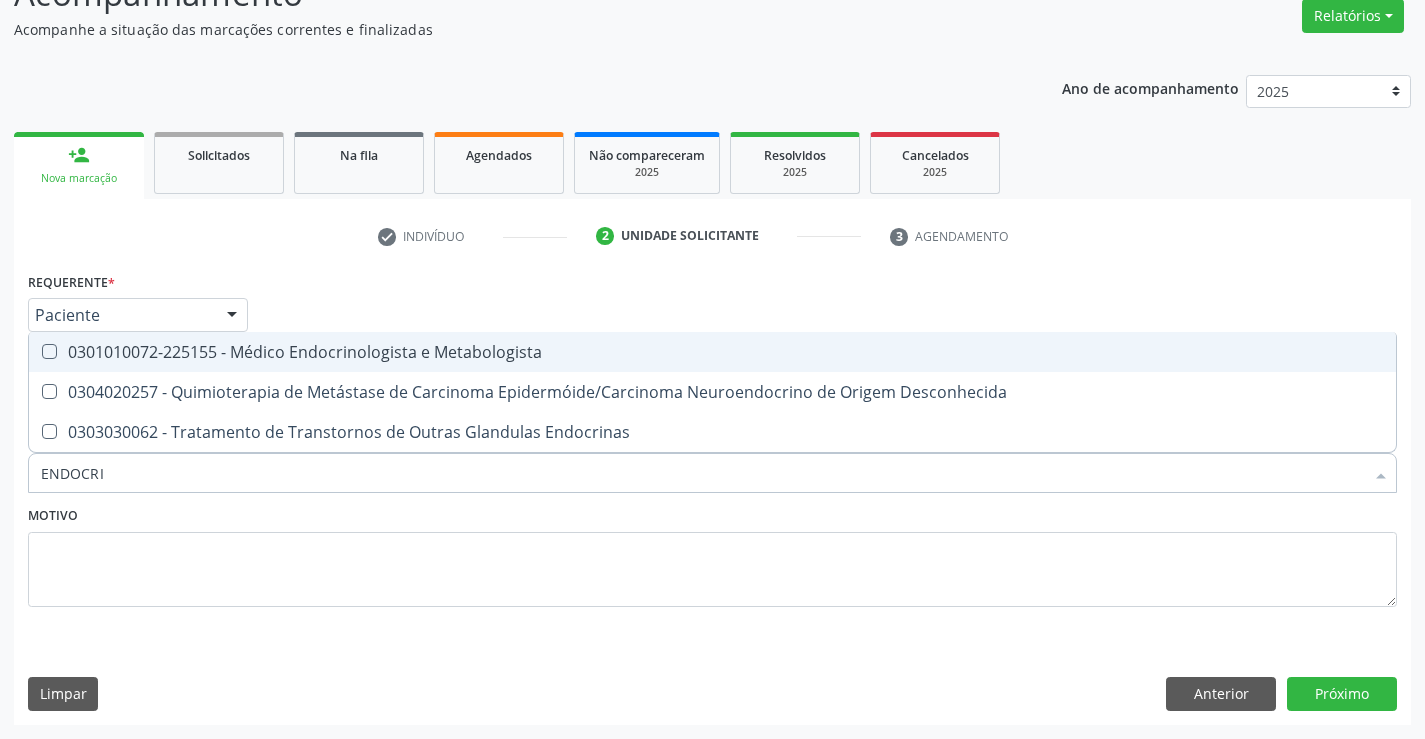 type on "ENDOCRIN" 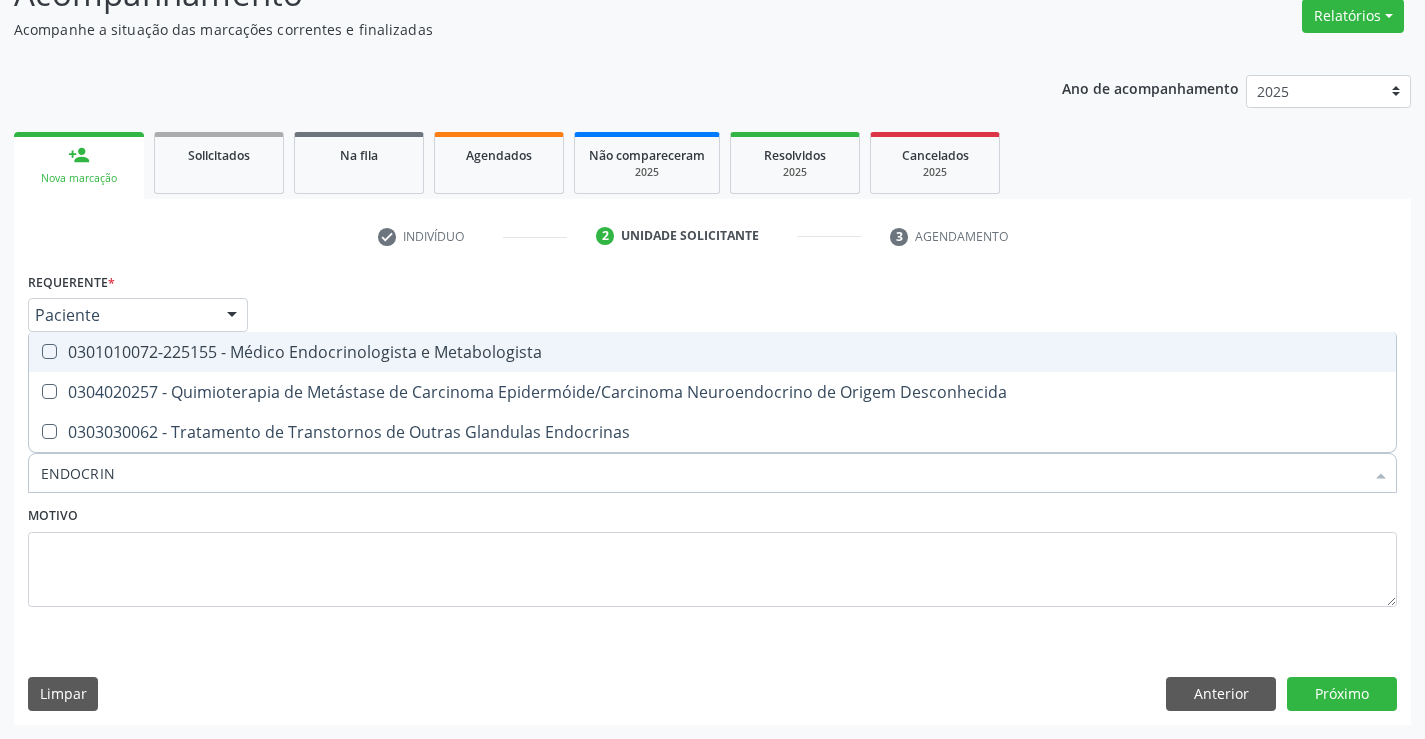 click on "0301010072-225155 - Médico Endocrinologista e Metabologista" at bounding box center (712, 352) 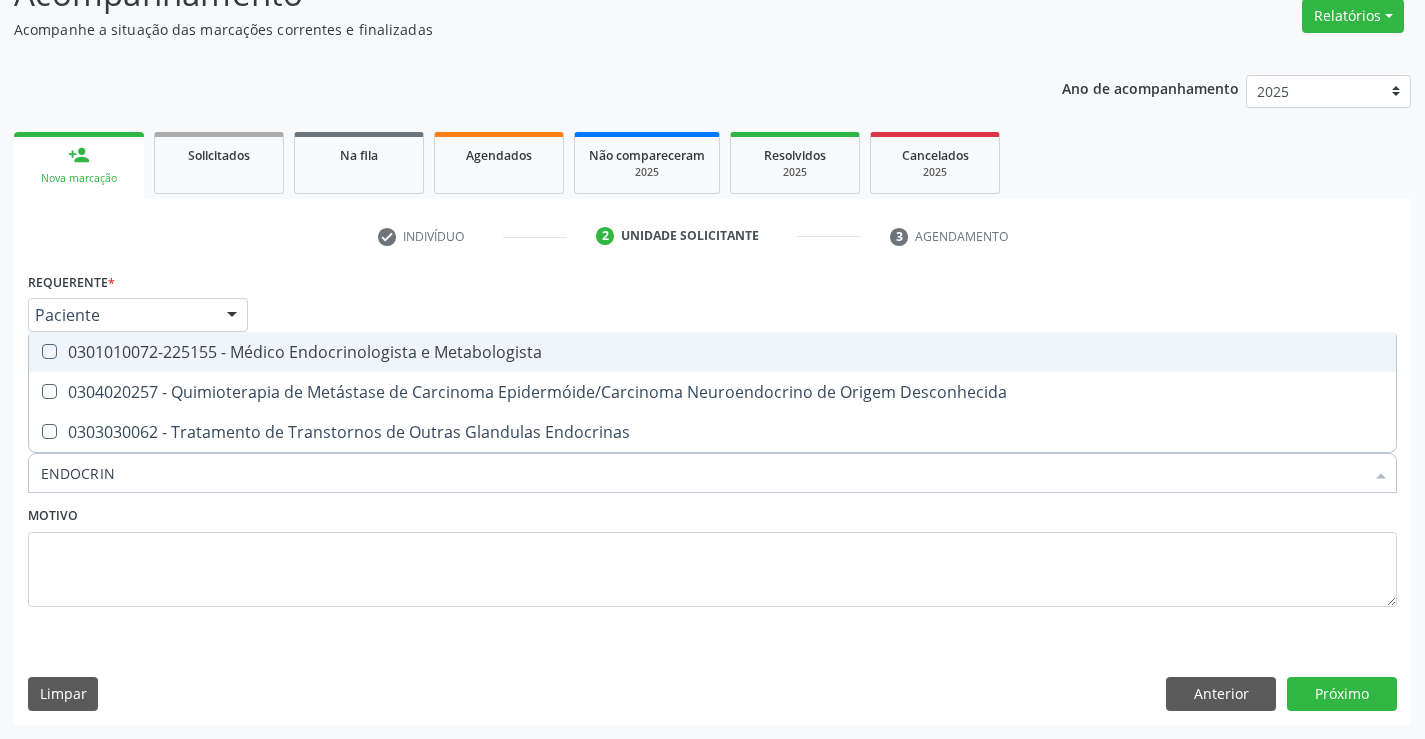 checkbox on "true" 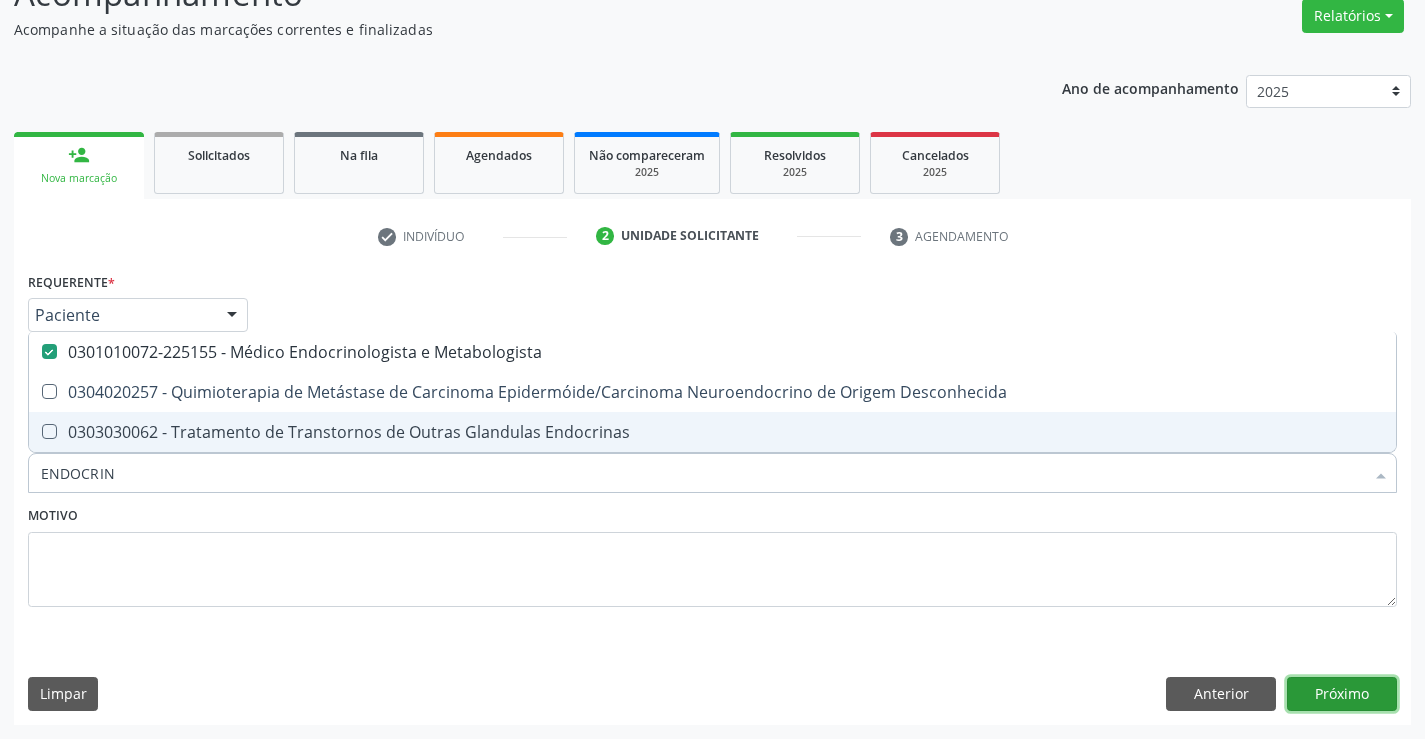 click on "Próximo" at bounding box center [1342, 694] 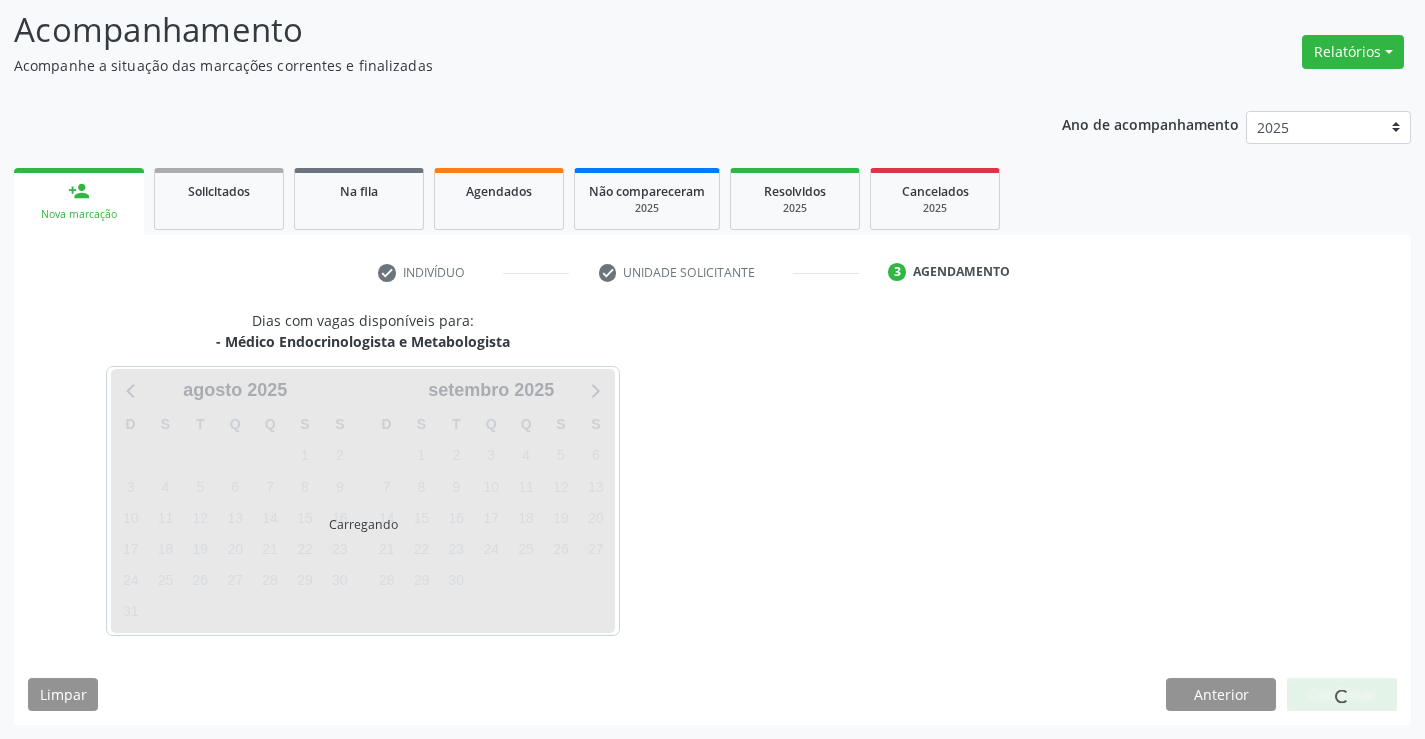 scroll, scrollTop: 131, scrollLeft: 0, axis: vertical 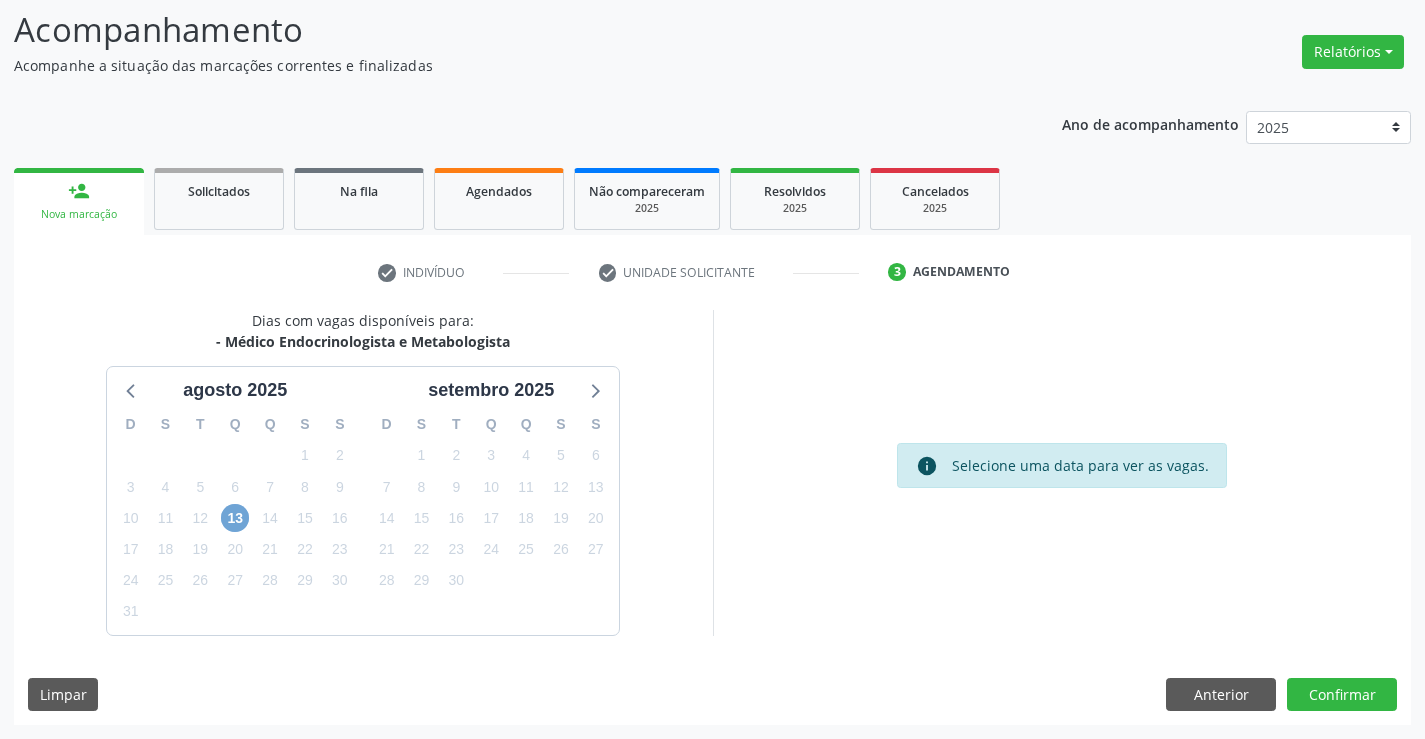 click on "13" at bounding box center [235, 518] 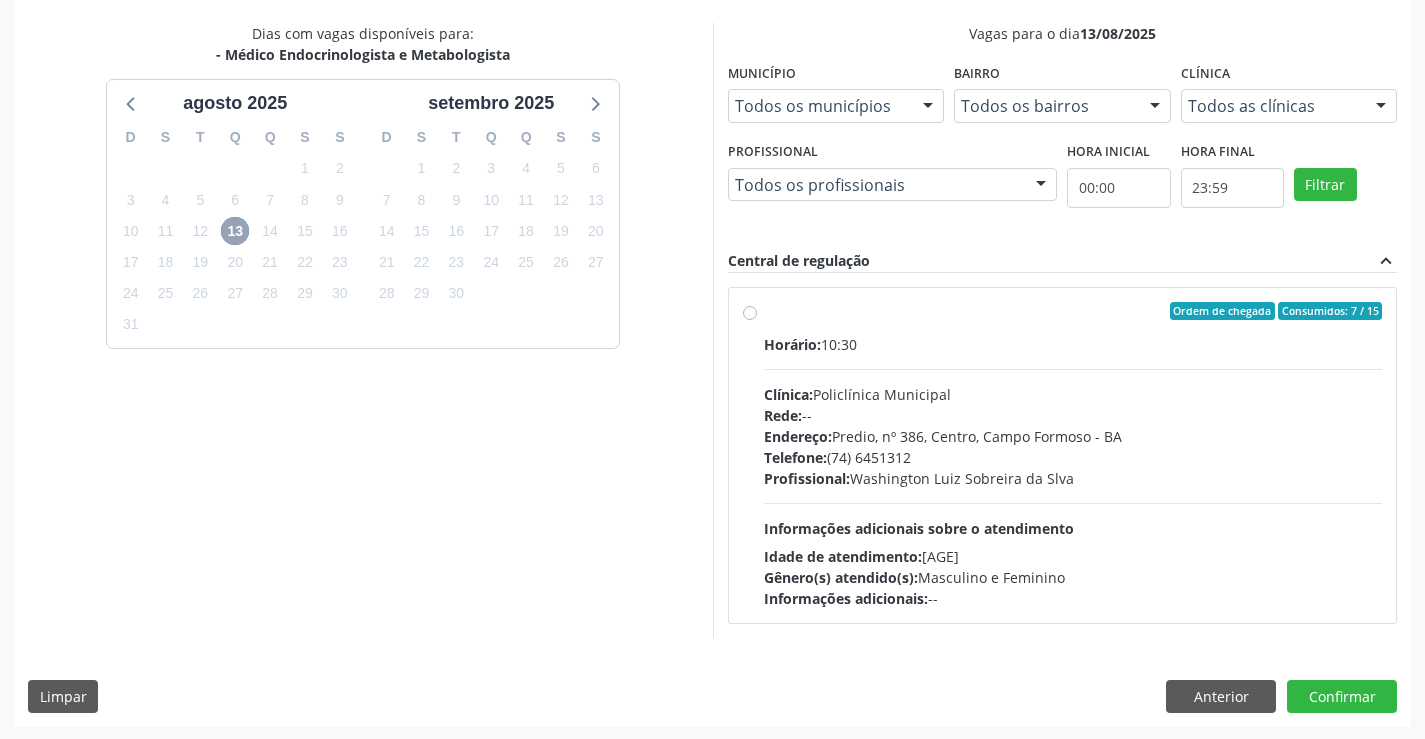 scroll, scrollTop: 420, scrollLeft: 0, axis: vertical 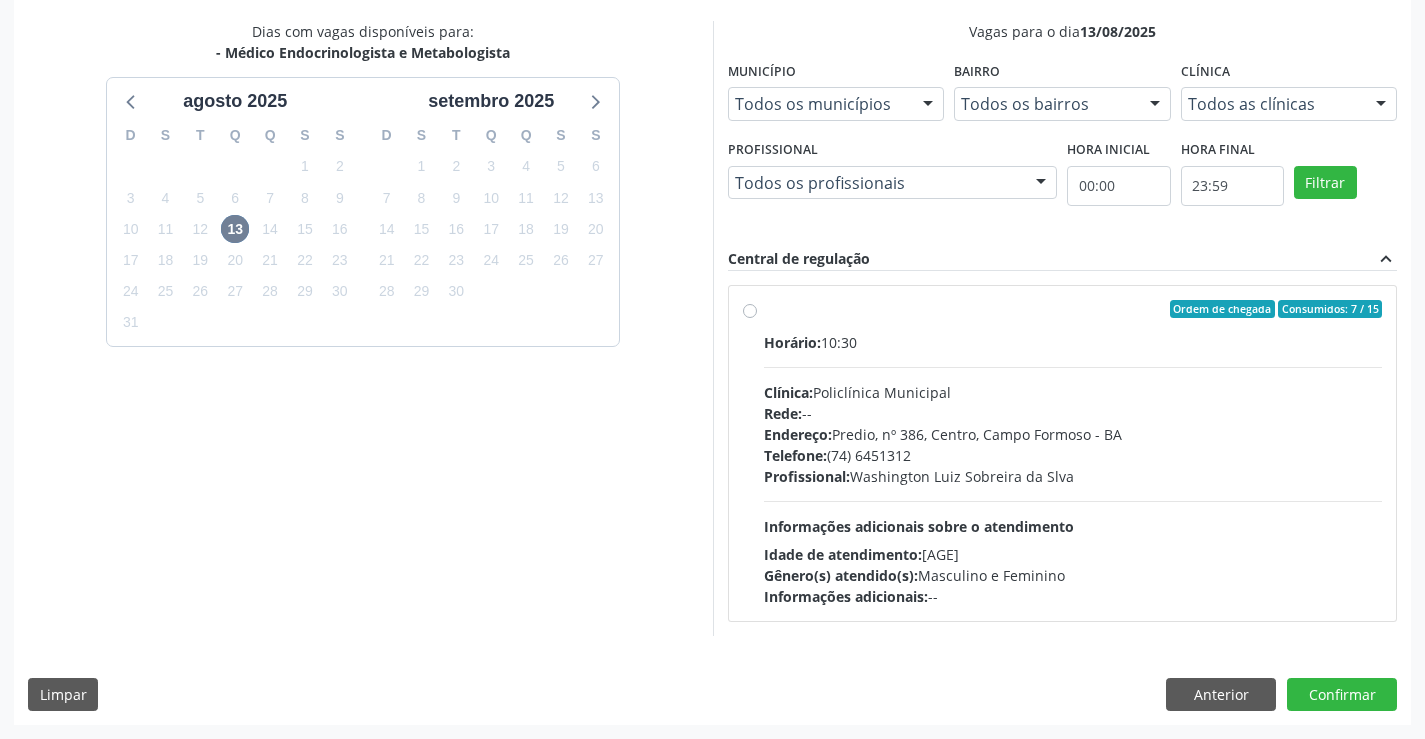 click on "Ordem de chegada
Consumidos: 7 / 15
Horário:   10:30
Clínica:  Policlínica Municipal
Rede:
--
Endereço:   Predio, nº 386, Centro, Campo Formoso - BA
Telefone:   (74) 6451312
Profissional:
Washington Luiz Sobreira da Slva
Informações adicionais sobre o atendimento
Idade de atendimento:
de 16 a 100 anos
Gênero(s) atendido(s):
Masculino e Feminino
Informações adicionais:
--" at bounding box center [1073, 453] 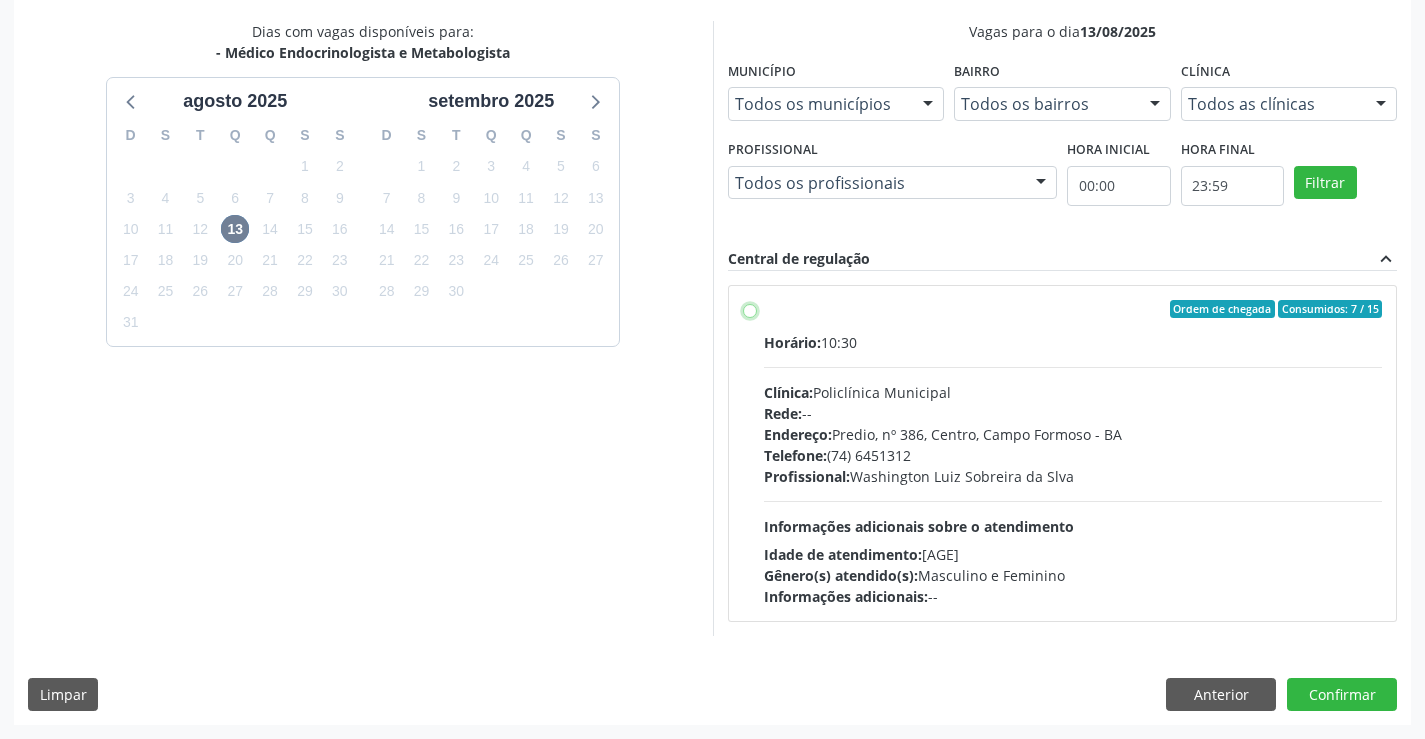 click on "Ordem de chegada
Consumidos: 7 / 15
Horário:   10:30
Clínica:  Policlínica Municipal
Rede:
--
Endereço:   Predio, nº 386, Centro, Campo Formoso - BA
Telefone:   (74) 6451312
Profissional:
Washington Luiz Sobreira da Slva
Informações adicionais sobre o atendimento
Idade de atendimento:
de 16 a 100 anos
Gênero(s) atendido(s):
Masculino e Feminino
Informações adicionais:
--" at bounding box center (750, 309) 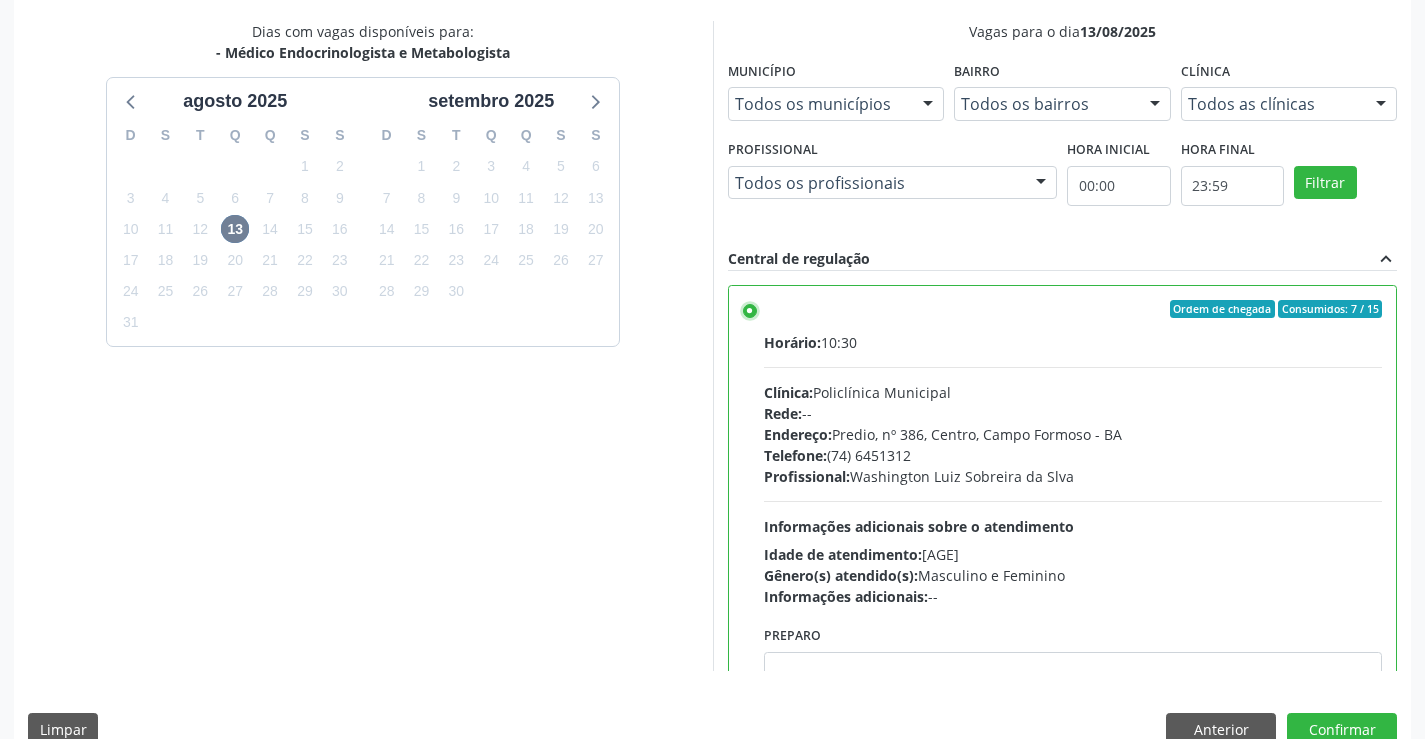 scroll, scrollTop: 456, scrollLeft: 0, axis: vertical 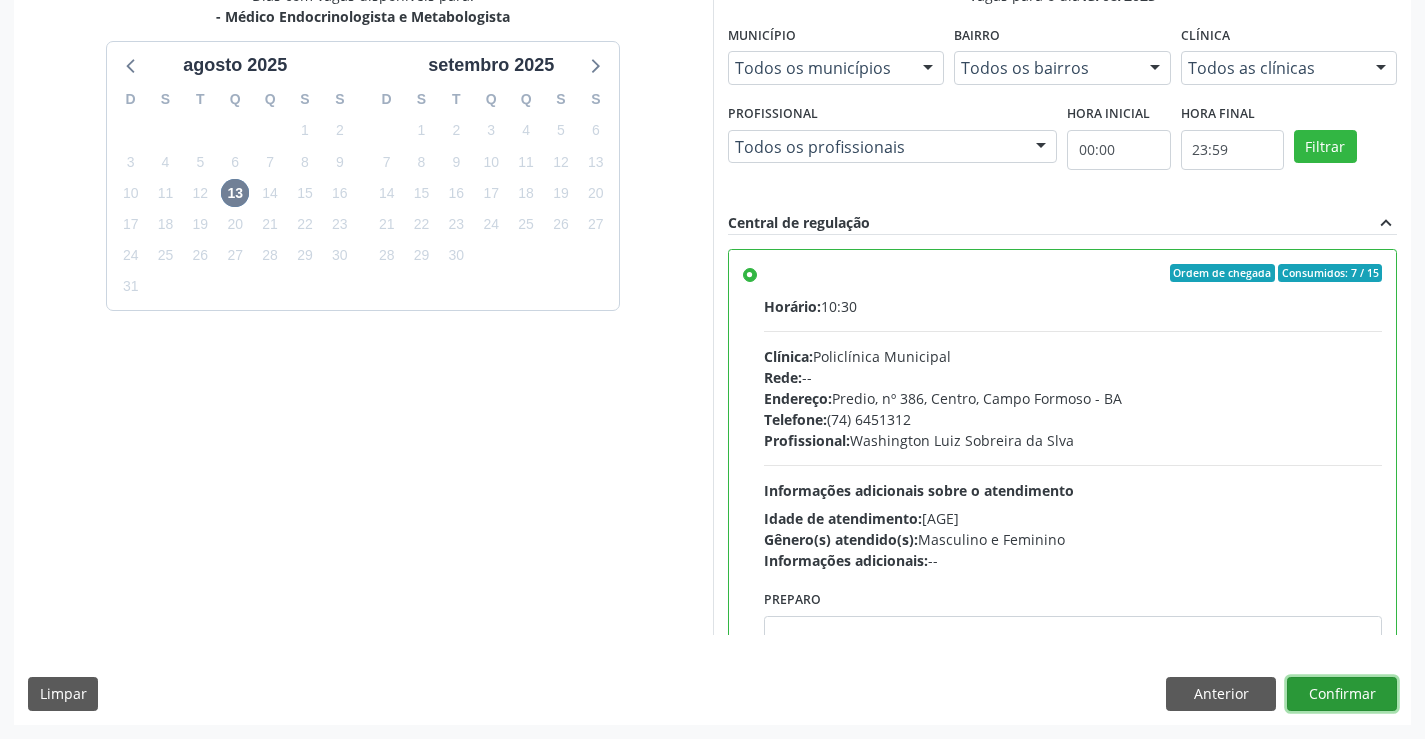 click on "Confirmar" at bounding box center (1342, 694) 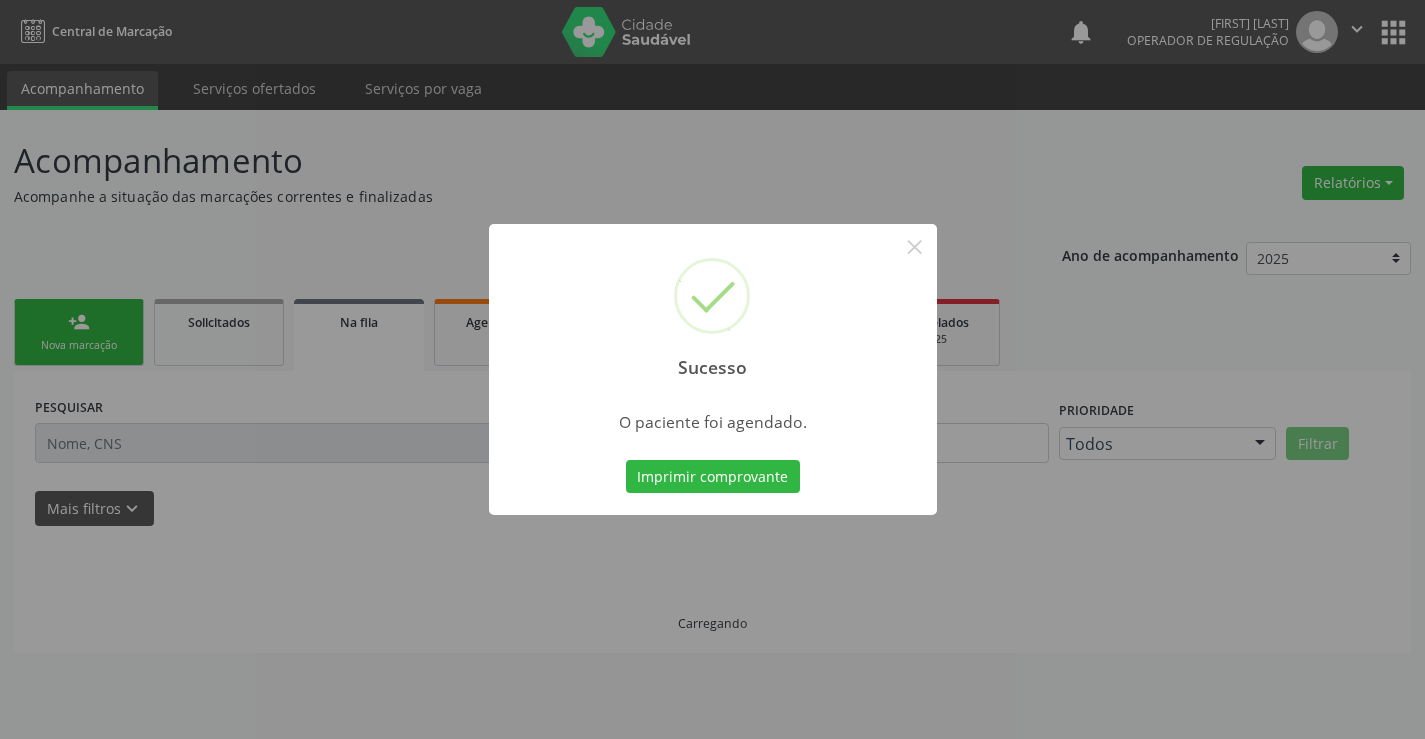 scroll, scrollTop: 0, scrollLeft: 0, axis: both 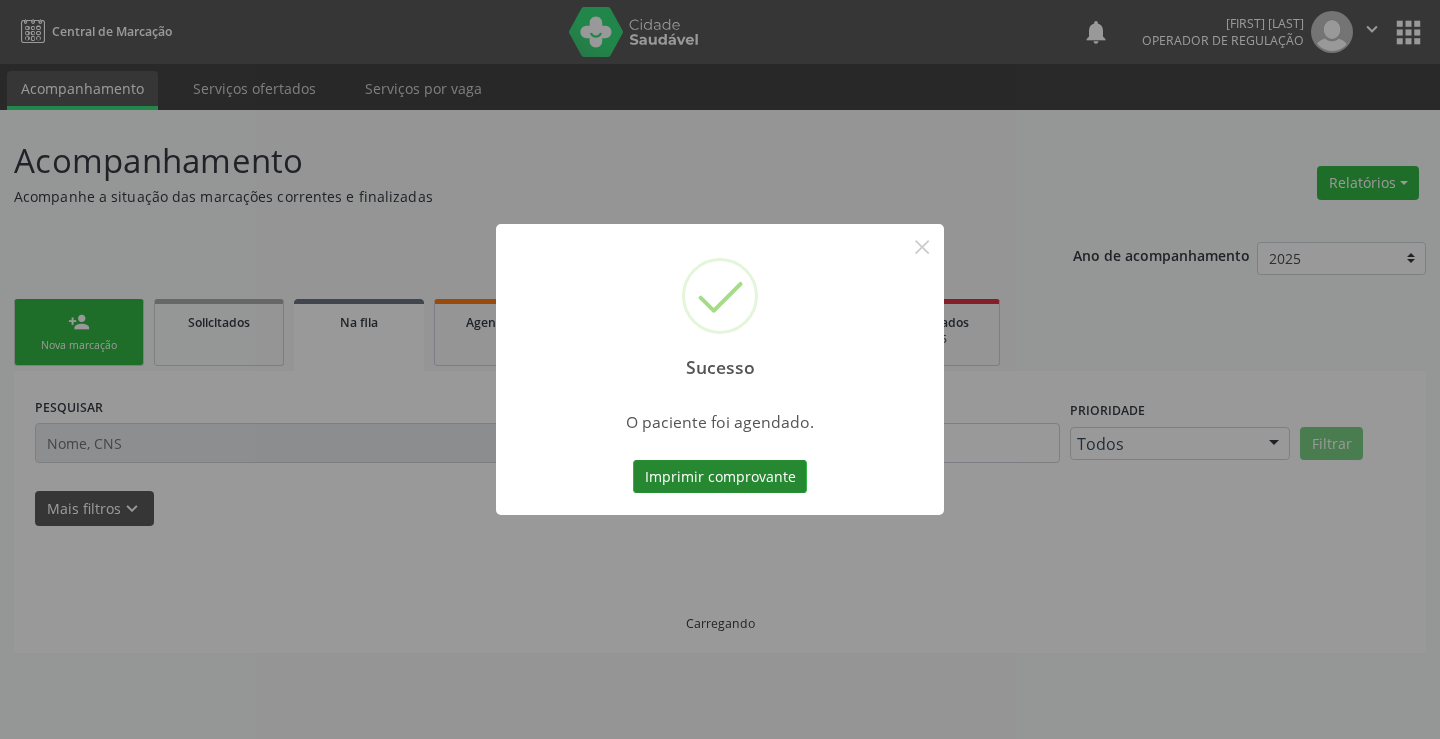 click on "Imprimir comprovante" at bounding box center [720, 477] 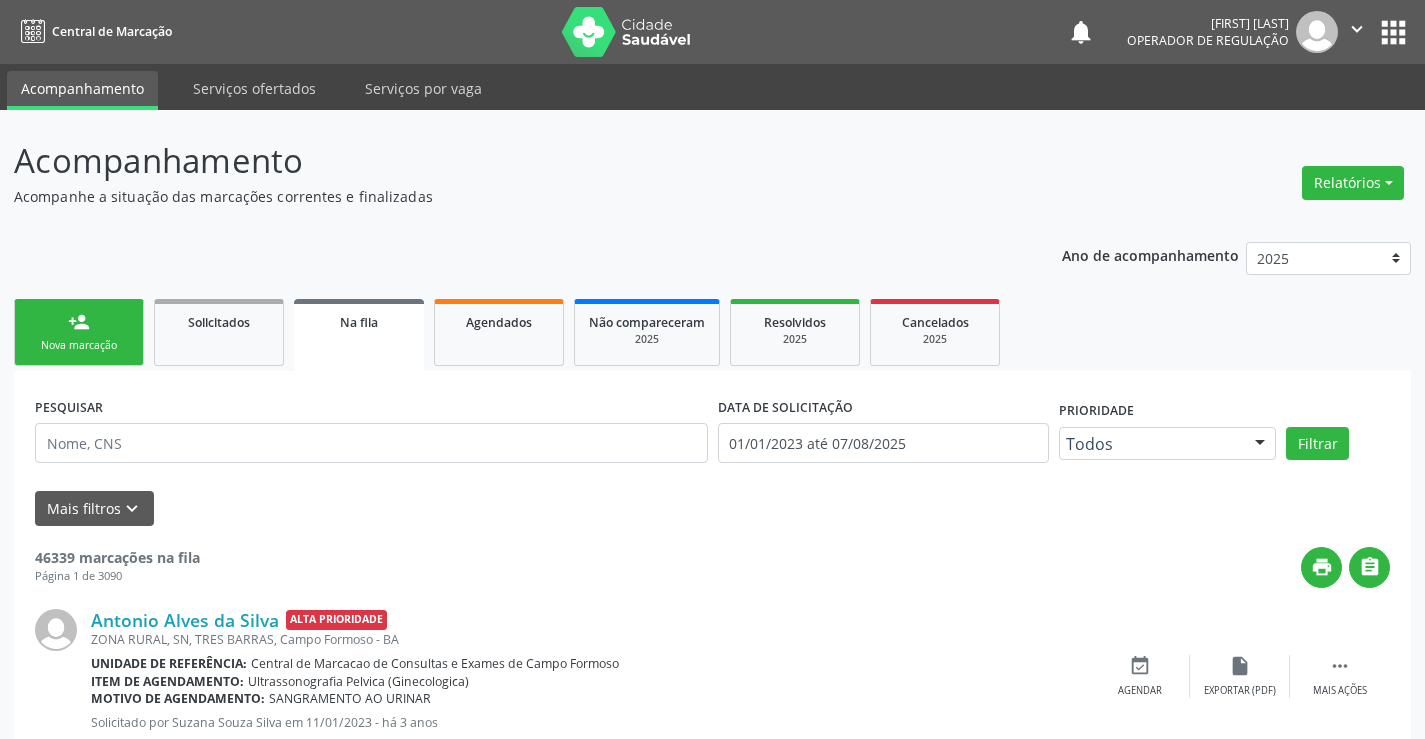 click on "person_add
Nova marcação" at bounding box center (79, 332) 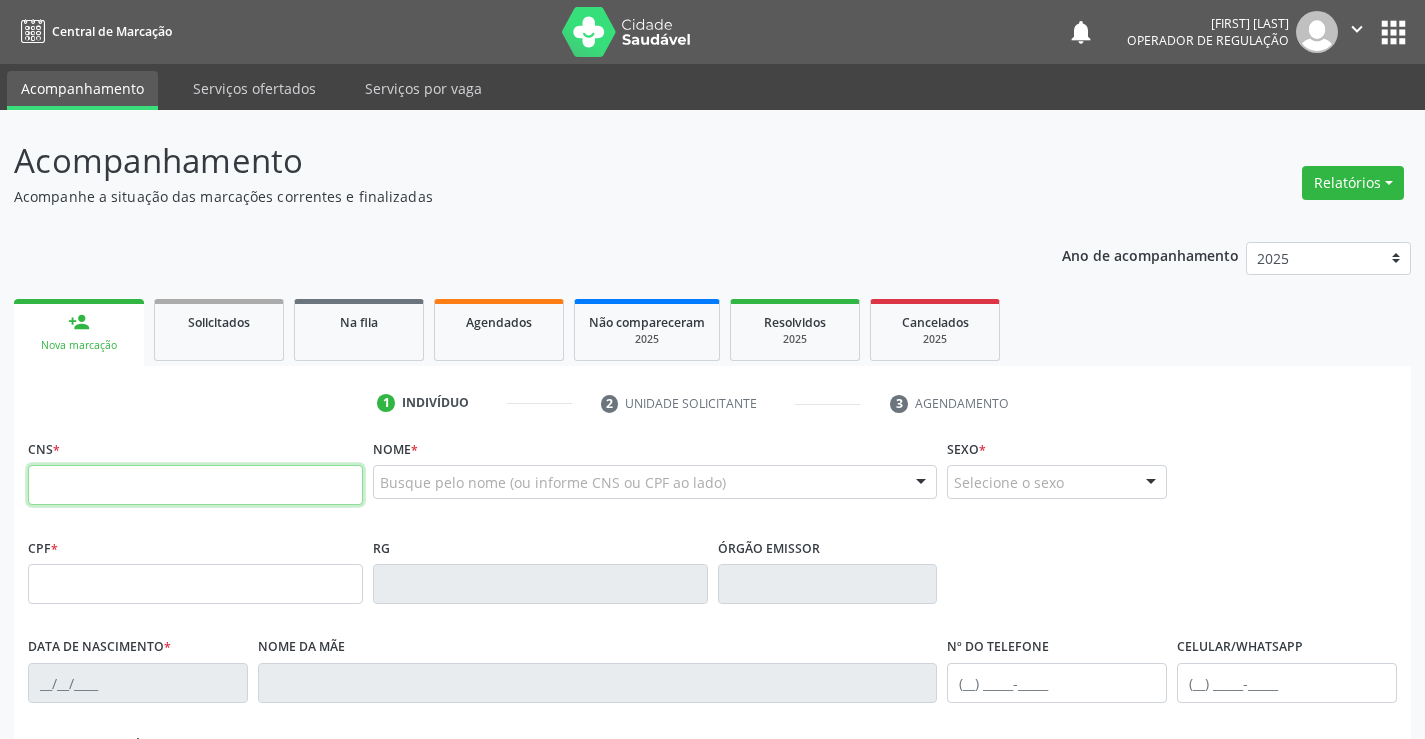 click at bounding box center (195, 485) 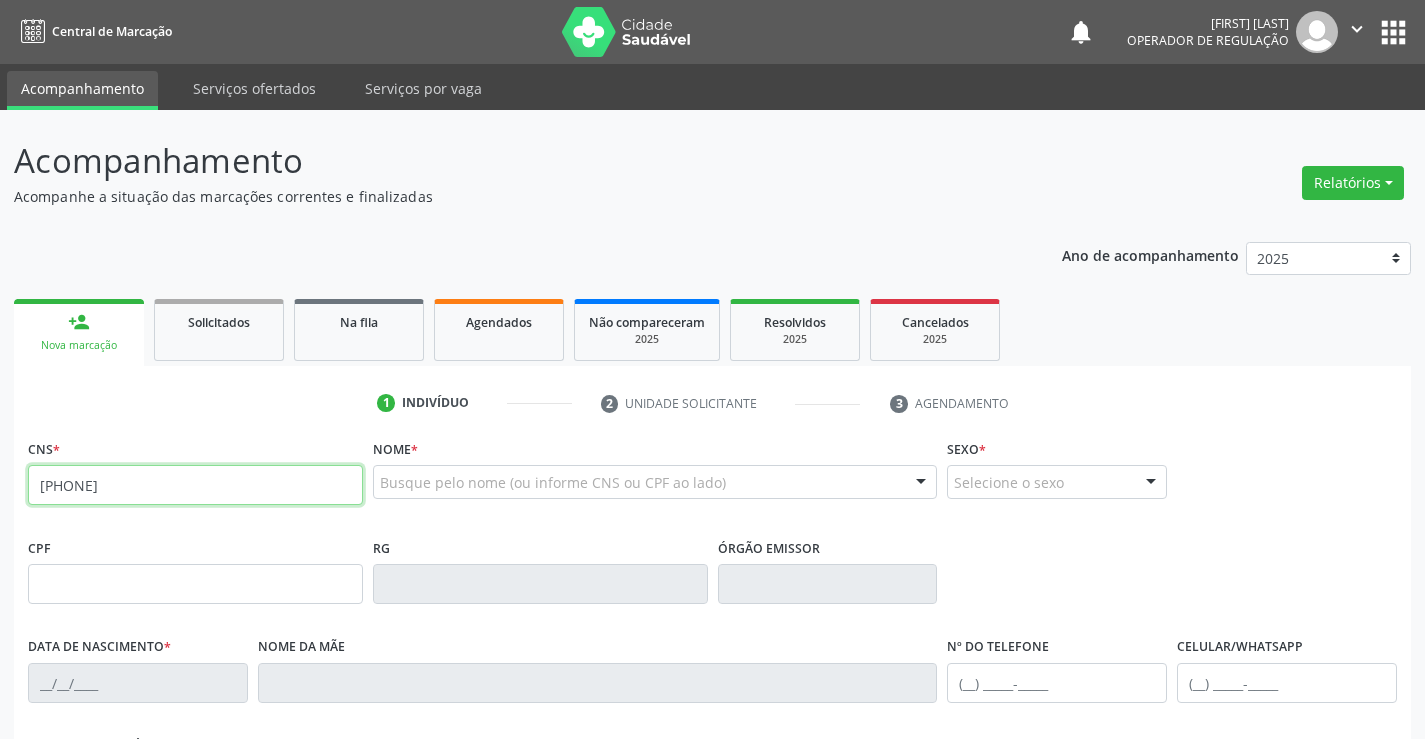 type on "708 4072 8317 9360" 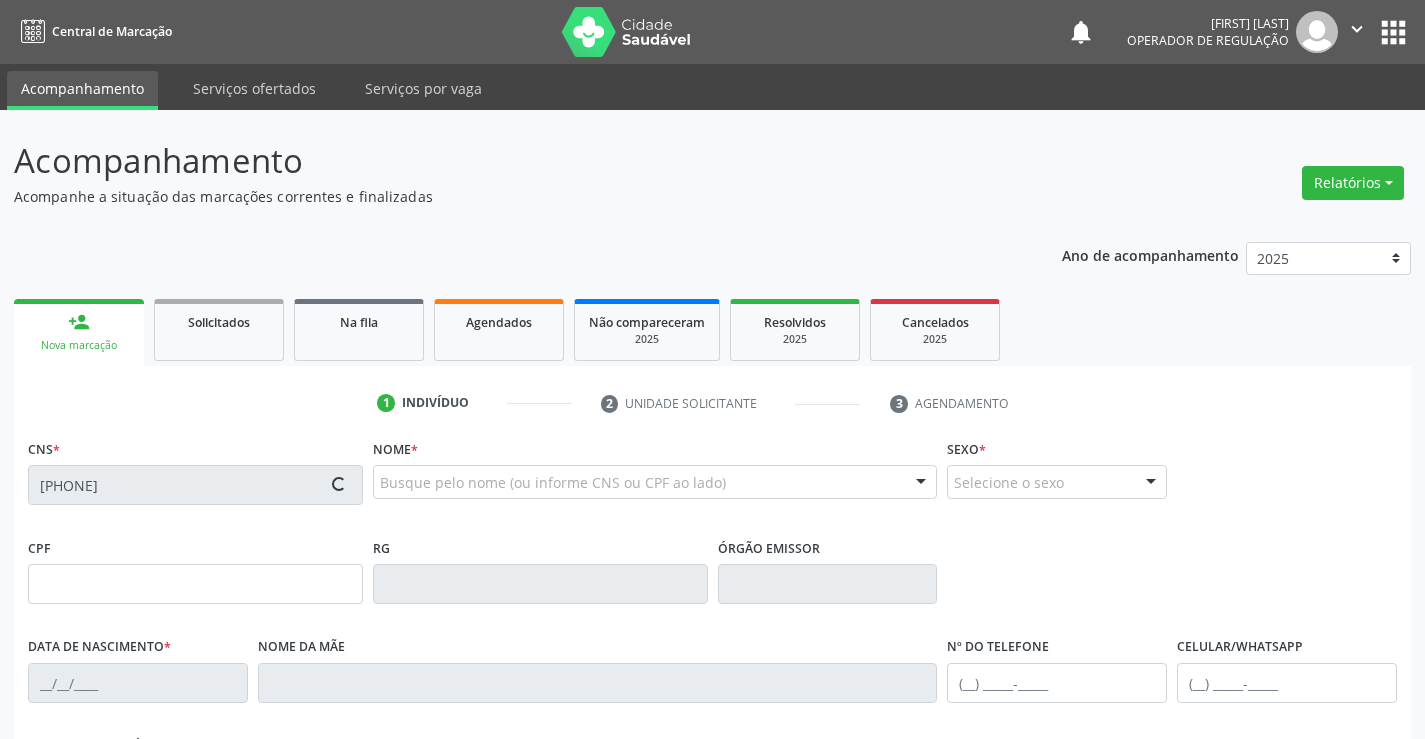 type on "0770850027" 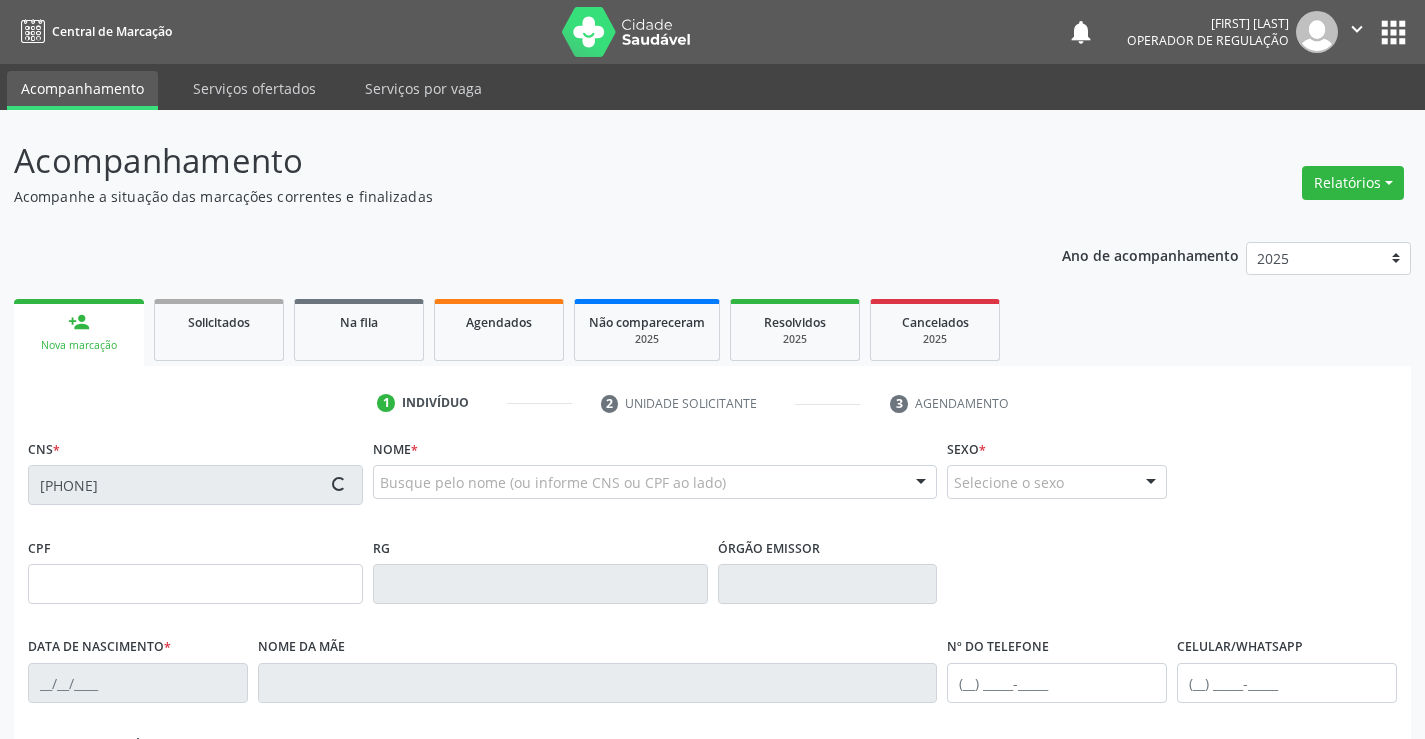 type on "10/10/1963" 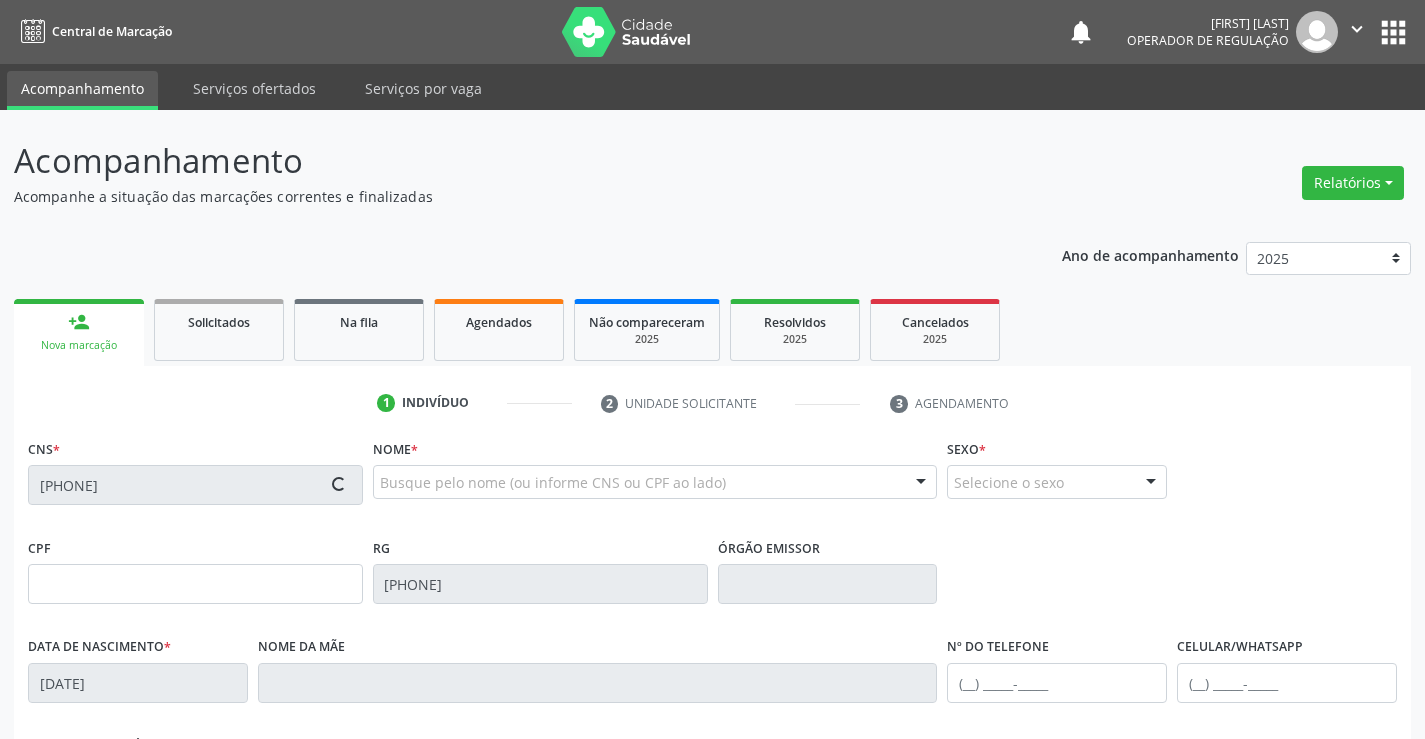 type on "(74) 99160-7007" 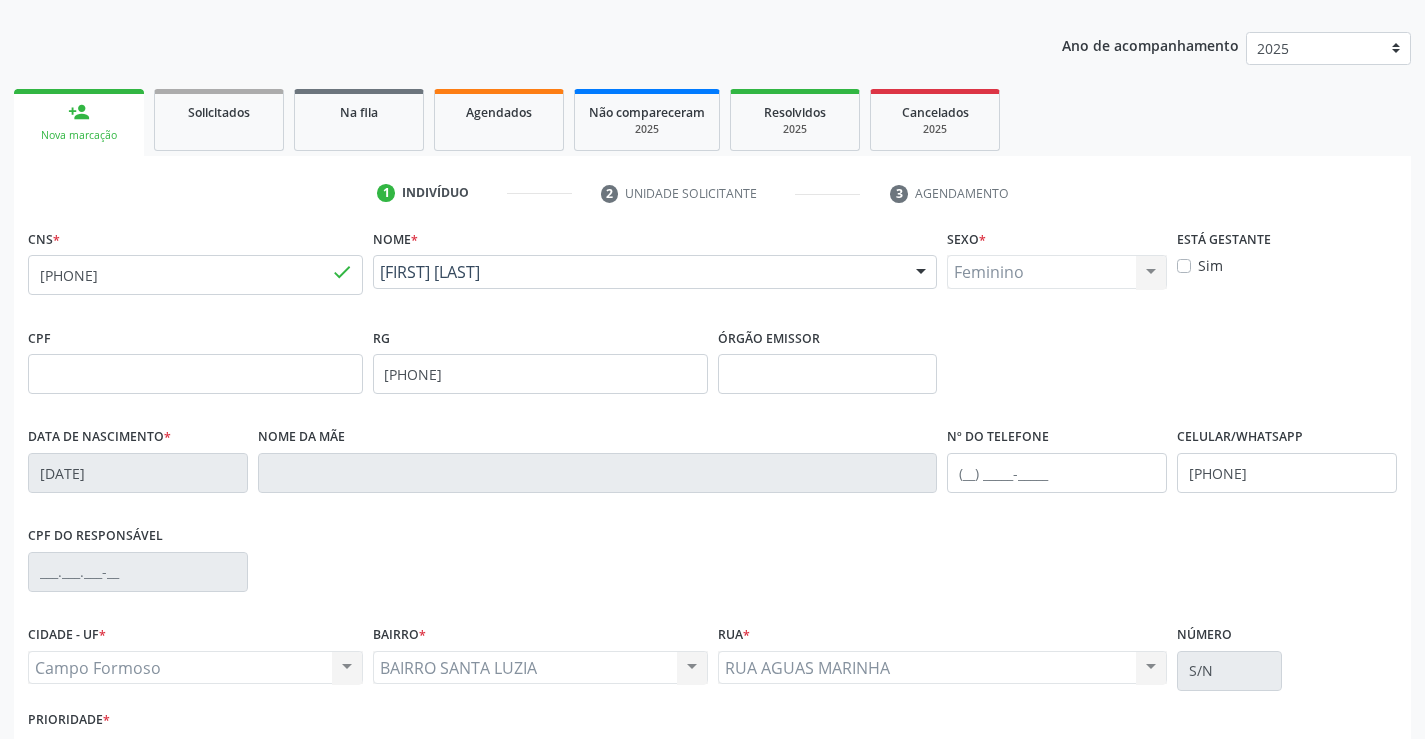 scroll, scrollTop: 345, scrollLeft: 0, axis: vertical 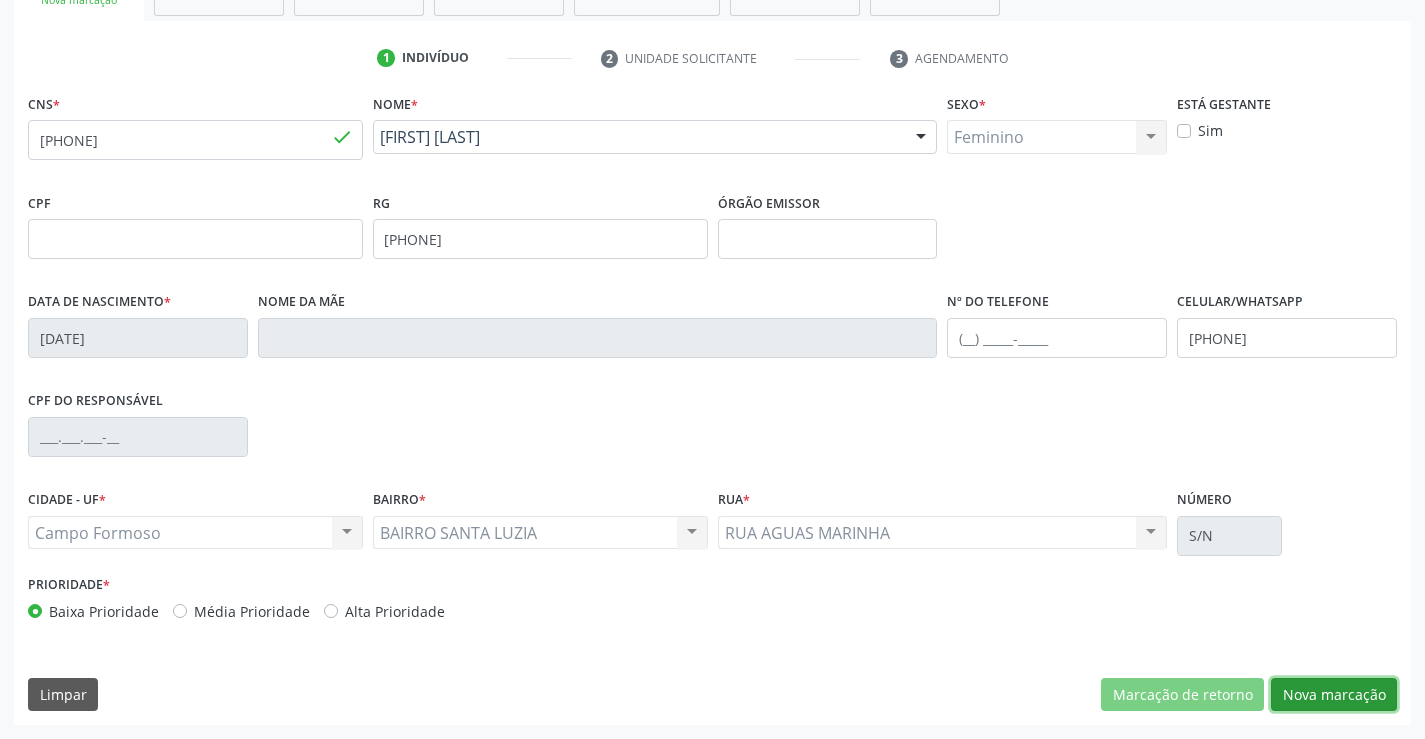 drag, startPoint x: 1318, startPoint y: 688, endPoint x: 1129, endPoint y: 580, distance: 217.68095 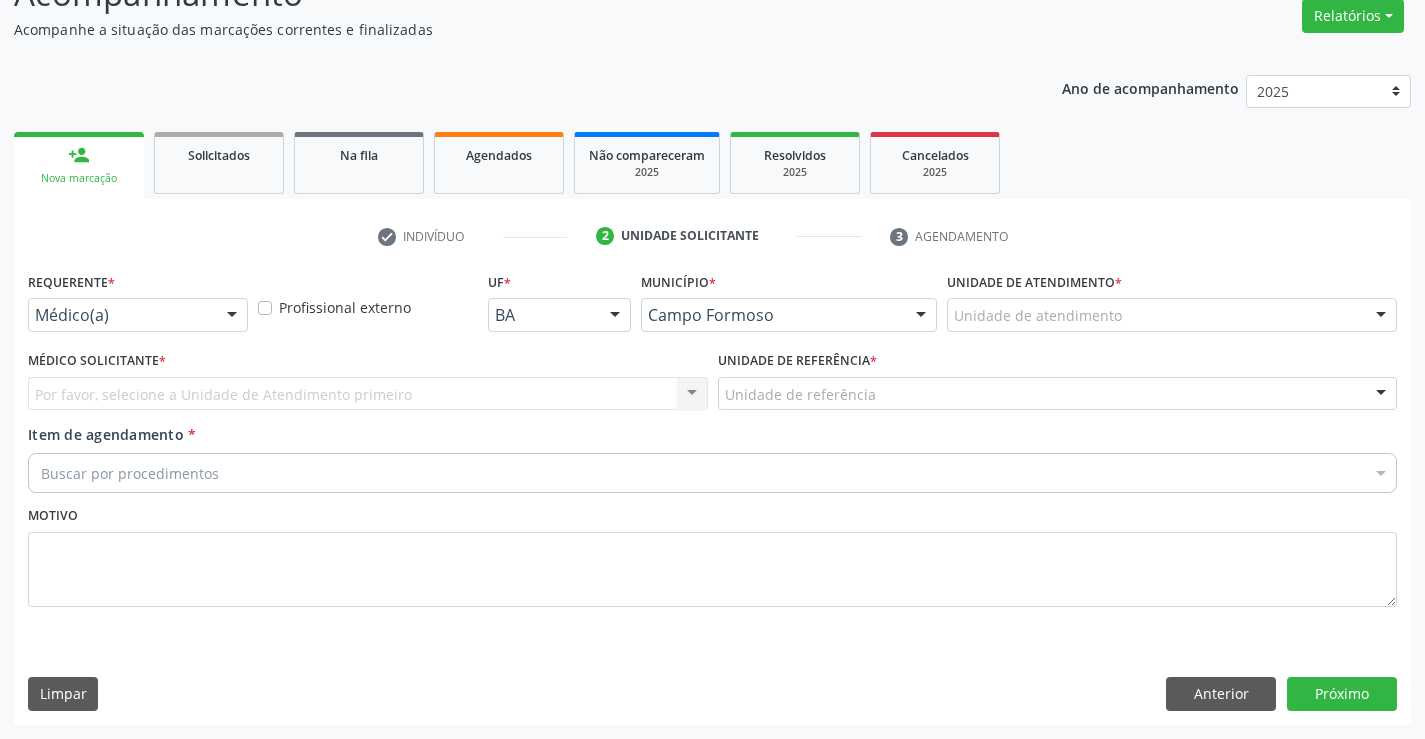 scroll, scrollTop: 167, scrollLeft: 0, axis: vertical 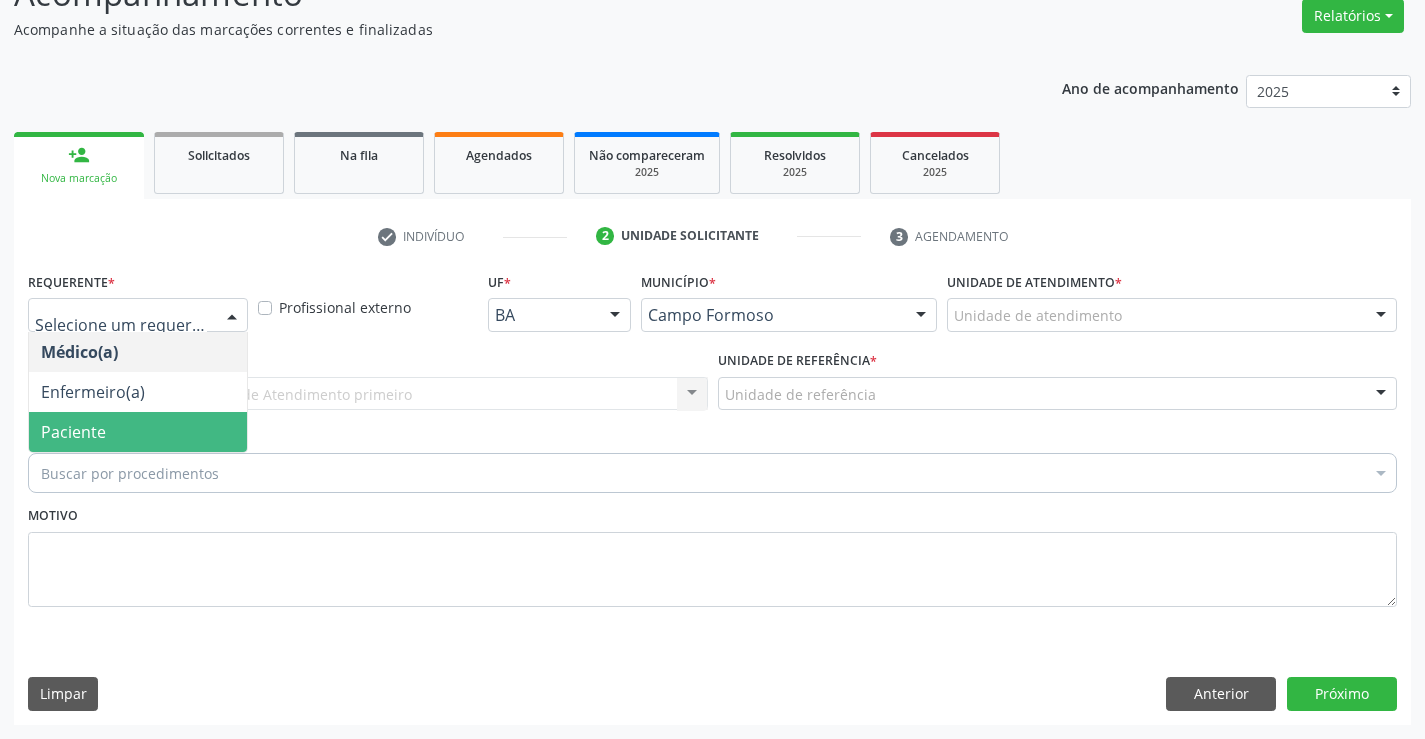 drag, startPoint x: 148, startPoint y: 432, endPoint x: 506, endPoint y: 373, distance: 362.82916 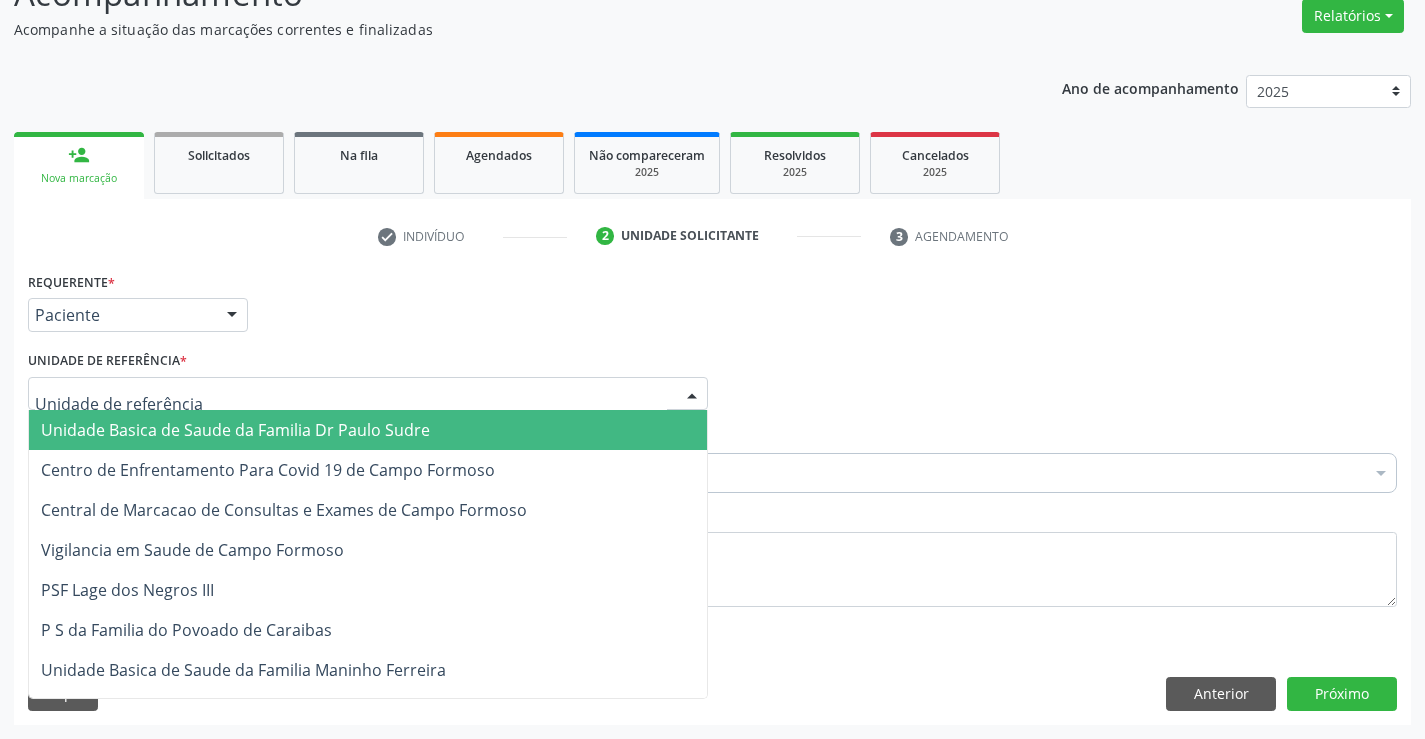 click at bounding box center [692, 395] 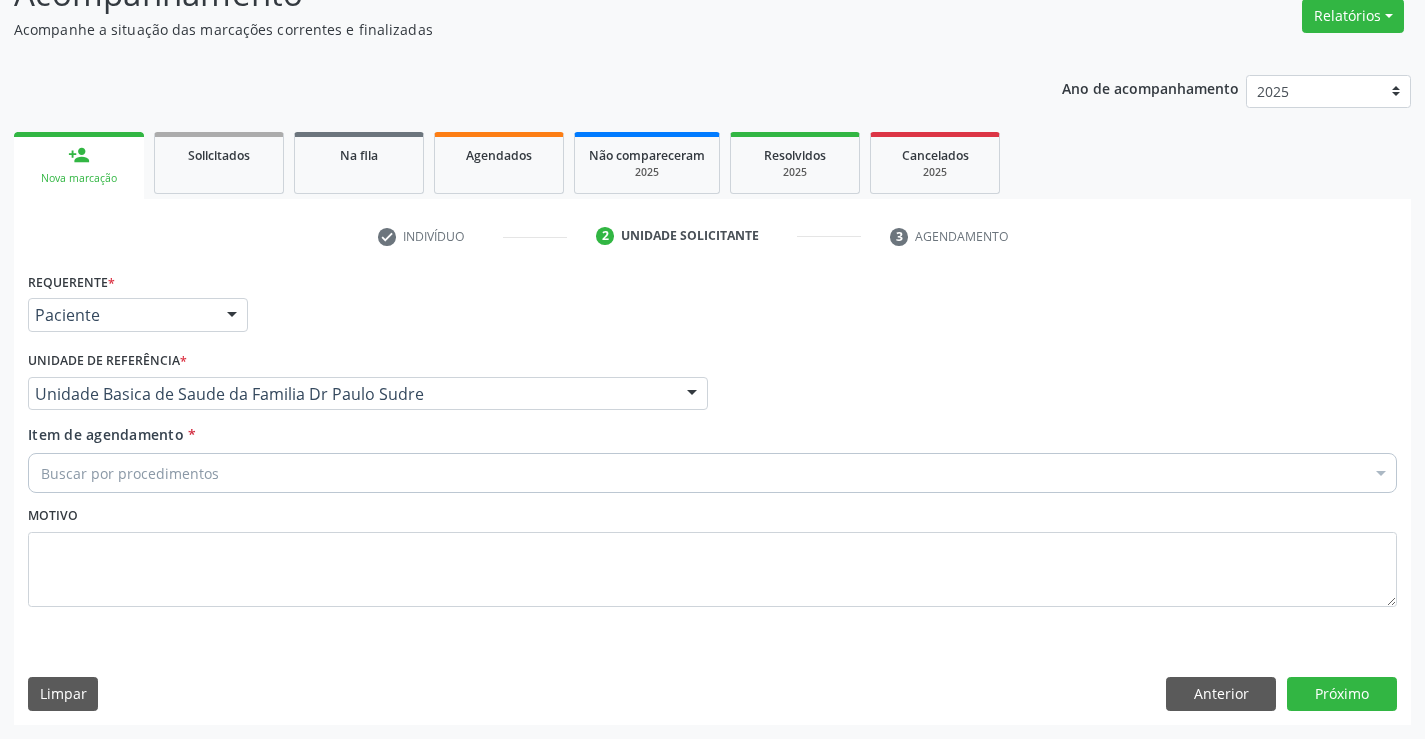click on "Buscar por procedimentos" at bounding box center (712, 473) 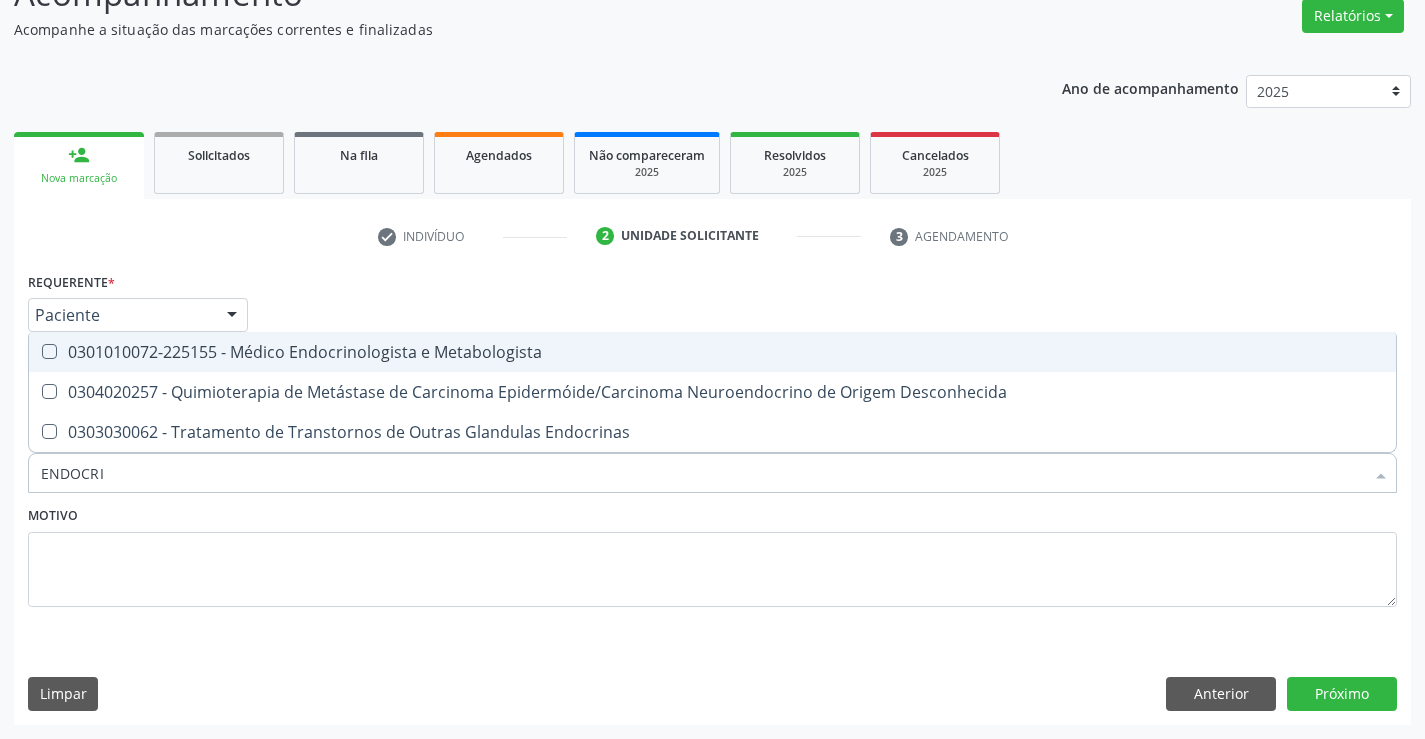 type on "ENDOCRIN" 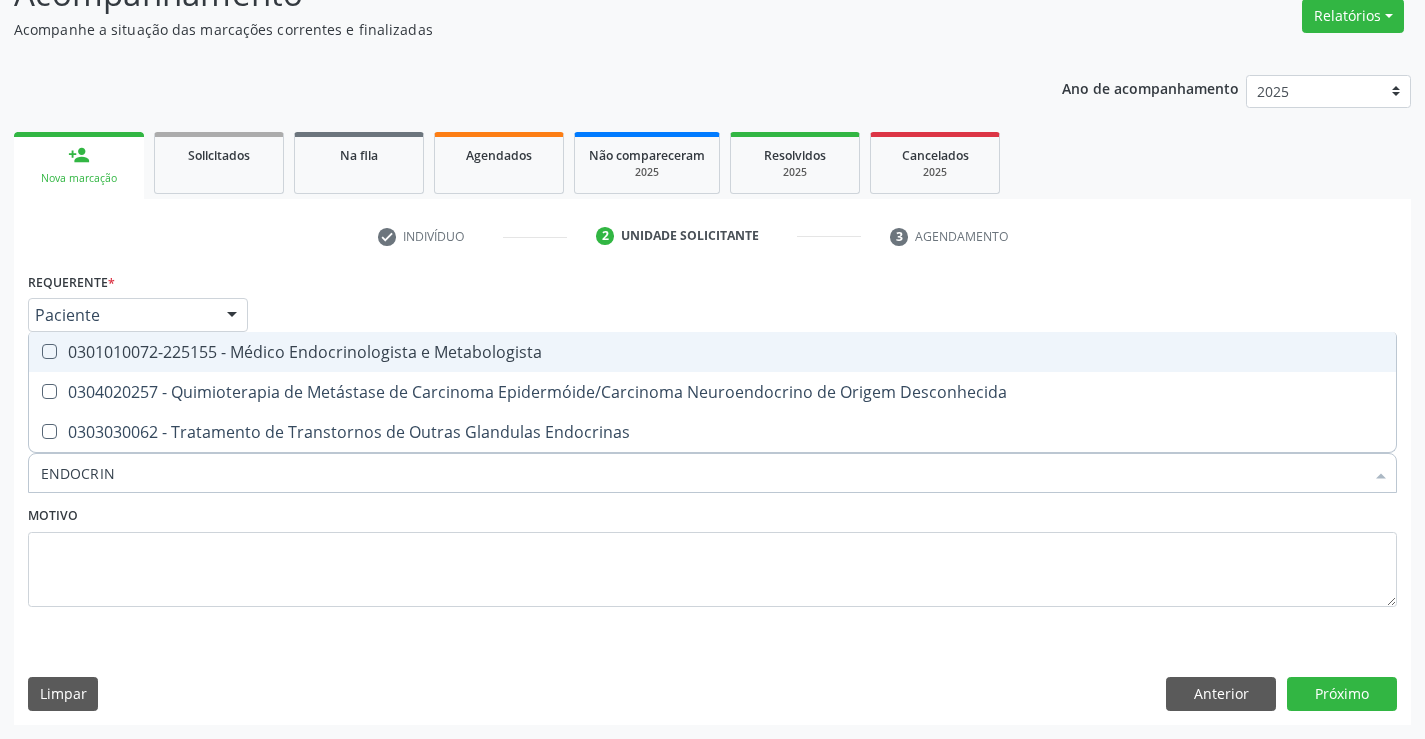 click on "0301010072-225155 - Médico Endocrinologista e Metabologista" at bounding box center (712, 352) 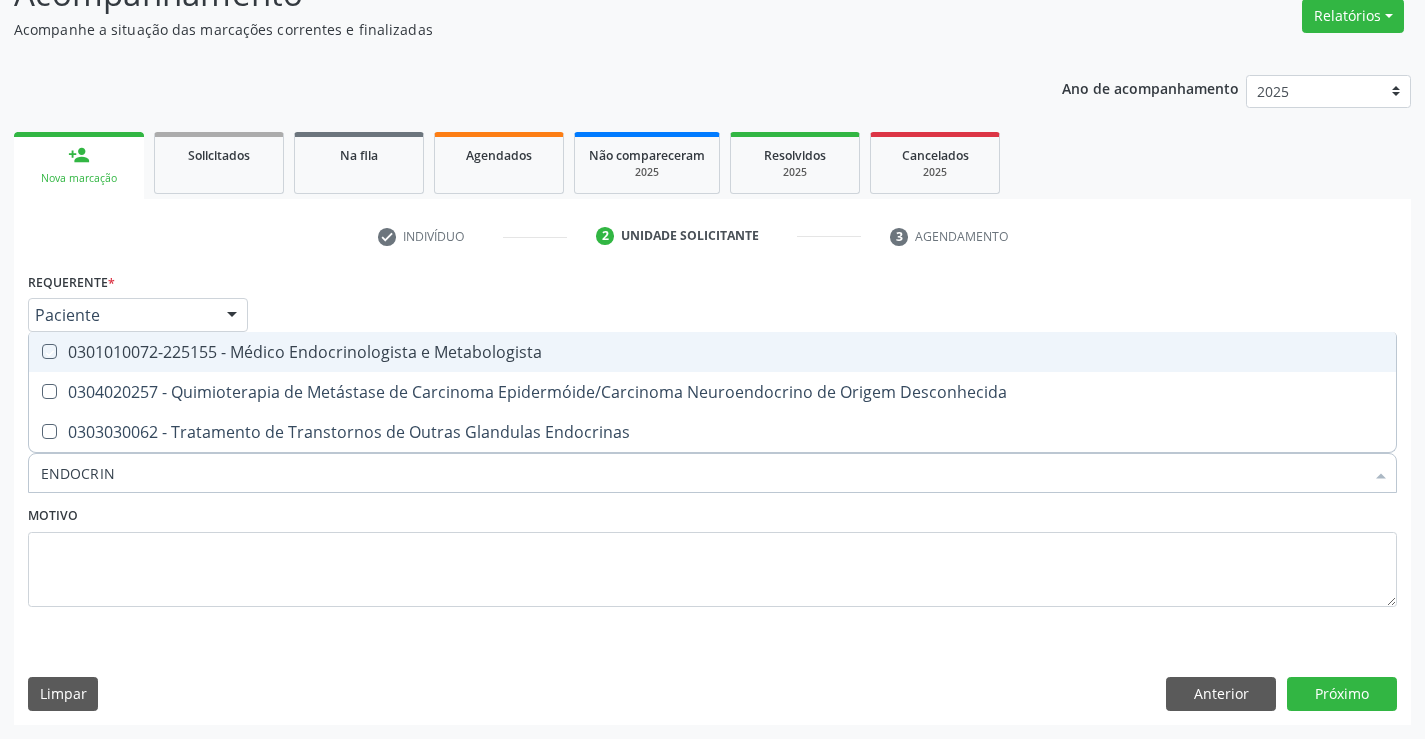 checkbox on "true" 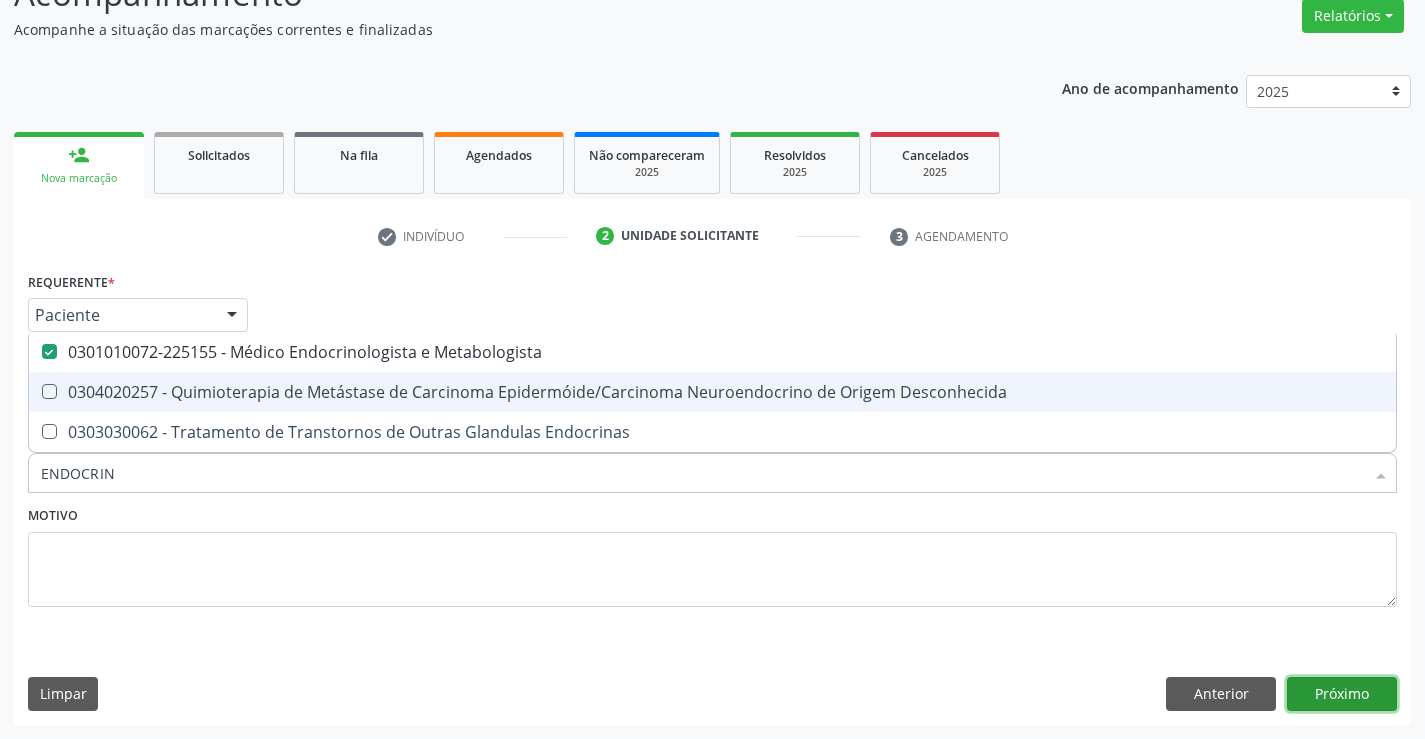 click on "Próximo" at bounding box center [1342, 694] 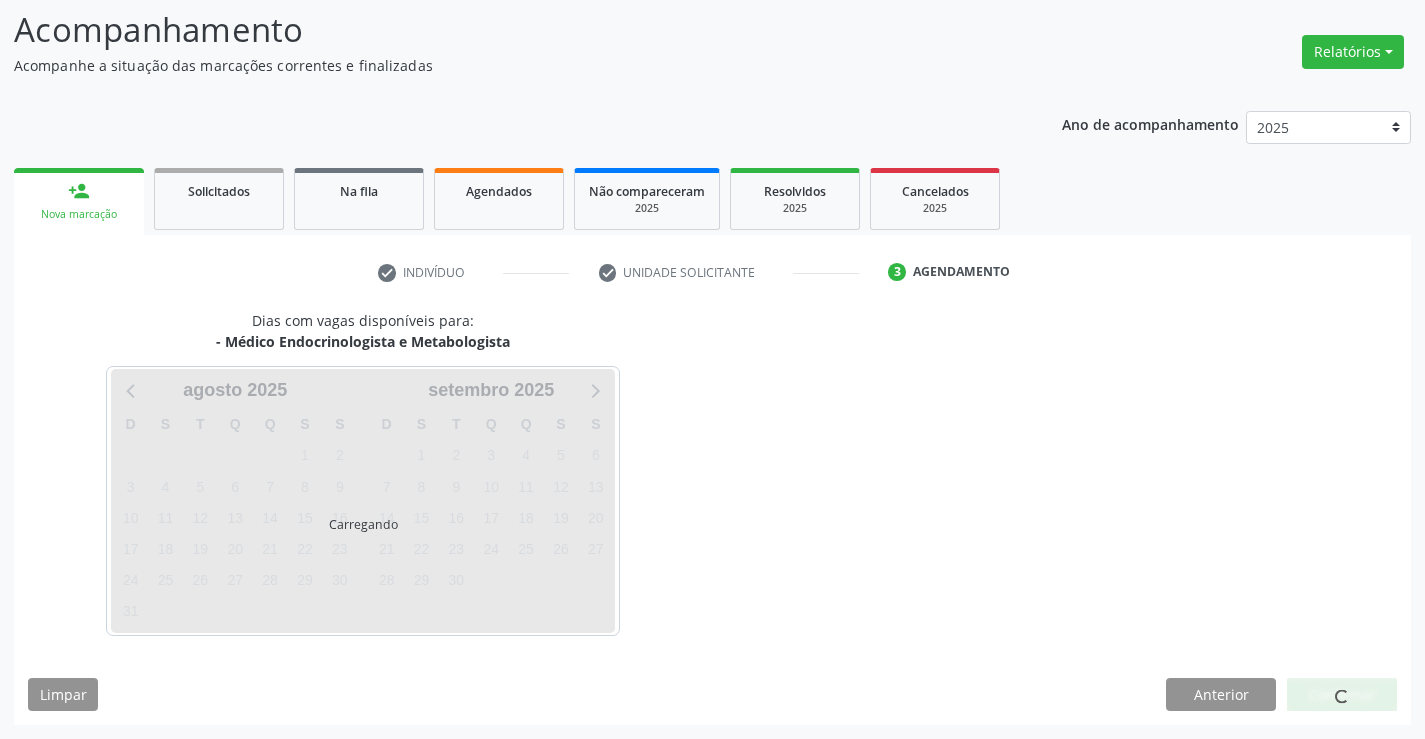 scroll, scrollTop: 131, scrollLeft: 0, axis: vertical 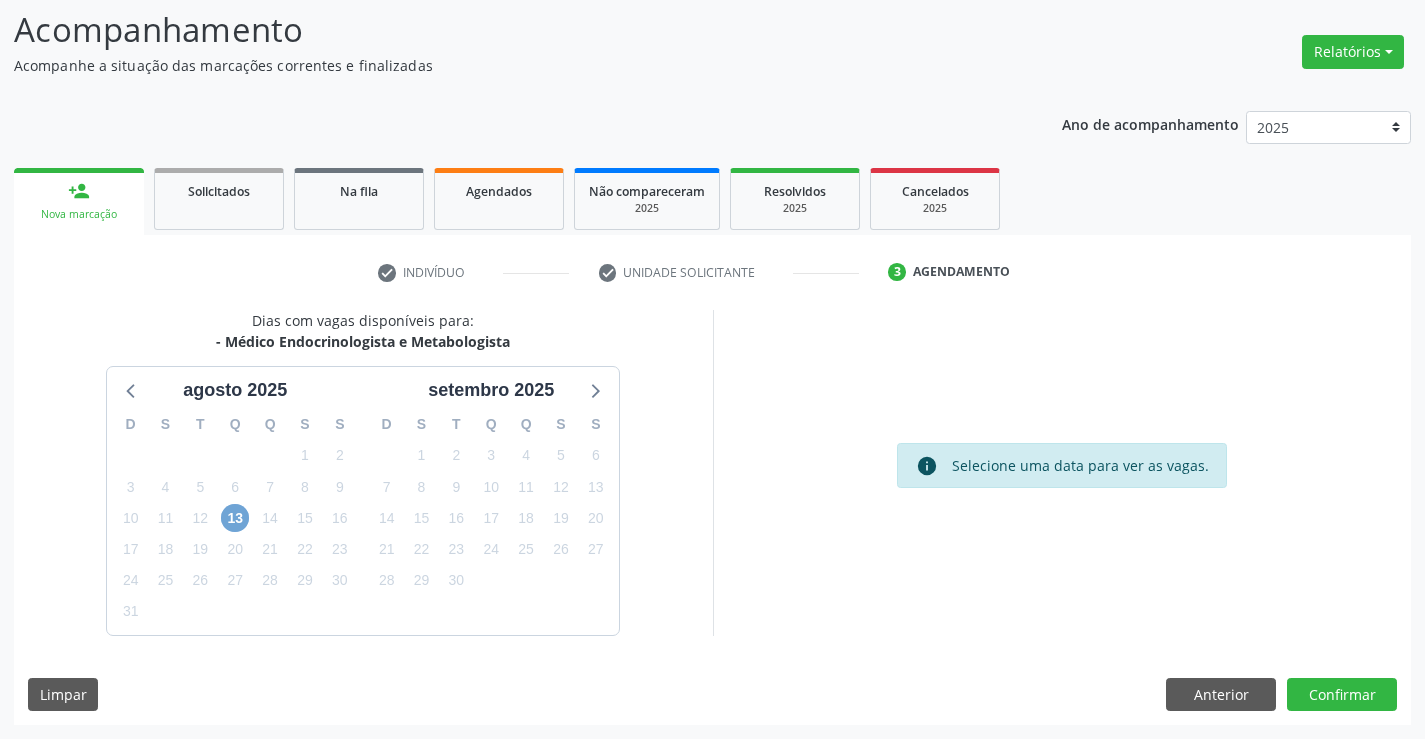 click on "13" at bounding box center (235, 518) 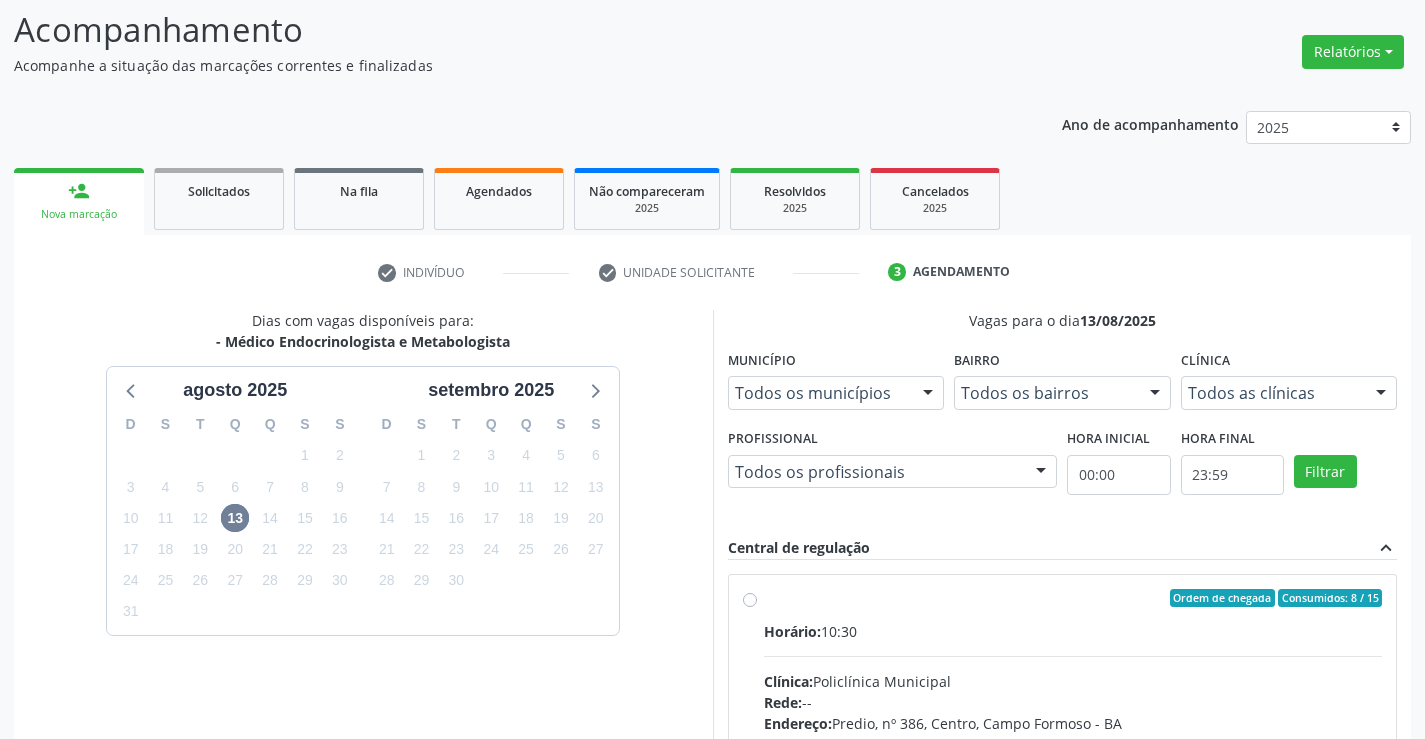 click on "Ordem de chegada
Consumidos: 8 / 15
Horário:   10:30
Clínica:  Policlínica Municipal
Rede:
--
Endereço:   Predio, nº 386, Centro, Campo Formoso - BA
Telefone:   (74) 6451312
Profissional:
Washington Luiz Sobreira da Slva
Informações adicionais sobre o atendimento
Idade de atendimento:
de 16 a 100 anos
Gênero(s) atendido(s):
Masculino e Feminino
Informações adicionais:
--" at bounding box center (1073, 742) 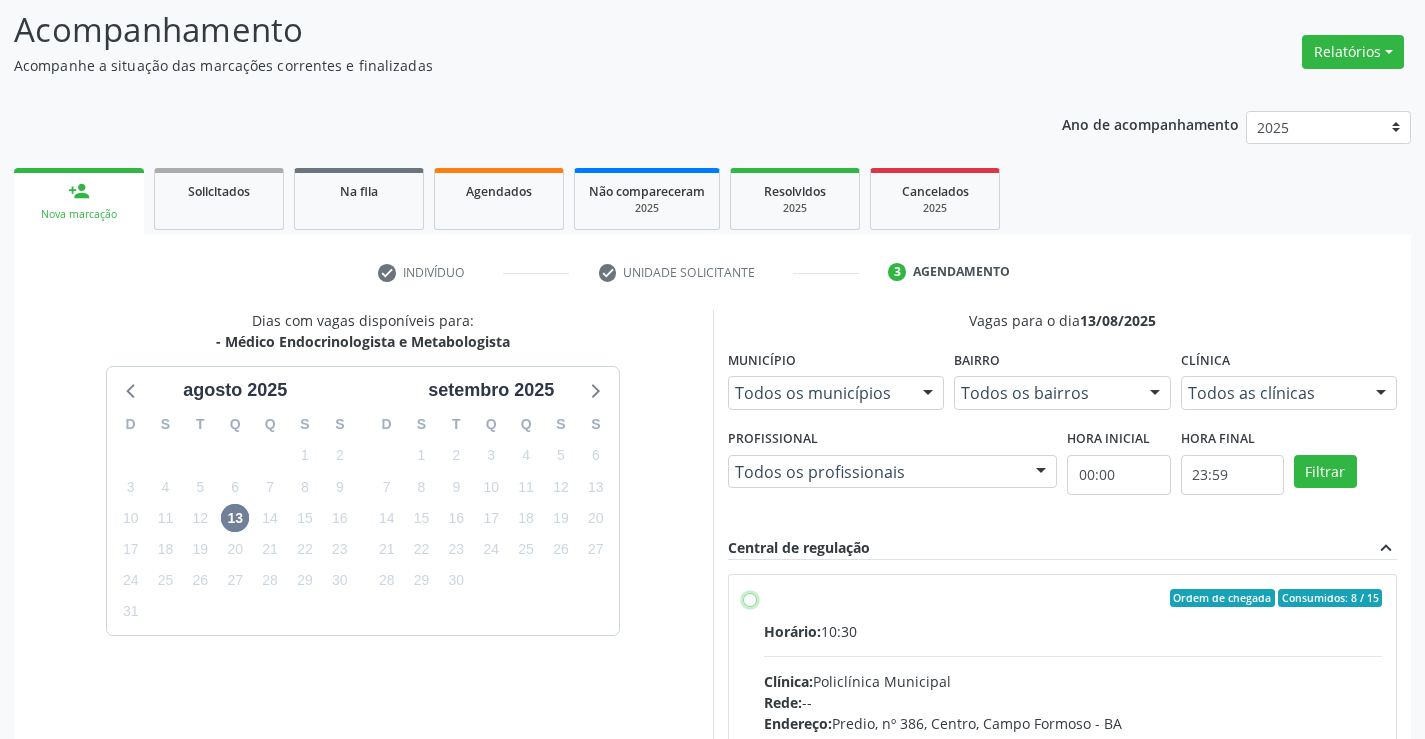 radio on "true" 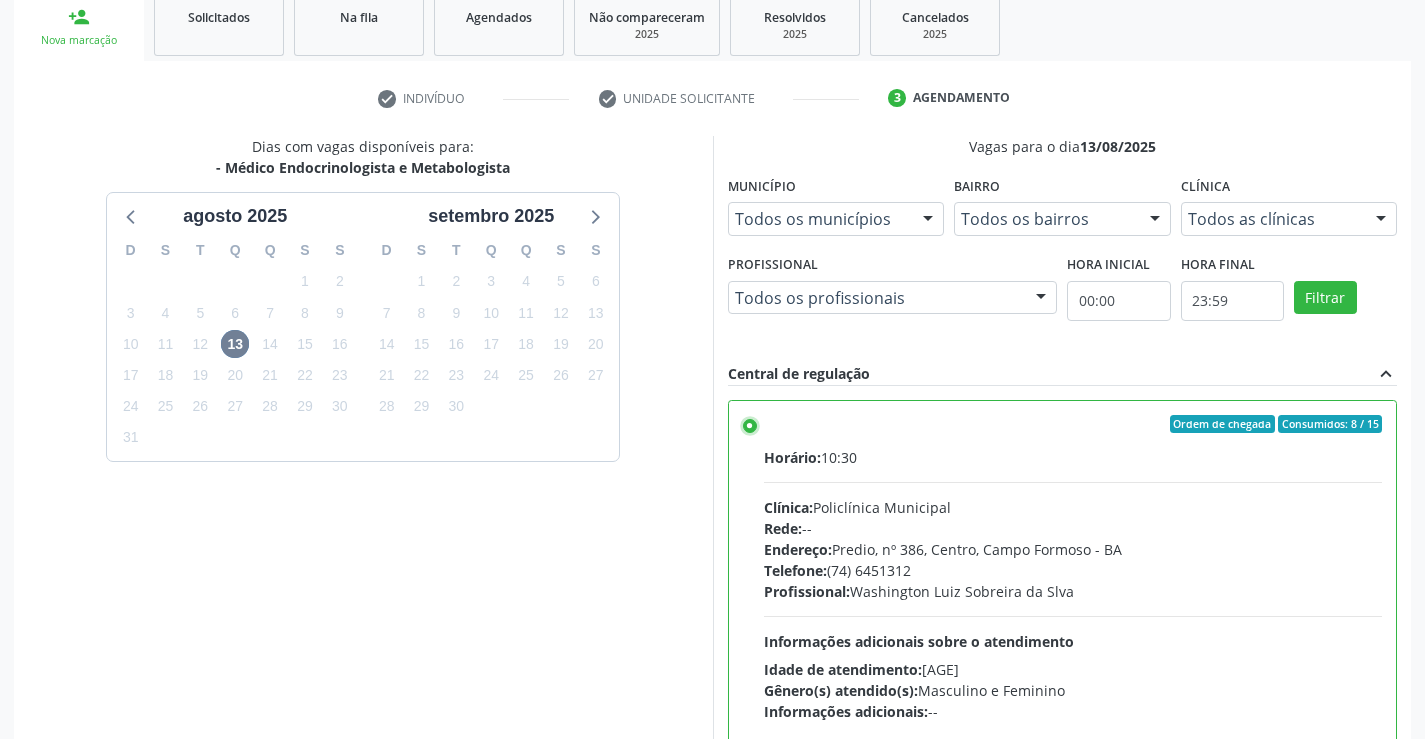 scroll, scrollTop: 456, scrollLeft: 0, axis: vertical 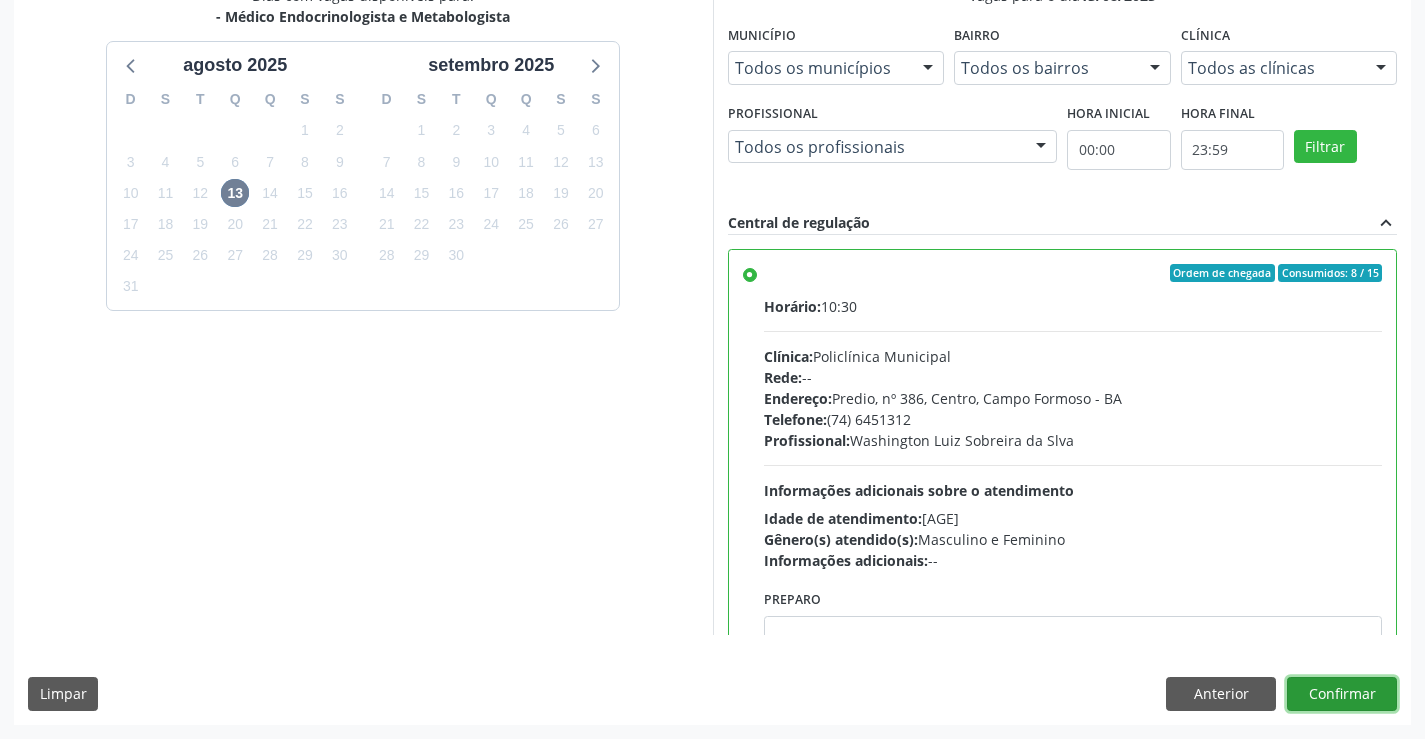 click on "Confirmar" at bounding box center [1342, 694] 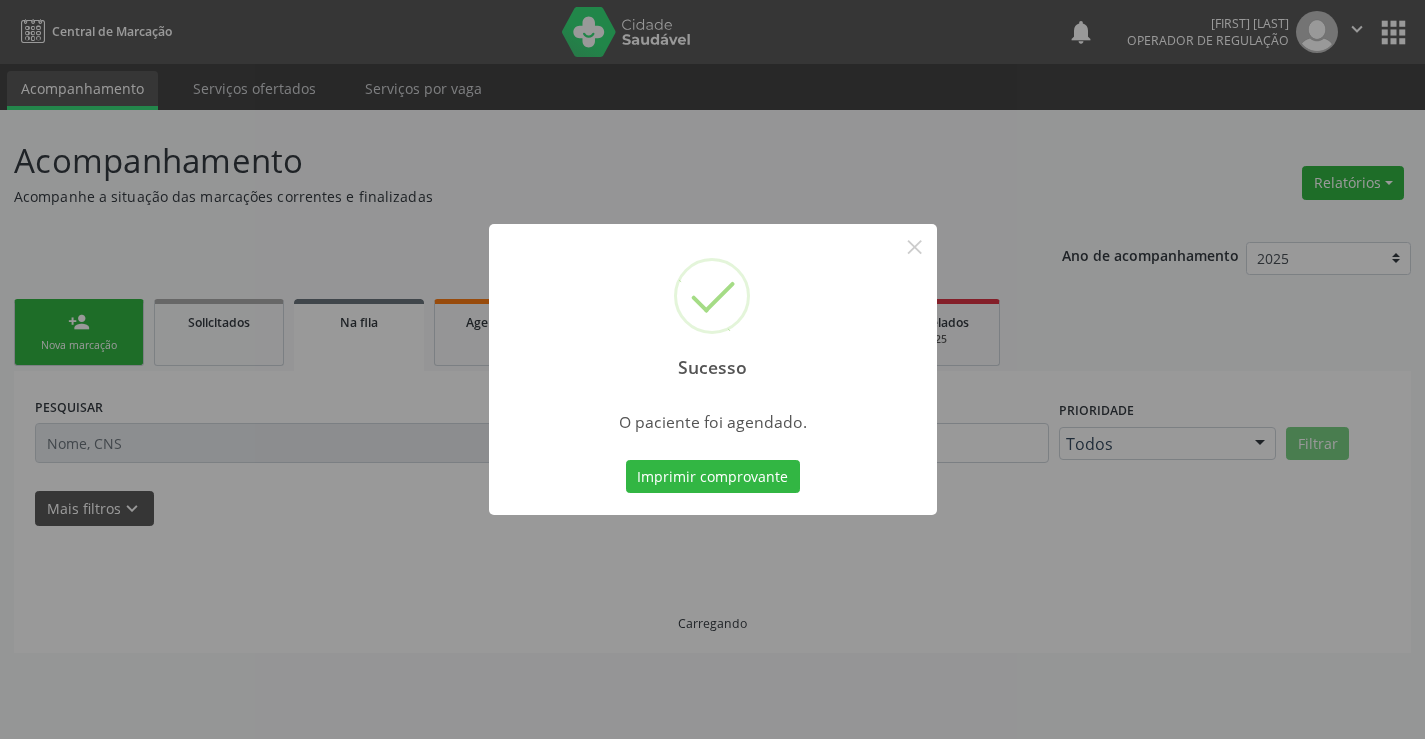 scroll, scrollTop: 0, scrollLeft: 0, axis: both 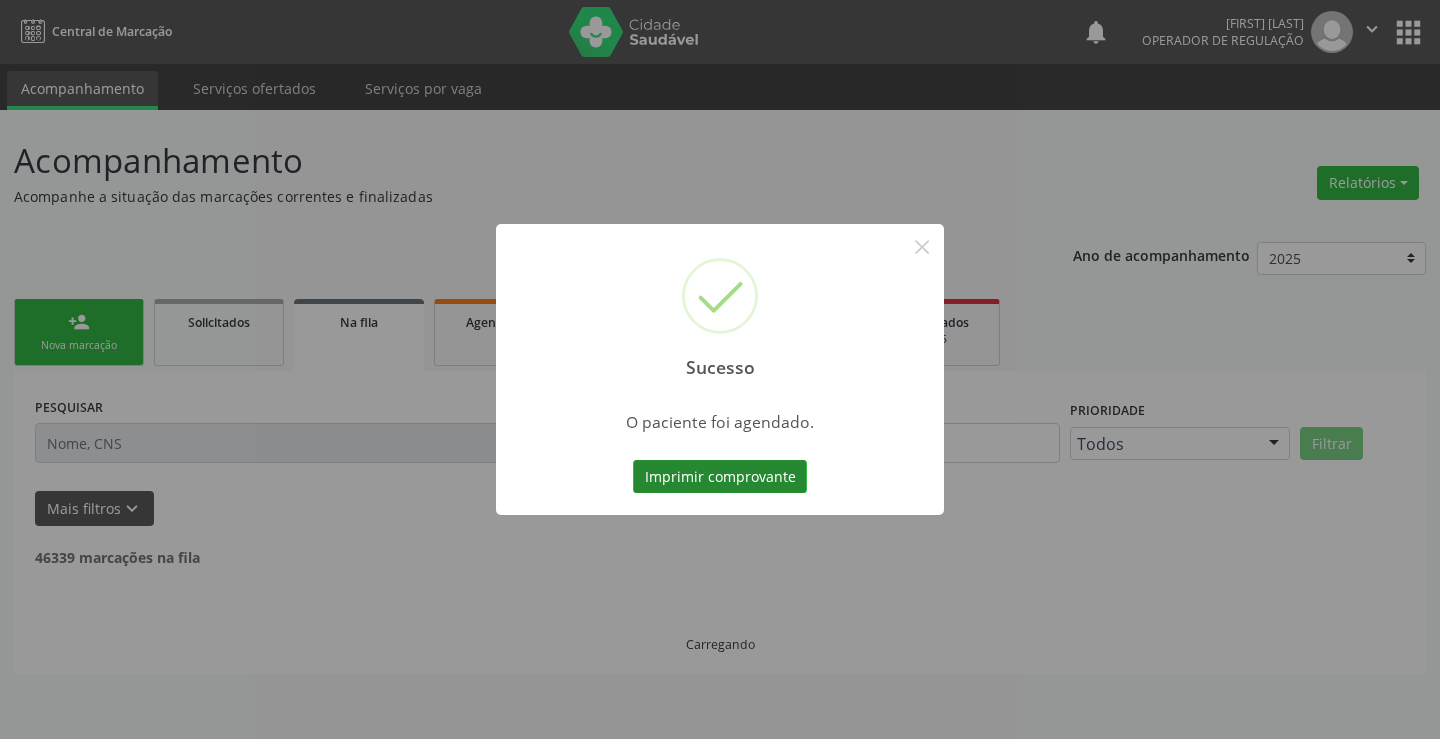 click on "Imprimir comprovante" at bounding box center [720, 477] 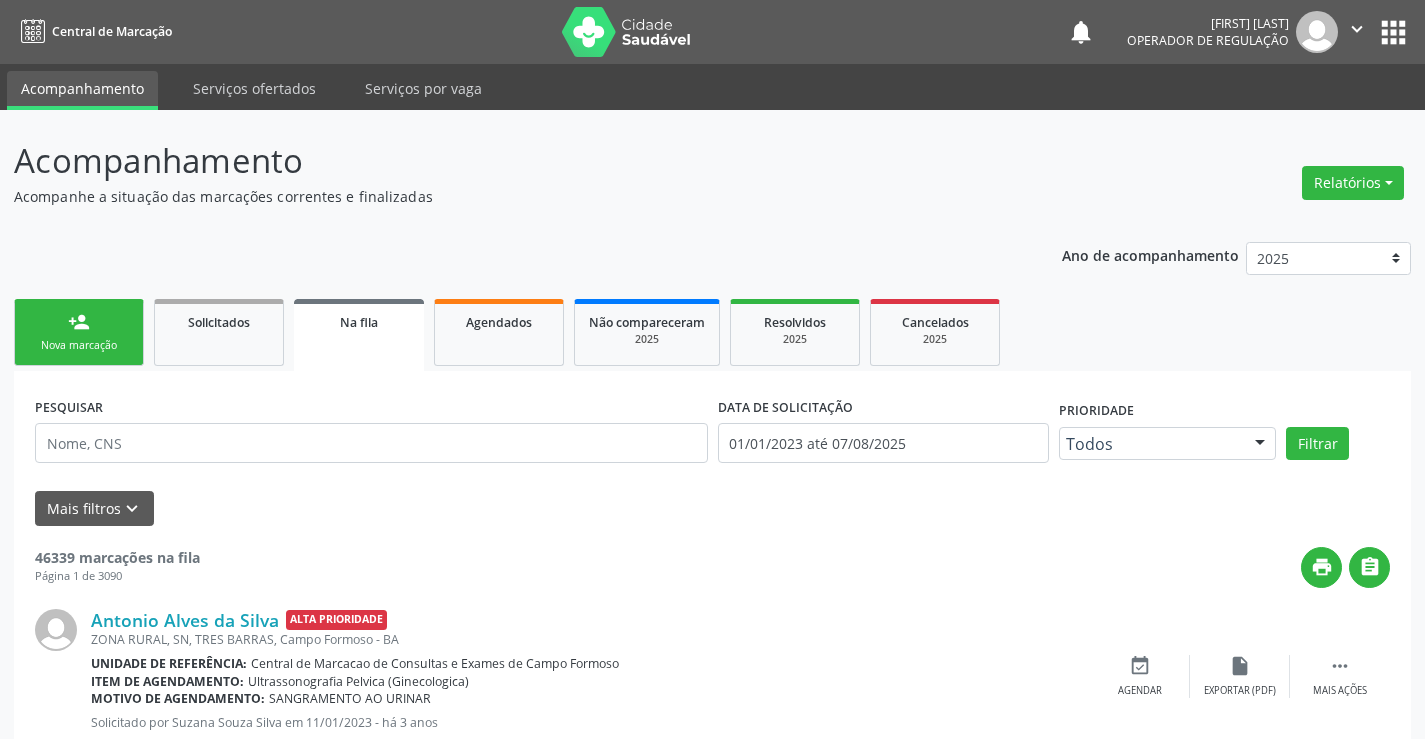 click on "person_add" at bounding box center (79, 322) 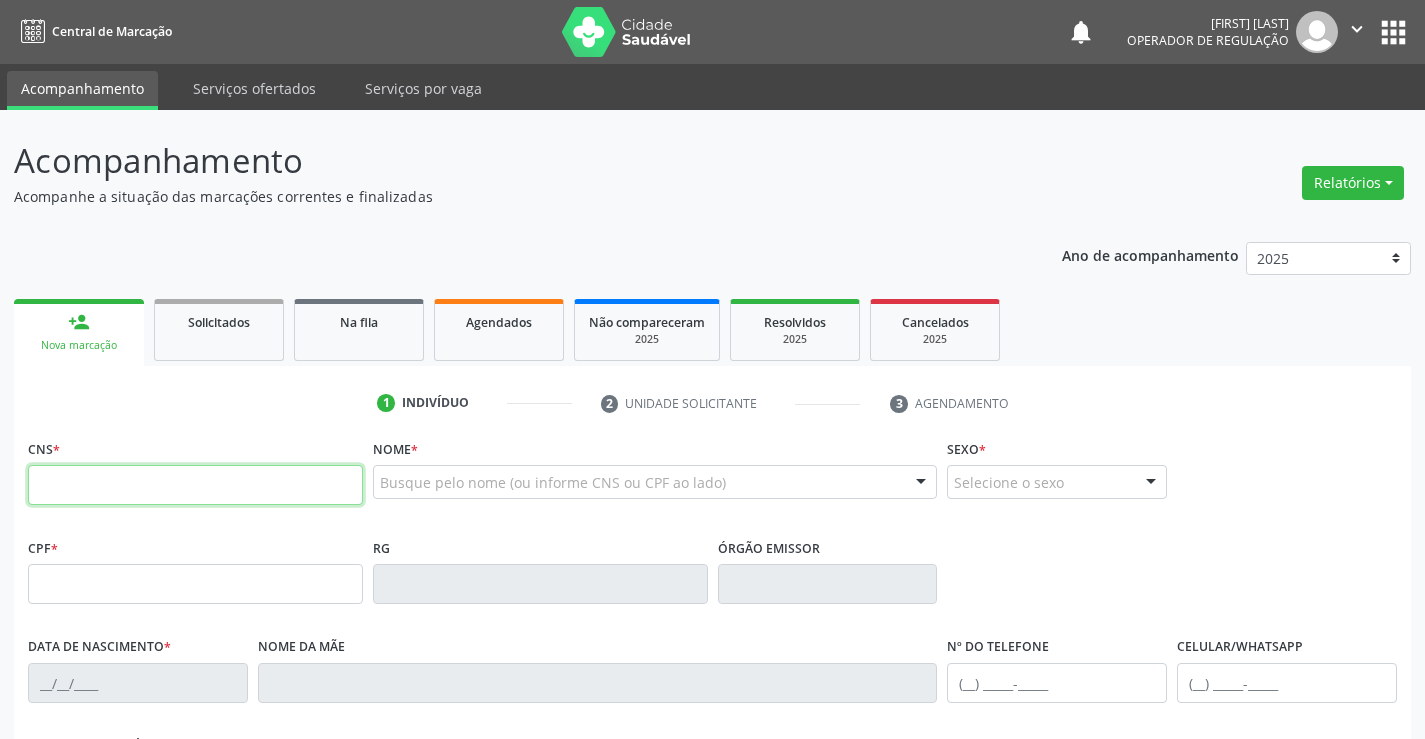 click at bounding box center (195, 485) 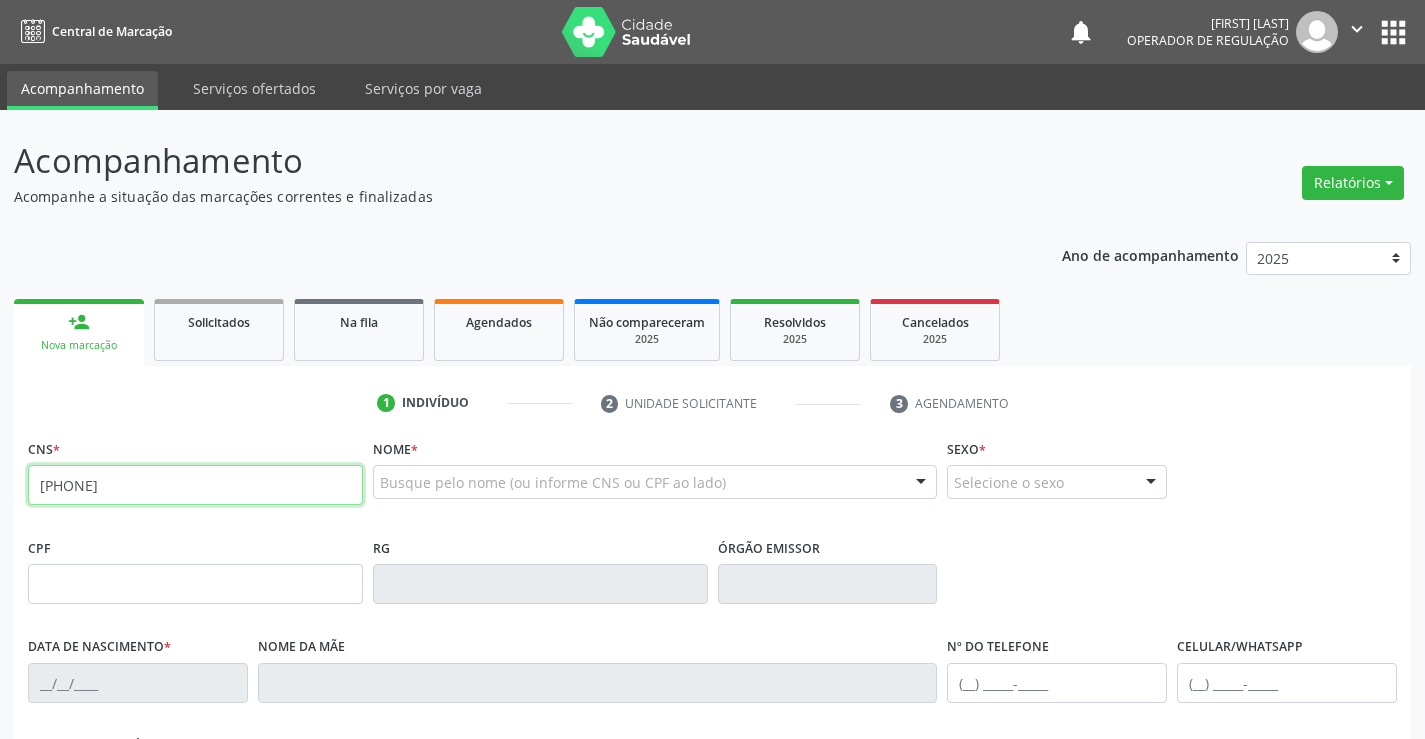 type on "708 1085 0137 8134" 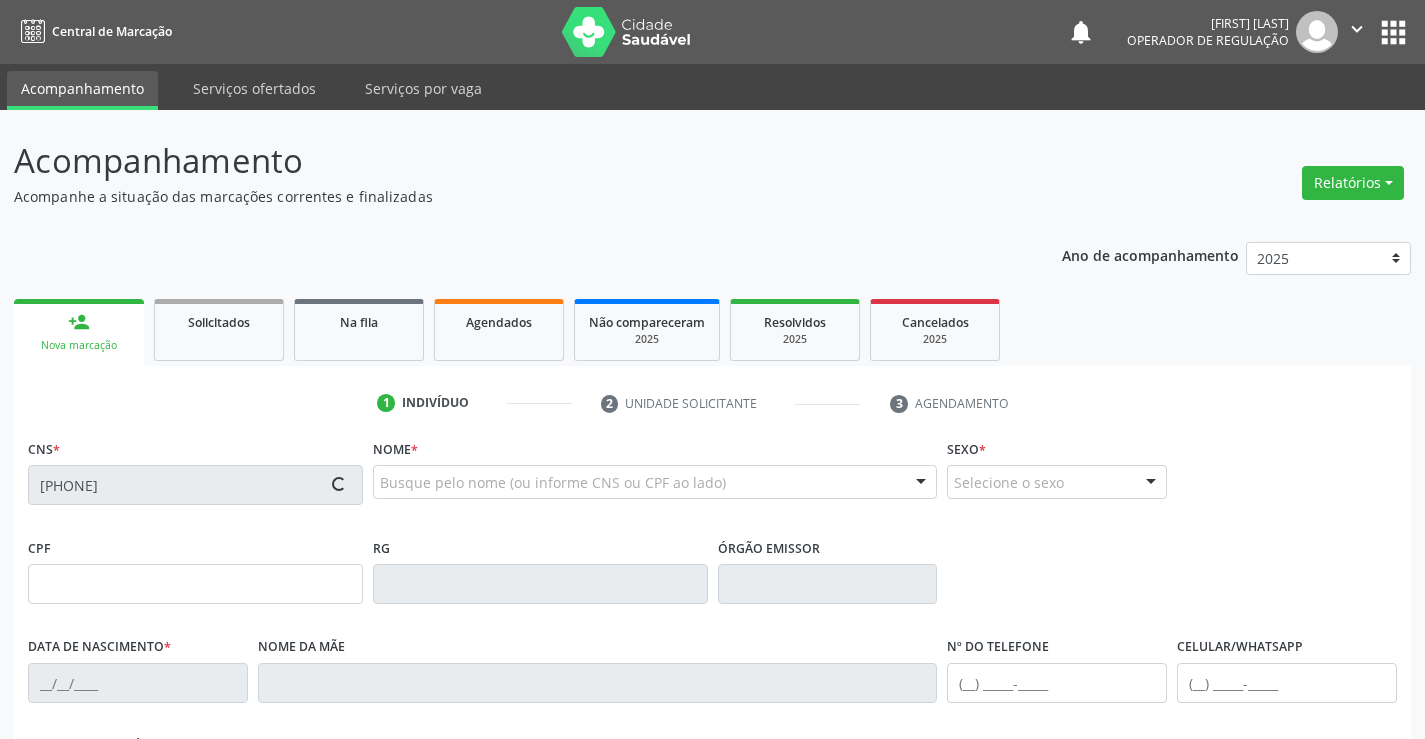 type on "0777803887" 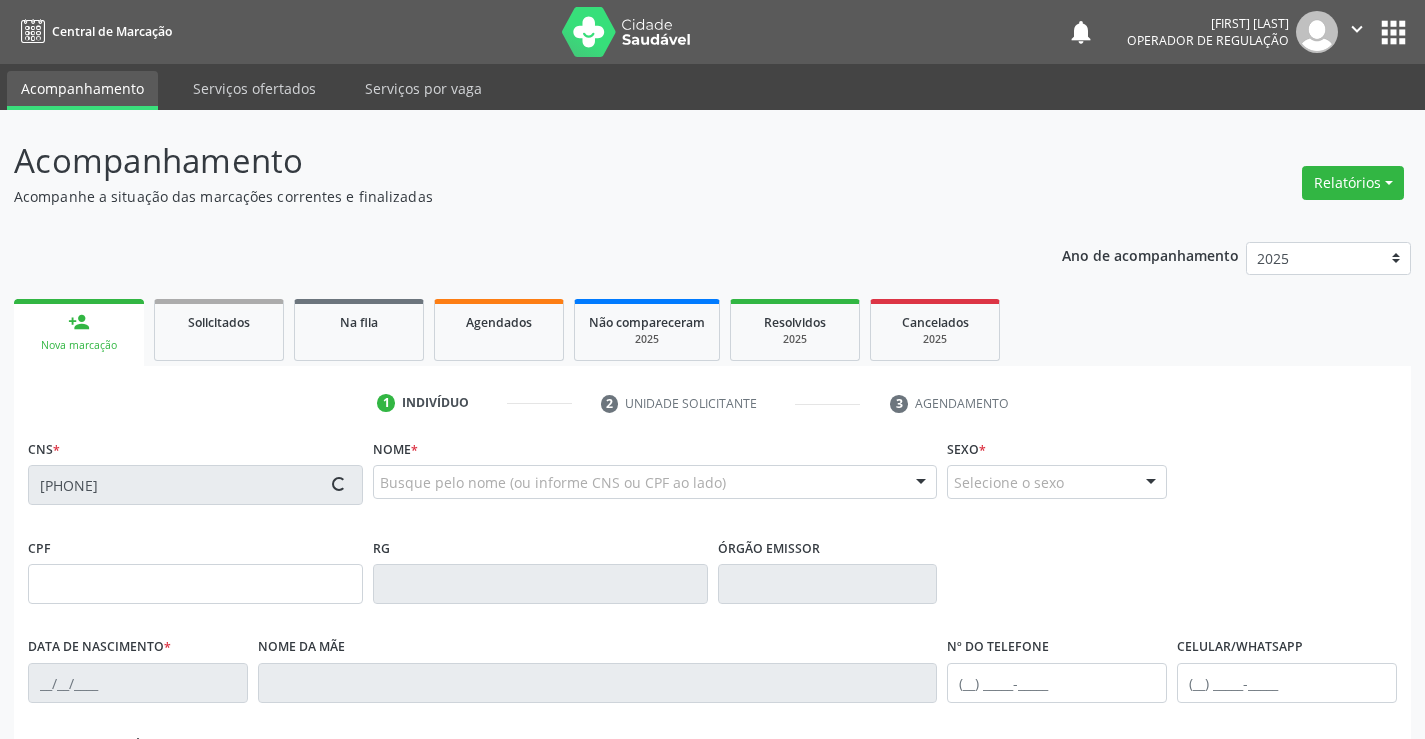 type on "11/04/1976" 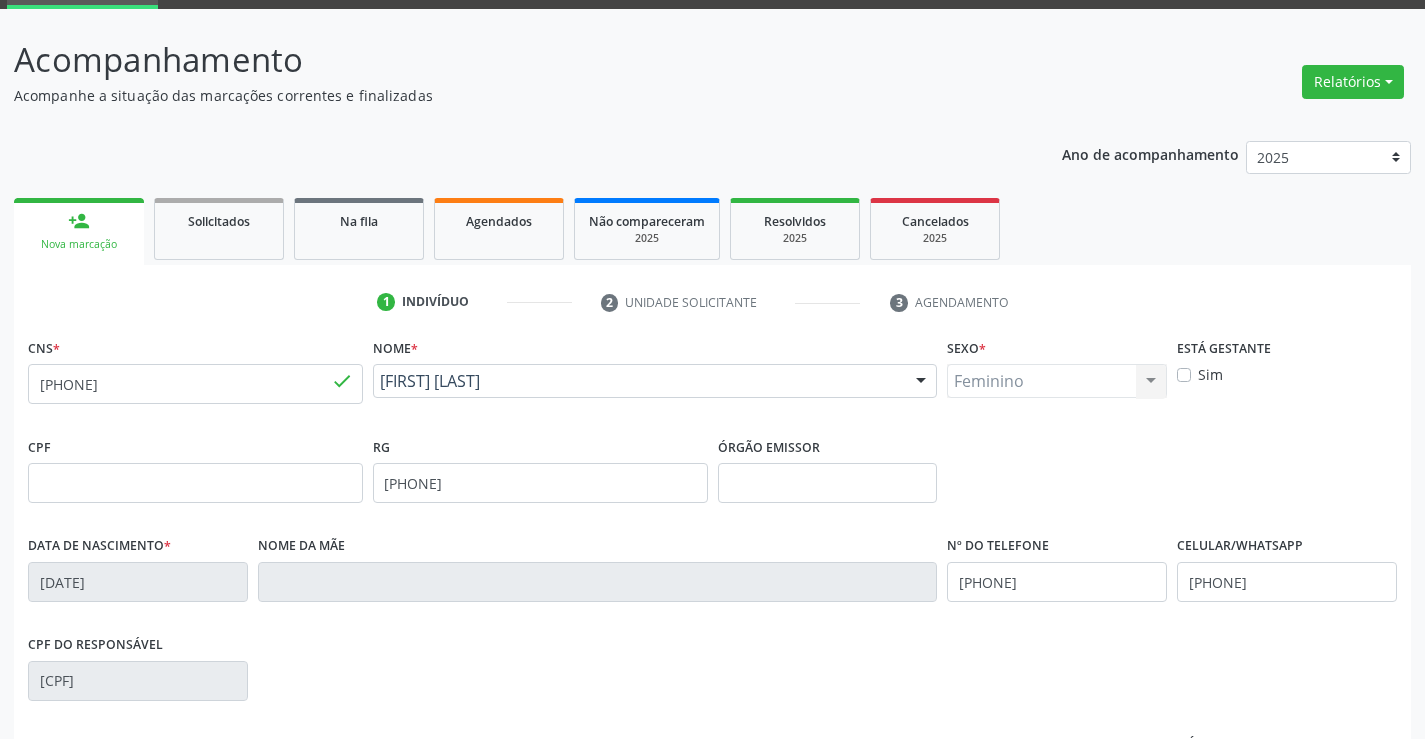 scroll, scrollTop: 345, scrollLeft: 0, axis: vertical 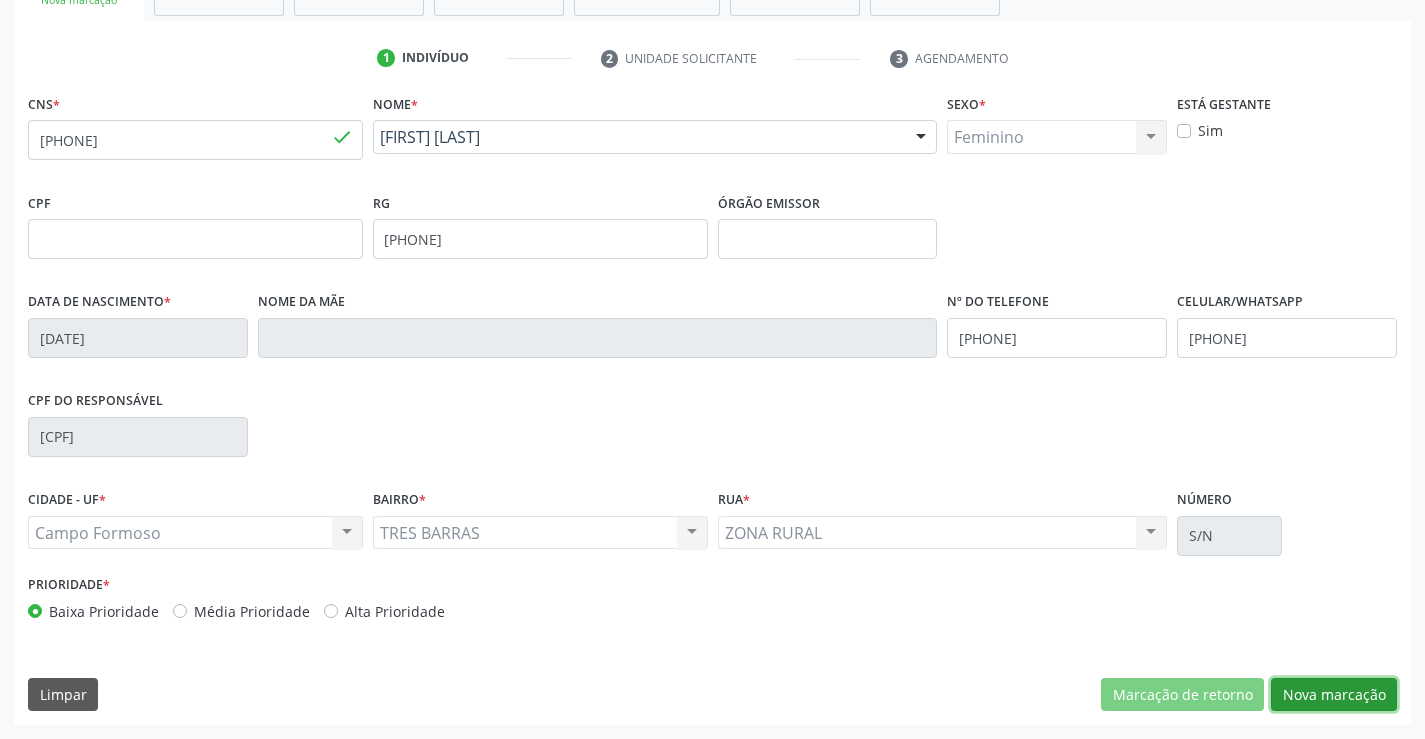 click on "Nova marcação" at bounding box center [1334, 695] 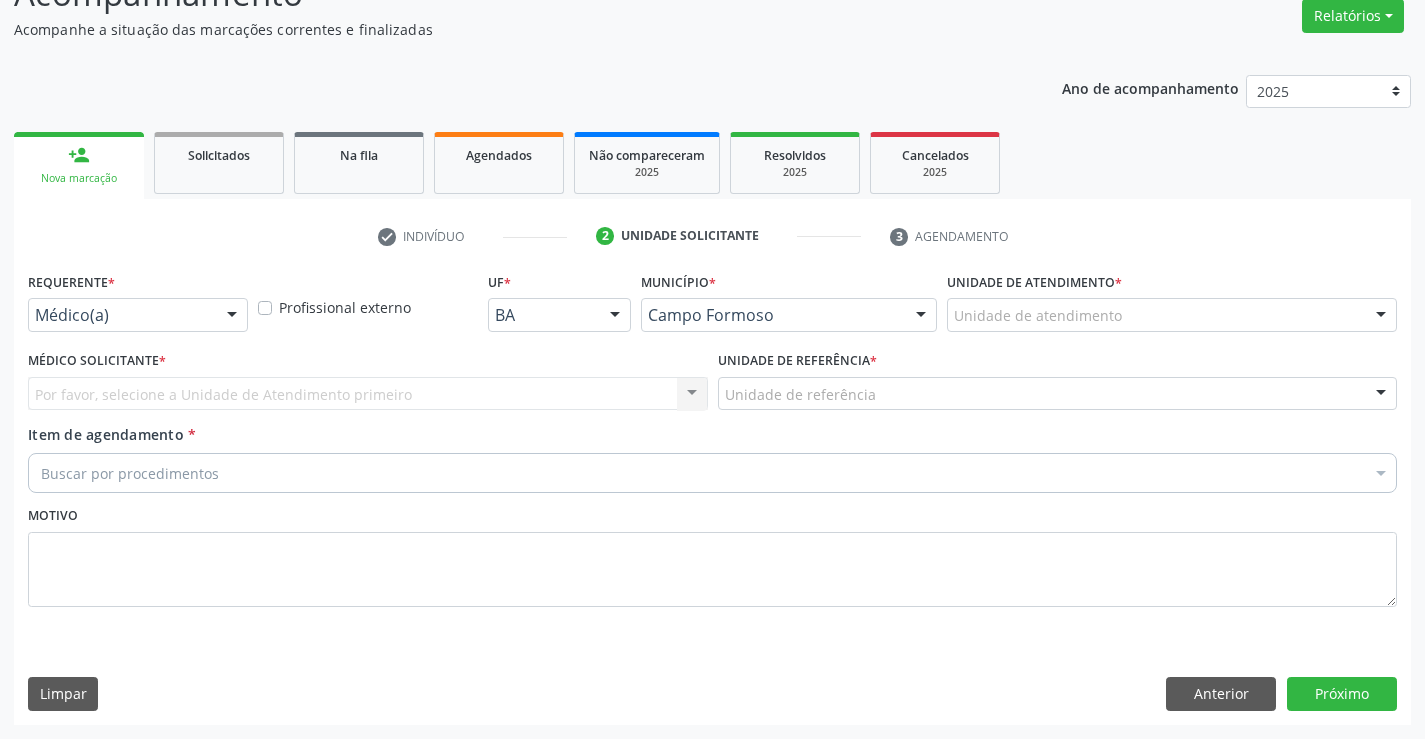 scroll, scrollTop: 167, scrollLeft: 0, axis: vertical 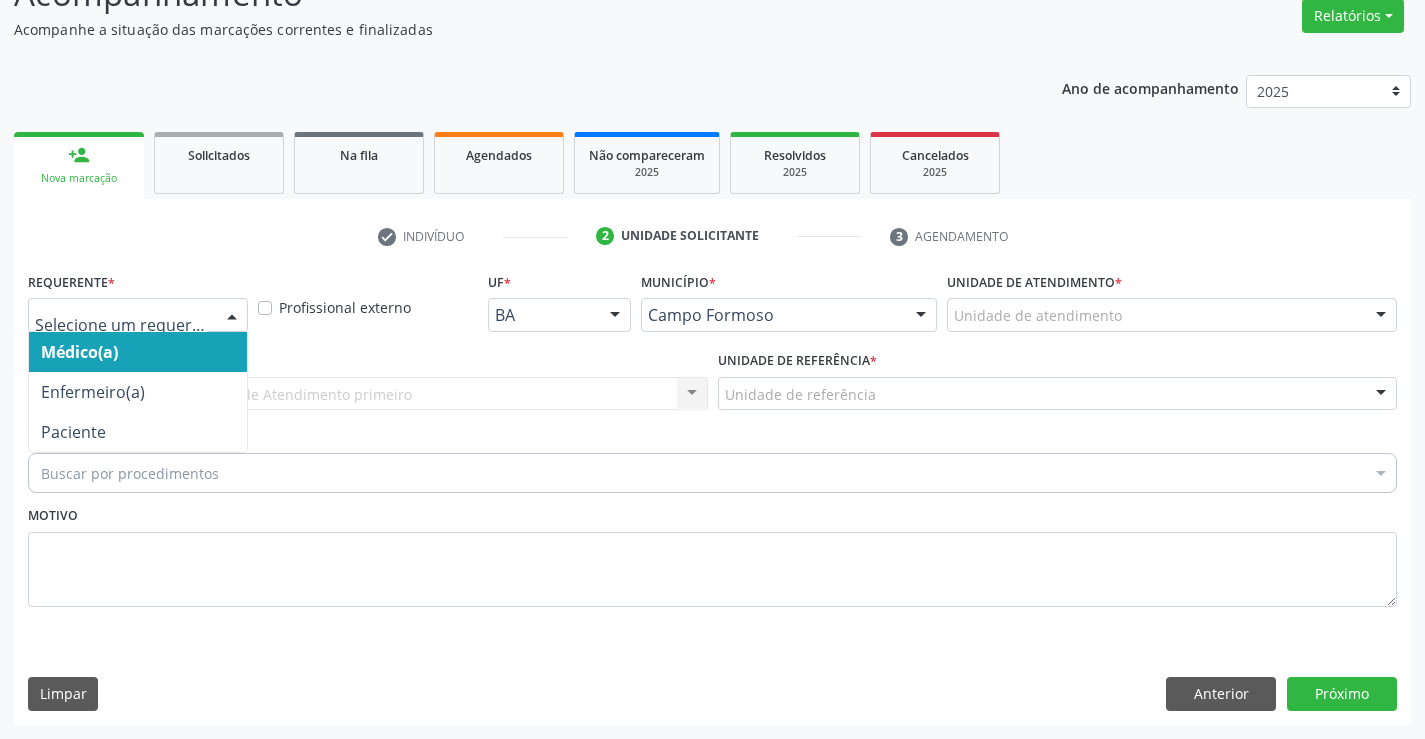 click at bounding box center [232, 316] 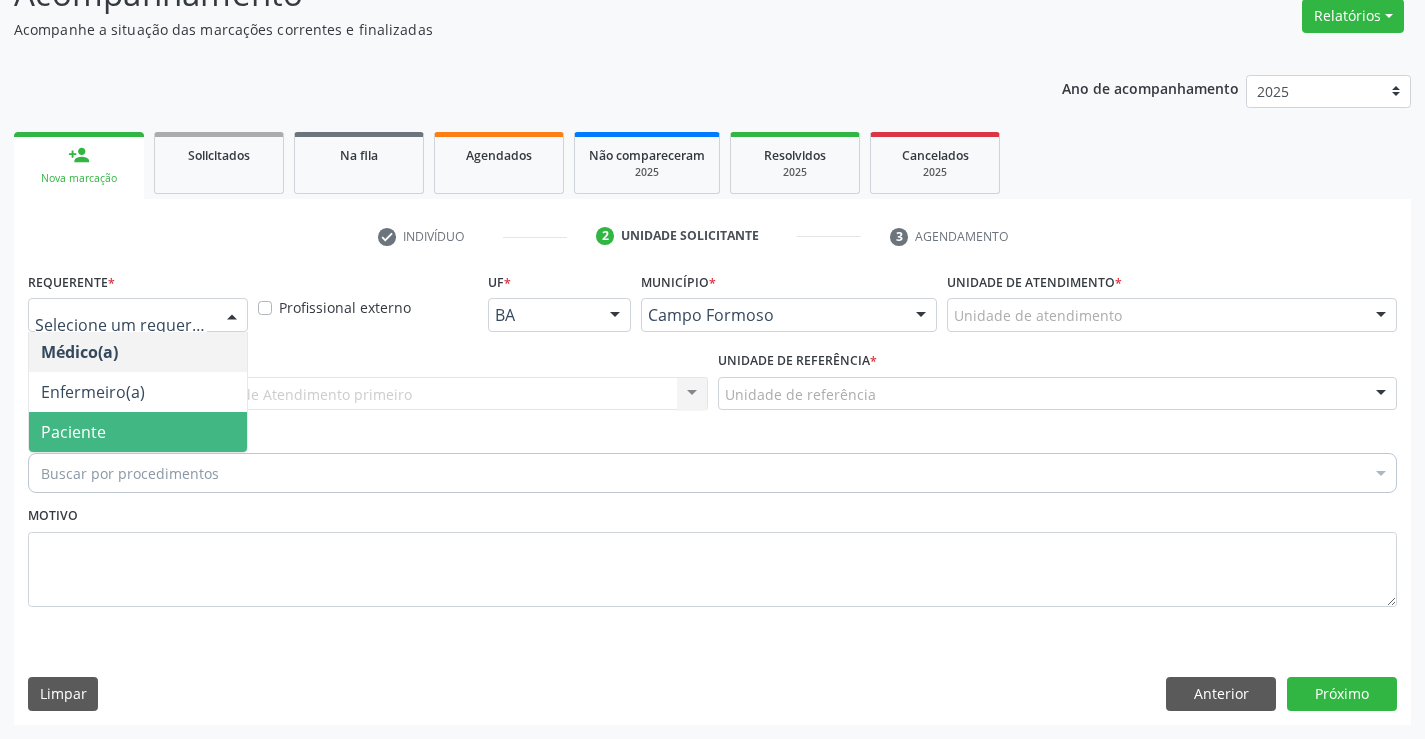 click on "Paciente" at bounding box center [138, 432] 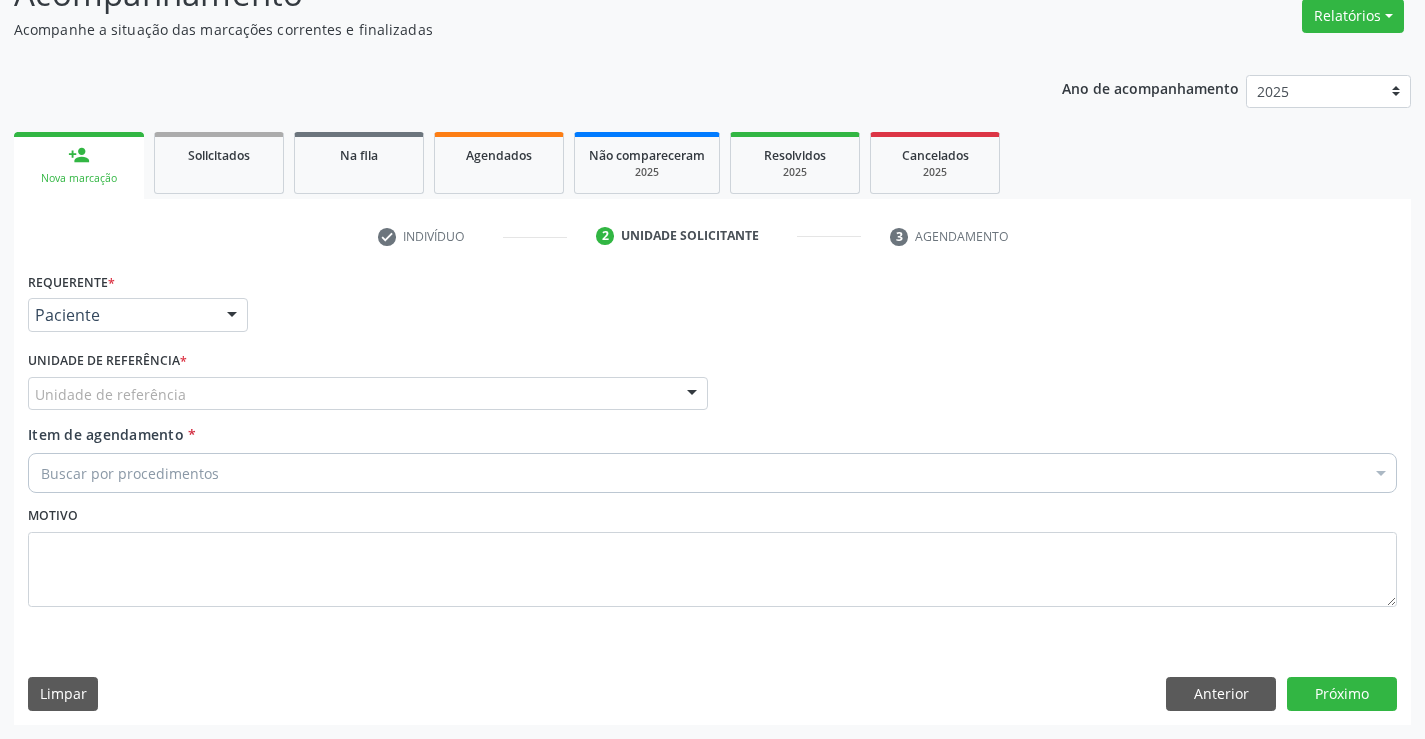 click at bounding box center (692, 395) 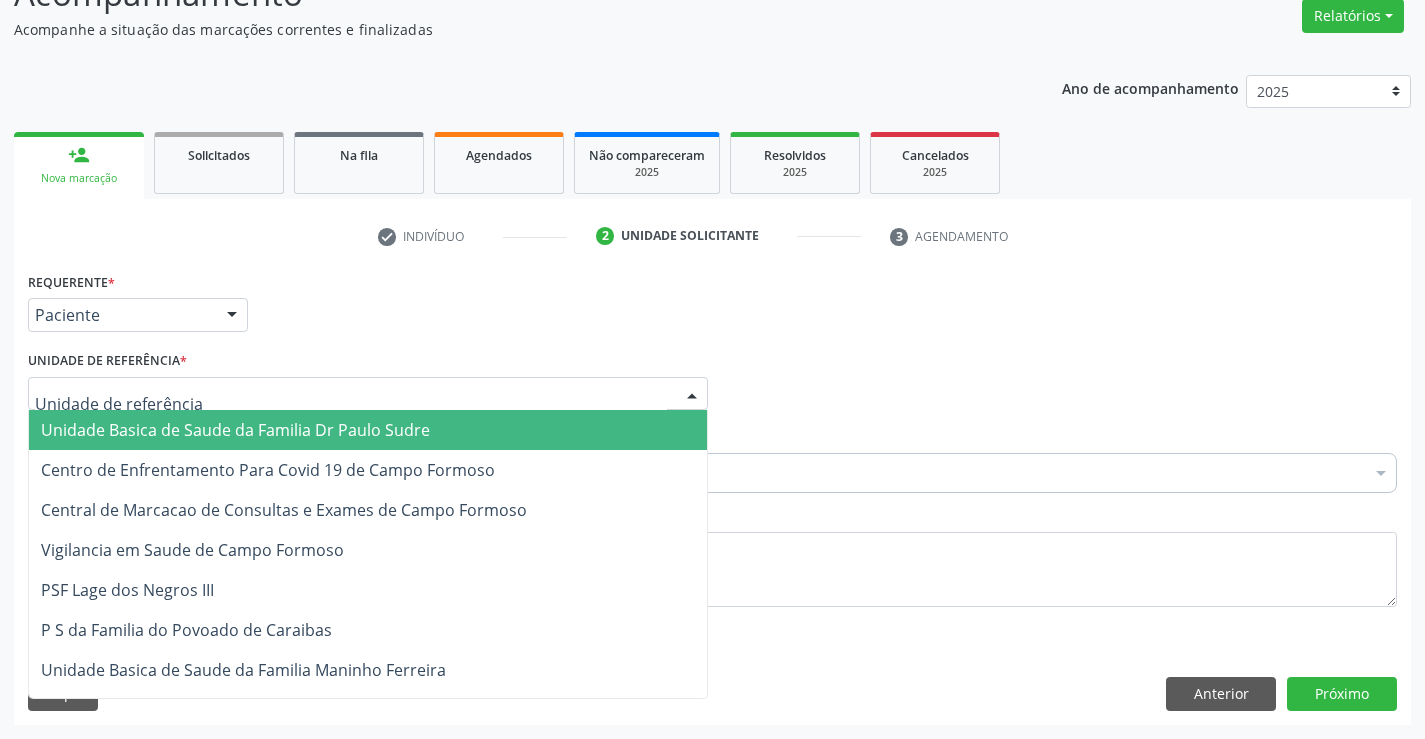 click on "Unidade Basica de Saude da Familia Dr Paulo Sudre" at bounding box center [368, 430] 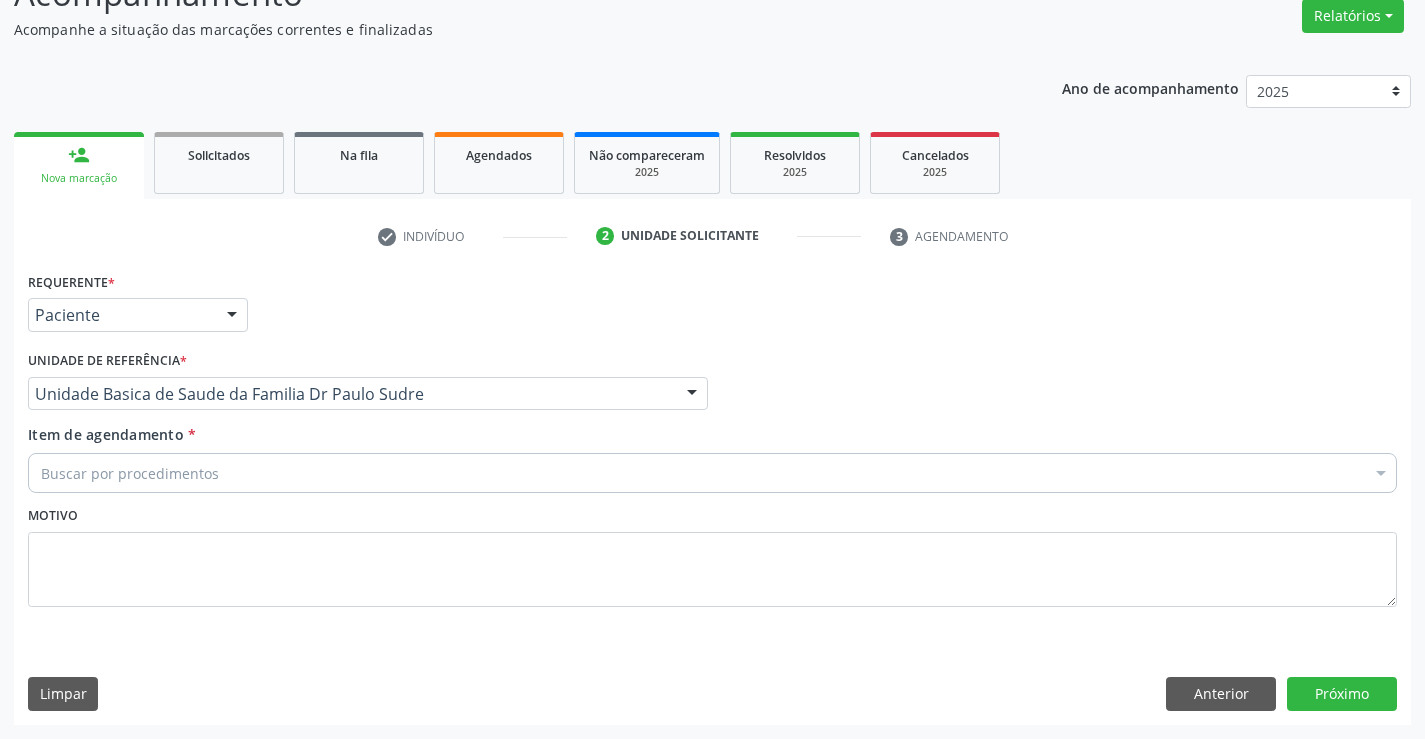 click on "Buscar por procedimentos" at bounding box center [712, 473] 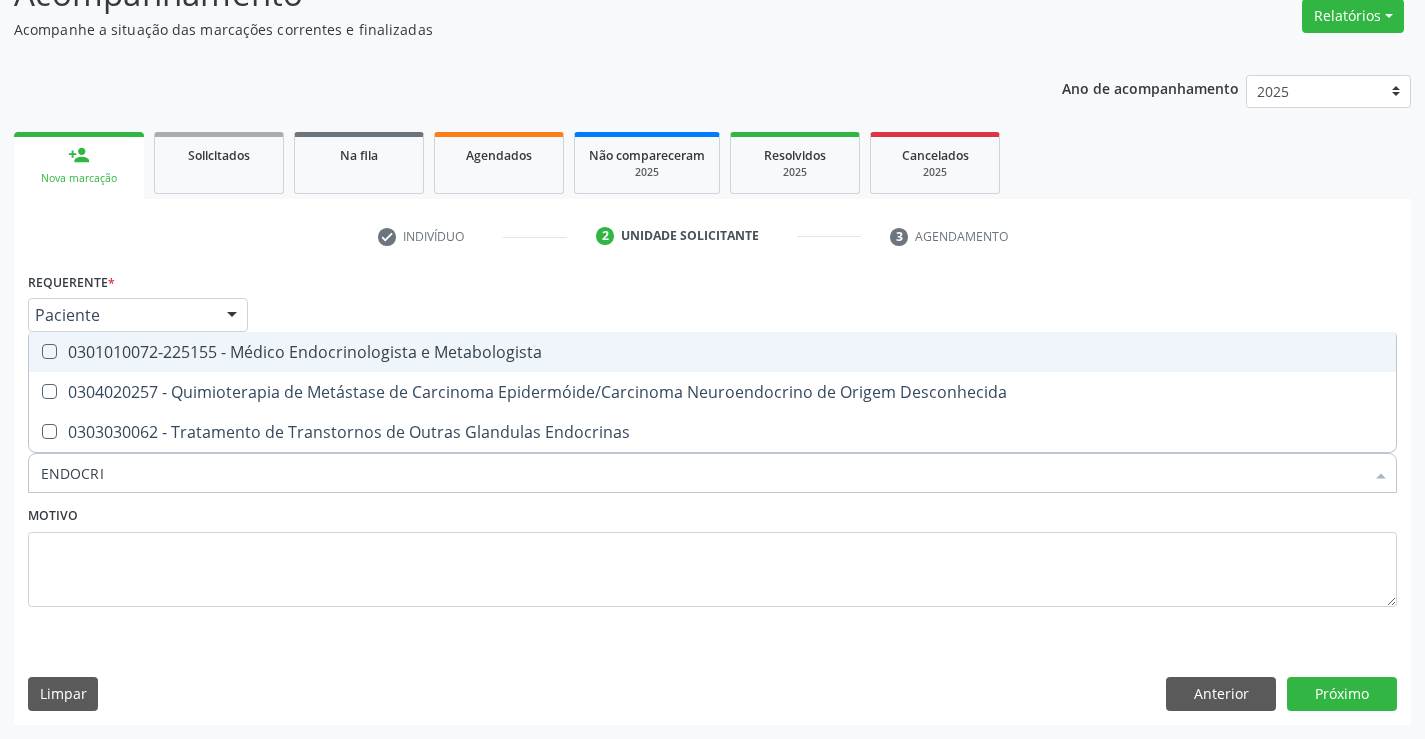 type on "ENDOCRIN" 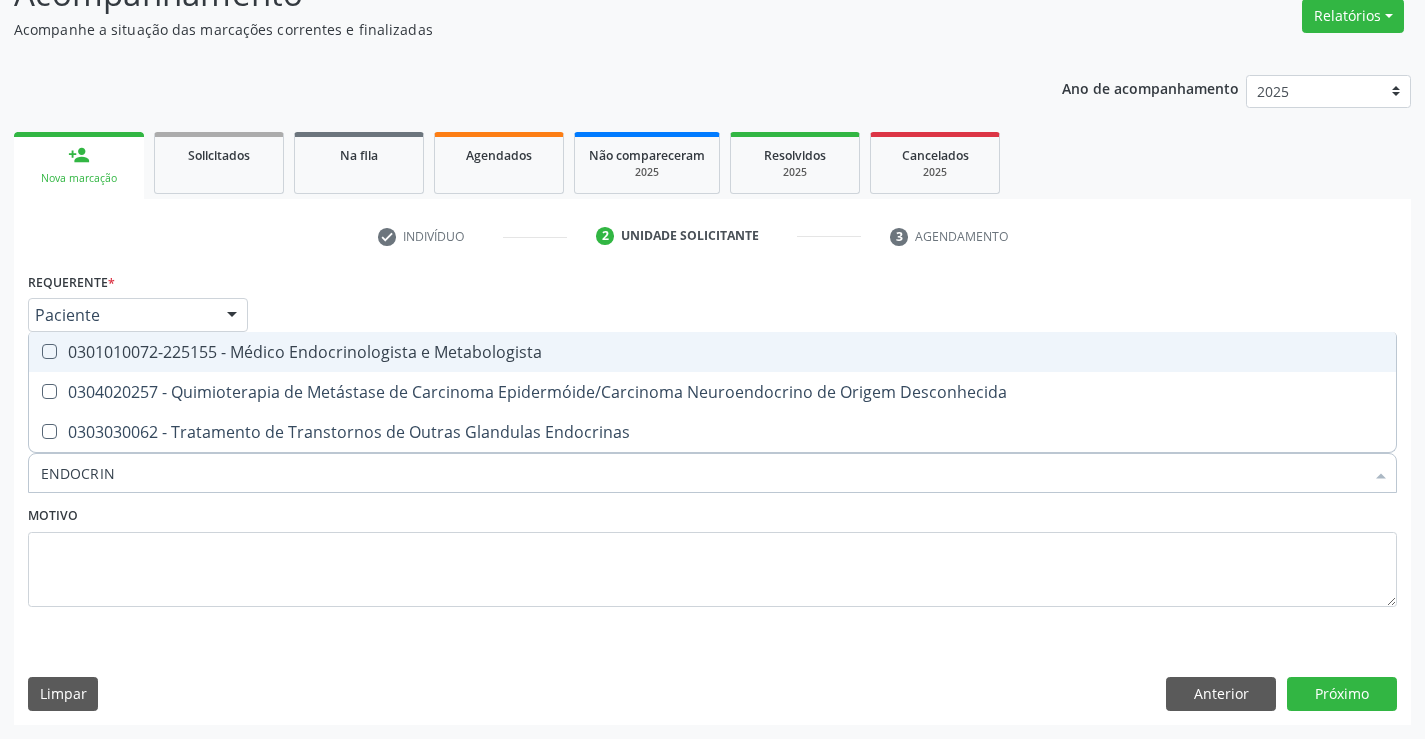 click on "0301010072-225155 - Médico Endocrinologista e Metabologista" at bounding box center [712, 352] 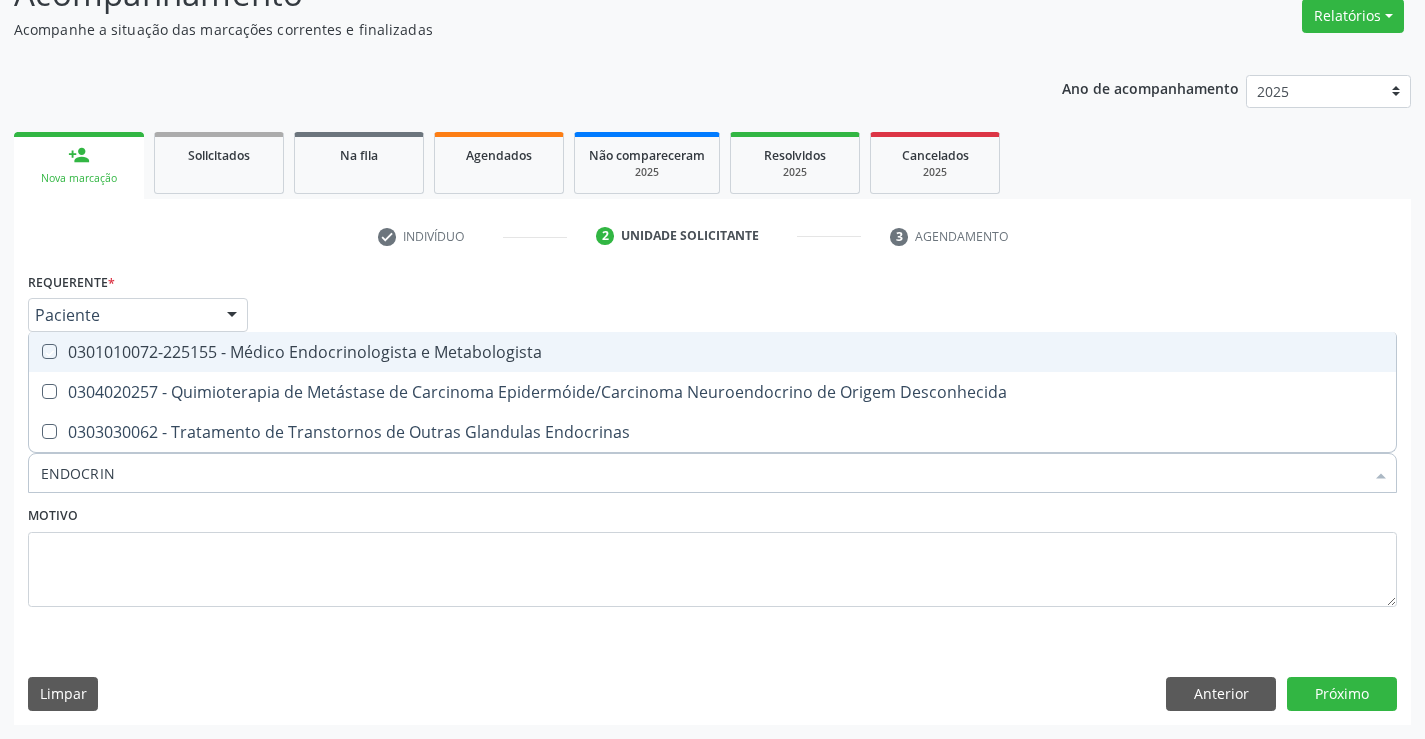 checkbox on "true" 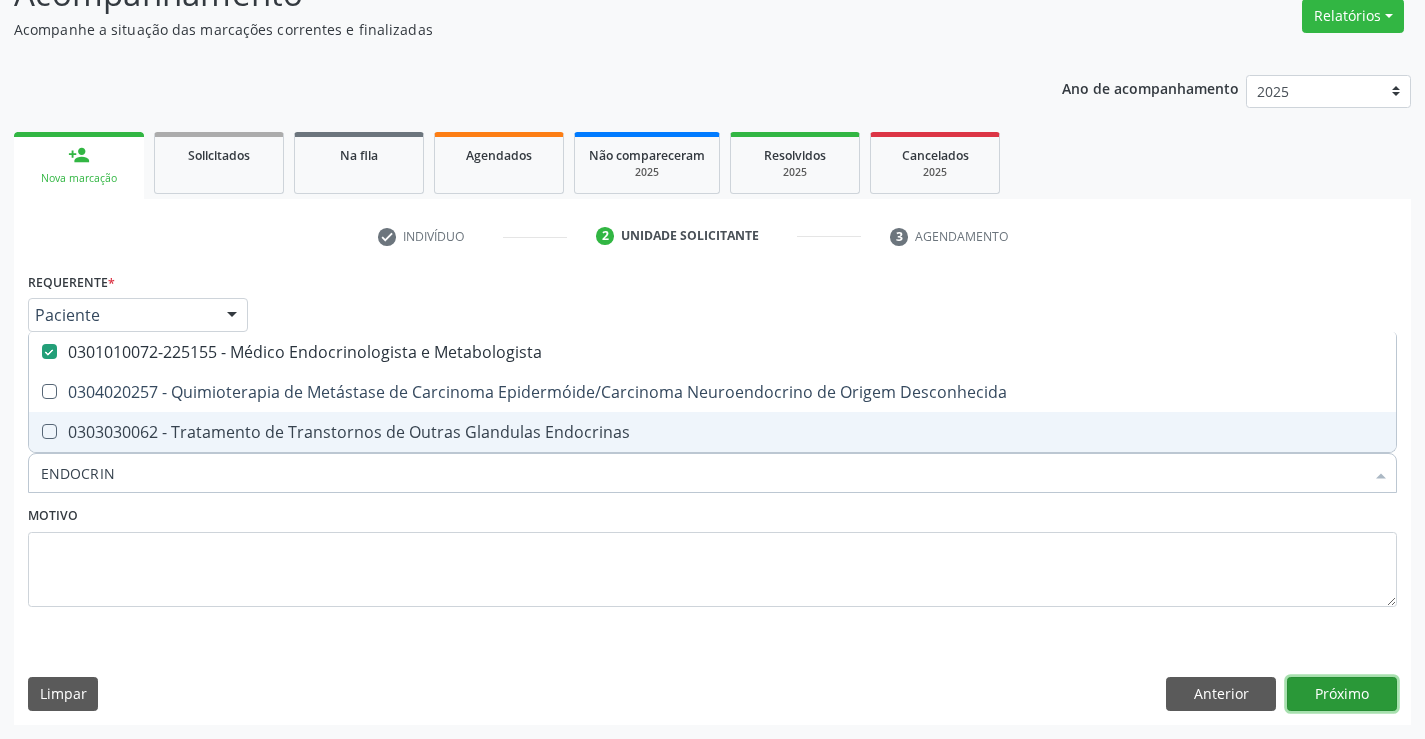 click on "Próximo" at bounding box center [1342, 694] 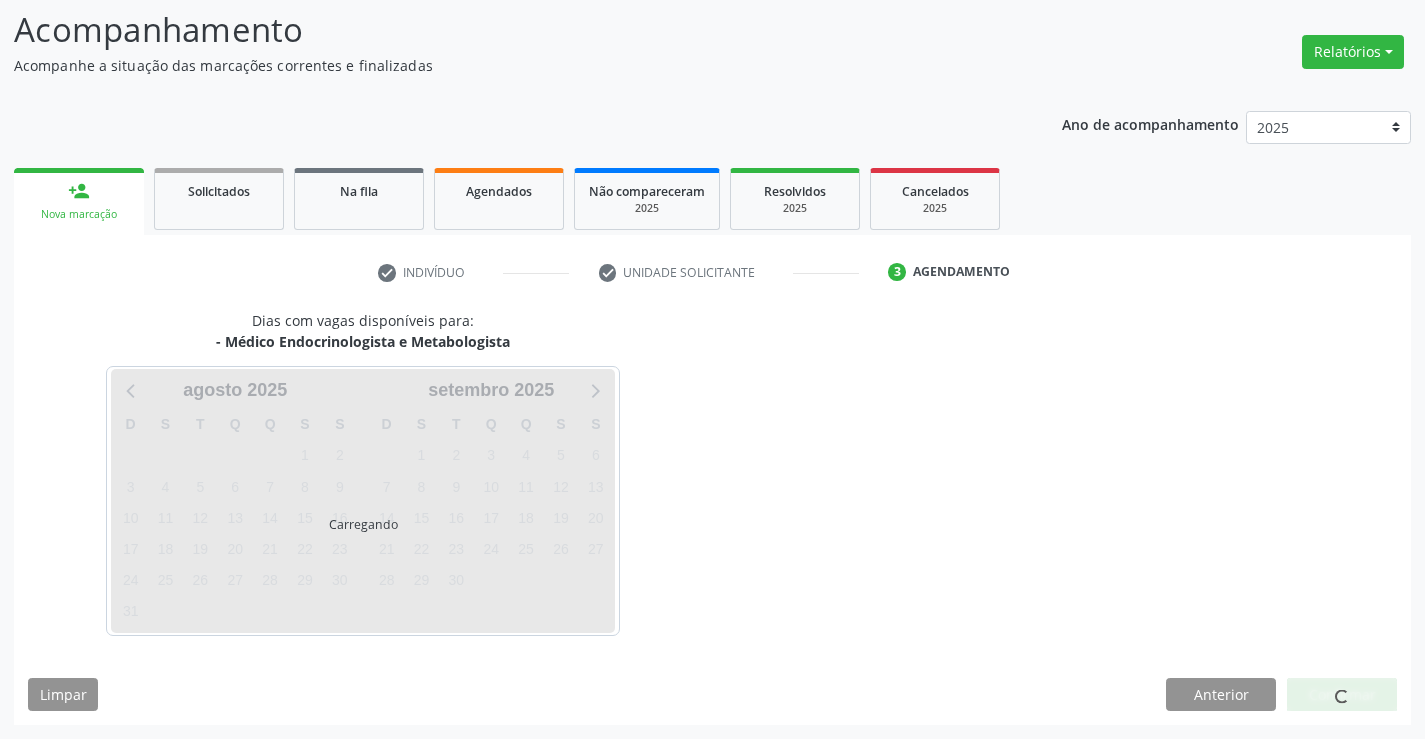 scroll, scrollTop: 131, scrollLeft: 0, axis: vertical 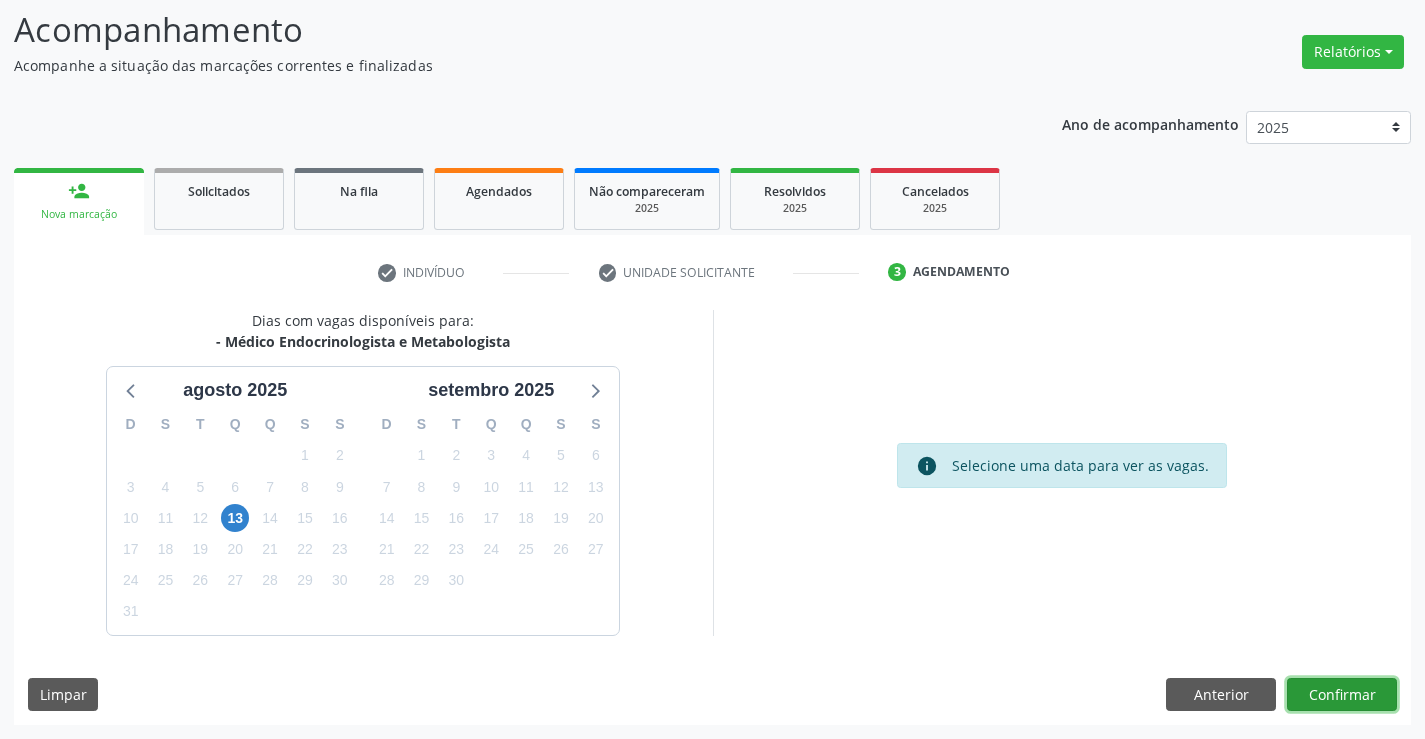 click on "Confirmar" at bounding box center [1342, 695] 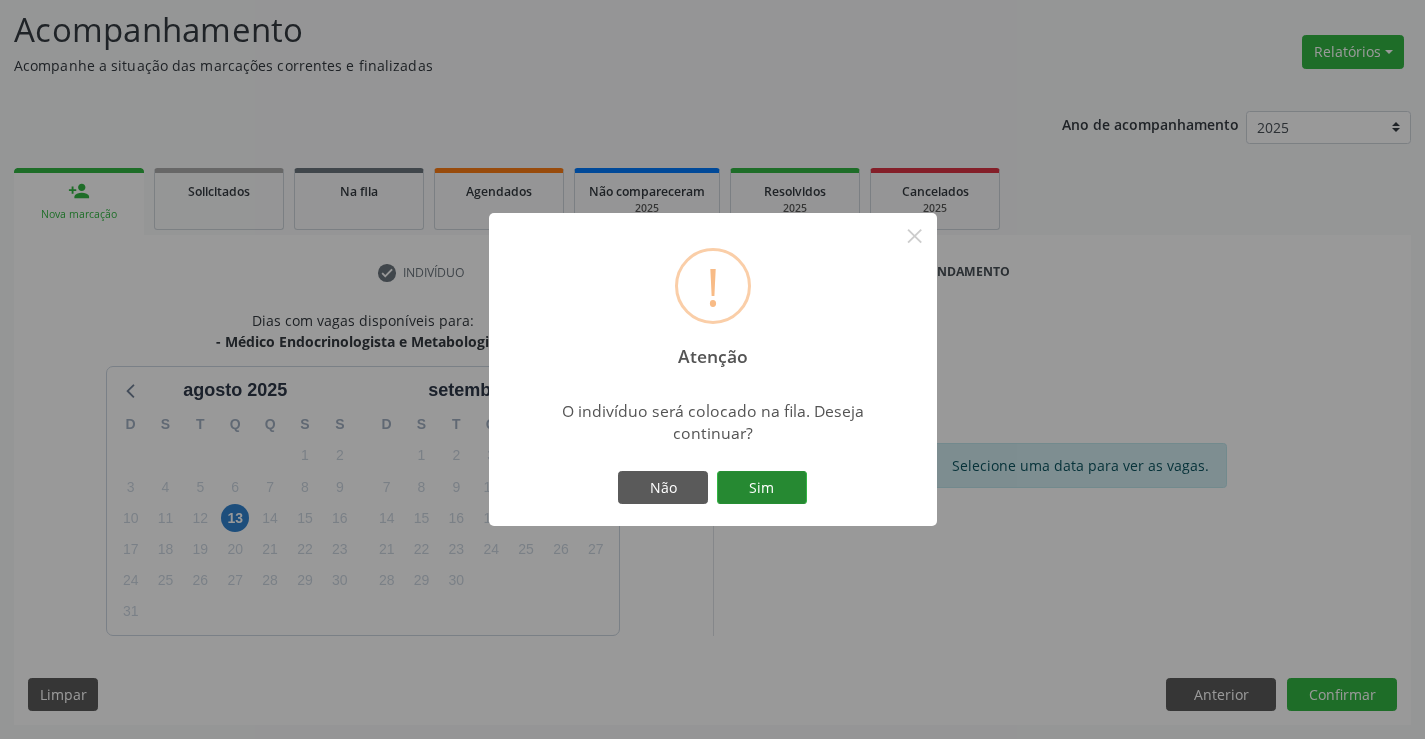click on "Sim" at bounding box center (762, 488) 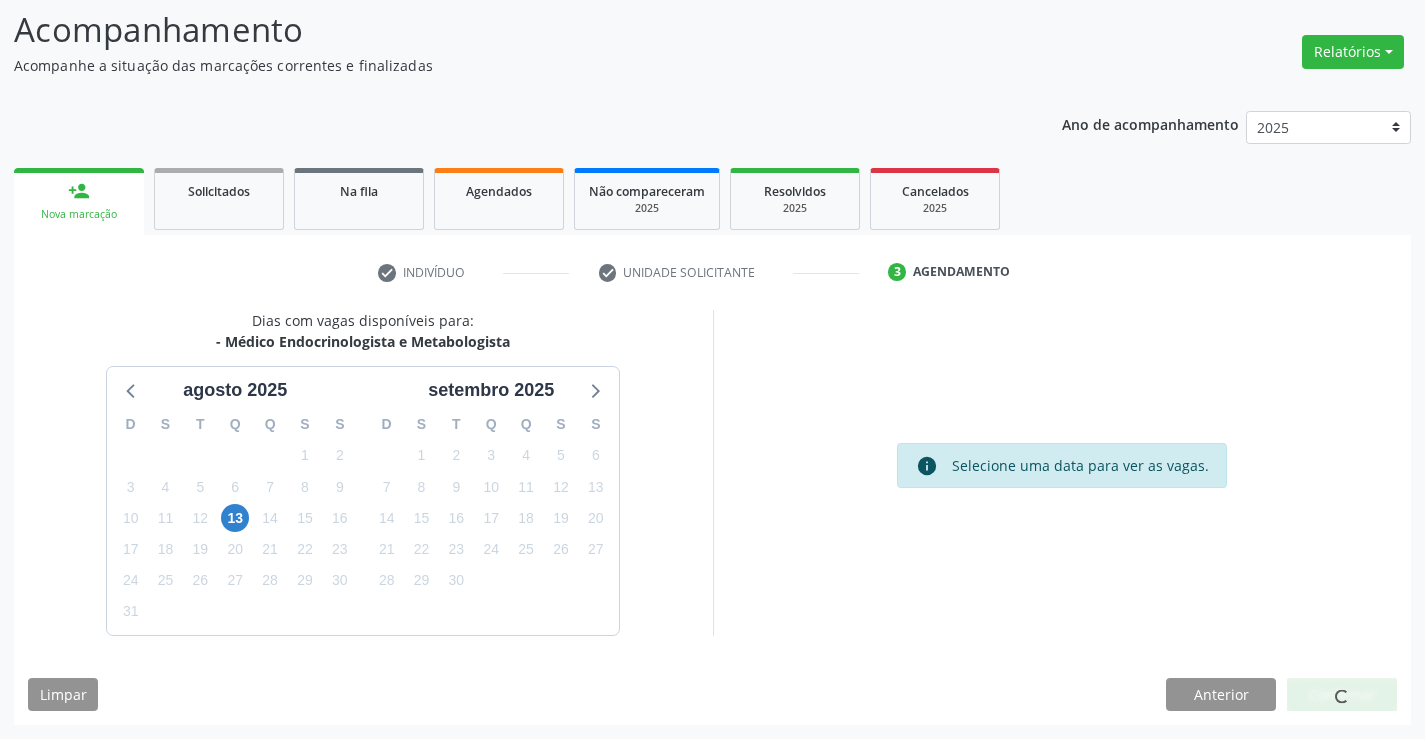 scroll, scrollTop: 0, scrollLeft: 0, axis: both 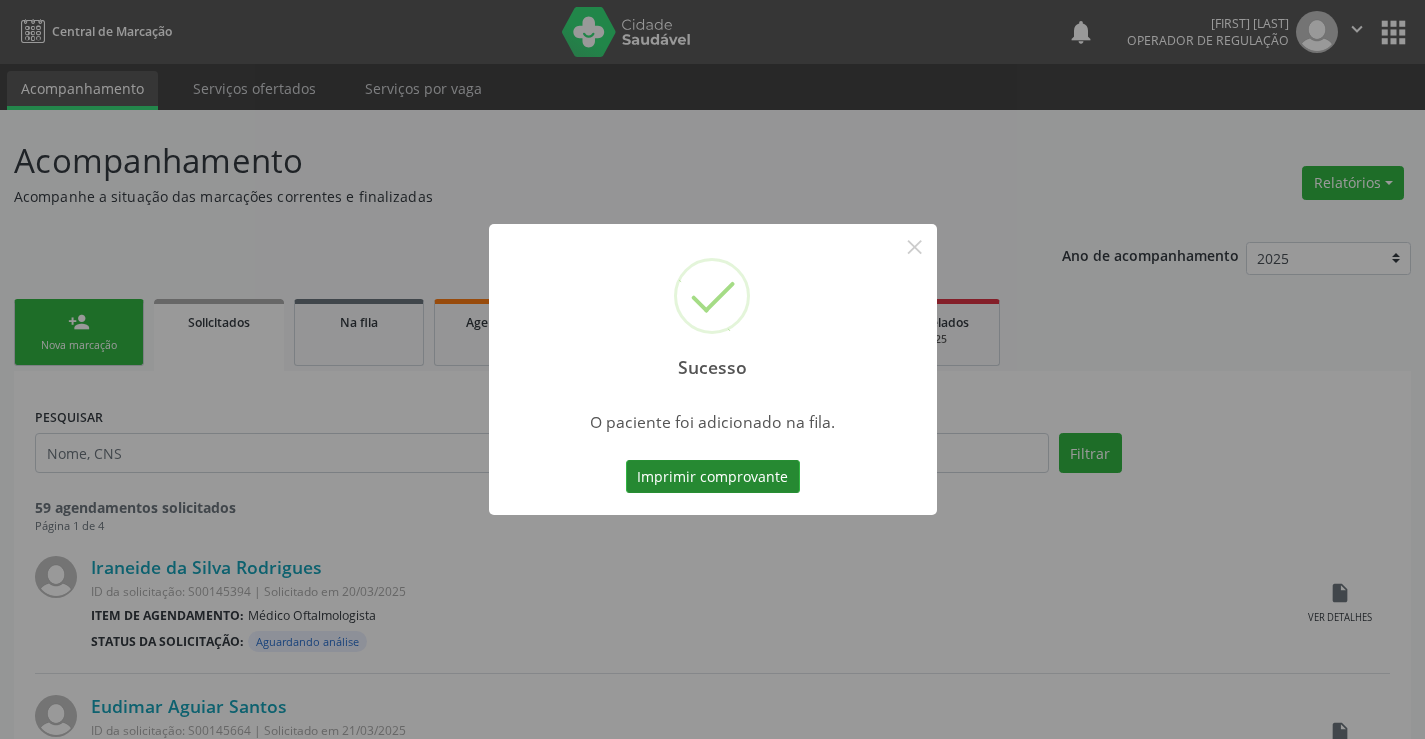 click on "Imprimir comprovante" at bounding box center (713, 477) 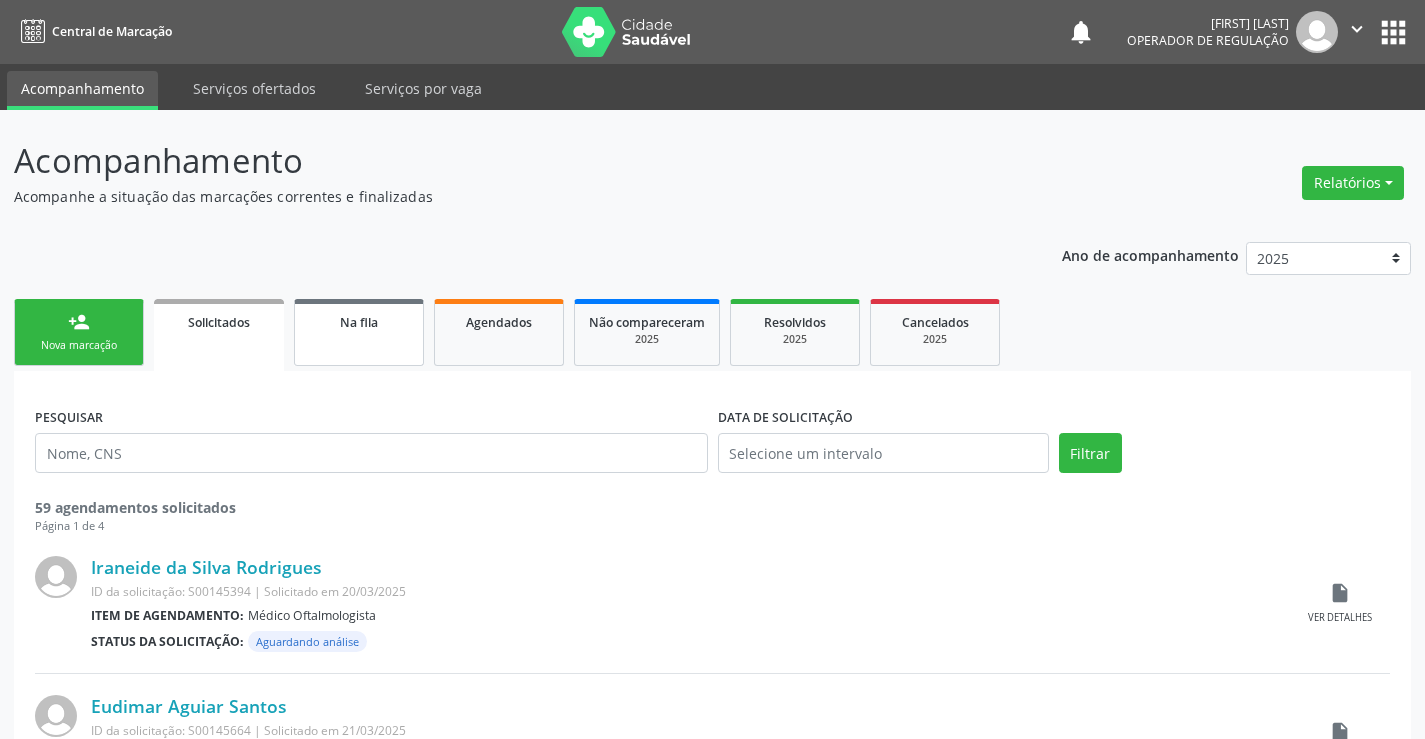 click on "Na fila" at bounding box center (359, 332) 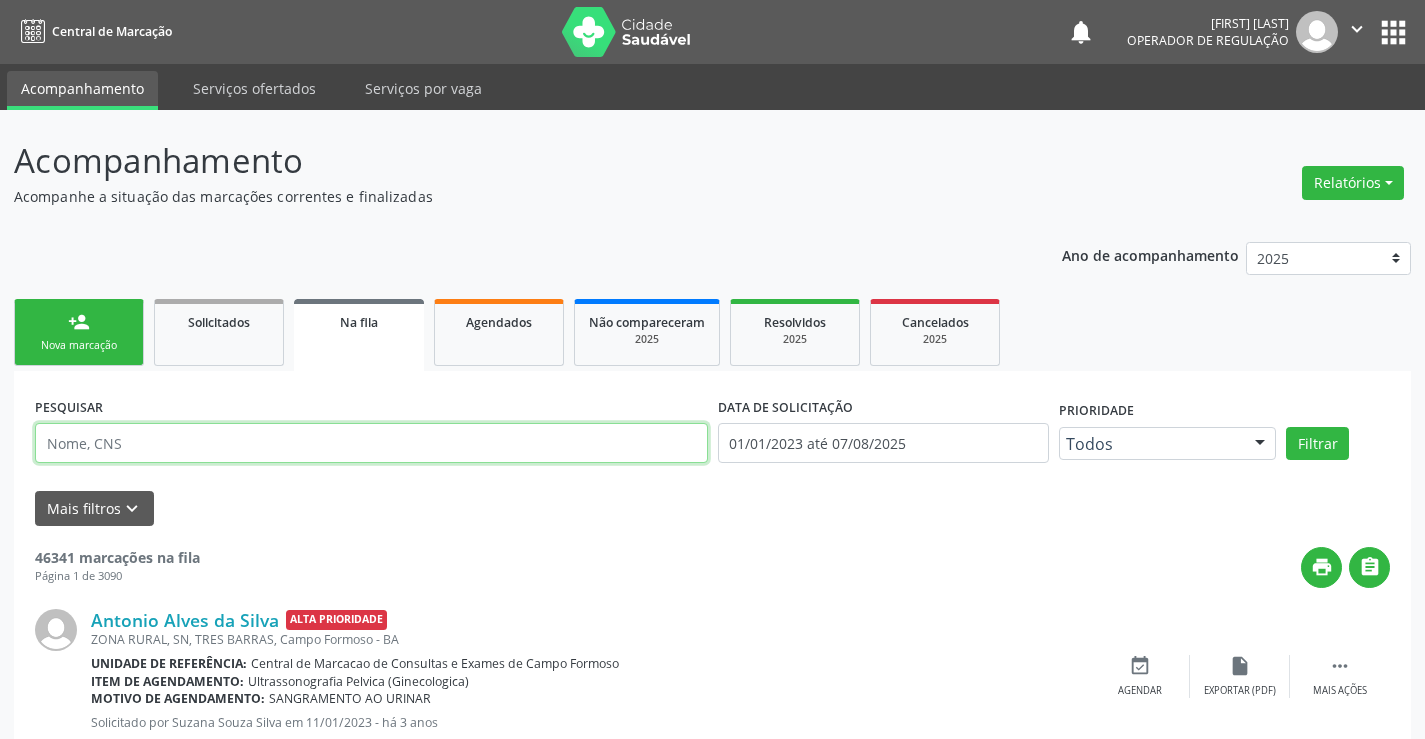 click at bounding box center [371, 443] 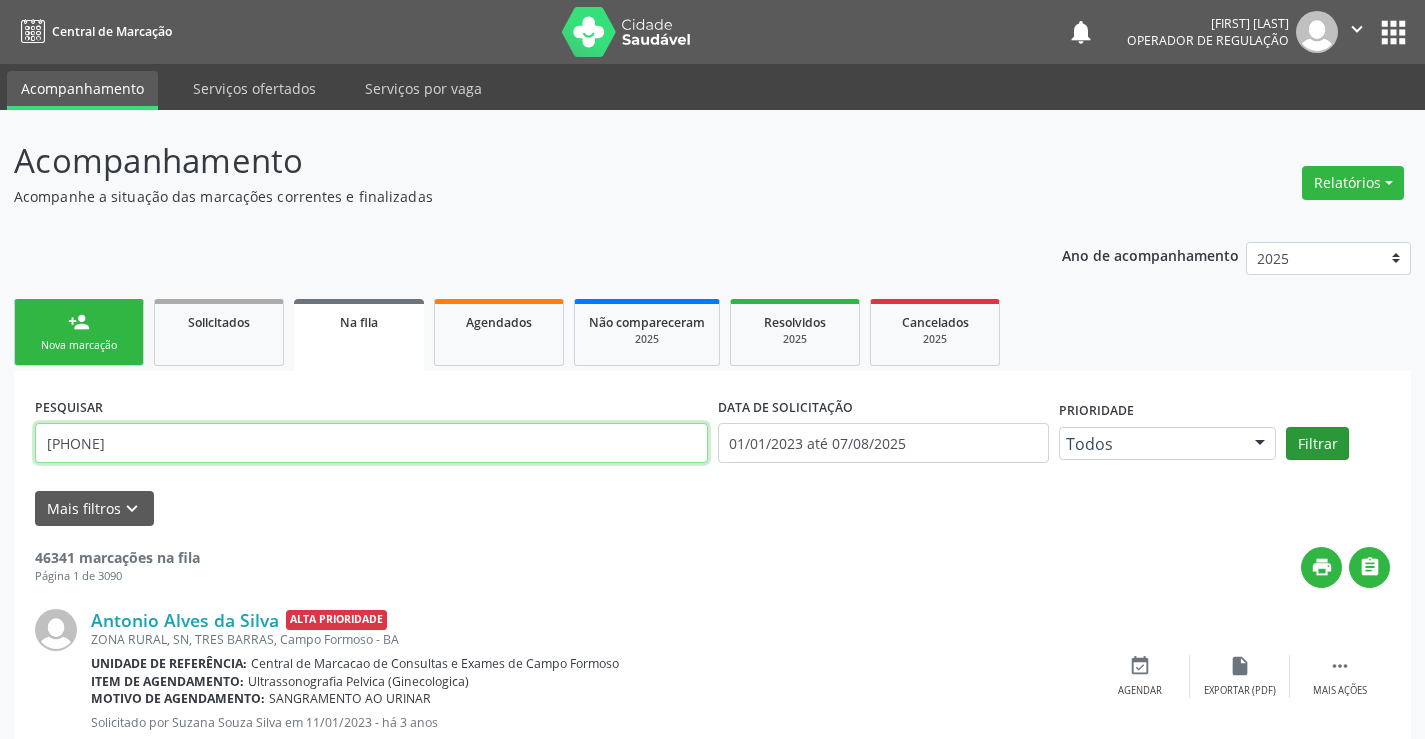 type on "[NUMBER]" 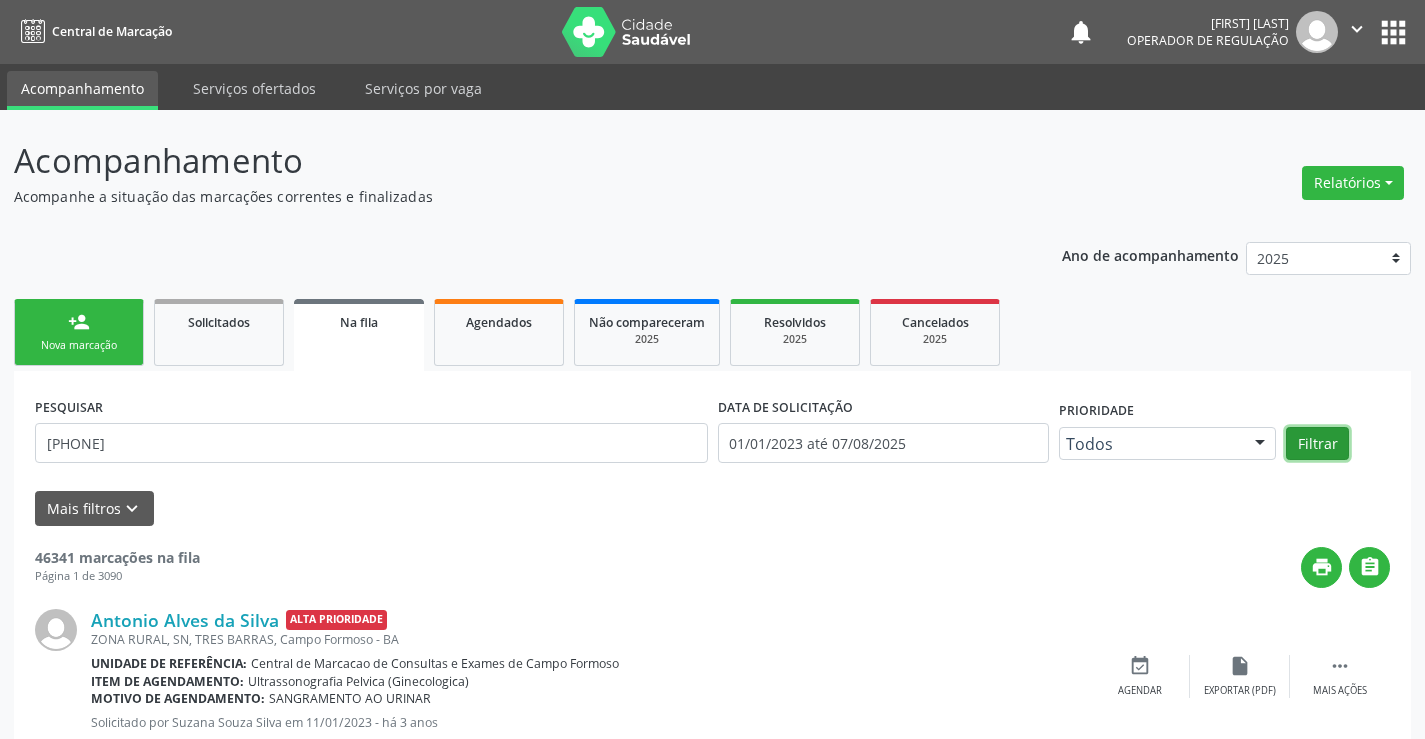 click on "Filtrar" at bounding box center (1317, 444) 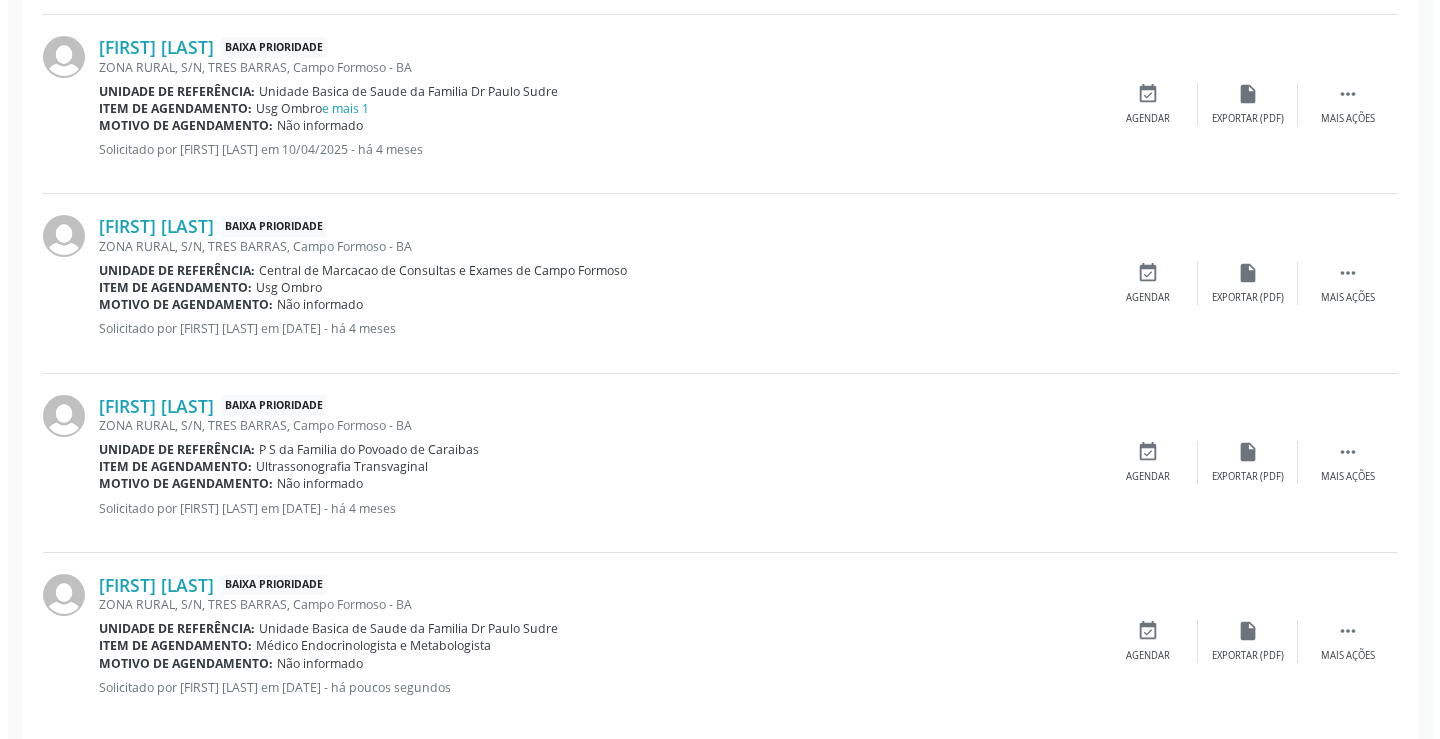 scroll, scrollTop: 1155, scrollLeft: 0, axis: vertical 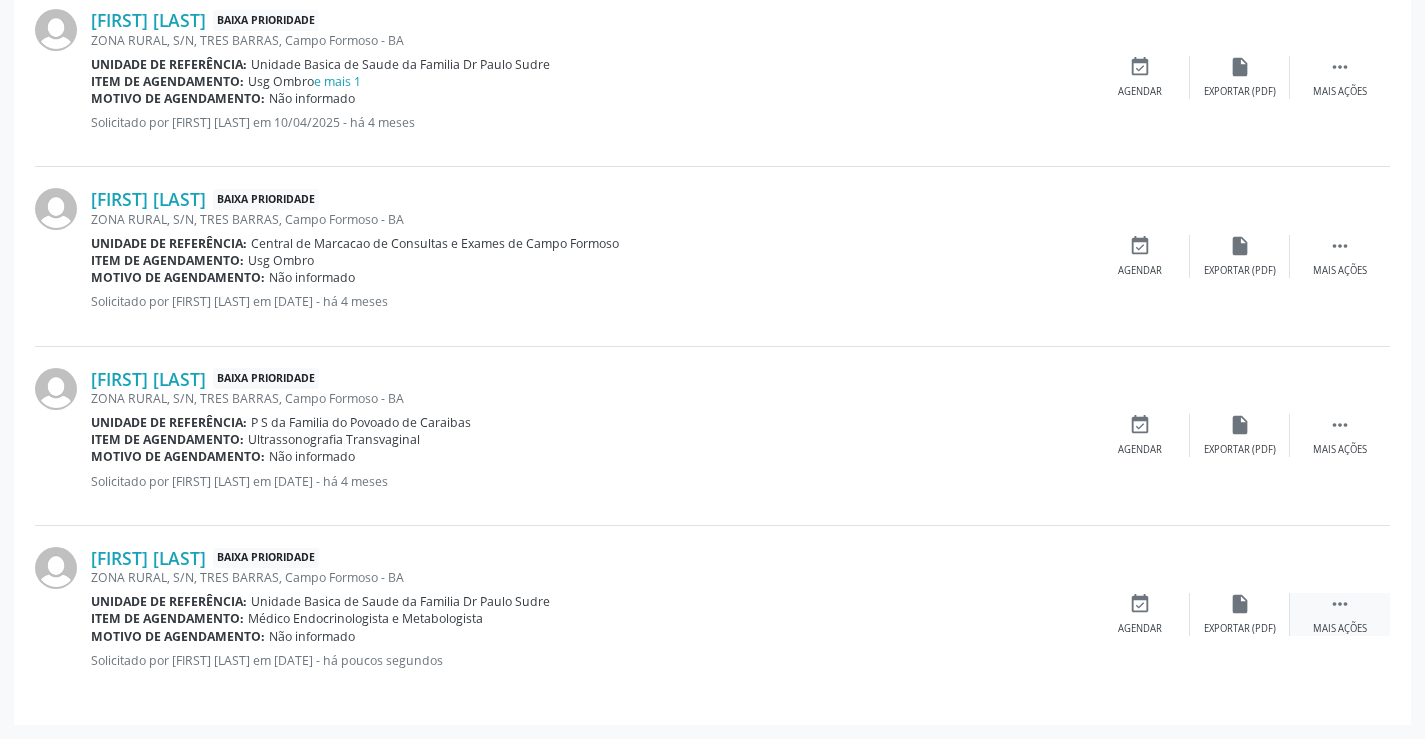 click on "" at bounding box center [1340, 604] 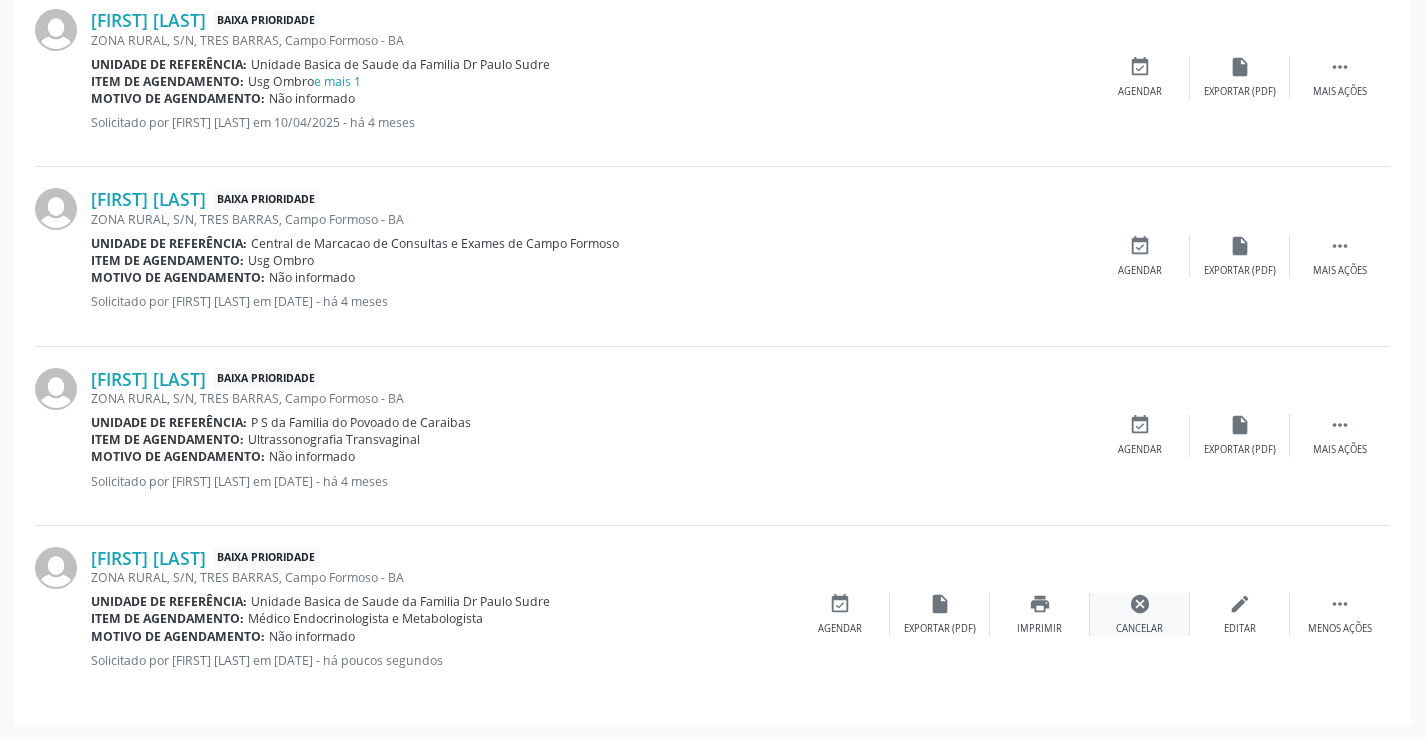 click on "cancel
Cancelar" at bounding box center [1140, 614] 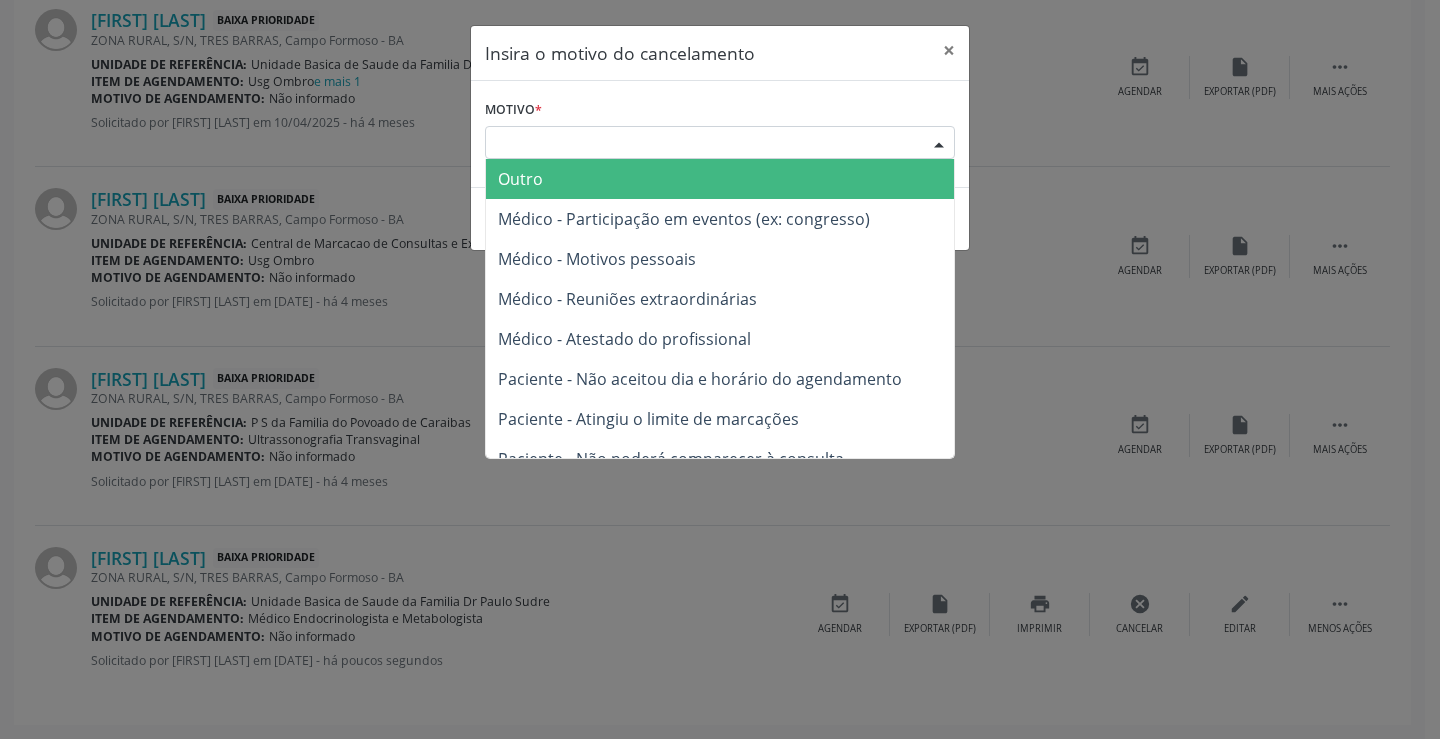 click at bounding box center (939, 144) 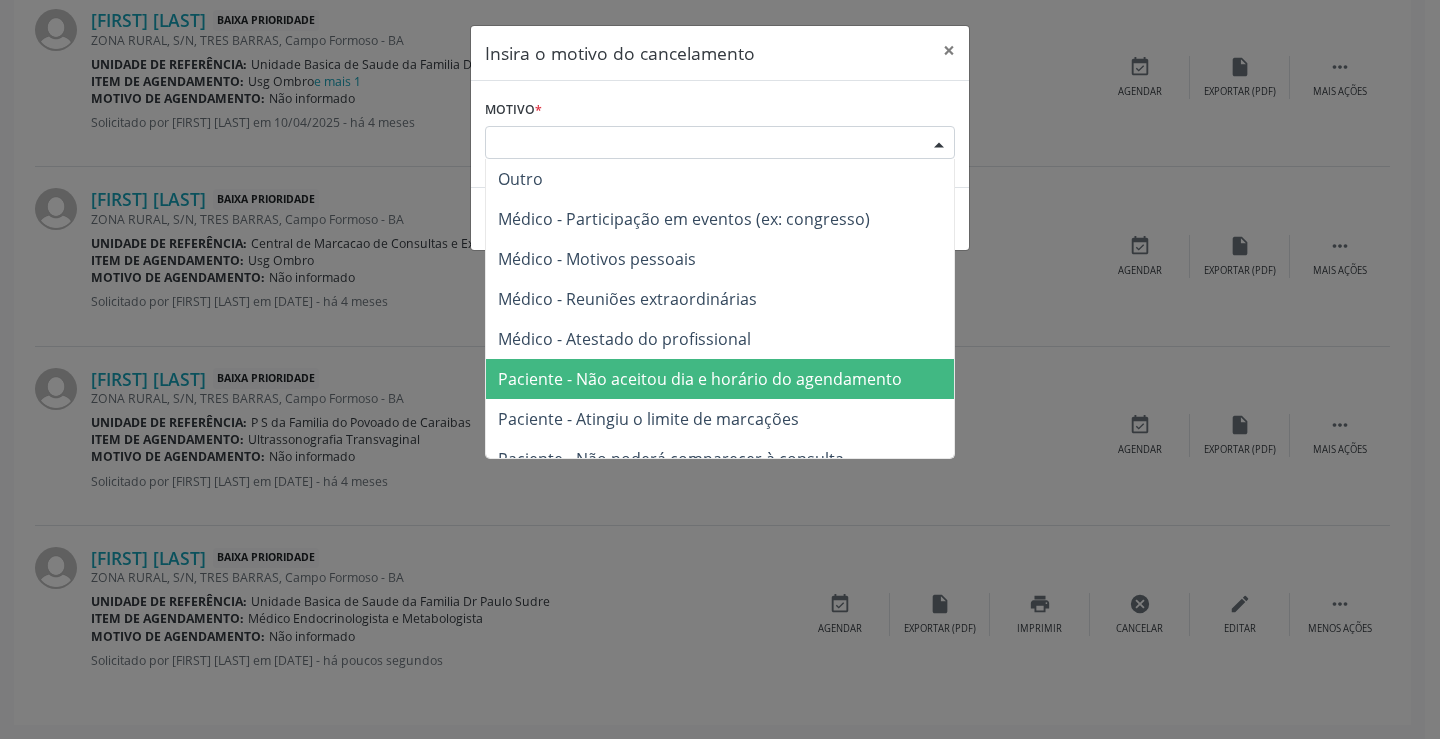 click on "Paciente - Não aceitou dia e horário do agendamento" at bounding box center (700, 379) 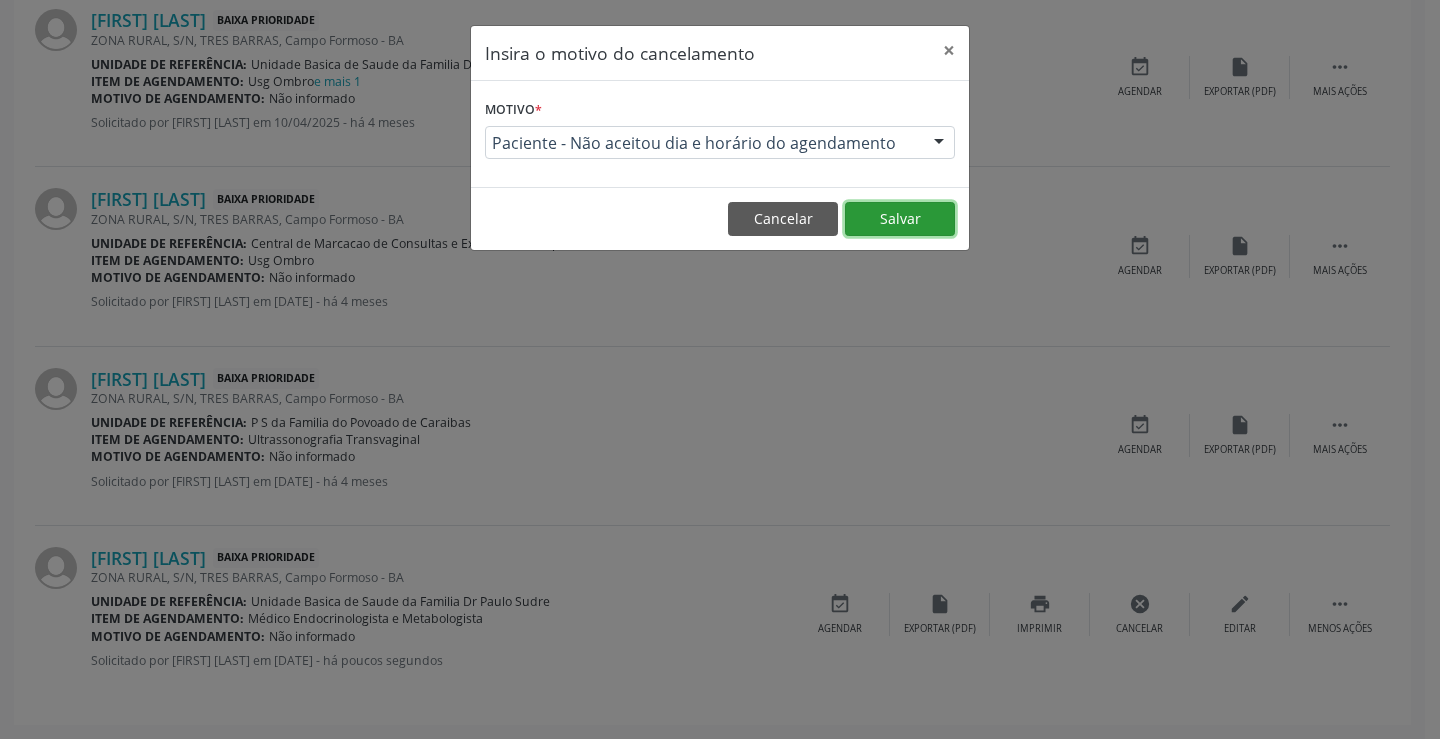 click on "Salvar" at bounding box center [900, 219] 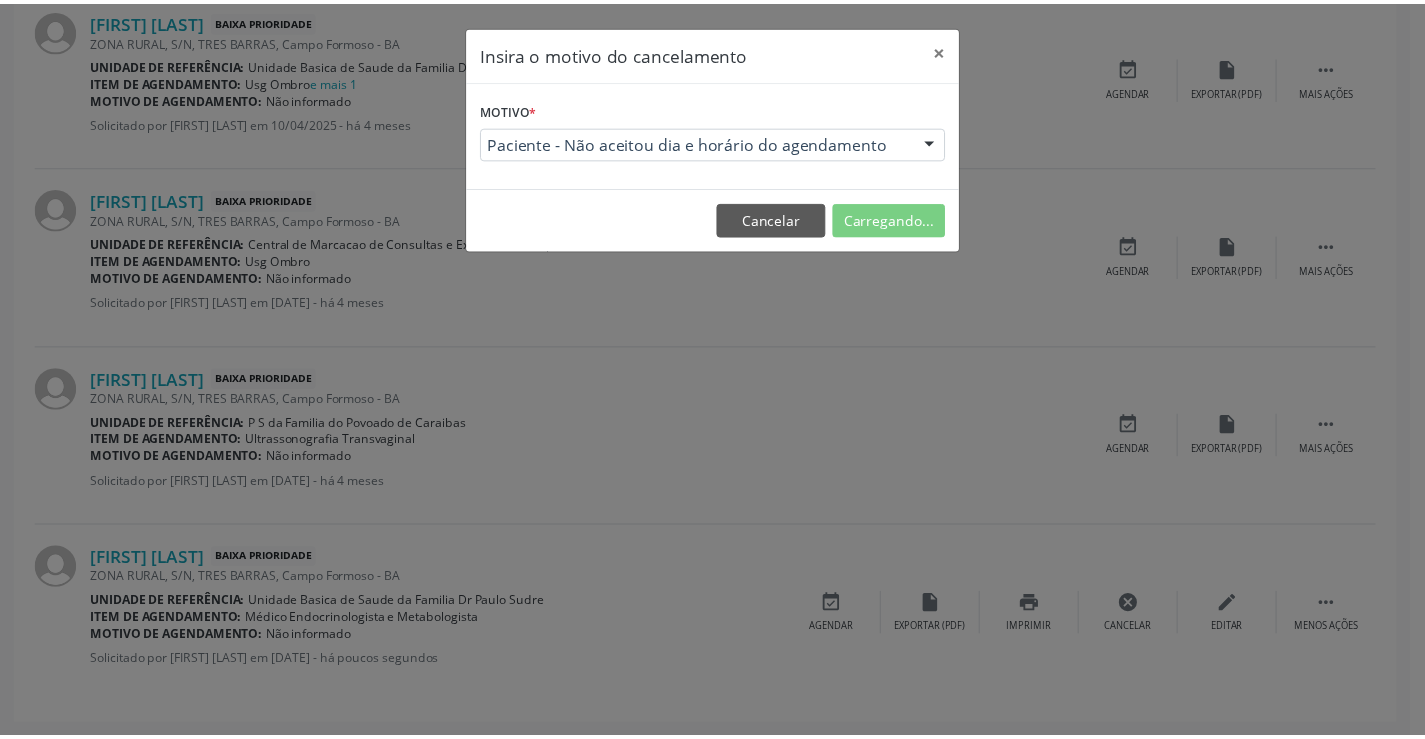 scroll, scrollTop: 0, scrollLeft: 0, axis: both 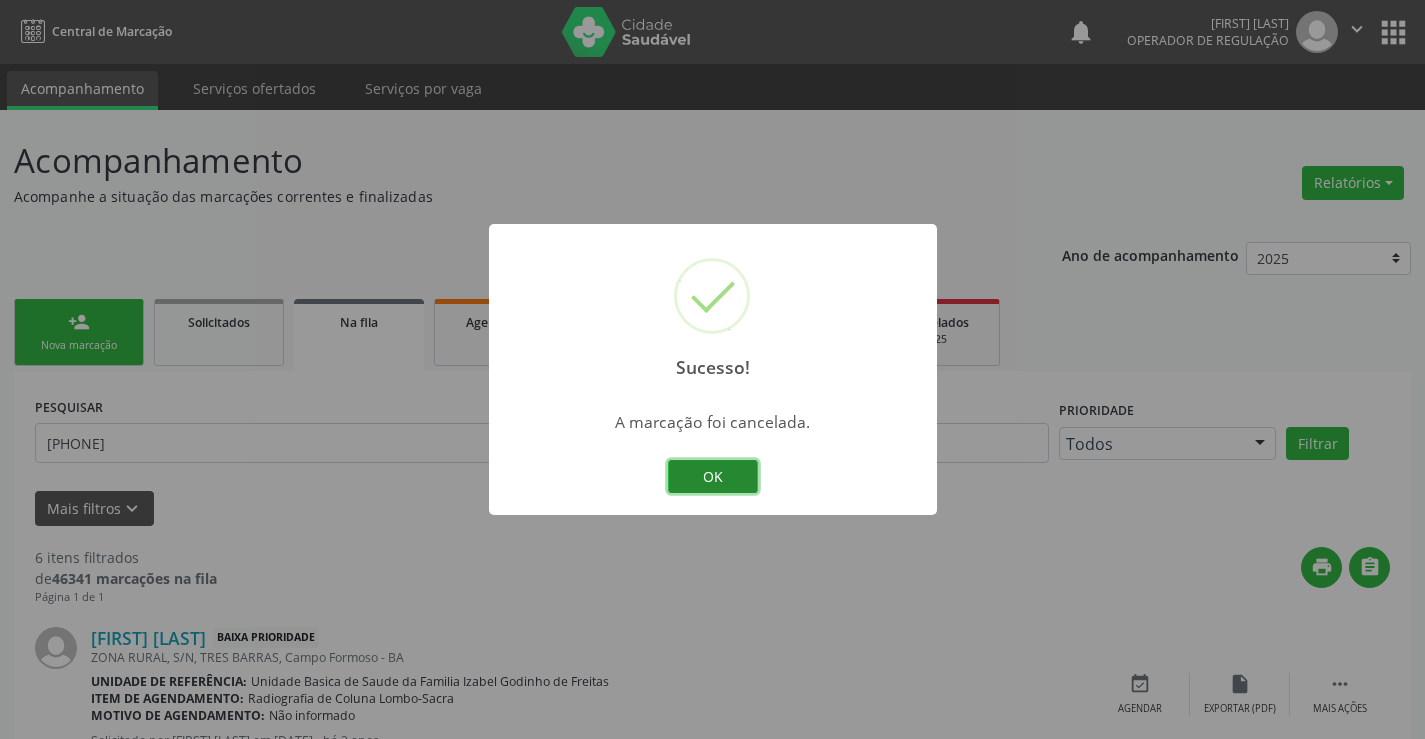 click on "OK" at bounding box center [713, 477] 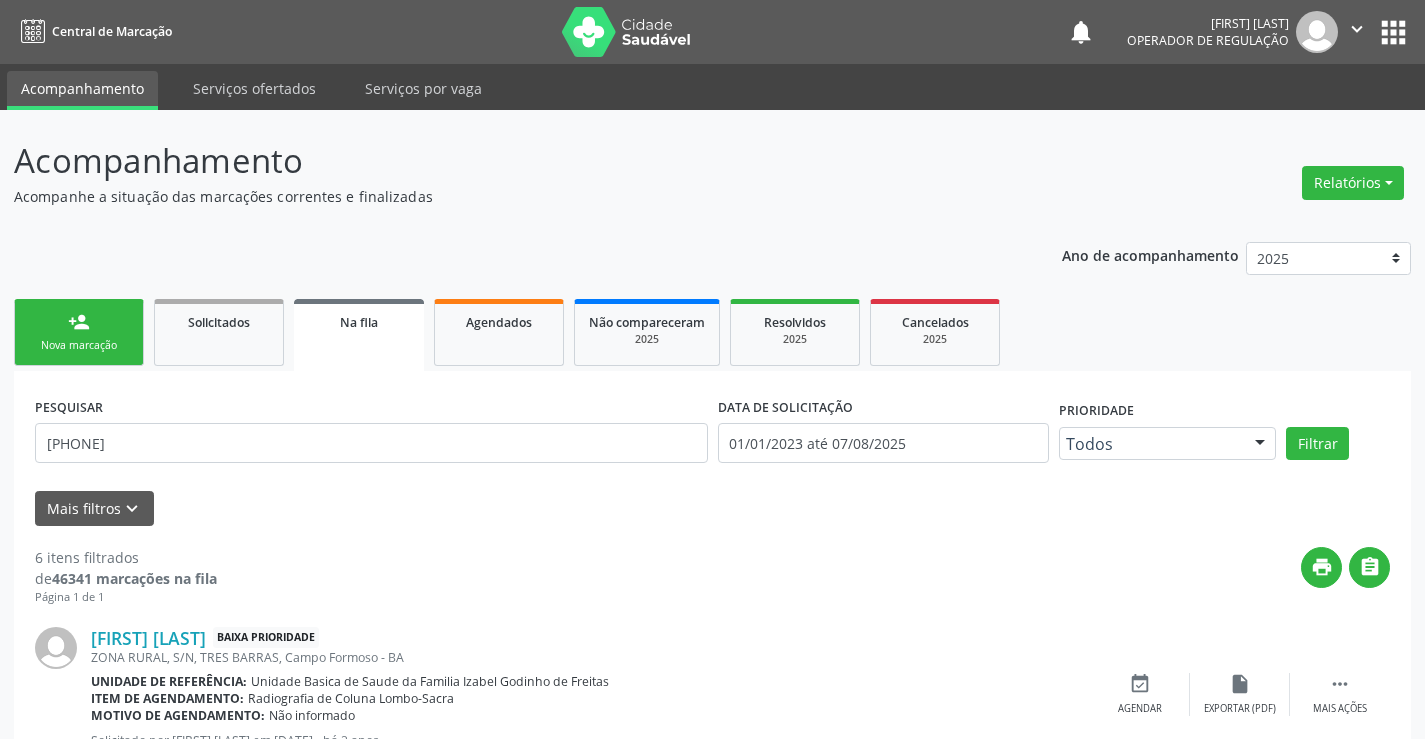 click on "Nova marcação" at bounding box center (79, 345) 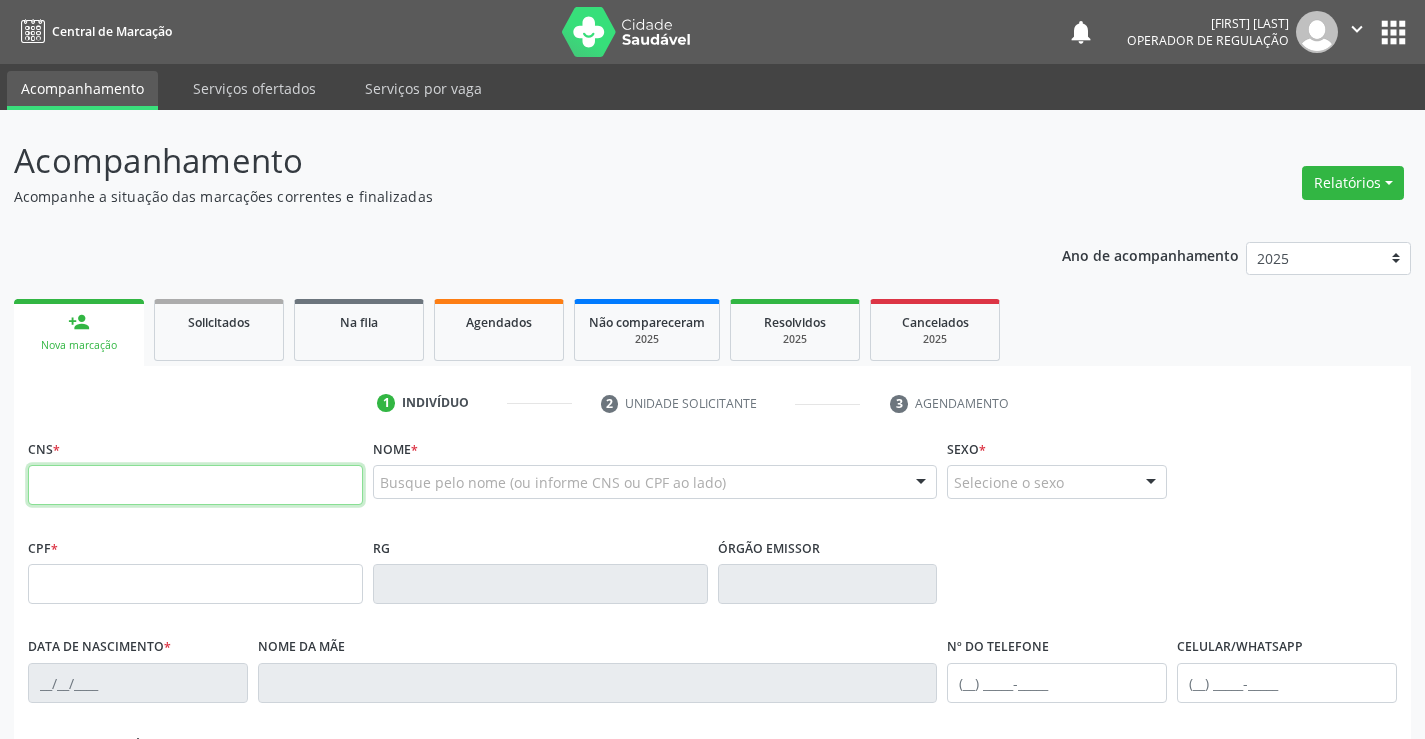 click at bounding box center [195, 485] 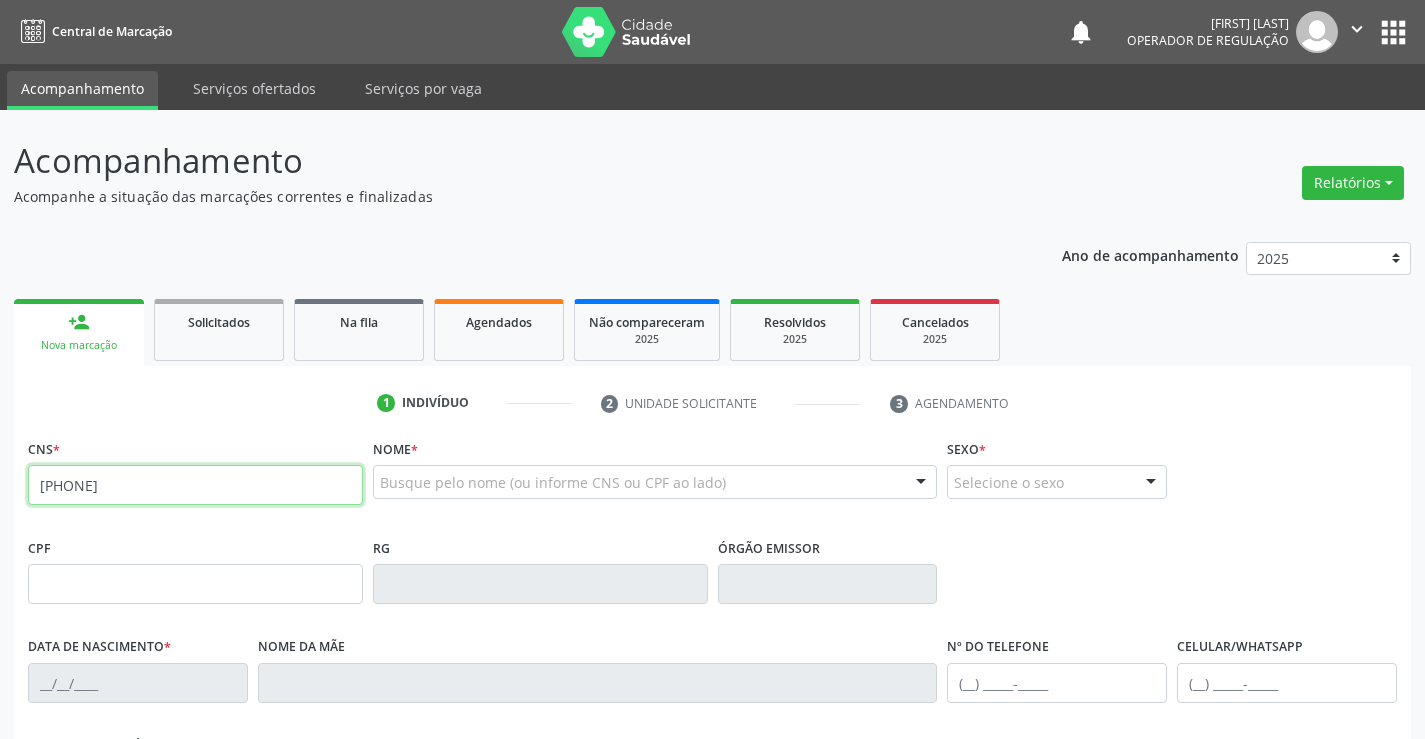 type on "708 1085 0137 8134" 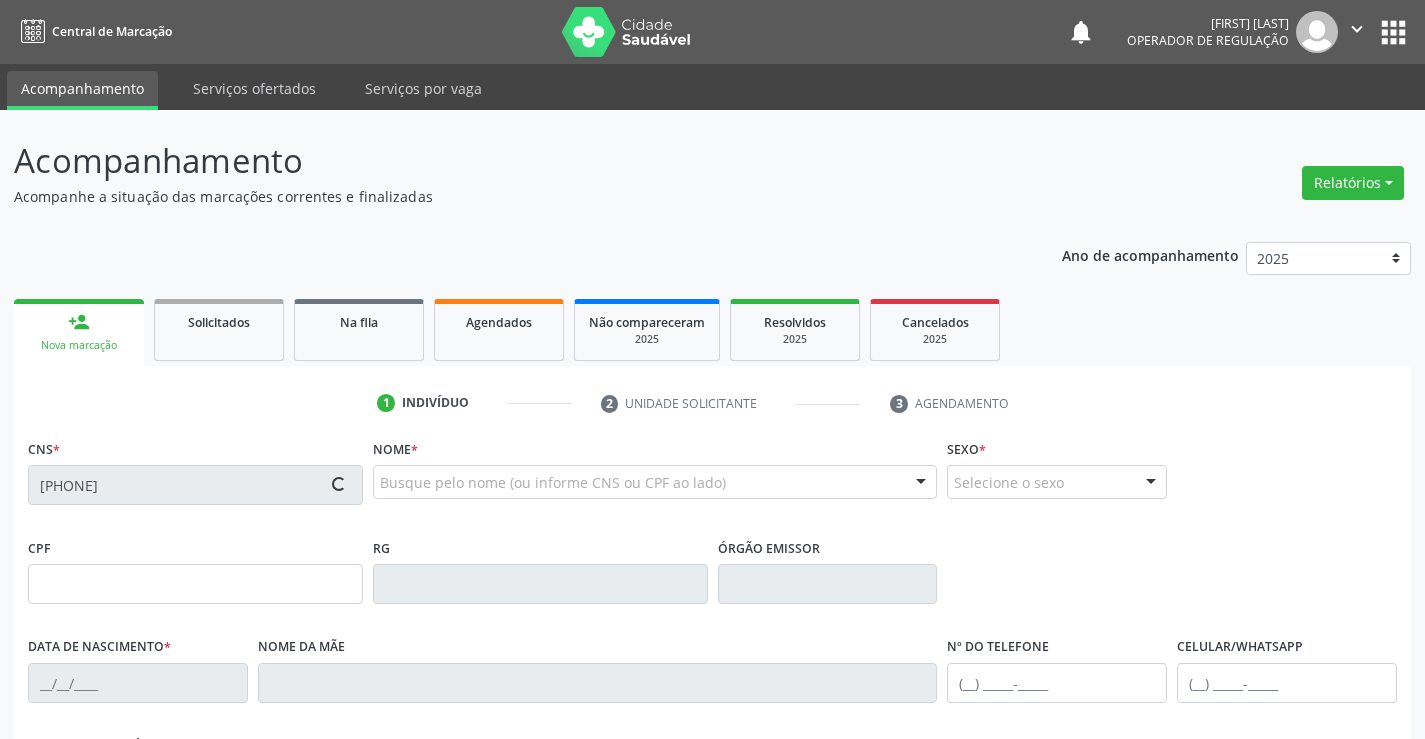 type on "0777803887" 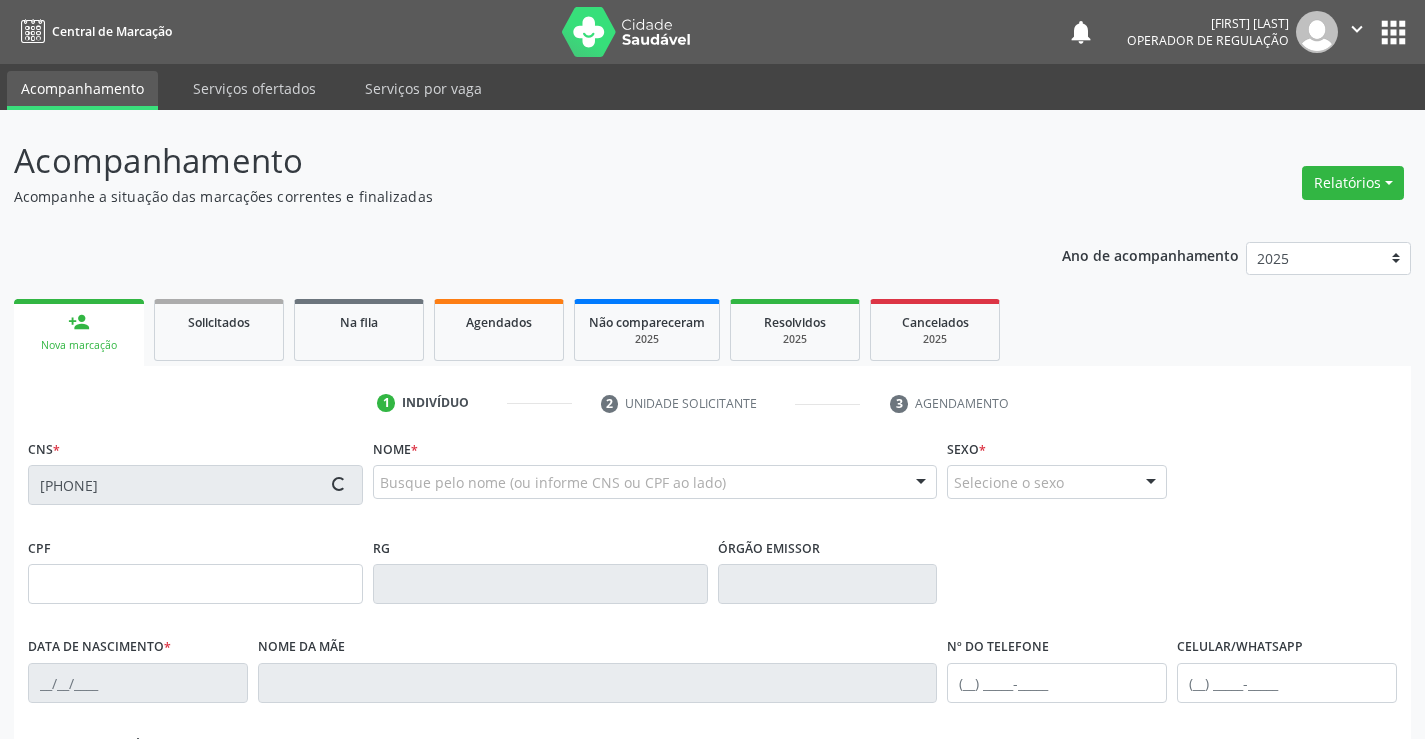 type on "11/04/1976" 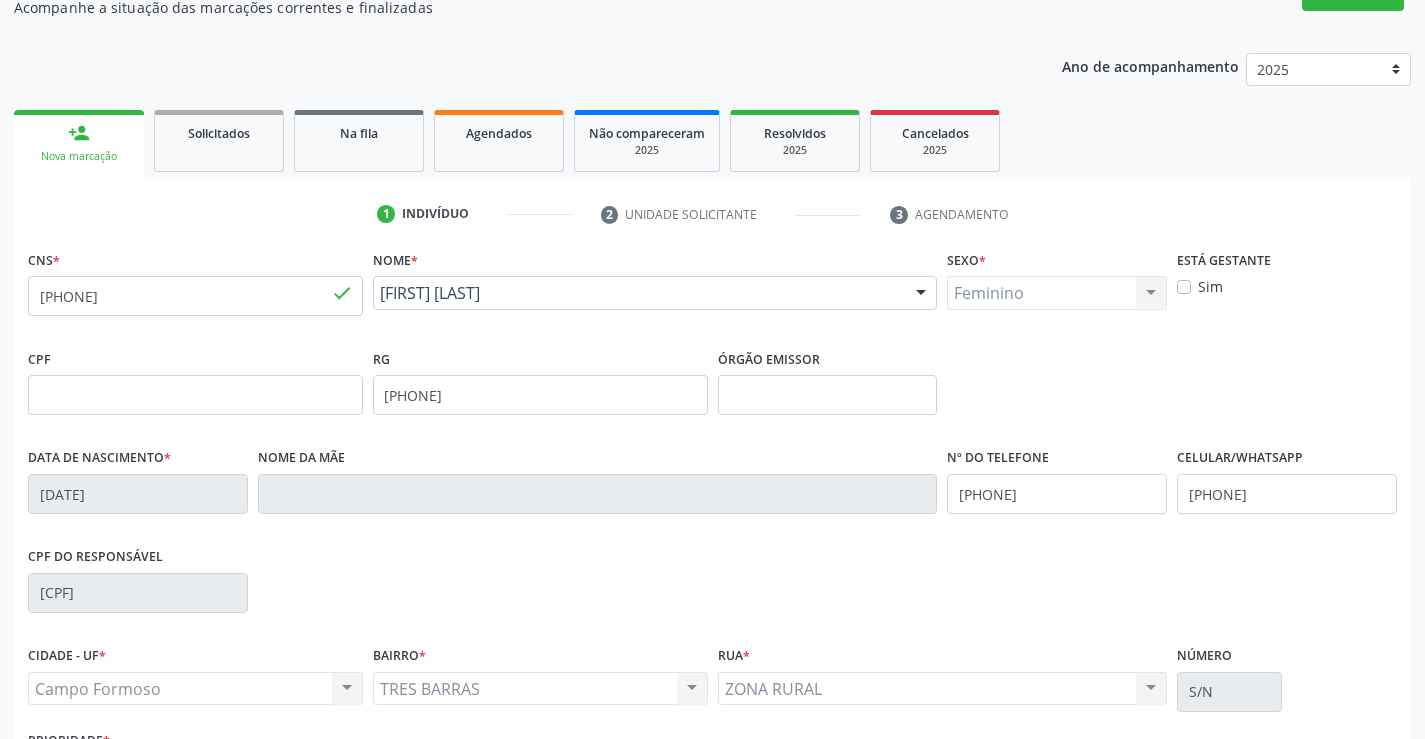 scroll, scrollTop: 345, scrollLeft: 0, axis: vertical 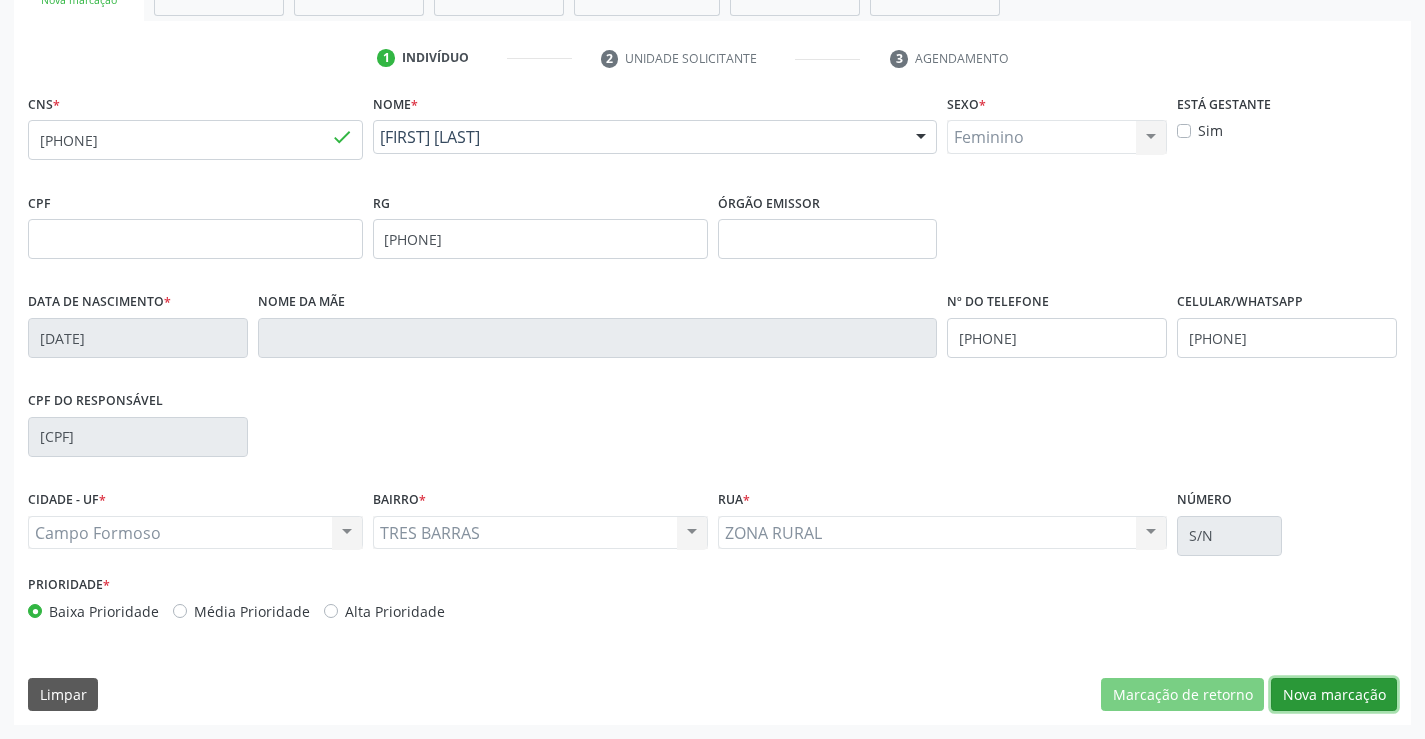 click on "Nova marcação" at bounding box center (1334, 695) 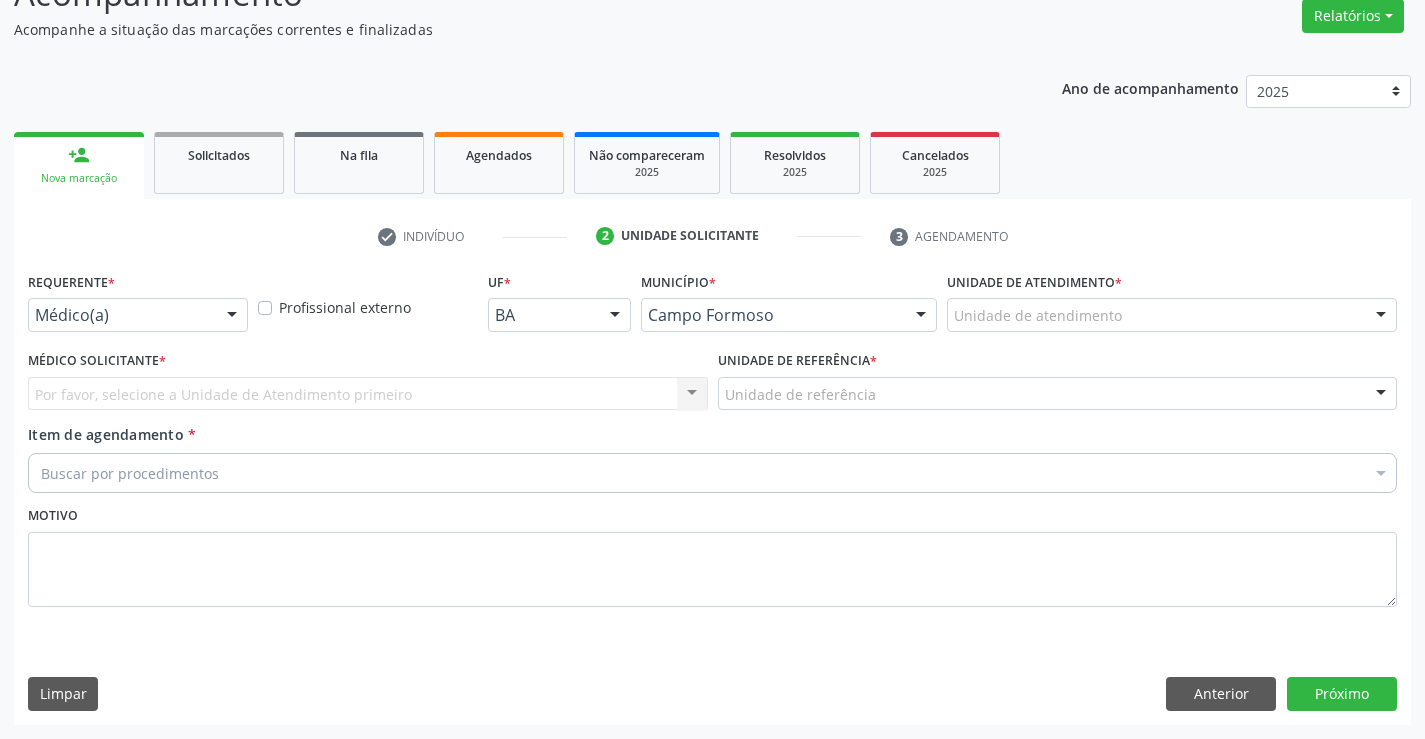 click at bounding box center [232, 316] 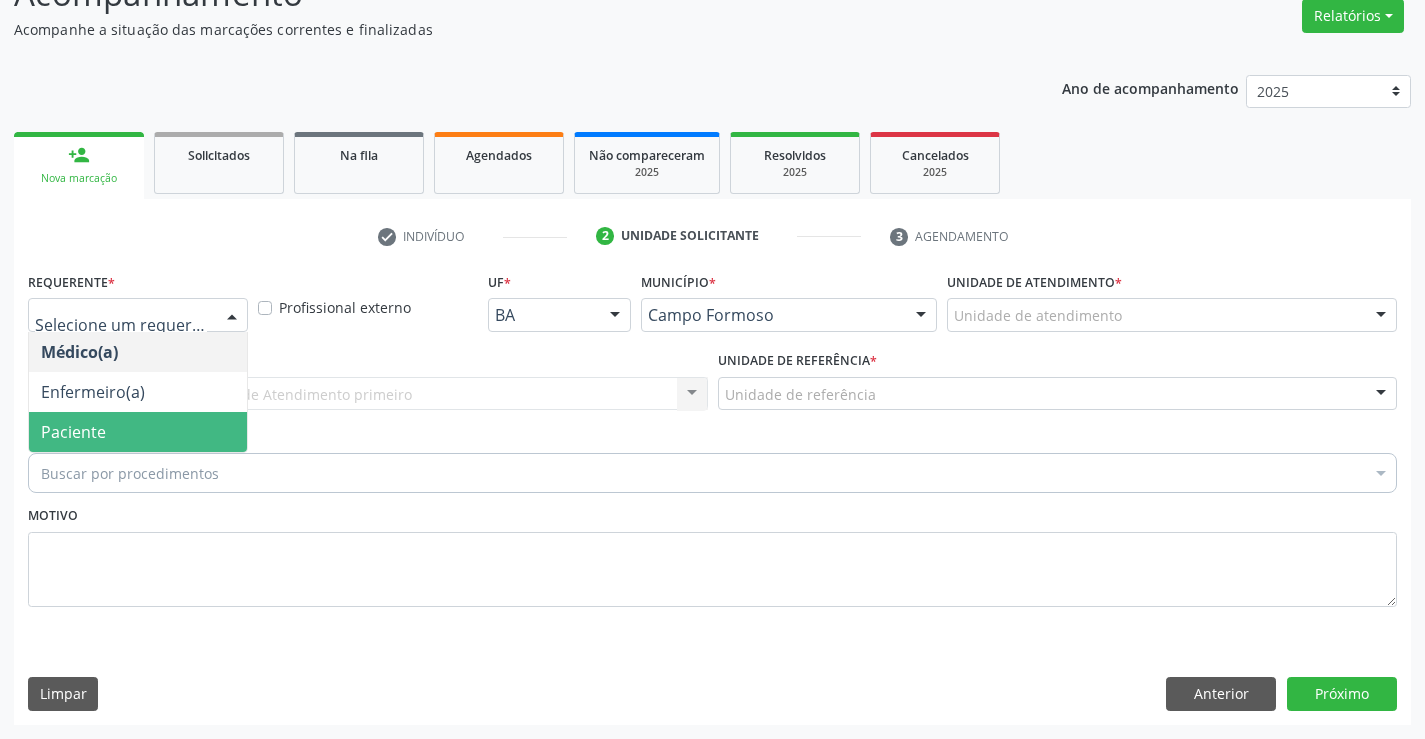 click on "Paciente" at bounding box center (138, 432) 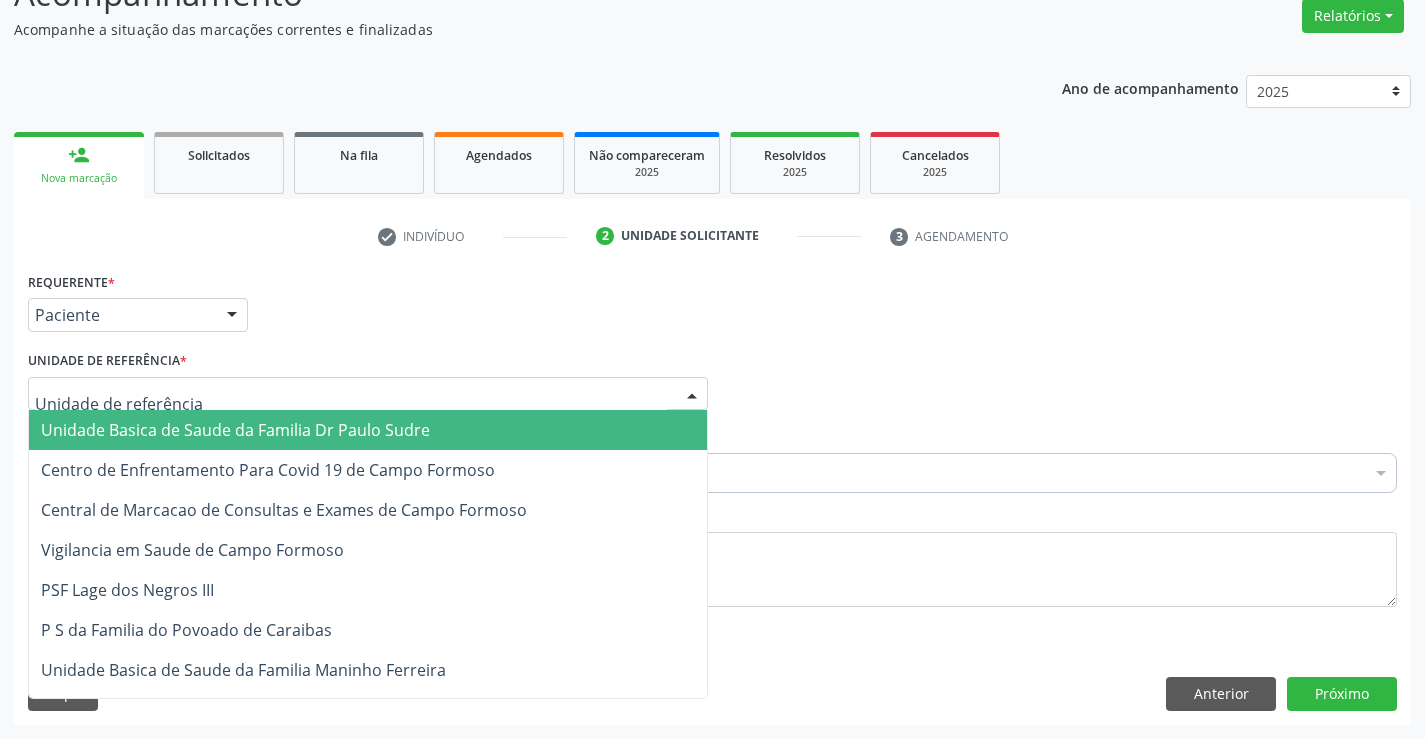 drag, startPoint x: 689, startPoint y: 392, endPoint x: 544, endPoint y: 424, distance: 148.48906 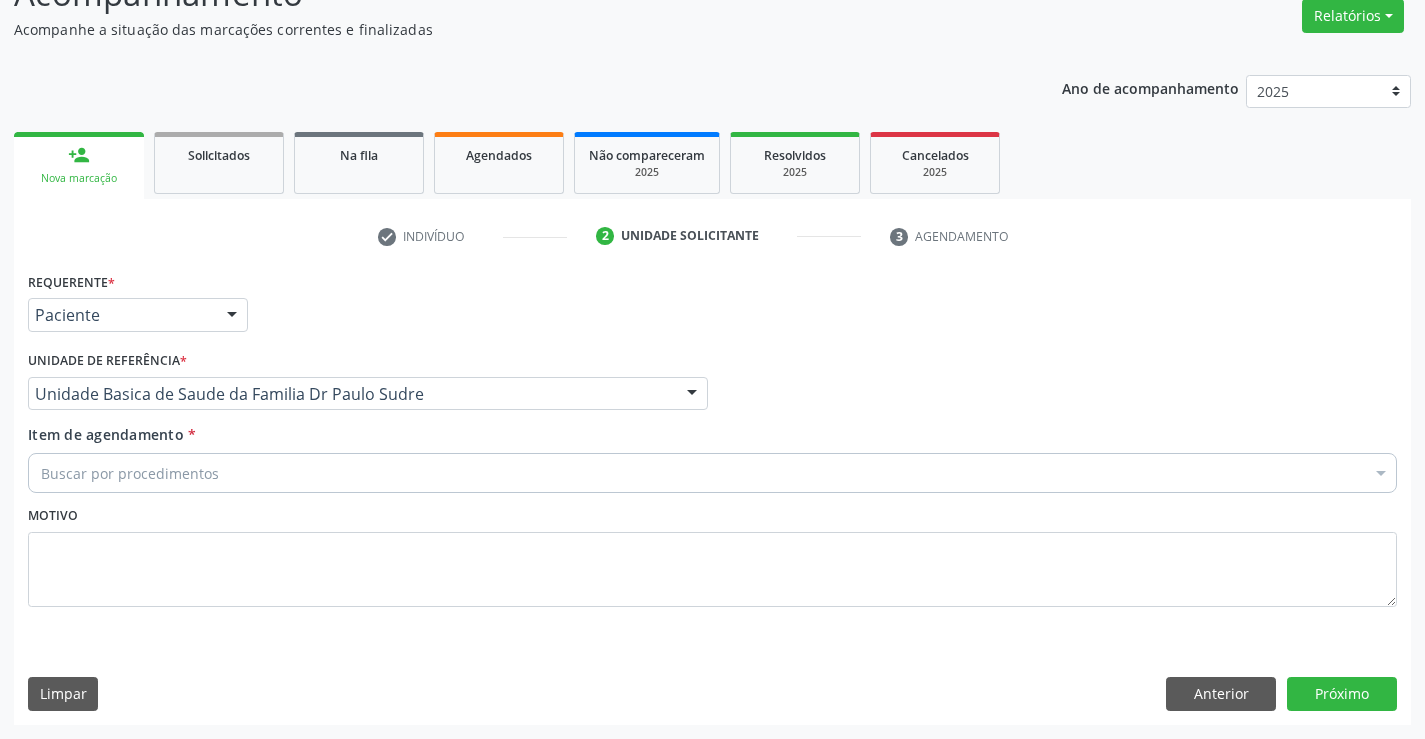click on "Buscar por procedimentos" at bounding box center (712, 473) 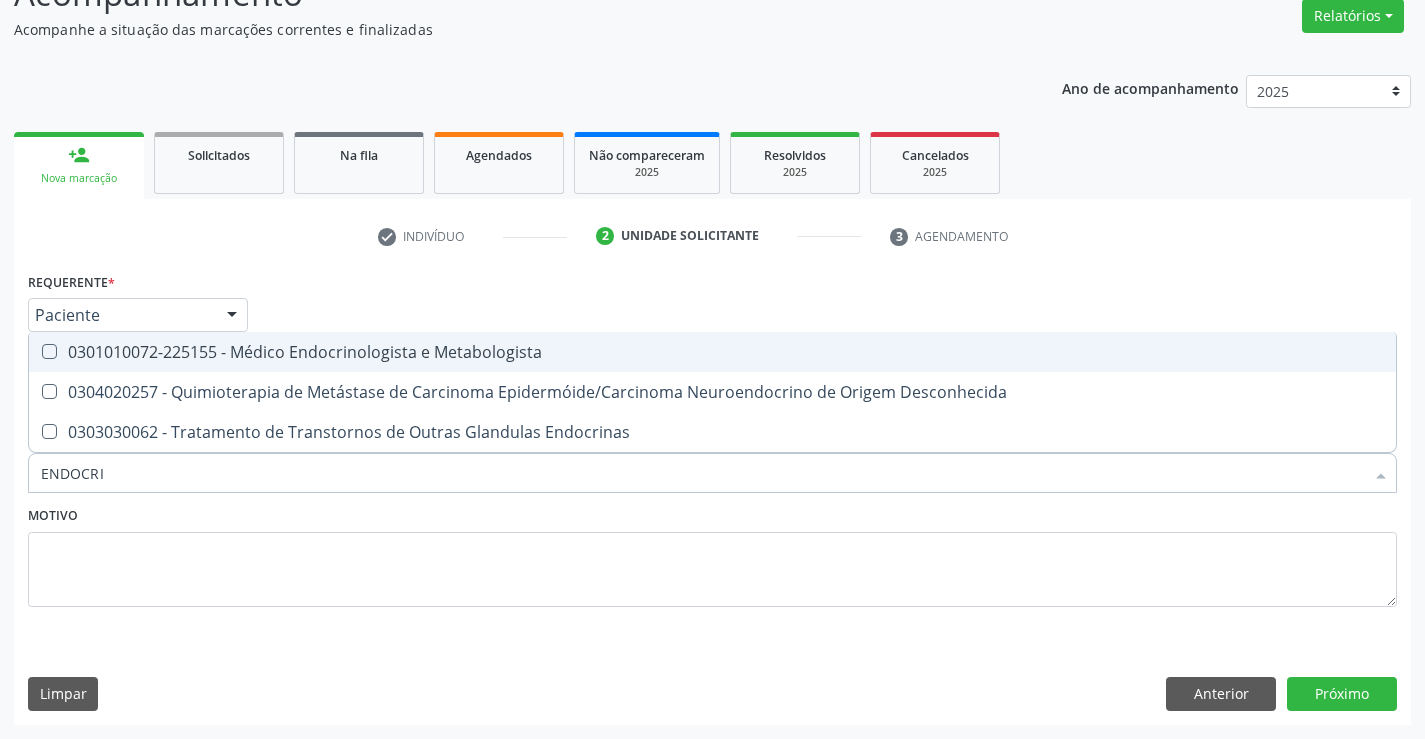 type on "ENDOCRIN" 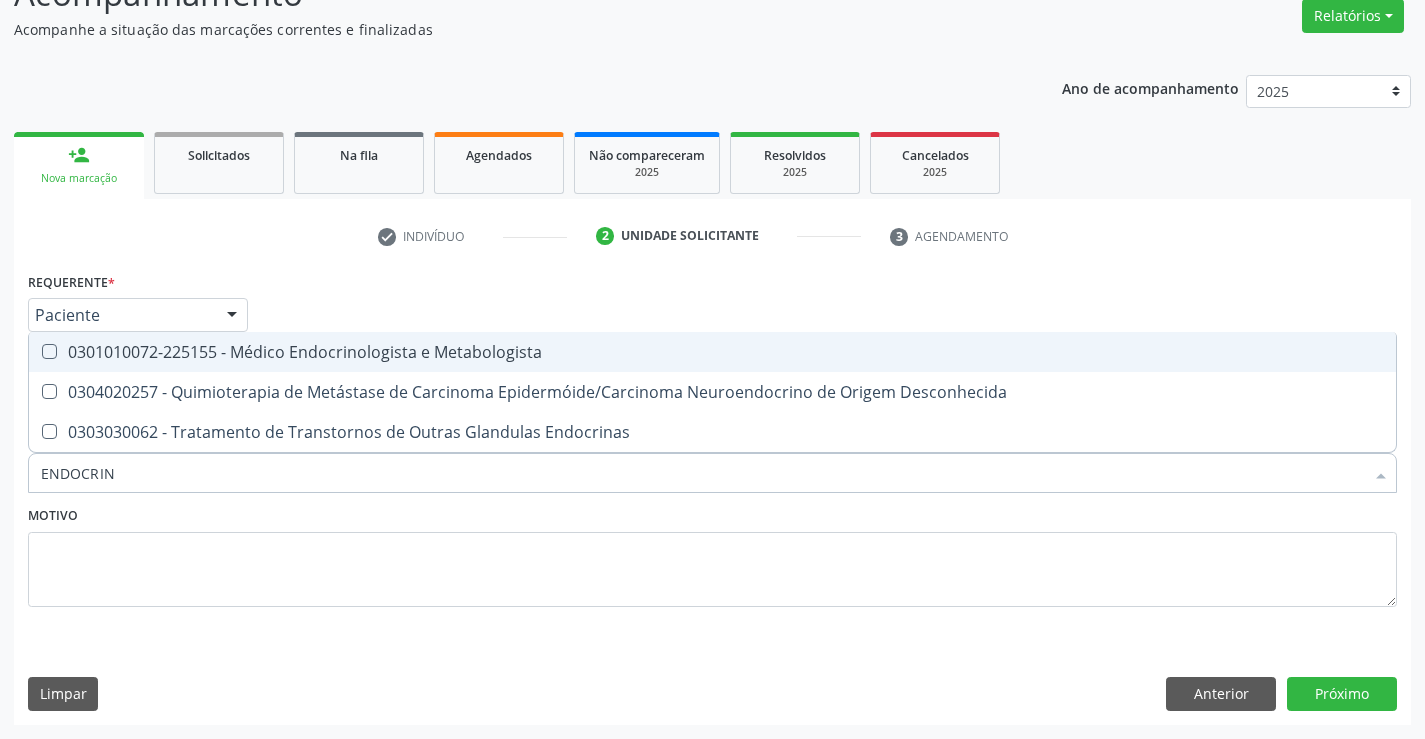 click on "0301010072-225155 - Médico Endocrinologista e Metabologista" at bounding box center [712, 352] 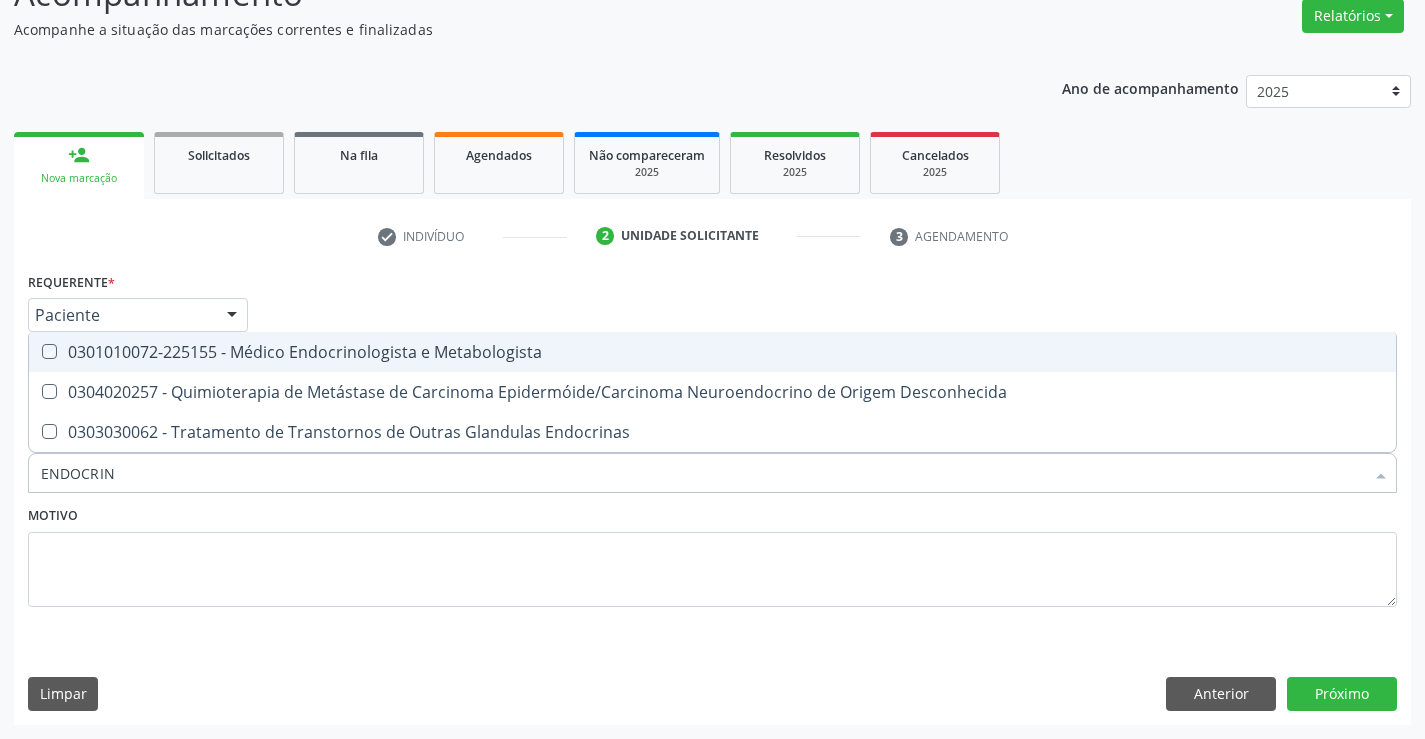 checkbox on "true" 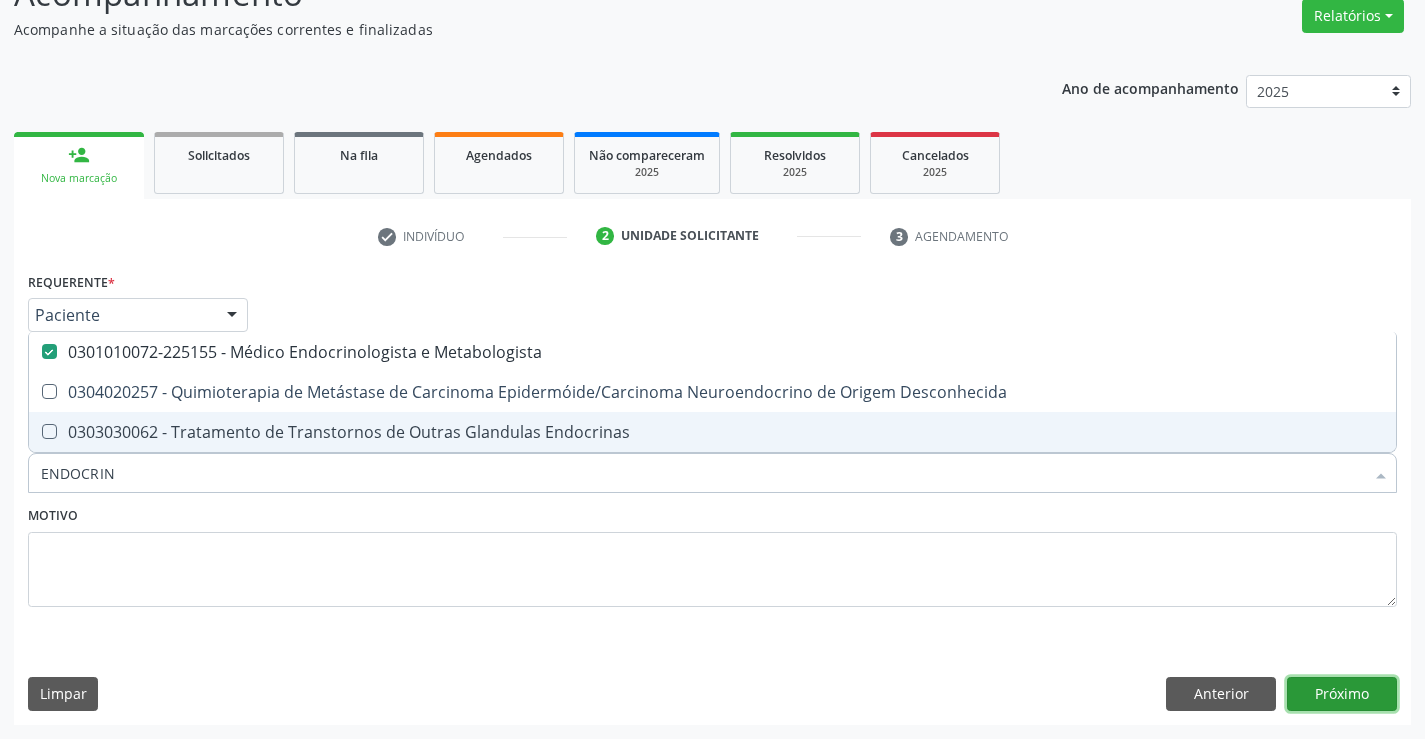 click on "Próximo" at bounding box center (1342, 694) 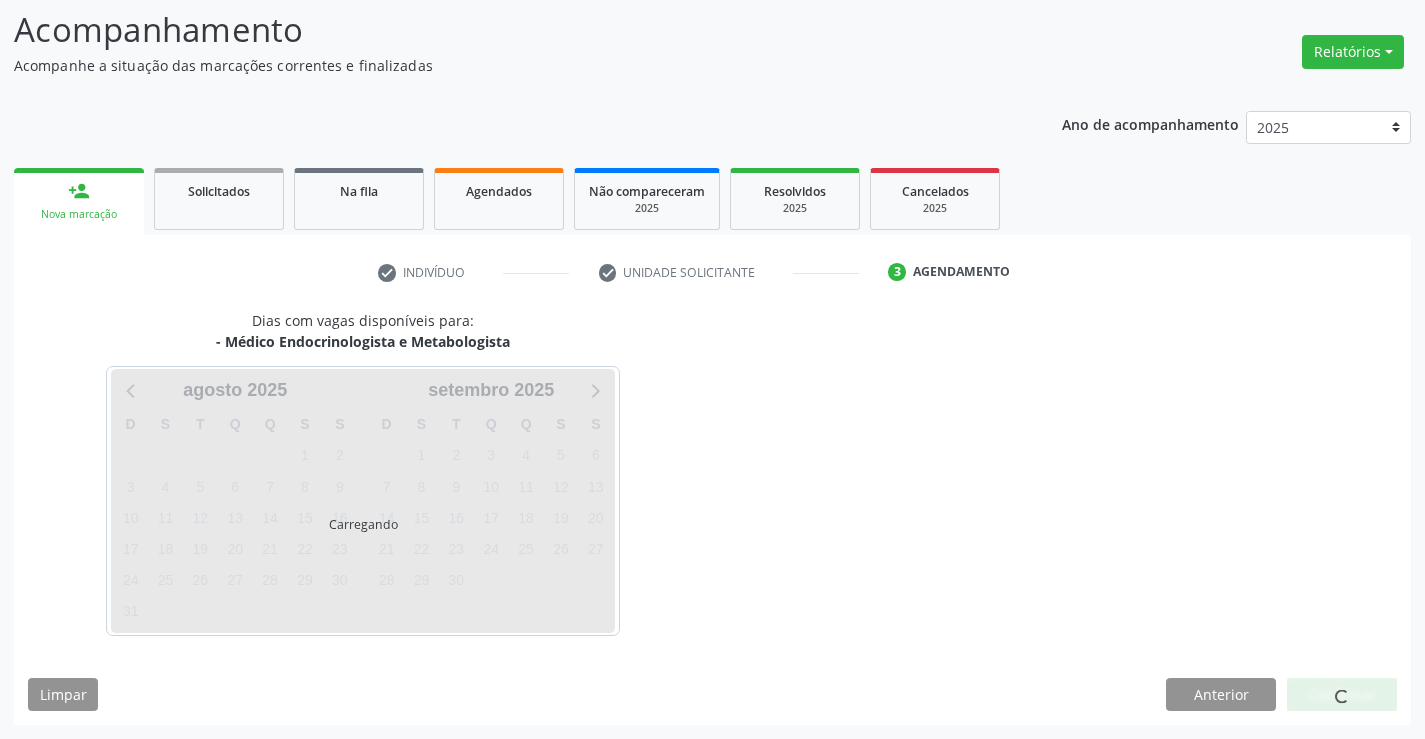scroll, scrollTop: 131, scrollLeft: 0, axis: vertical 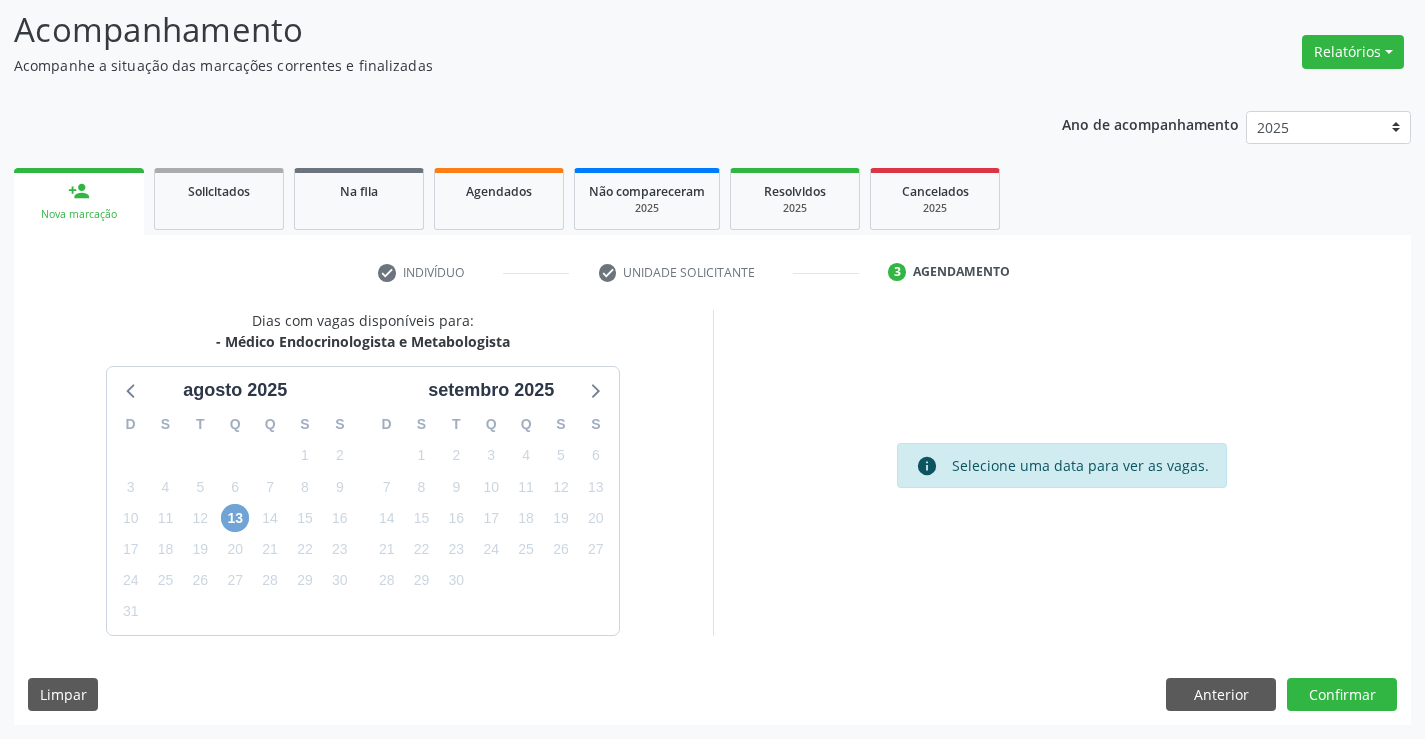 click on "13" at bounding box center [235, 518] 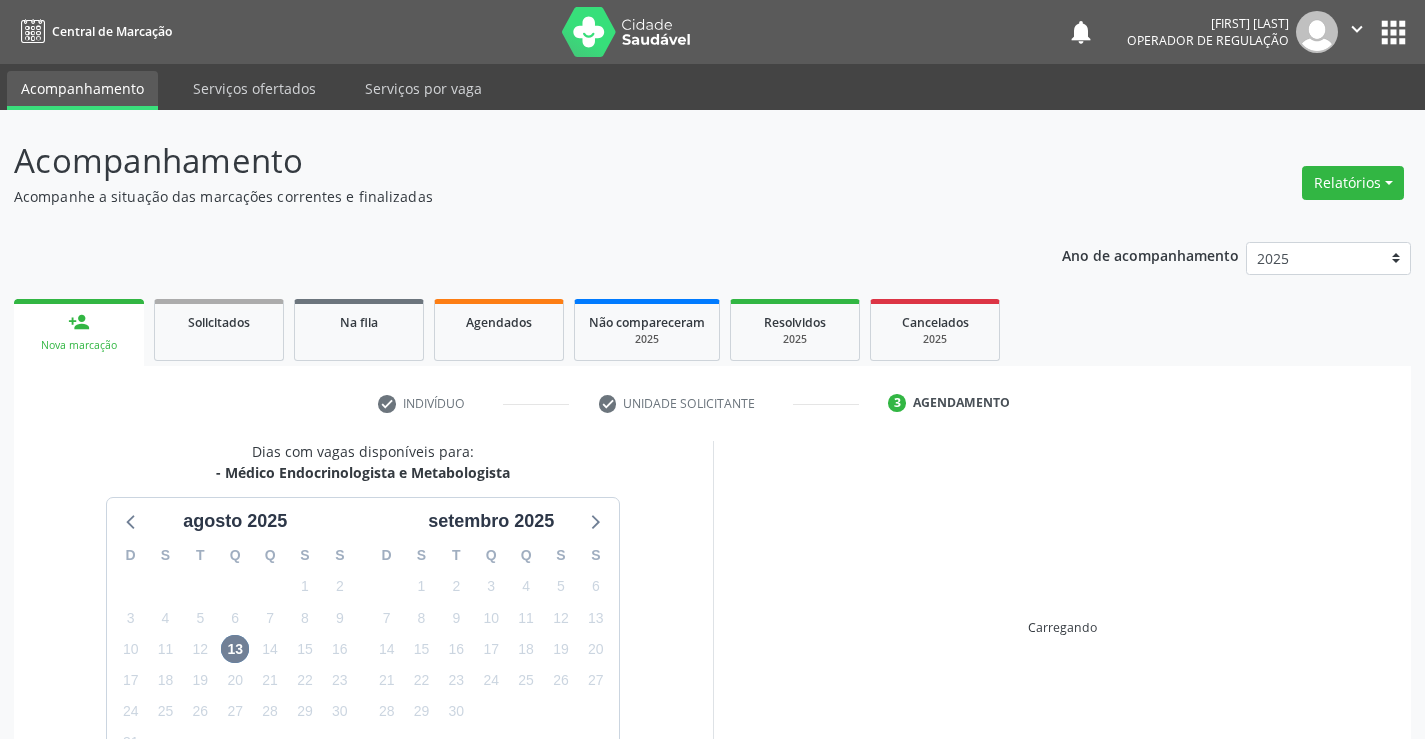 scroll, scrollTop: 131, scrollLeft: 0, axis: vertical 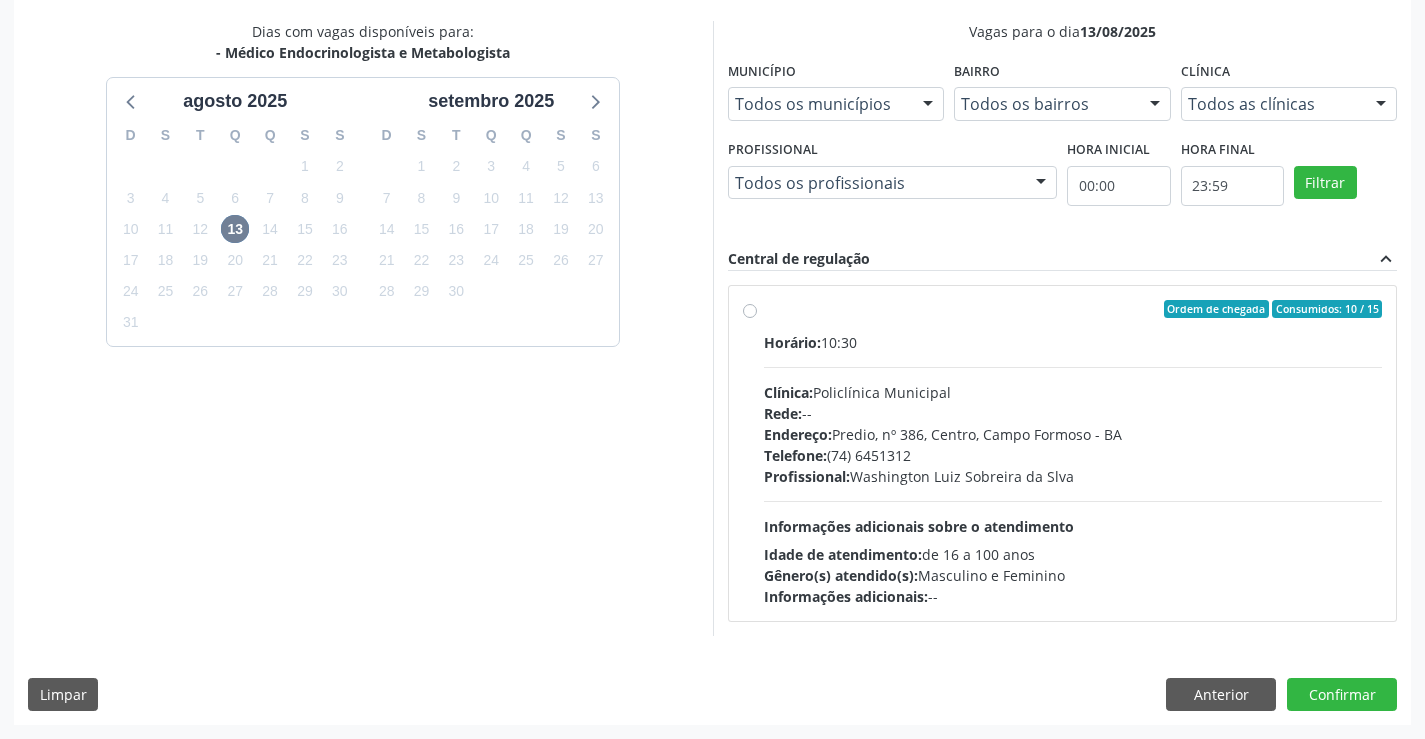 click on "Ordem de chegada
Consumidos: 10 / 15
Horário:   10:30
Clínica:  Policlínica Municipal
Rede:
--
Endereço:   Predio, nº 386, Centro, Campo Formoso - BA
Telefone:   (74) 6451312
Profissional:
Washington Luiz Sobreira da Slva
Informações adicionais sobre o atendimento
Idade de atendimento:
de 16 a 100 anos
Gênero(s) atendido(s):
Masculino e Feminino
Informações adicionais:
--" at bounding box center [1073, 453] 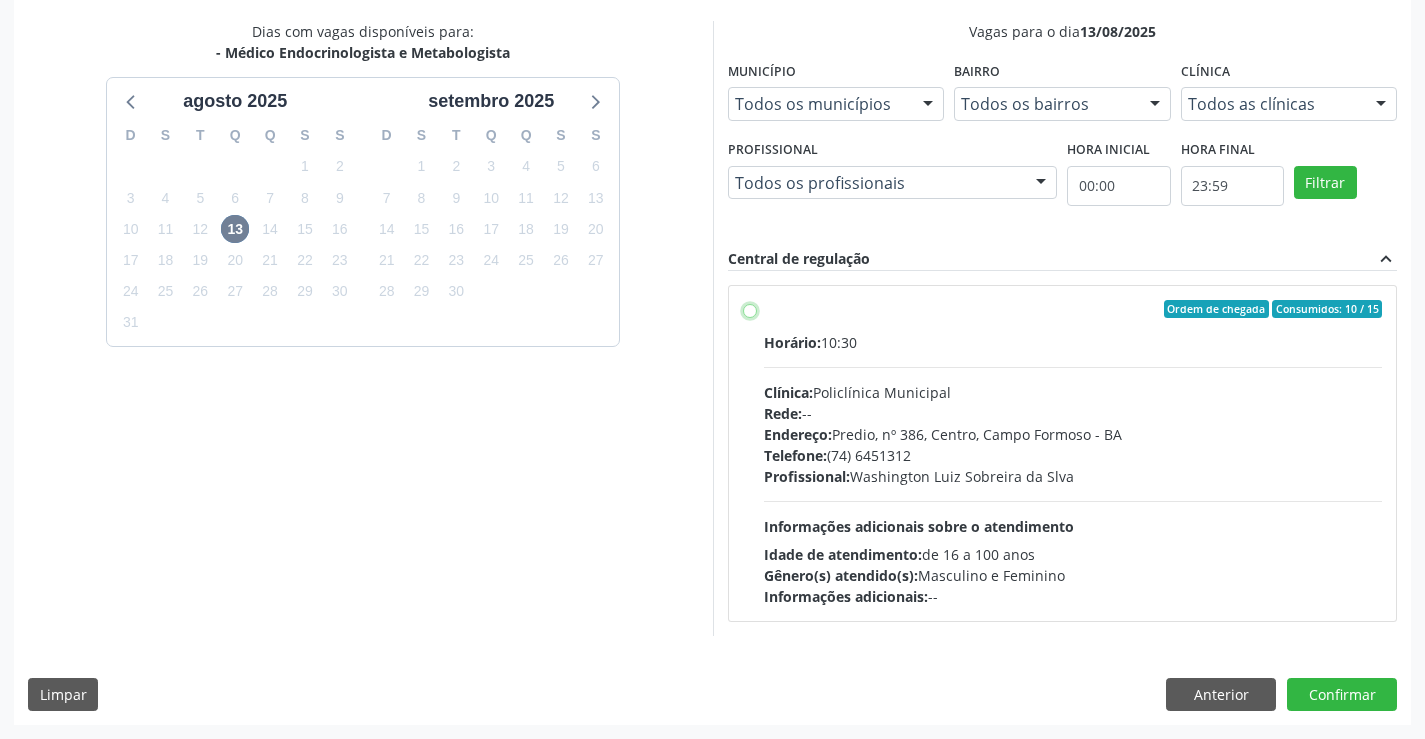 click on "Ordem de chegada
Consumidos: 10 / 15
Horário:   10:30
Clínica:  Policlínica Municipal
Rede:
--
Endereço:   Predio, nº 386, Centro, Campo Formoso - BA
Telefone:   (74) 6451312
Profissional:
Washington Luiz Sobreira da Slva
Informações adicionais sobre o atendimento
Idade de atendimento:
de 16 a 100 anos
Gênero(s) atendido(s):
Masculino e Feminino
Informações adicionais:
--" at bounding box center (750, 309) 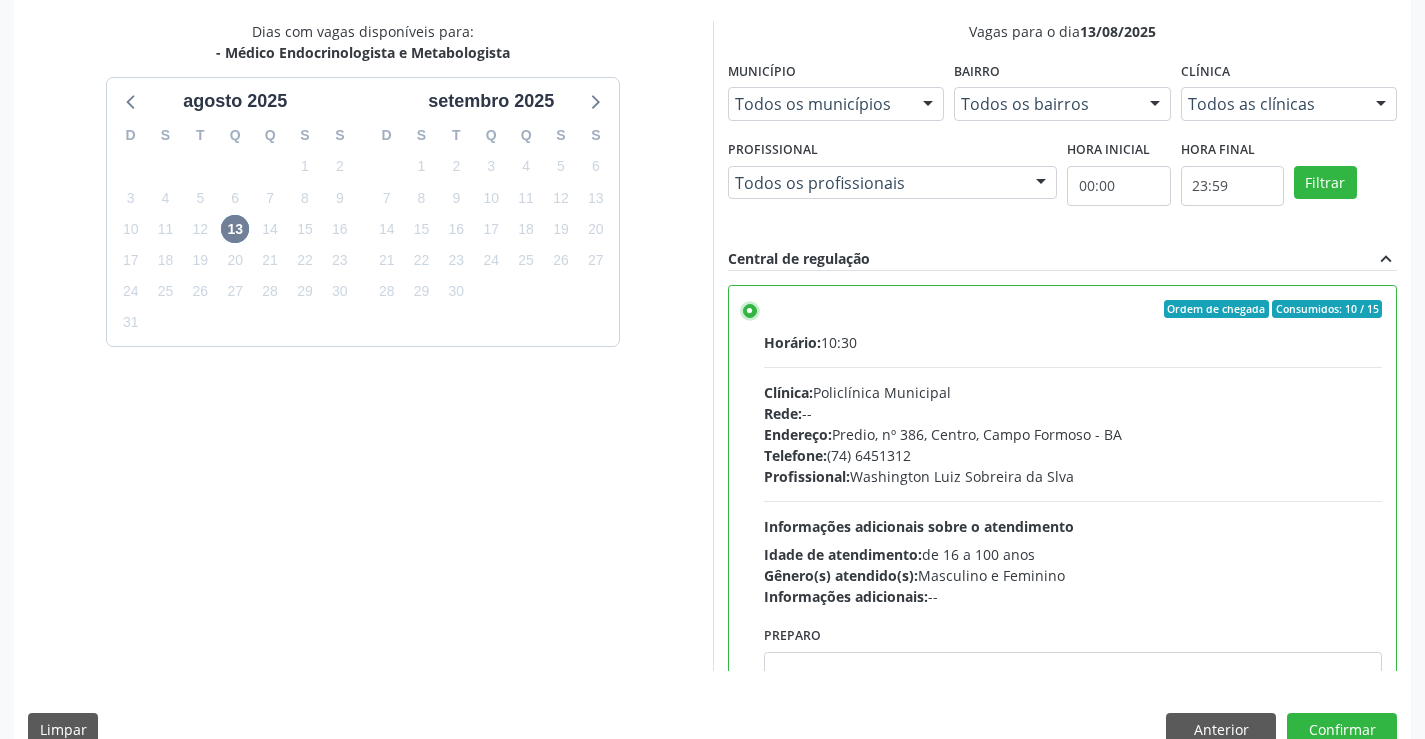 scroll, scrollTop: 456, scrollLeft: 0, axis: vertical 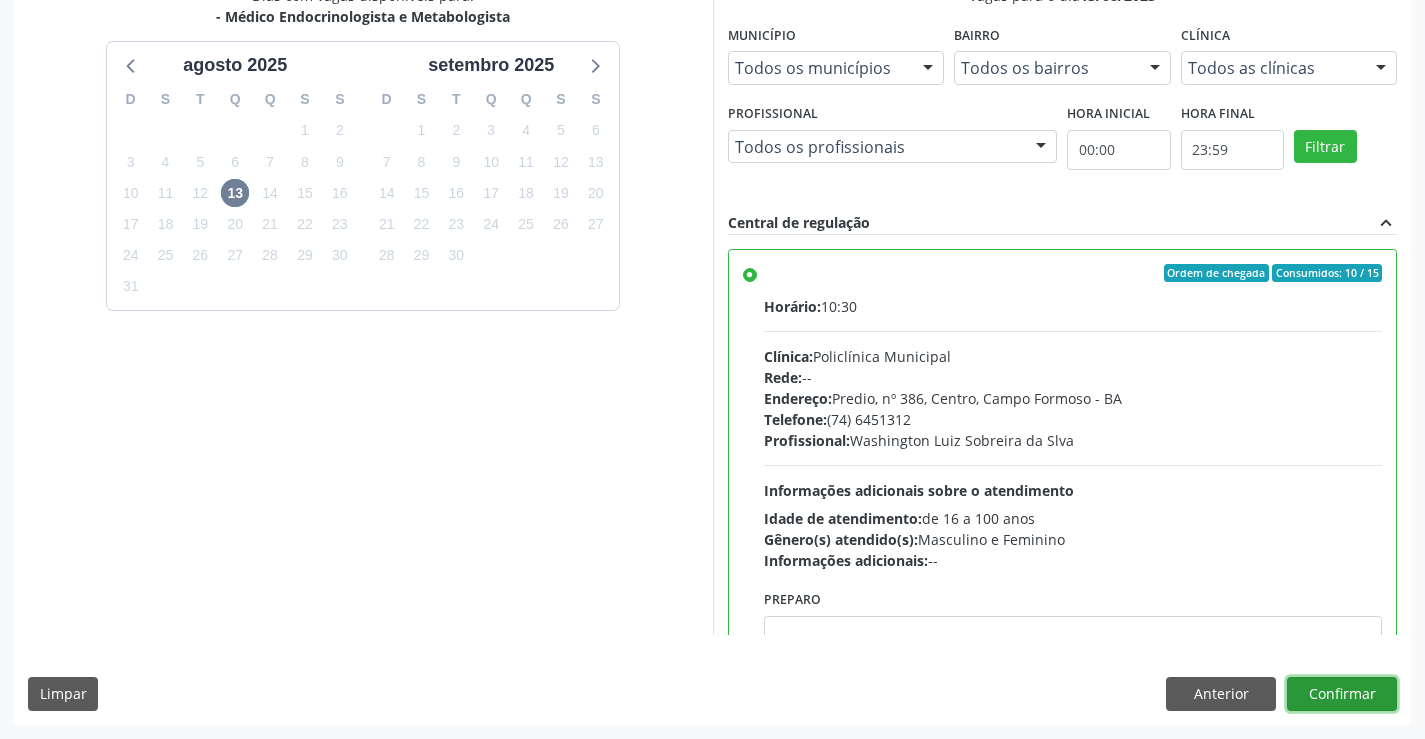 click on "Confirmar" at bounding box center [1342, 694] 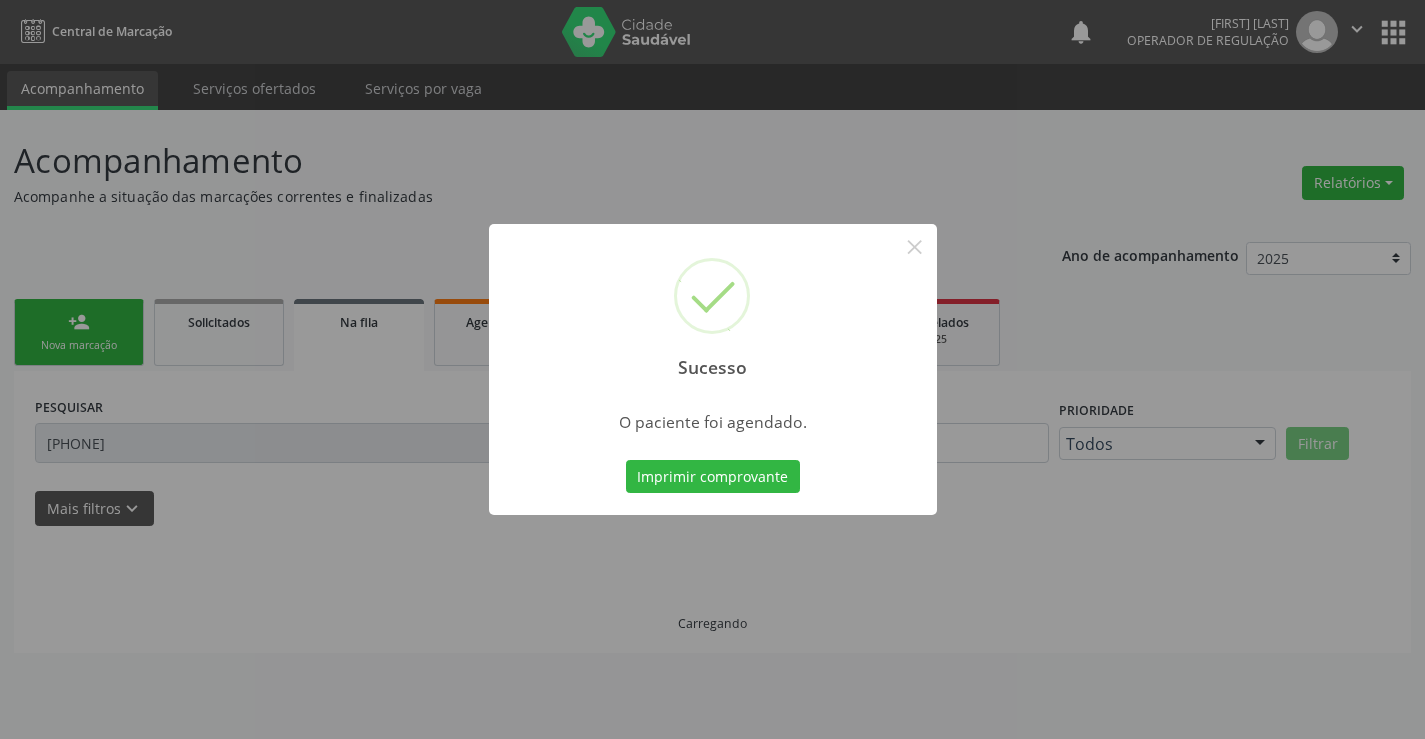 scroll, scrollTop: 0, scrollLeft: 0, axis: both 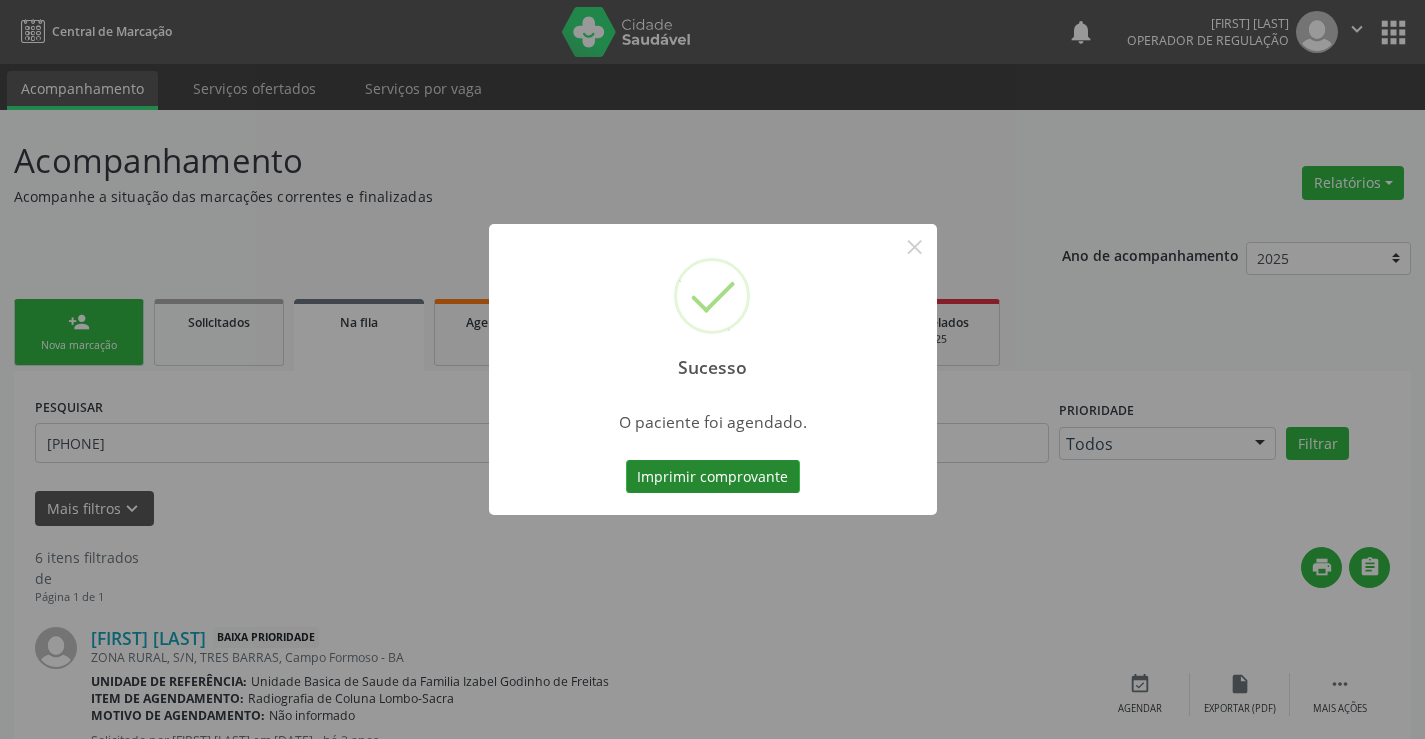 click on "Imprimir comprovante" at bounding box center [713, 477] 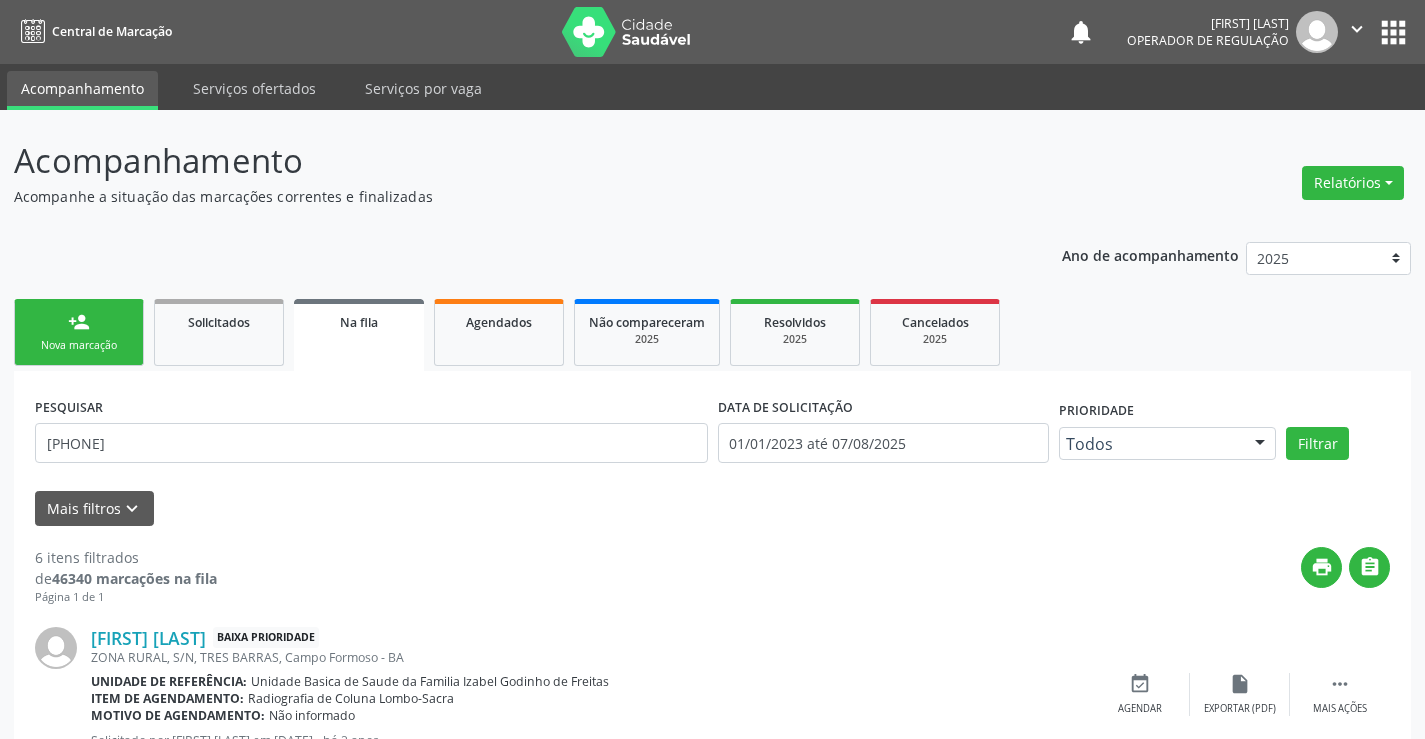 click on "person_add
Nova marcação" at bounding box center [79, 332] 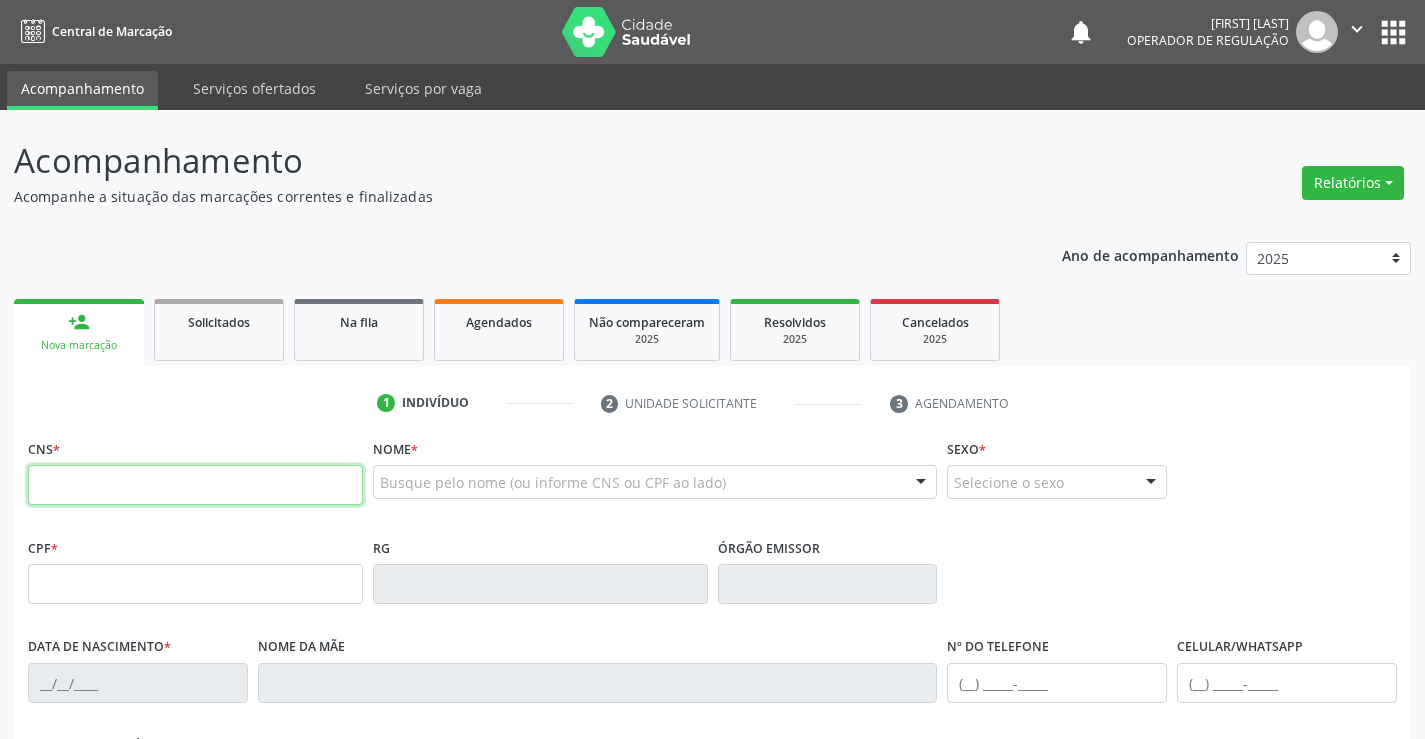 click at bounding box center (195, 485) 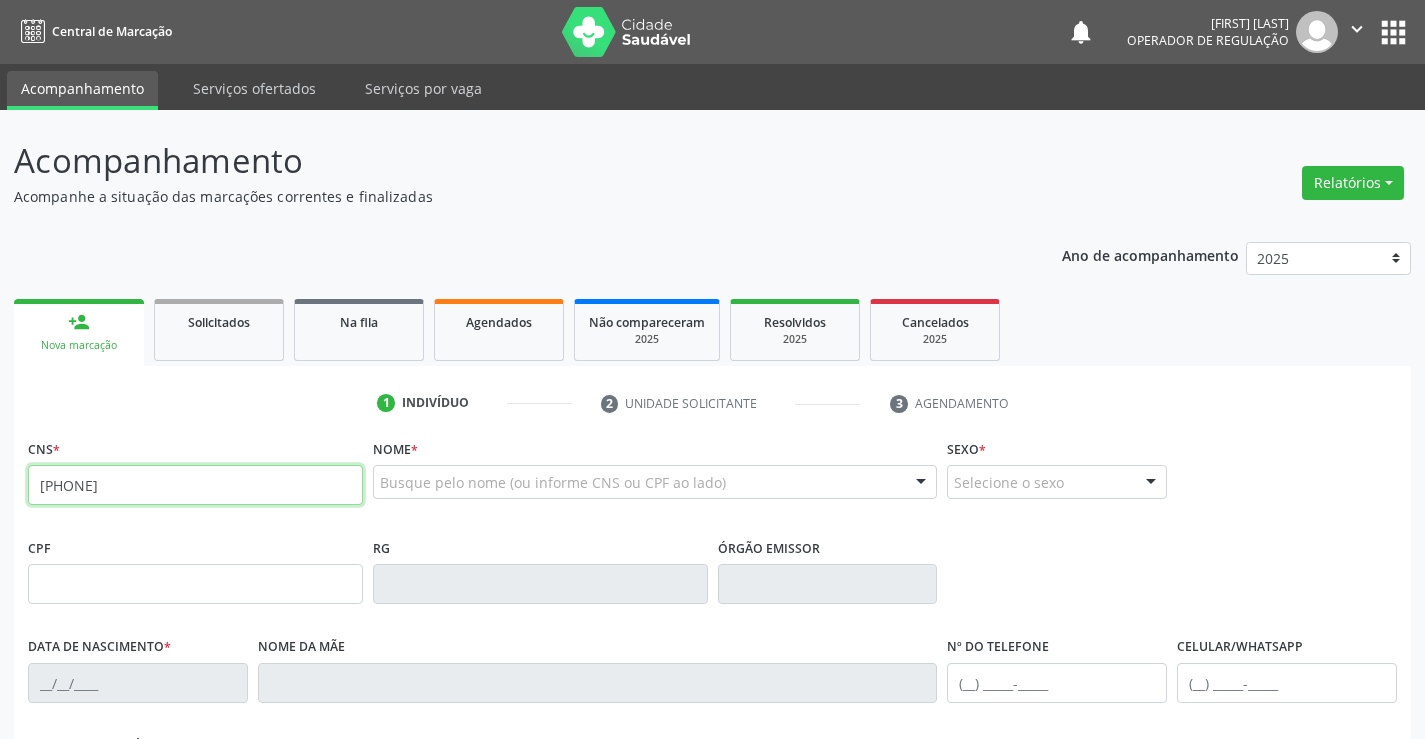 type on "708 4057 1704 4565" 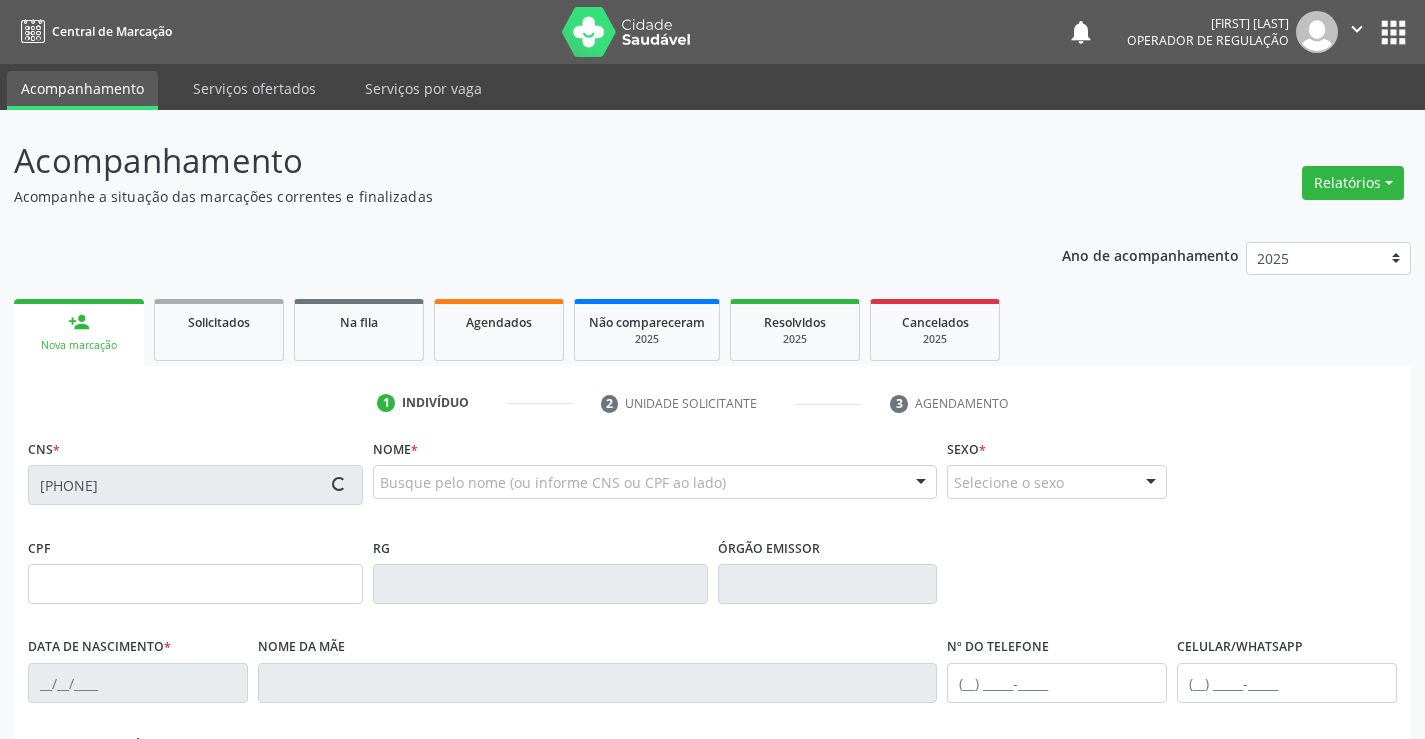 type on "522033386" 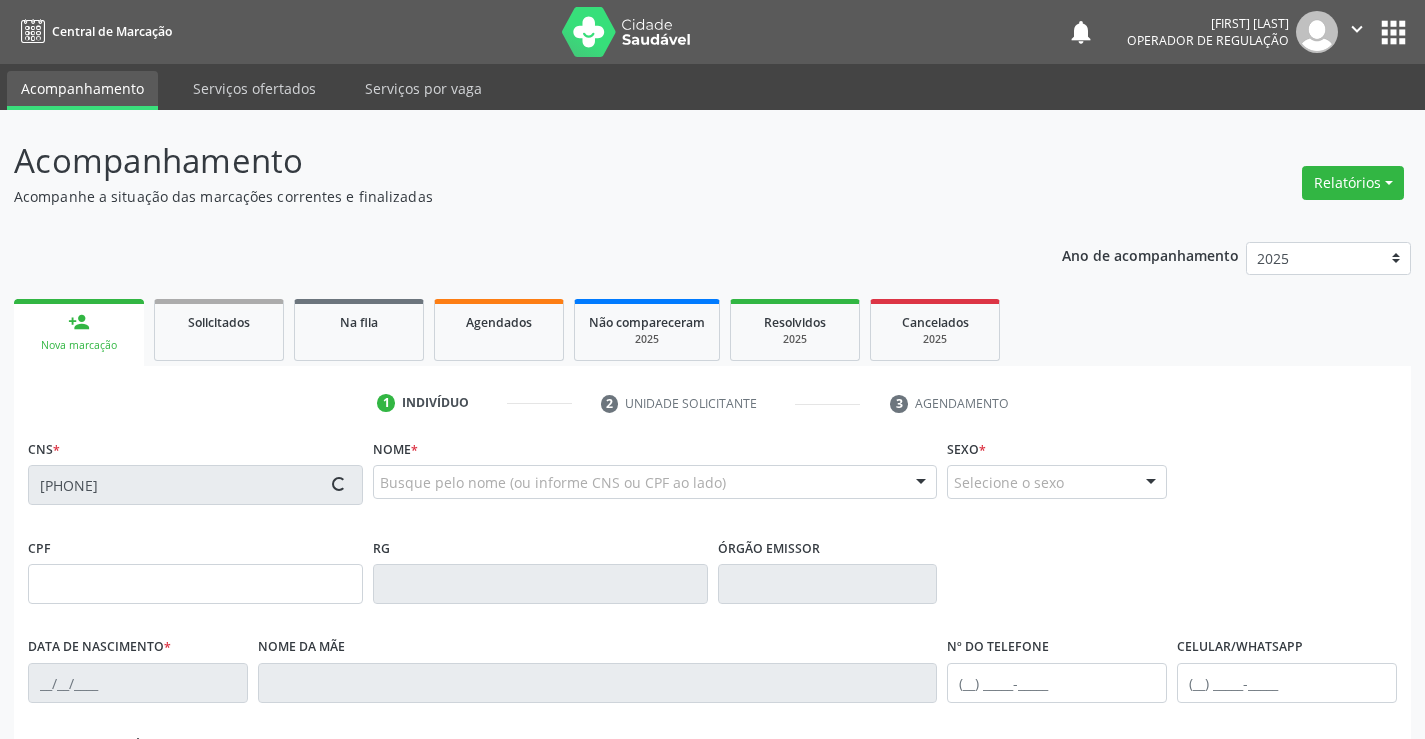 type on "01/10/1961" 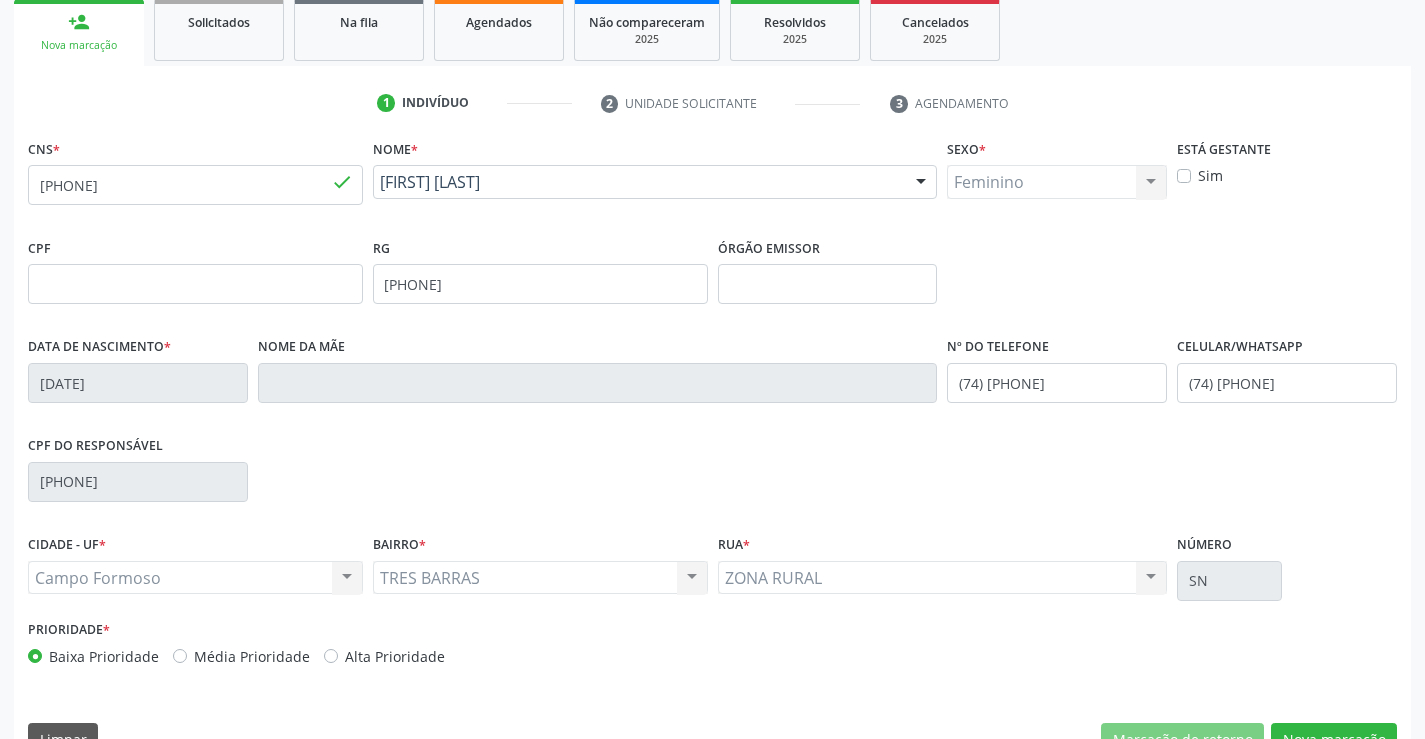 scroll, scrollTop: 345, scrollLeft: 0, axis: vertical 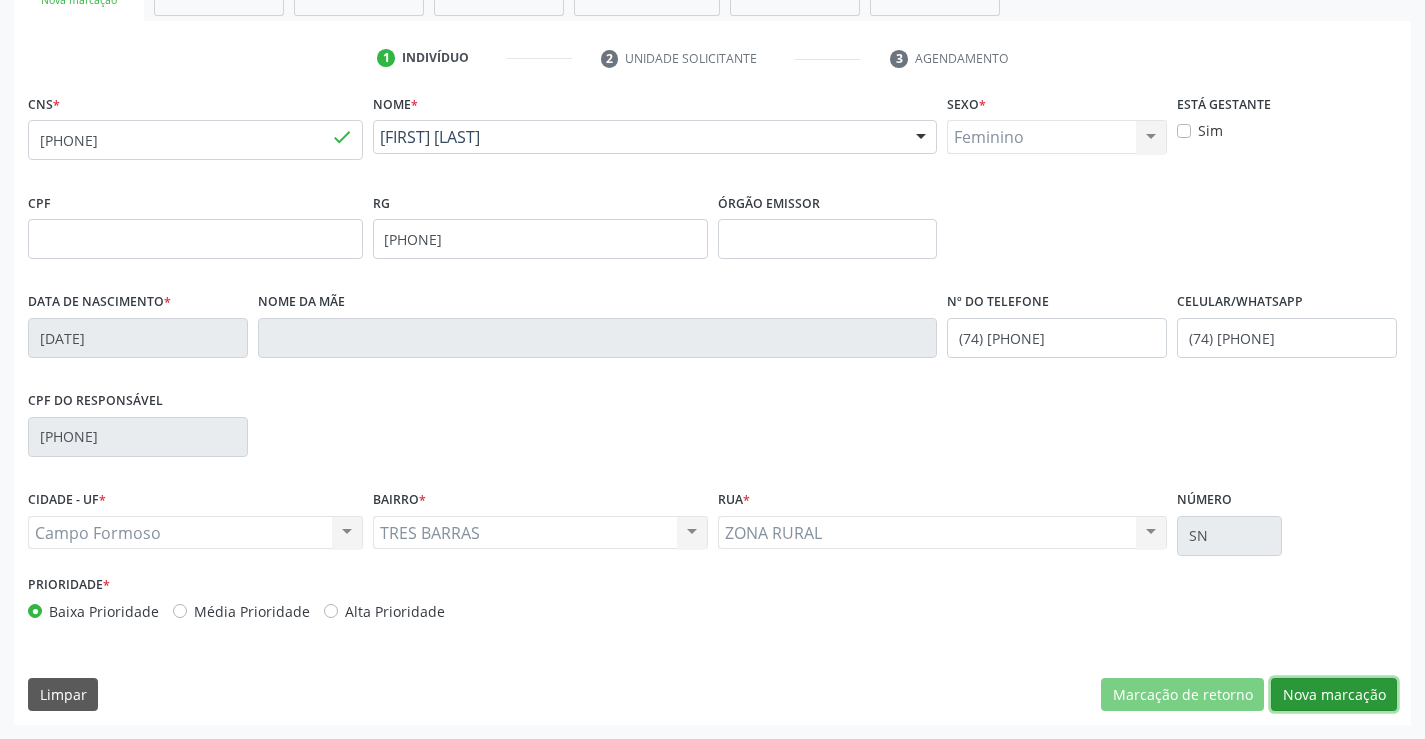 click on "Nova marcação" at bounding box center (1334, 695) 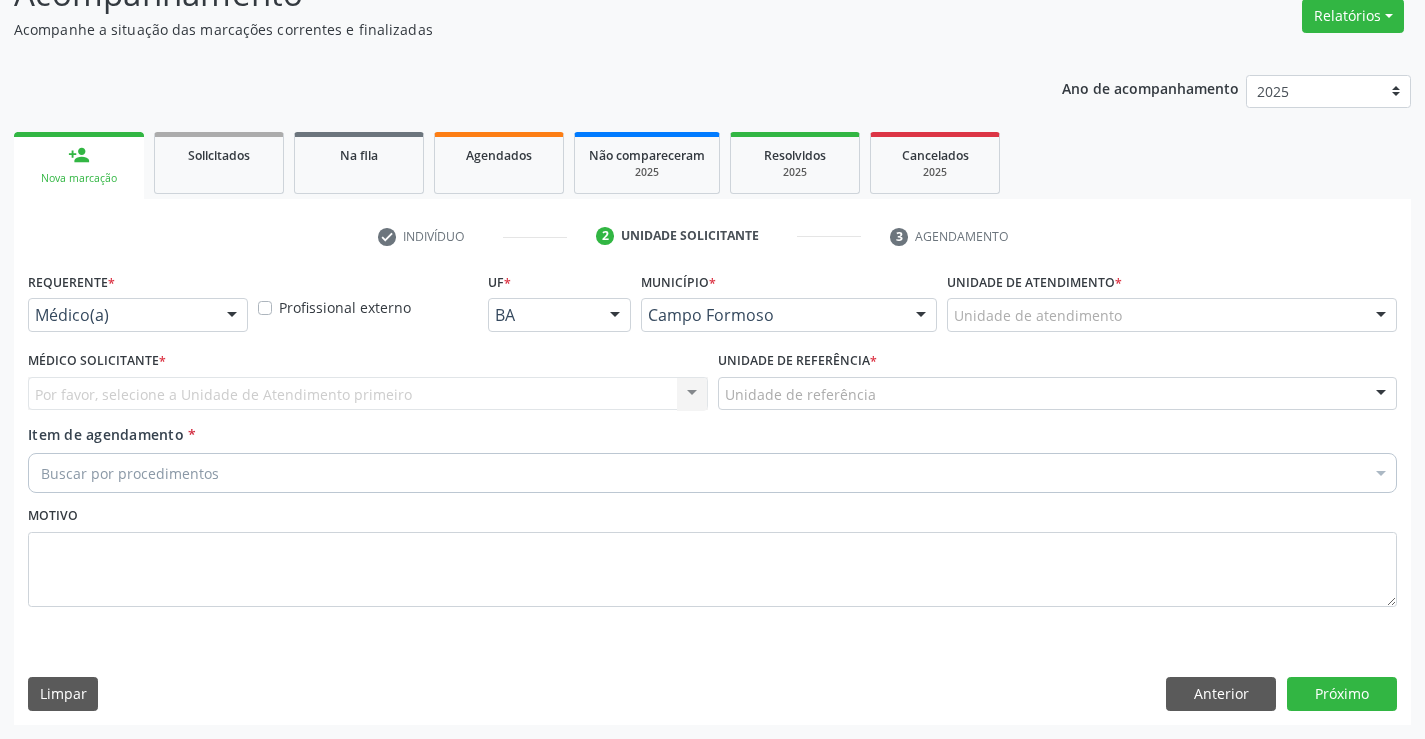 scroll, scrollTop: 167, scrollLeft: 0, axis: vertical 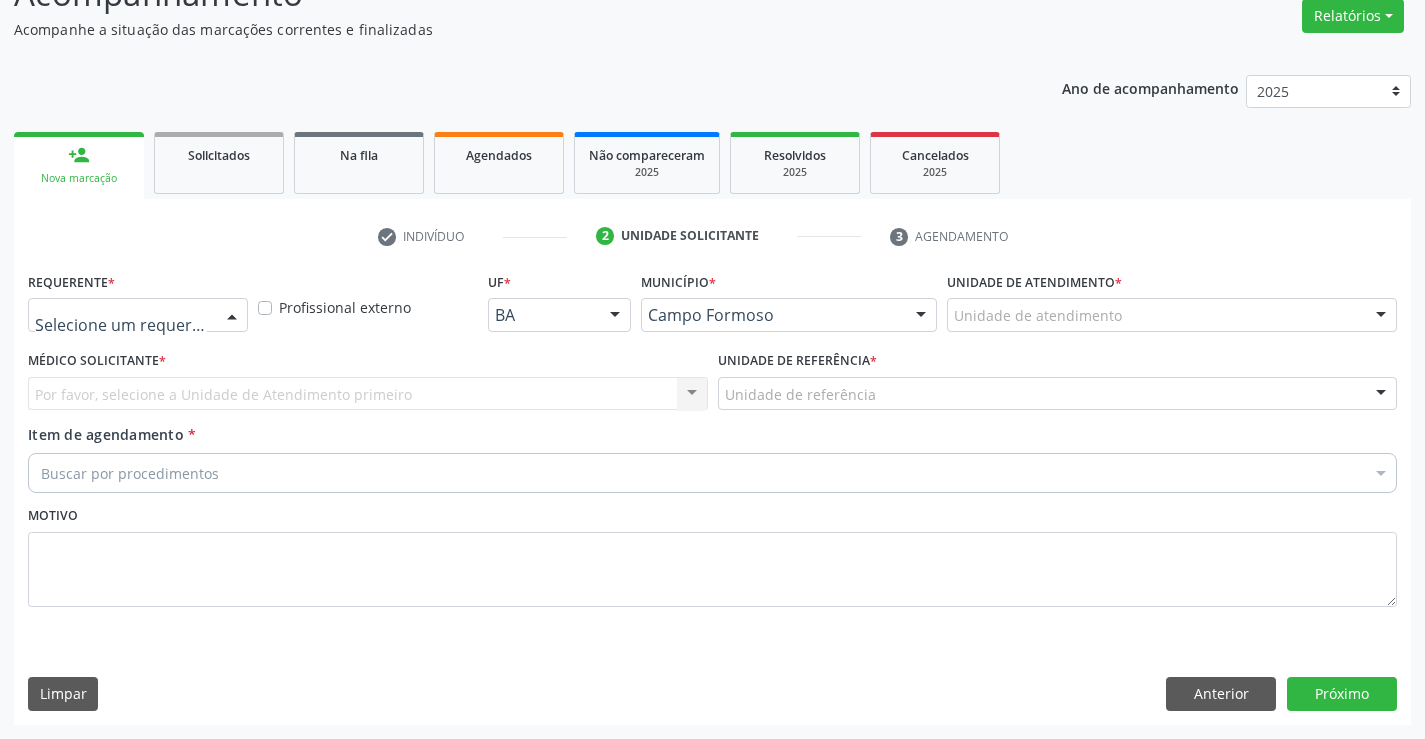 click at bounding box center (232, 316) 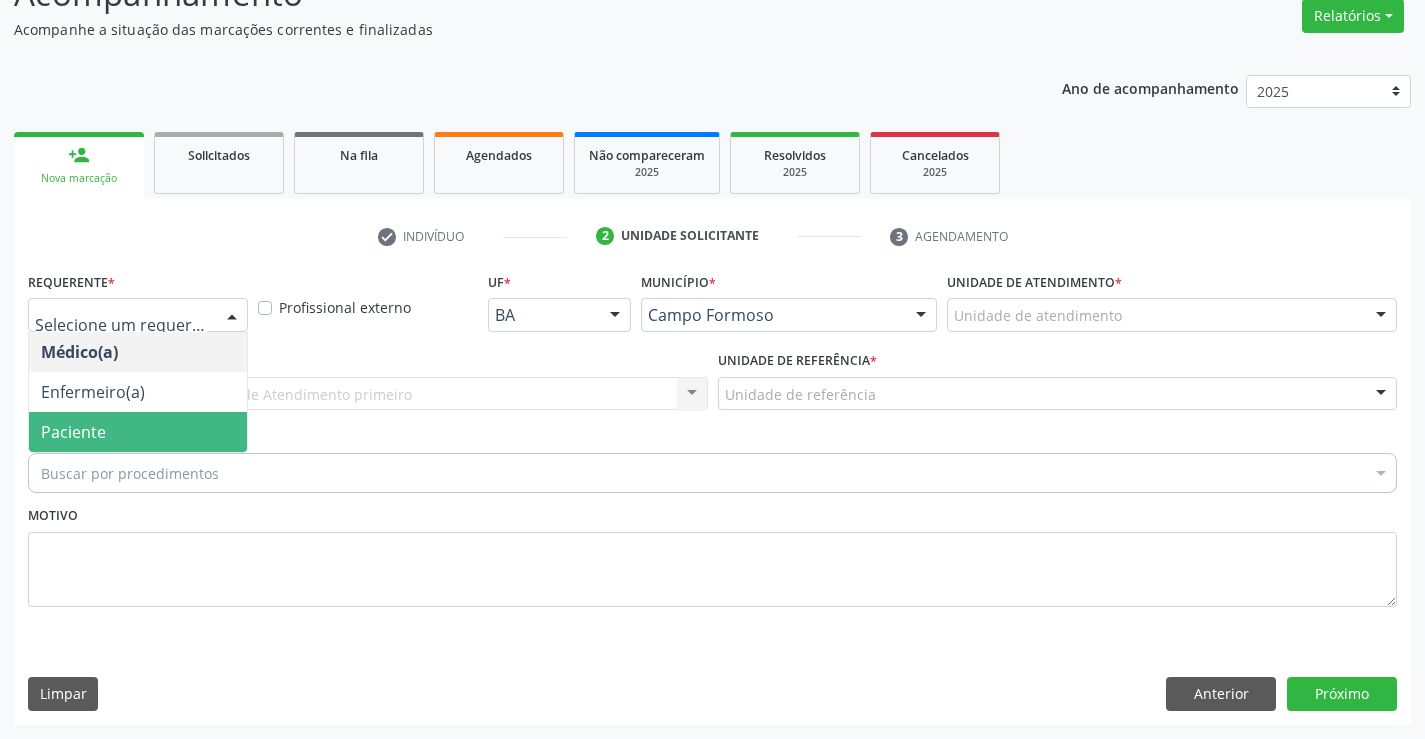 click on "Paciente" at bounding box center [138, 432] 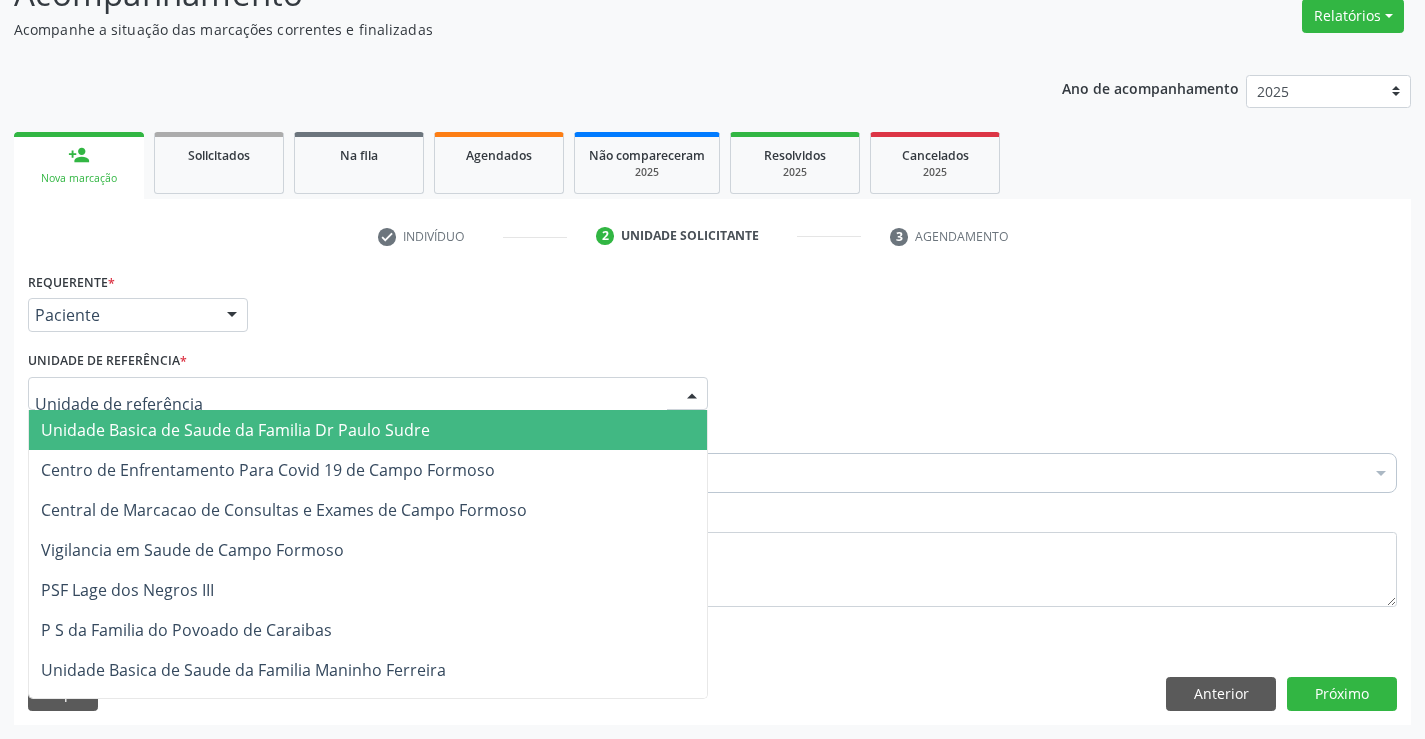 click at bounding box center [692, 395] 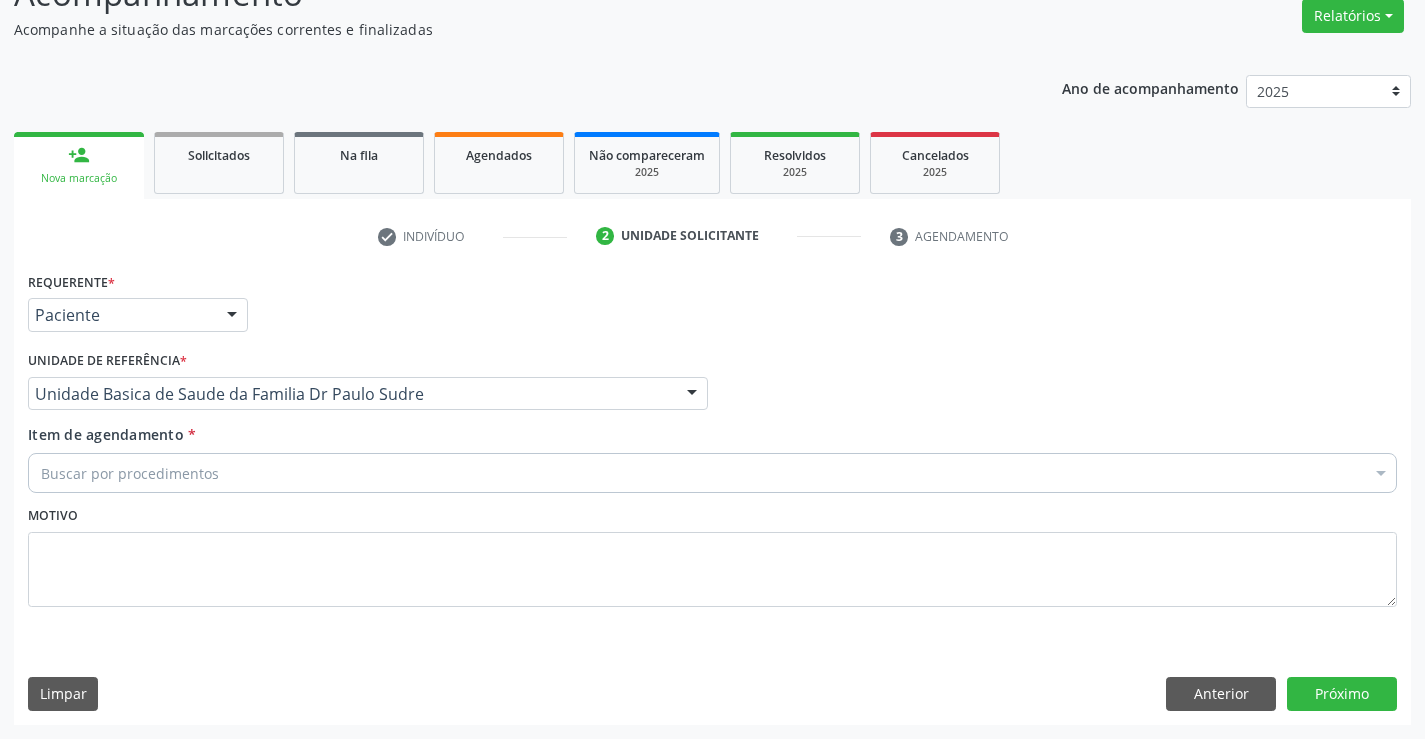 click on "Buscar por procedimentos" at bounding box center (712, 473) 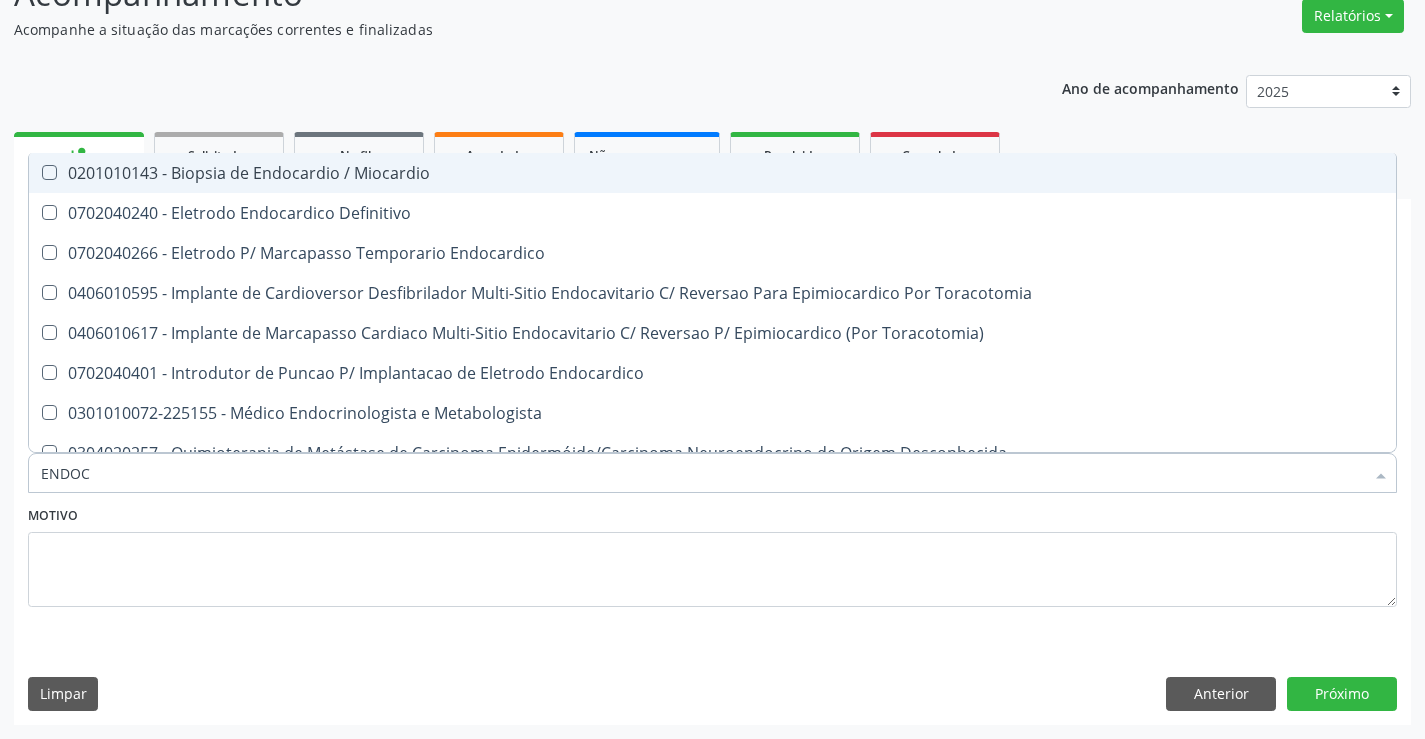 type on "ENDOCR" 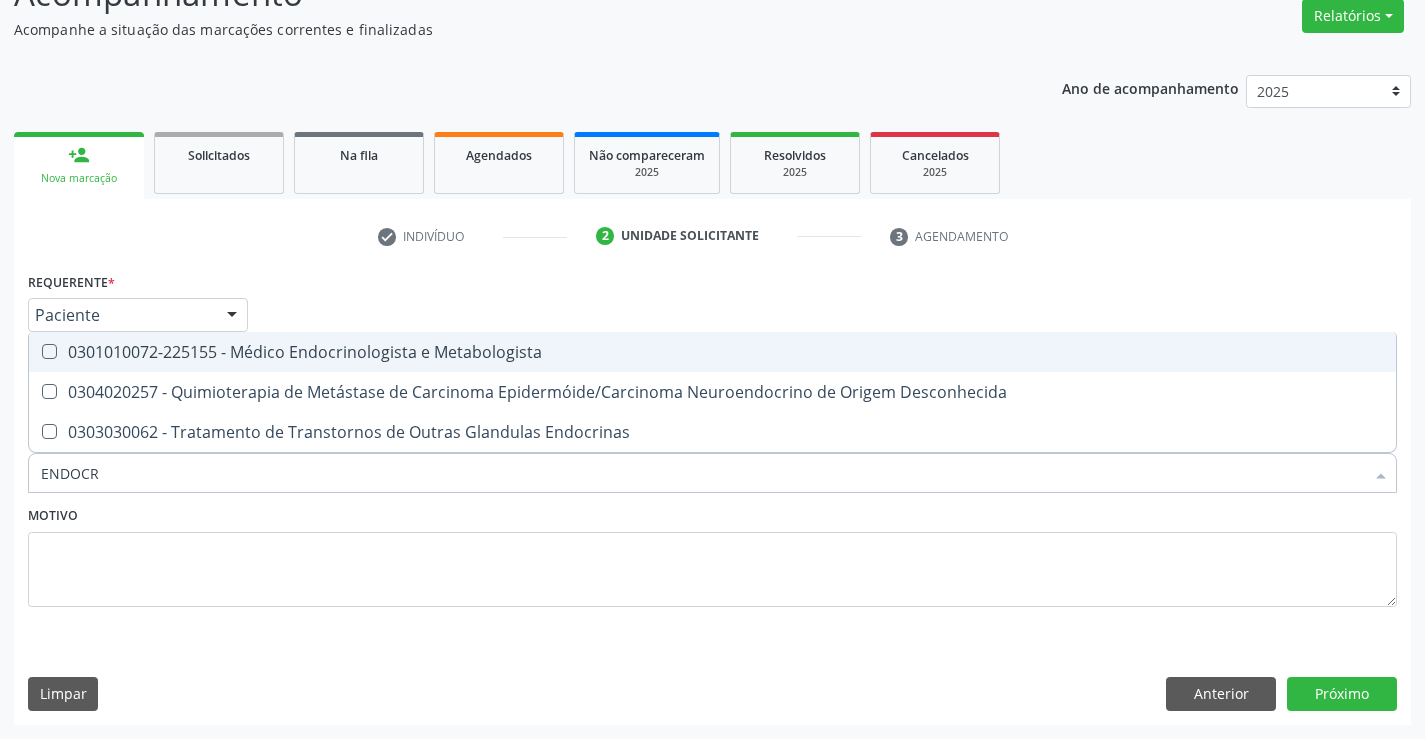 click on "0301010072-225155 - Médico Endocrinologista e Metabologista" at bounding box center (712, 352) 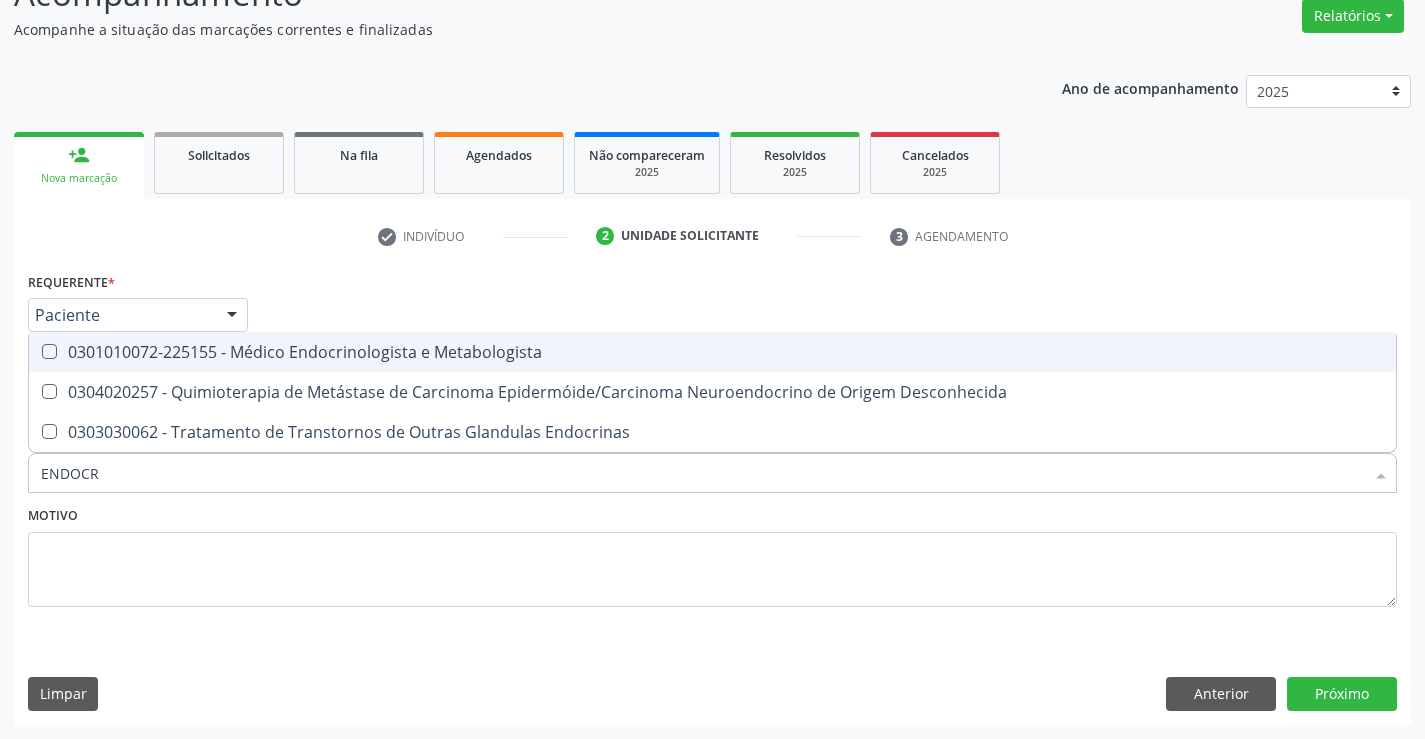 checkbox on "true" 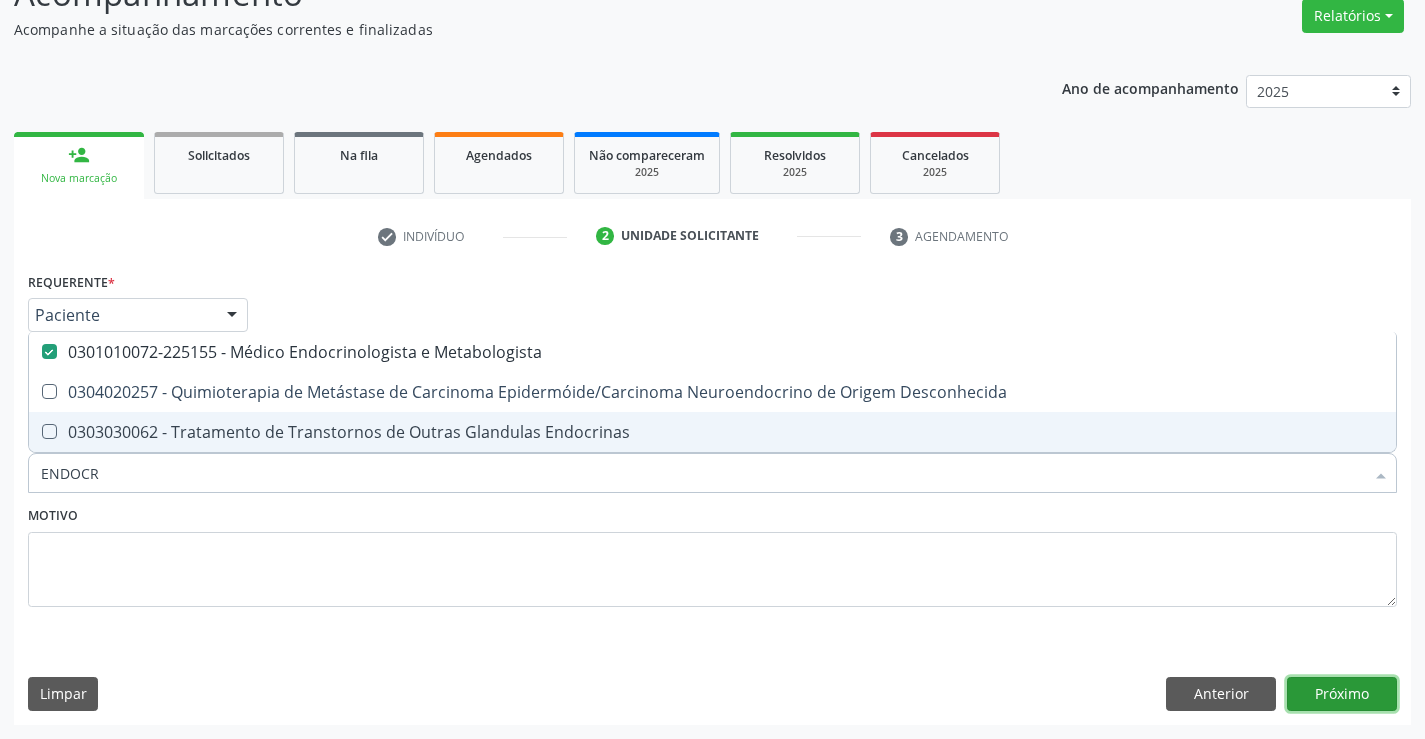 click on "Próximo" at bounding box center (1342, 694) 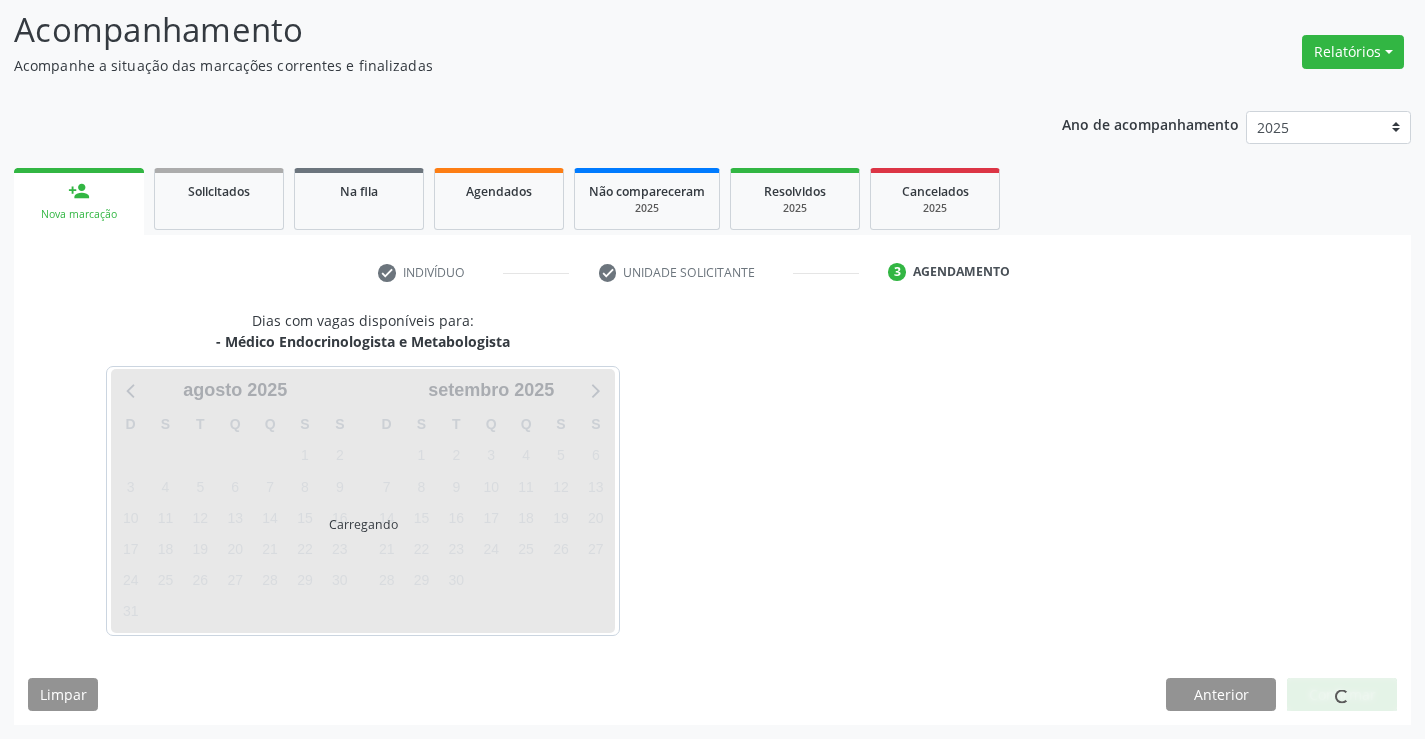 scroll, scrollTop: 131, scrollLeft: 0, axis: vertical 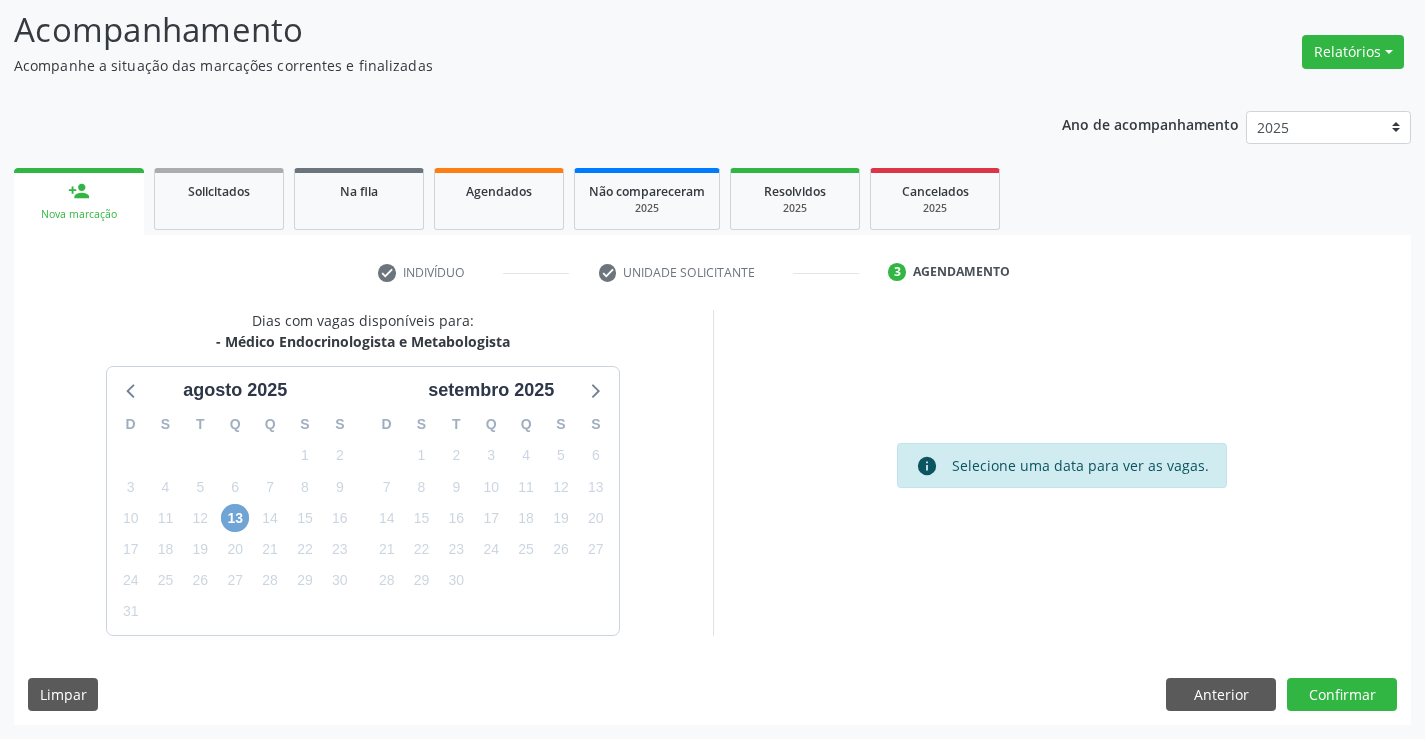 click on "13" at bounding box center [235, 518] 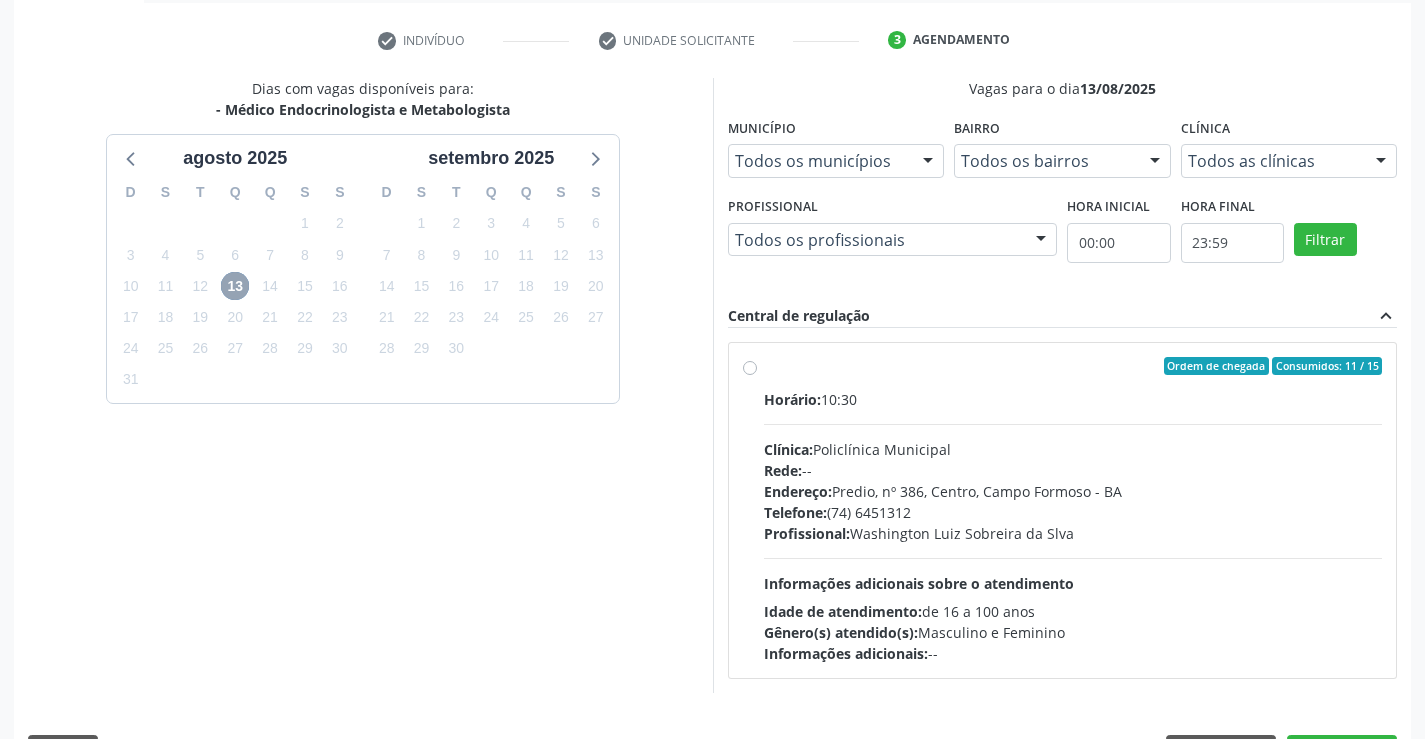 scroll, scrollTop: 420, scrollLeft: 0, axis: vertical 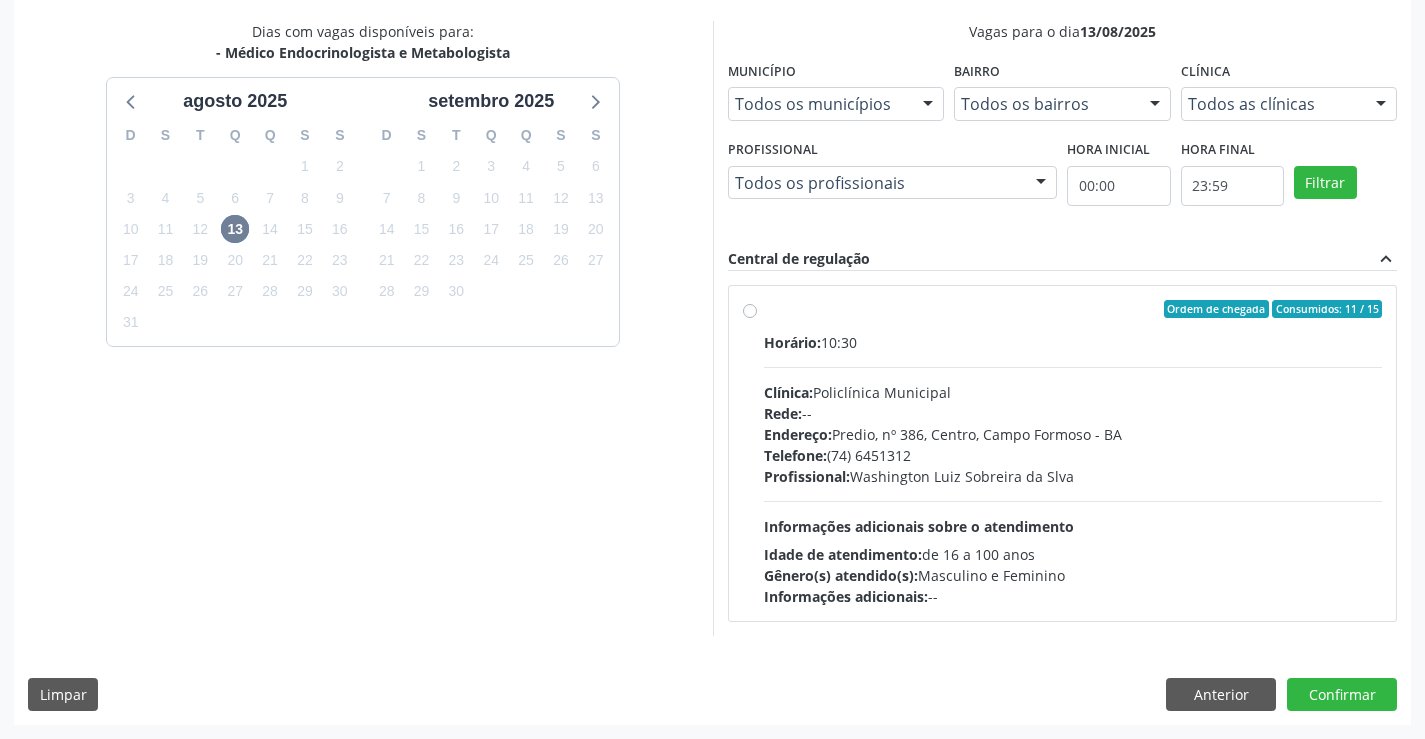 click on "Ordem de chegada
Consumidos: 11 / 15
Horário:   10:30
Clínica:  Policlínica Municipal
Rede:
--
Endereço:   Predio, nº 386, Centro, Campo Formoso - BA
Telefone:   (74) 6451312
Profissional:
Washington Luiz Sobreira da Slva
Informações adicionais sobre o atendimento
Idade de atendimento:
de 16 a 100 anos
Gênero(s) atendido(s):
Masculino e Feminino
Informações adicionais:
--" at bounding box center [1073, 453] 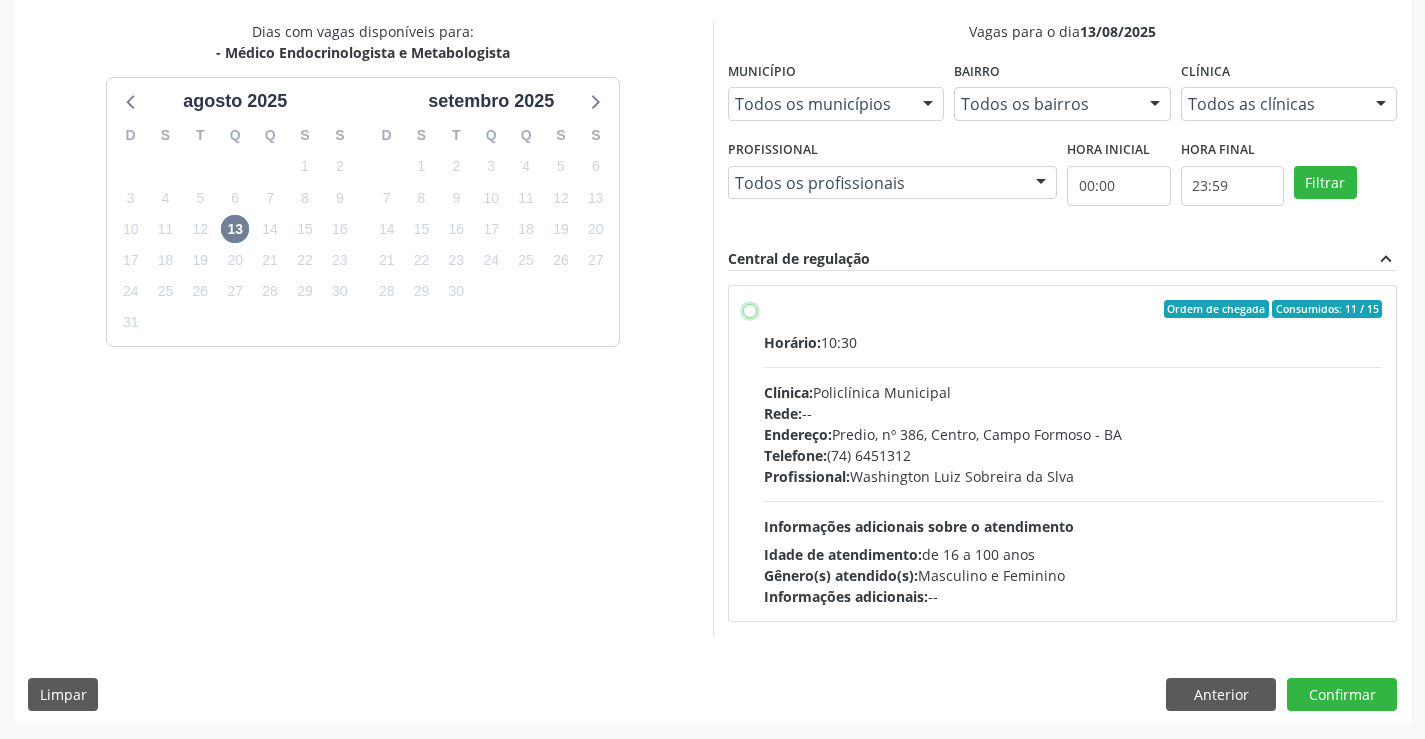 click on "Ordem de chegada
Consumidos: 11 / 15
Horário:   10:30
Clínica:  Policlínica Municipal
Rede:
--
Endereço:   Predio, nº 386, Centro, Campo Formoso - BA
Telefone:   (74) 6451312
Profissional:
Washington Luiz Sobreira da Slva
Informações adicionais sobre o atendimento
Idade de atendimento:
de 16 a 100 anos
Gênero(s) atendido(s):
Masculino e Feminino
Informações adicionais:
--" at bounding box center (750, 309) 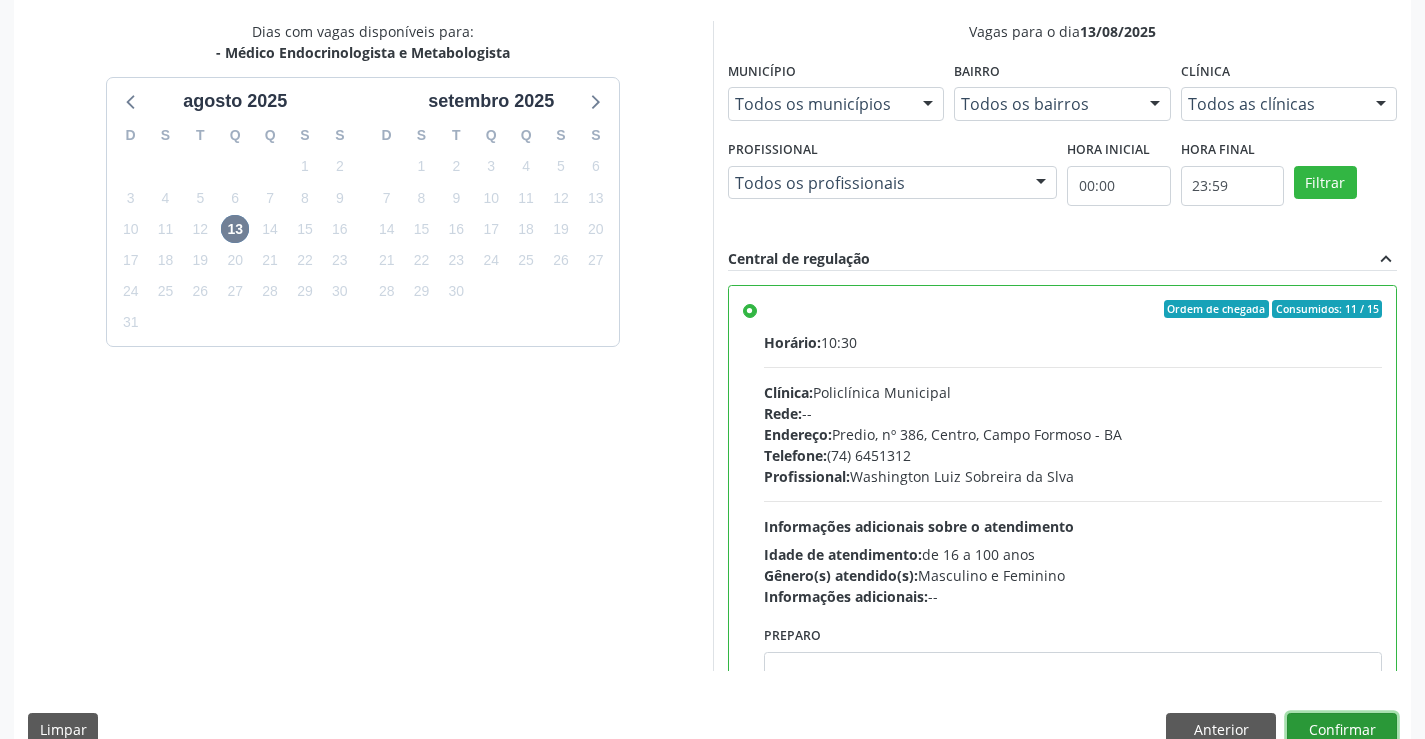 click on "Confirmar" at bounding box center [1342, 730] 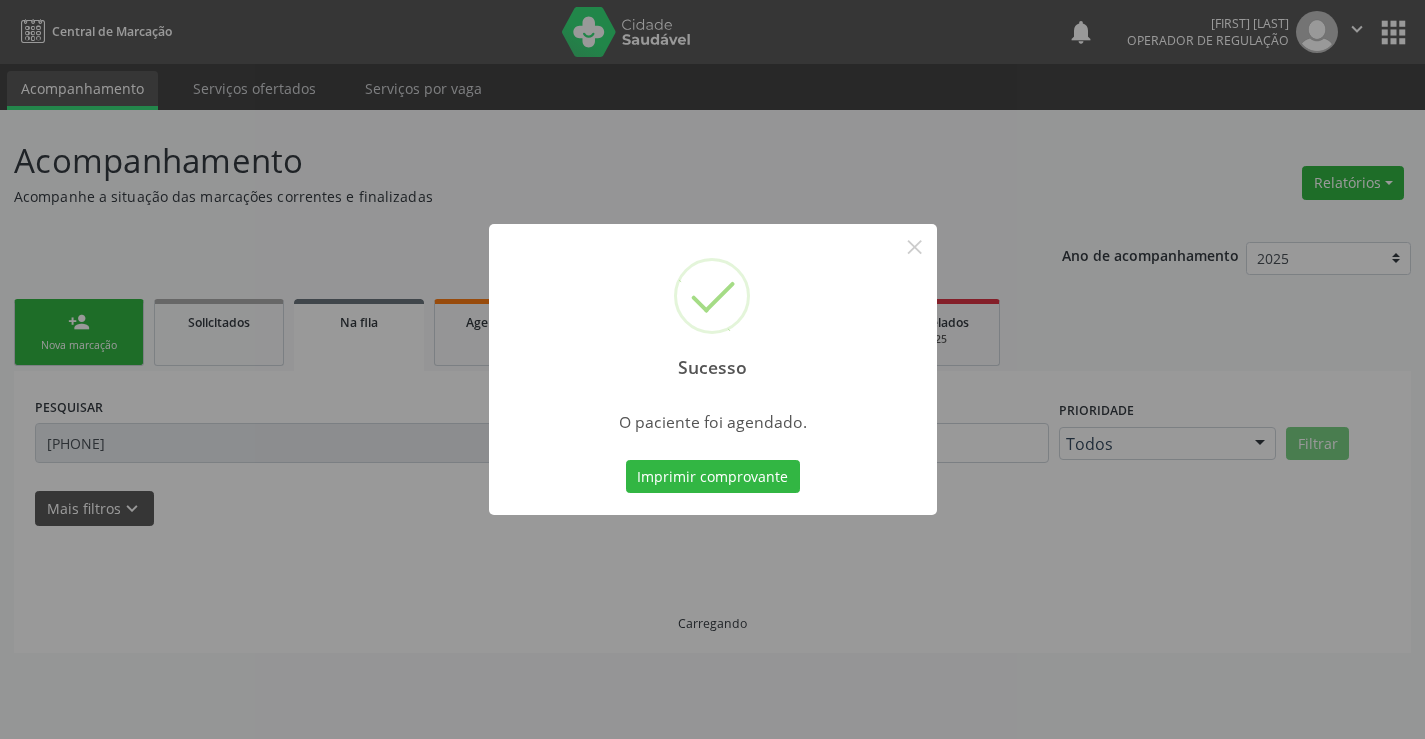 scroll, scrollTop: 0, scrollLeft: 0, axis: both 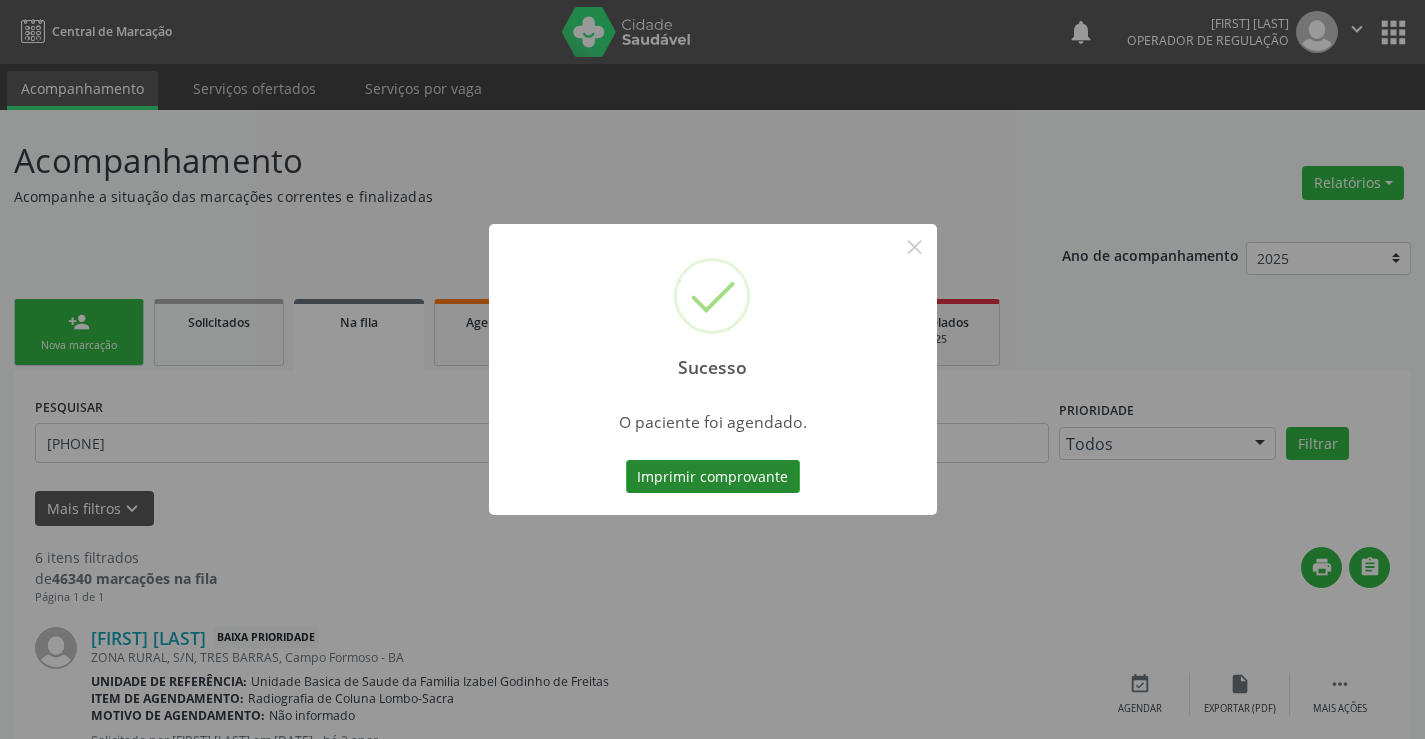 click on "Imprimir comprovante" at bounding box center [713, 477] 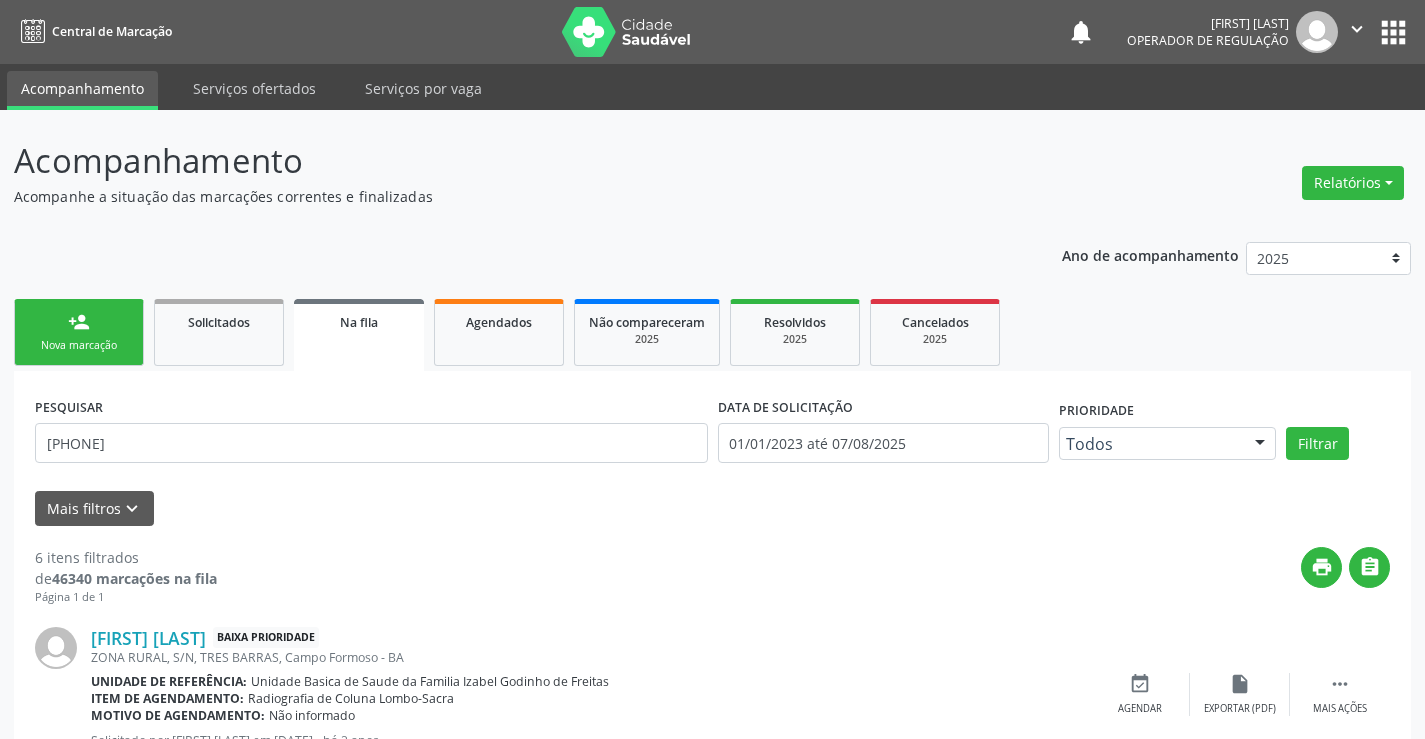 click on "person_add" at bounding box center [79, 322] 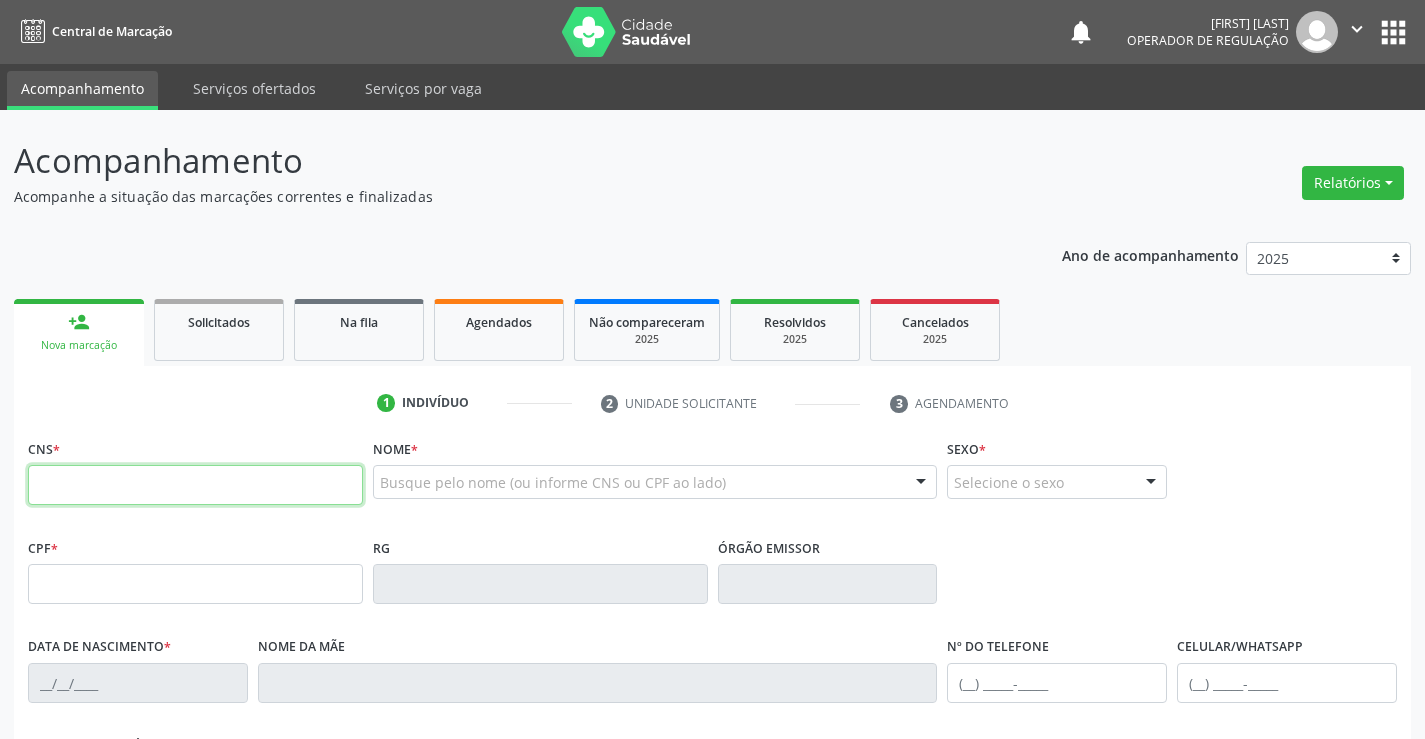 click at bounding box center (195, 485) 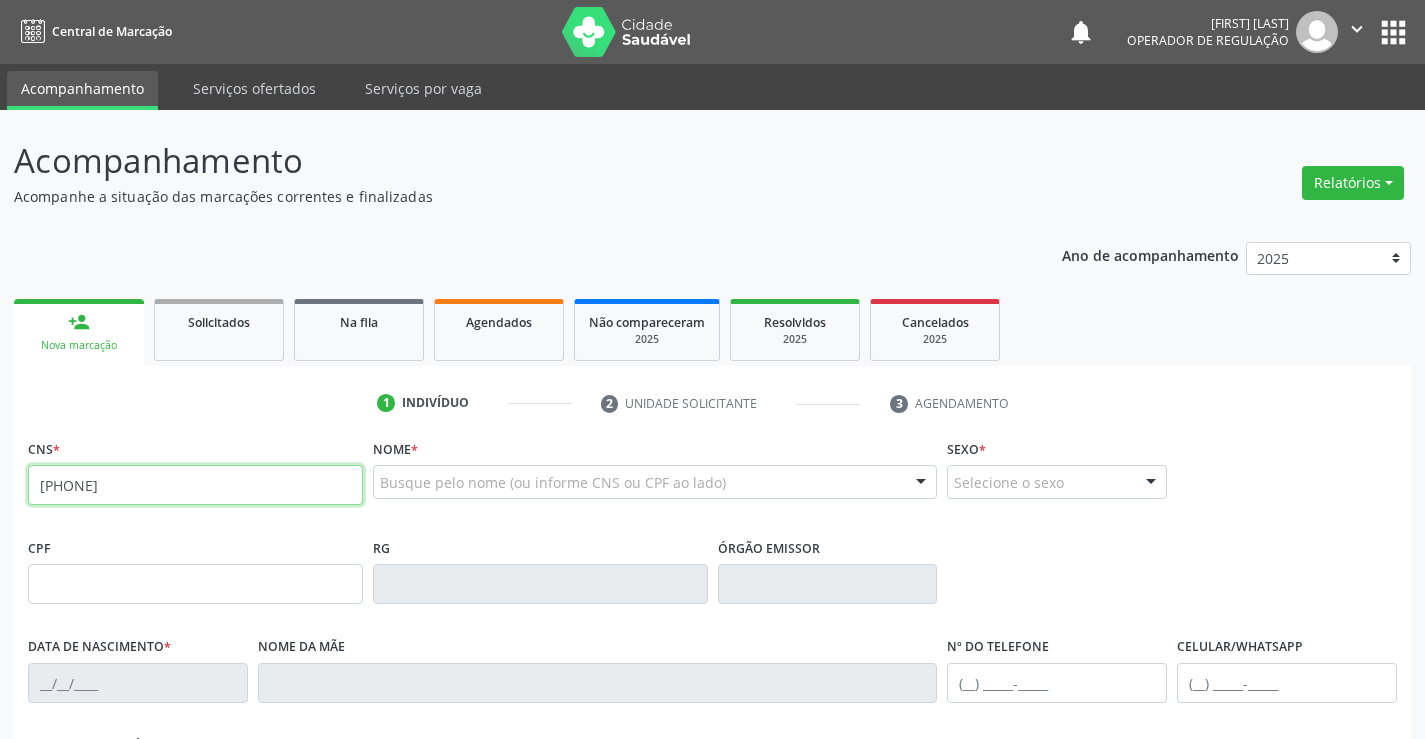 type on "708 4057 1704 4565" 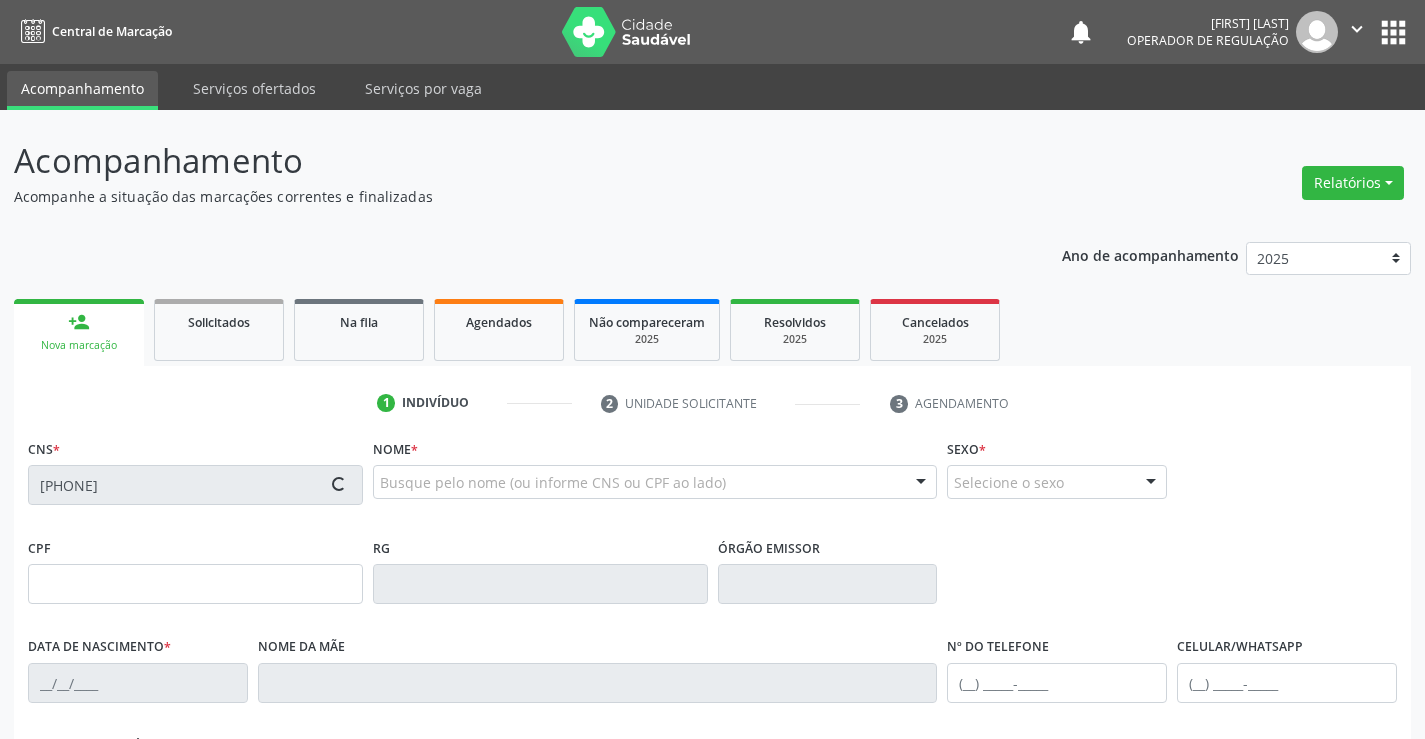 type on "522033386" 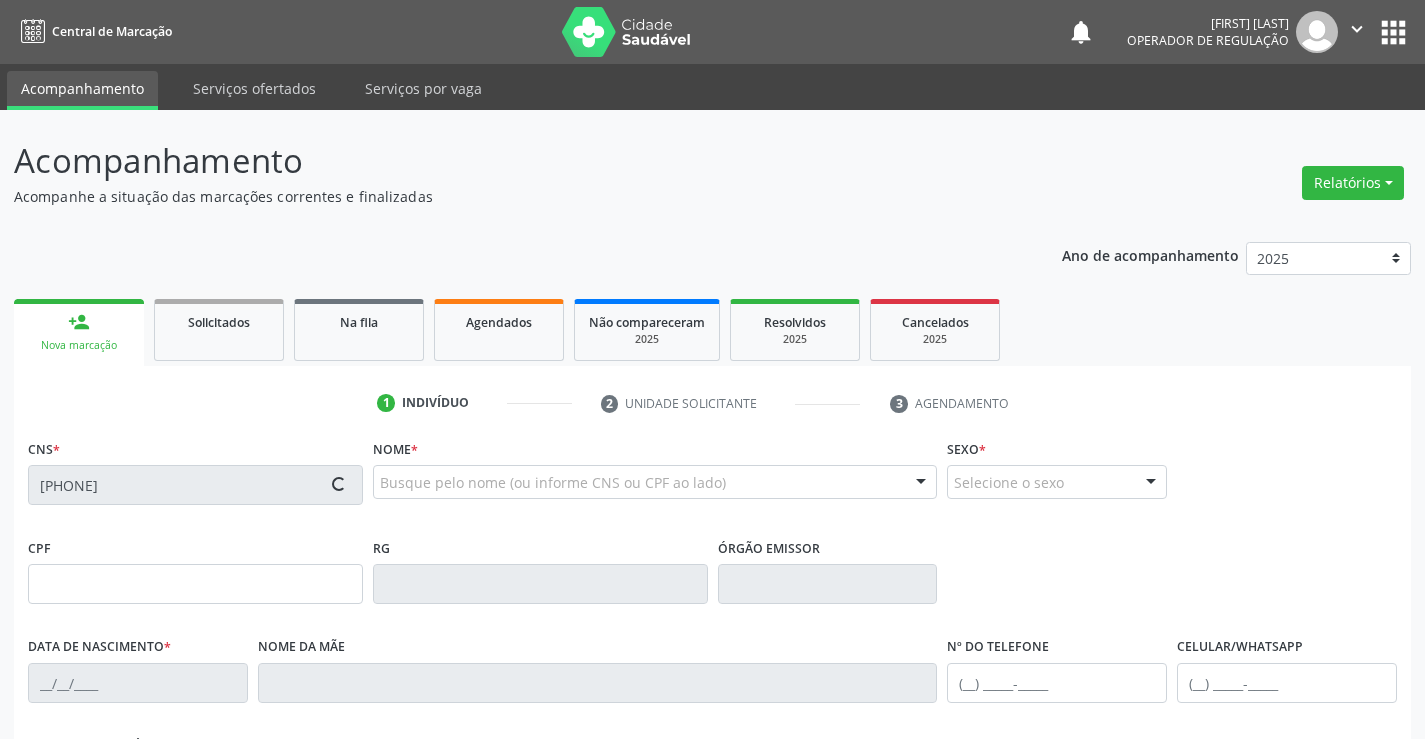 type on "01/10/1961" 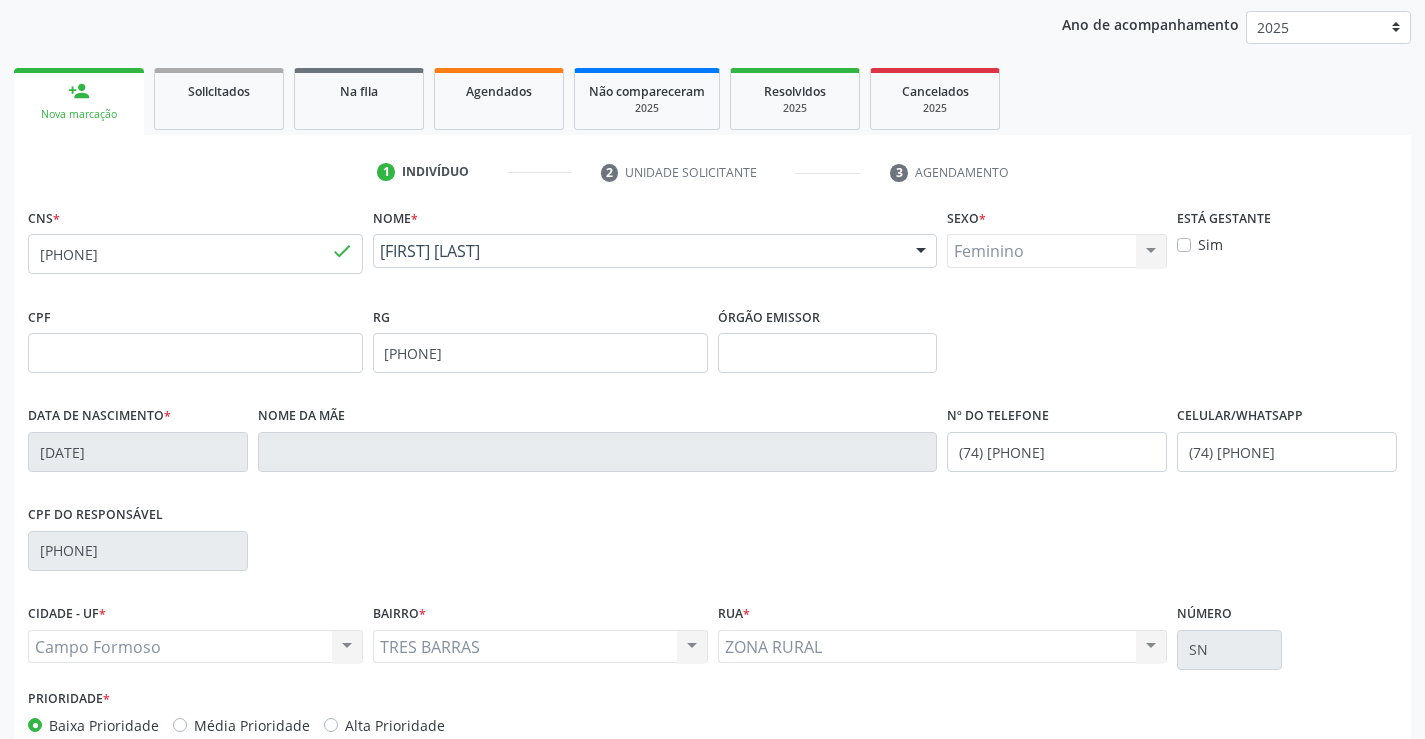 scroll, scrollTop: 345, scrollLeft: 0, axis: vertical 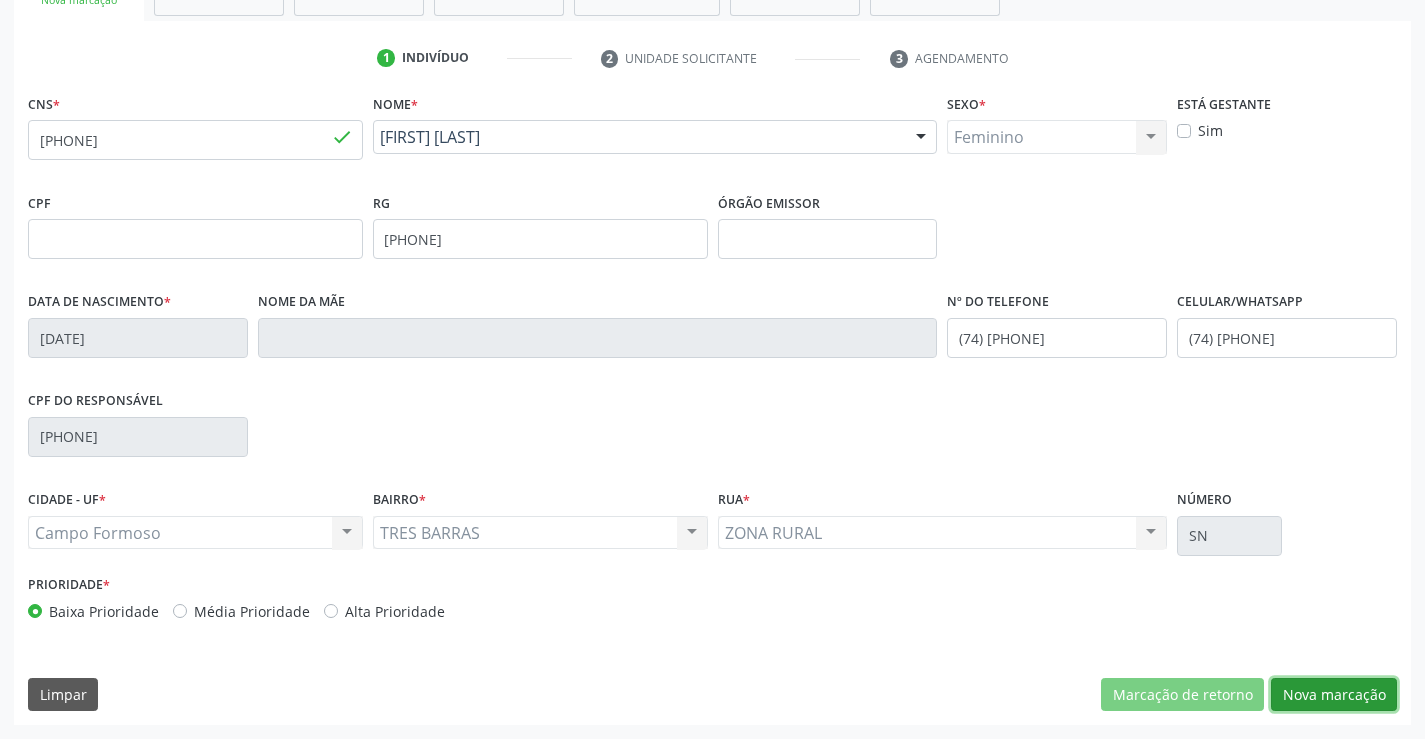 click on "Nova marcação" at bounding box center (1334, 695) 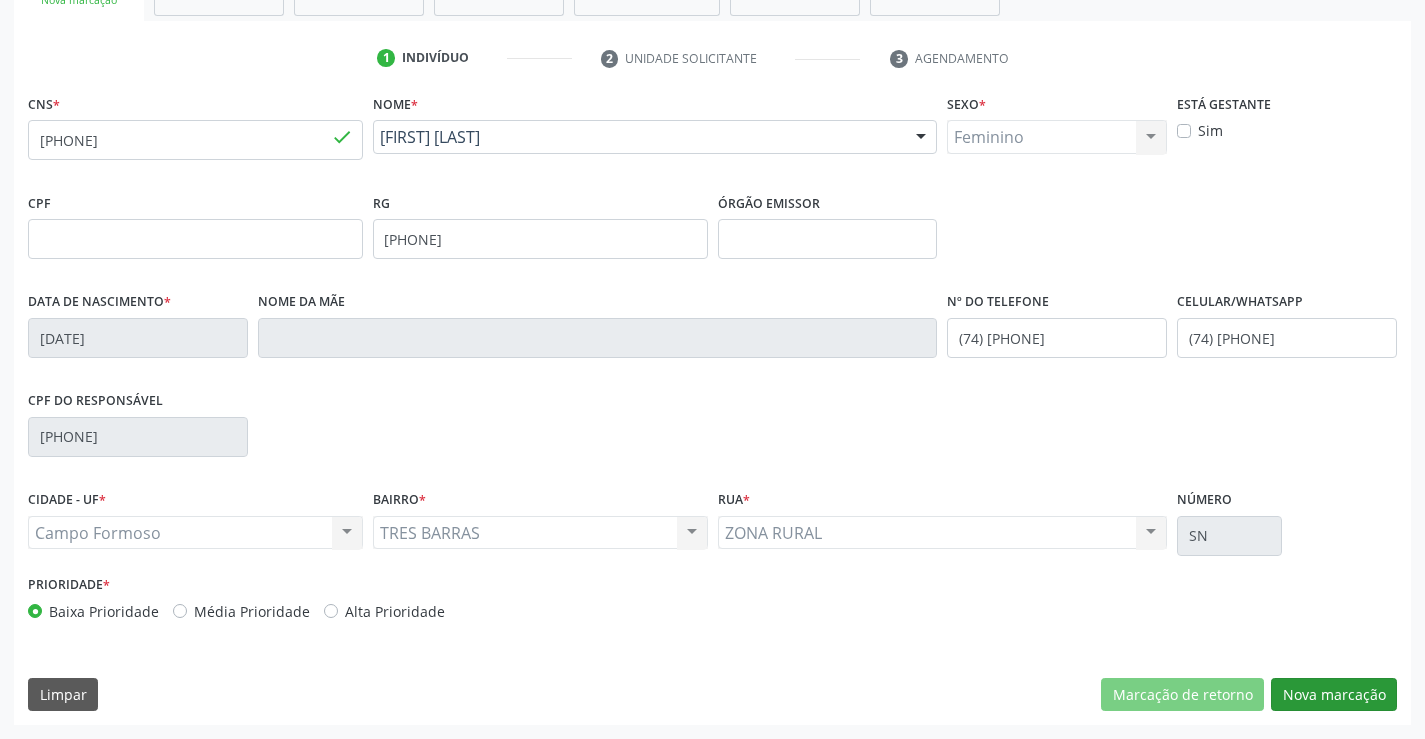 scroll, scrollTop: 167, scrollLeft: 0, axis: vertical 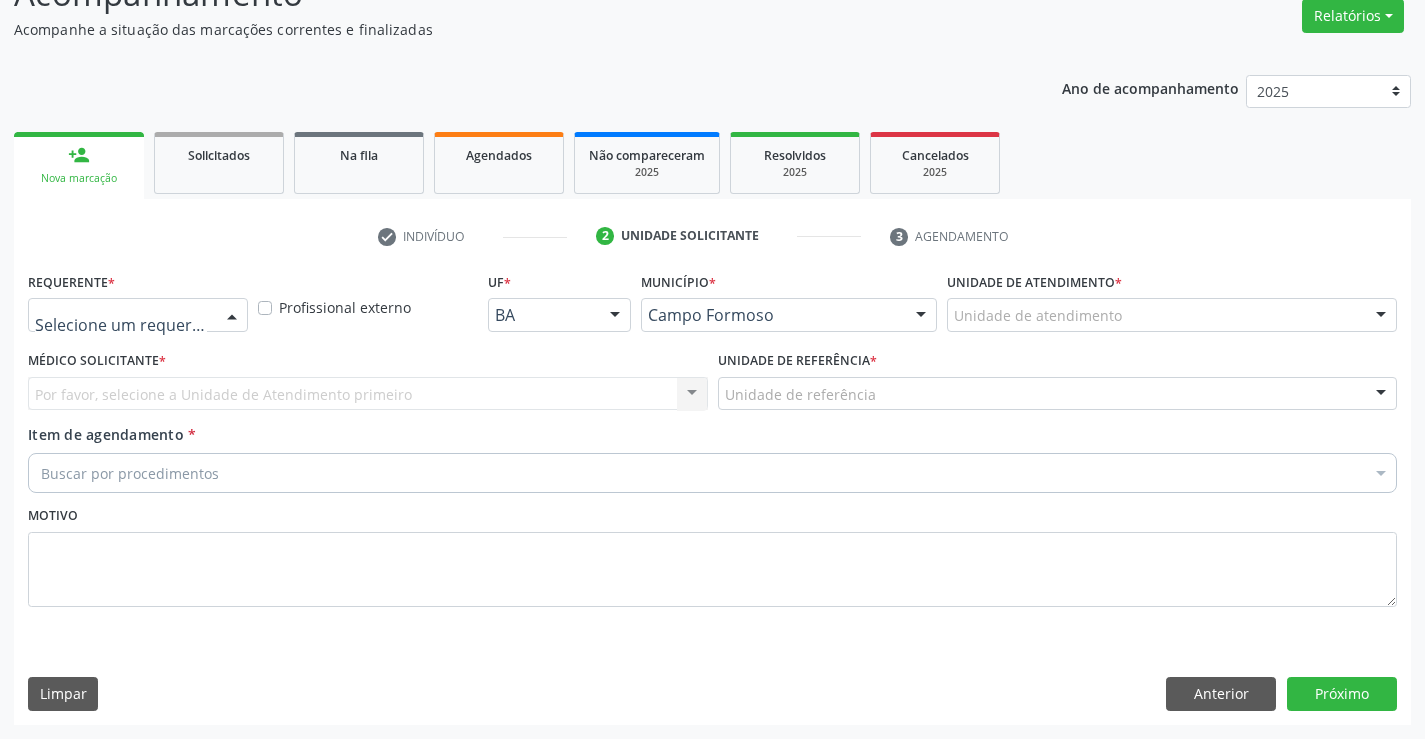 click at bounding box center [232, 316] 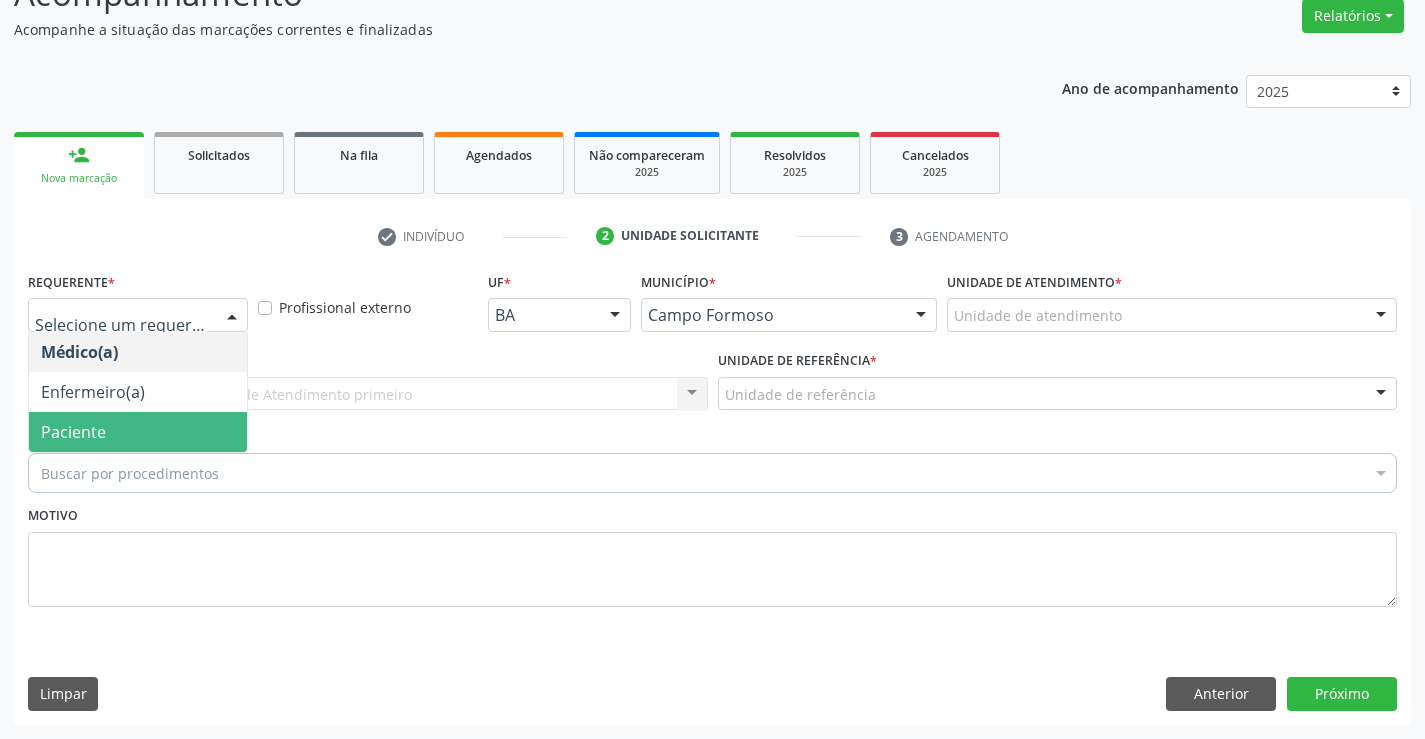 click on "Paciente" at bounding box center [138, 432] 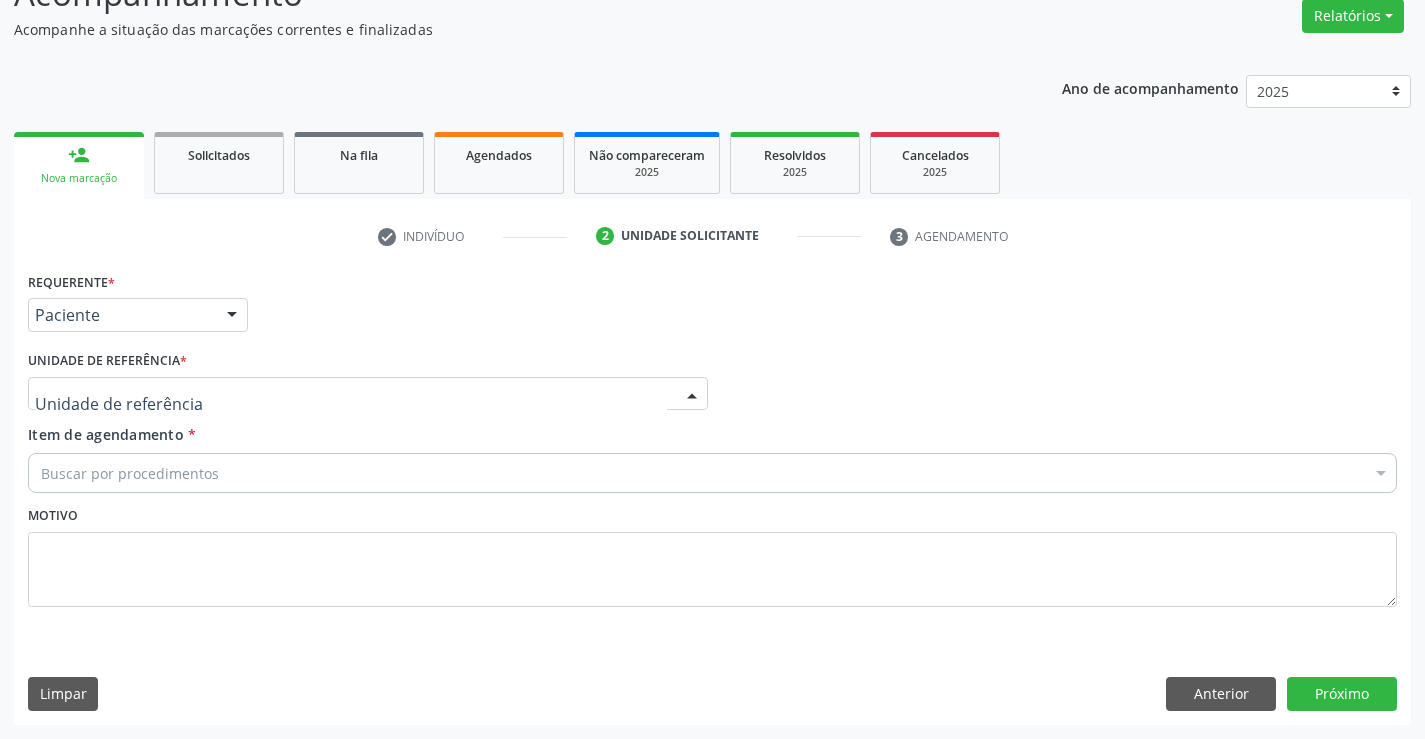 drag, startPoint x: 680, startPoint y: 387, endPoint x: 622, endPoint y: 403, distance: 60.166435 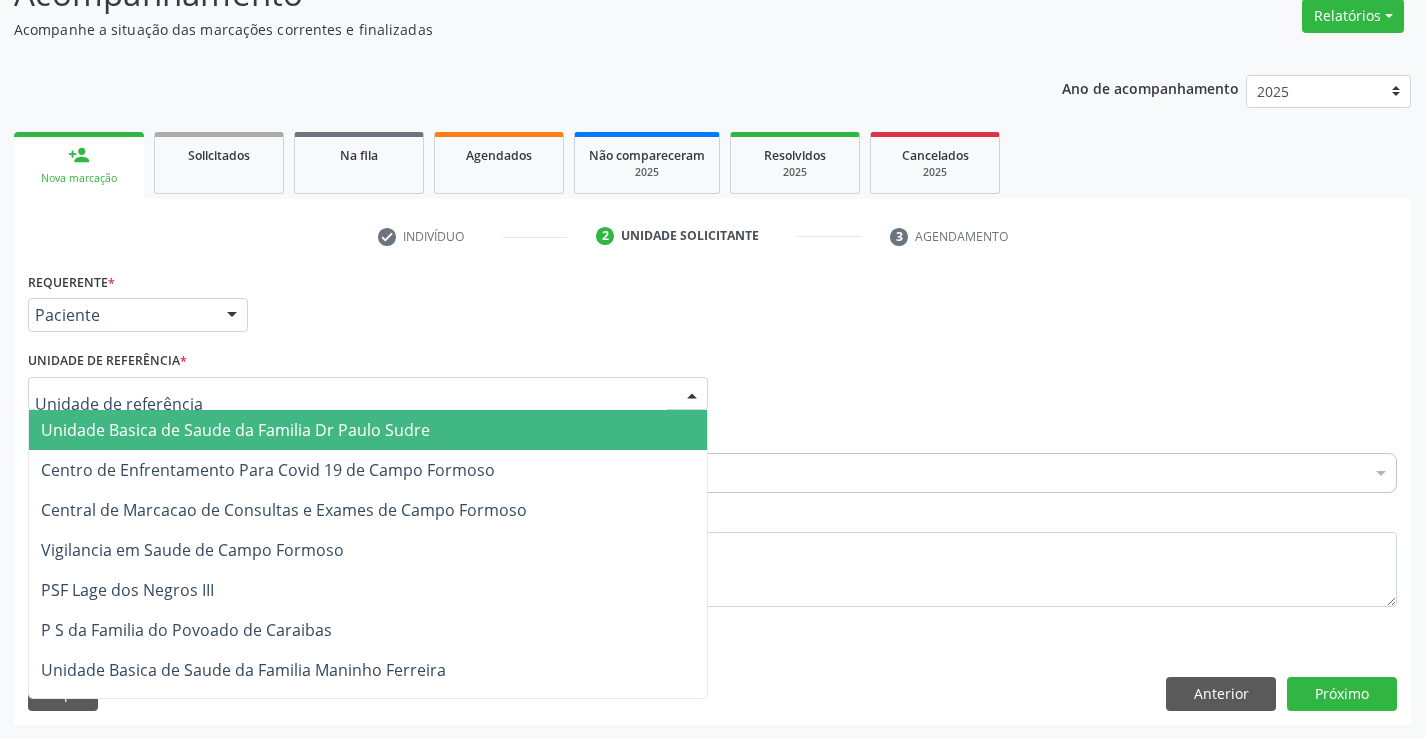 drag, startPoint x: 503, startPoint y: 431, endPoint x: 447, endPoint y: 441, distance: 56.88585 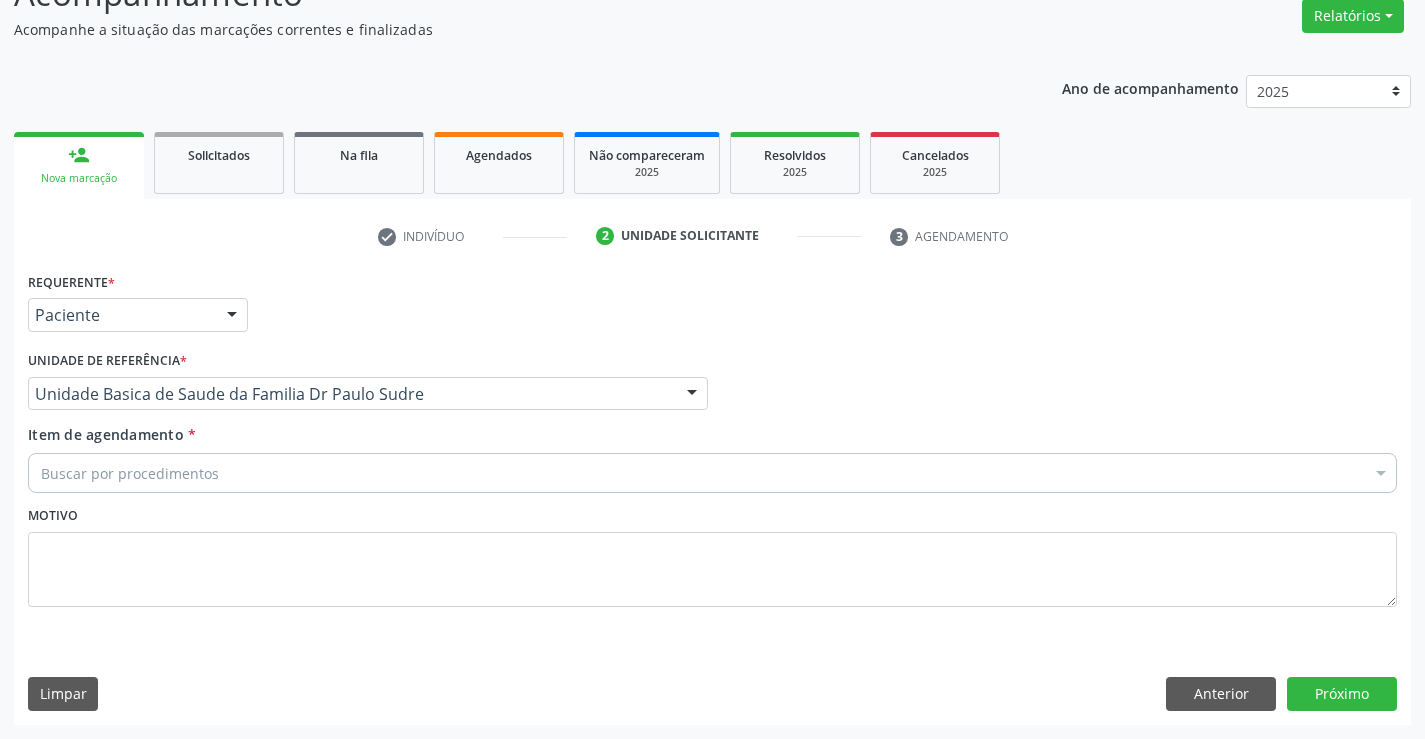 click on "Buscar por procedimentos" at bounding box center [712, 473] 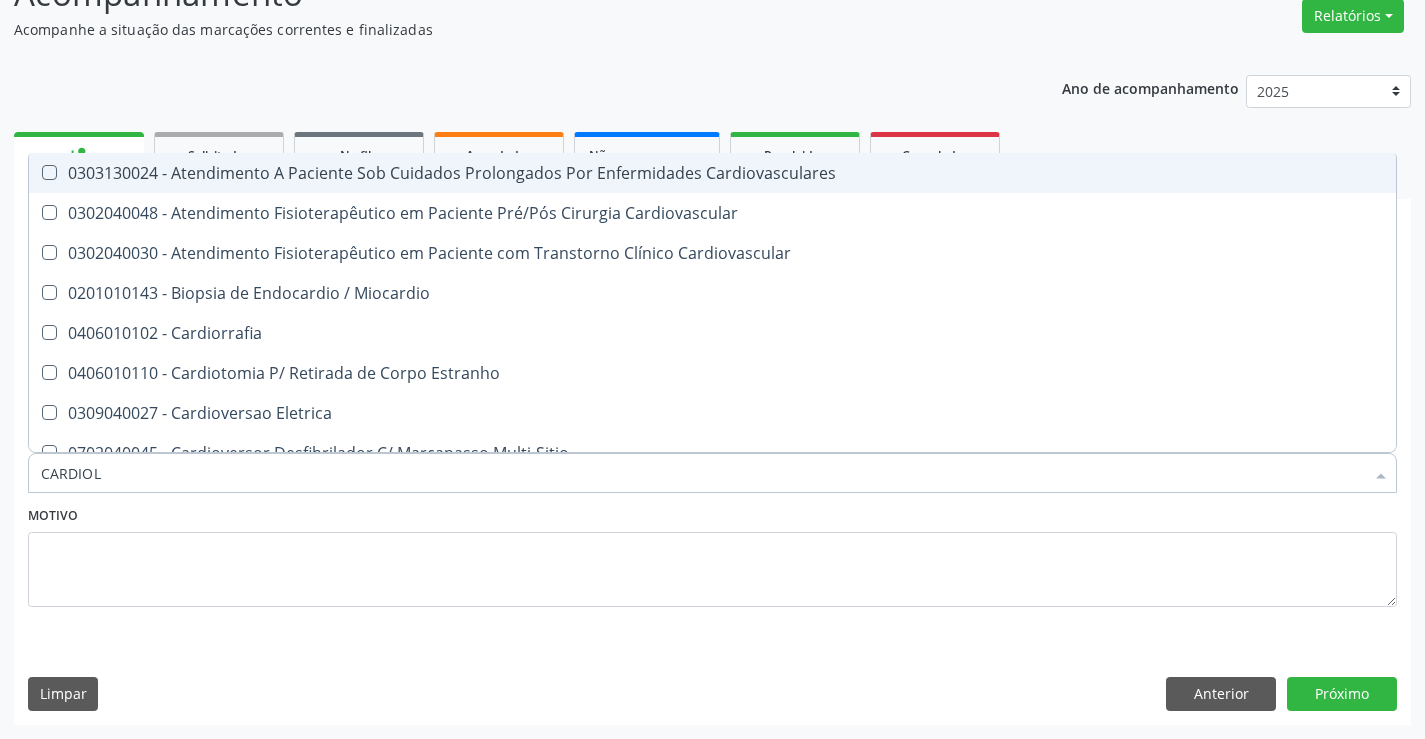 type on "CARDIOLO" 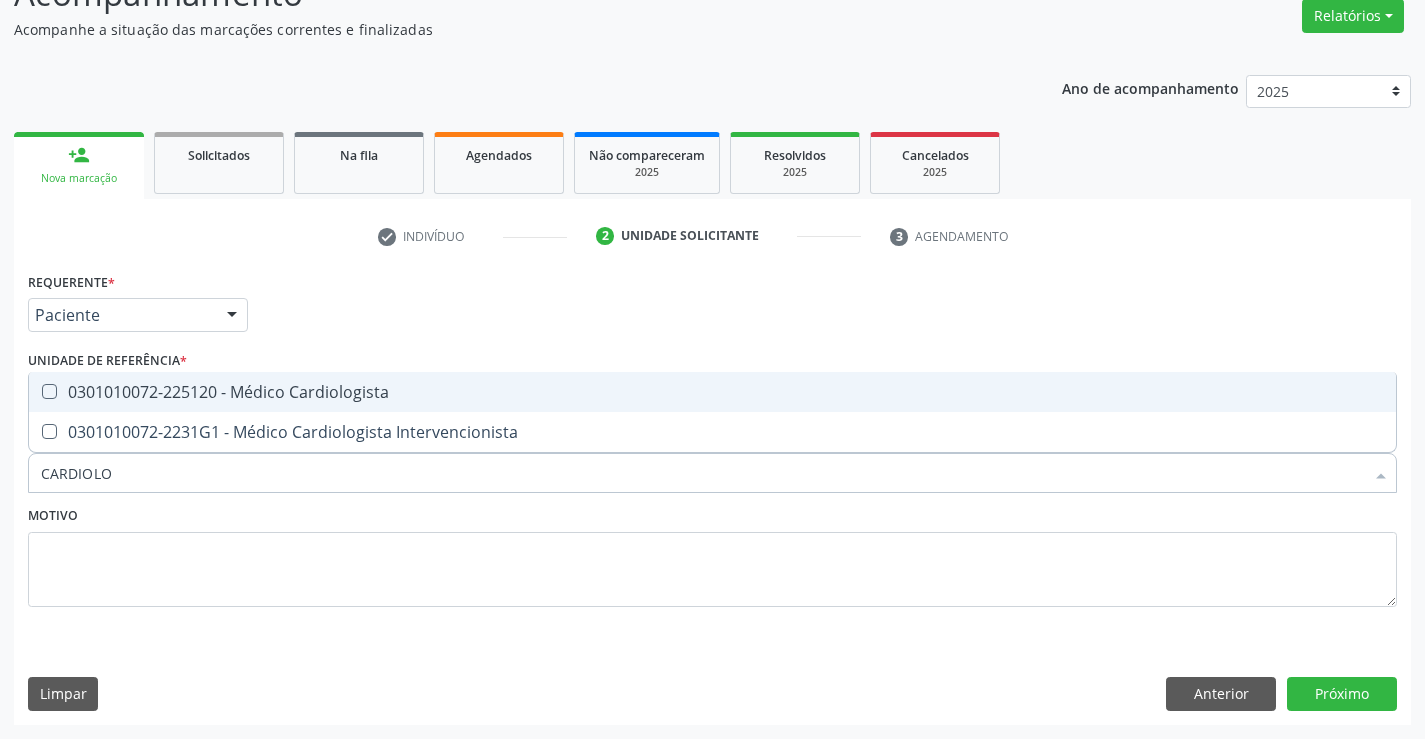 click on "0301010072-225120 - Médico Cardiologista" at bounding box center (712, 392) 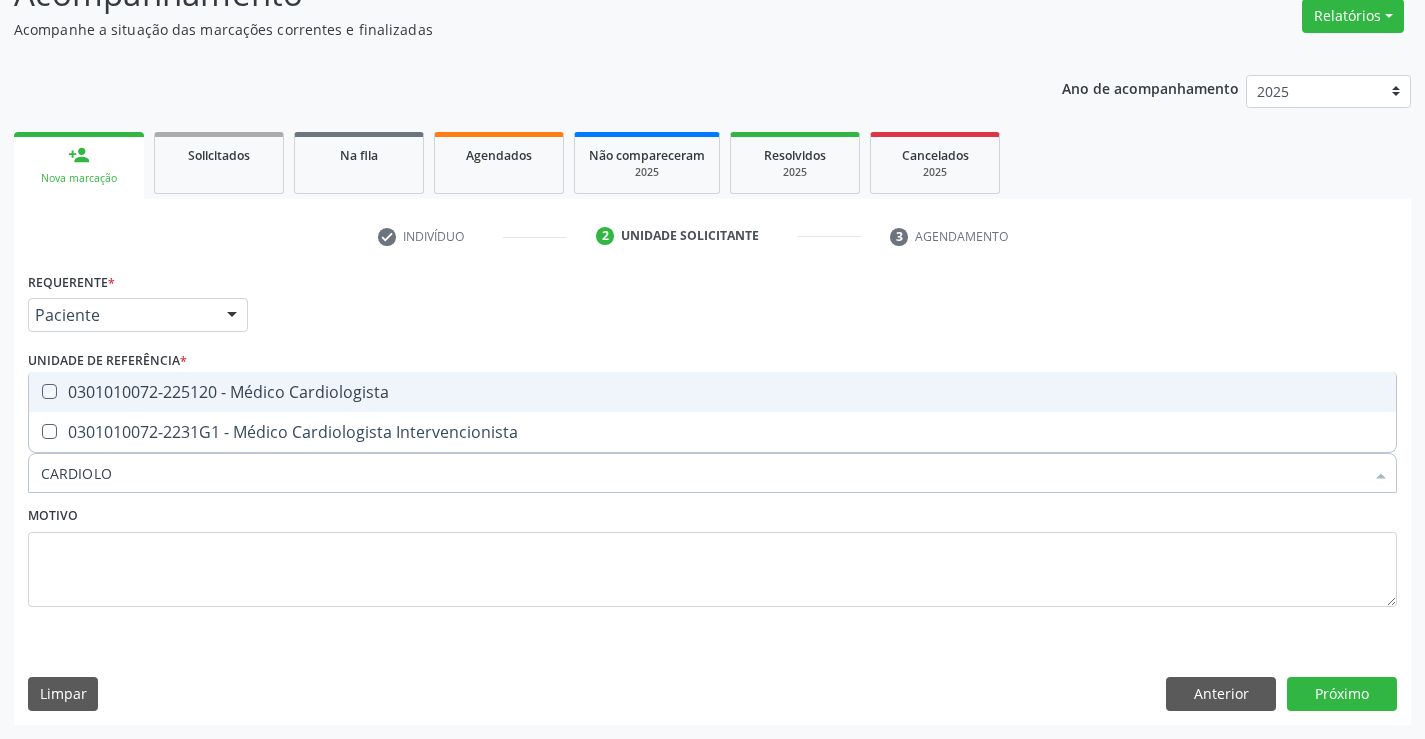 checkbox on "true" 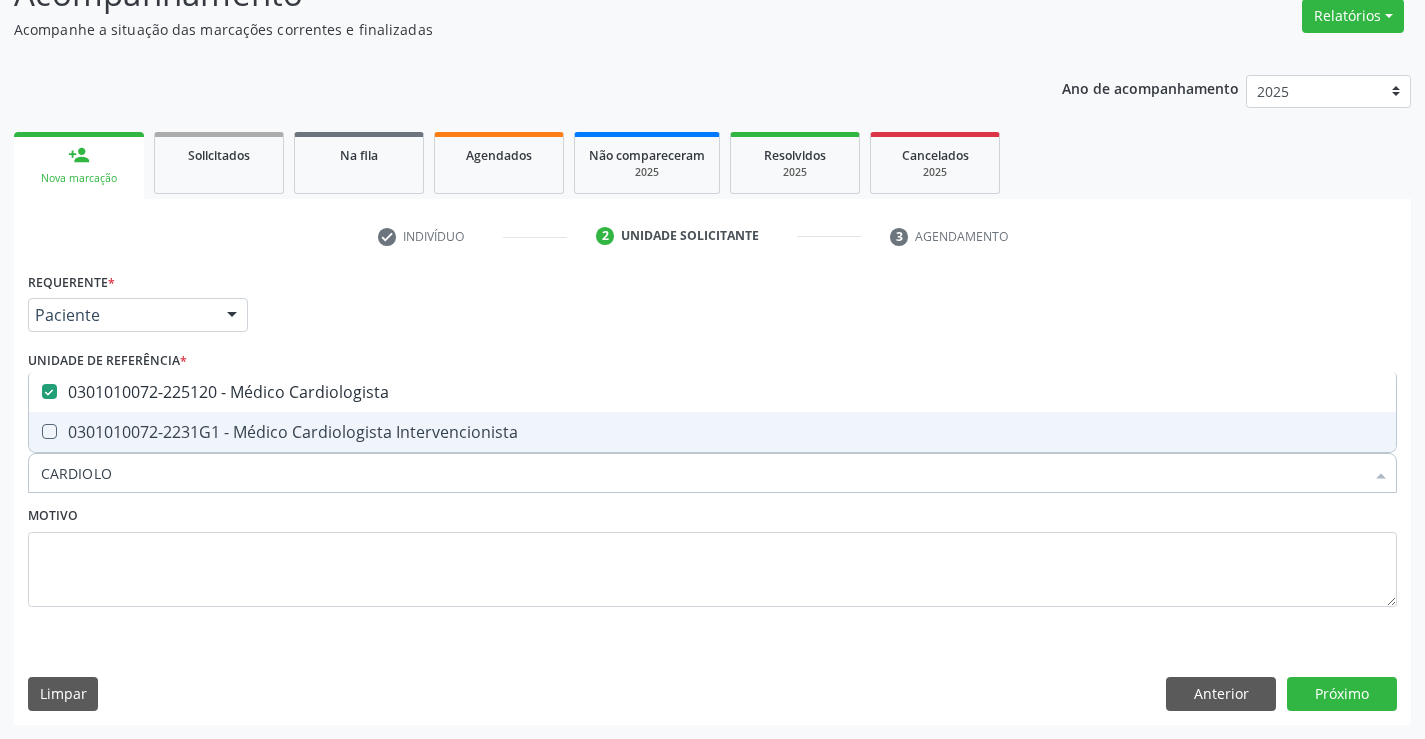 type on "CARDIOLO" 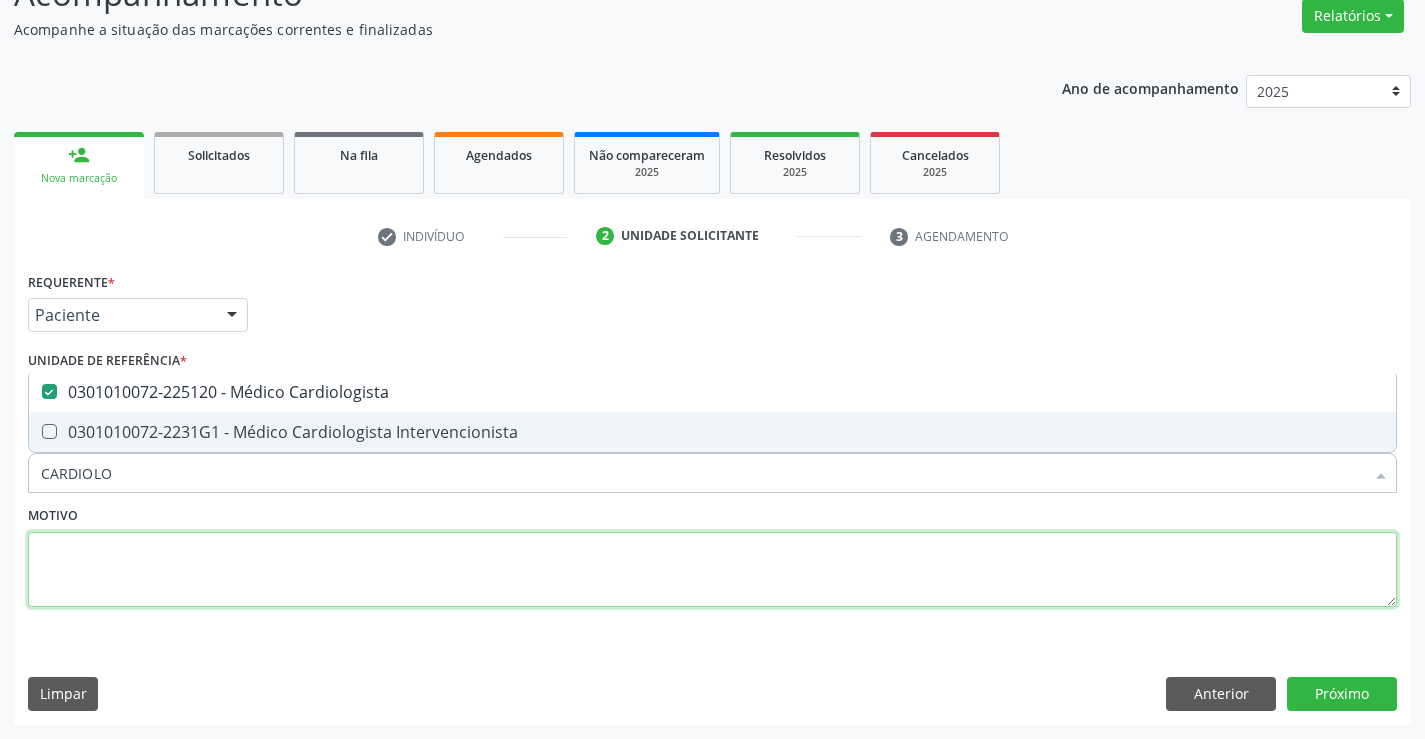 click at bounding box center (712, 570) 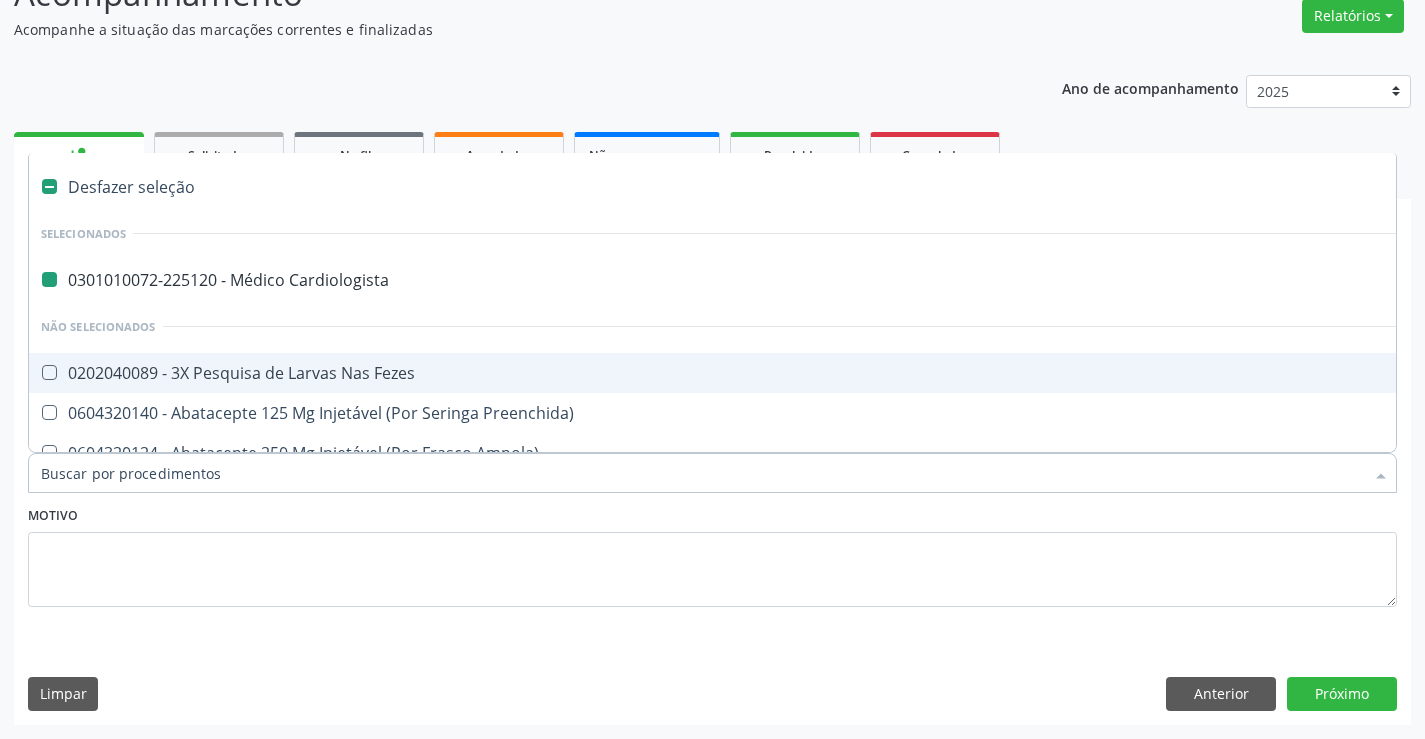 type on "H" 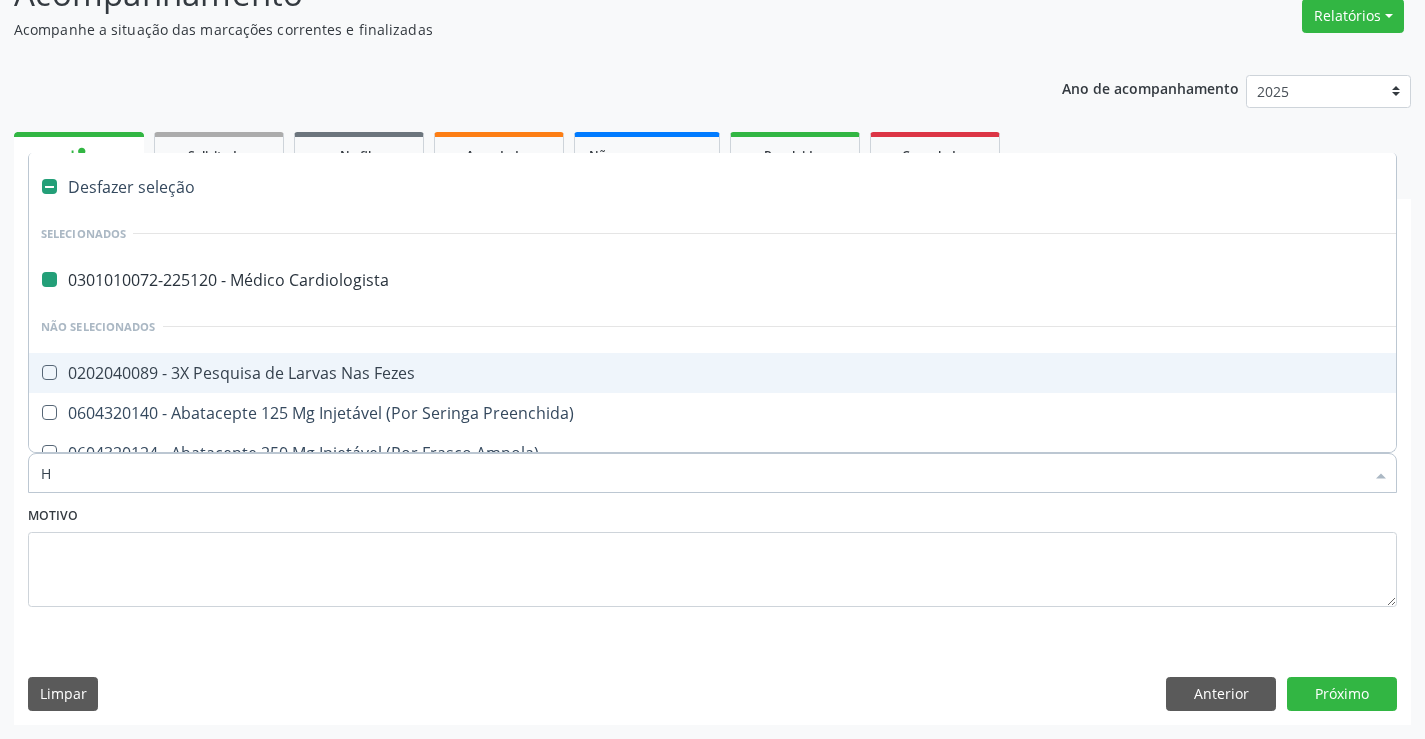 checkbox on "false" 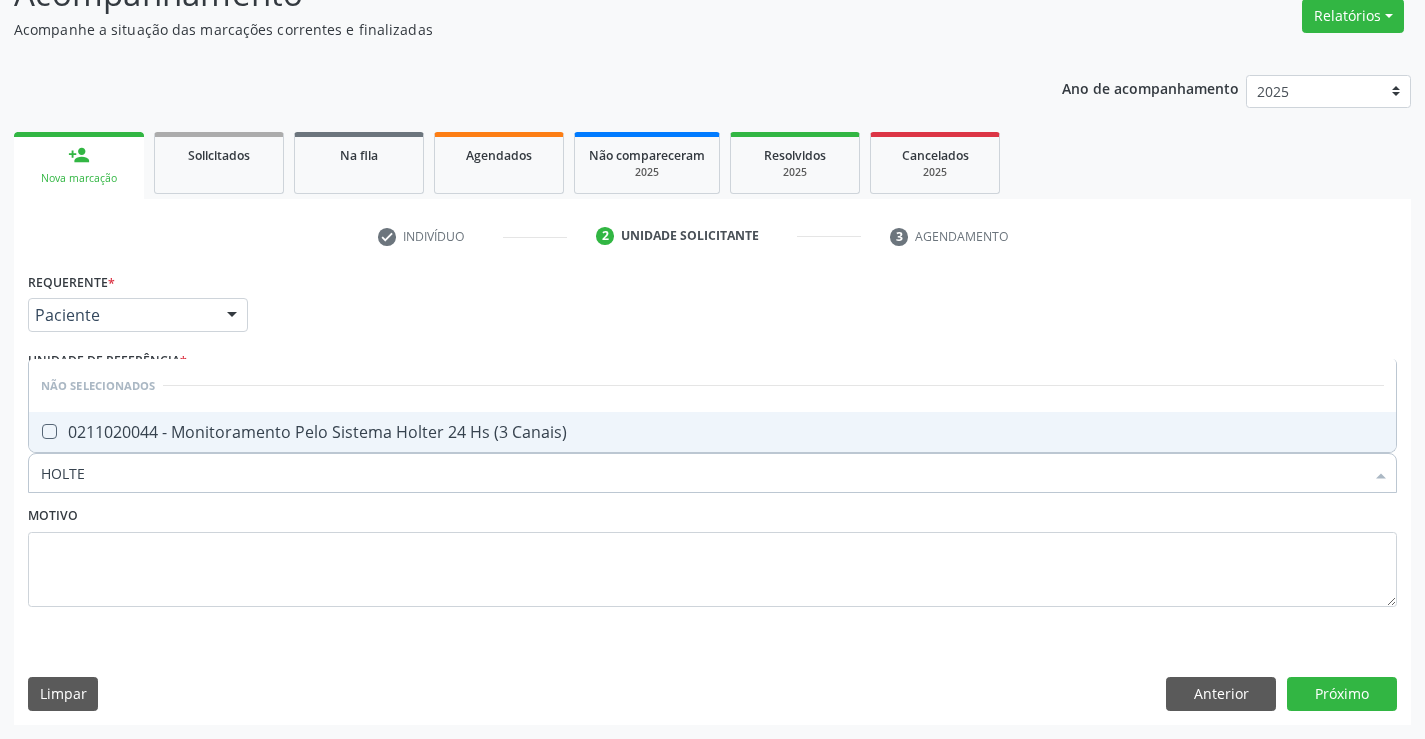 type on "HOLTER" 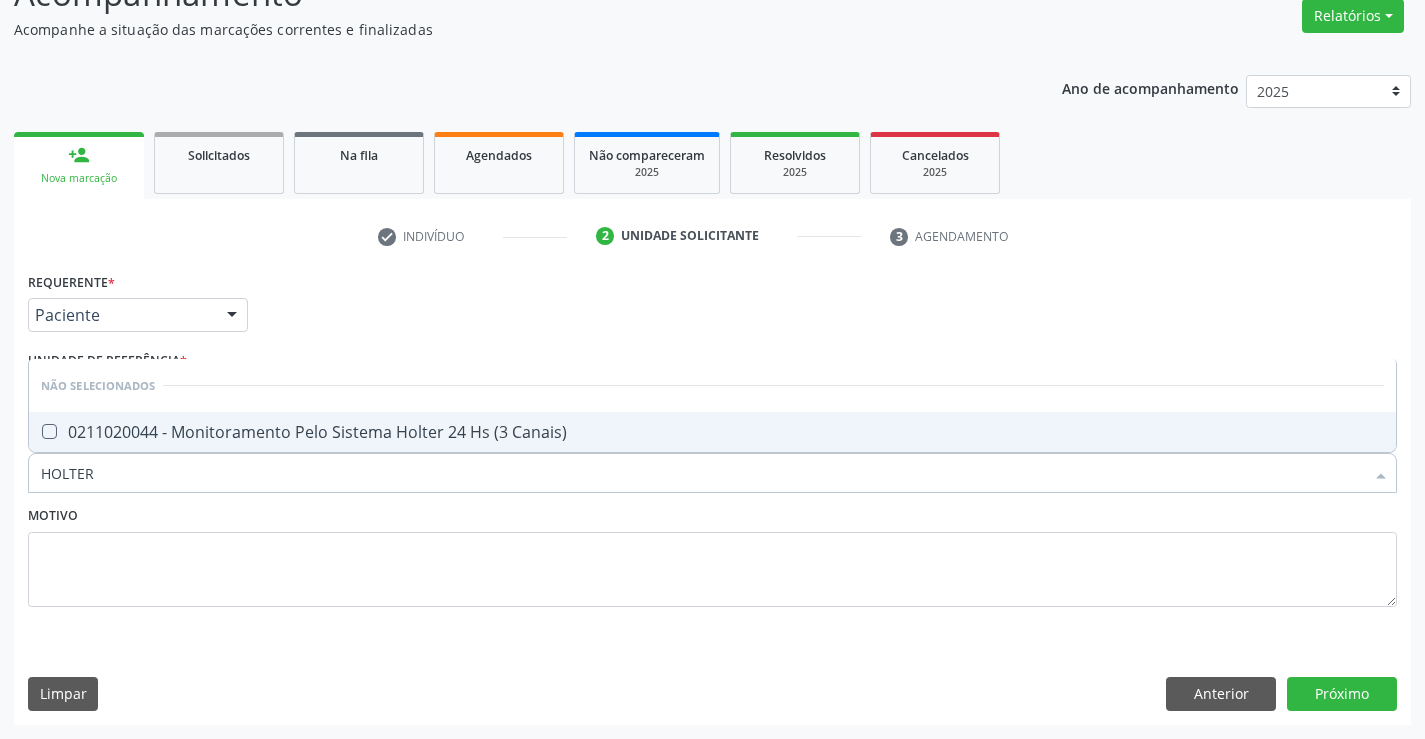 click on "0211020044 - Monitoramento Pelo Sistema Holter 24 Hs (3 Canais)" at bounding box center [712, 432] 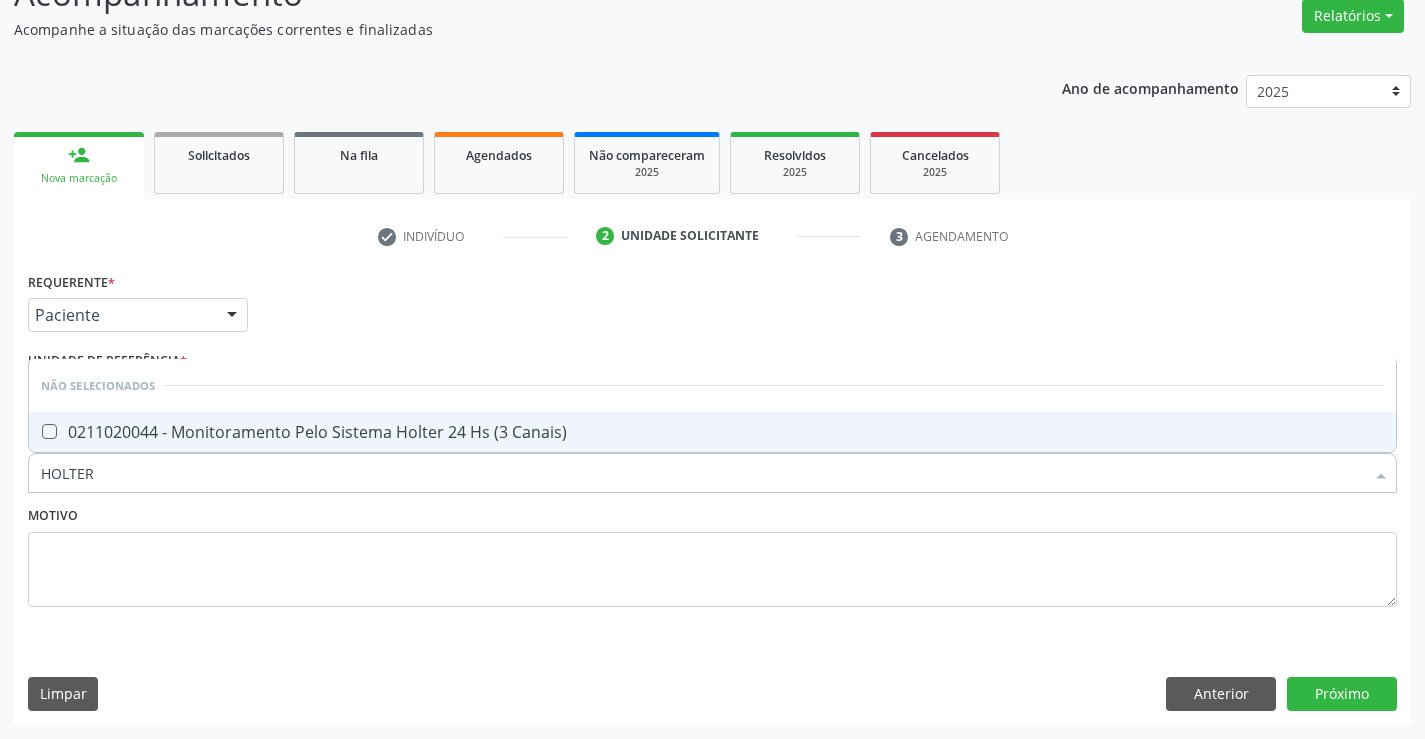 checkbox on "true" 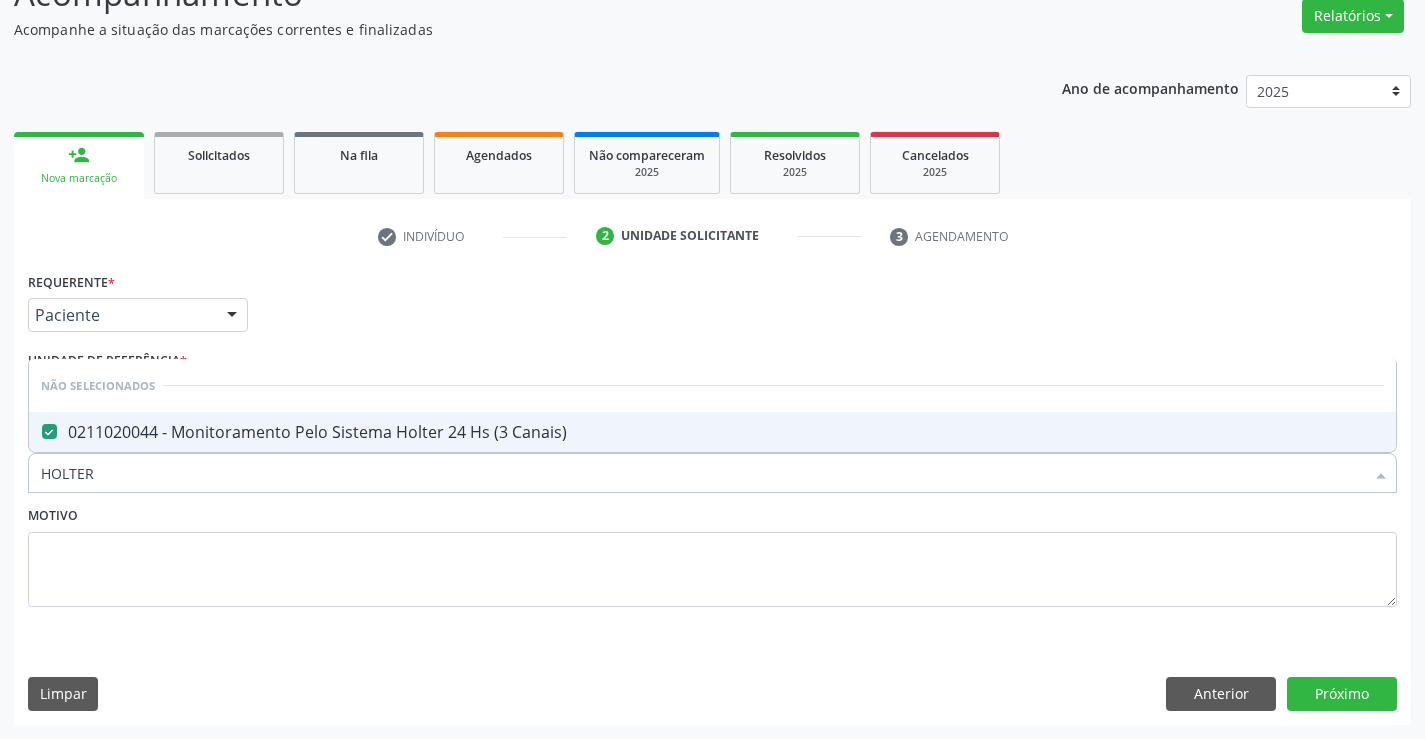 type on "HOLTER" 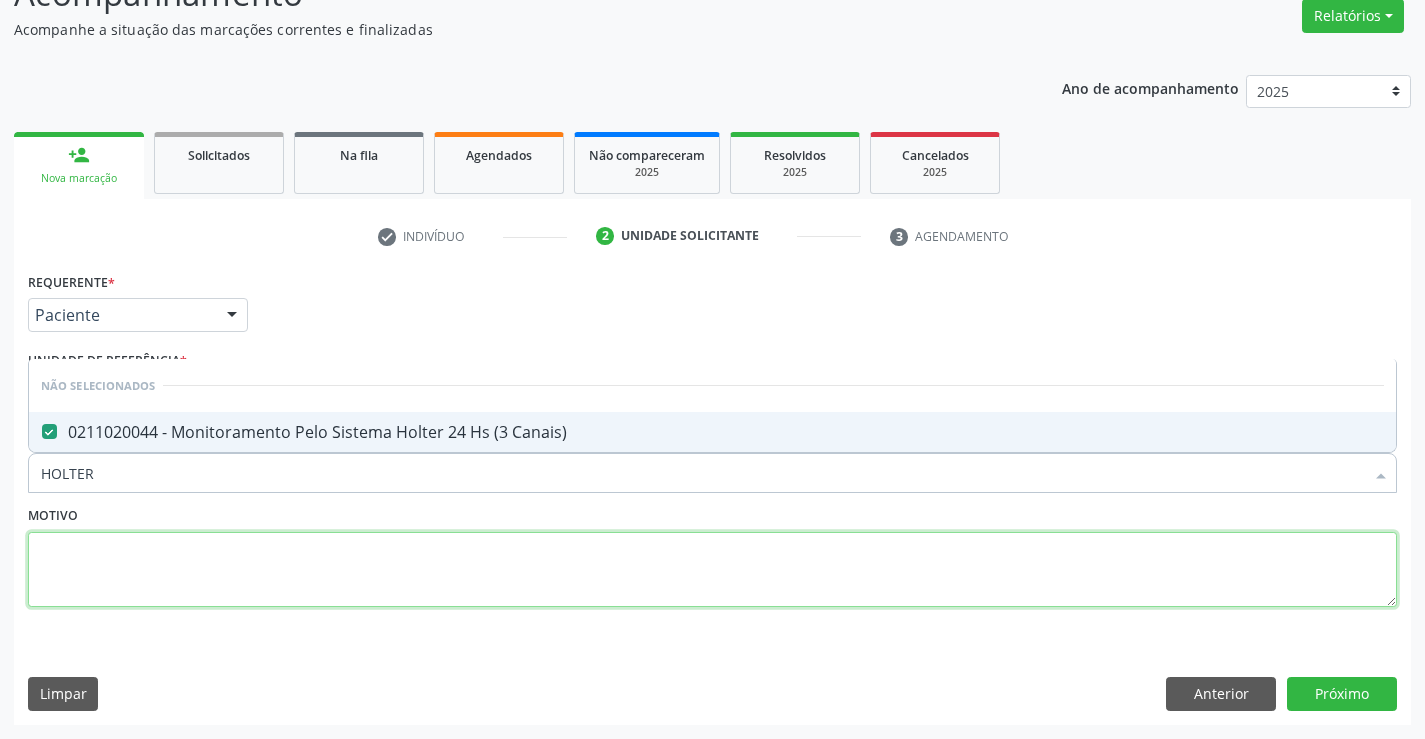 click at bounding box center [712, 570] 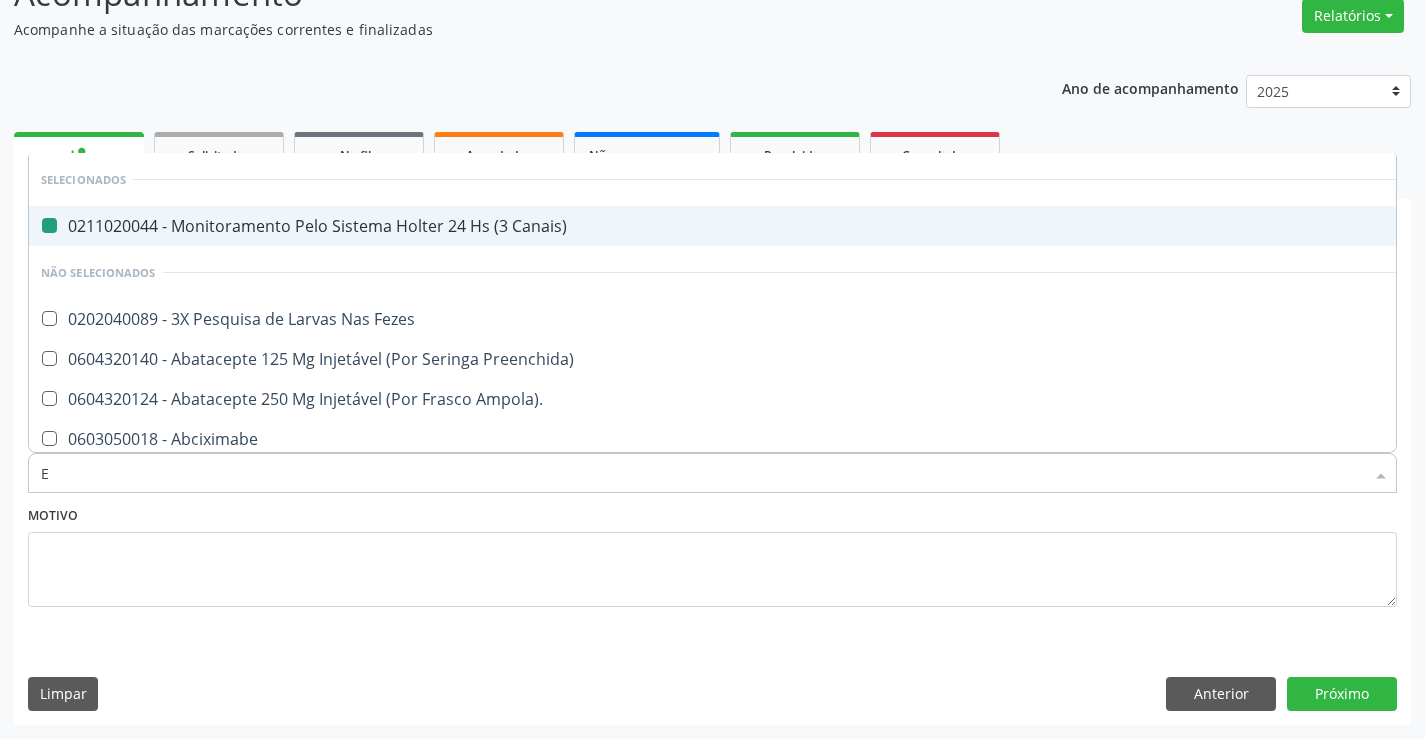 type on "EC" 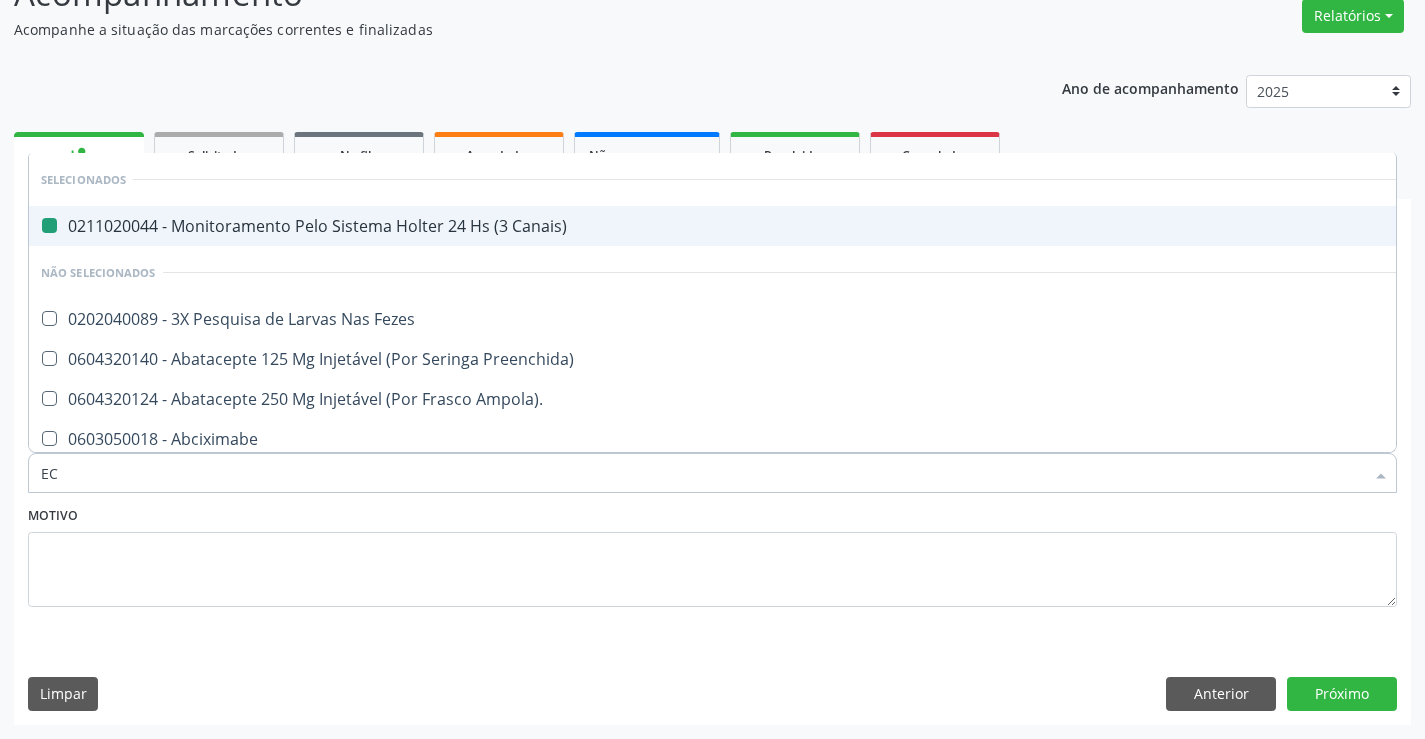 checkbox on "false" 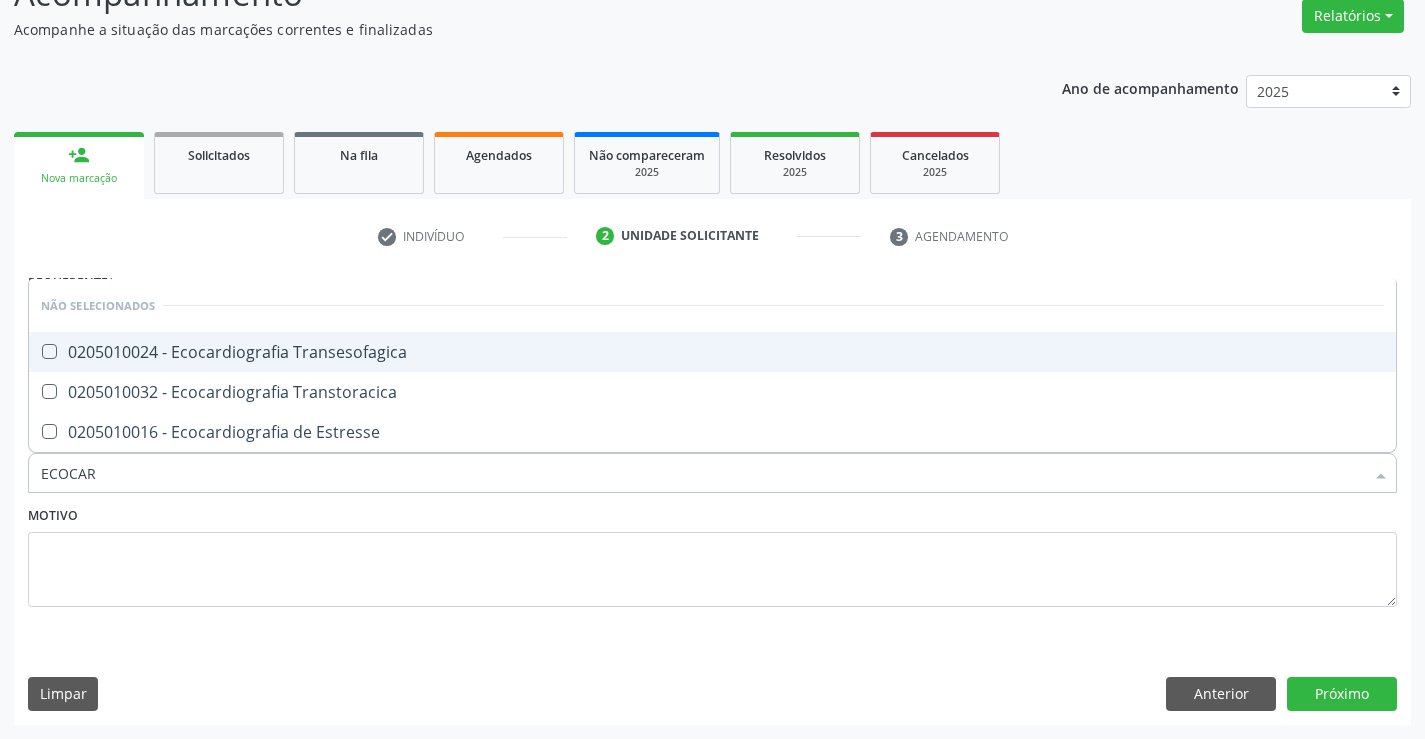 type on "ECOCARD" 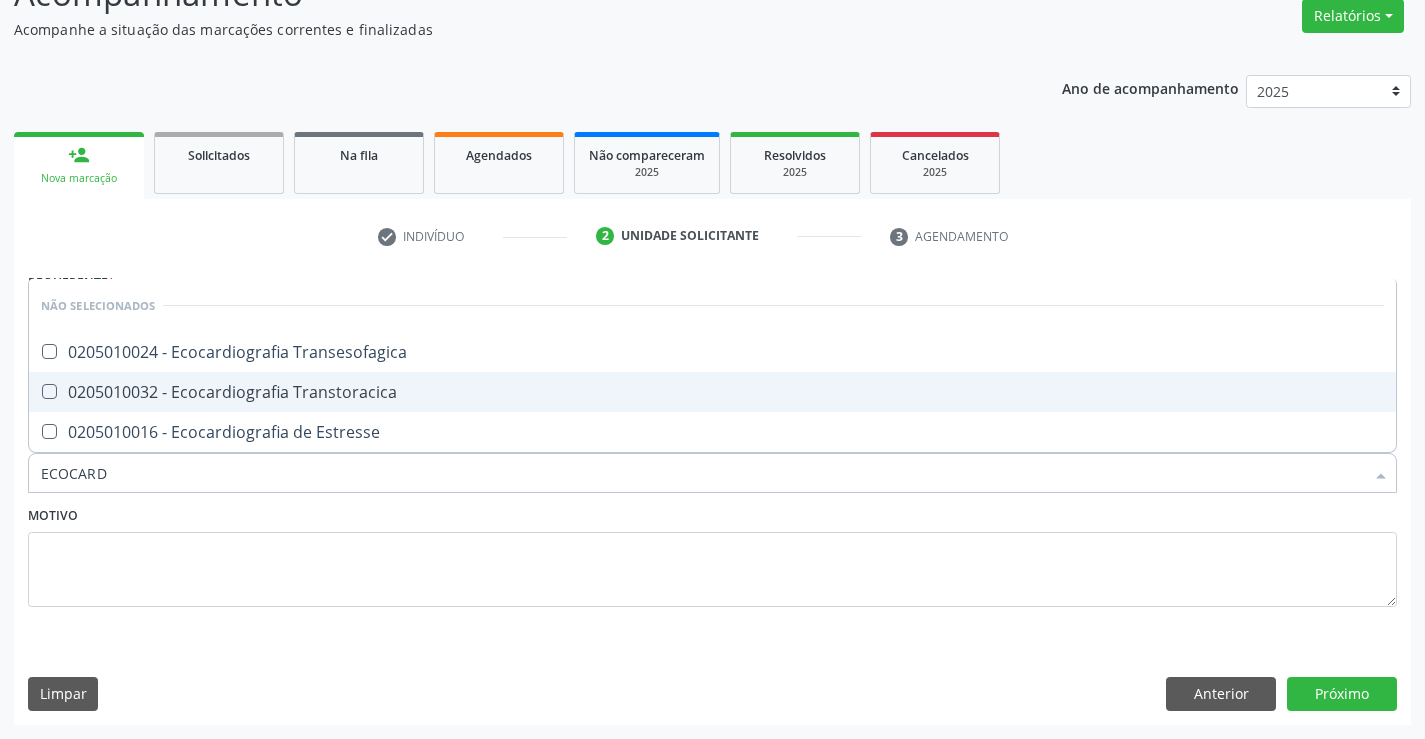 click on "0205010032 - Ecocardiografia Transtoracica" at bounding box center [712, 392] 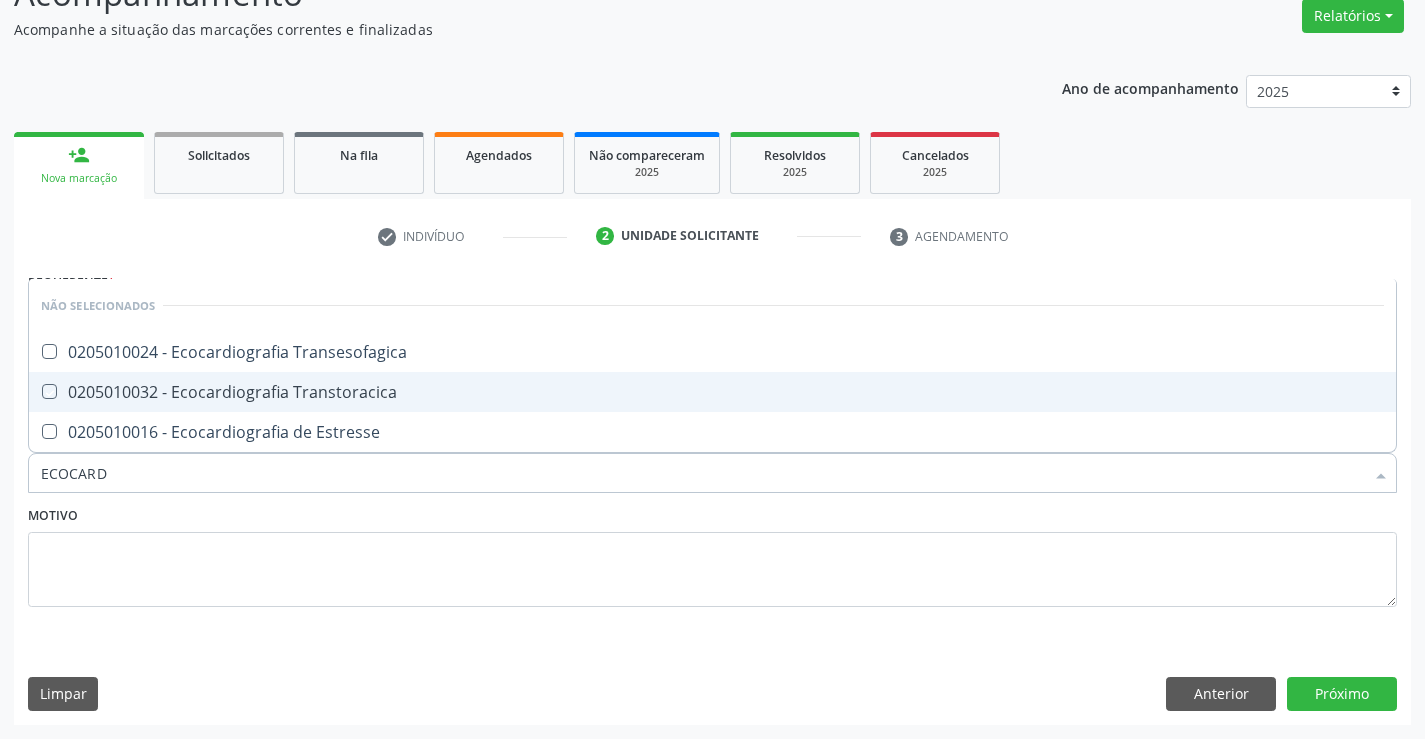 checkbox on "true" 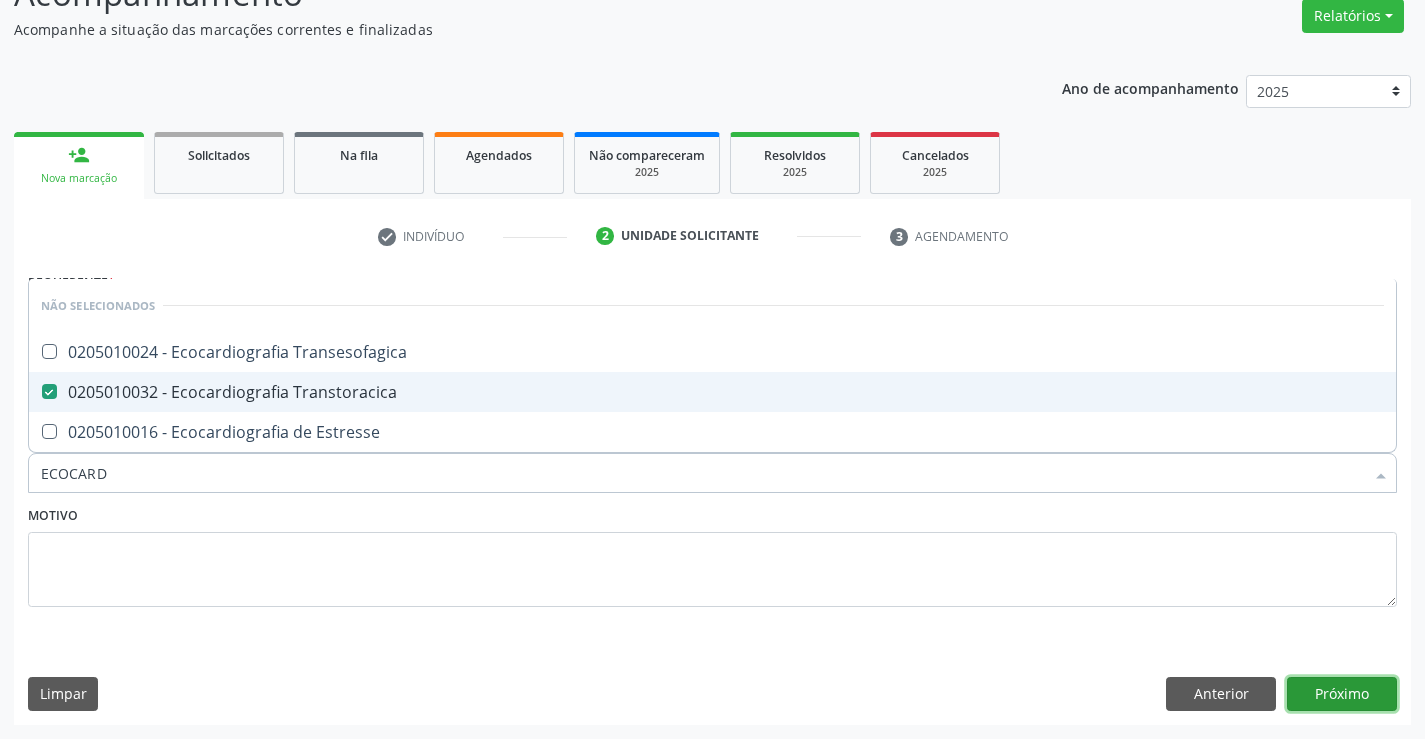 click on "Próximo" at bounding box center (1342, 694) 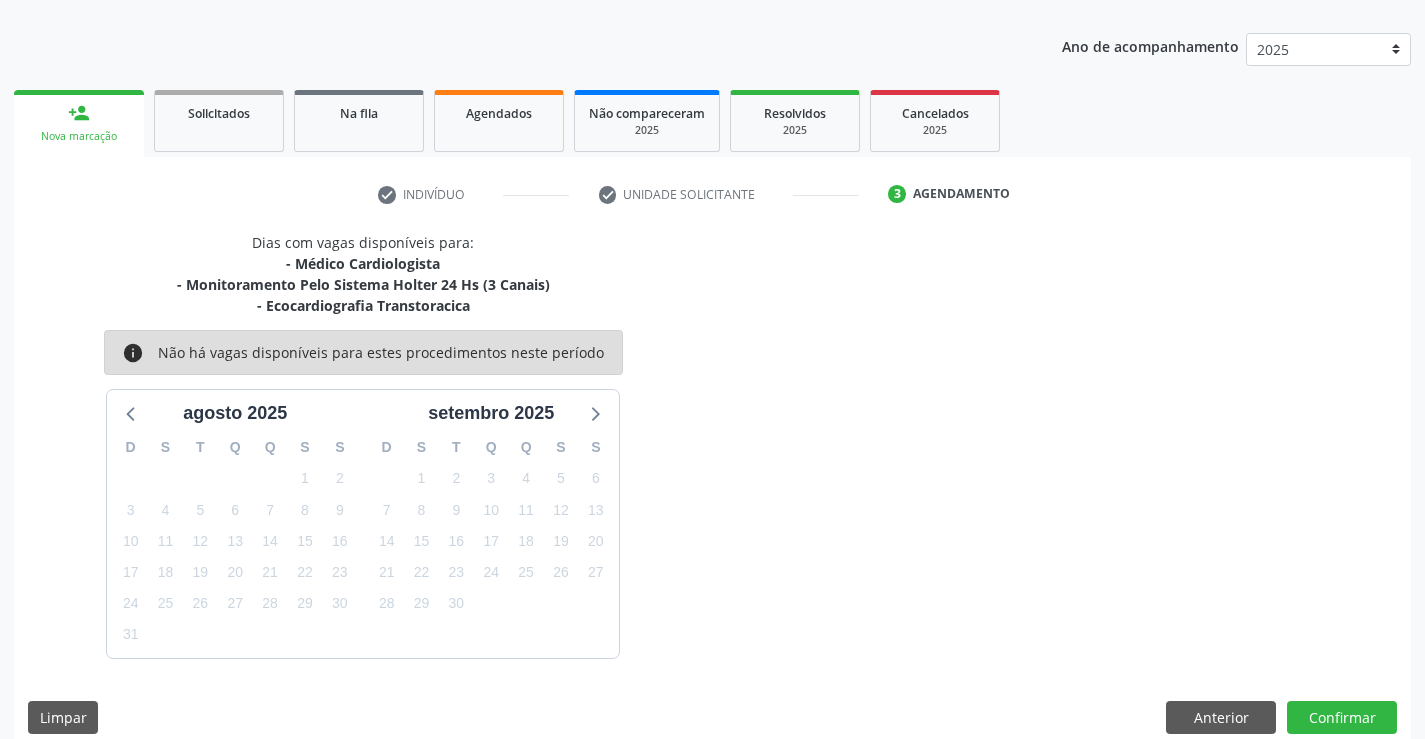 scroll, scrollTop: 232, scrollLeft: 0, axis: vertical 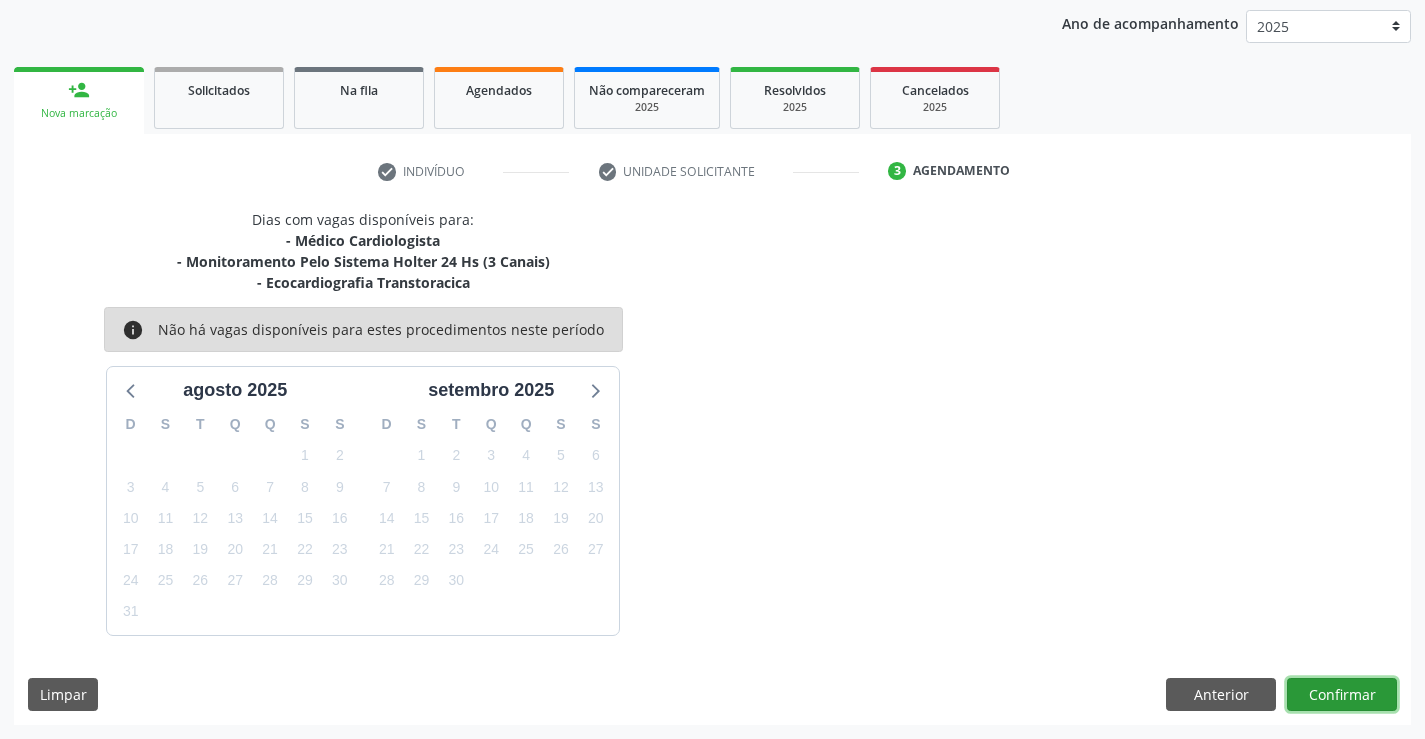 click on "Confirmar" at bounding box center [1342, 695] 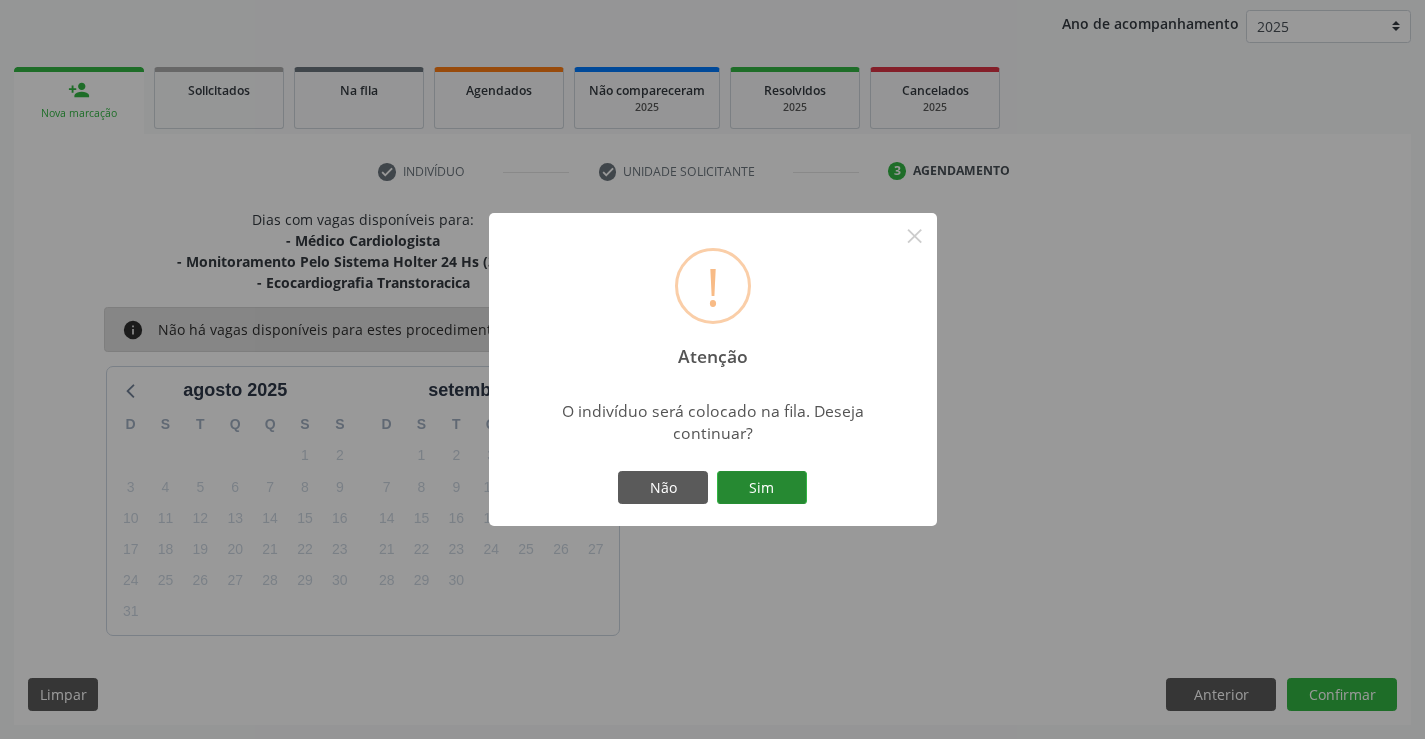 click on "Sim" at bounding box center (762, 488) 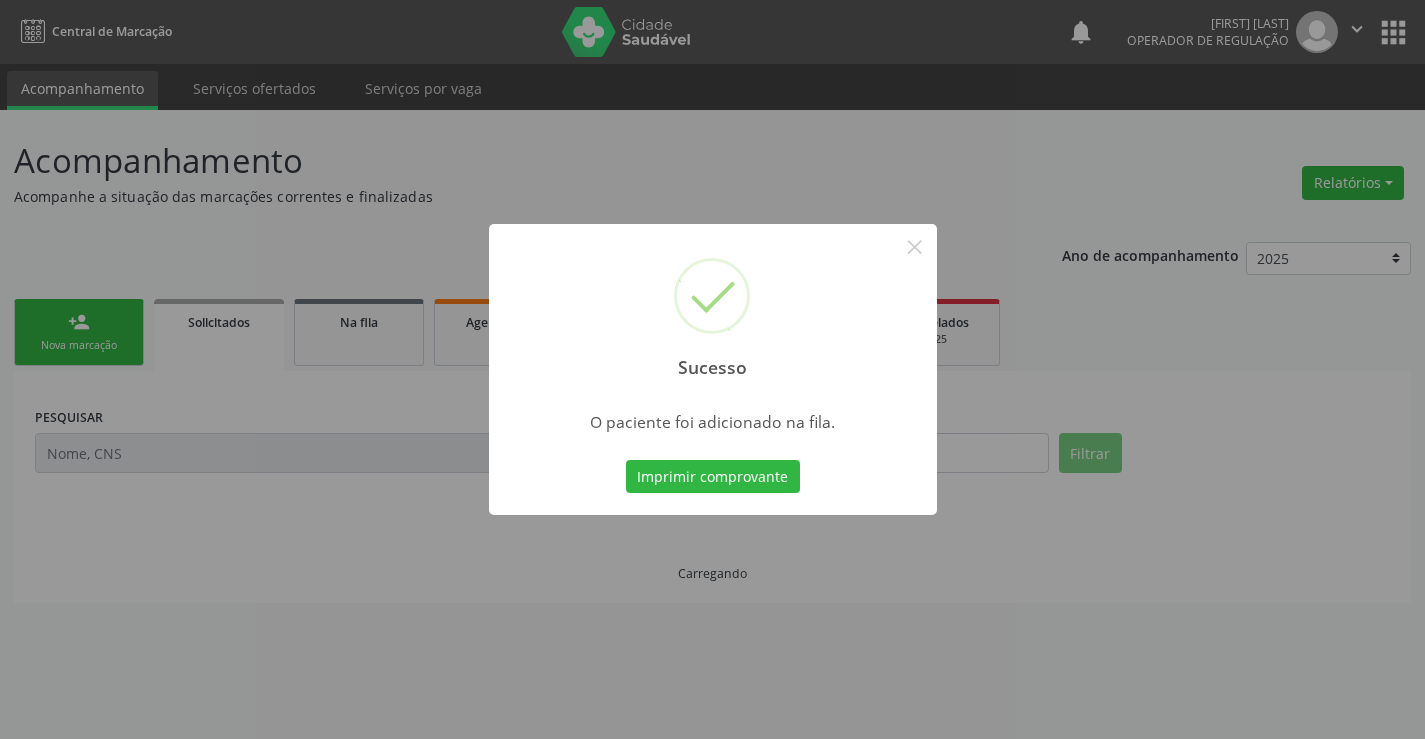 scroll, scrollTop: 0, scrollLeft: 0, axis: both 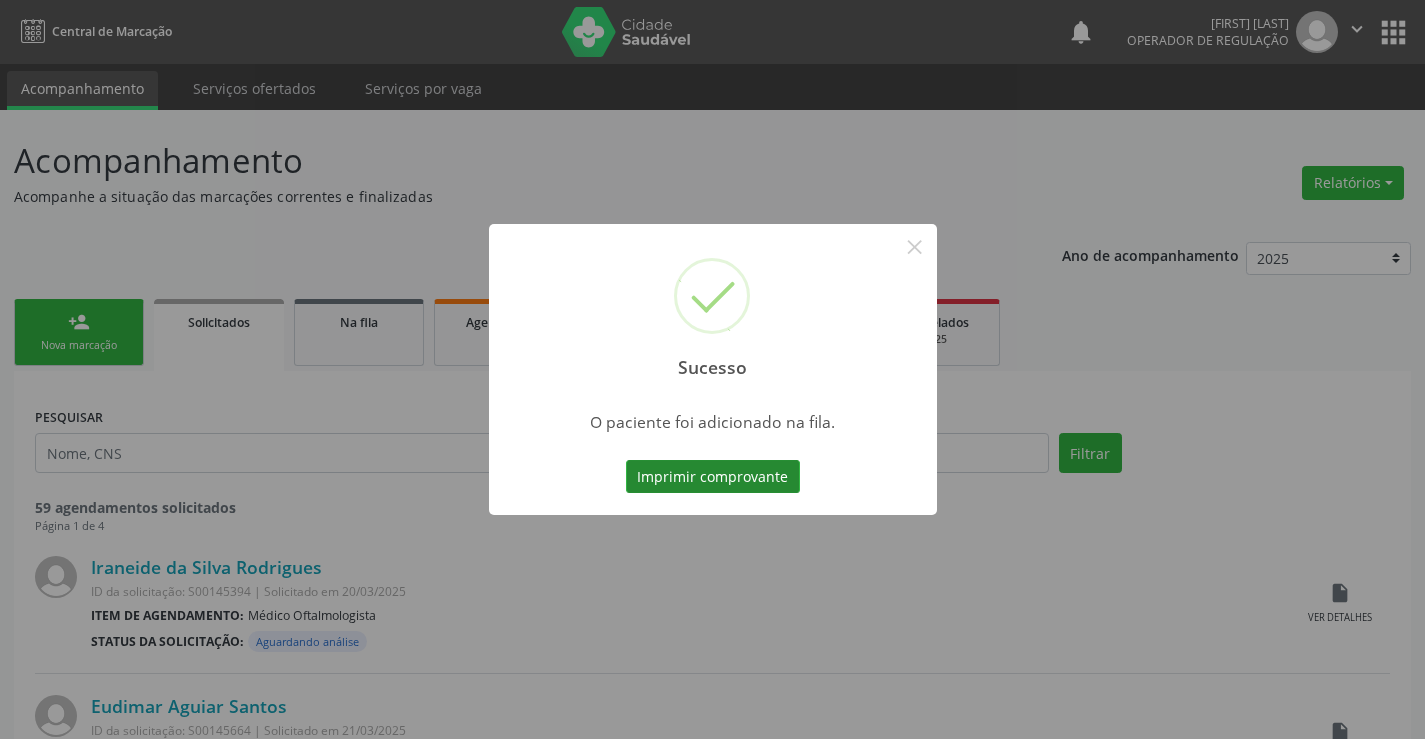 click on "Imprimir comprovante" at bounding box center [713, 477] 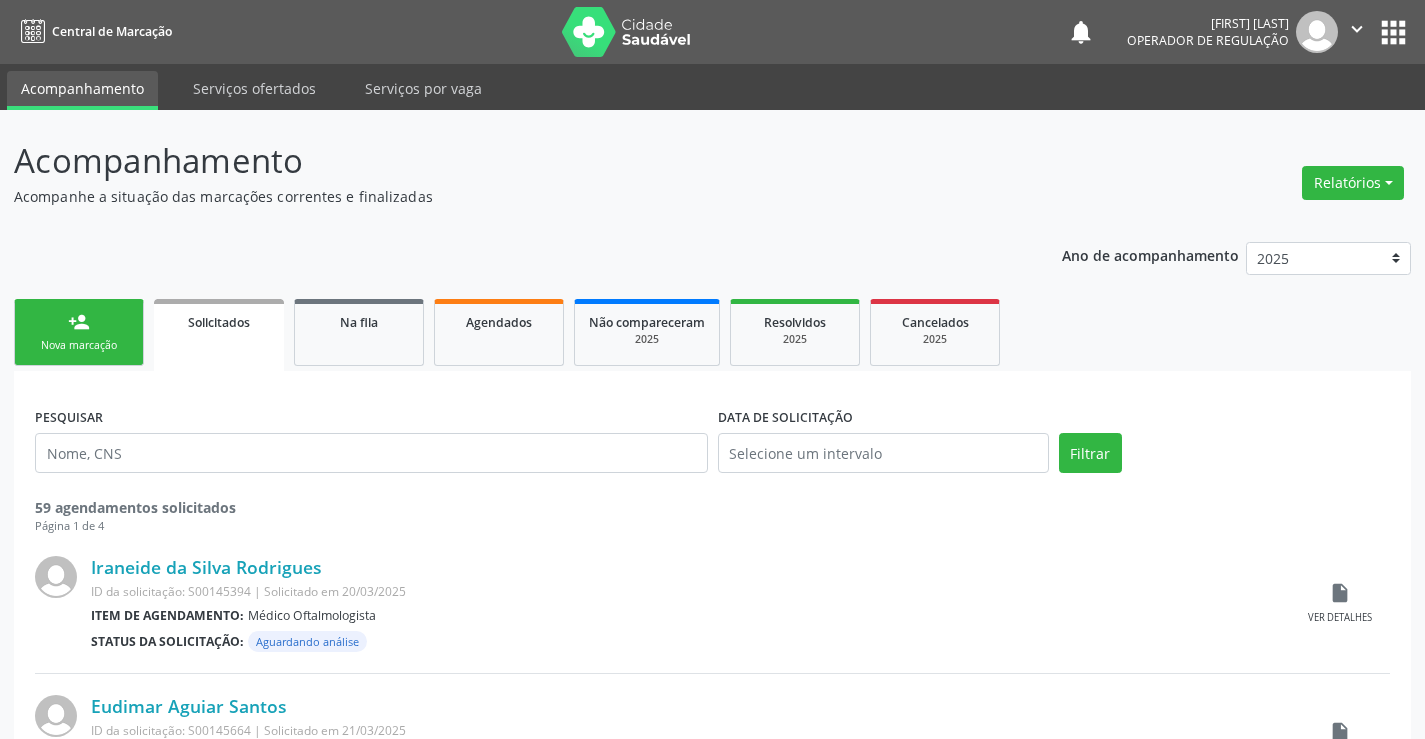 click on "person_add" at bounding box center [79, 322] 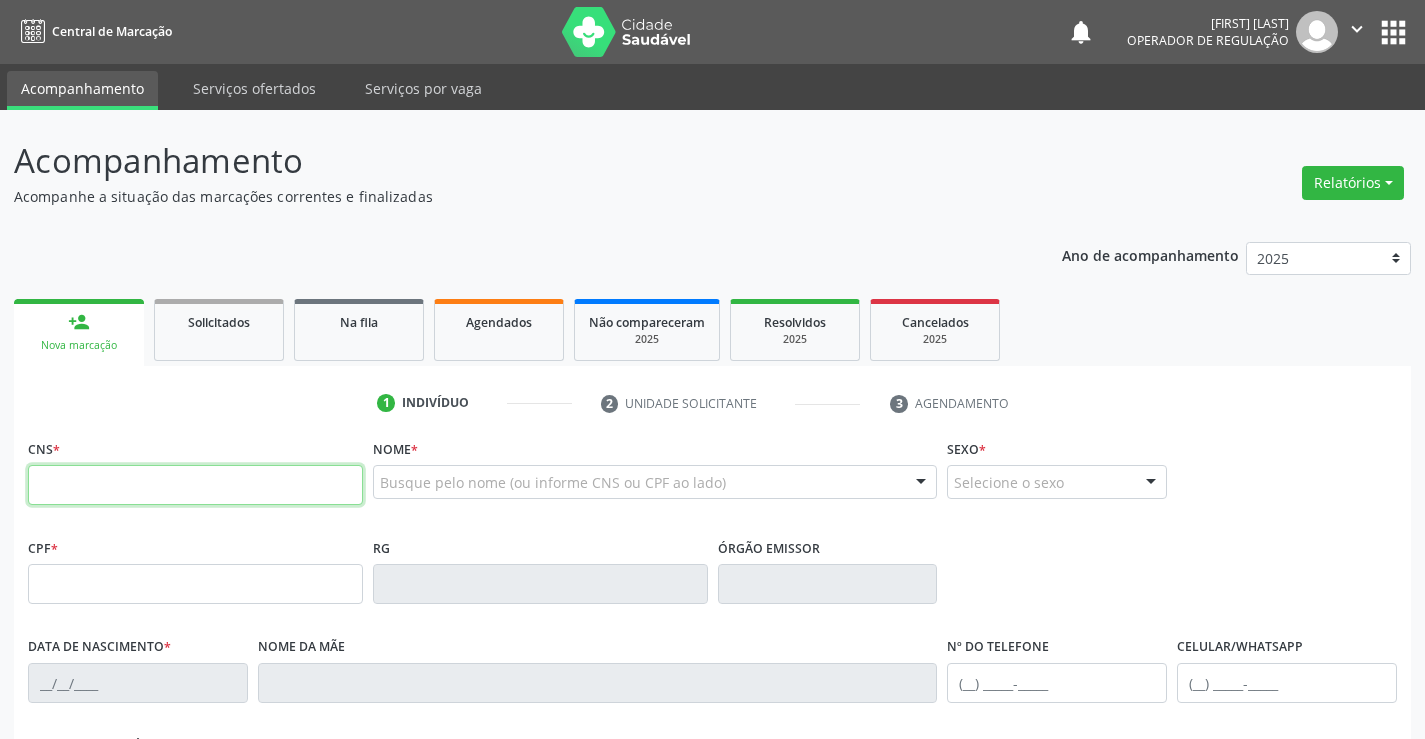 click at bounding box center (195, 485) 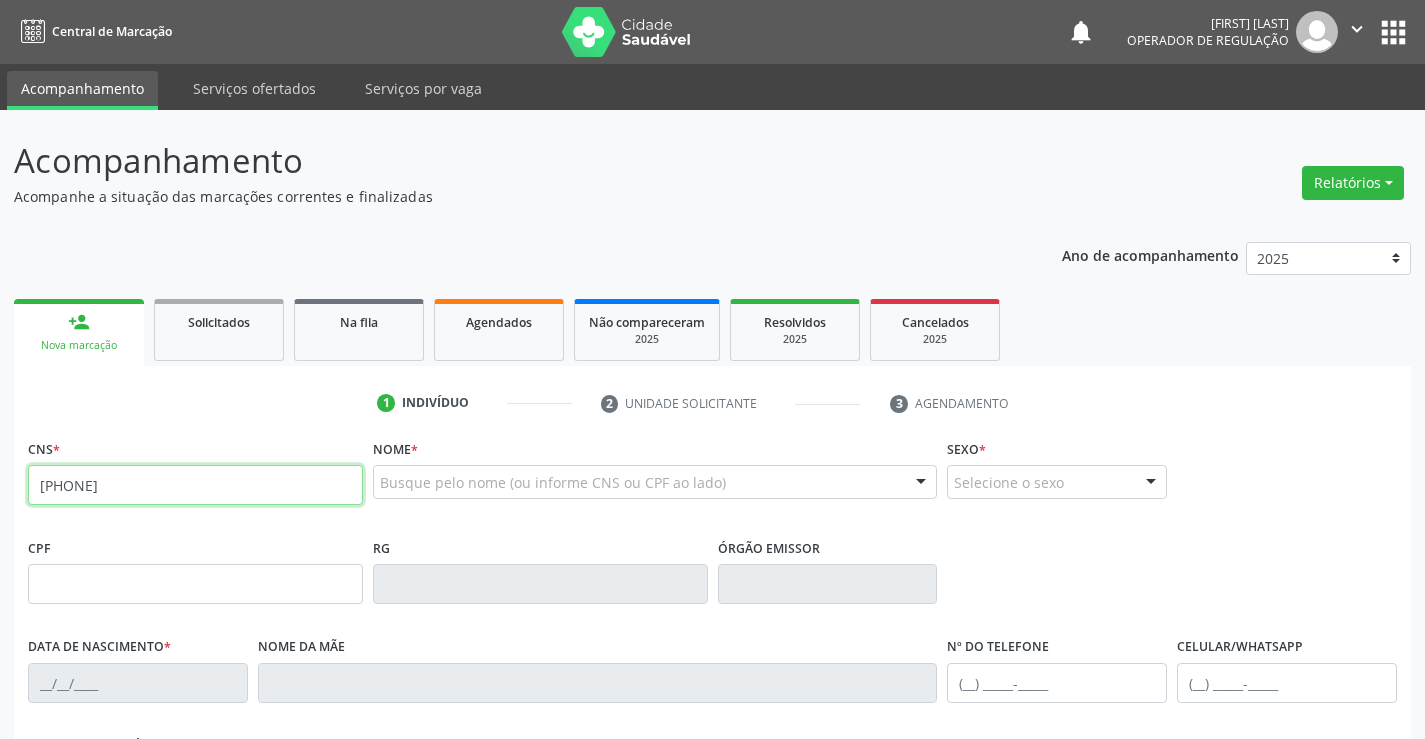 type on "702 4020 0206 9023" 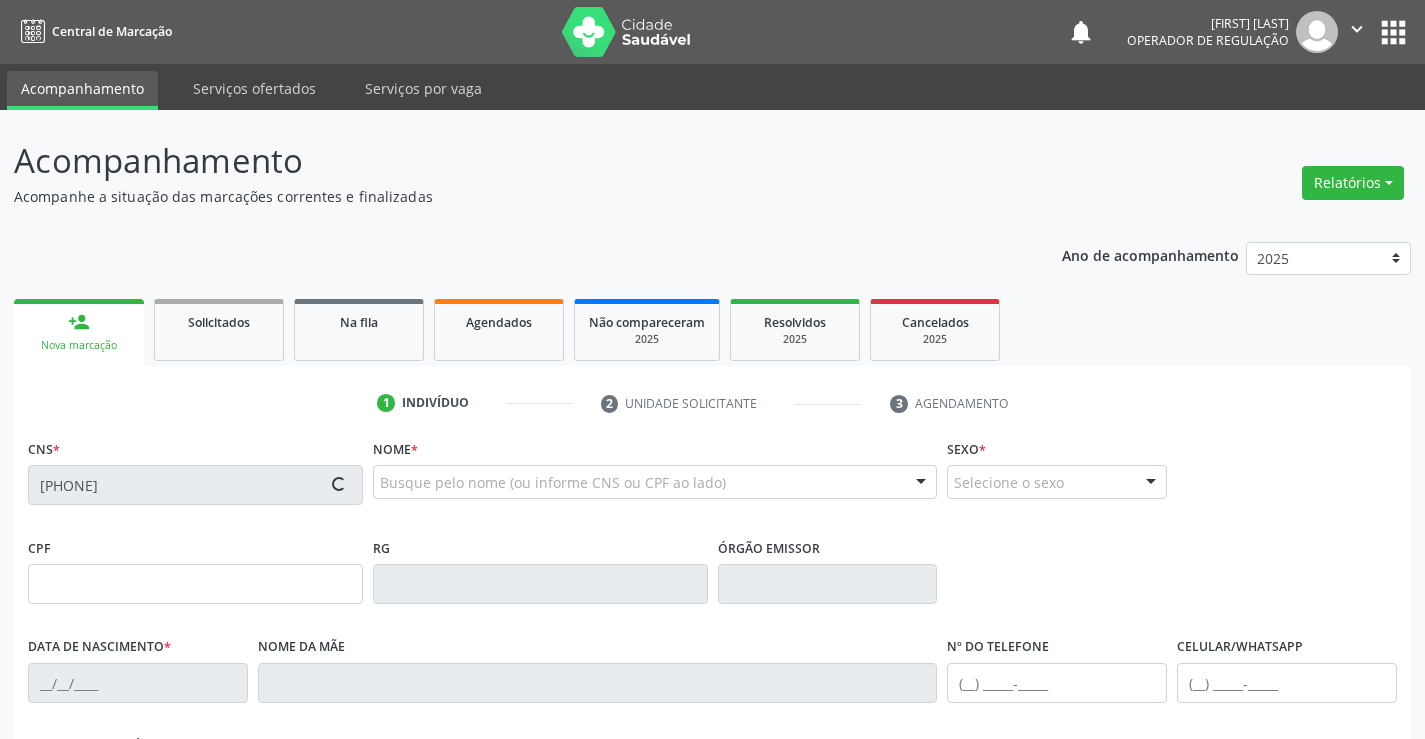 type on "860.357.765-07" 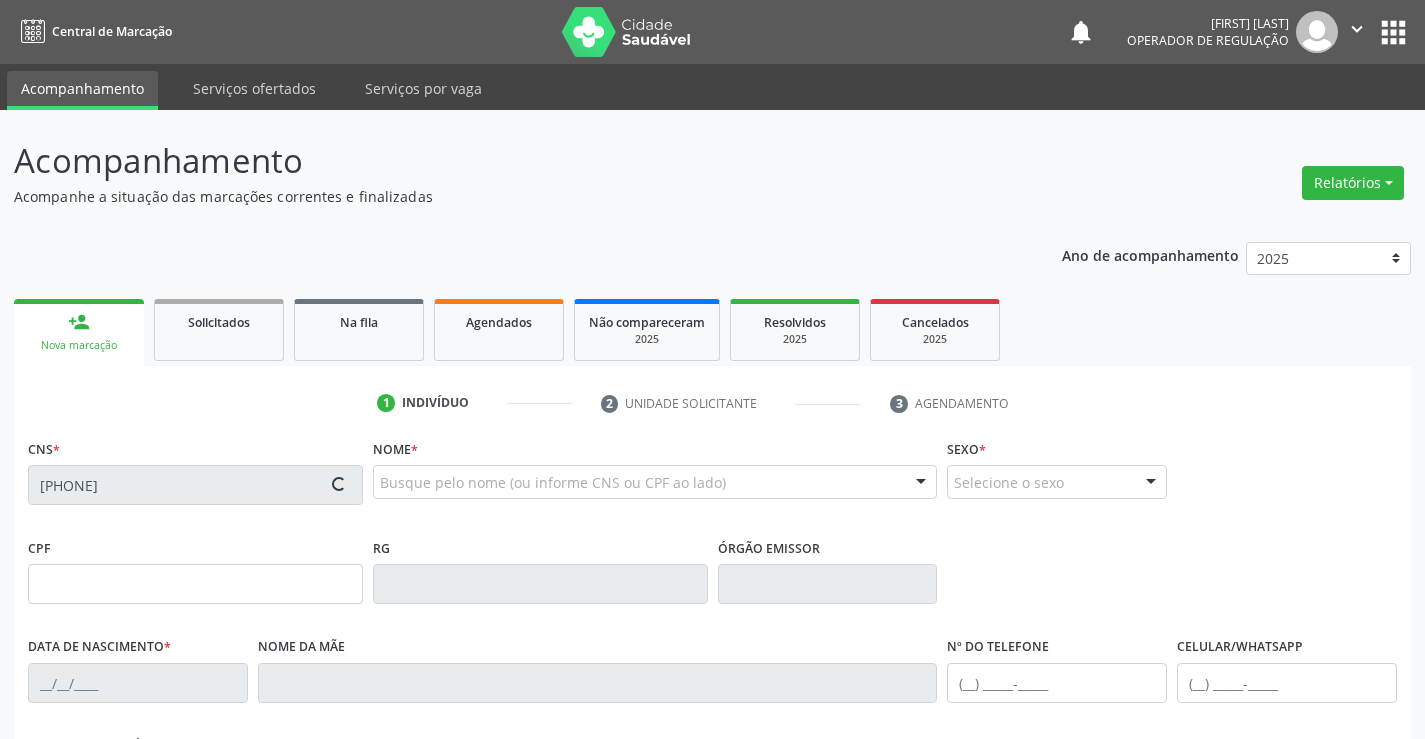 type on "2080268600" 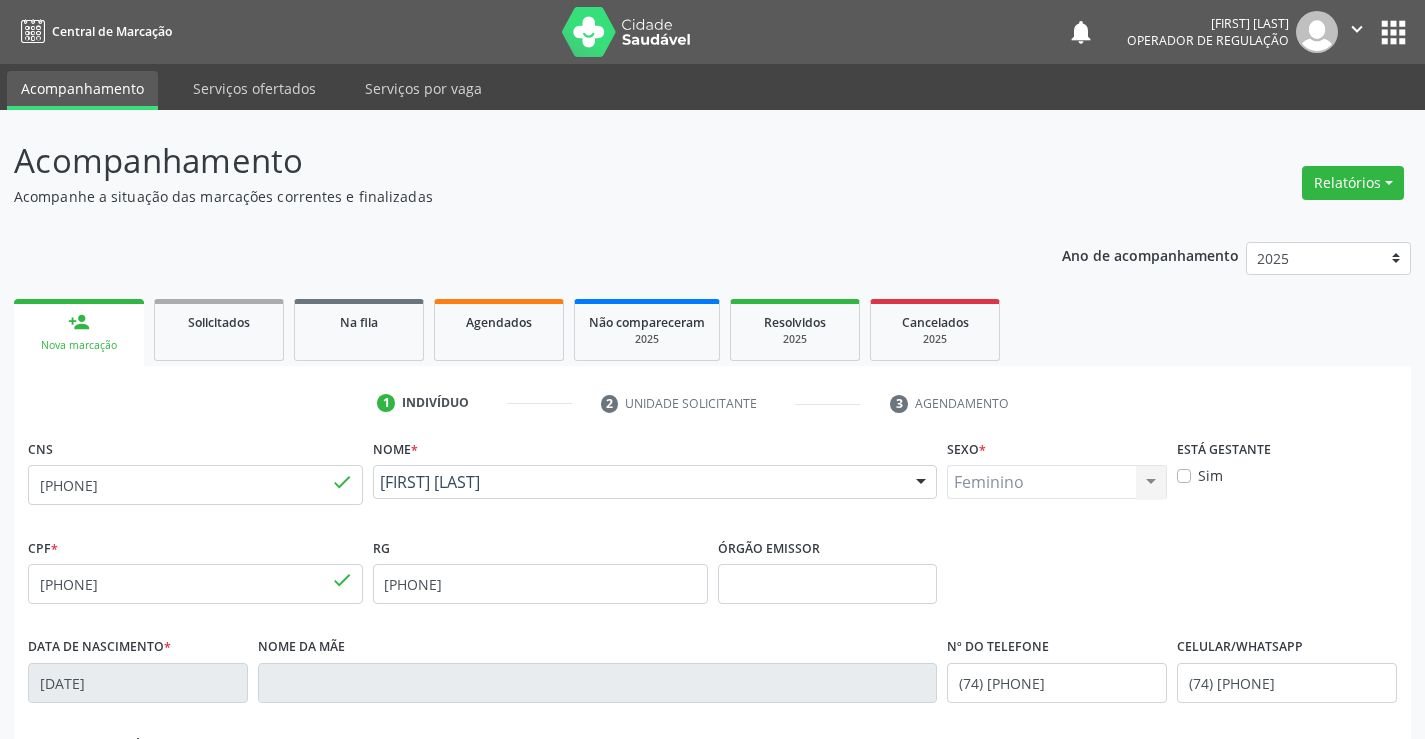 scroll, scrollTop: 345, scrollLeft: 0, axis: vertical 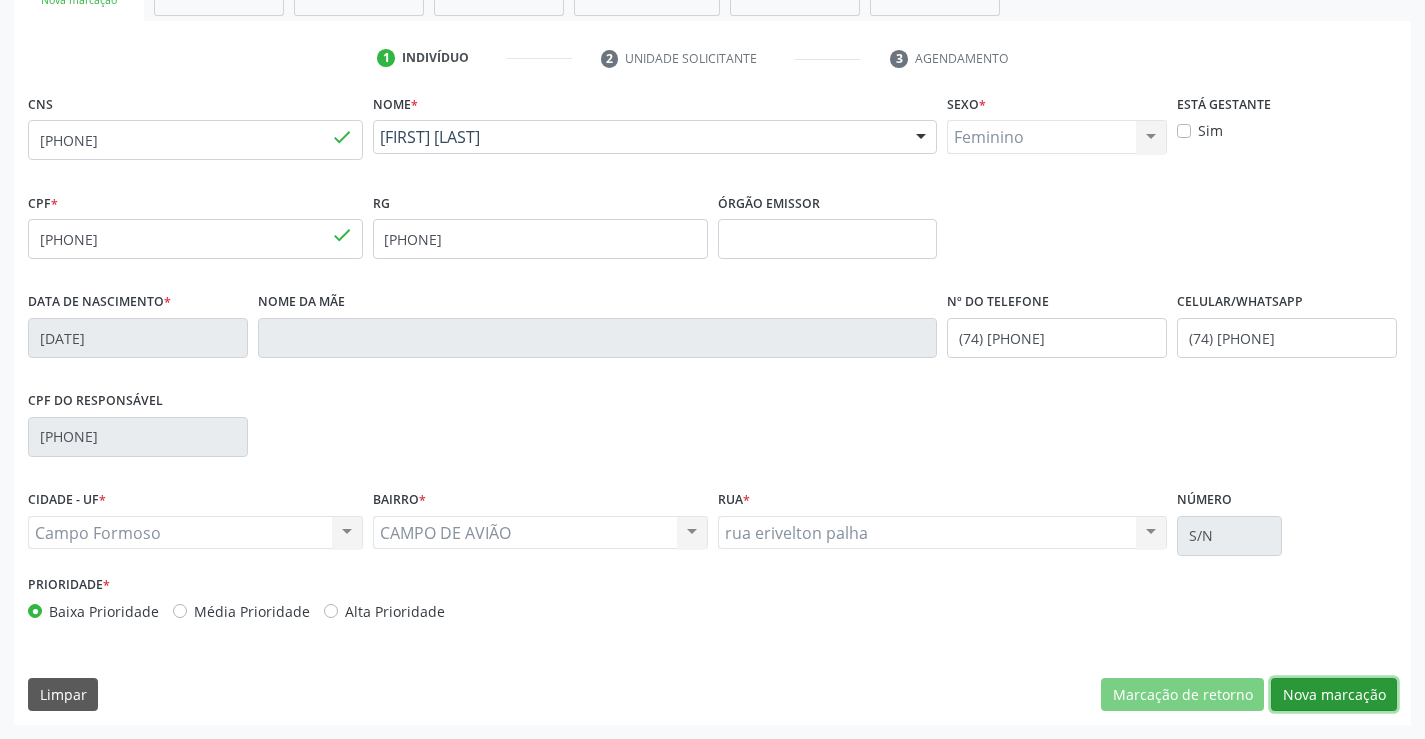 drag, startPoint x: 1303, startPoint y: 692, endPoint x: 1296, endPoint y: 682, distance: 12.206555 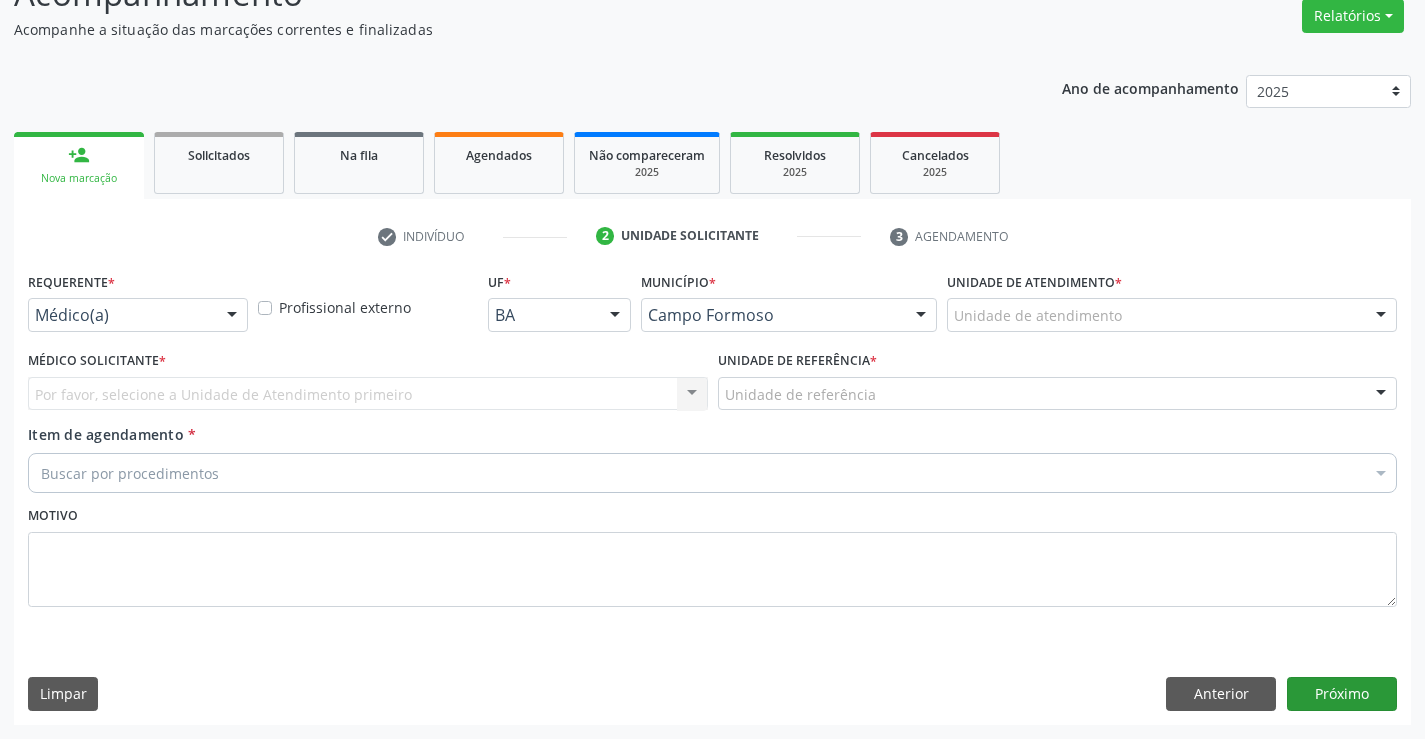 scroll, scrollTop: 167, scrollLeft: 0, axis: vertical 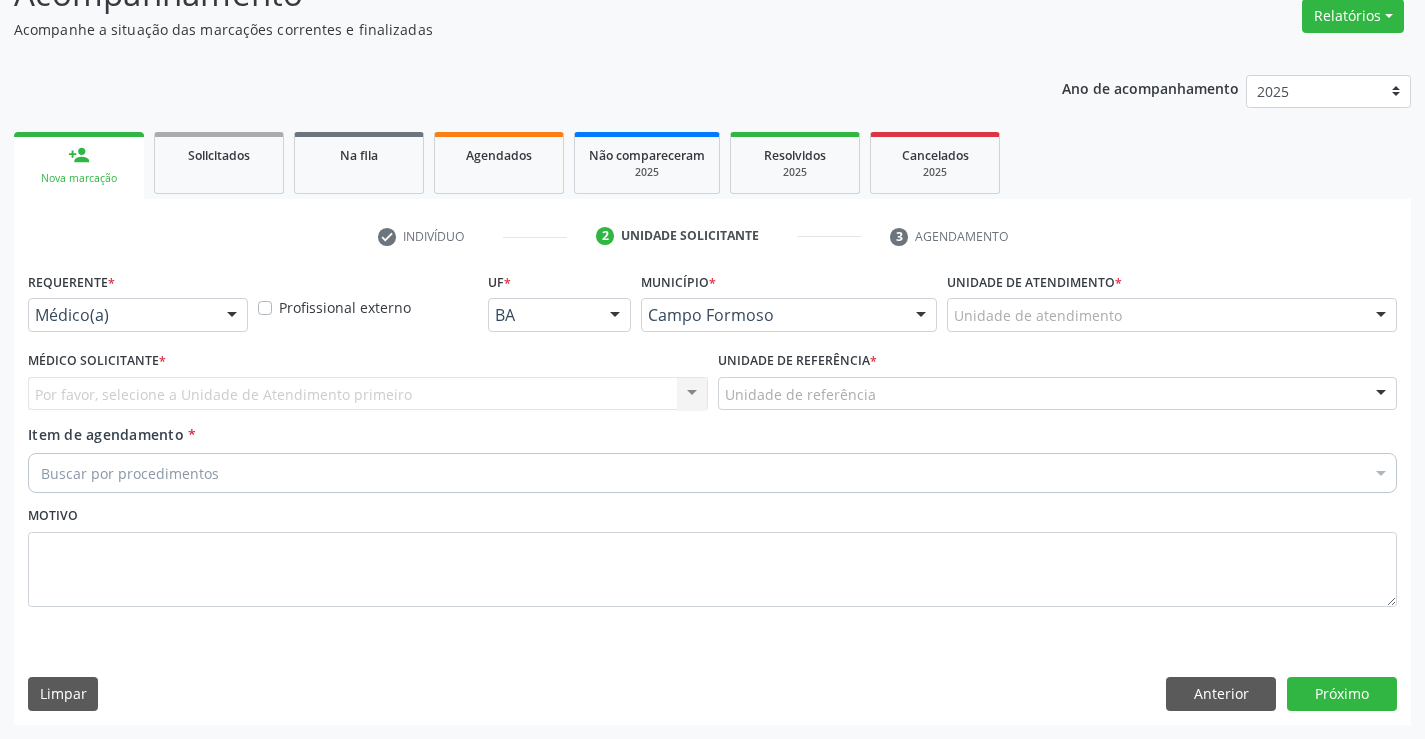 click at bounding box center [232, 316] 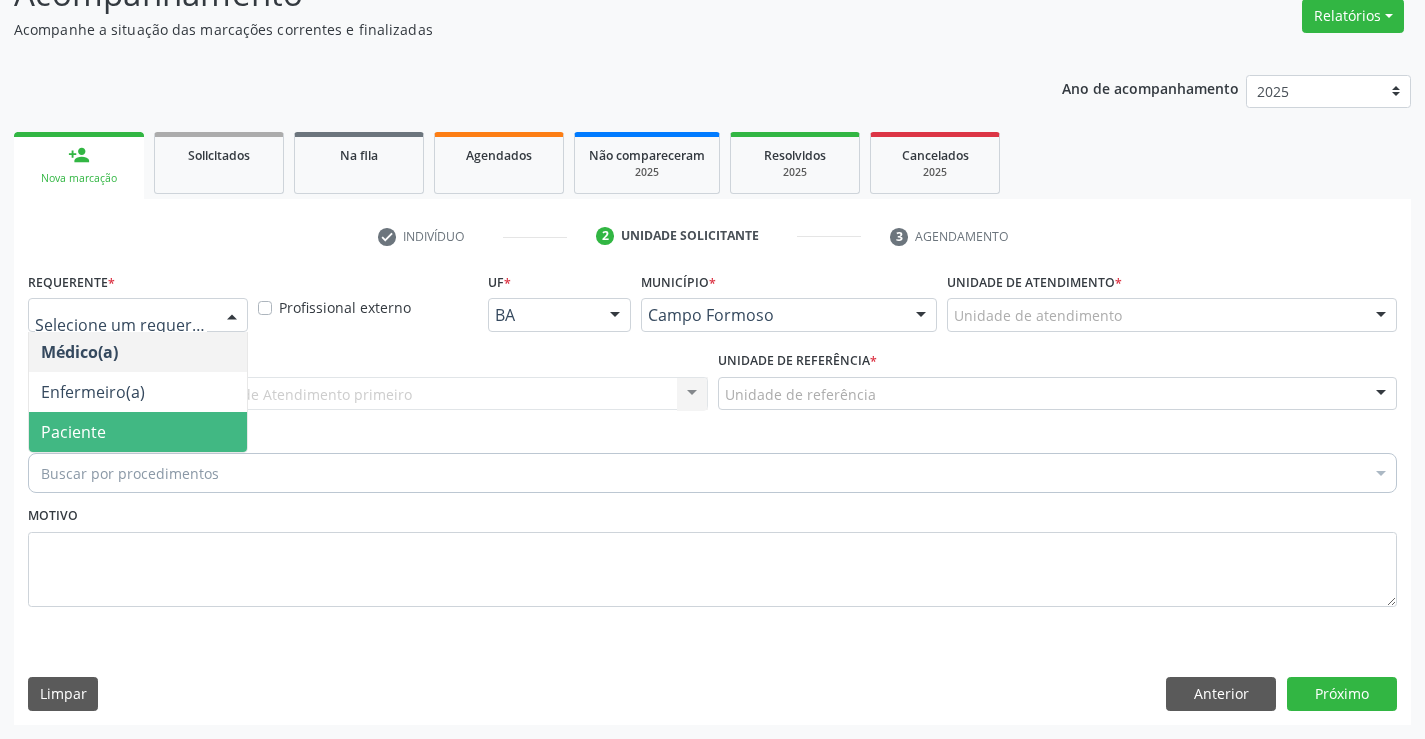 click on "Paciente" at bounding box center (138, 432) 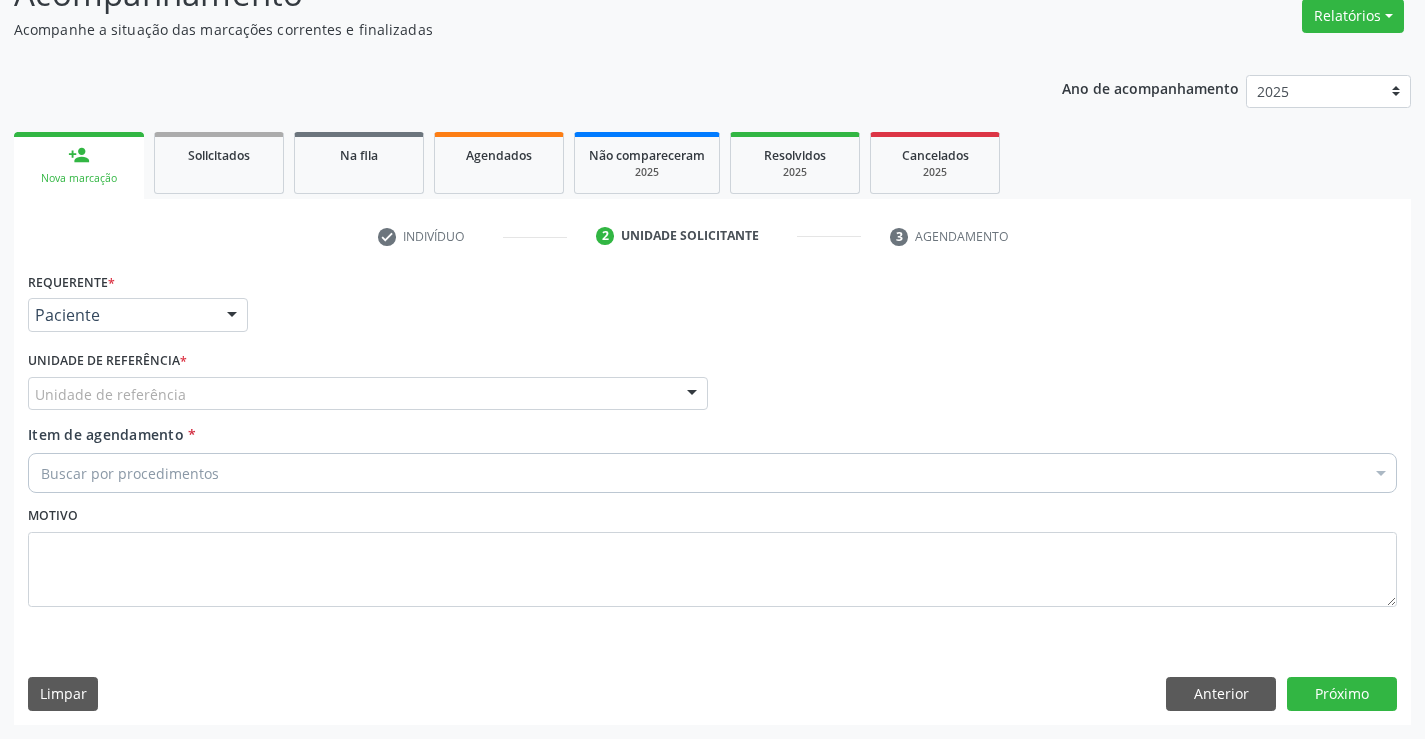drag, startPoint x: 692, startPoint y: 393, endPoint x: 592, endPoint y: 424, distance: 104.69479 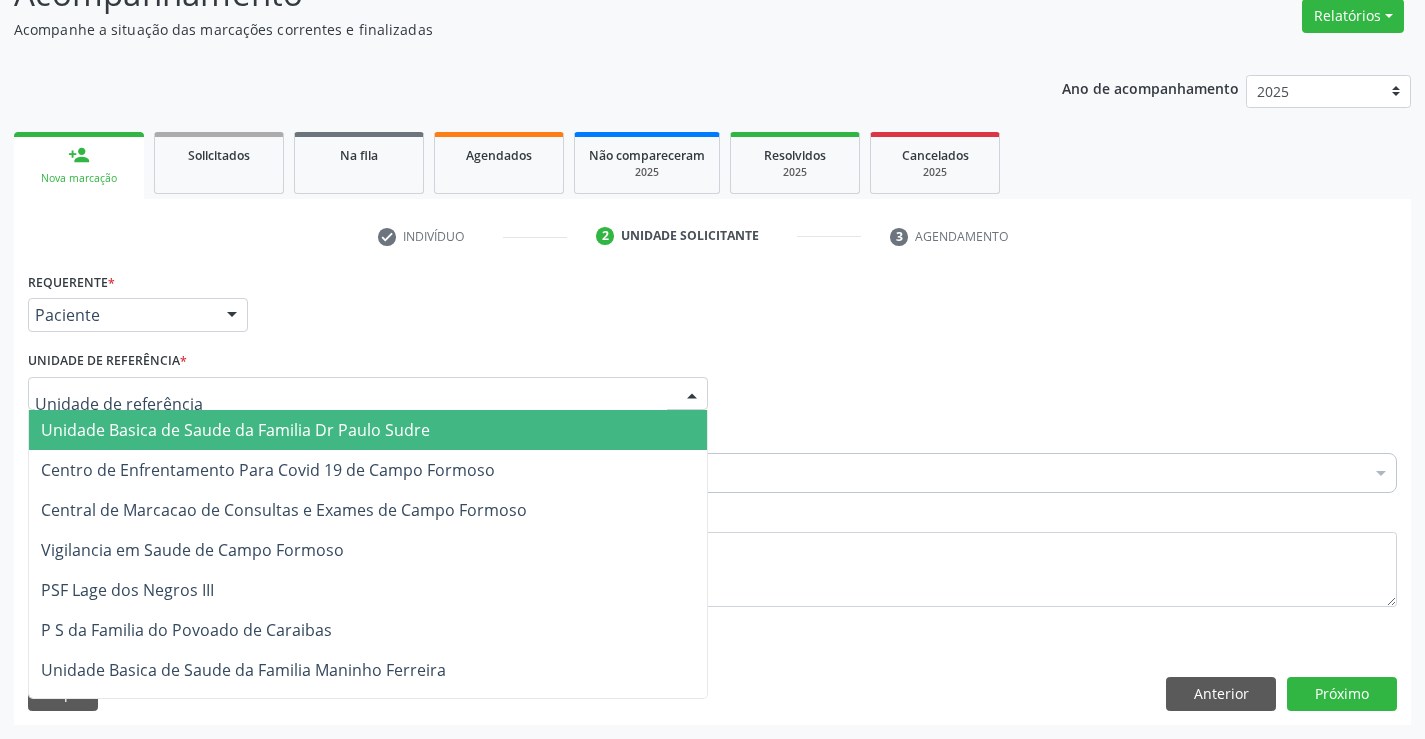 click on "Unidade Basica de Saude da Familia Dr Paulo Sudre" at bounding box center (368, 430) 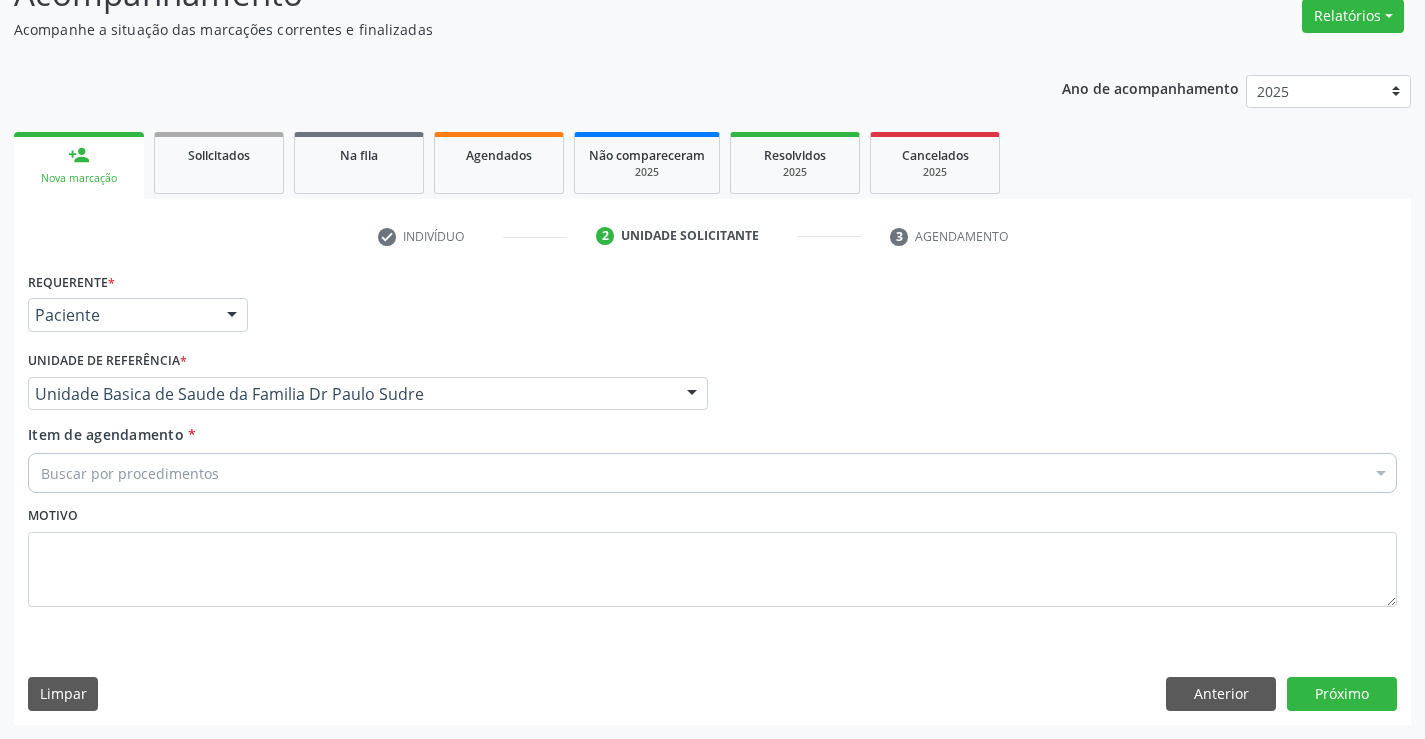 click on "Buscar por procedimentos" at bounding box center (712, 473) 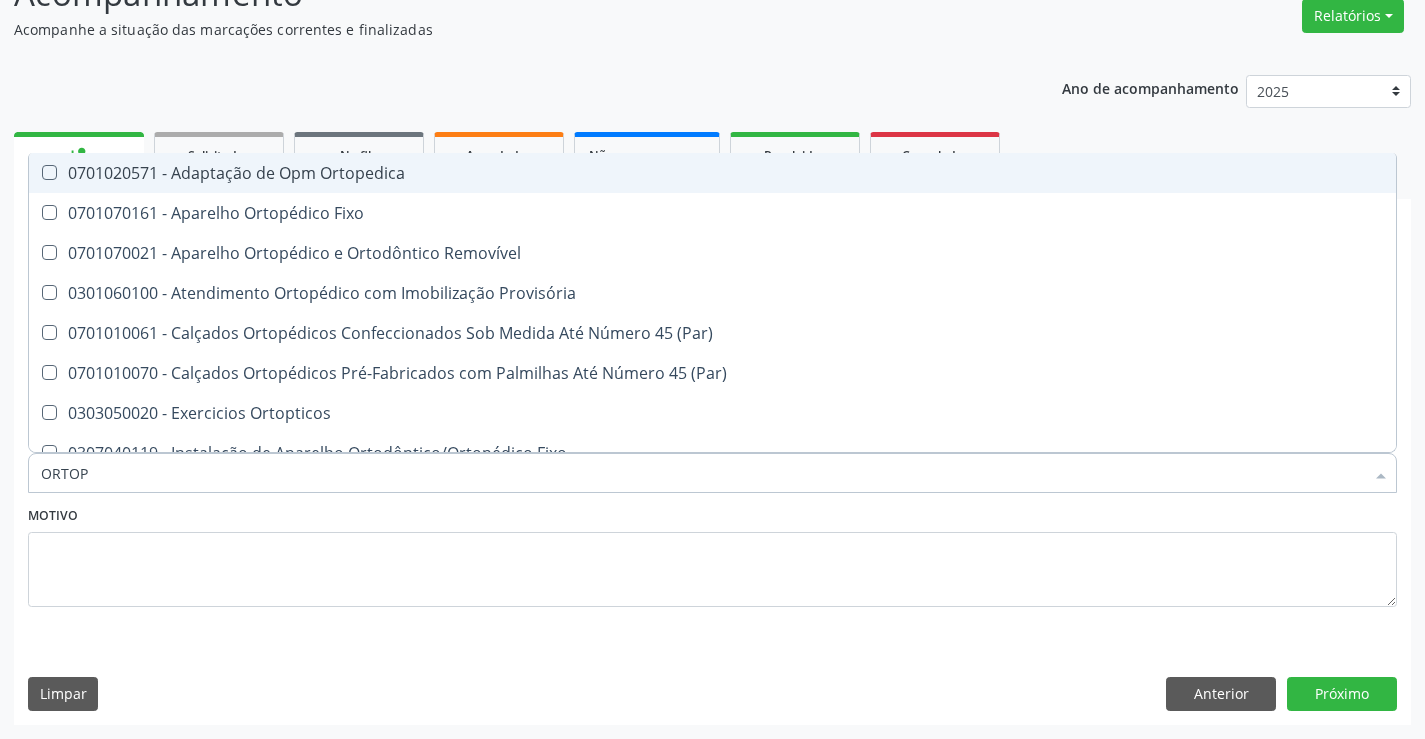 type on "ORTOPE" 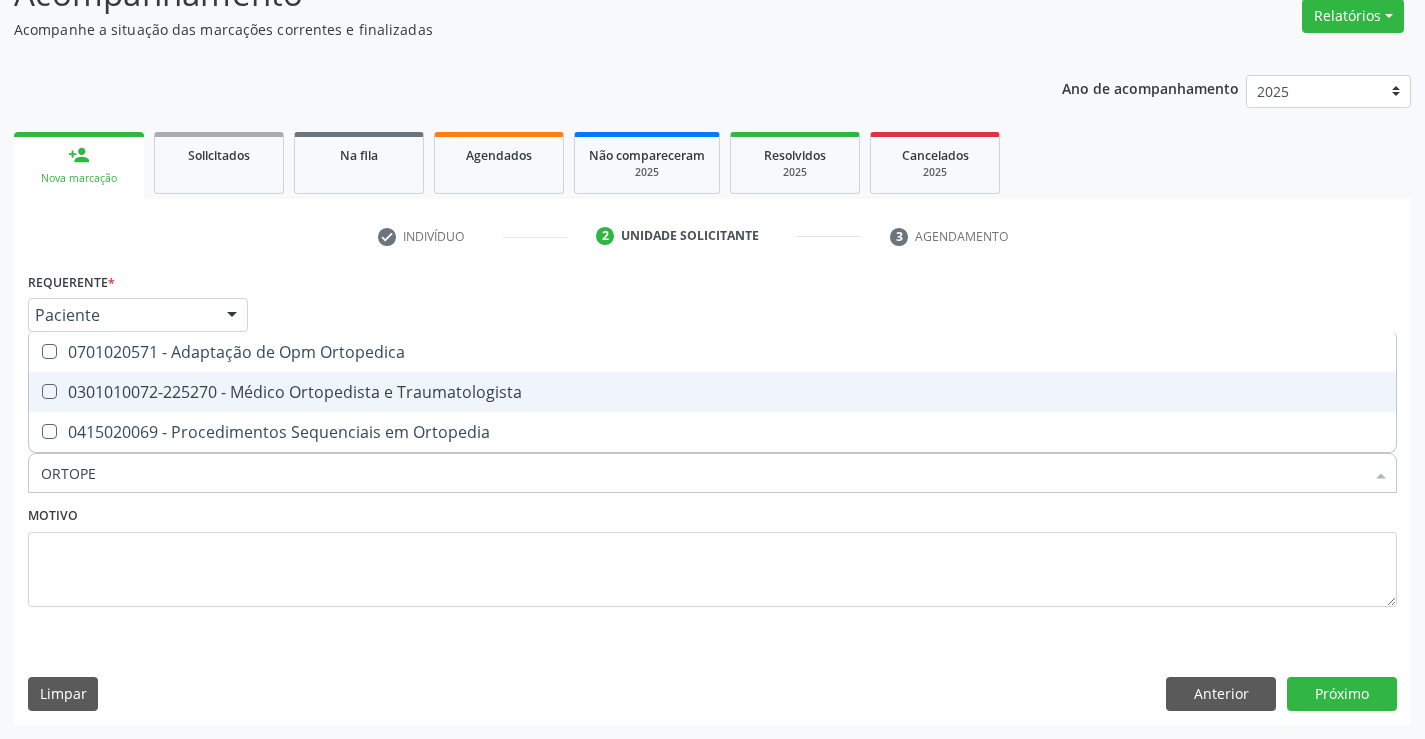 click on "0301010072-225270 - Médico Ortopedista e Traumatologista" at bounding box center (712, 392) 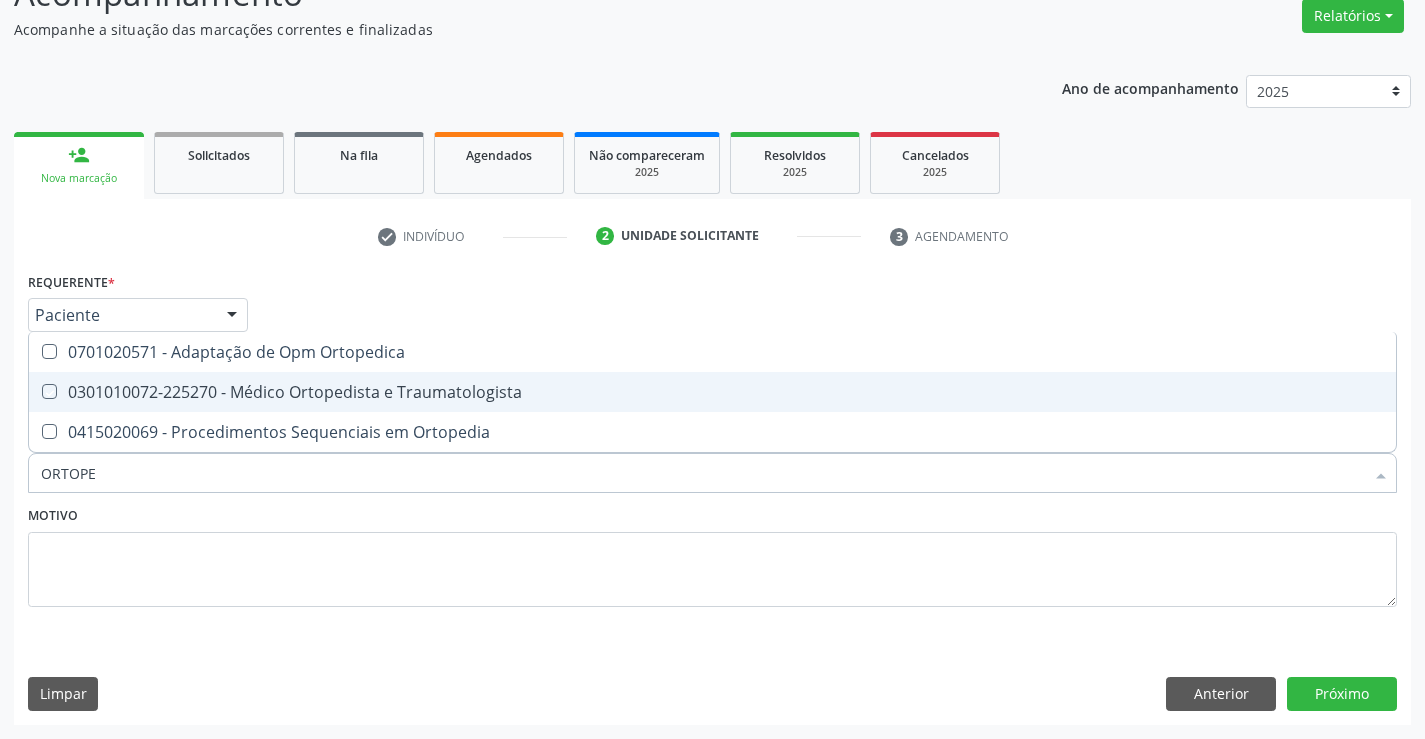 checkbox on "true" 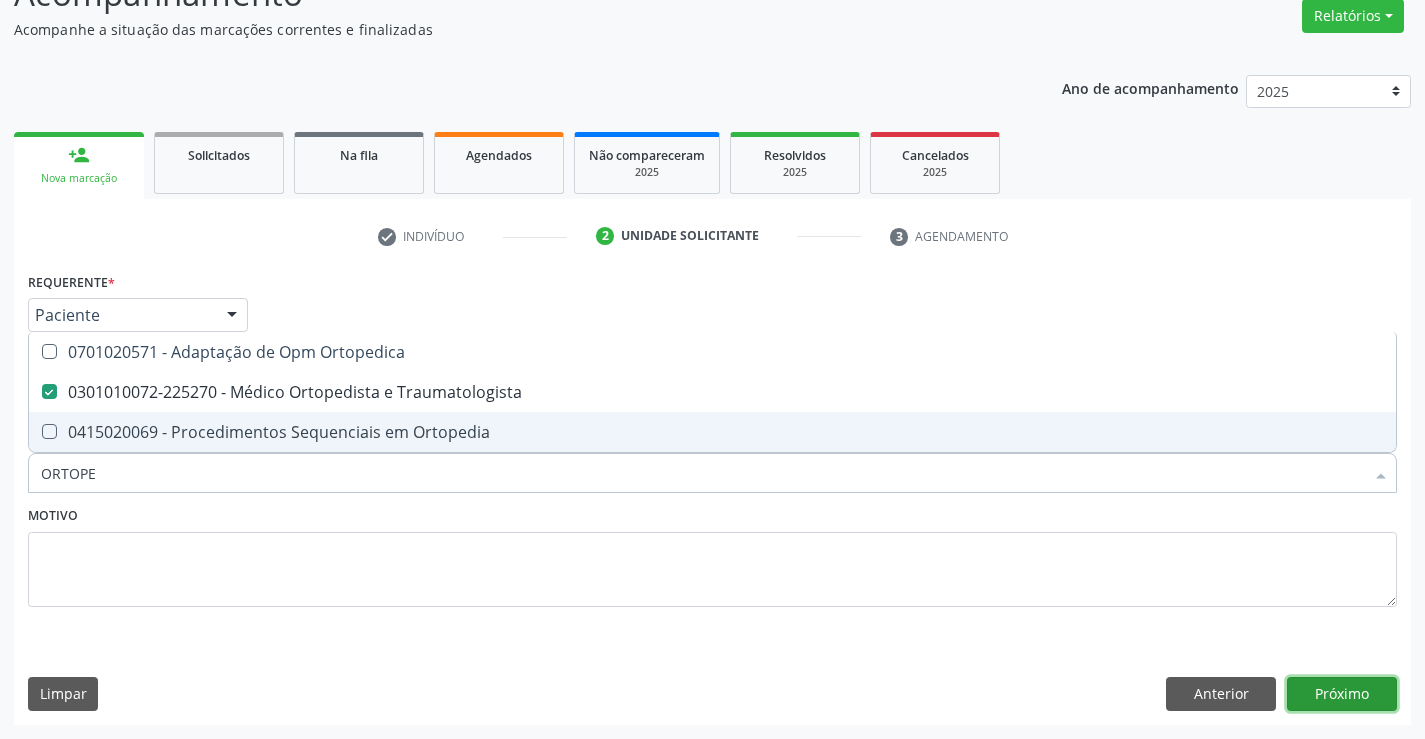 click on "Próximo" at bounding box center [1342, 694] 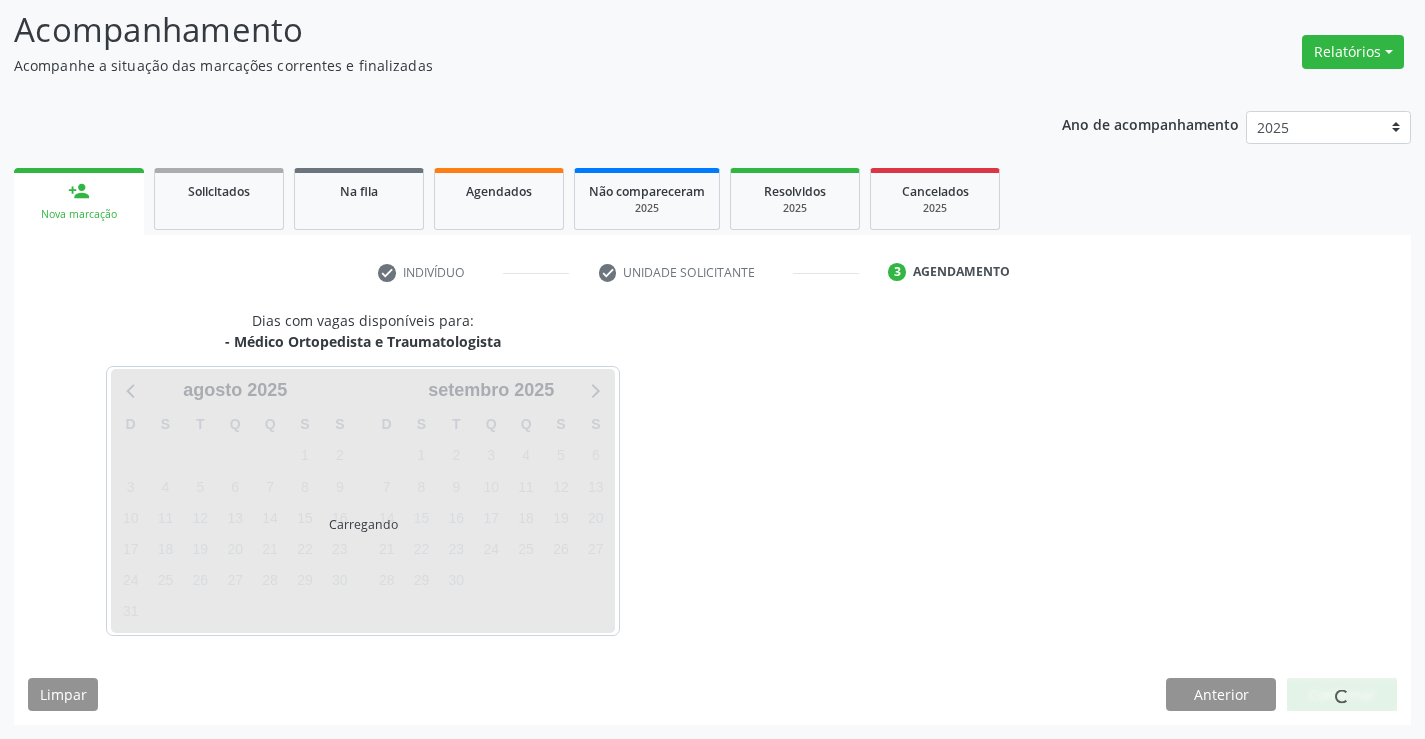 scroll, scrollTop: 131, scrollLeft: 0, axis: vertical 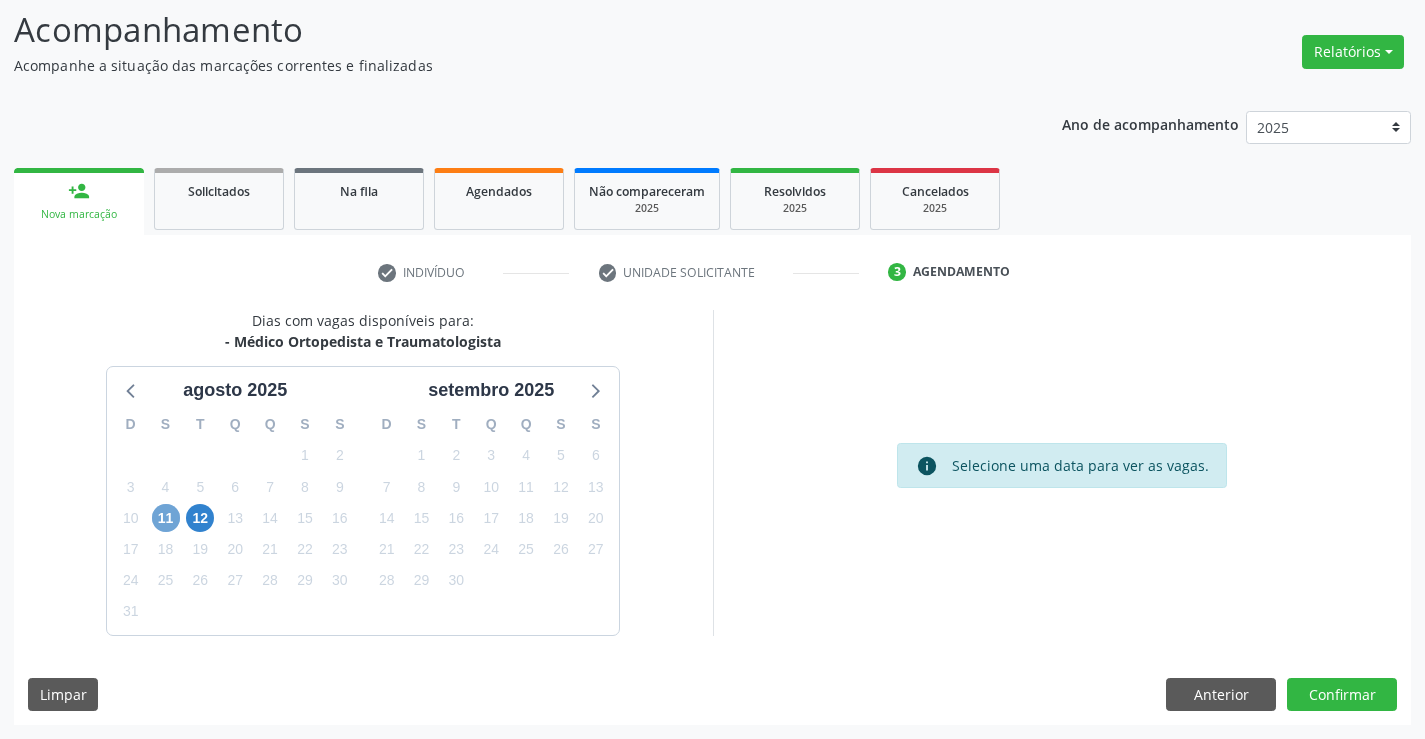 click on "11" at bounding box center [166, 518] 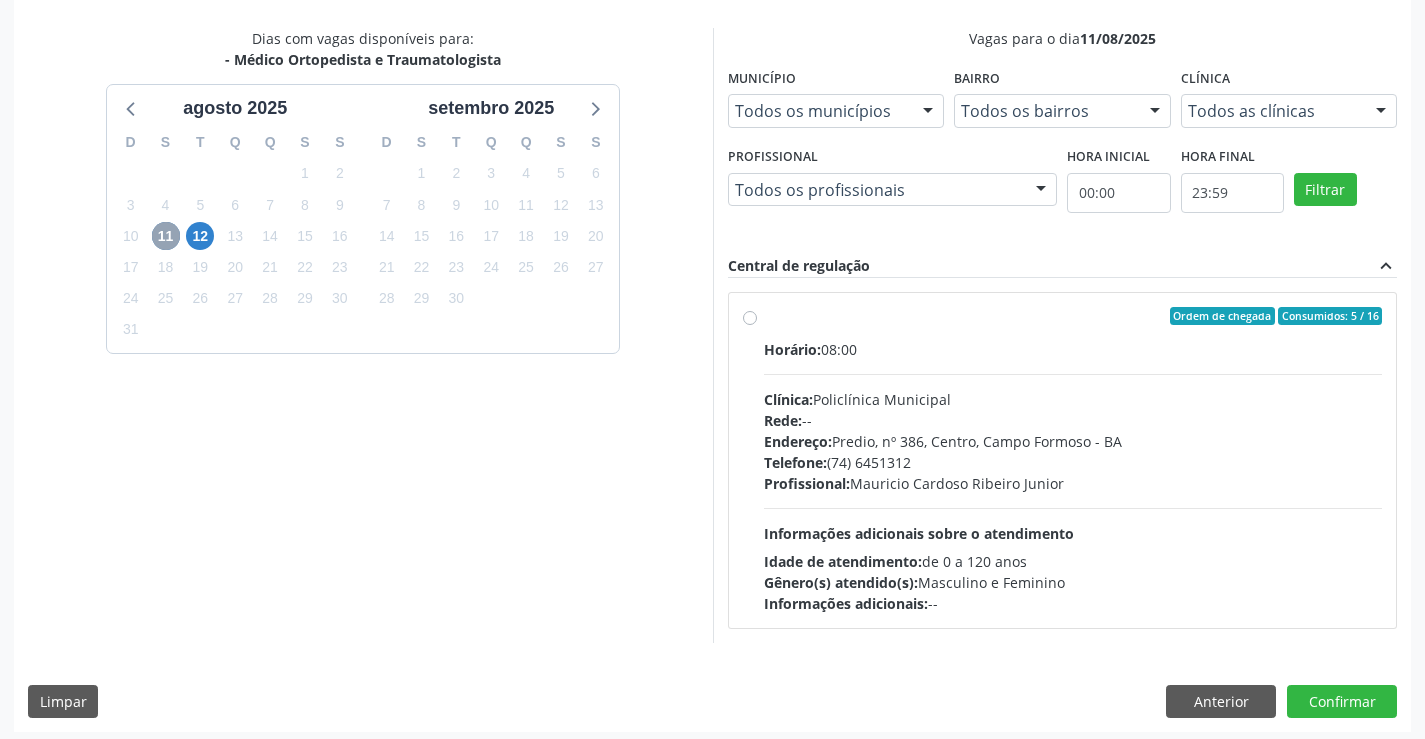 scroll, scrollTop: 420, scrollLeft: 0, axis: vertical 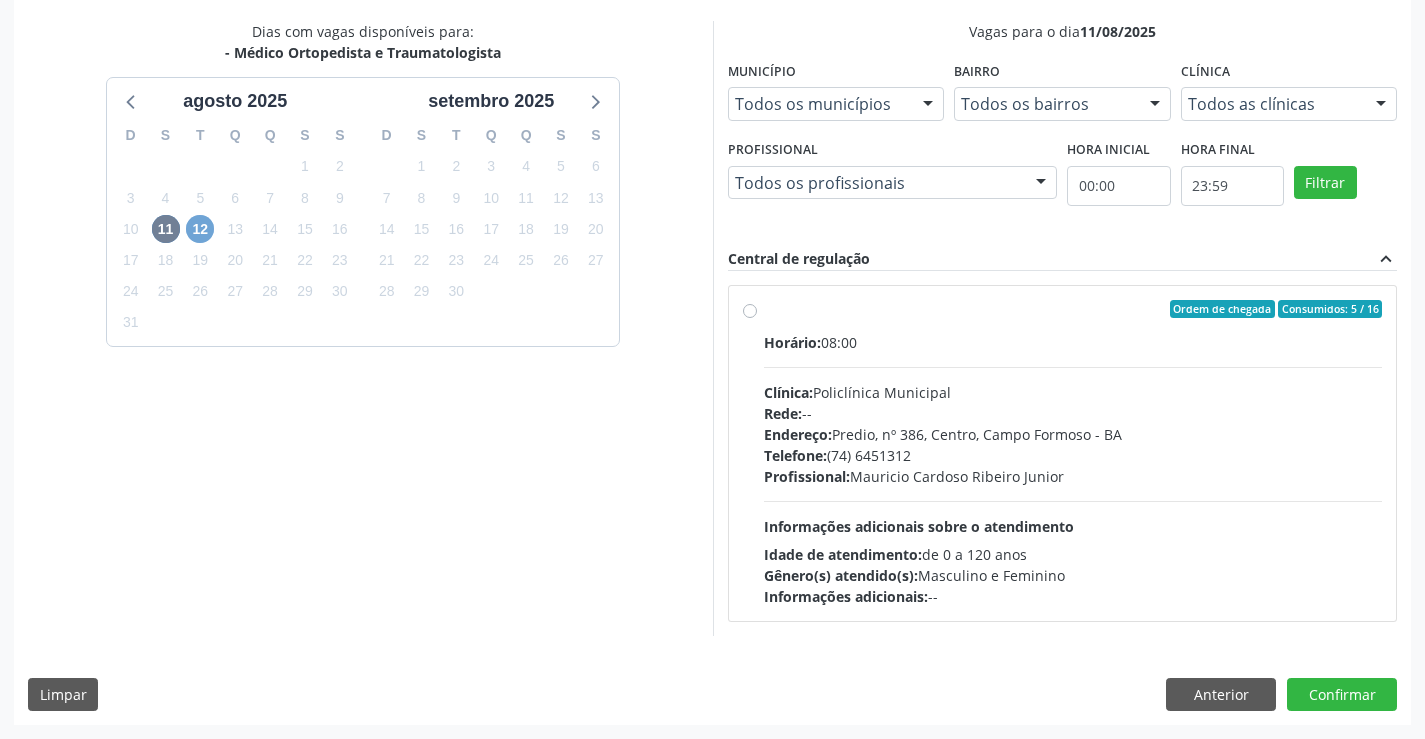 click on "12" at bounding box center [200, 229] 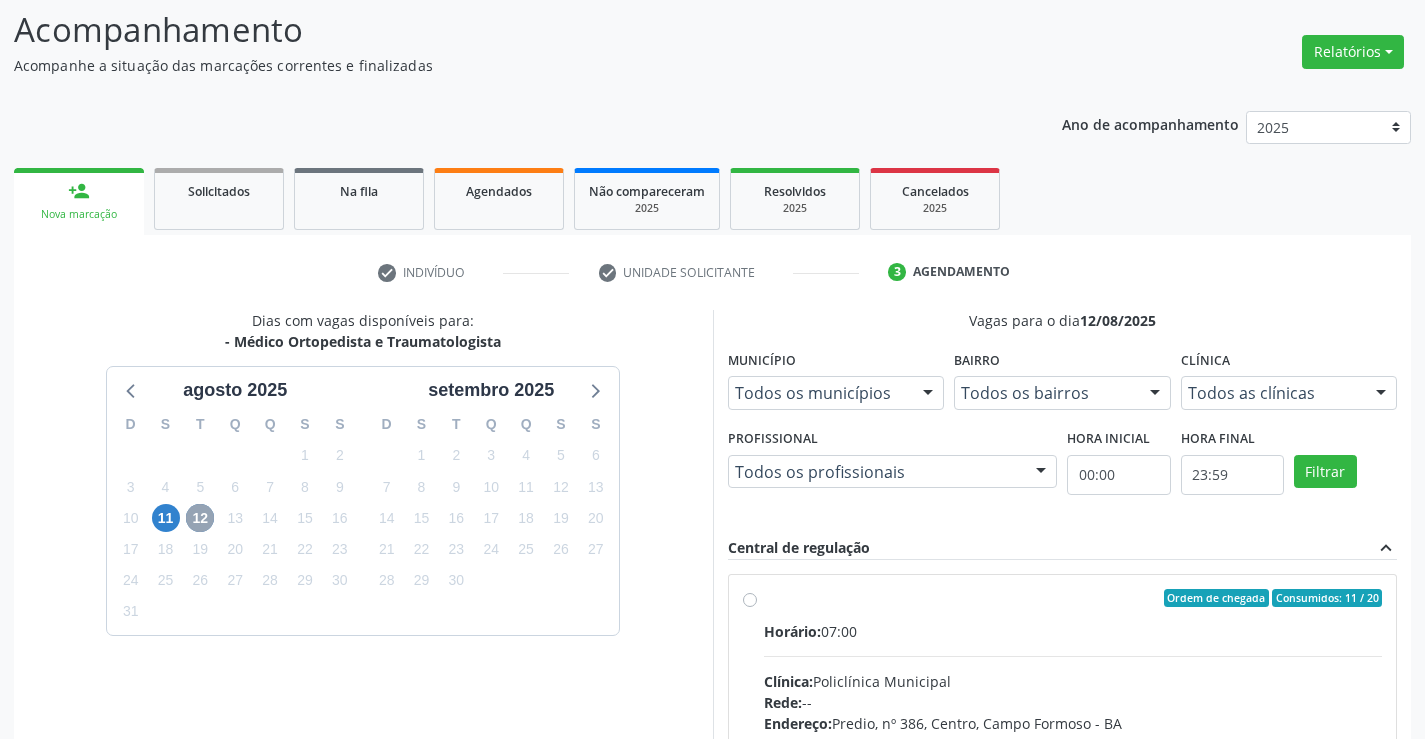scroll, scrollTop: 420, scrollLeft: 0, axis: vertical 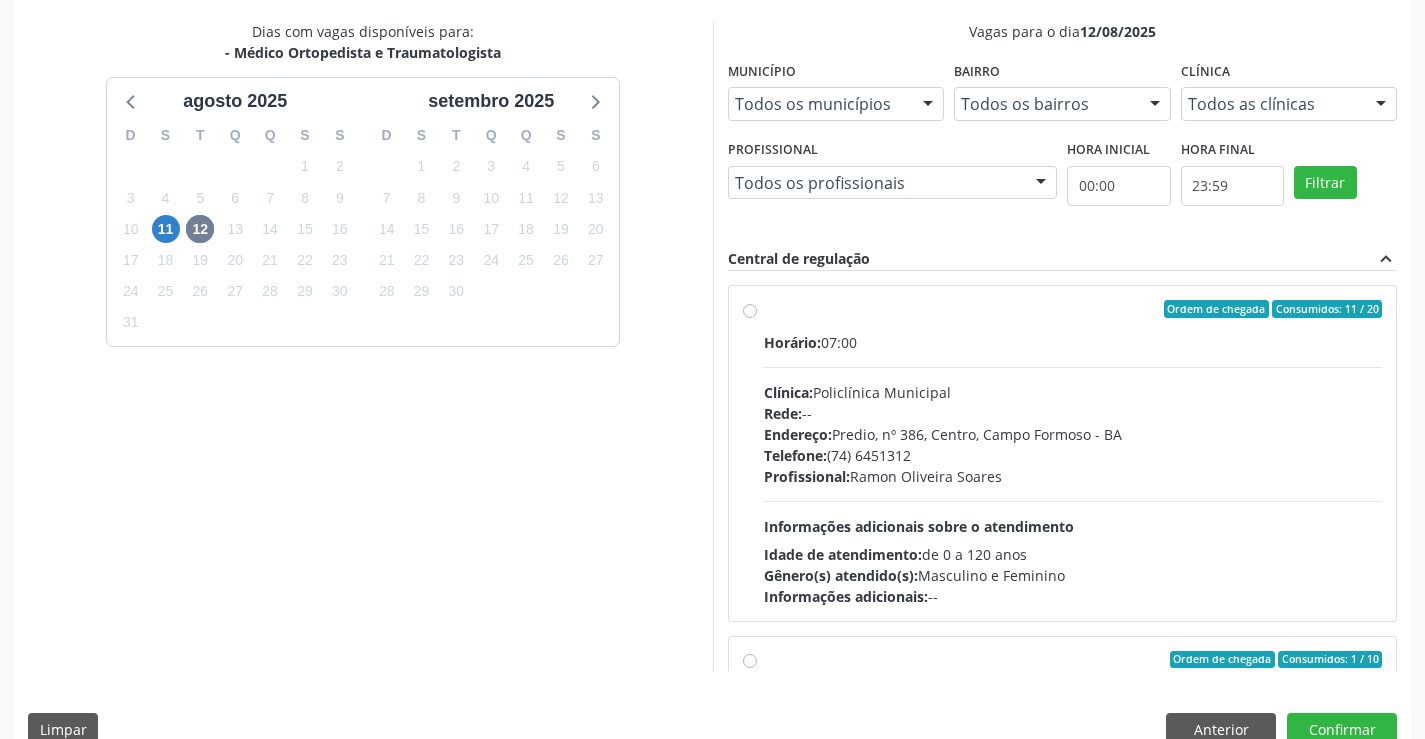 click on "Ordem de chegada
Consumidos: 11 / 20
Horário:   07:00
Clínica:  Policlínica Municipal
Rede:
--
Endereço:   Predio, nº 386, Centro, Campo Formoso - BA
Telefone:   (74) 6451312
Profissional:
Ramon Oliveira Soares
Informações adicionais sobre o atendimento
Idade de atendimento:
de 0 a 120 anos
Gênero(s) atendido(s):
Masculino e Feminino
Informações adicionais:
--" at bounding box center (1073, 453) 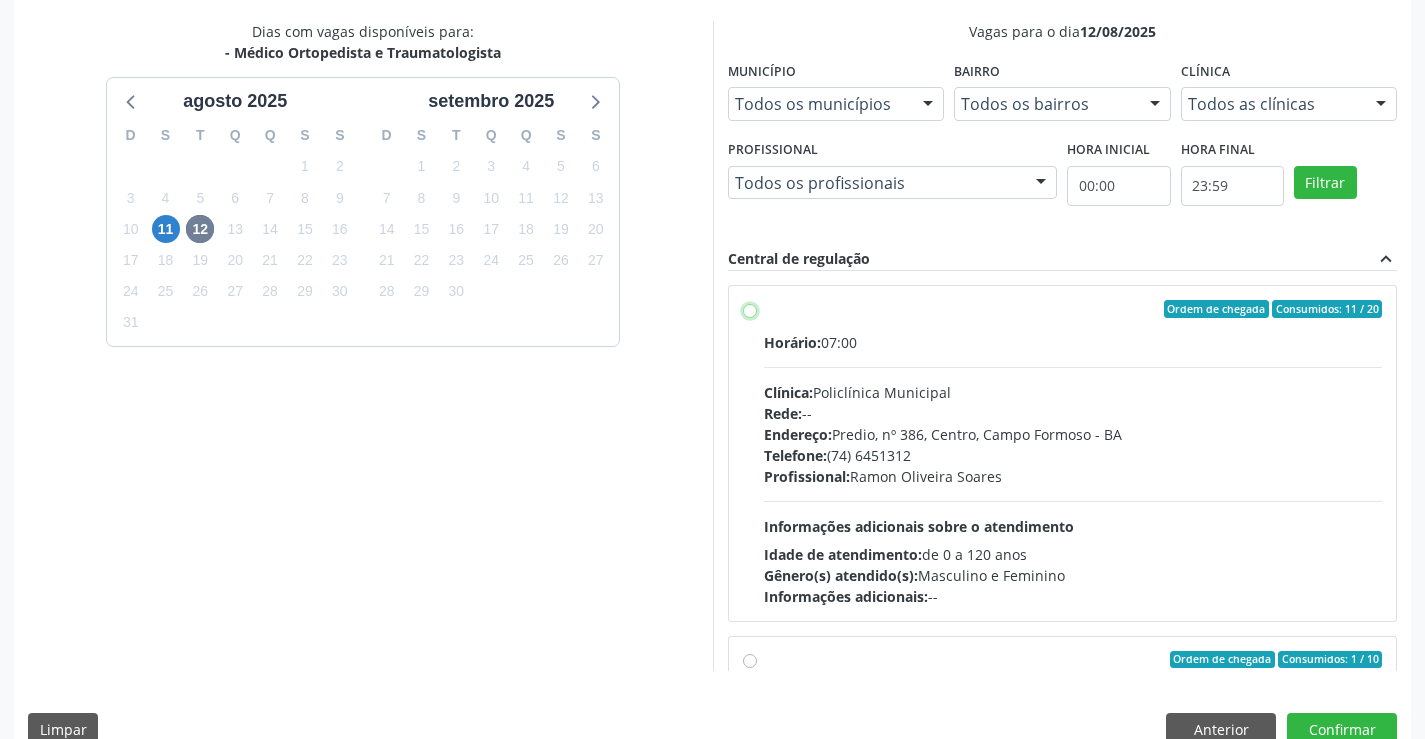 radio on "true" 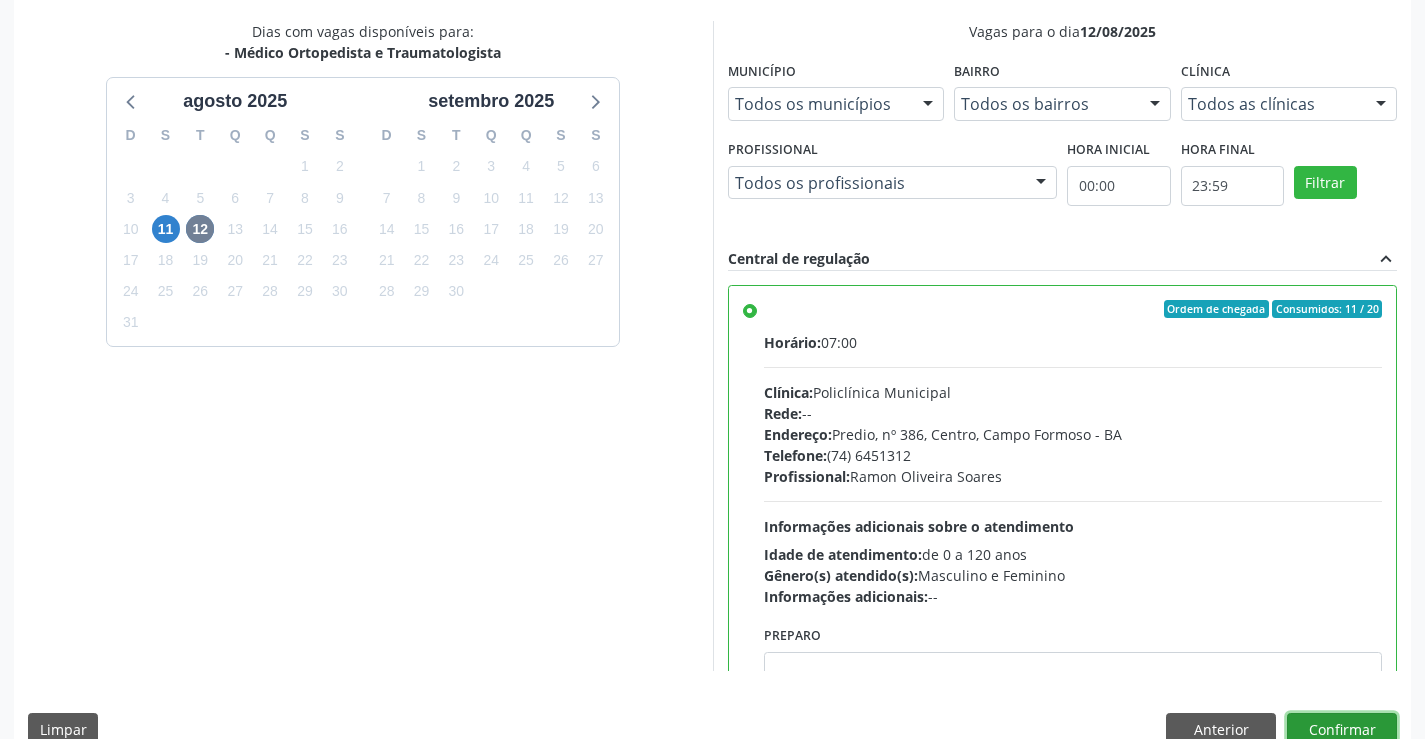 click on "Confirmar" at bounding box center (1342, 730) 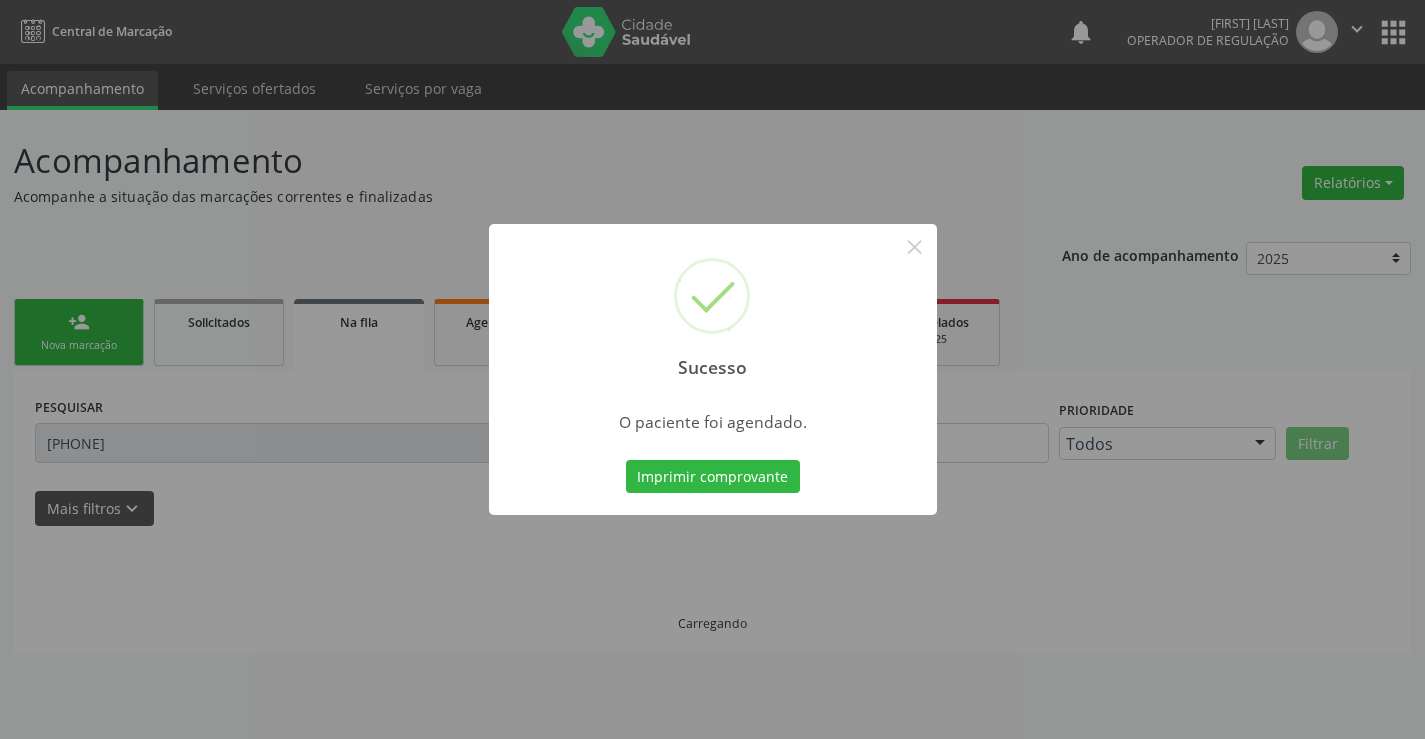 scroll, scrollTop: 0, scrollLeft: 0, axis: both 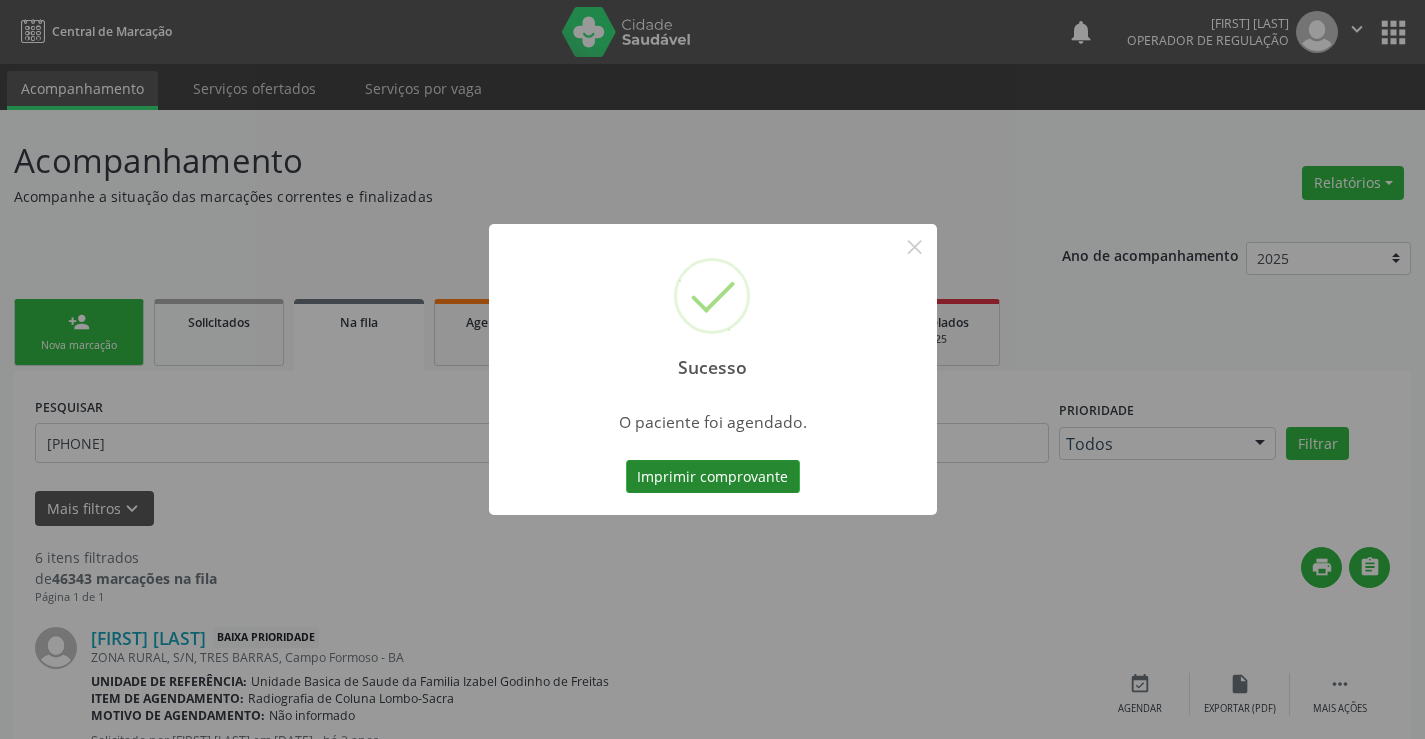 click on "Imprimir comprovante" at bounding box center (713, 477) 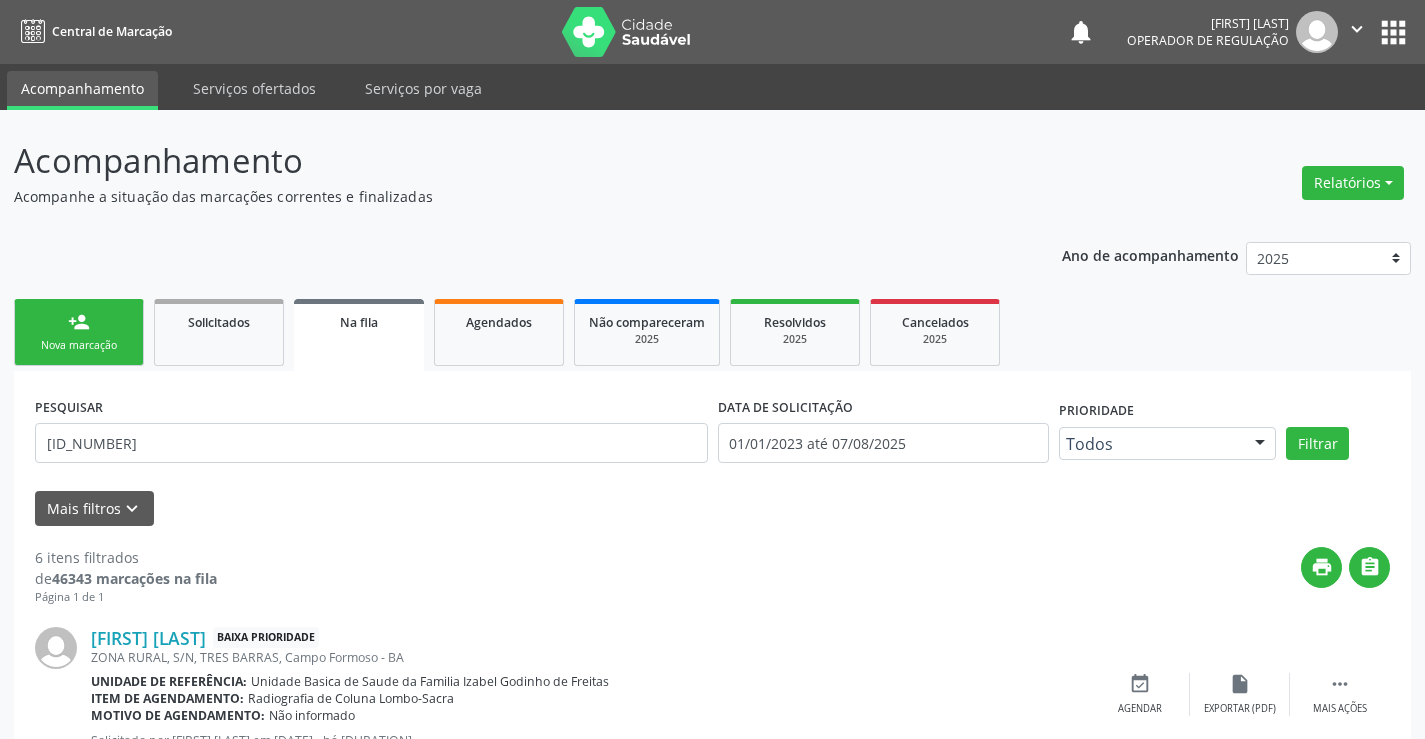 scroll, scrollTop: 0, scrollLeft: 0, axis: both 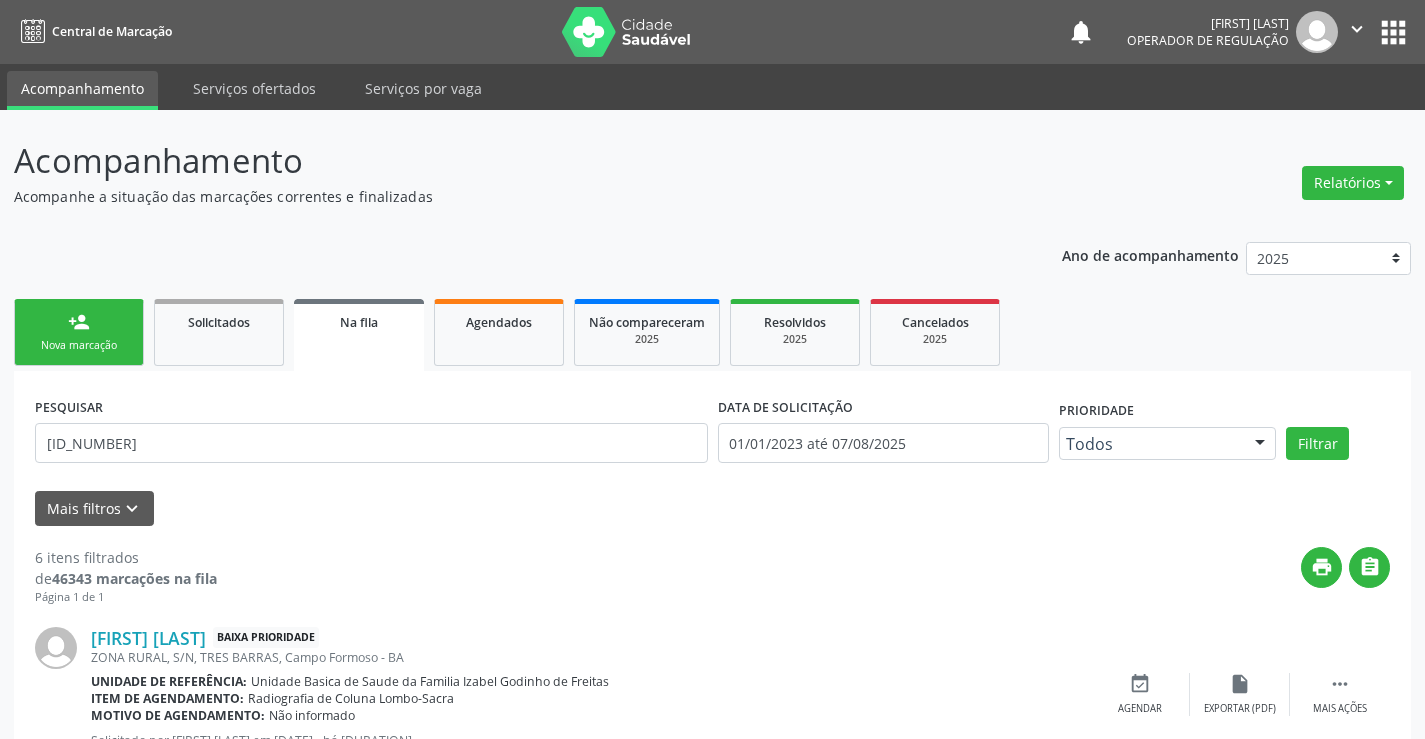 click on "person_add
Nova marcação" at bounding box center (79, 332) 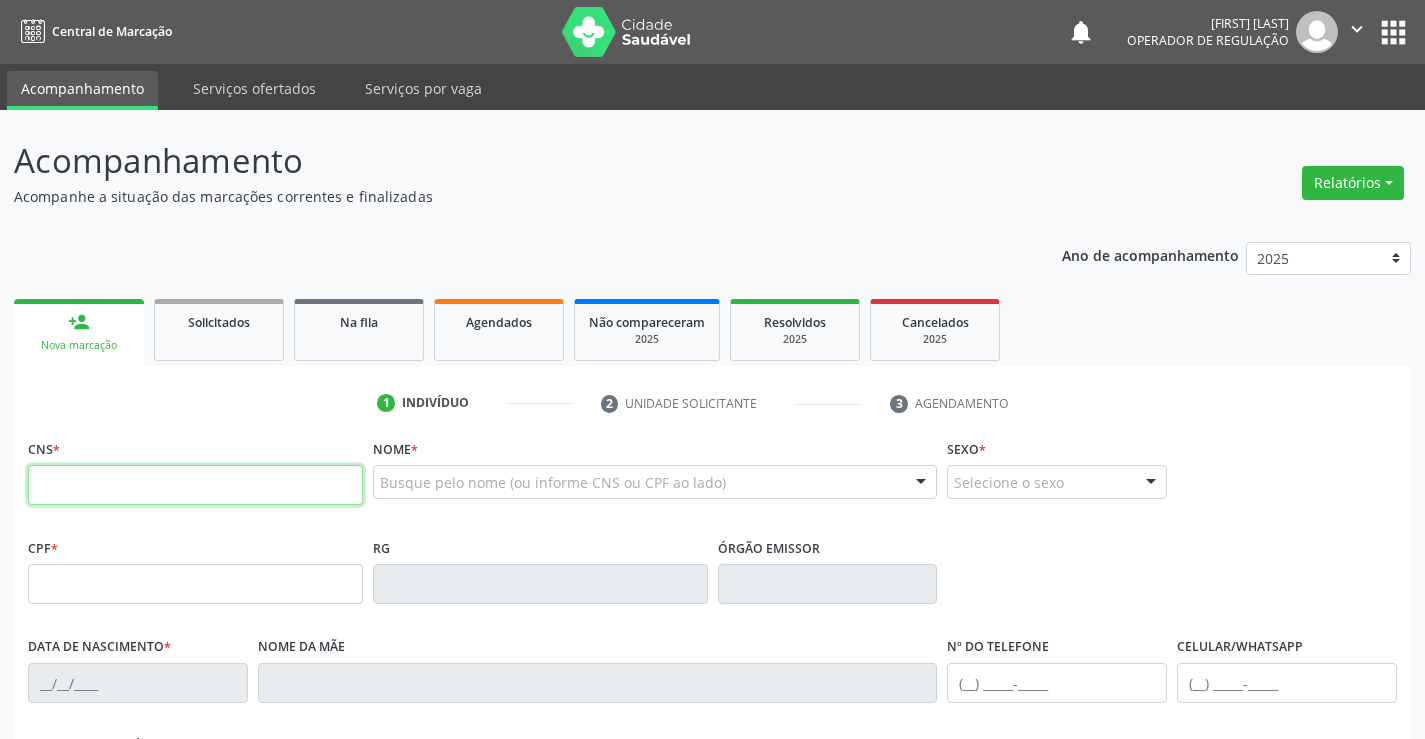 click at bounding box center (195, 485) 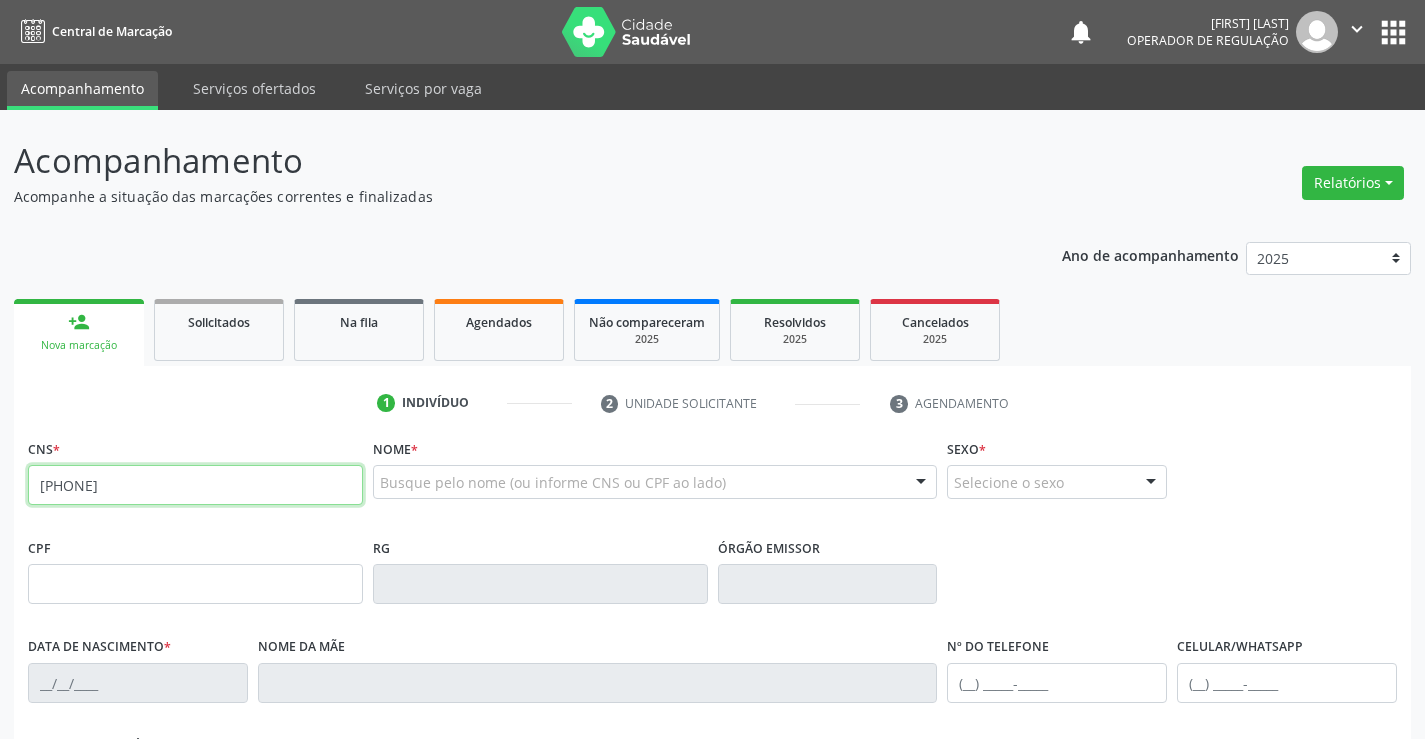 type on "[PHONE]" 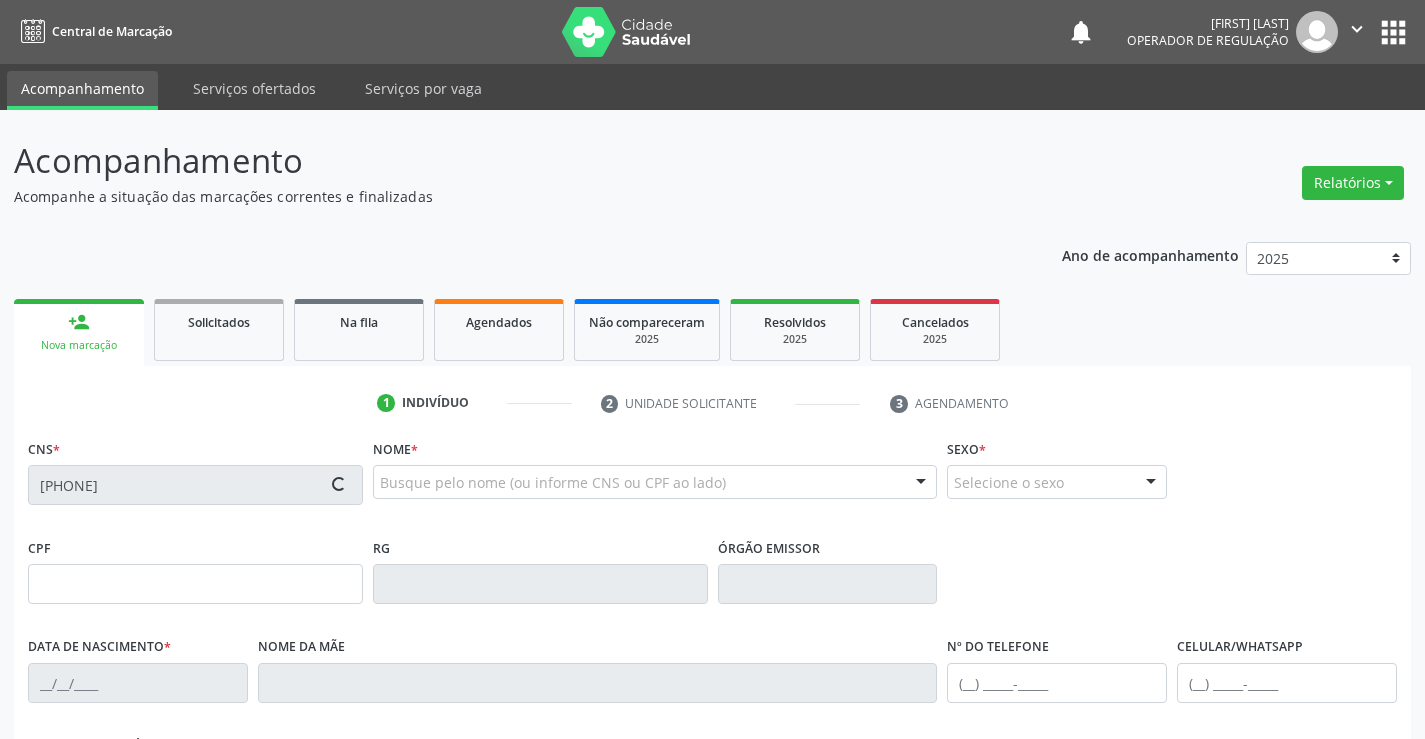 type on "[ID_NUMBER]" 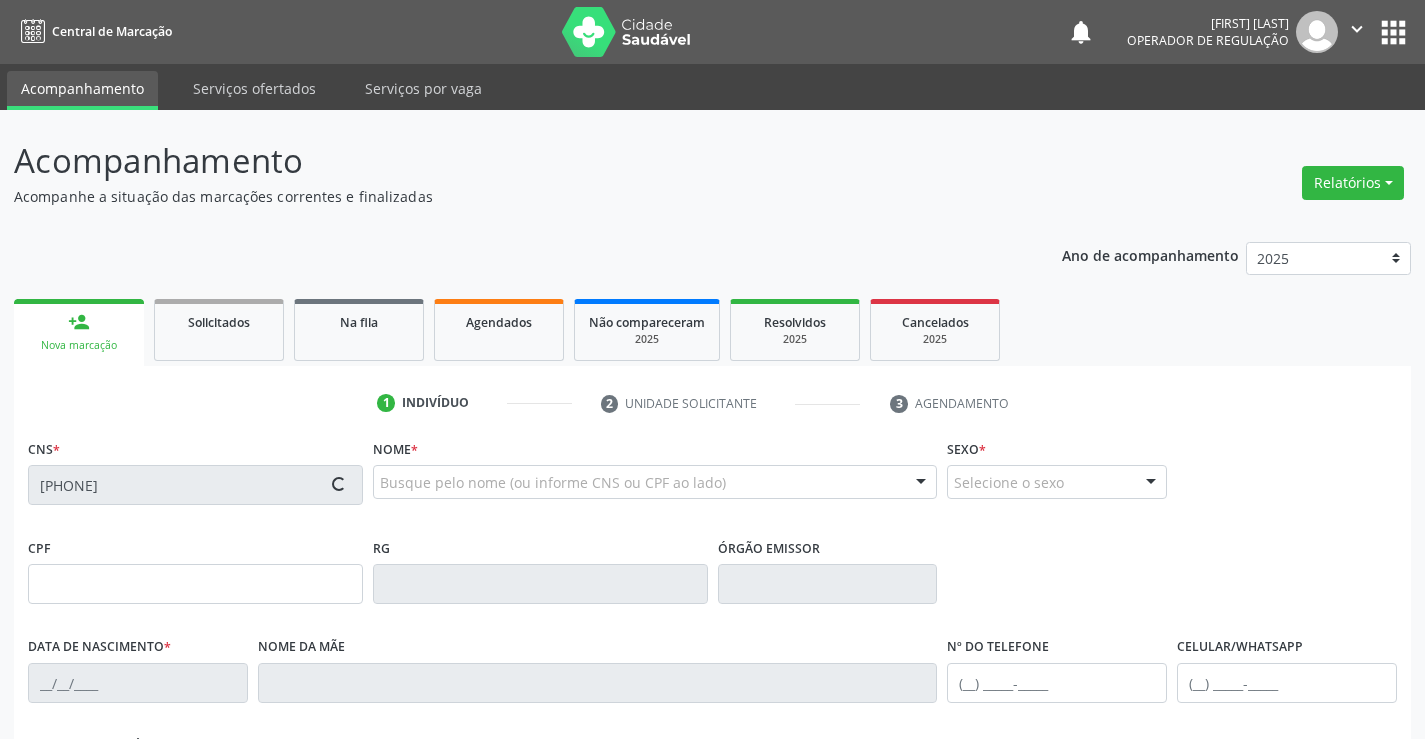 type on "[DATE]" 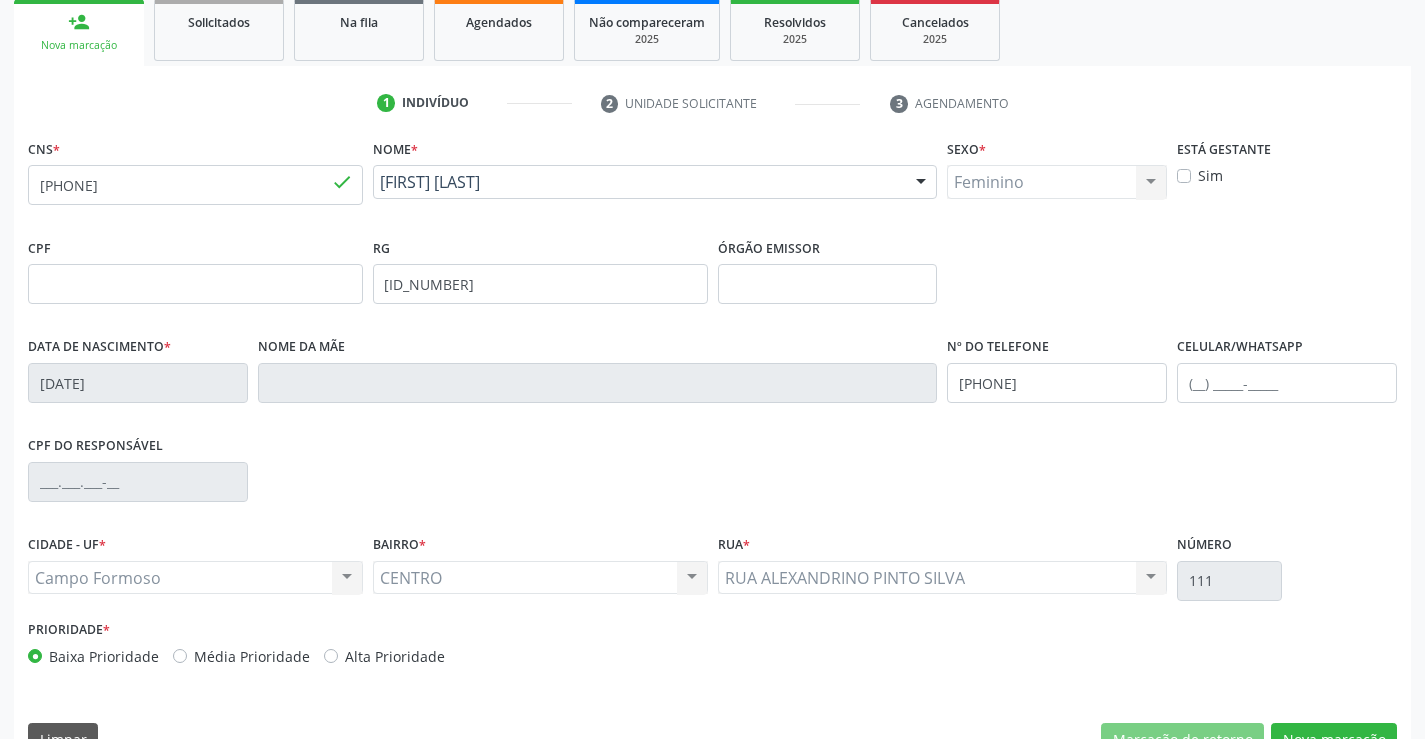 scroll, scrollTop: 345, scrollLeft: 0, axis: vertical 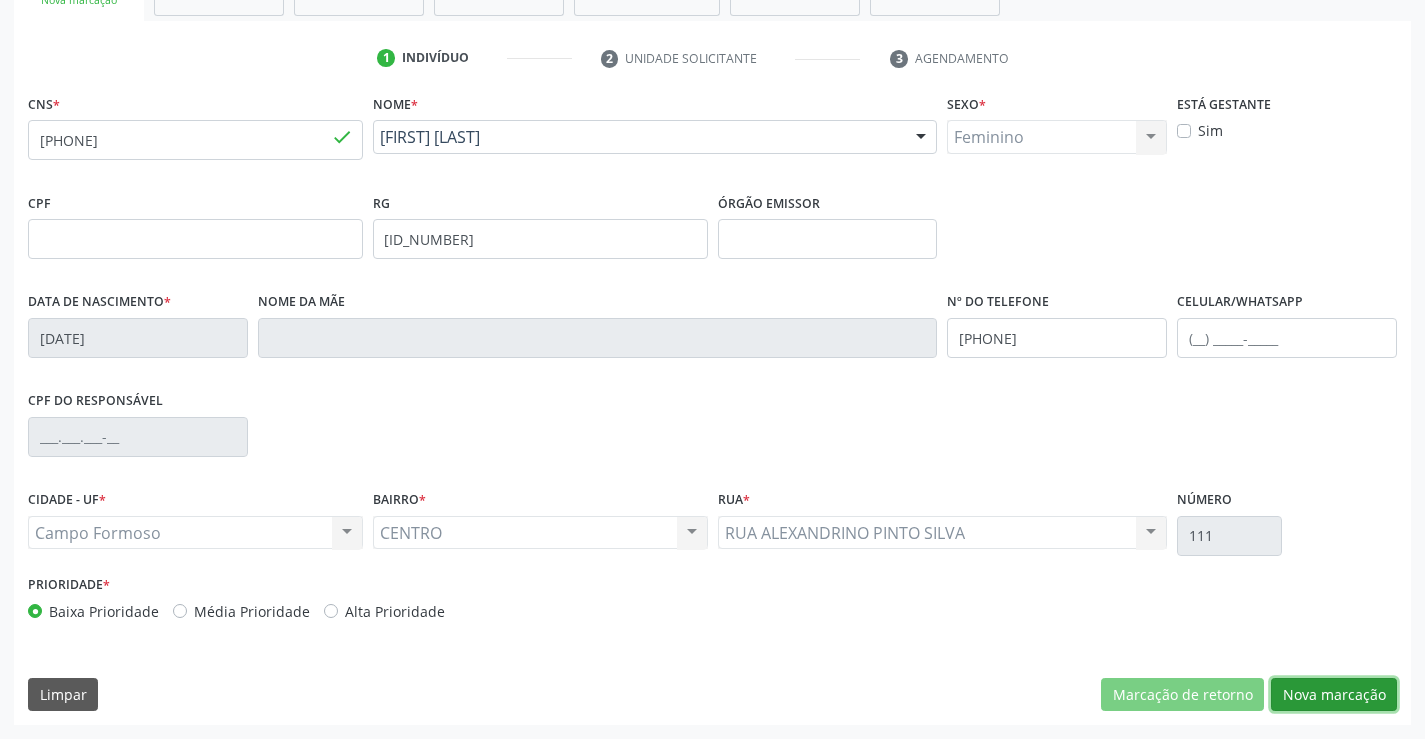 click on "Nova marcação" at bounding box center [1334, 695] 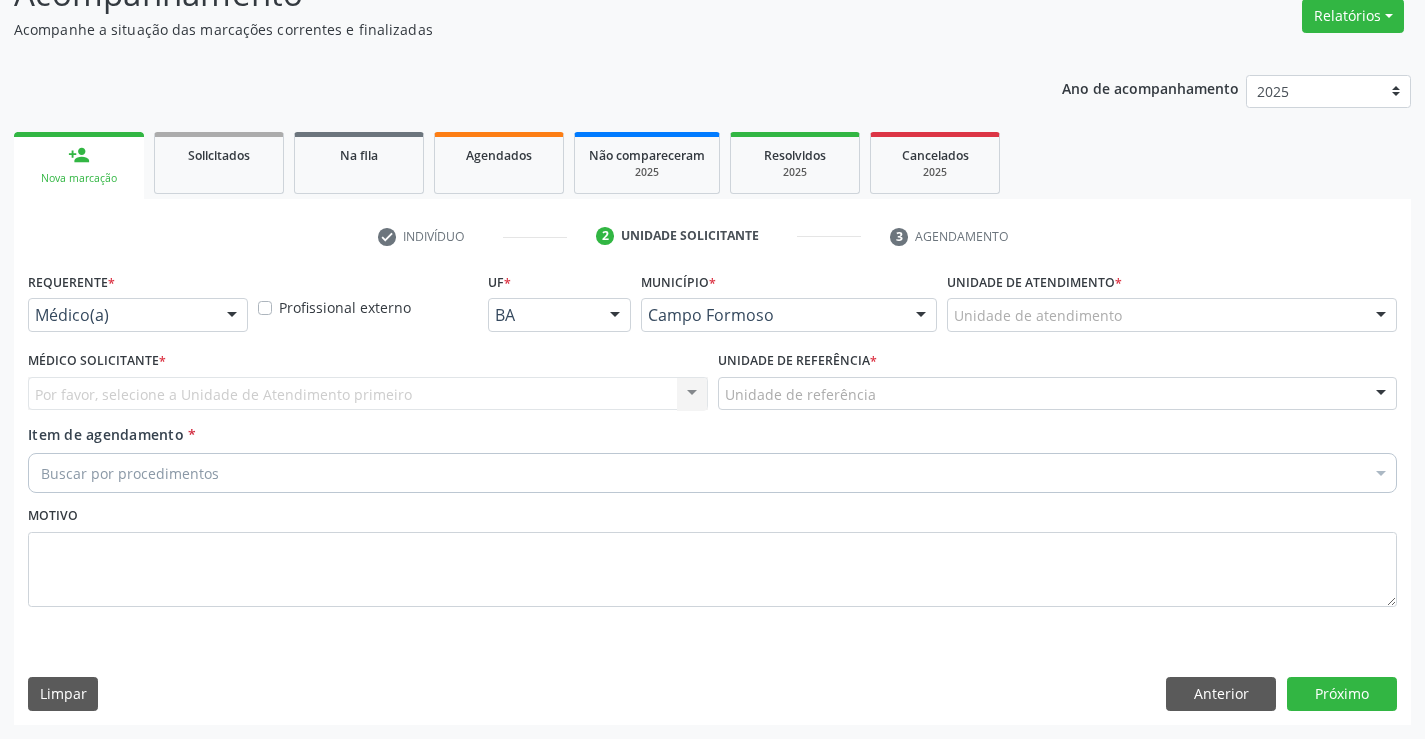 scroll, scrollTop: 167, scrollLeft: 0, axis: vertical 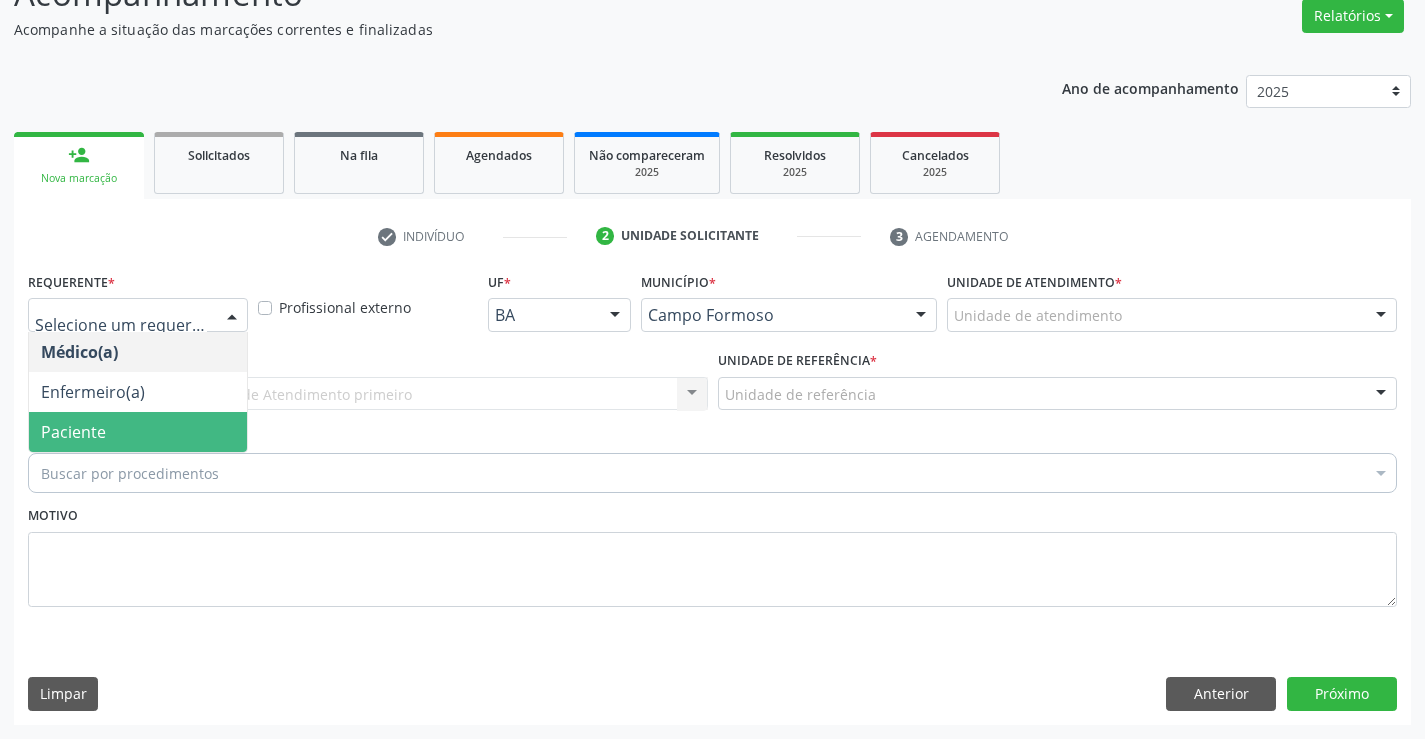 click on "Paciente" at bounding box center [73, 432] 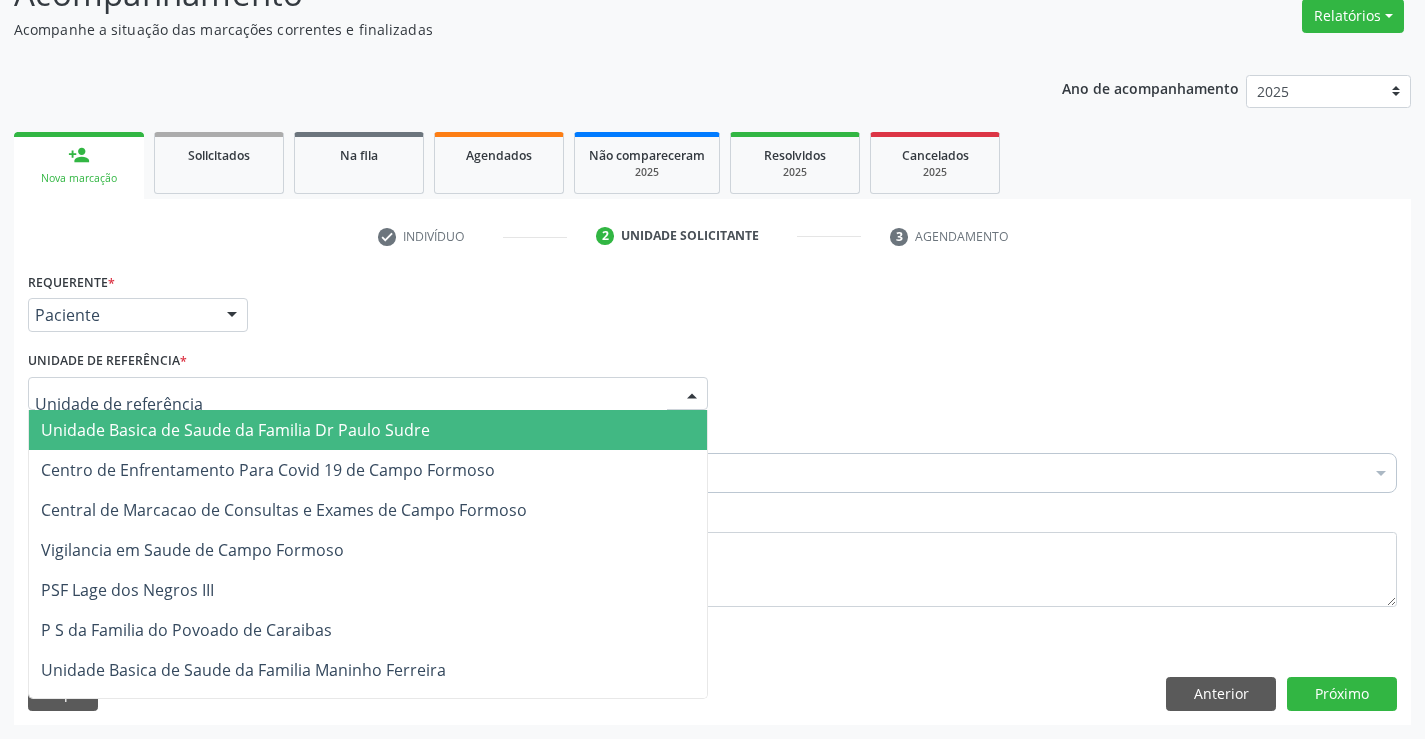 click at bounding box center [692, 395] 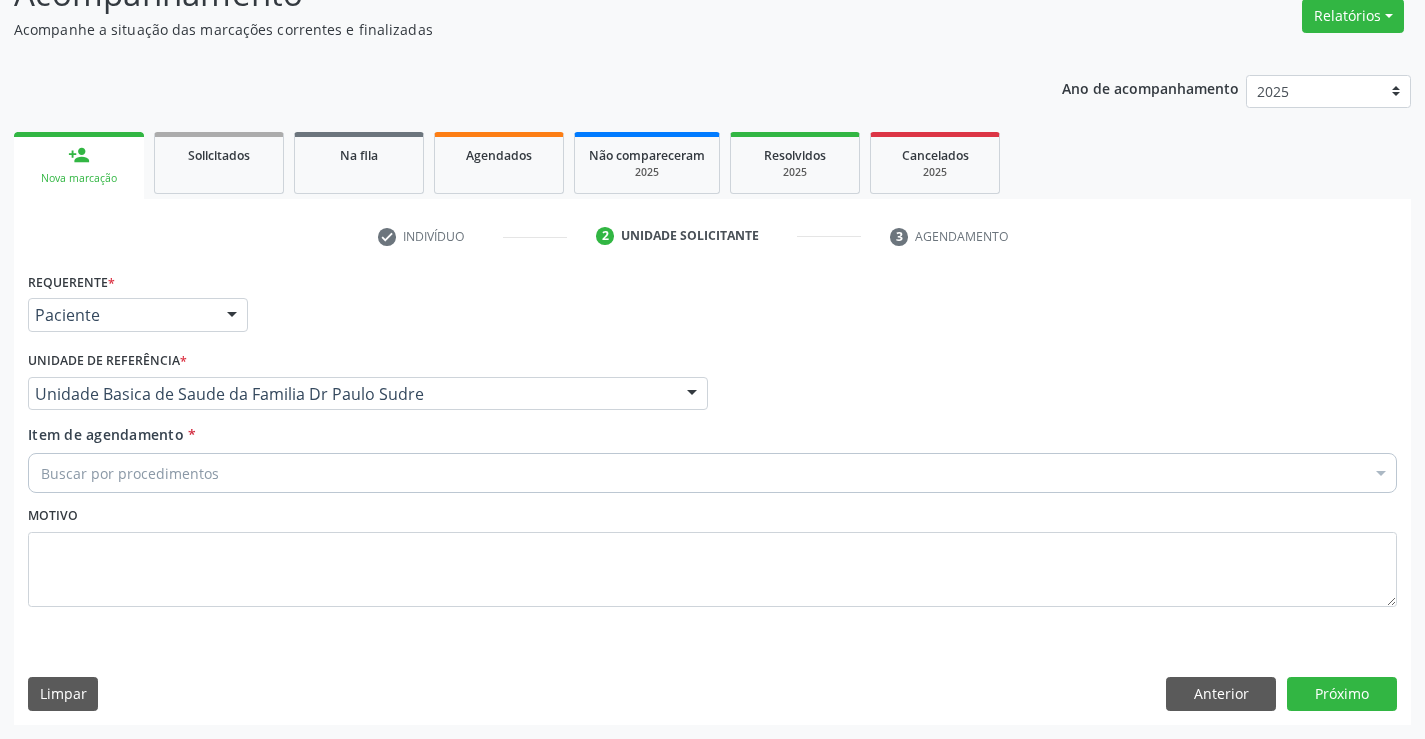 click on "Buscar por procedimentos" at bounding box center (712, 473) 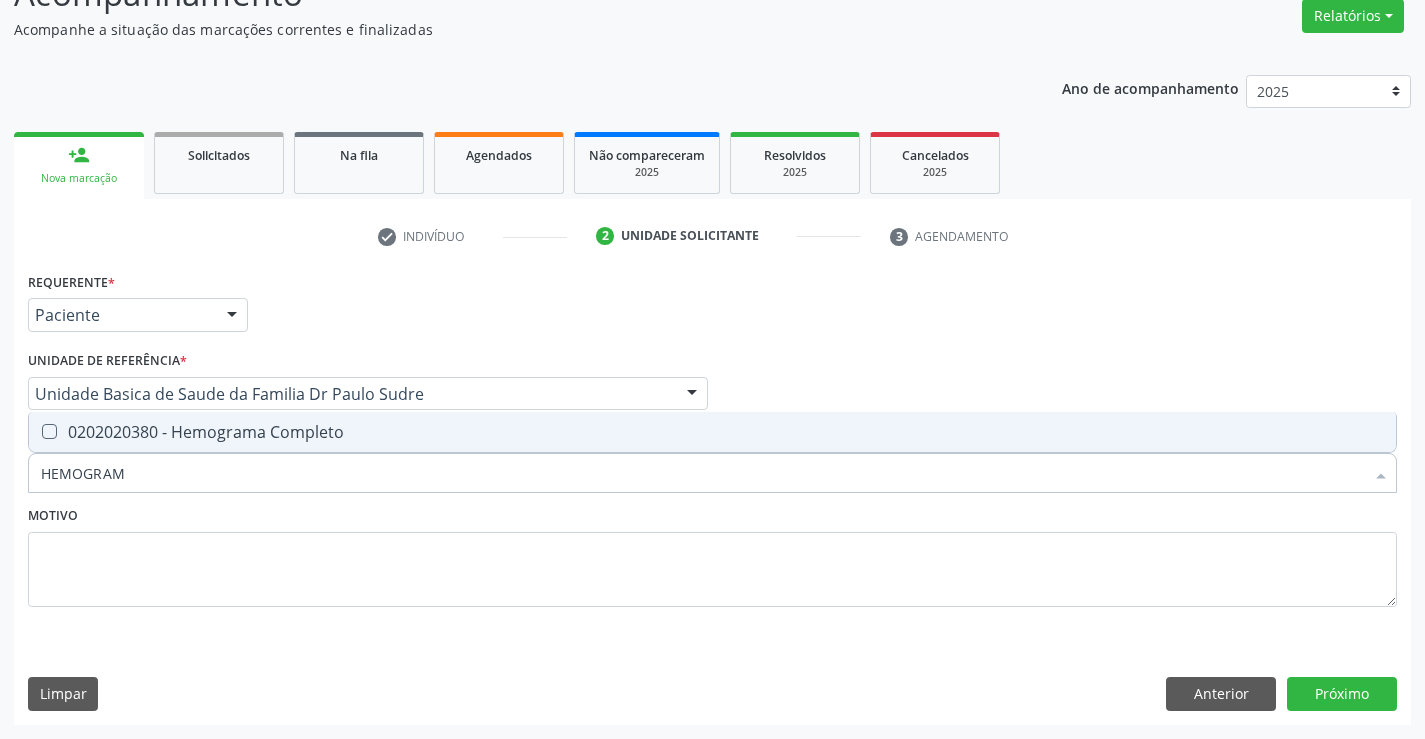 type on "HEMOGRAMA" 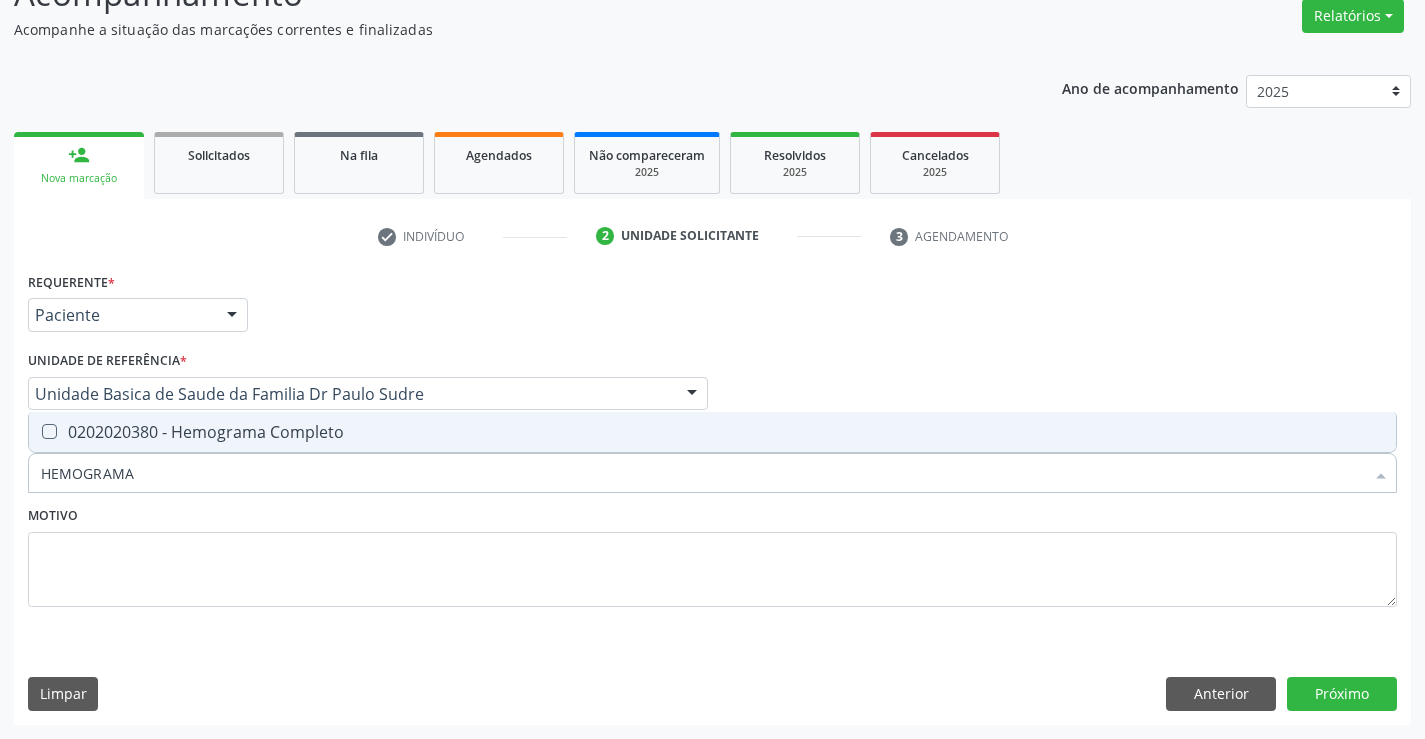 click on "0202020380 - Hemograma Completo" at bounding box center (712, 432) 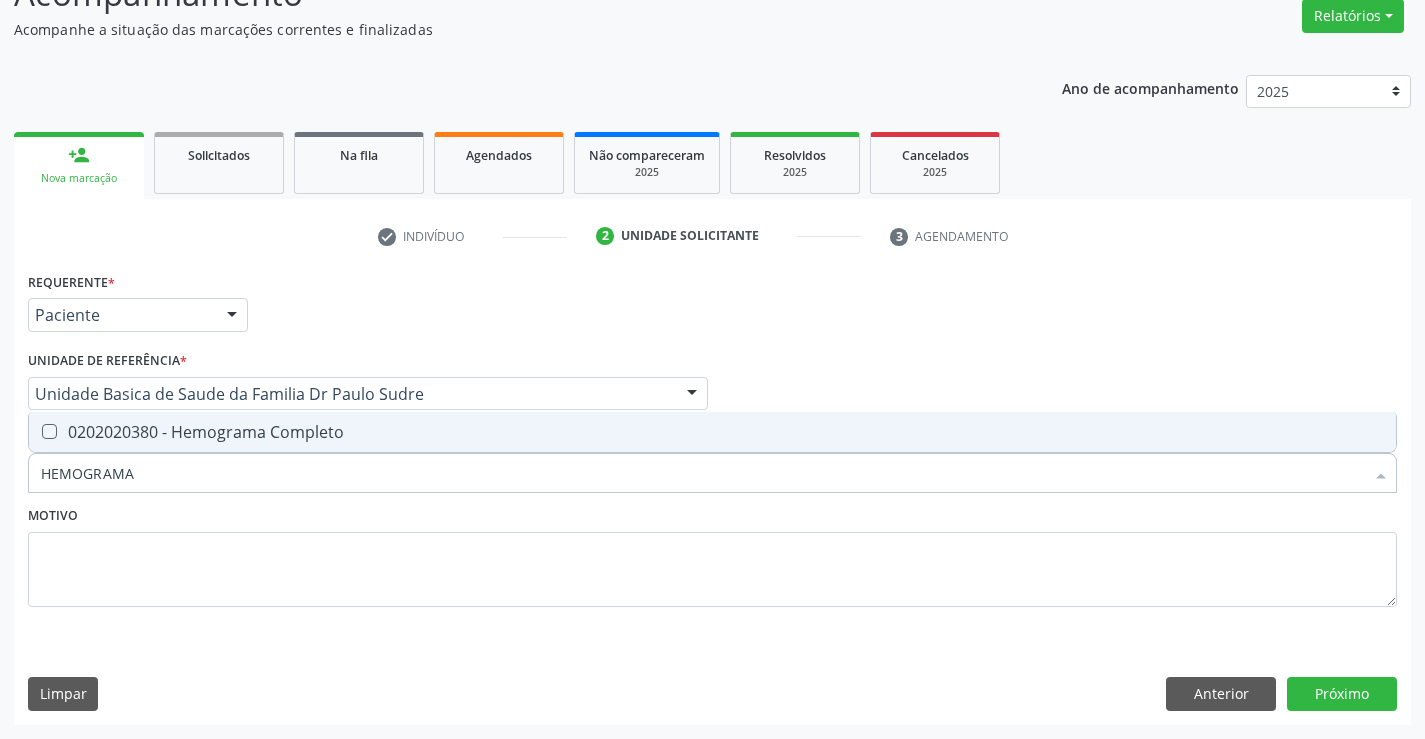 checkbox on "true" 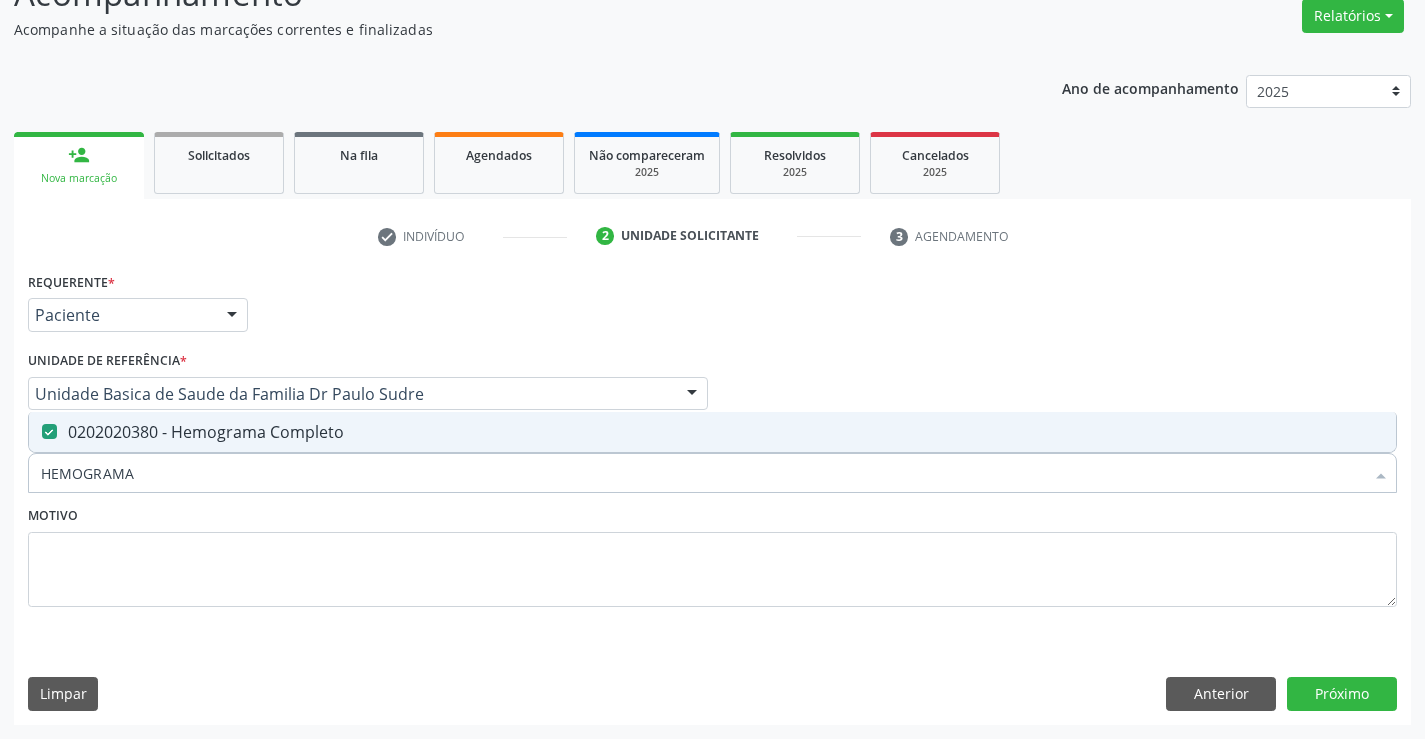 type on "HEMOGRAMA" 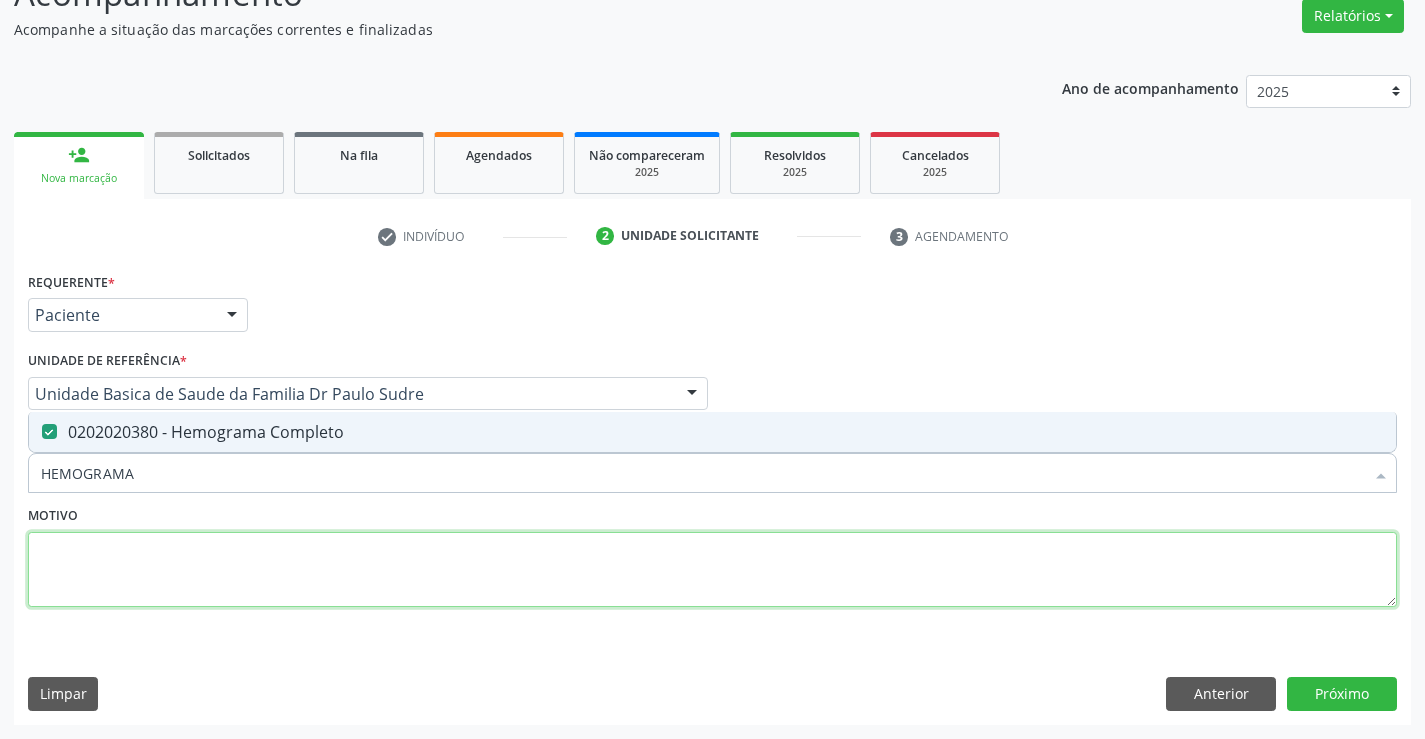 click at bounding box center (712, 570) 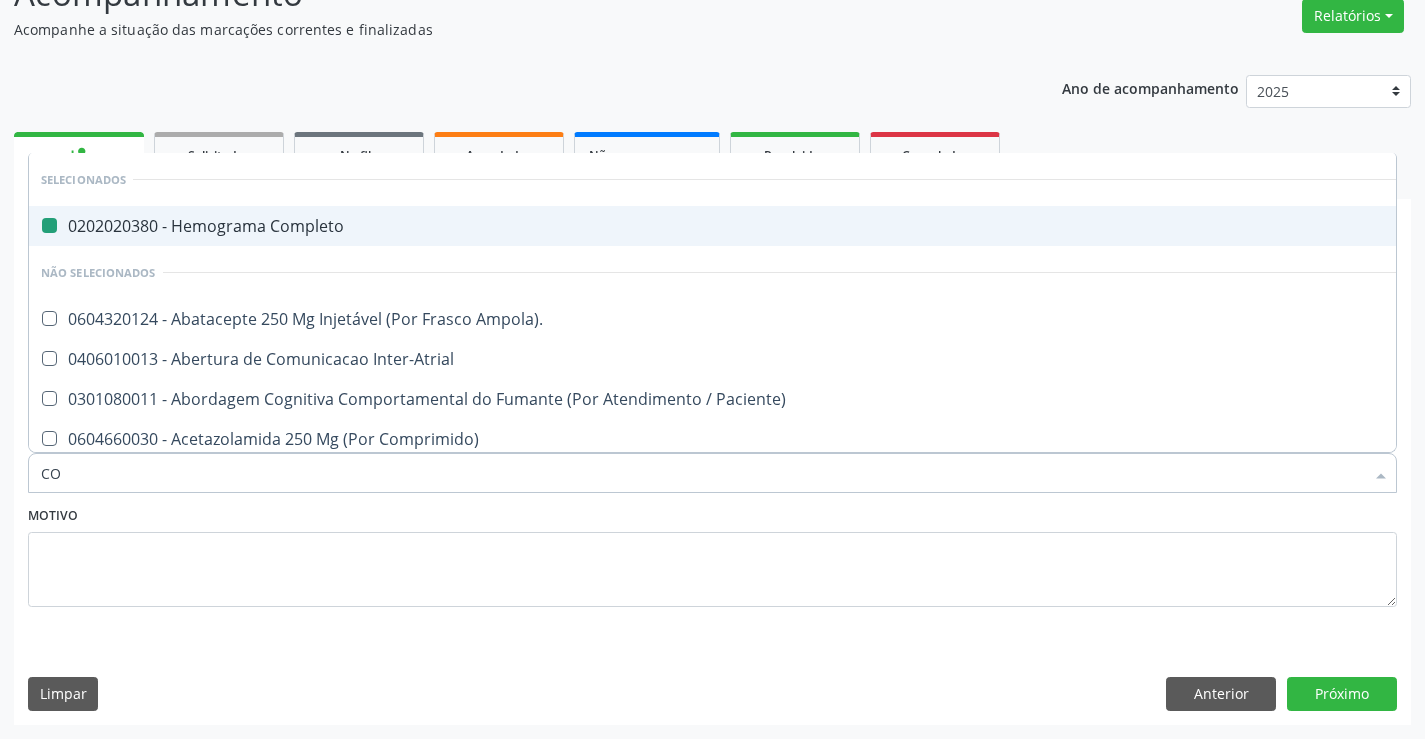 type on "COL" 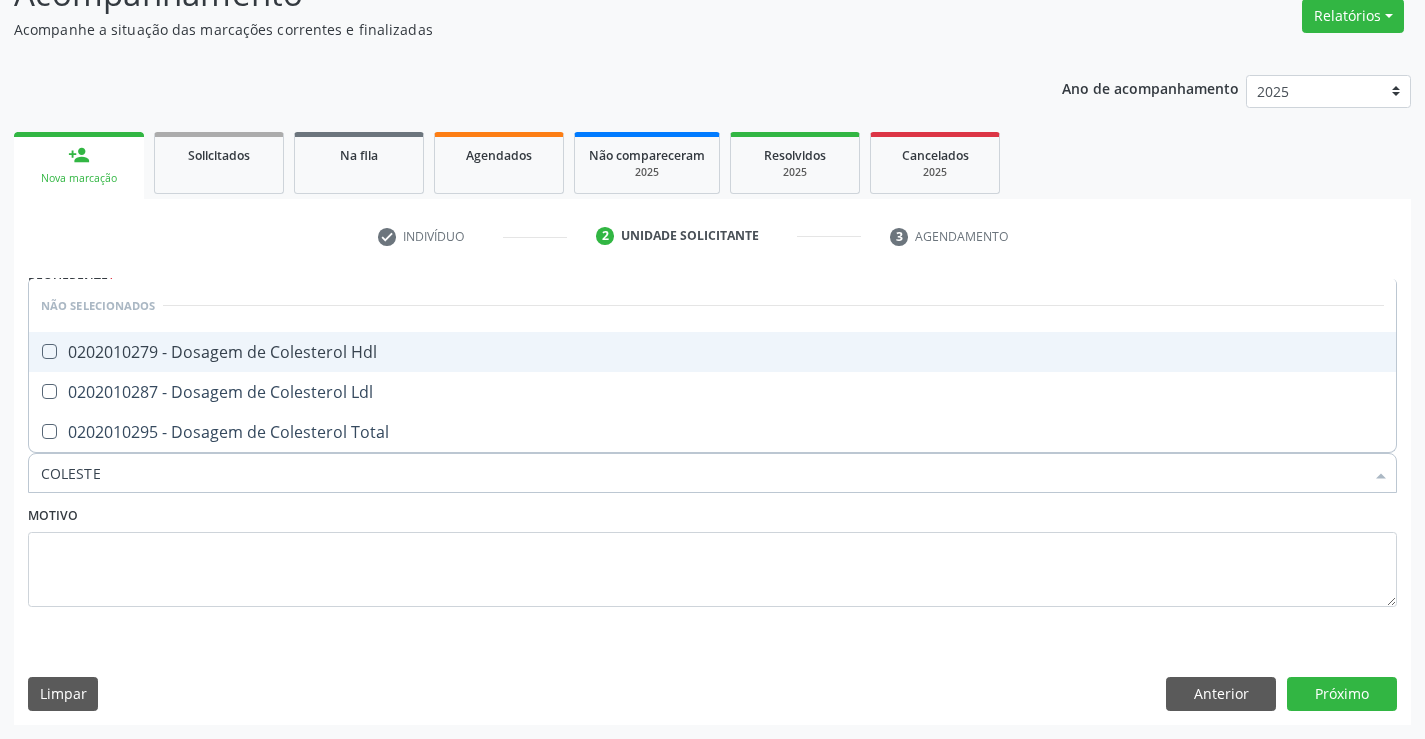 type on "COLESTER" 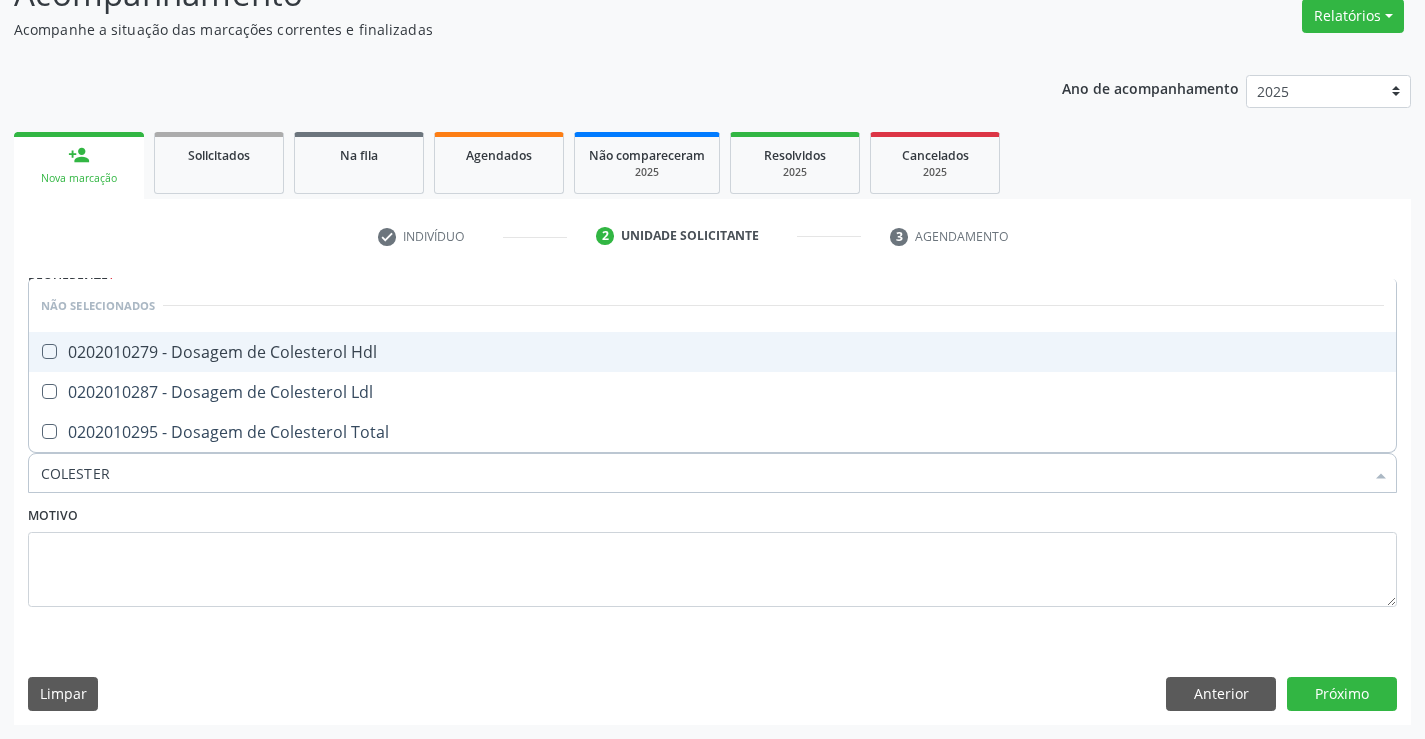 click on "0202010279 - Dosagem de Colesterol Hdl" at bounding box center (712, 352) 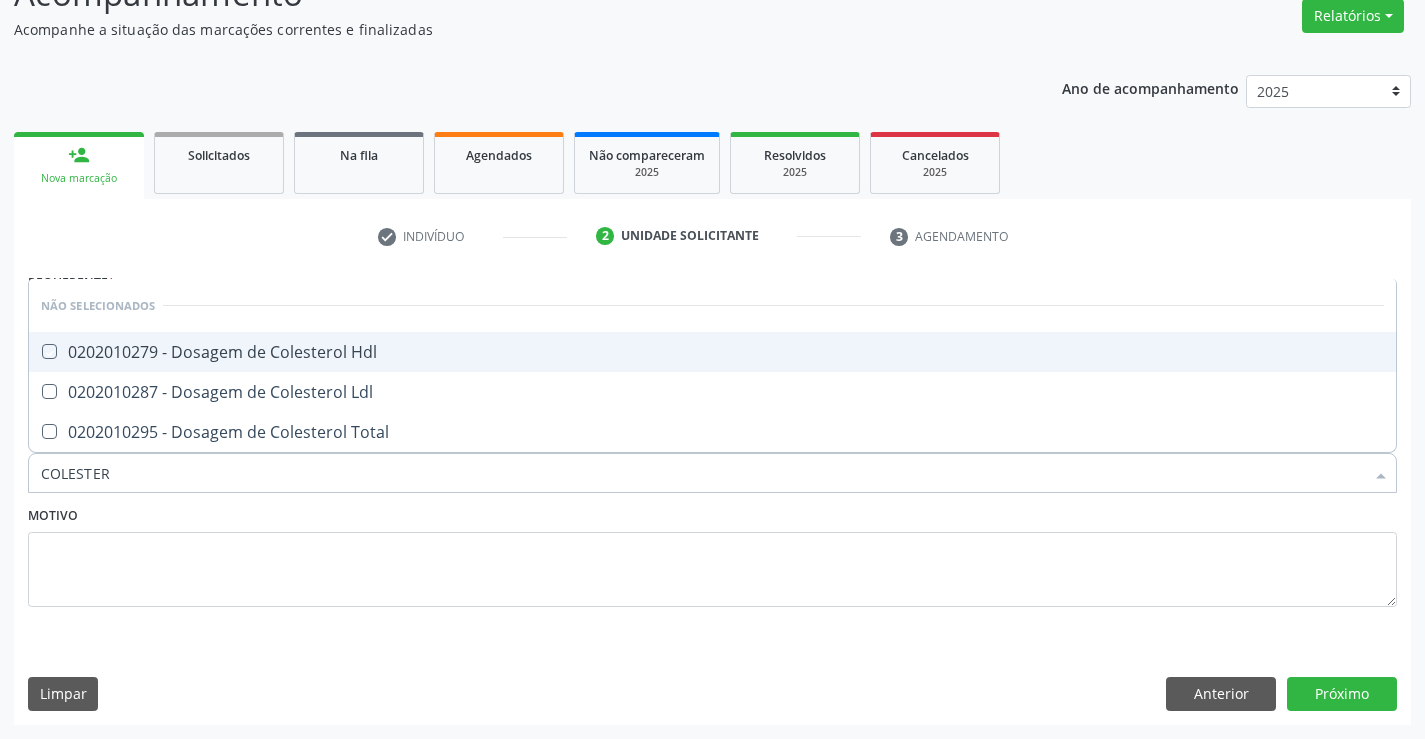 checkbox on "true" 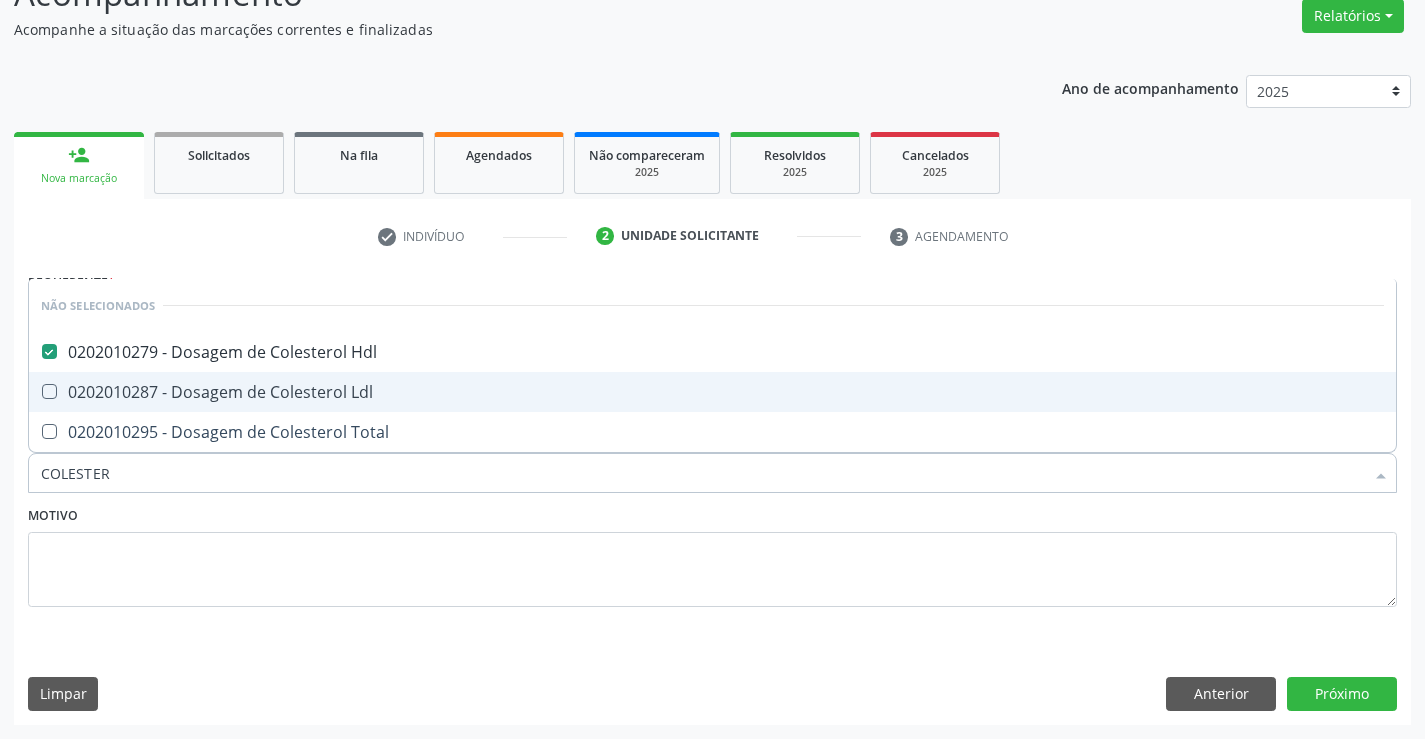 click on "0202010287 - Dosagem de Colesterol Ldl" at bounding box center (712, 392) 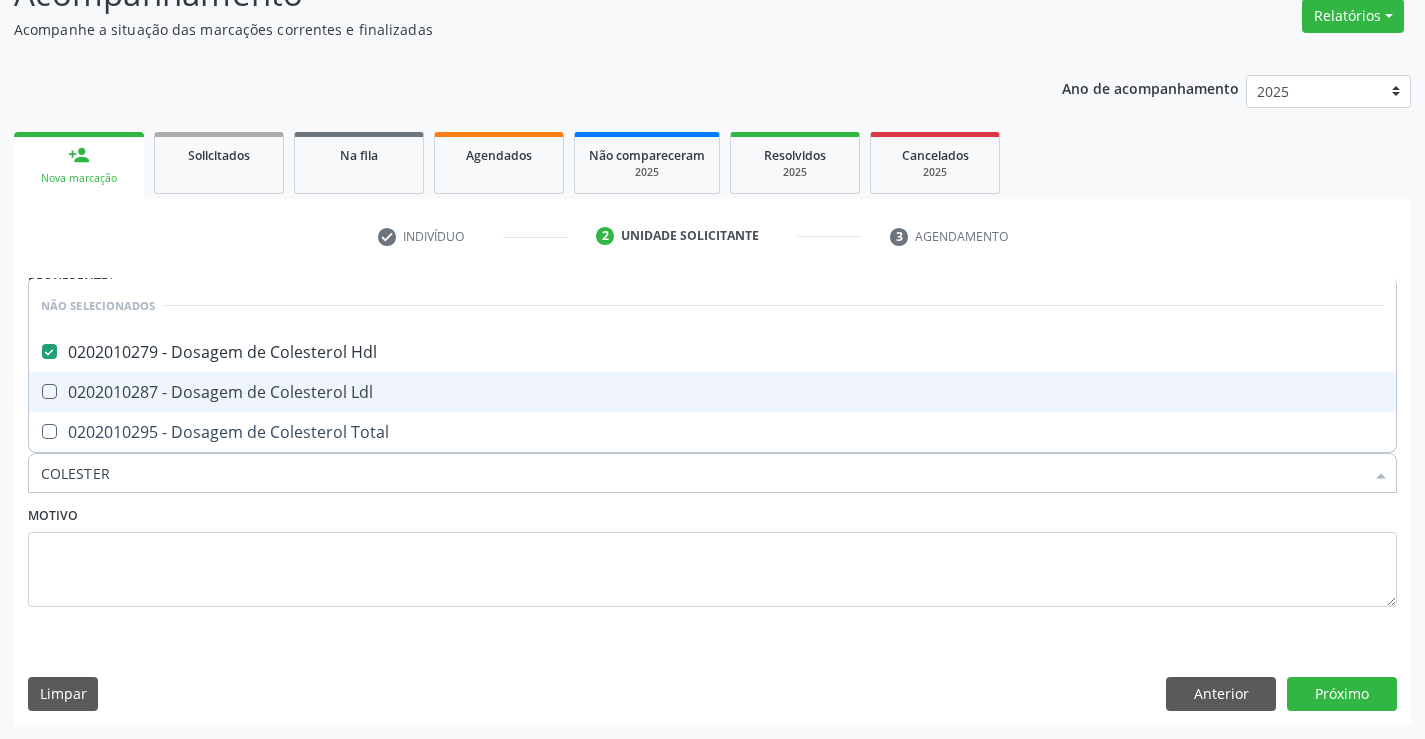 checkbox on "true" 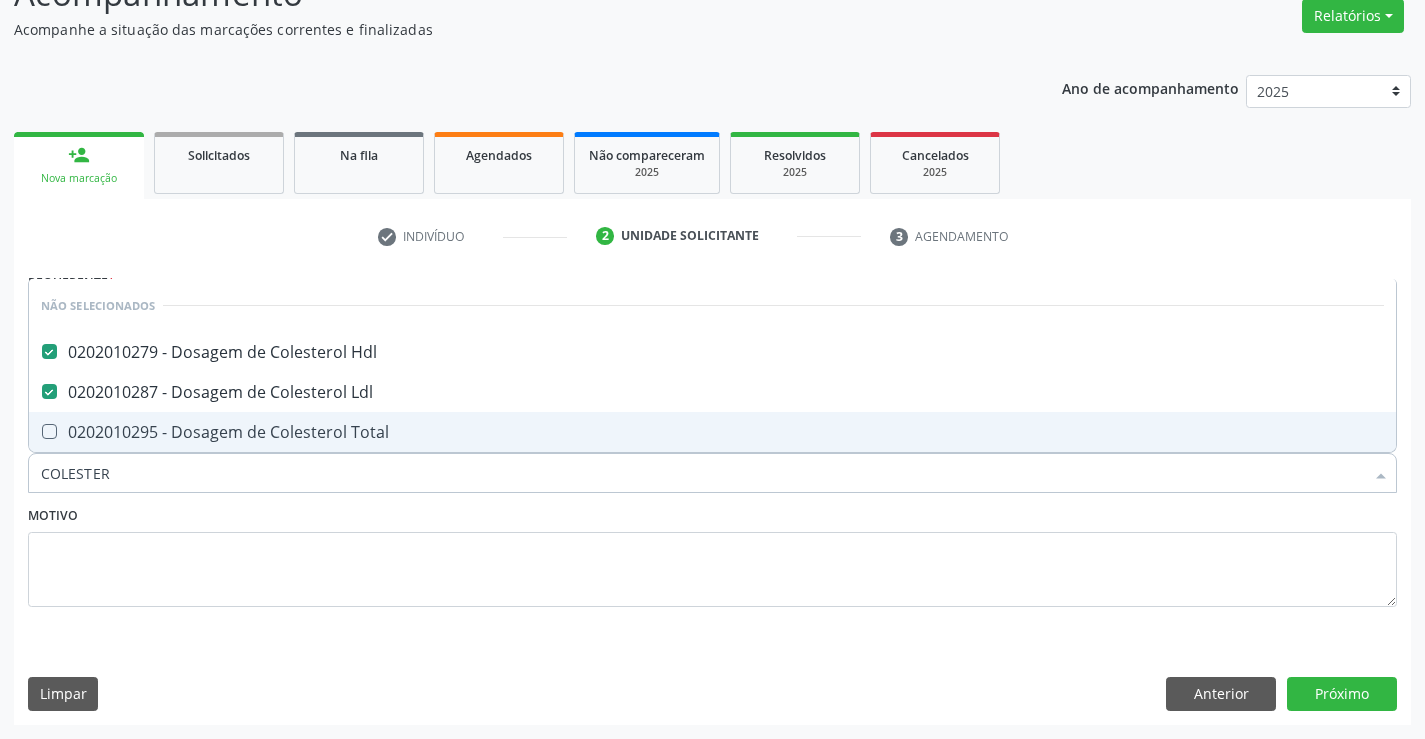click on "0202010295 - Dosagem de Colesterol Total" at bounding box center [712, 432] 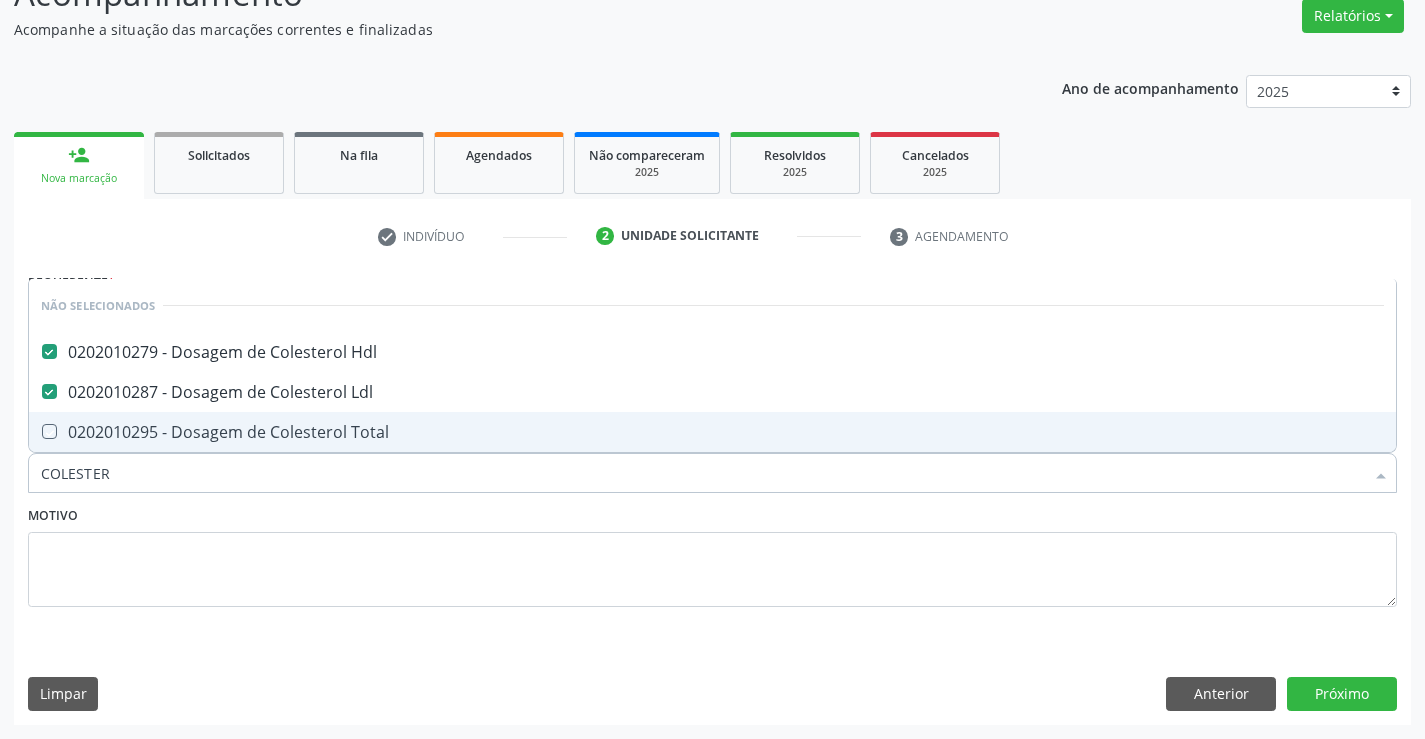 checkbox on "true" 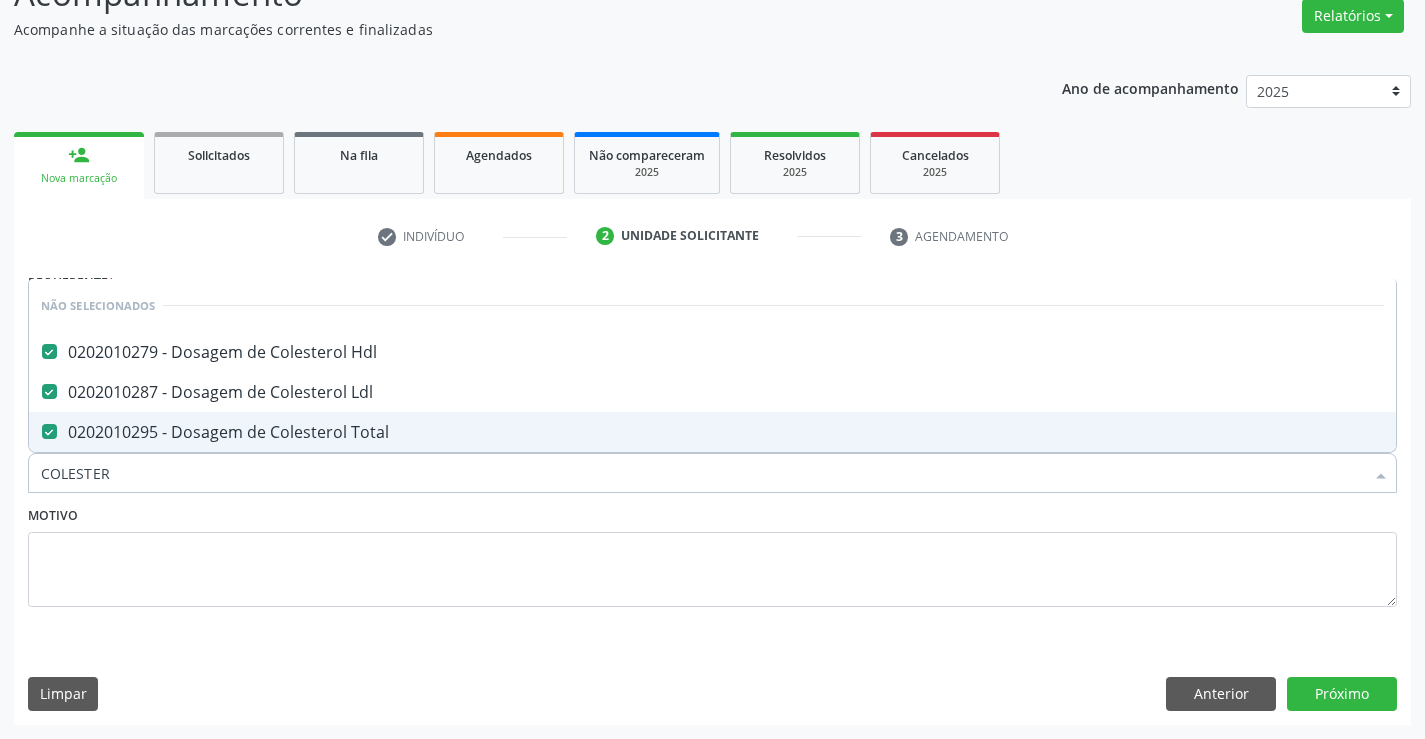 type on "COLESTER" 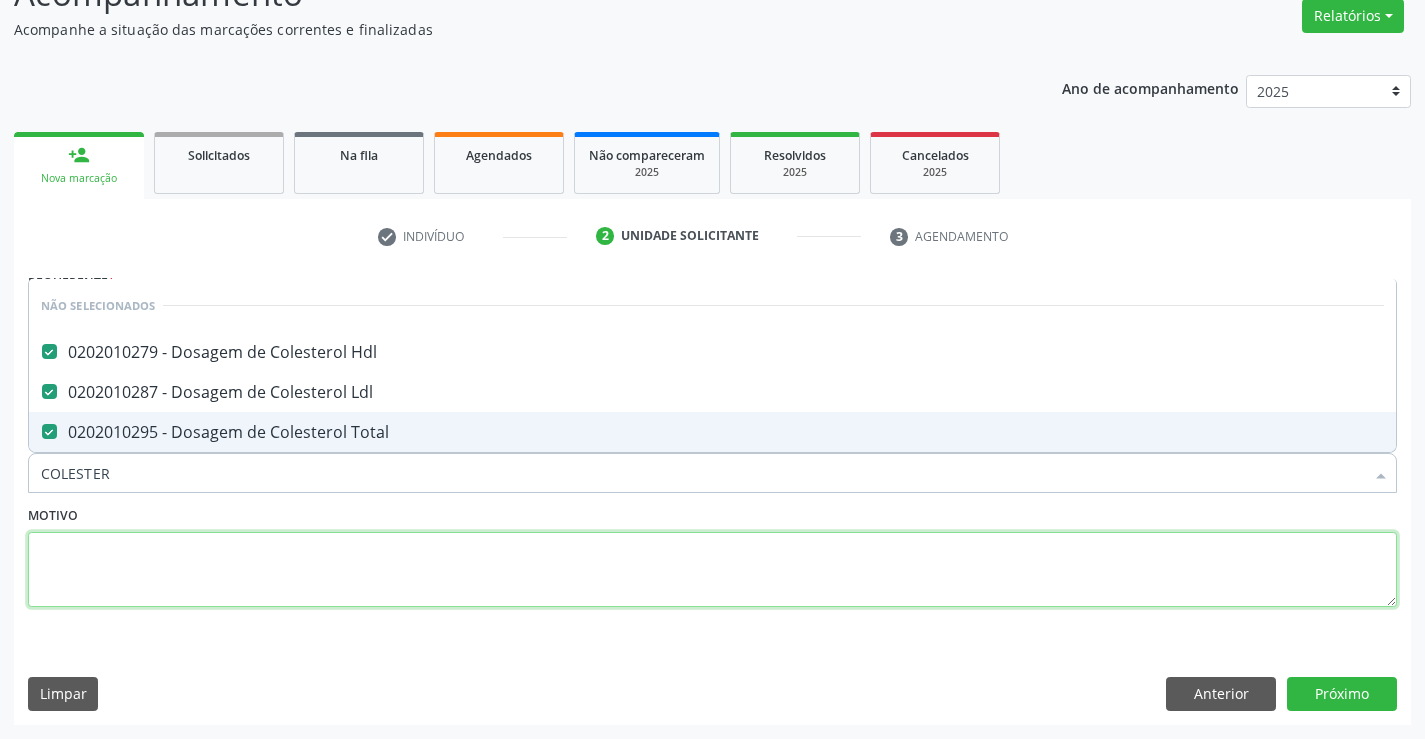 click at bounding box center (712, 570) 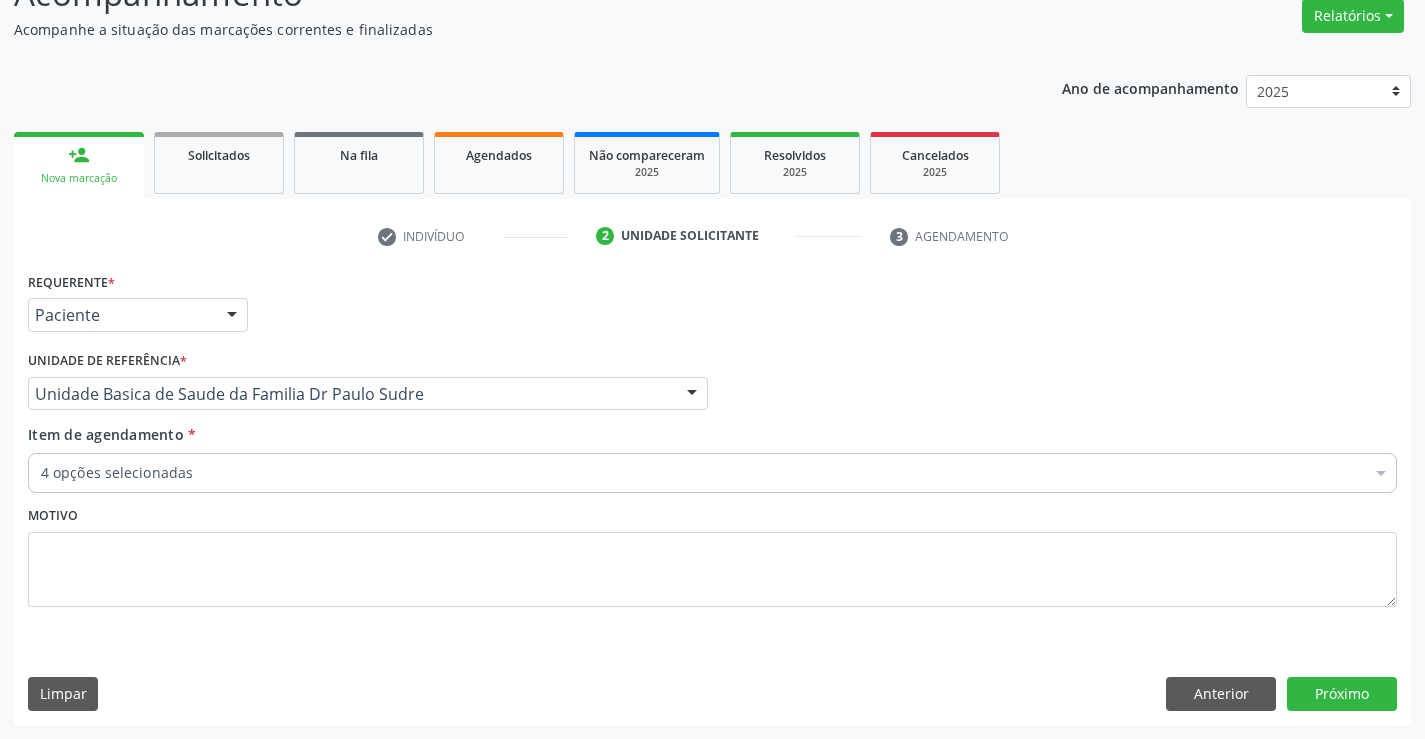 click on "4 opções selecionadas" at bounding box center [712, 473] 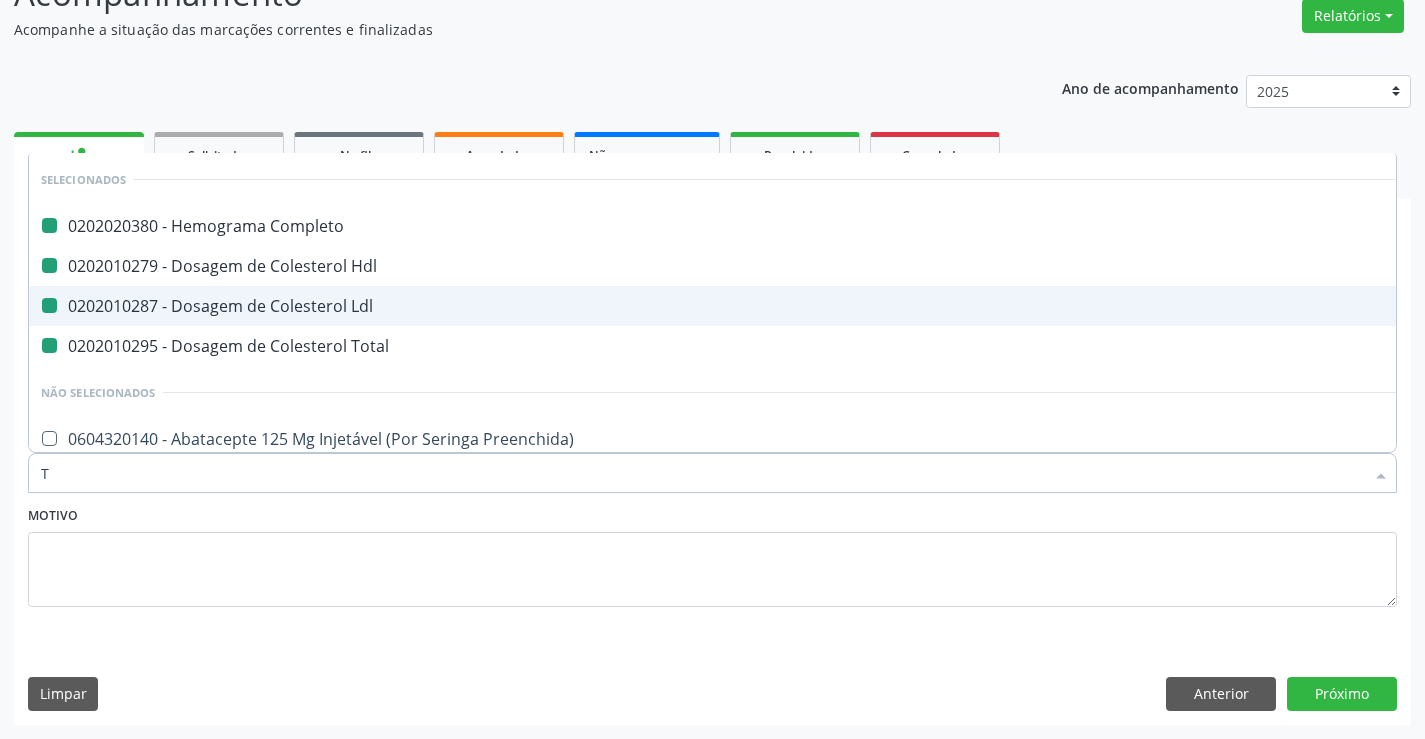type on "TR" 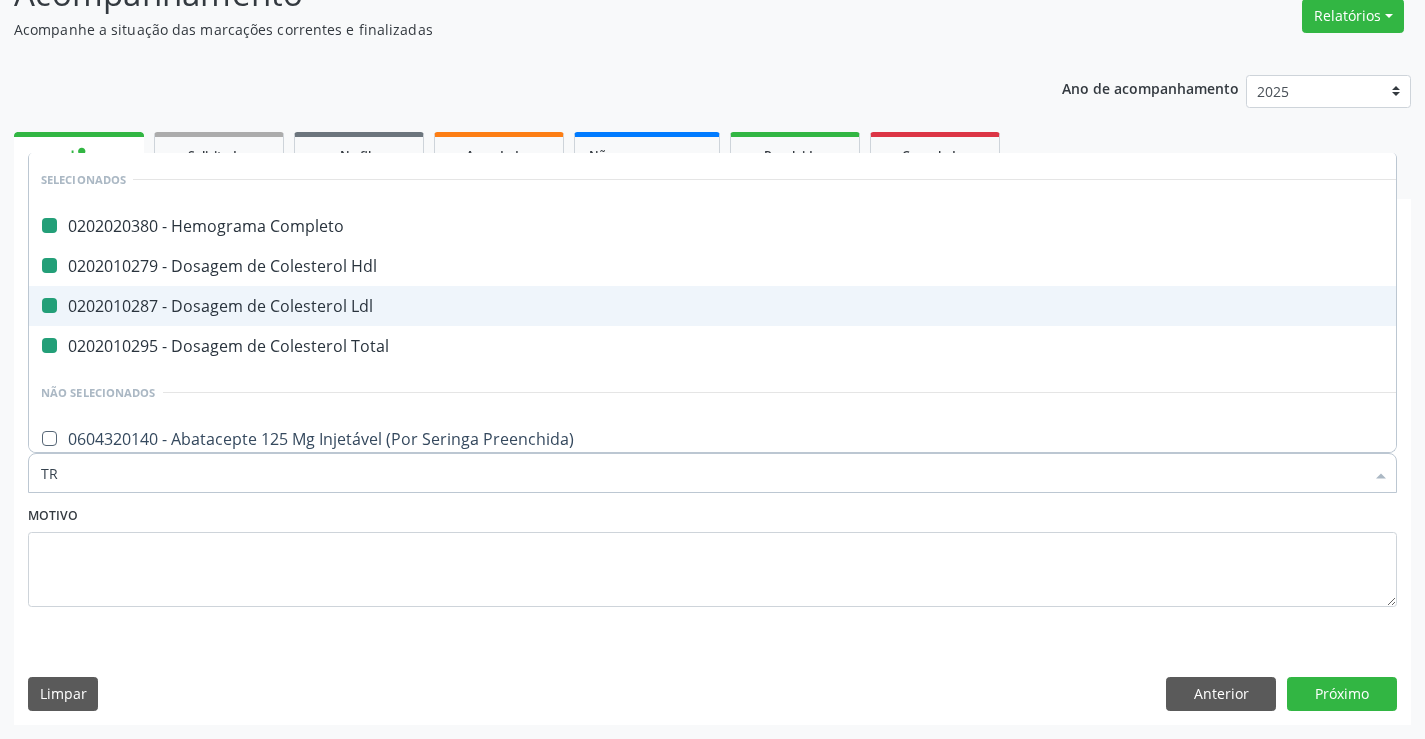checkbox on "false" 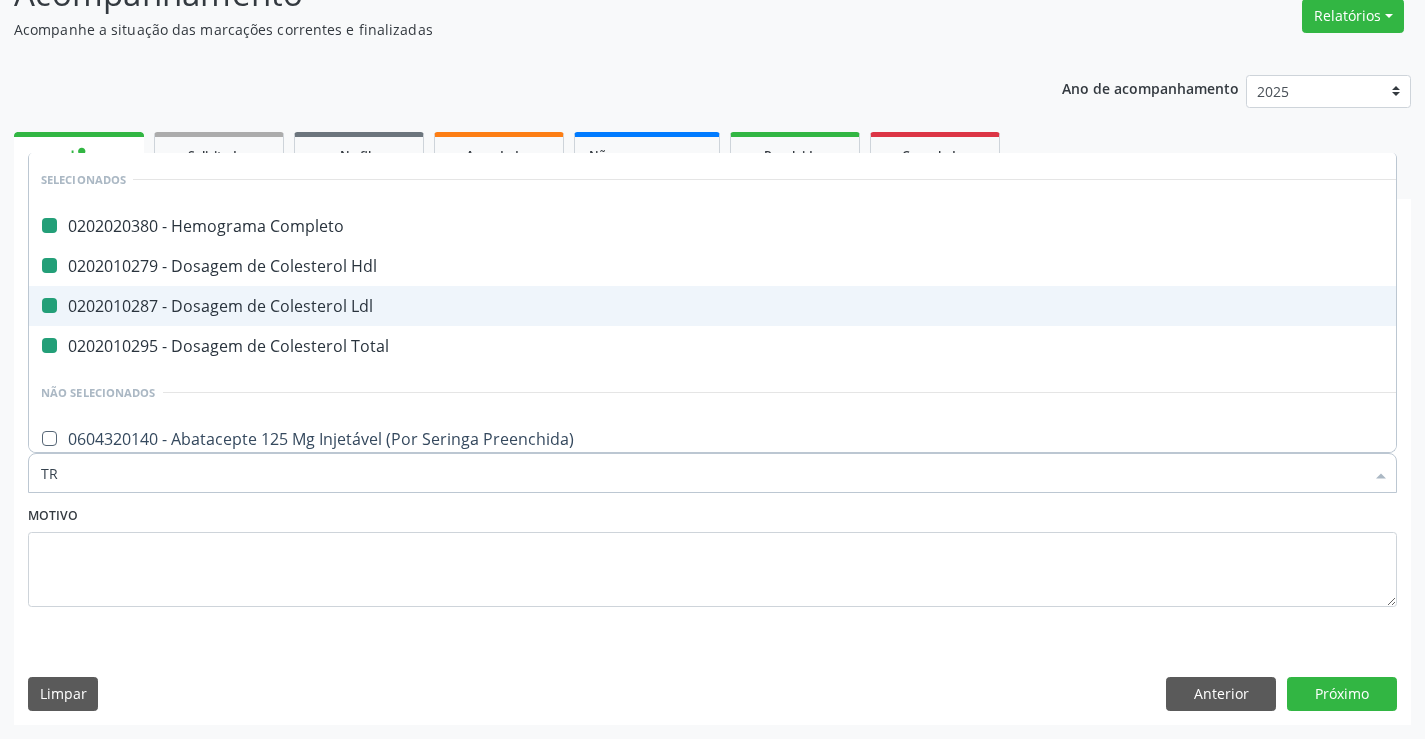 checkbox on "false" 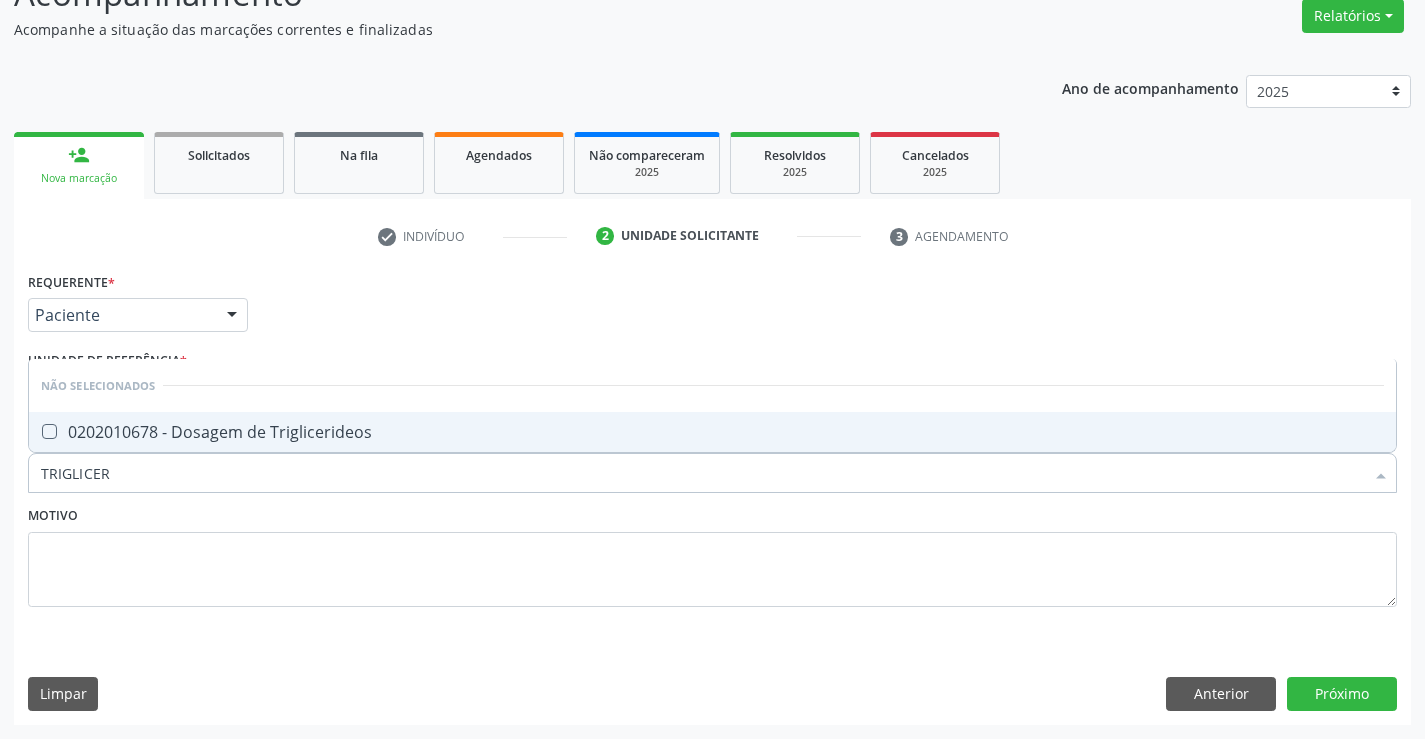 type on "TRIGLICERI" 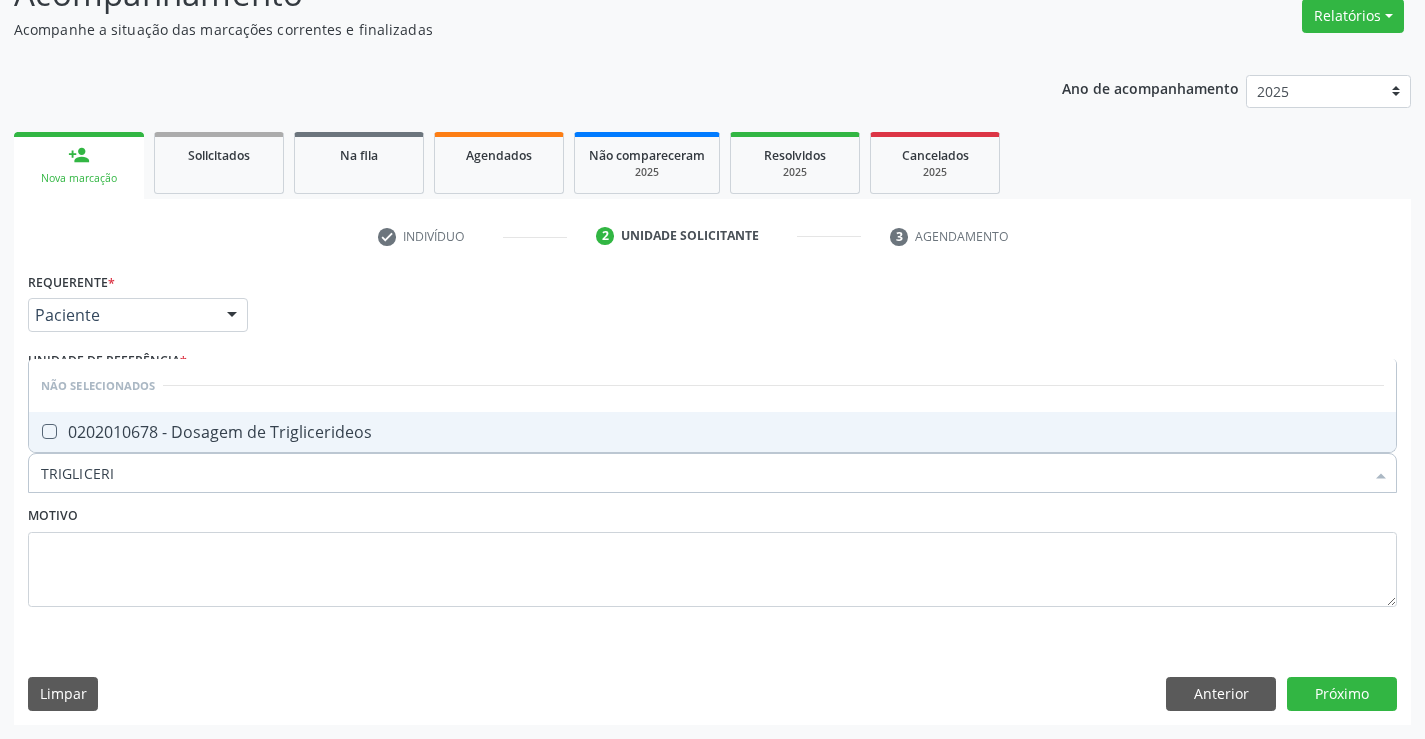 click on "0202010678 - Dosagem de Triglicerideos" at bounding box center (712, 432) 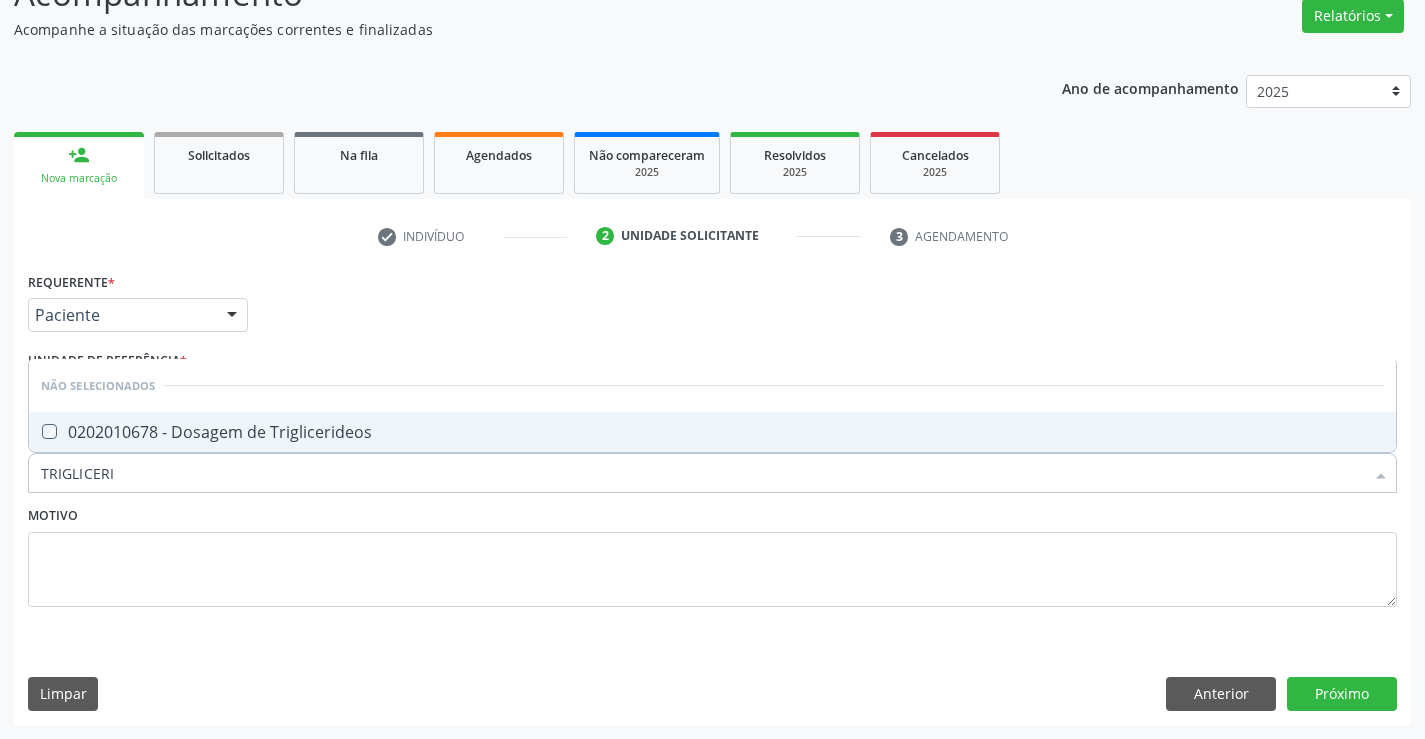 checkbox on "true" 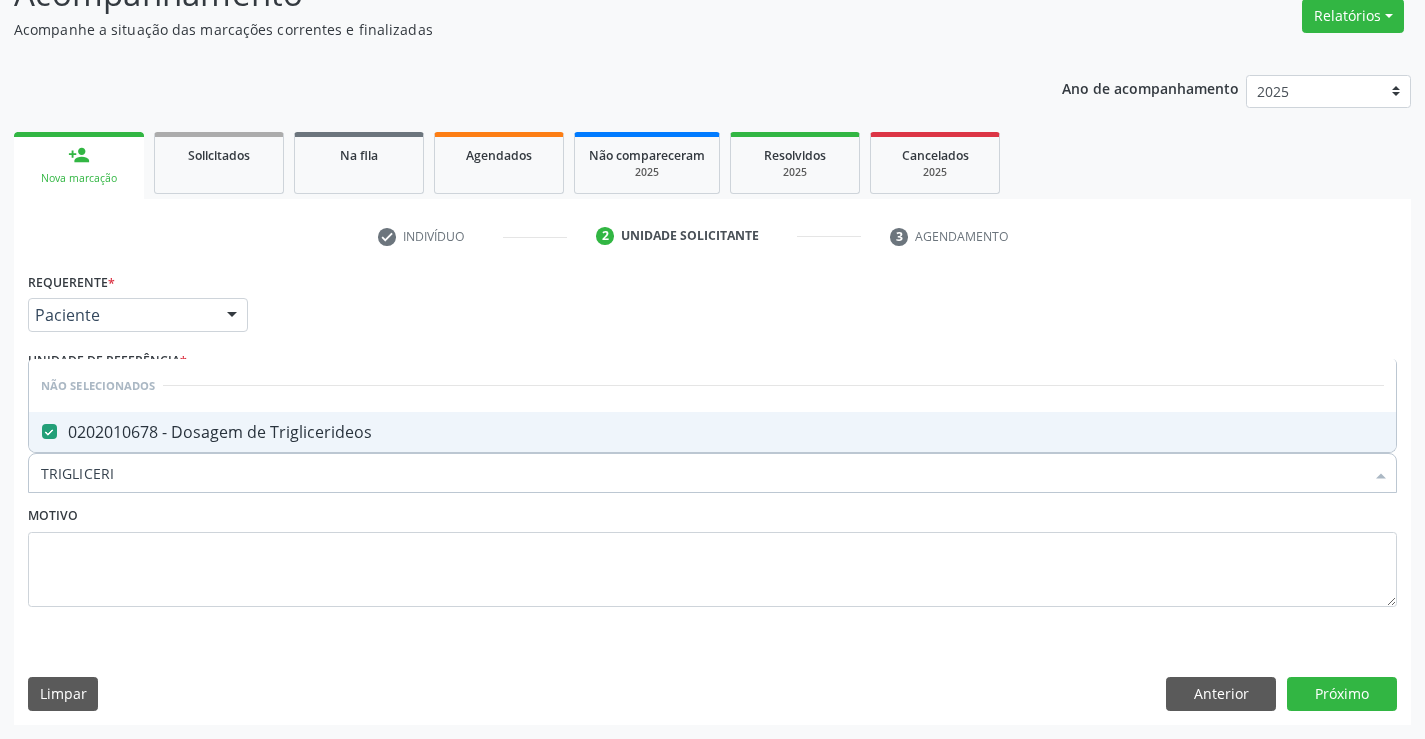 type on "TRIGLICERI" 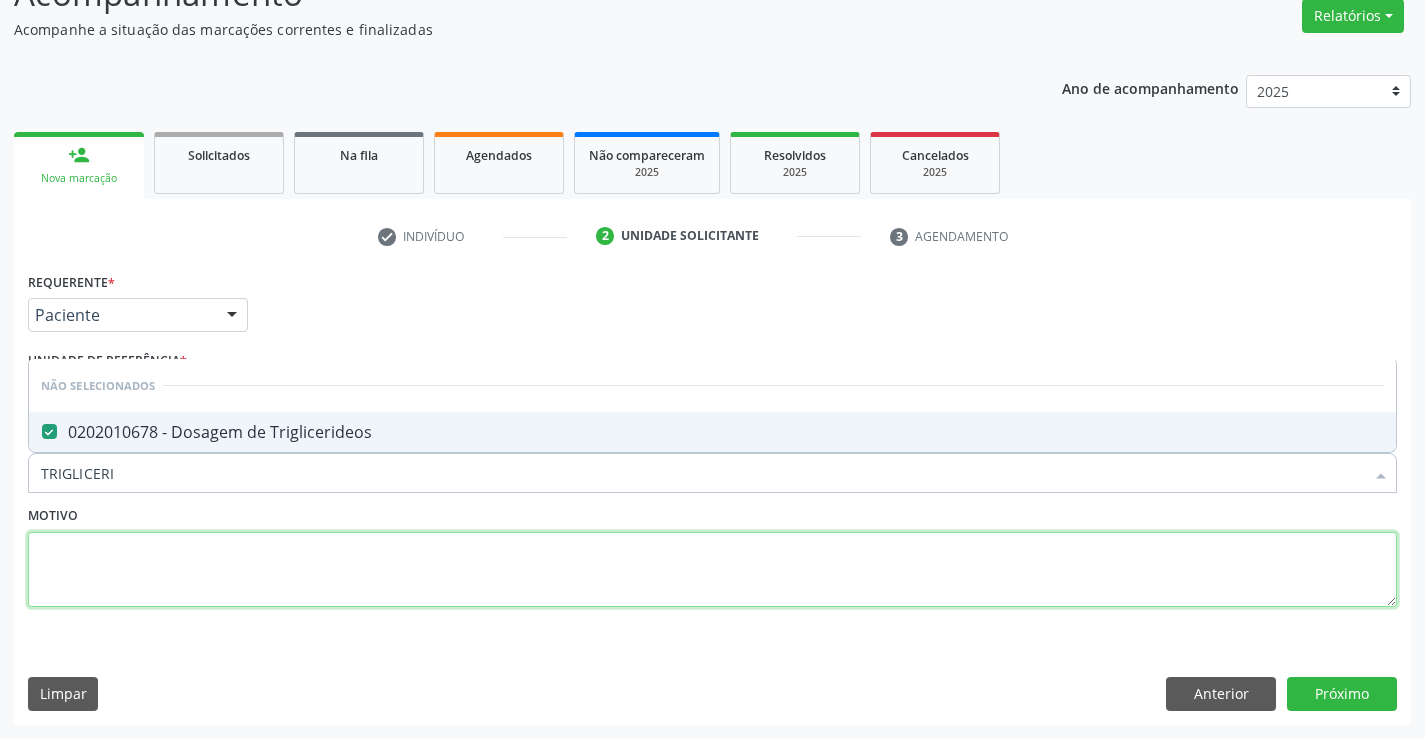 drag, startPoint x: 129, startPoint y: 562, endPoint x: 139, endPoint y: 515, distance: 48.052055 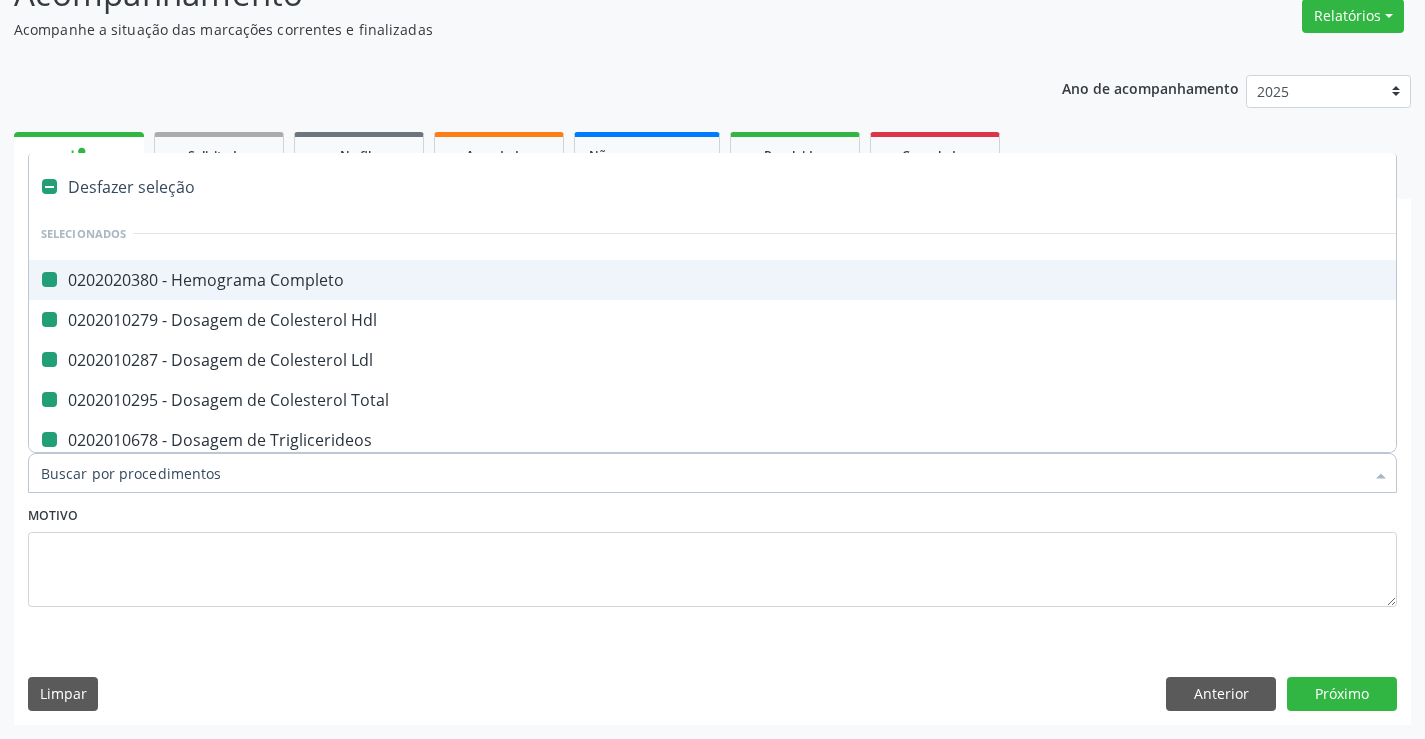 type on "U" 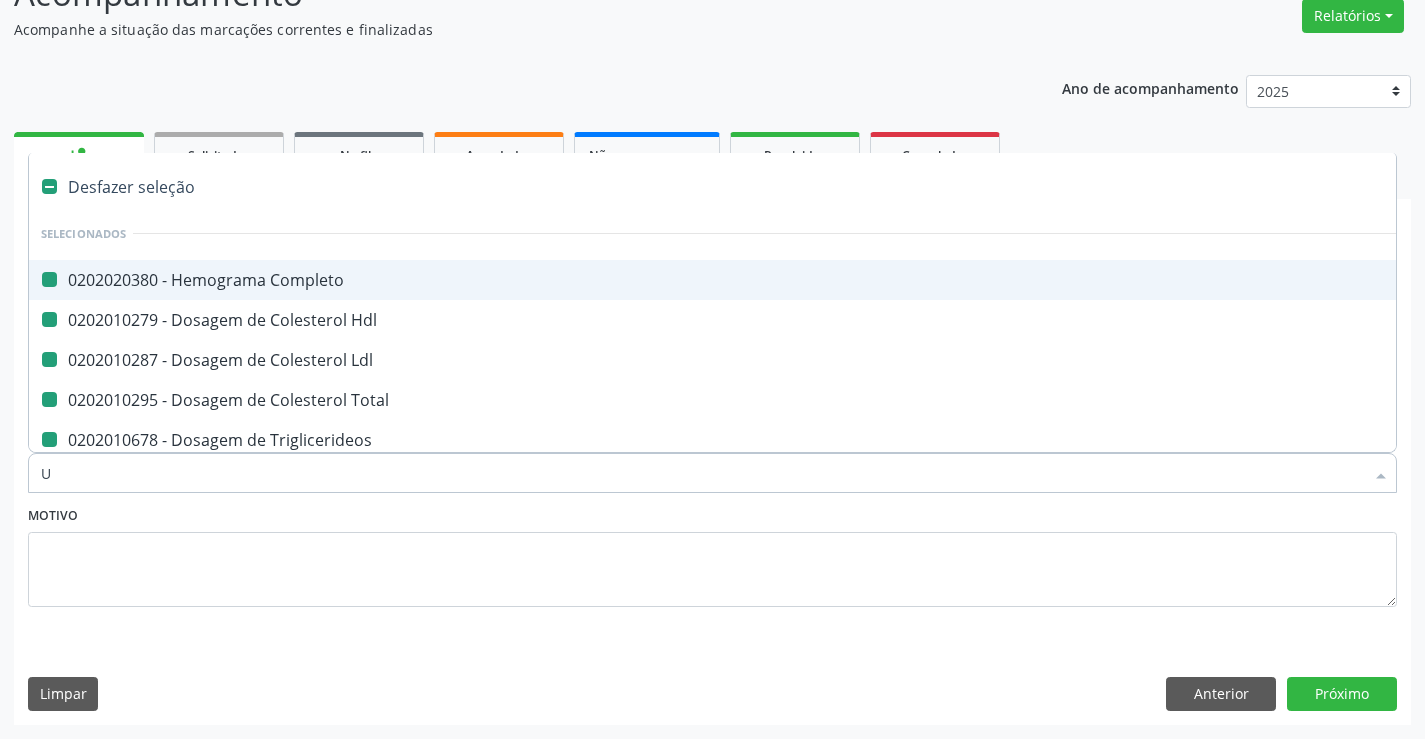 checkbox on "false" 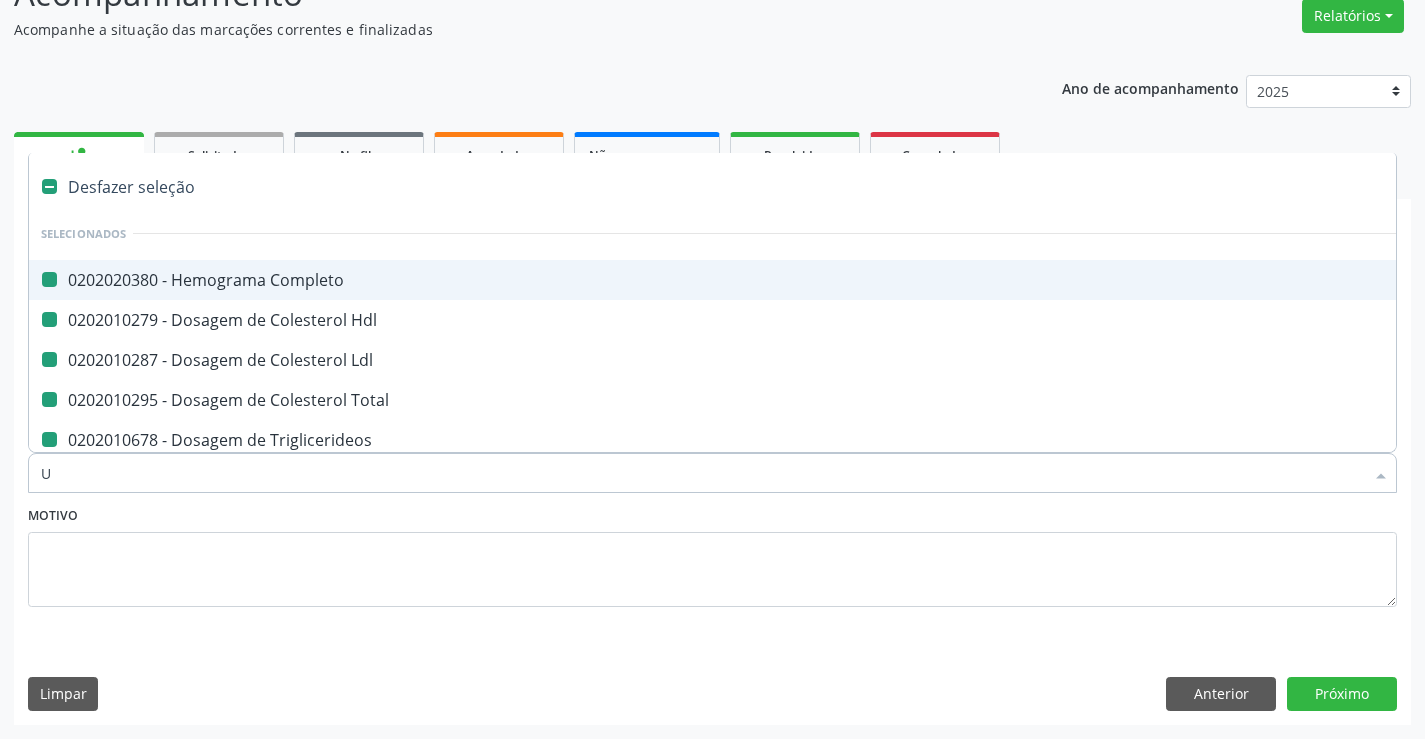 checkbox on "false" 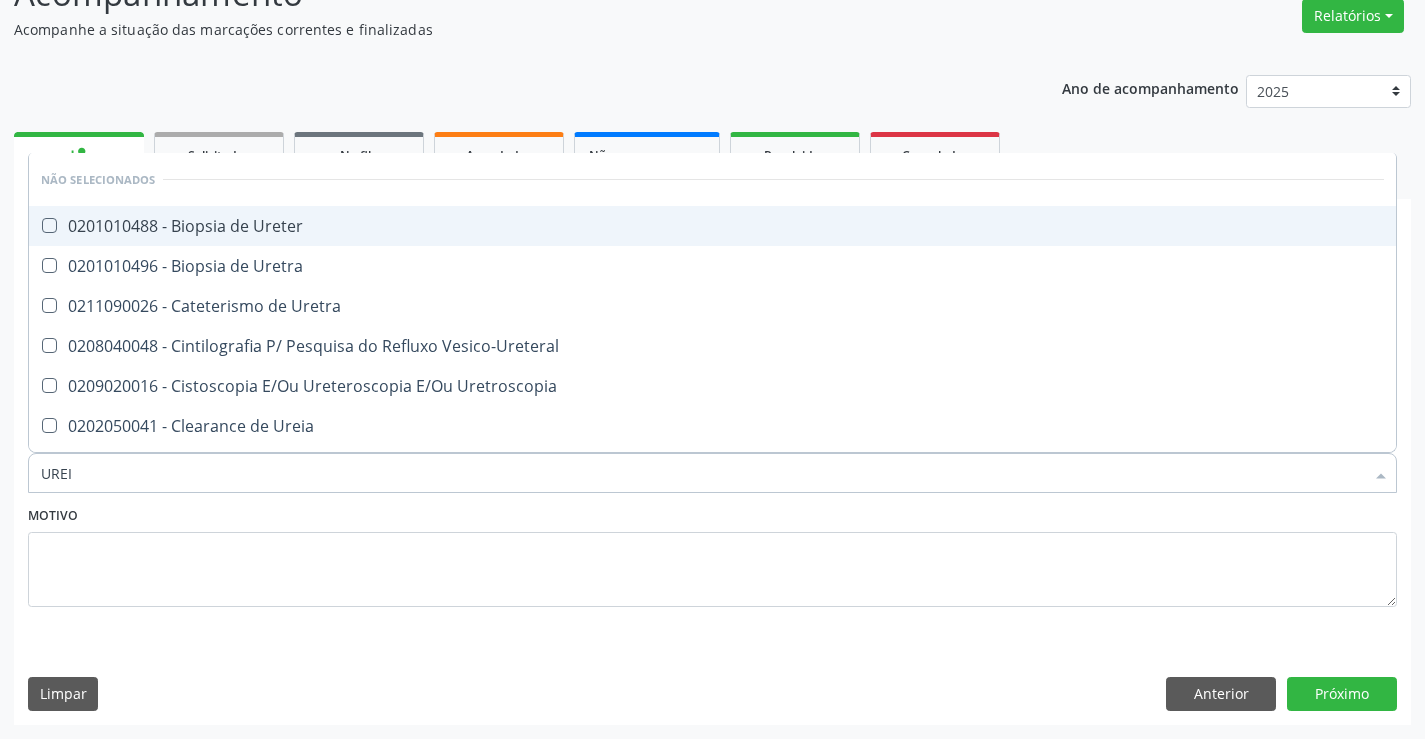 type on "UREIA" 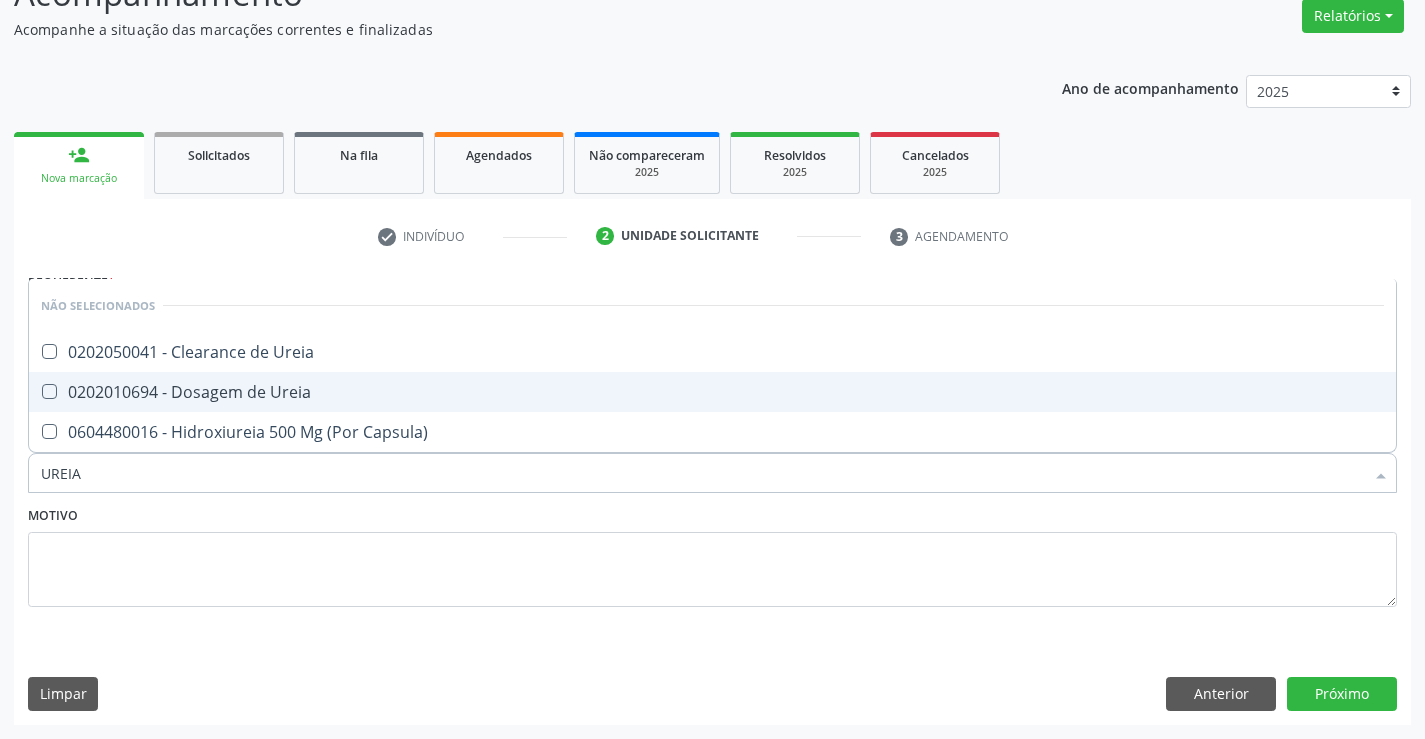 click on "0202010694 - Dosagem de Ureia" at bounding box center (712, 392) 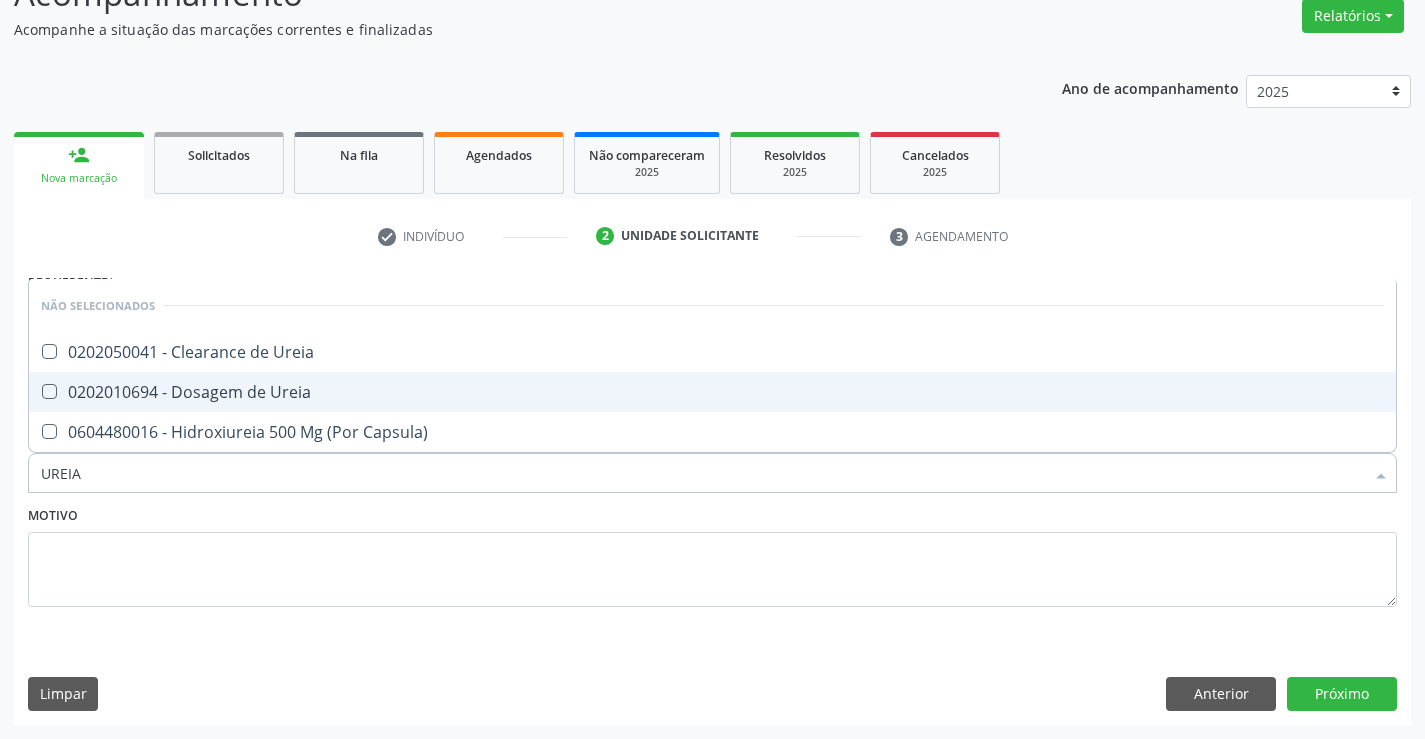 checkbox on "true" 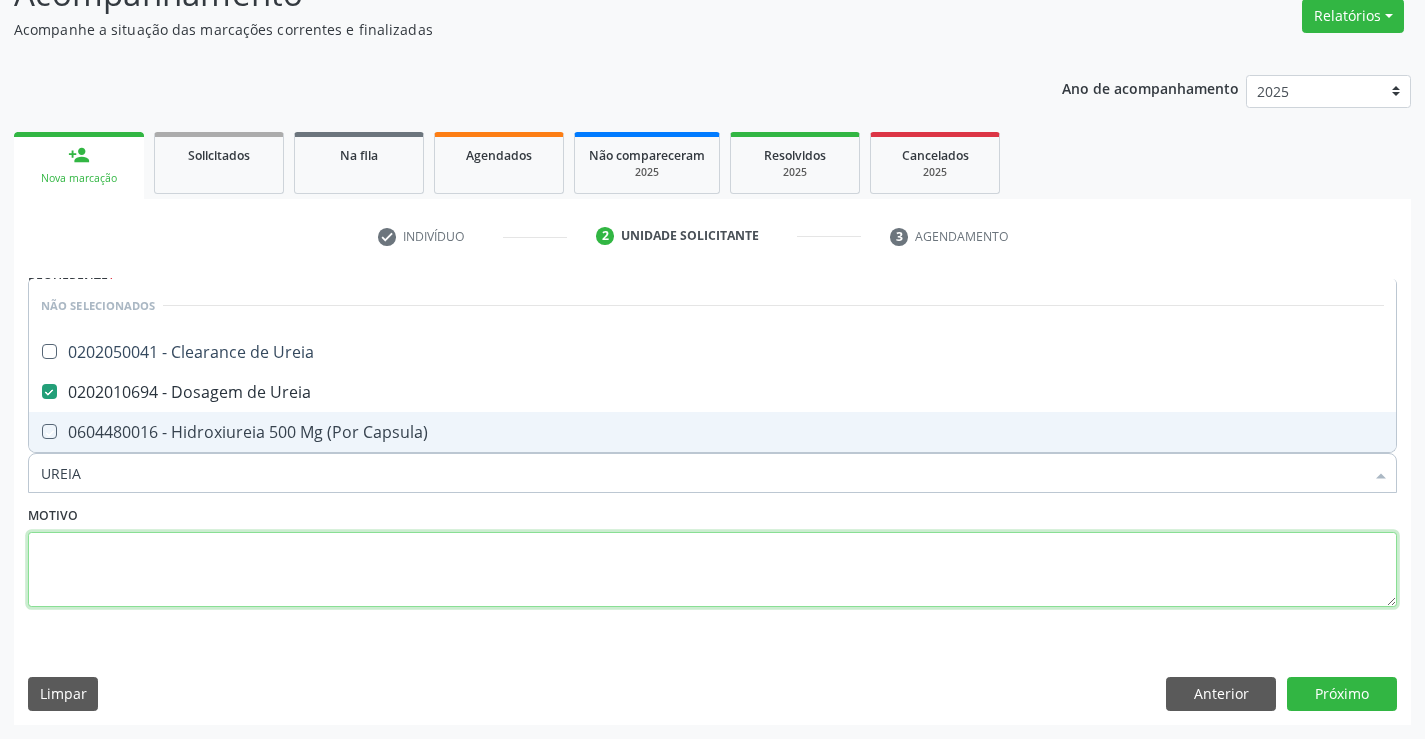 click at bounding box center (712, 570) 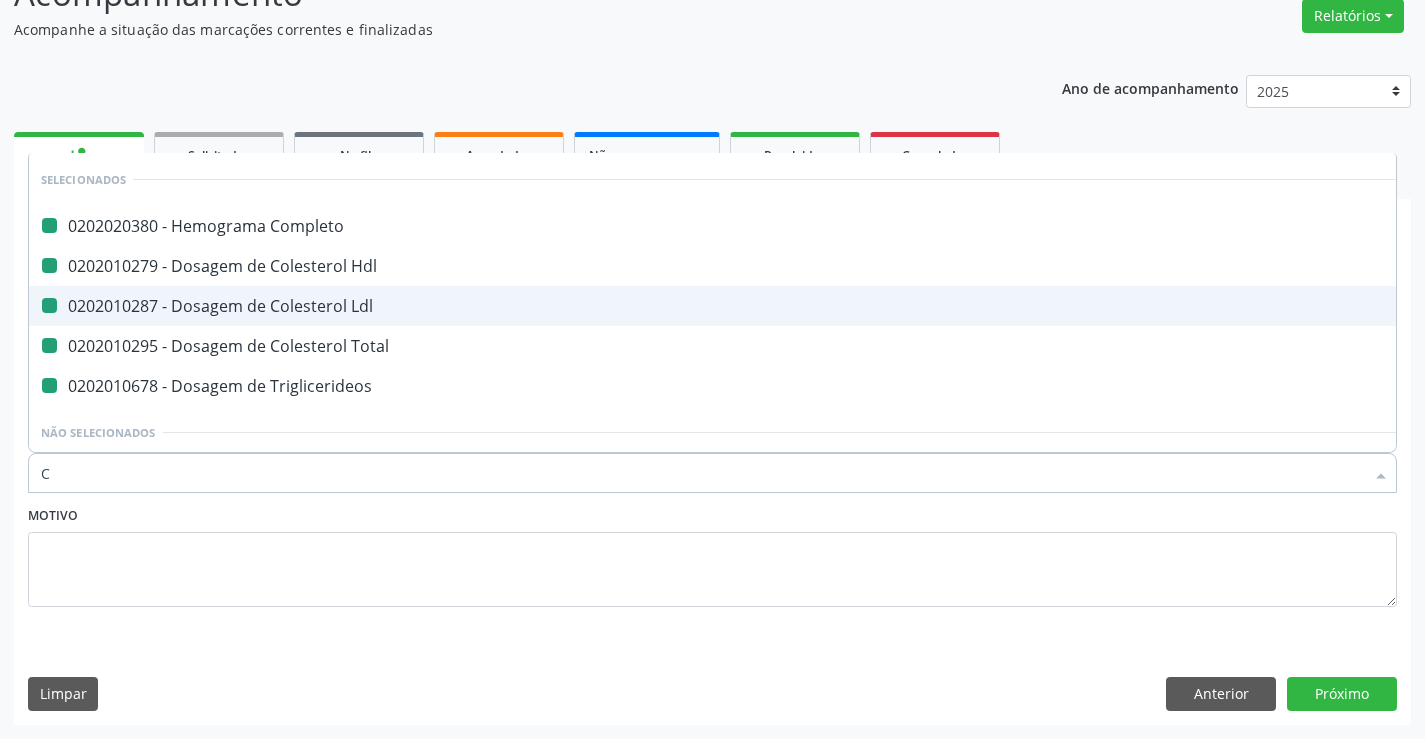 type on "CR" 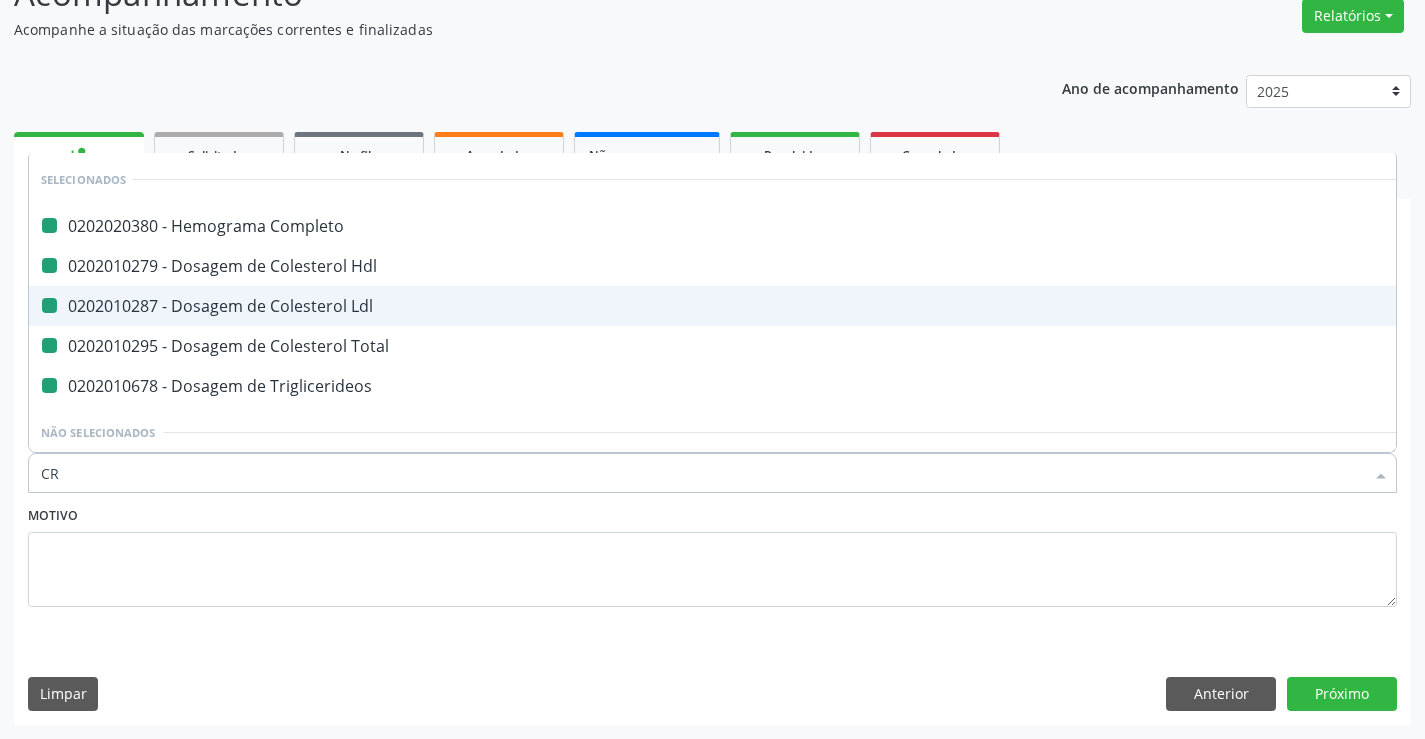 checkbox on "false" 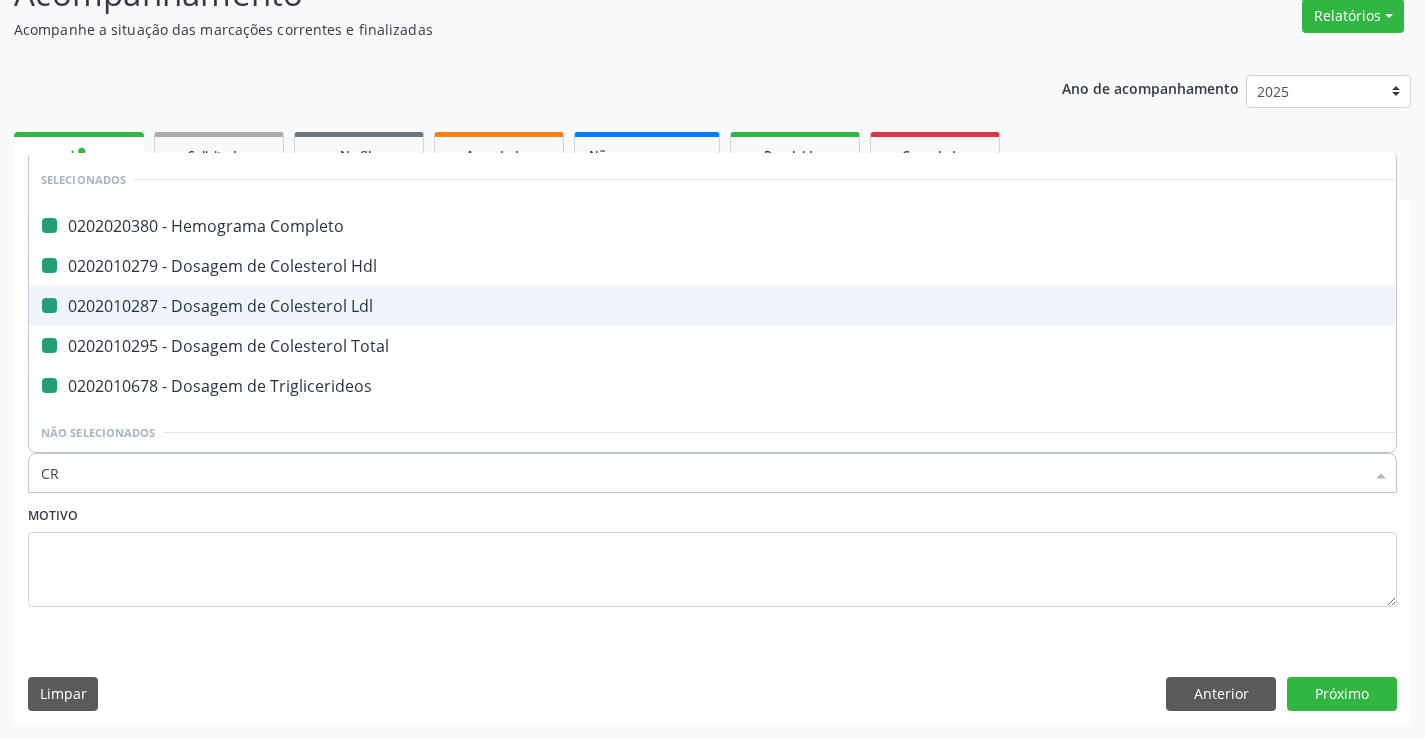 checkbox on "false" 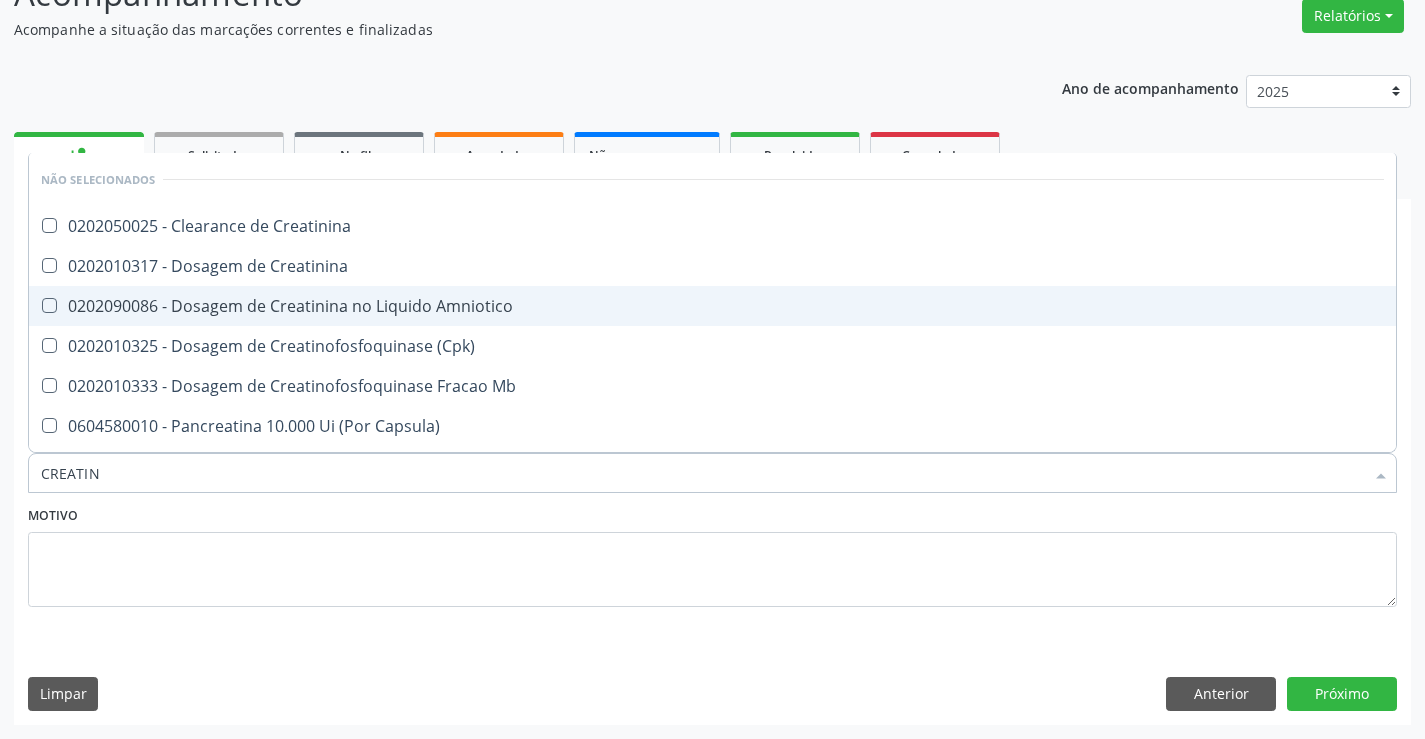type on "CREATINI" 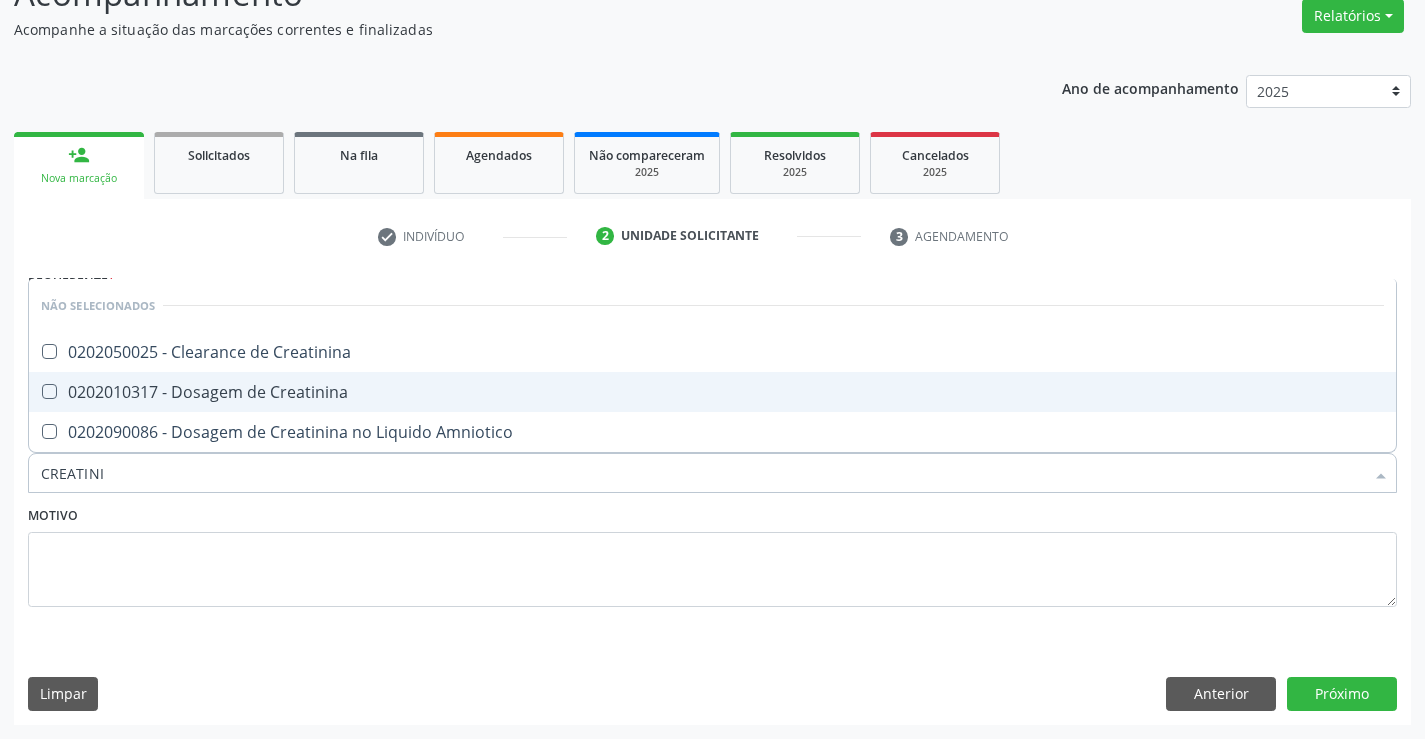 click on "0202010317 - Dosagem de Creatinina" at bounding box center [712, 392] 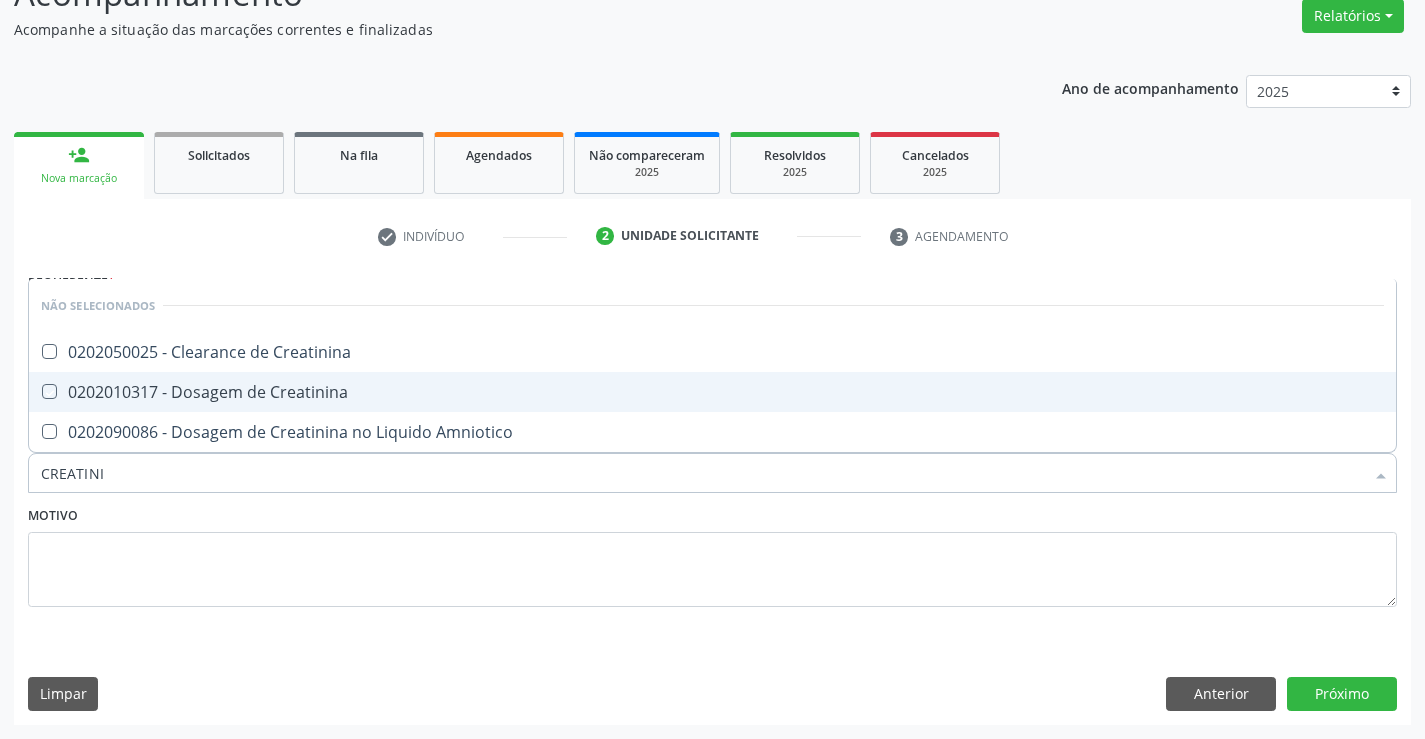 checkbox on "true" 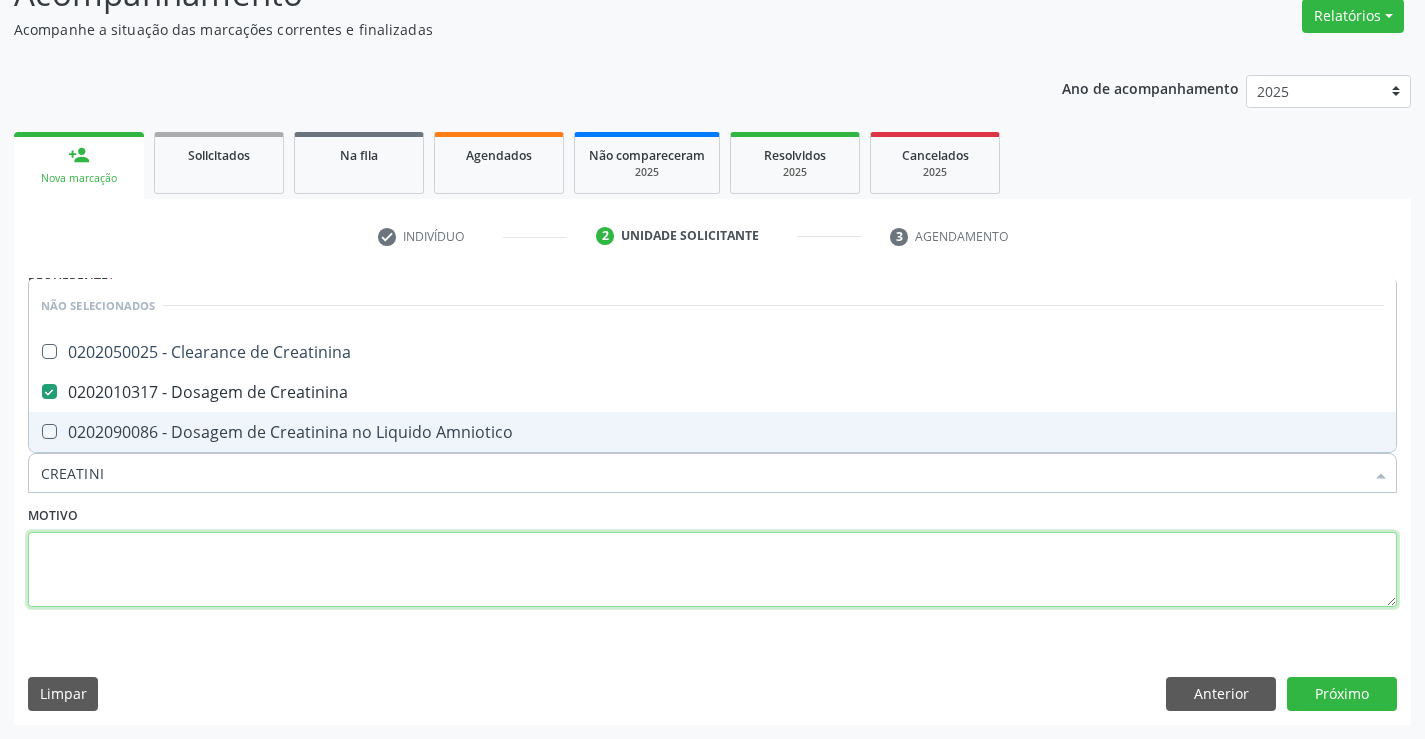 click at bounding box center (712, 570) 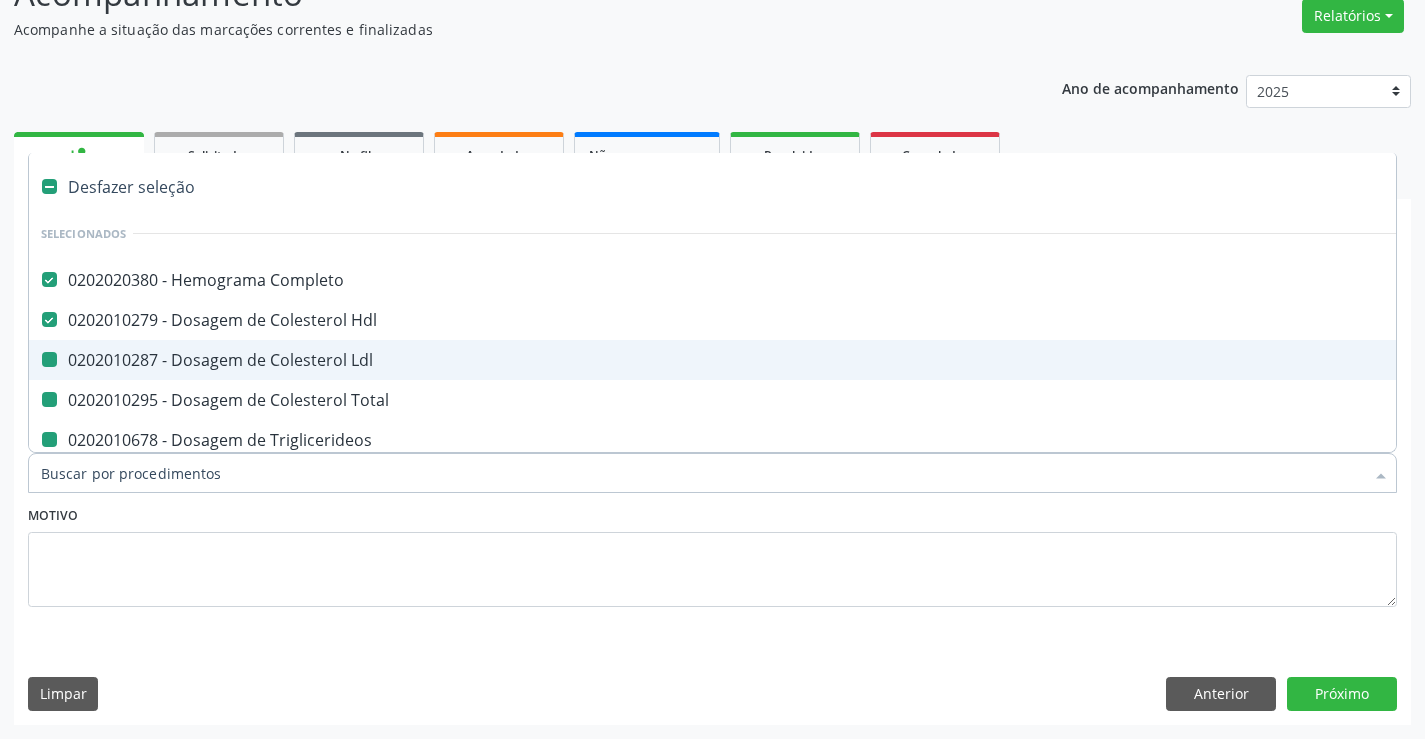 type on "U" 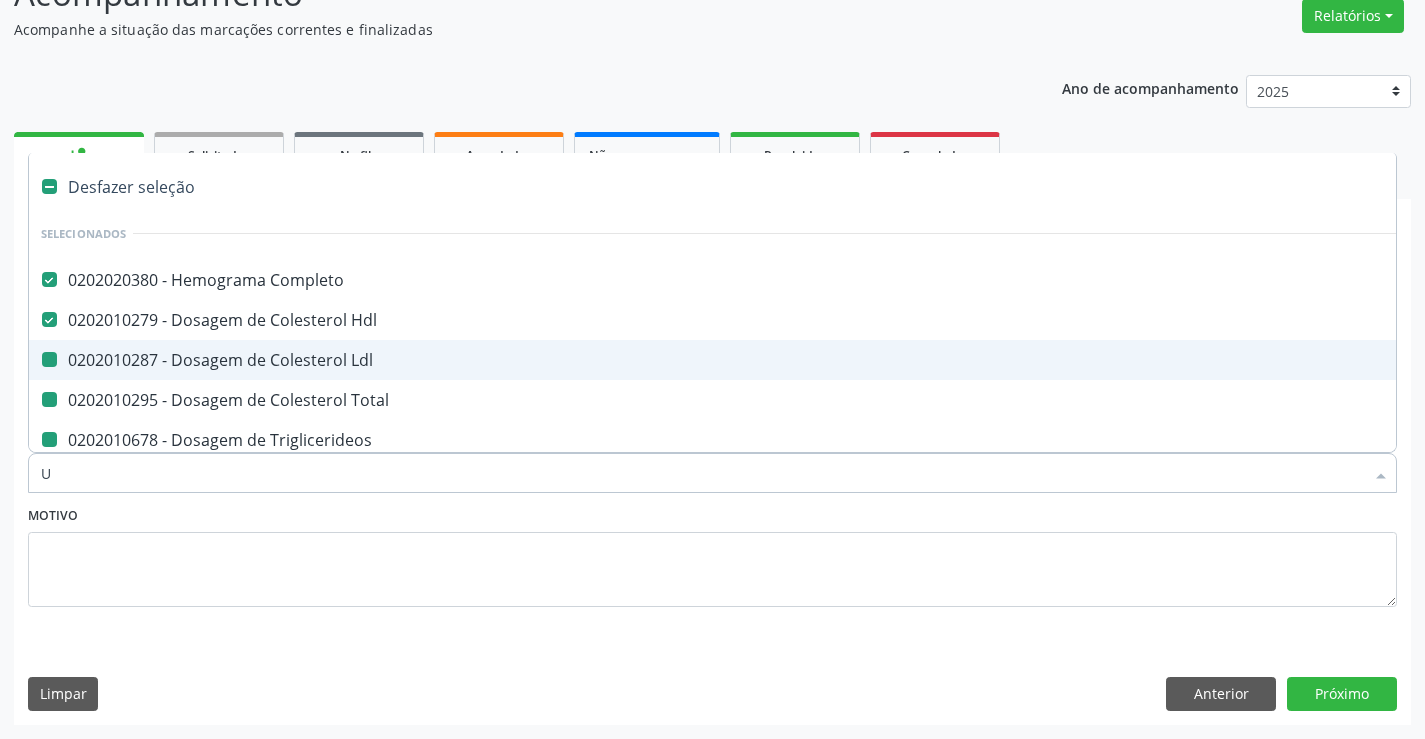 checkbox on "false" 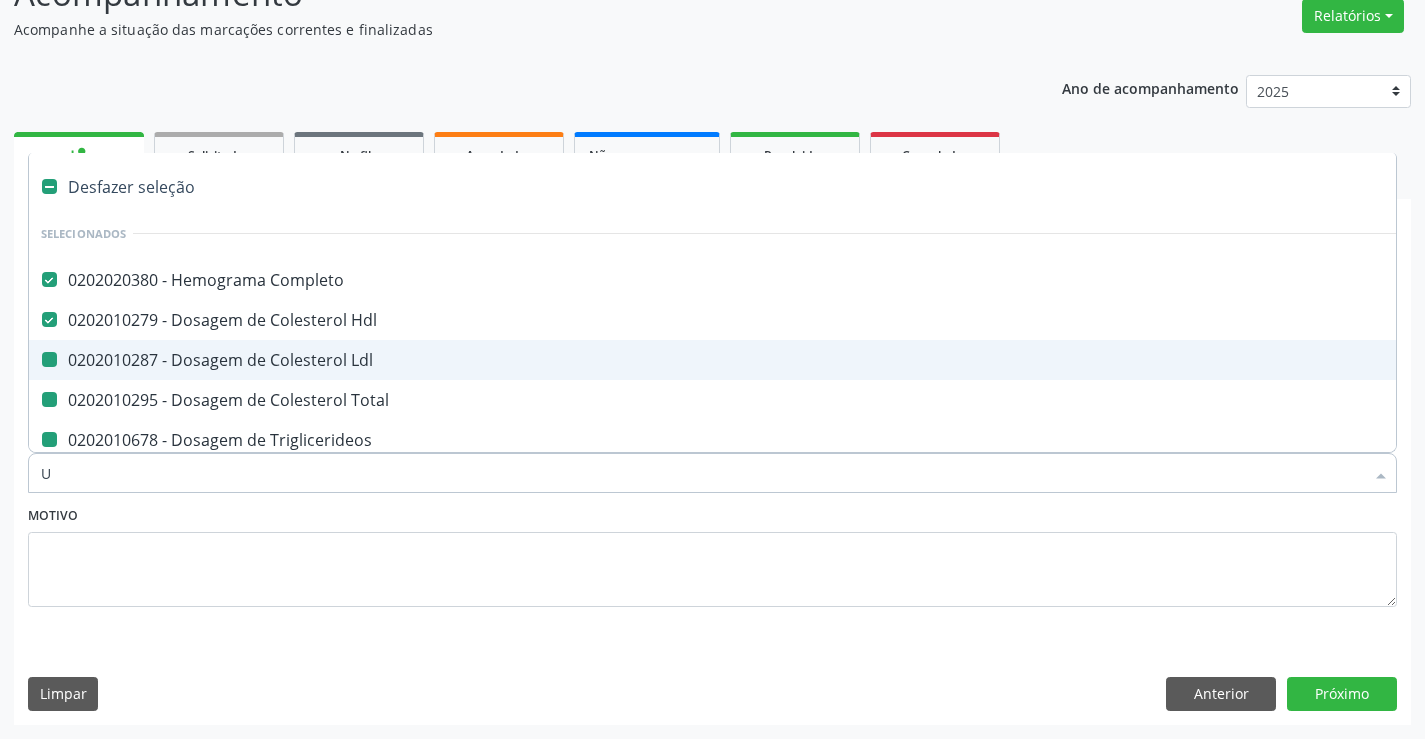 checkbox on "false" 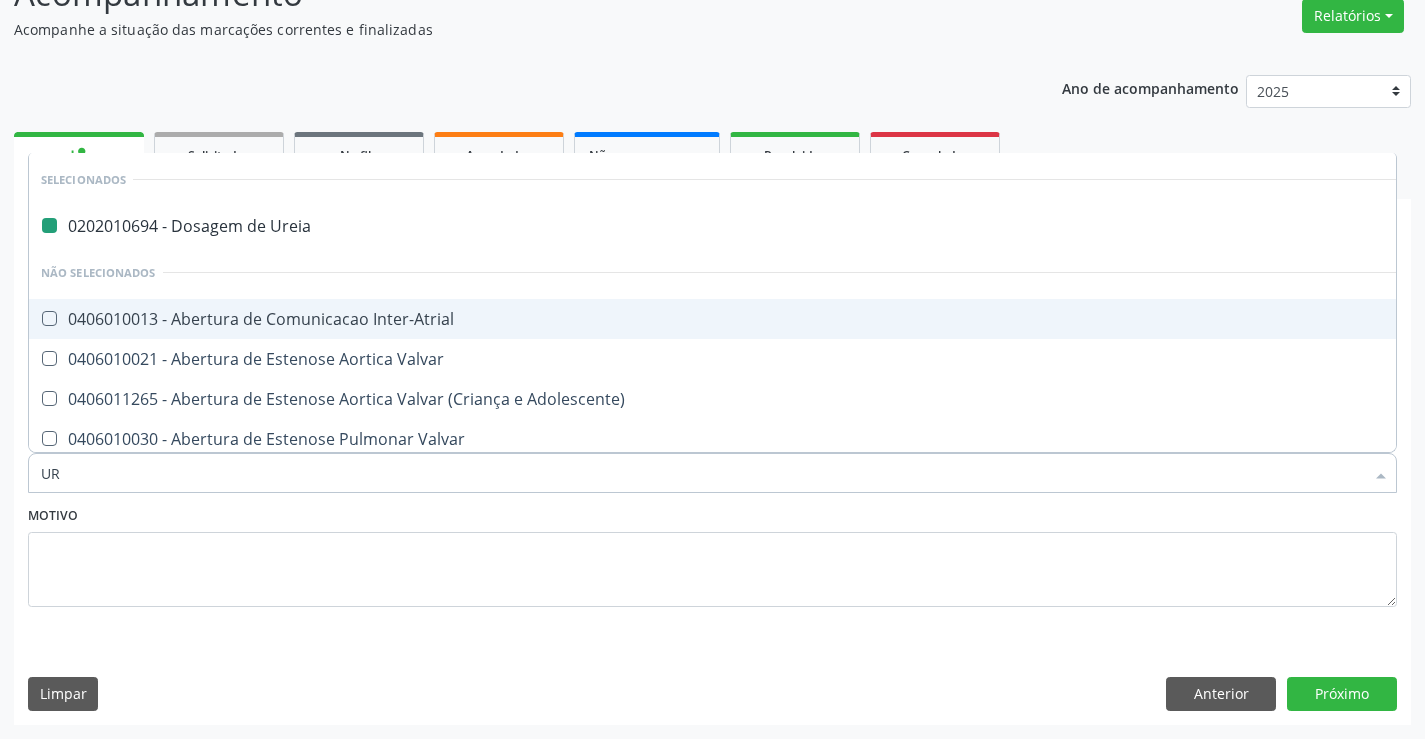 type on "URI" 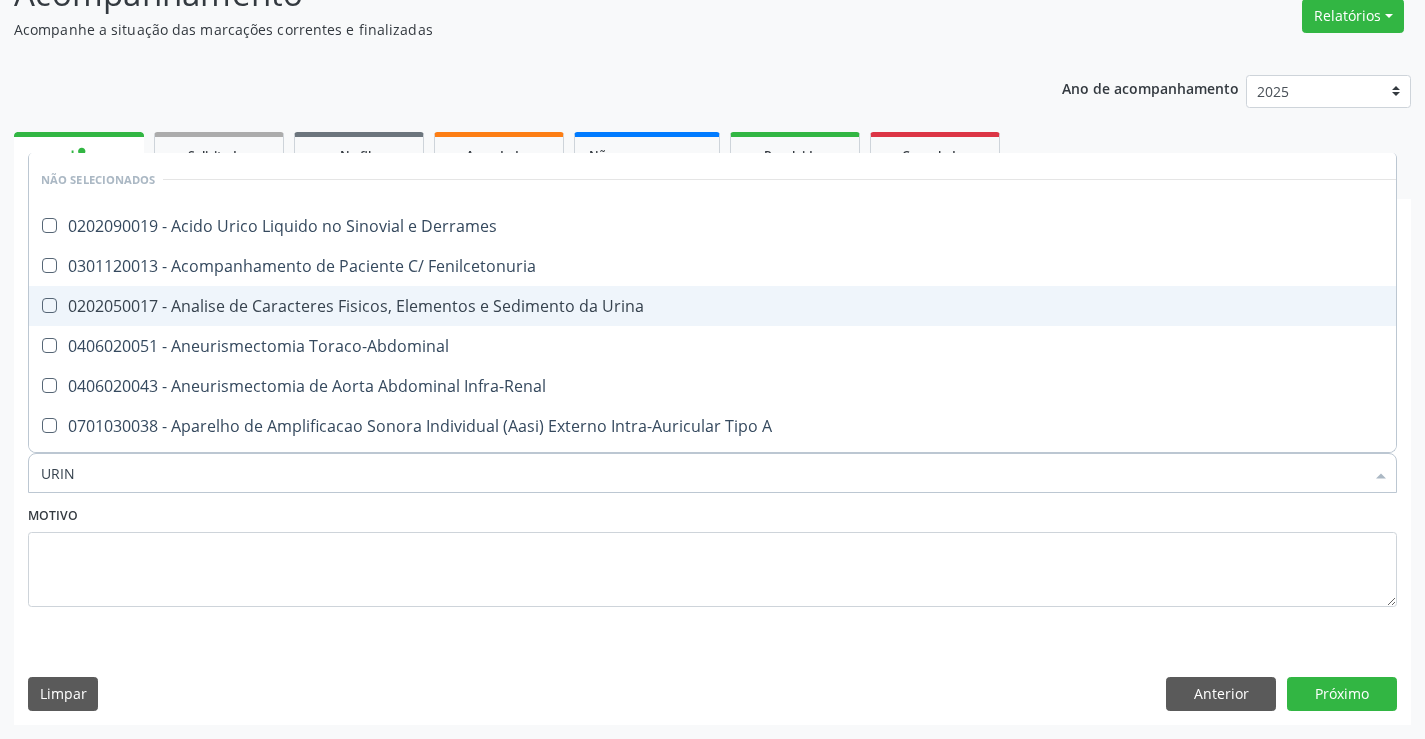 type on "URINA" 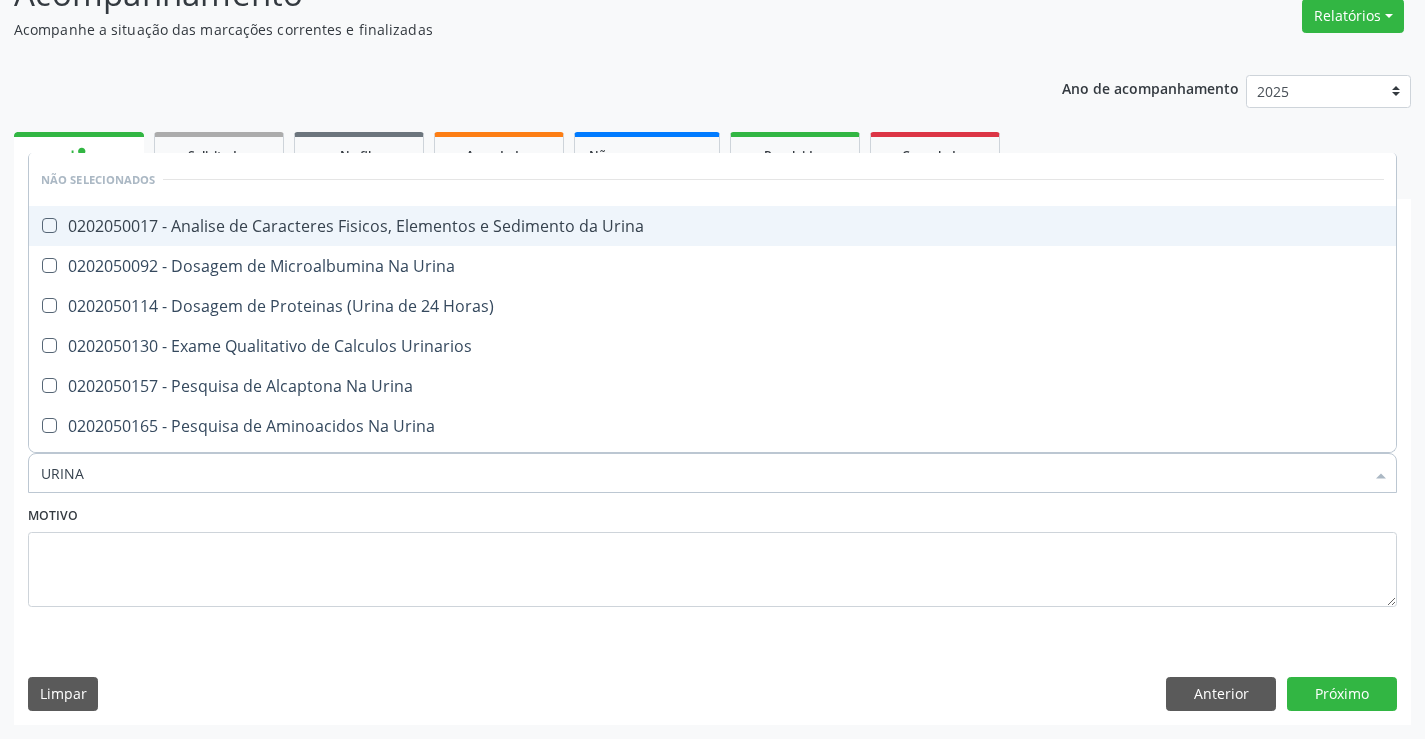 click on "0202050017 - Analise de Caracteres Fisicos, Elementos e Sedimento da Urina" at bounding box center [712, 226] 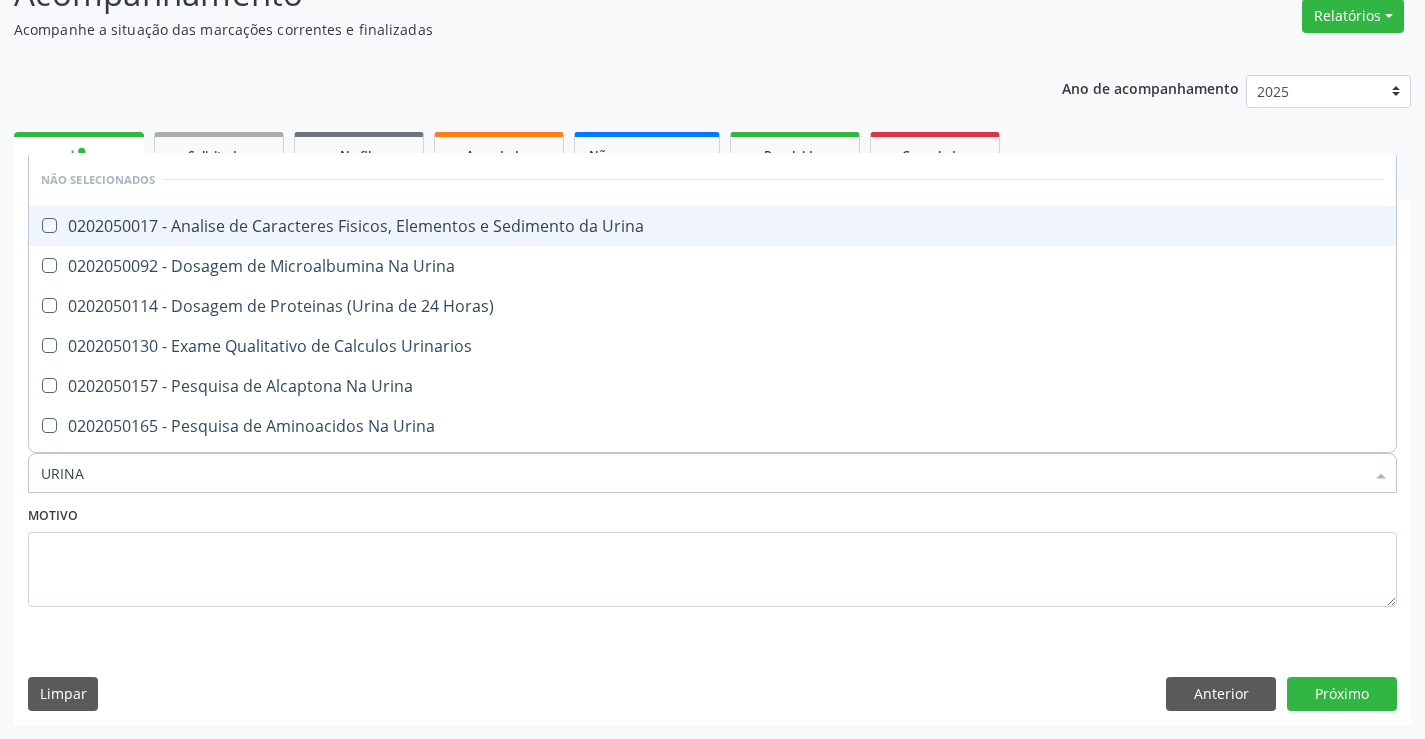 checkbox on "true" 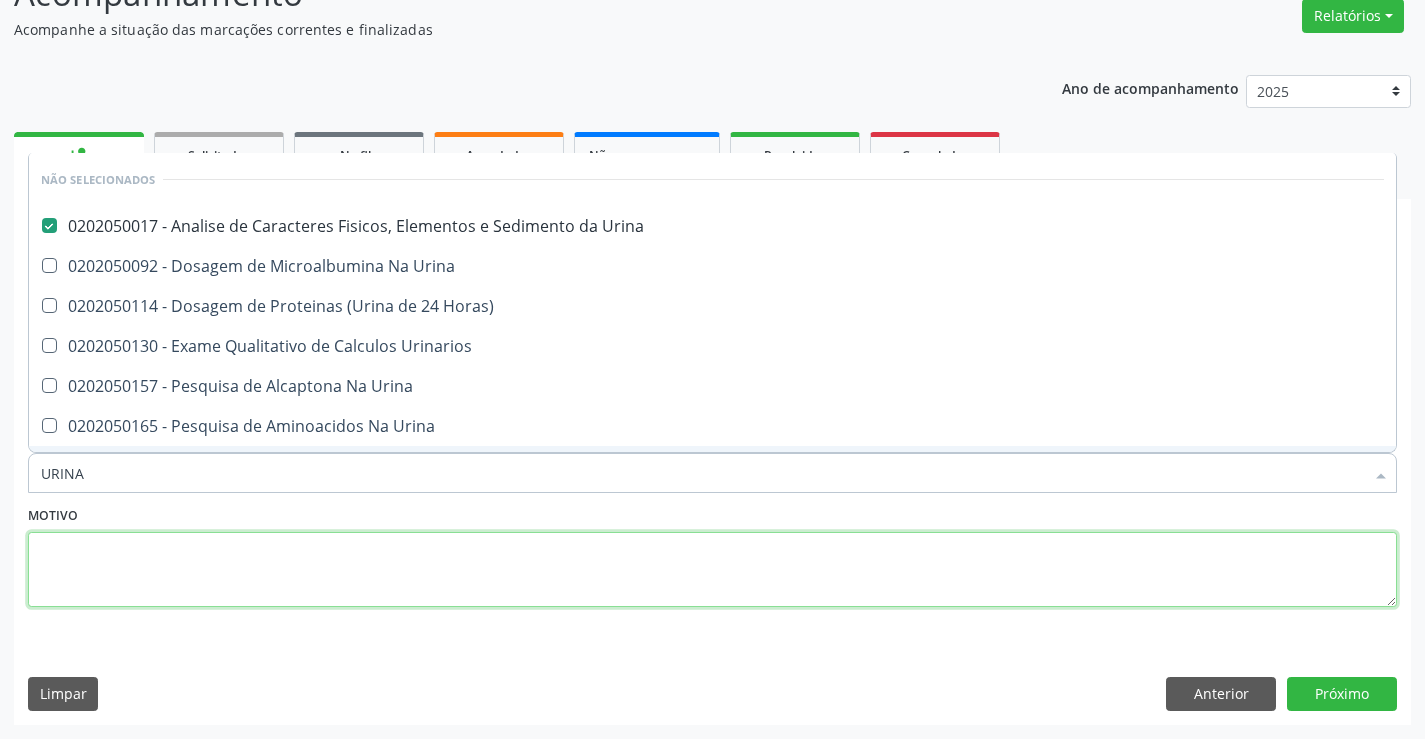 click at bounding box center [712, 570] 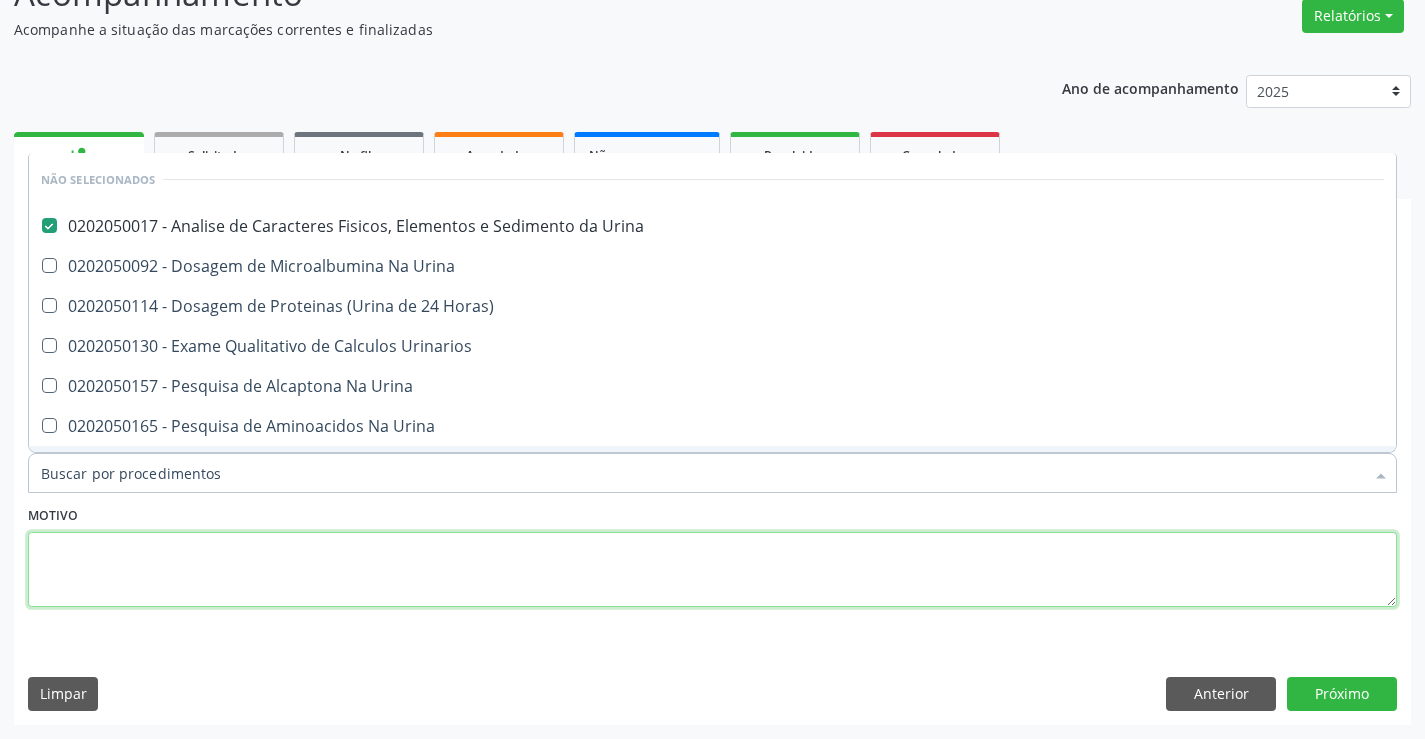 checkbox on "true" 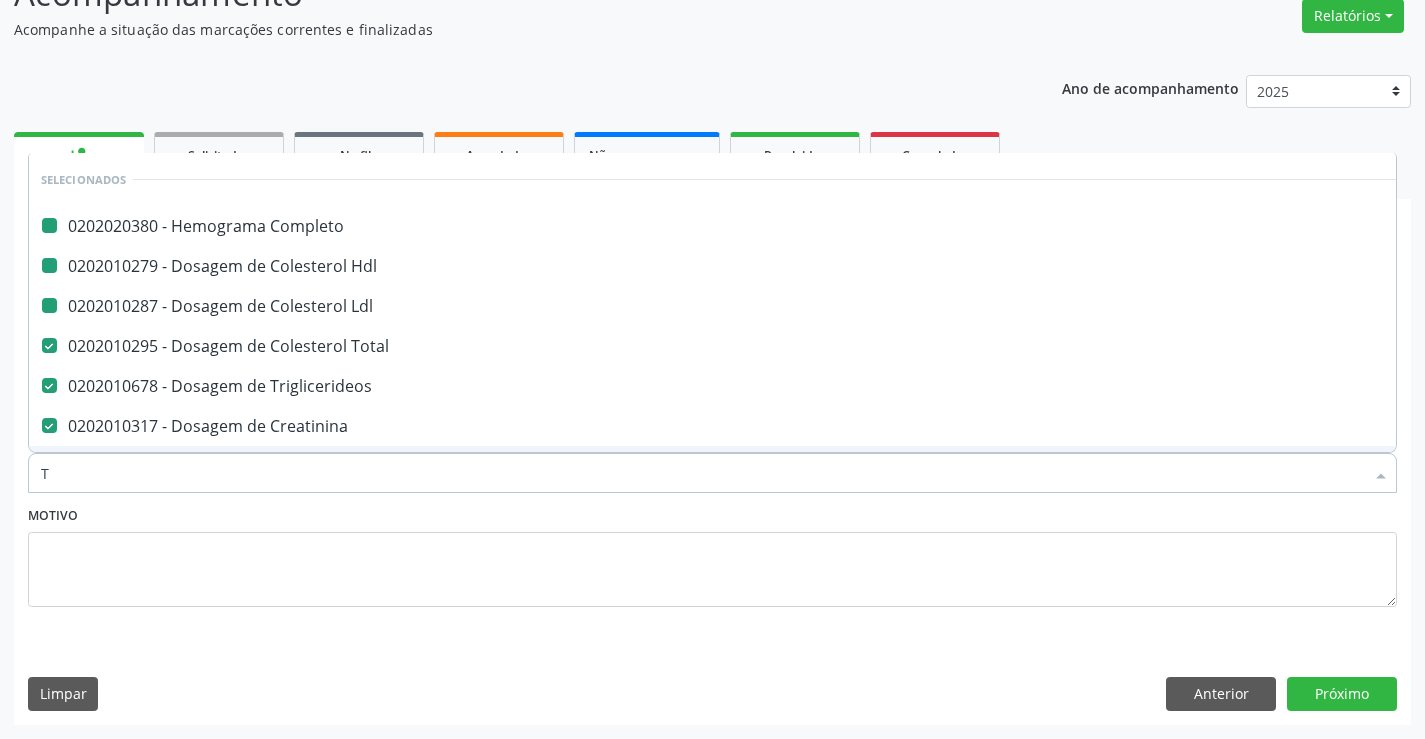 type on "TG" 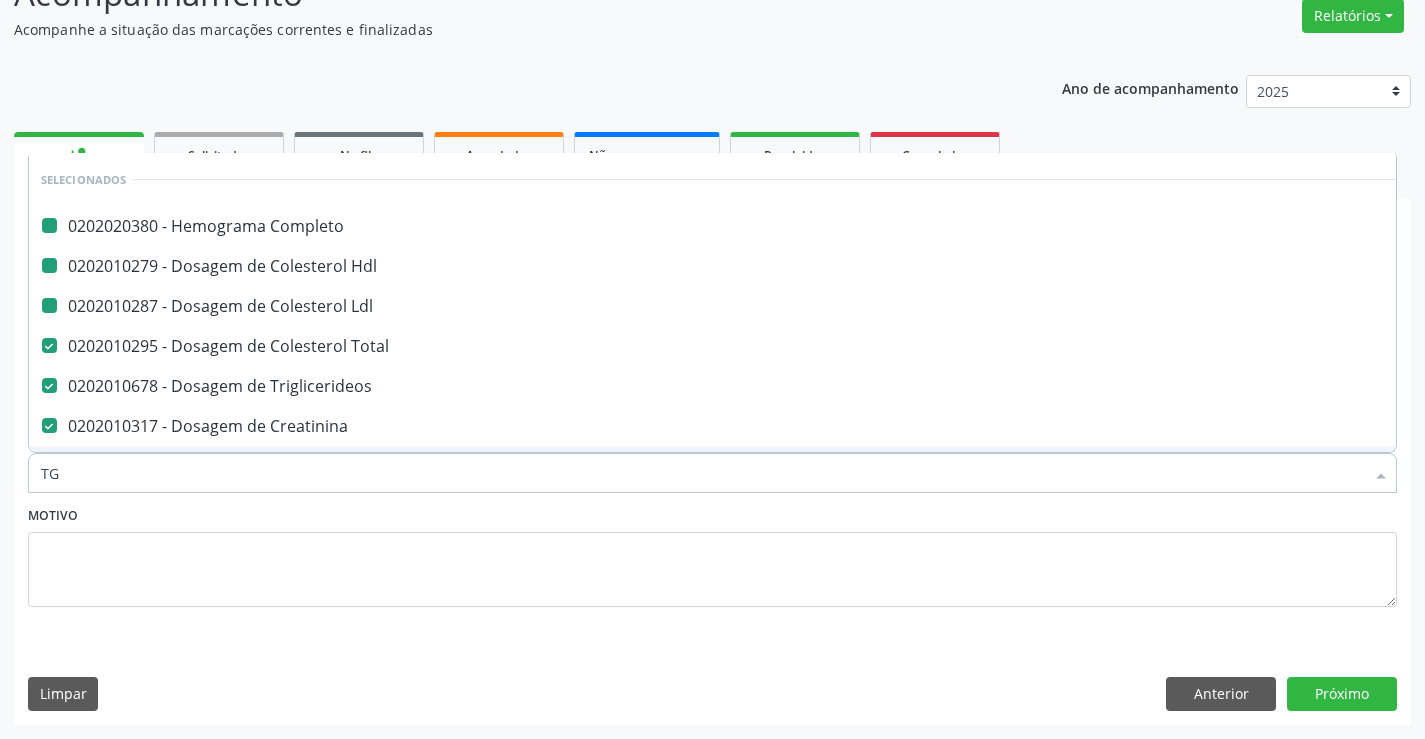 checkbox on "false" 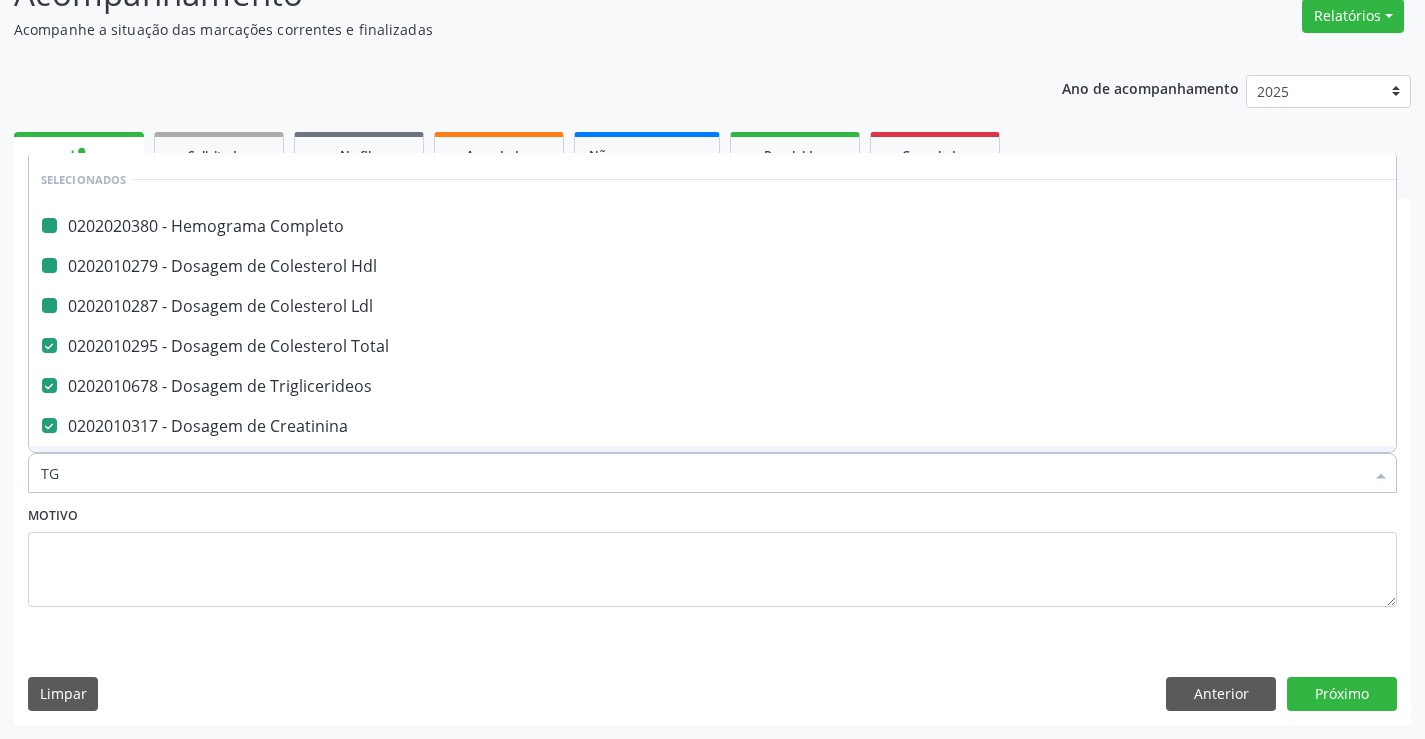 checkbox on "false" 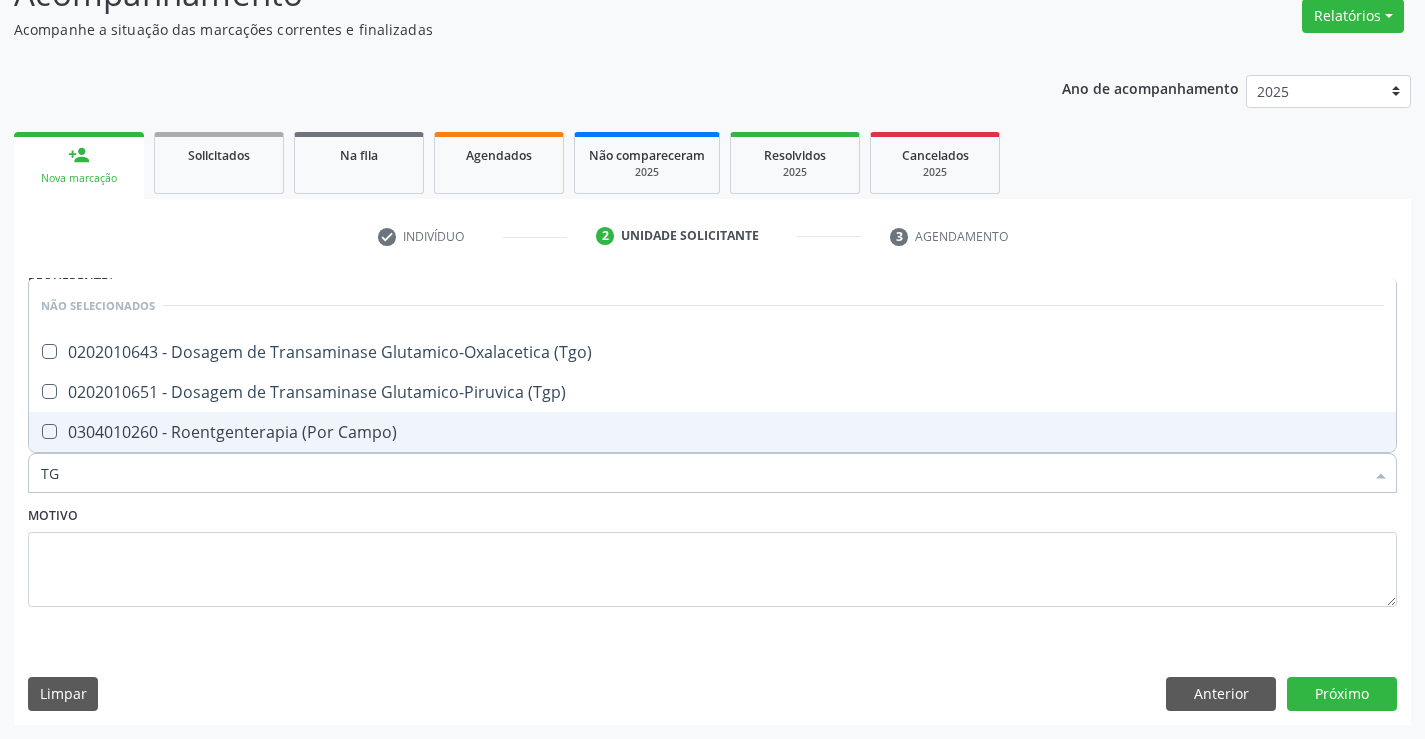 type on "TGO" 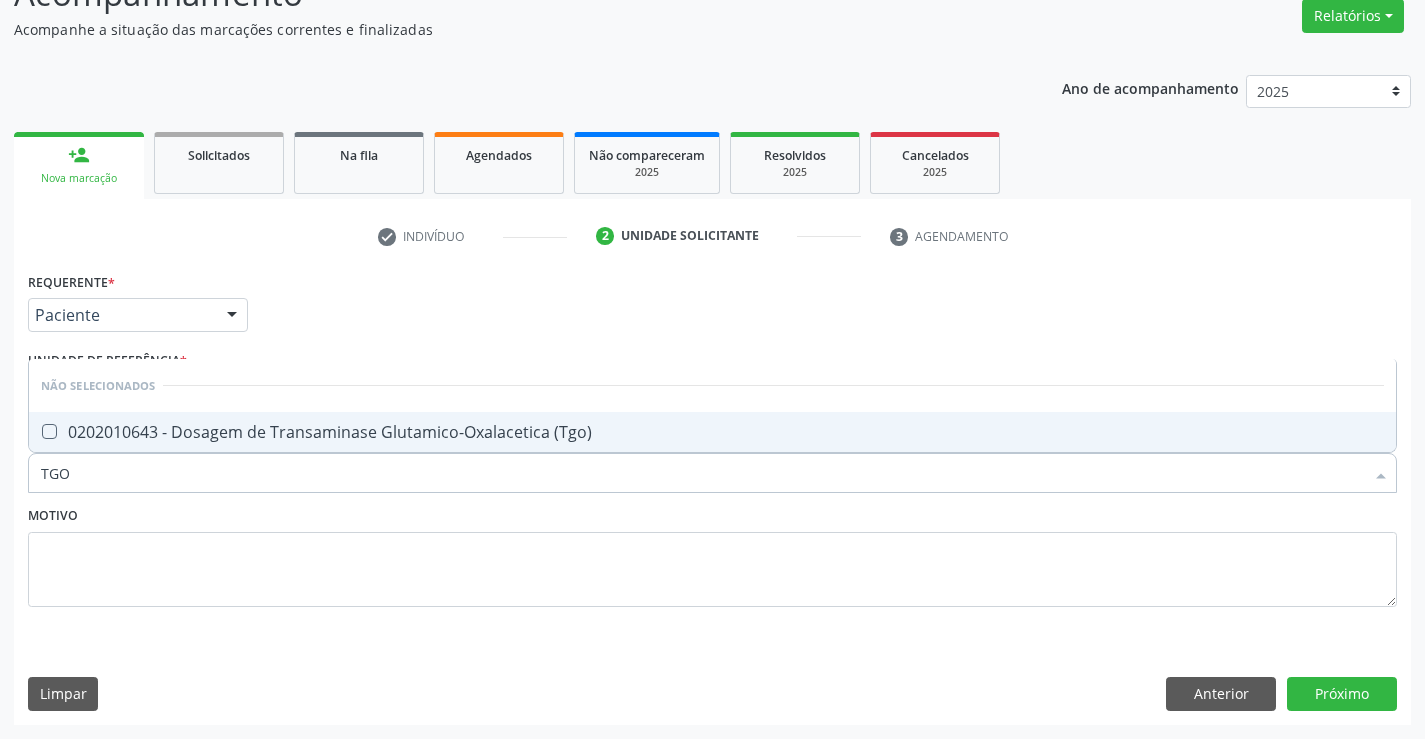 click on "0202010643 - Dosagem de Transaminase Glutamico-Oxalacetica (Tgo)" at bounding box center [712, 432] 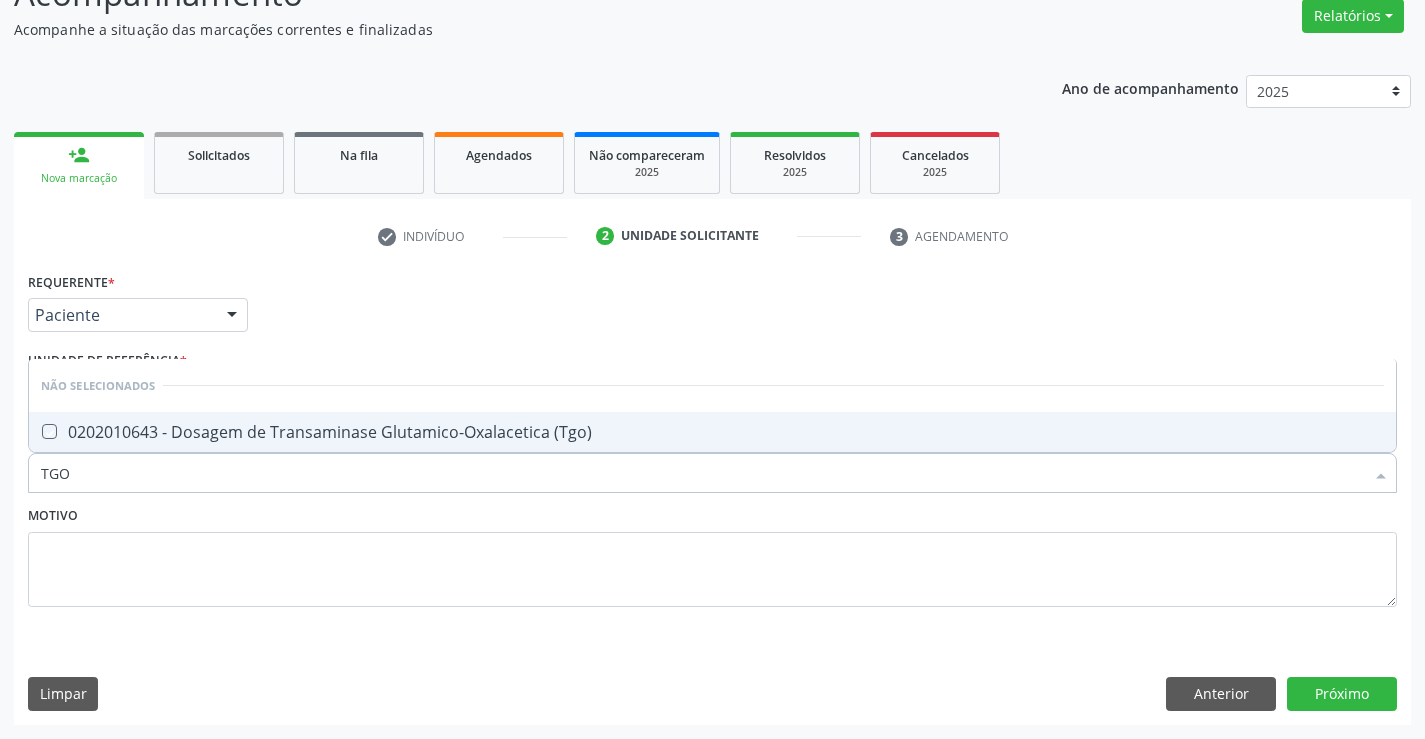 checkbox on "true" 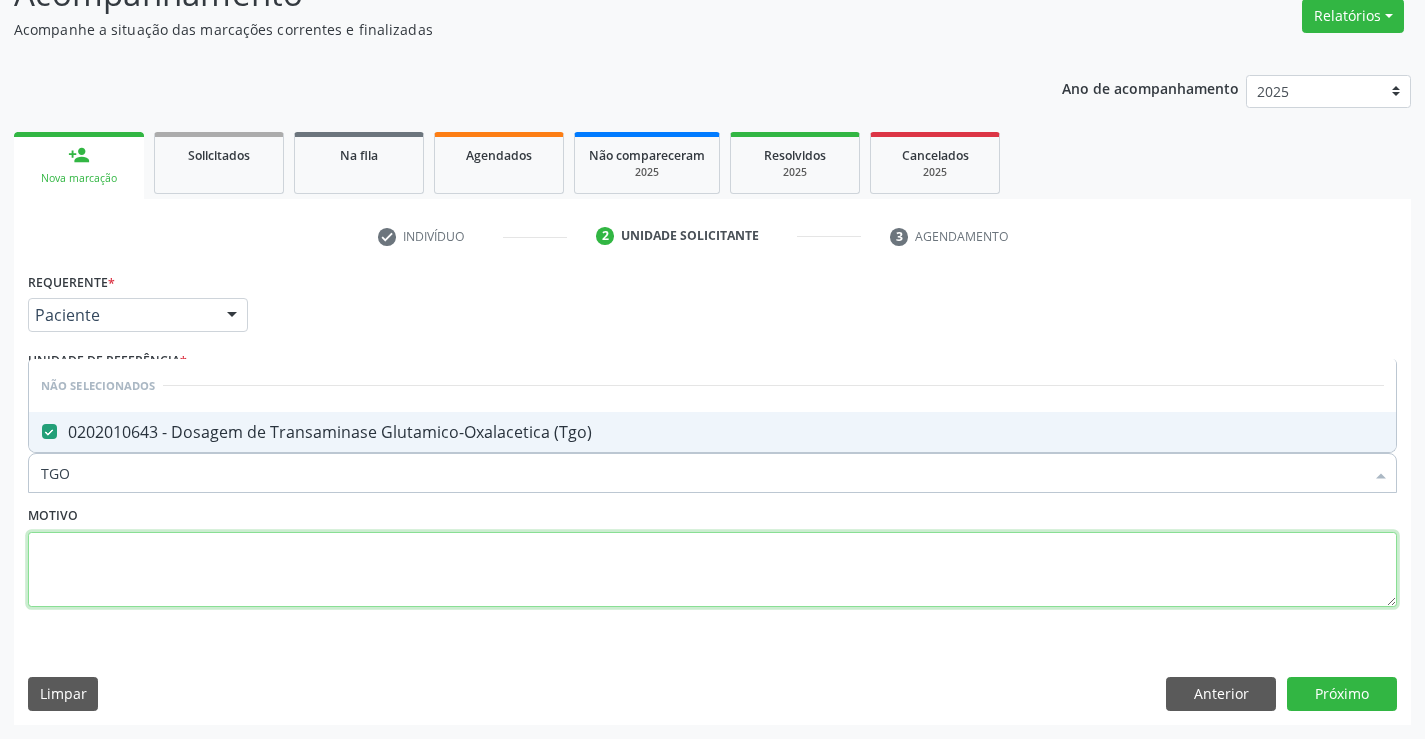 click at bounding box center (712, 570) 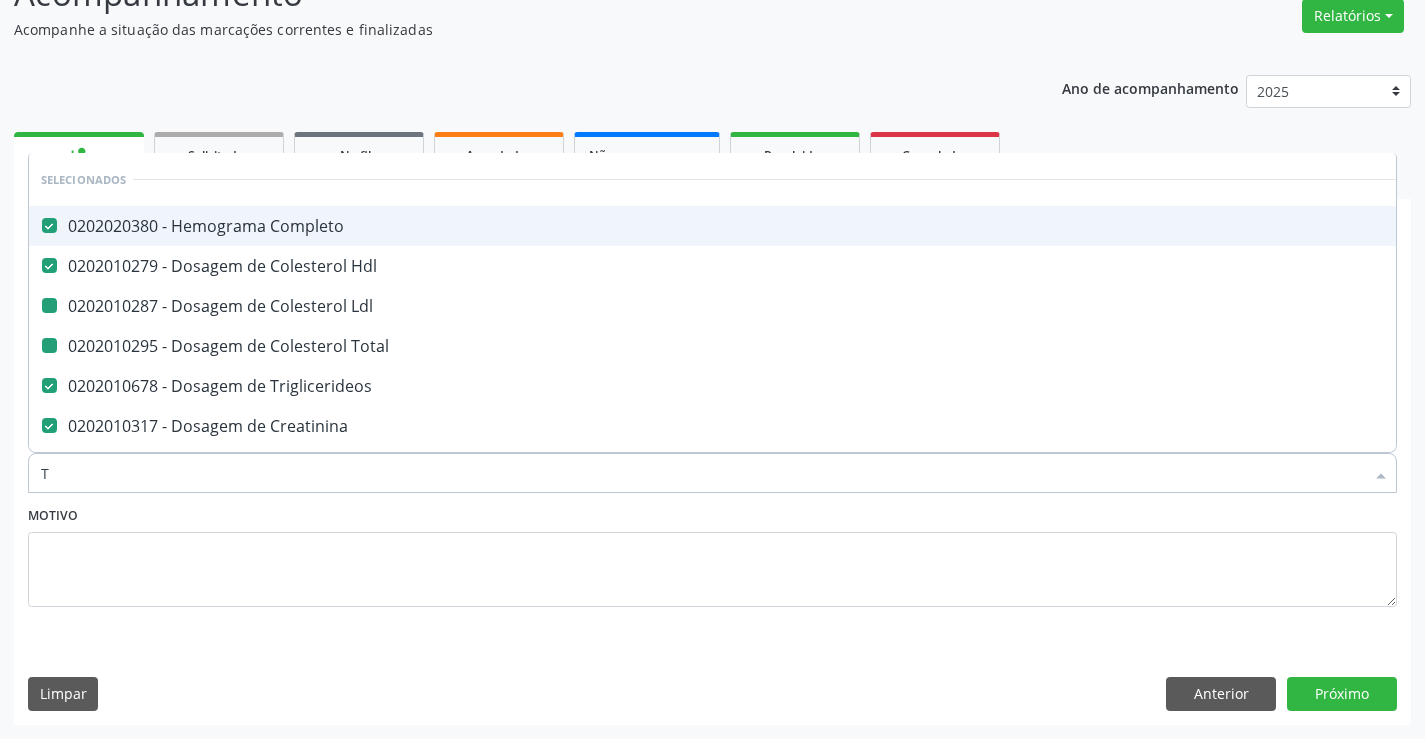 type on "TG" 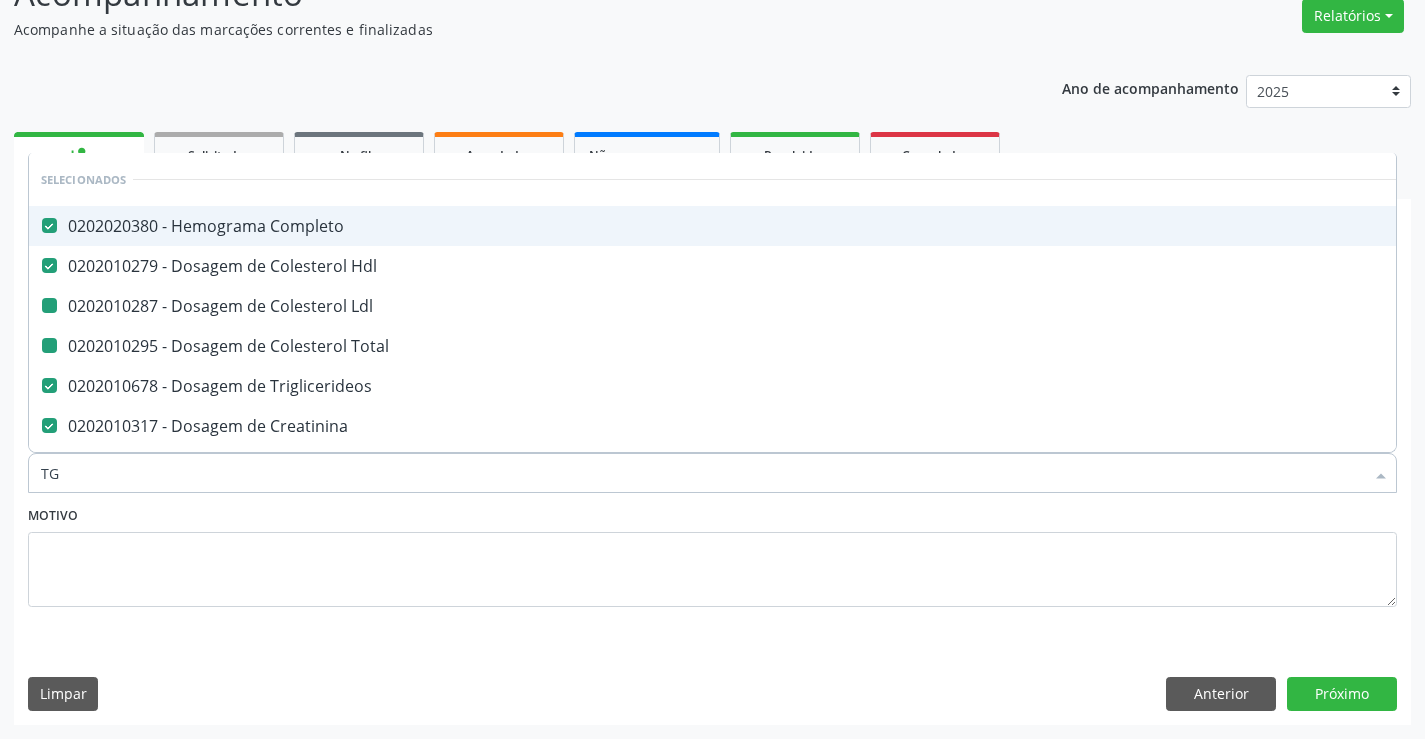 checkbox on "false" 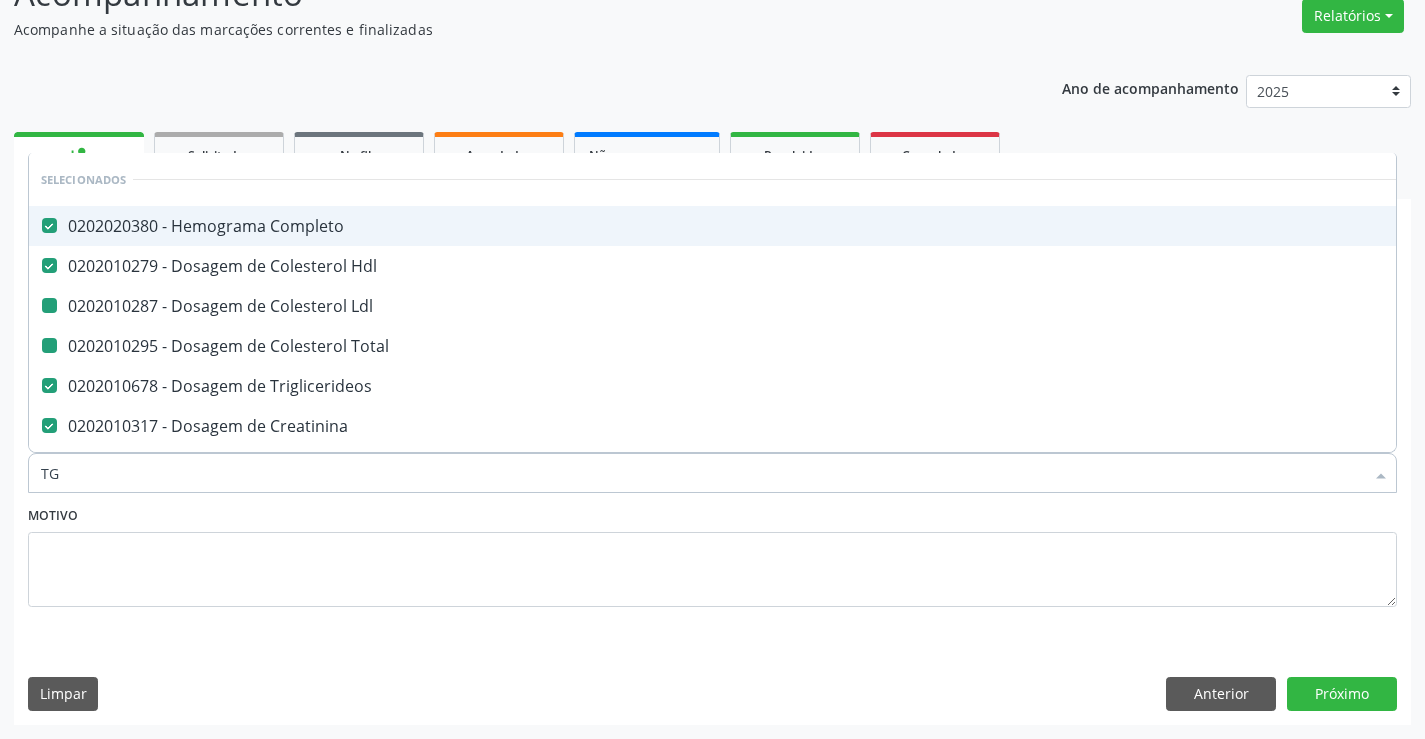 checkbox on "false" 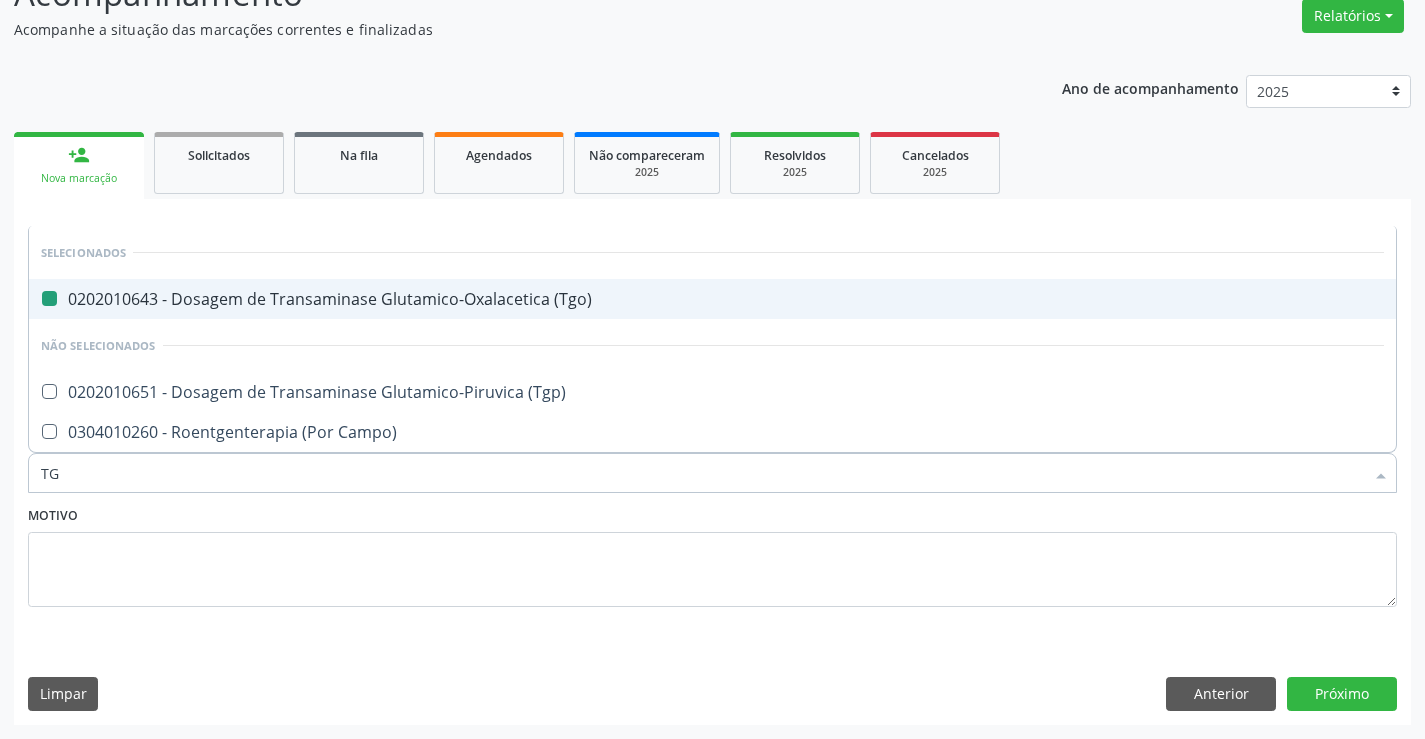 type on "TGP" 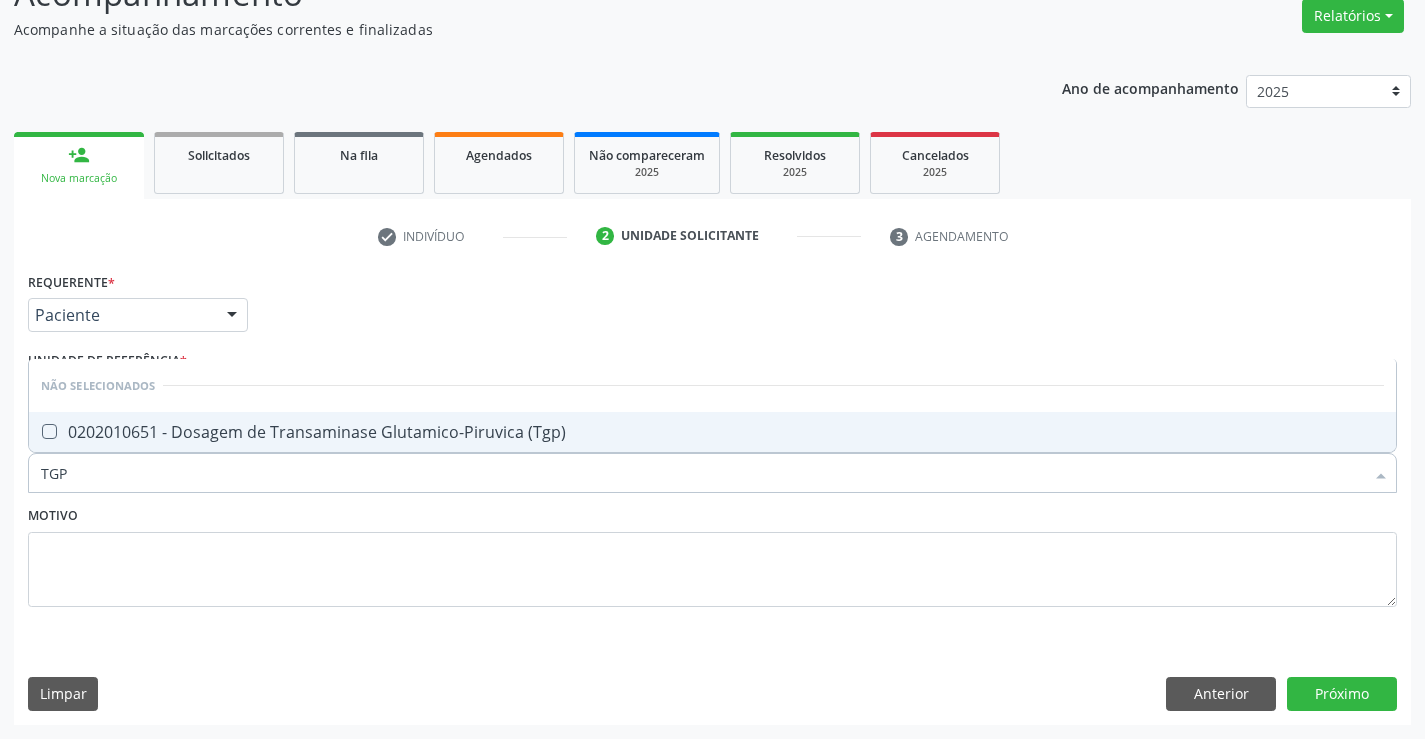 click on "0202010651 - Dosagem de Transaminase Glutamico-Piruvica (Tgp)" at bounding box center [712, 432] 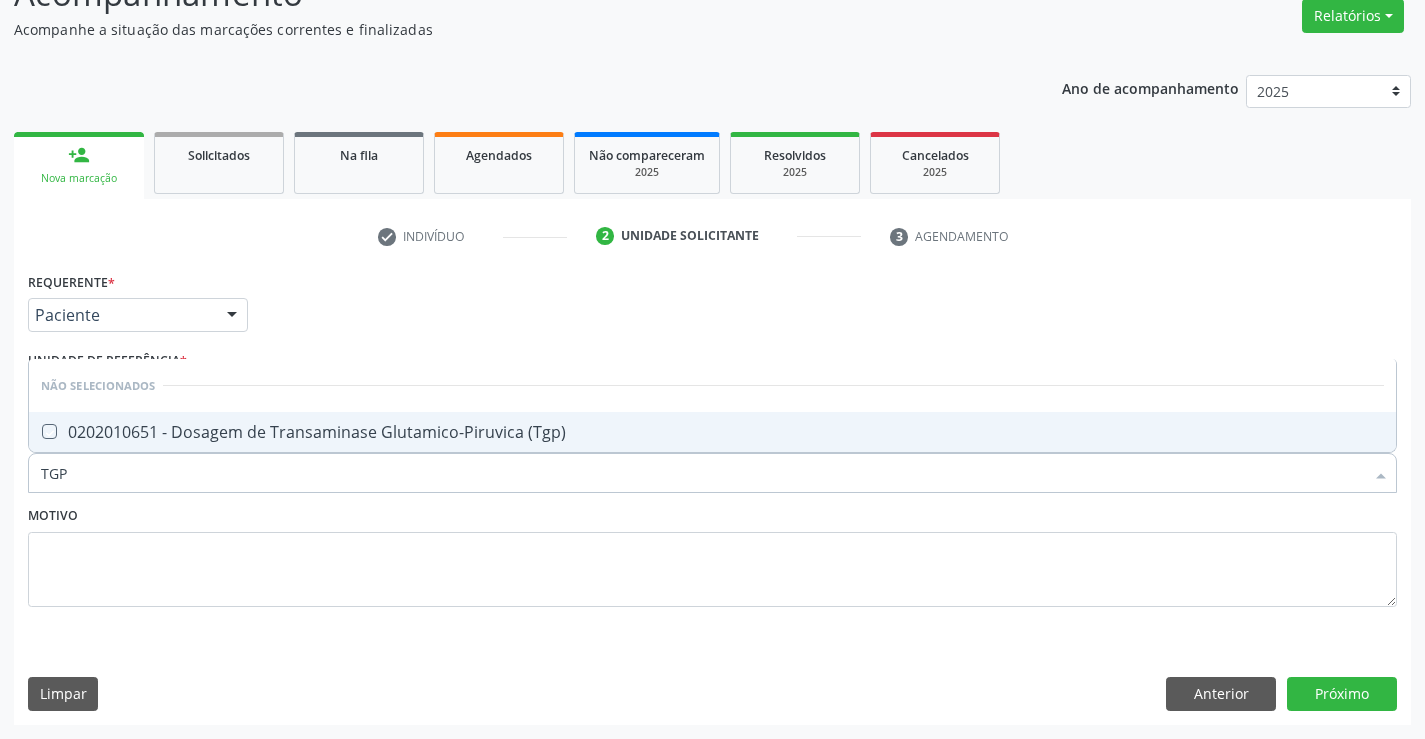 checkbox on "true" 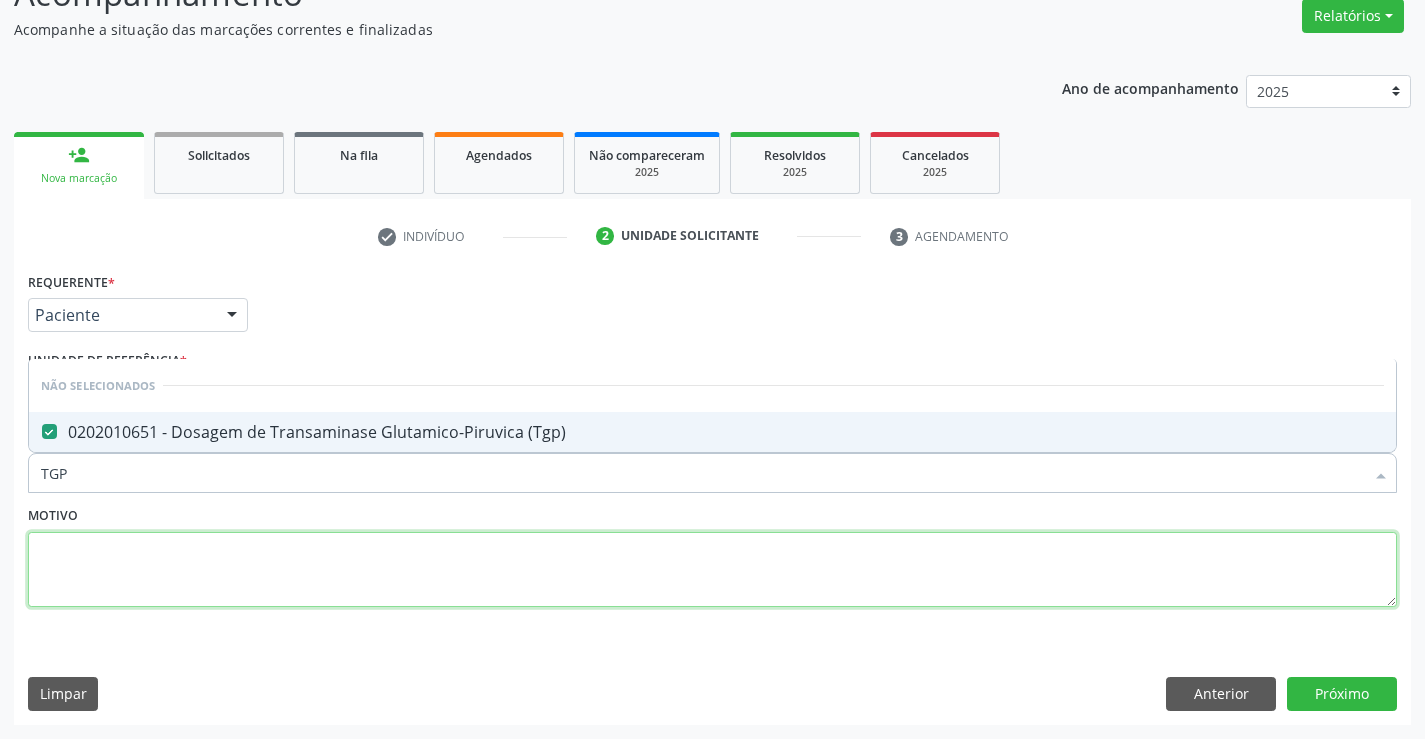 click at bounding box center (712, 570) 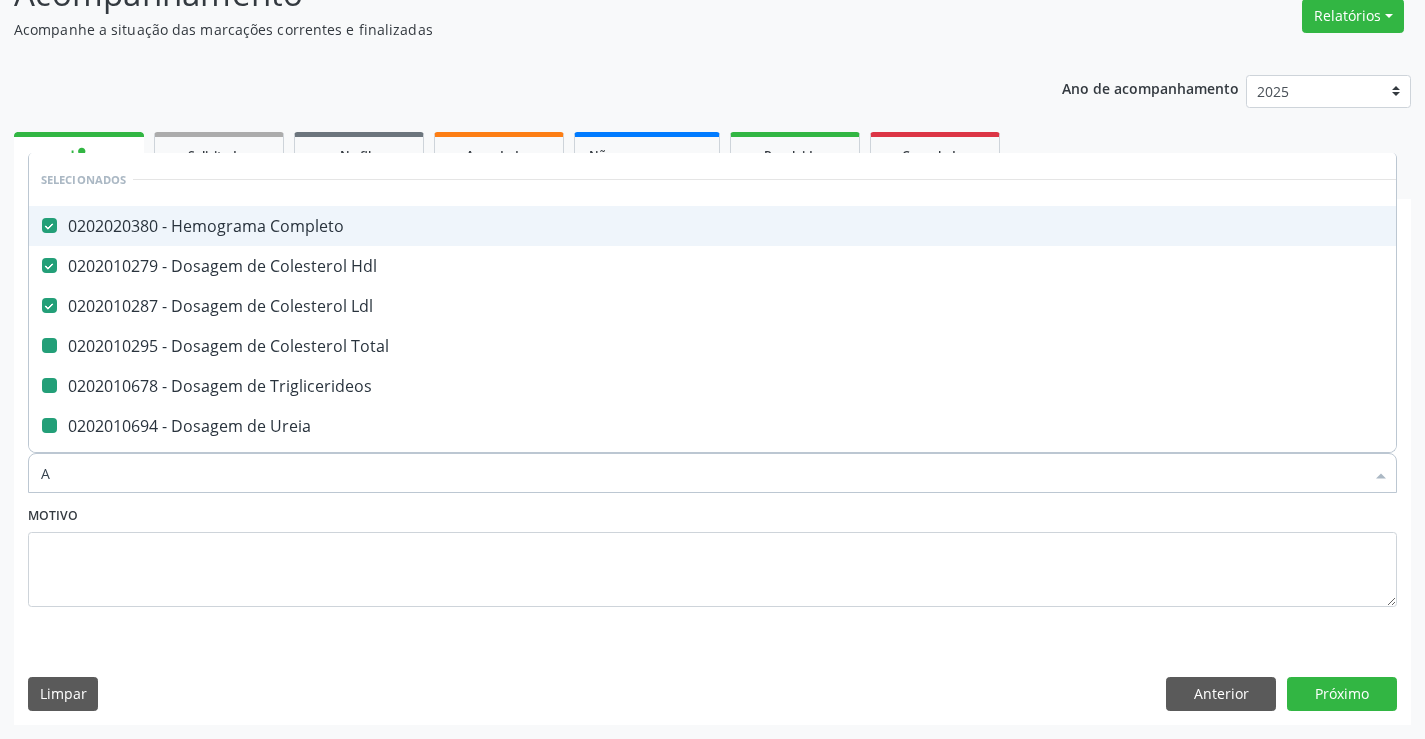 type on "AC" 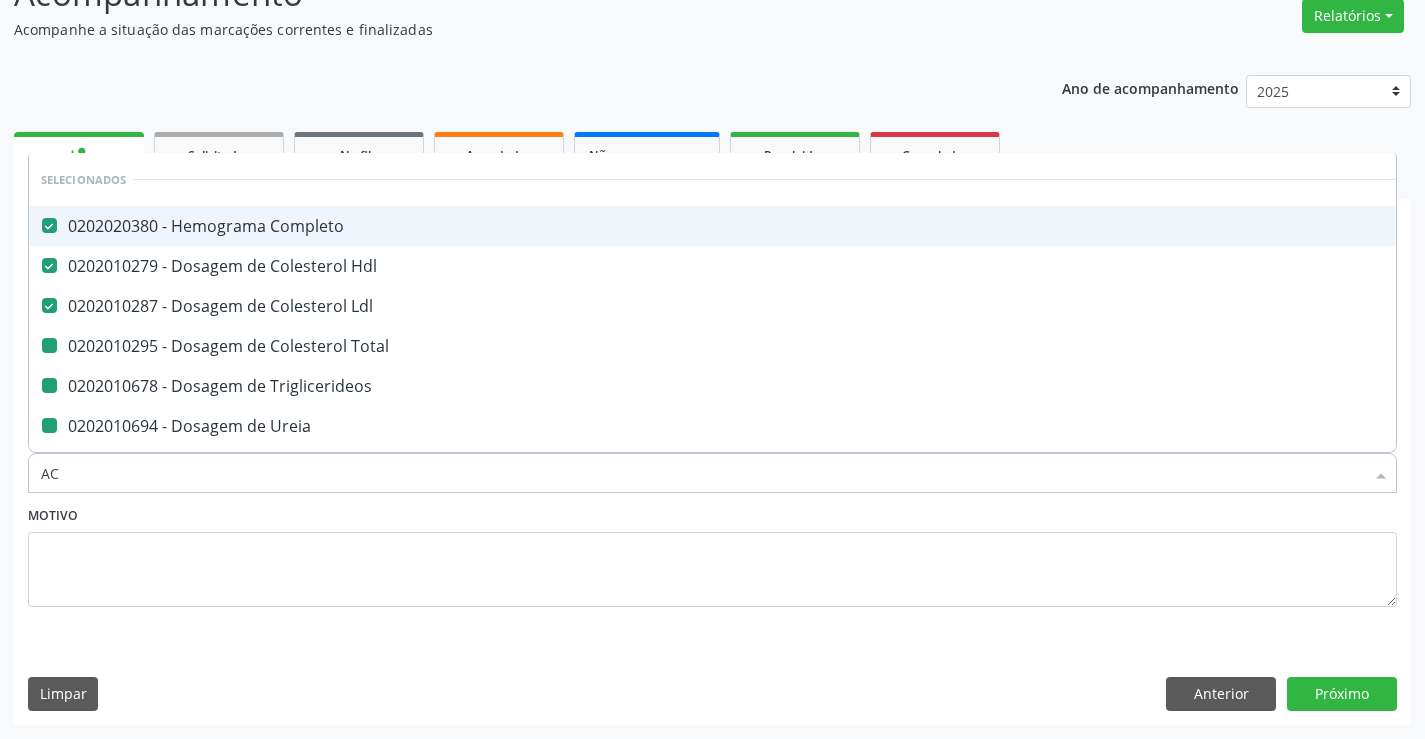 checkbox on "false" 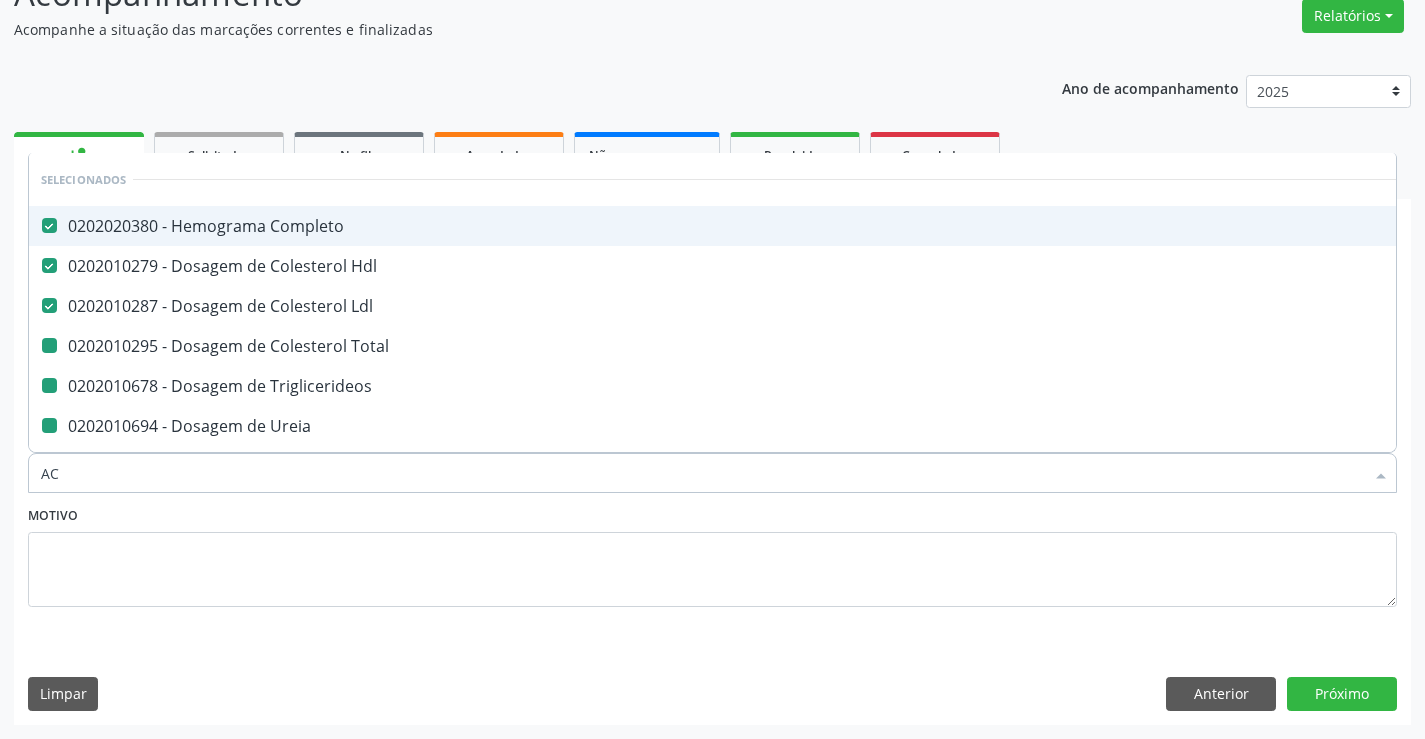 checkbox on "false" 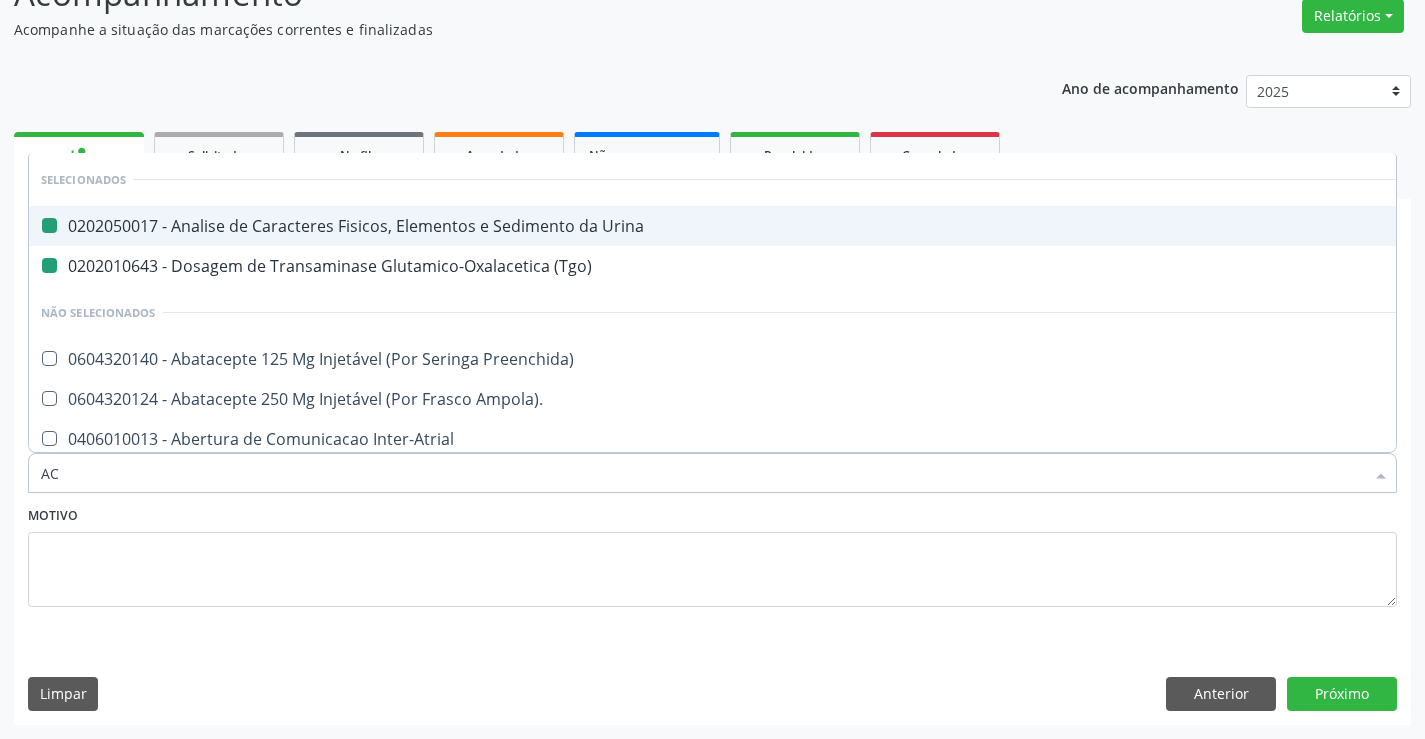 type on "ACI" 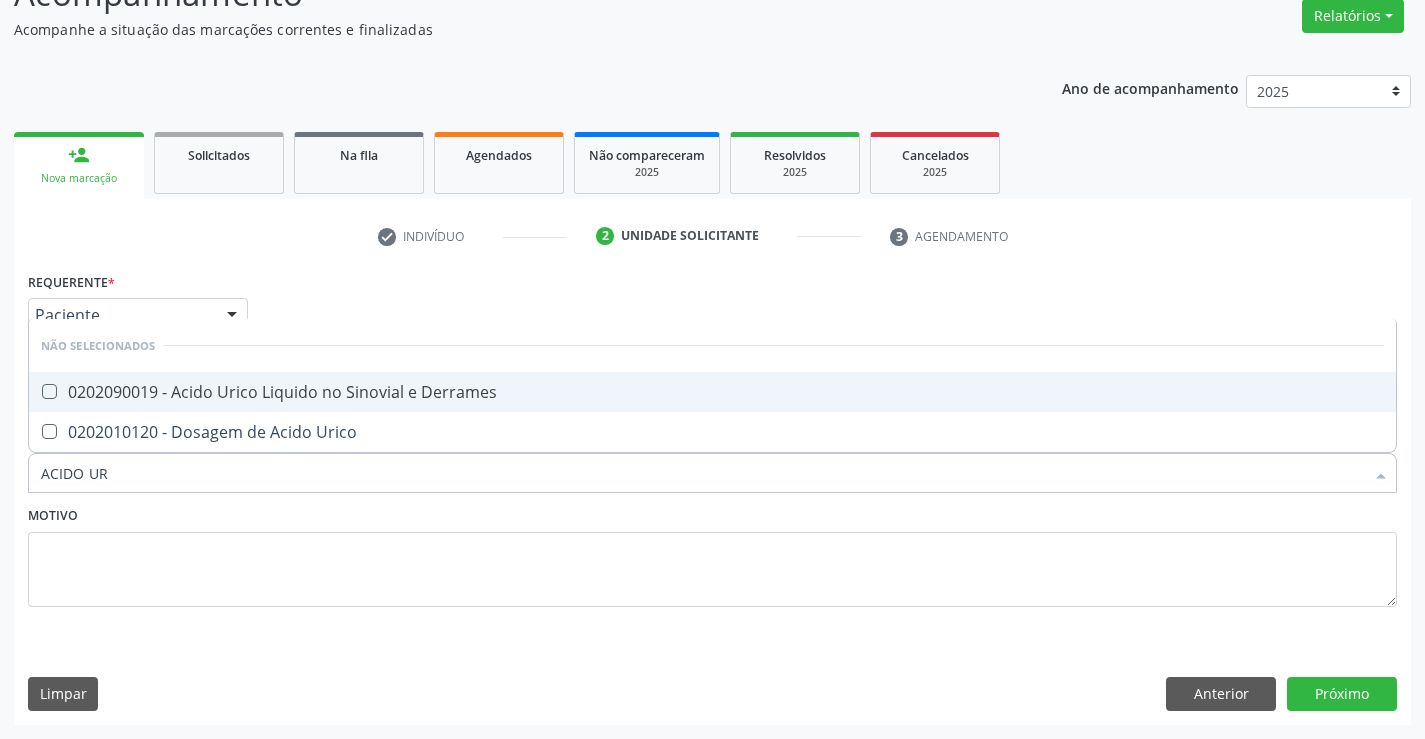 type on "ACIDO URI" 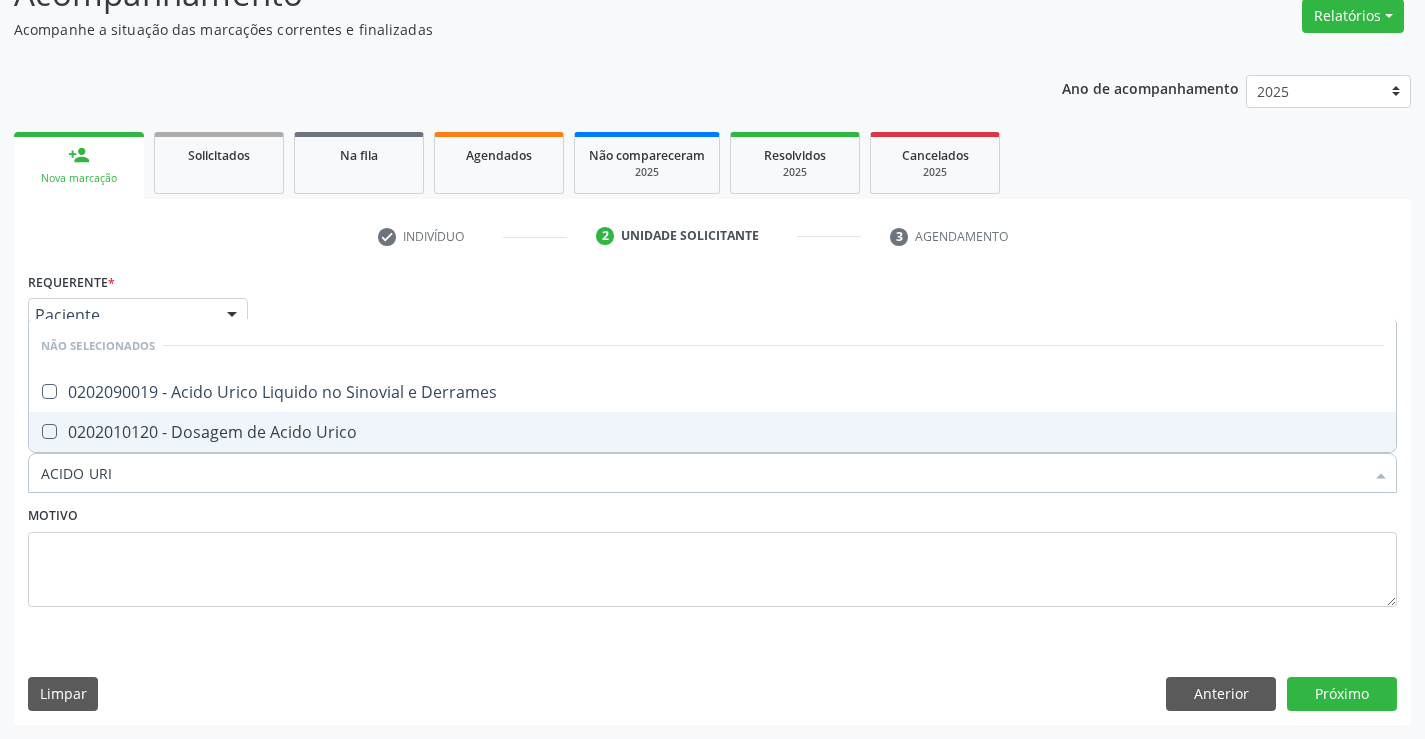 click on "0202010120 - Dosagem de Acido Urico" at bounding box center [712, 432] 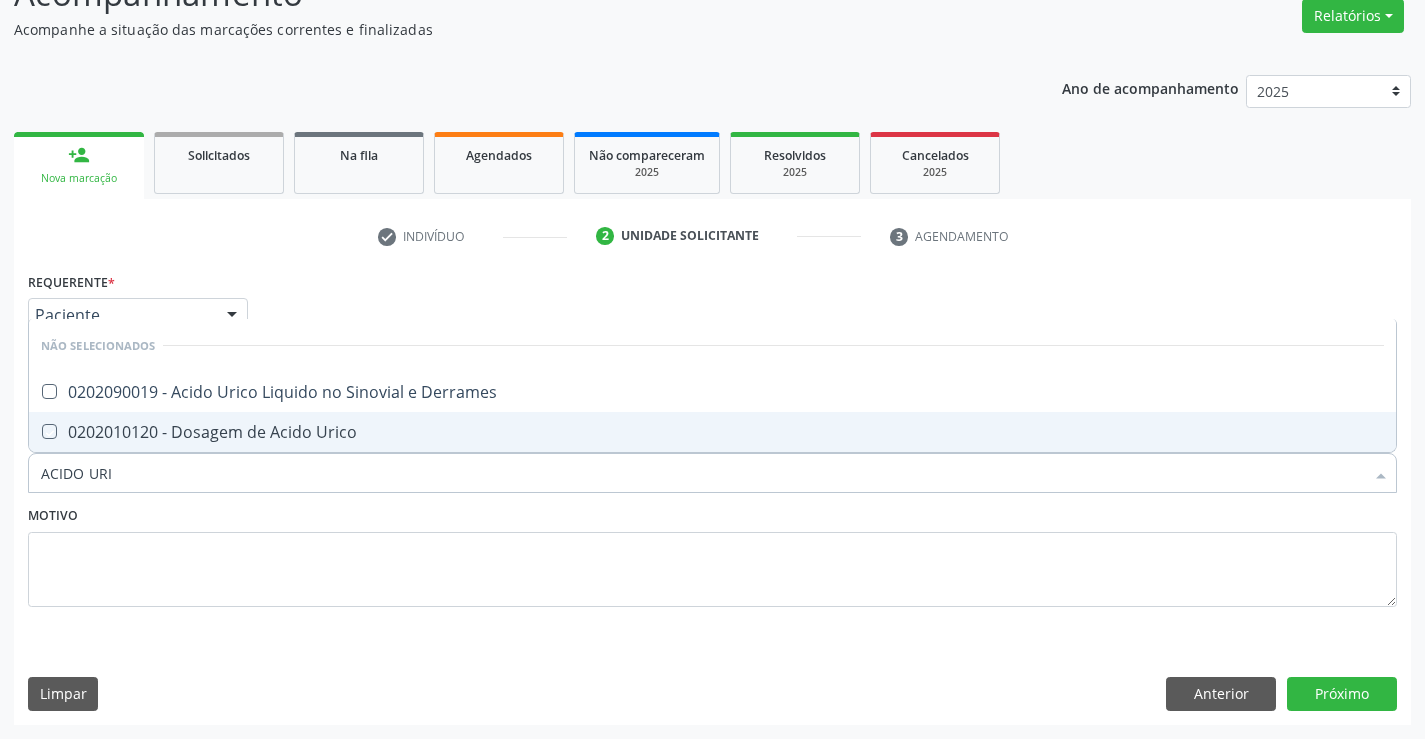 checkbox on "true" 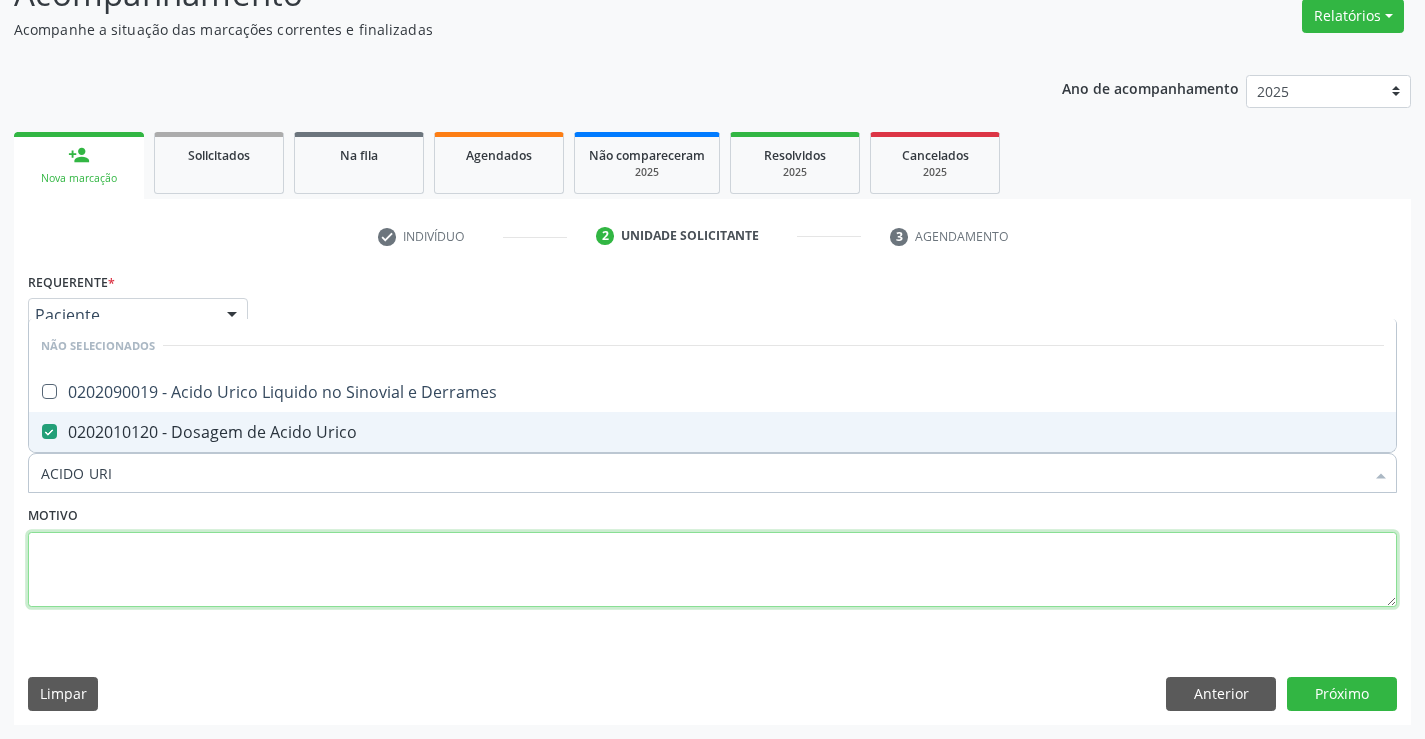 click at bounding box center (712, 570) 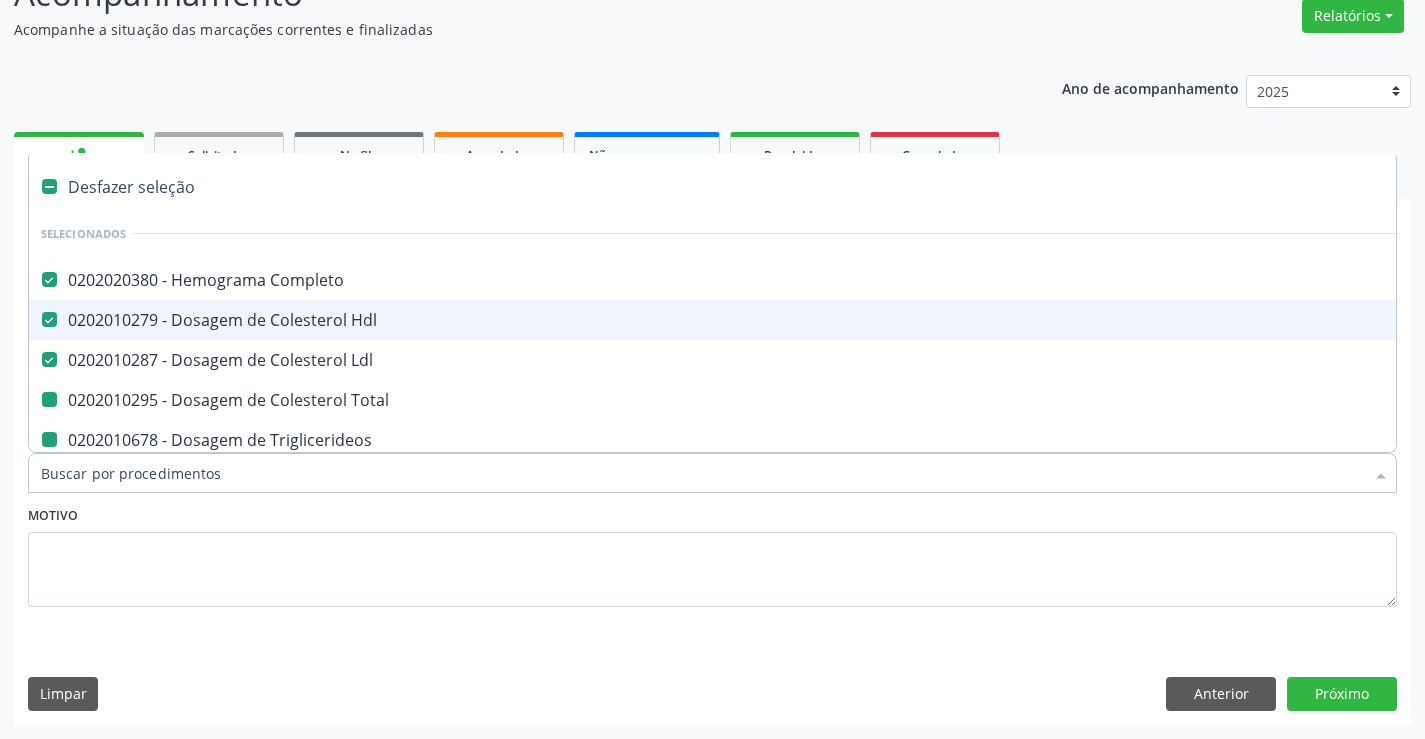 type on "P" 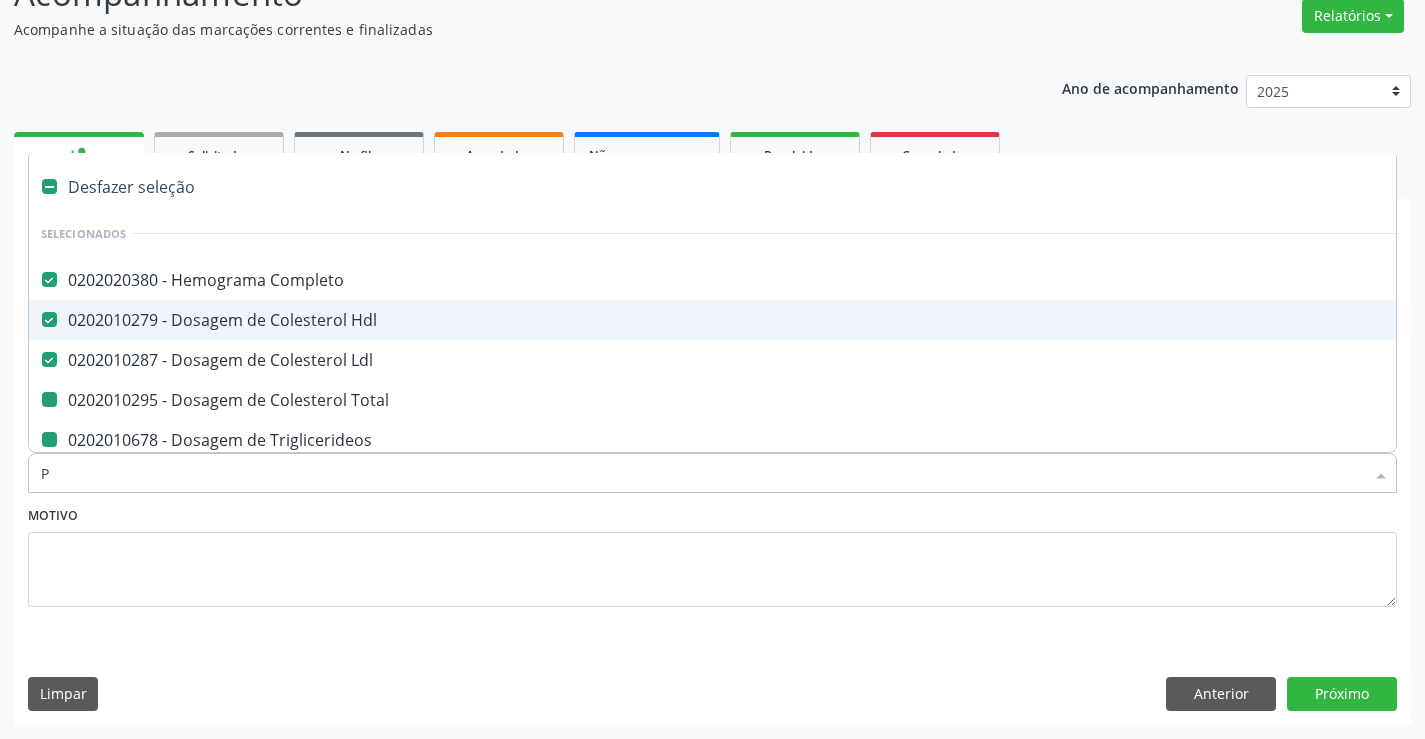 checkbox on "false" 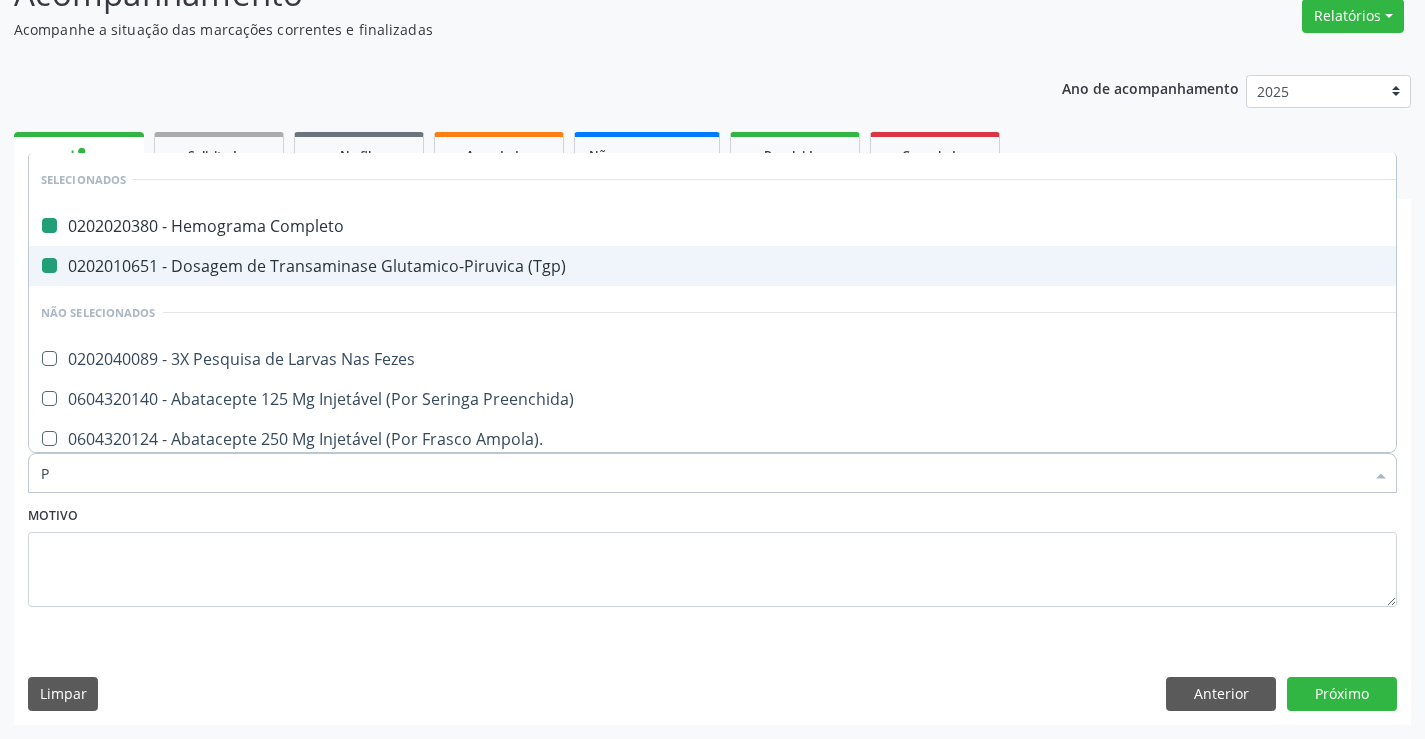 type on "PO" 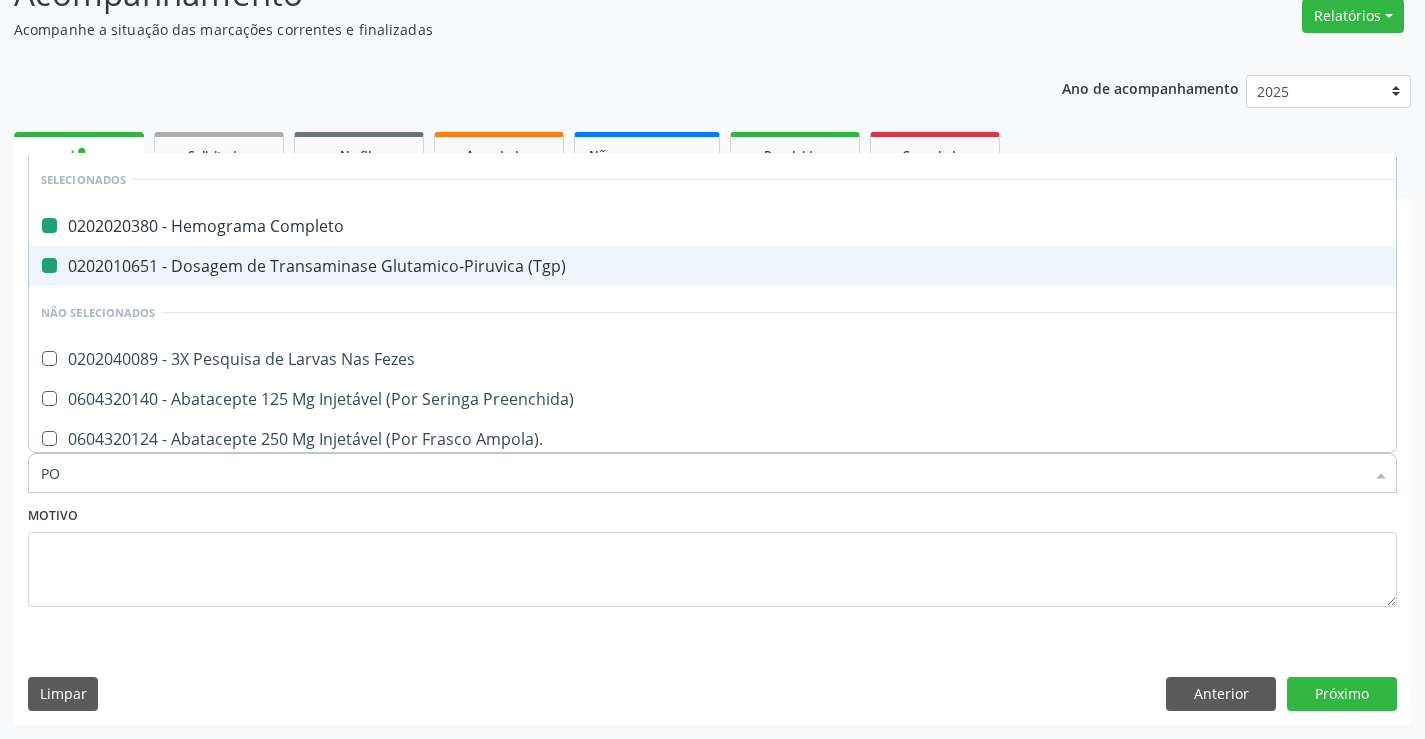 checkbox on "false" 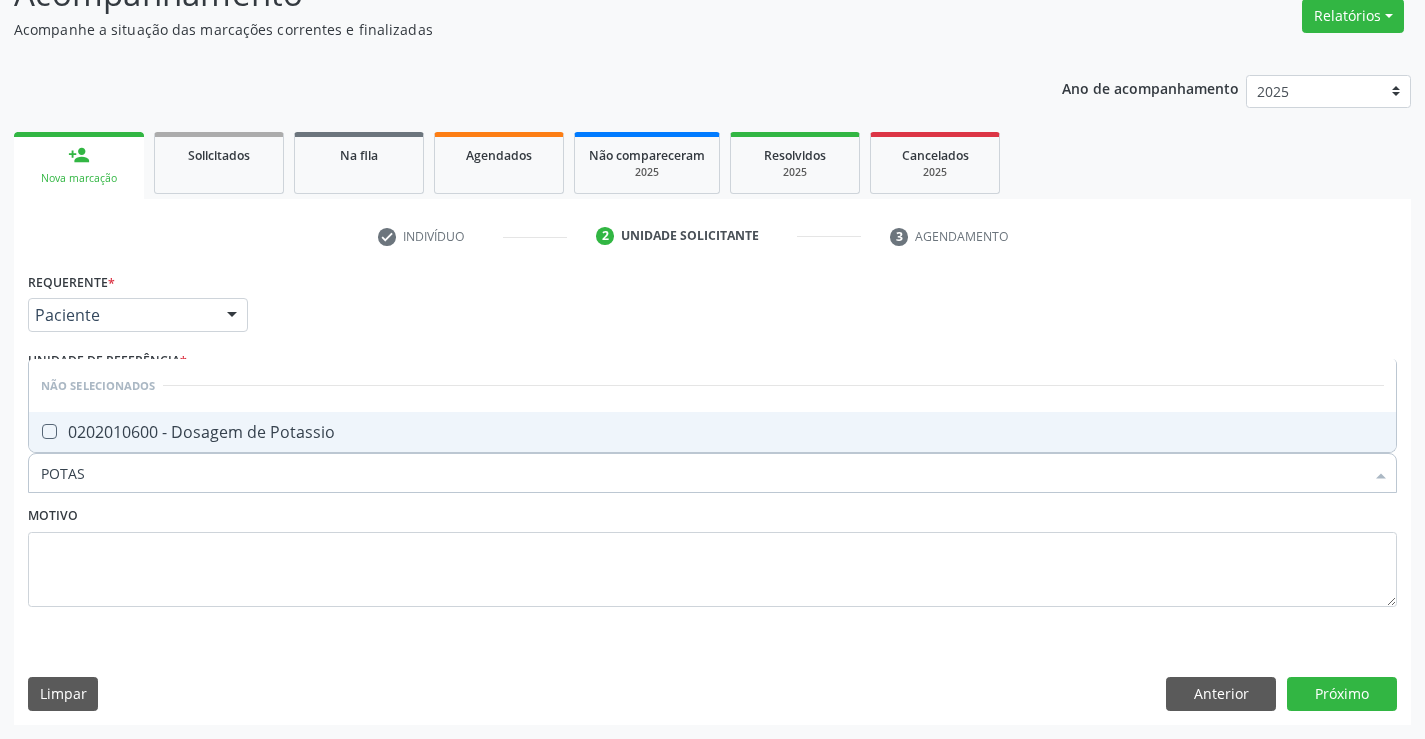 type on "POTASS" 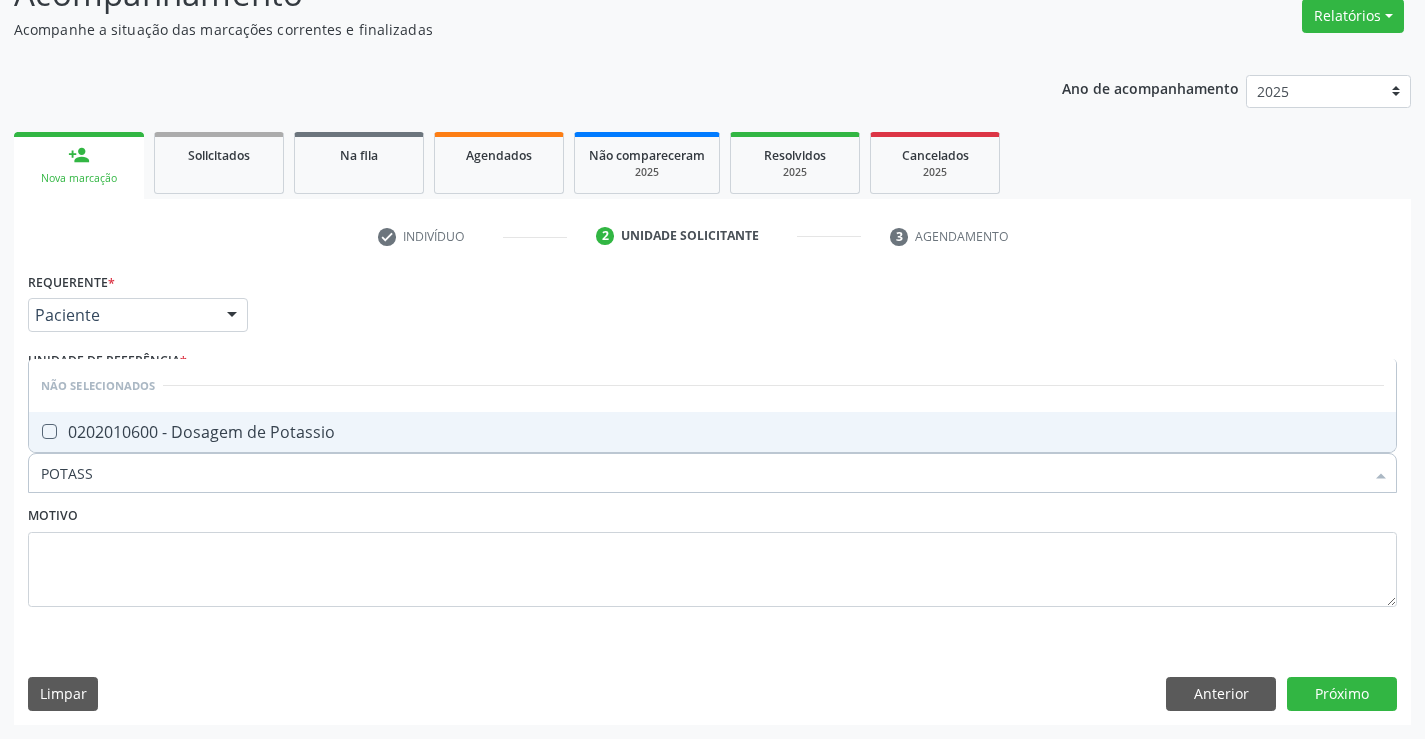 click on "0202010600 - Dosagem de Potassio" at bounding box center (712, 432) 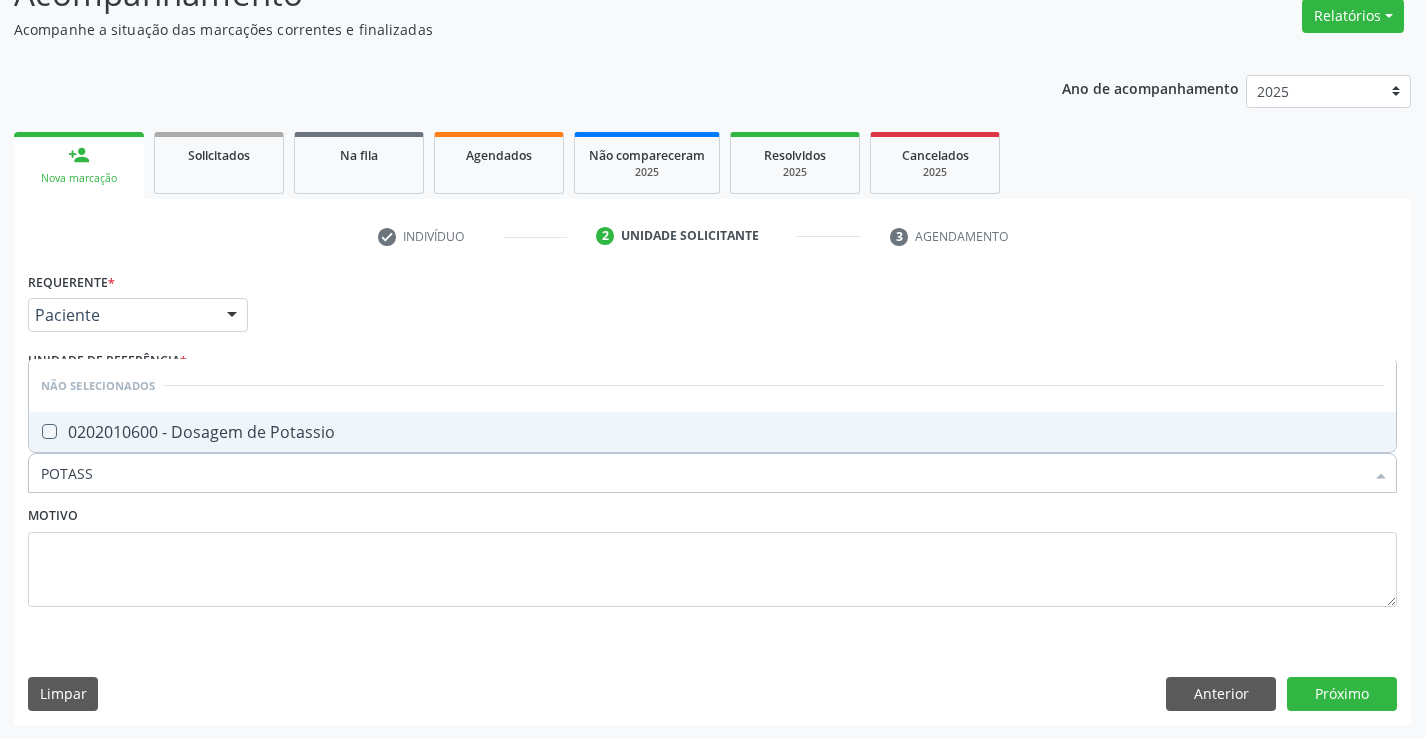 checkbox on "true" 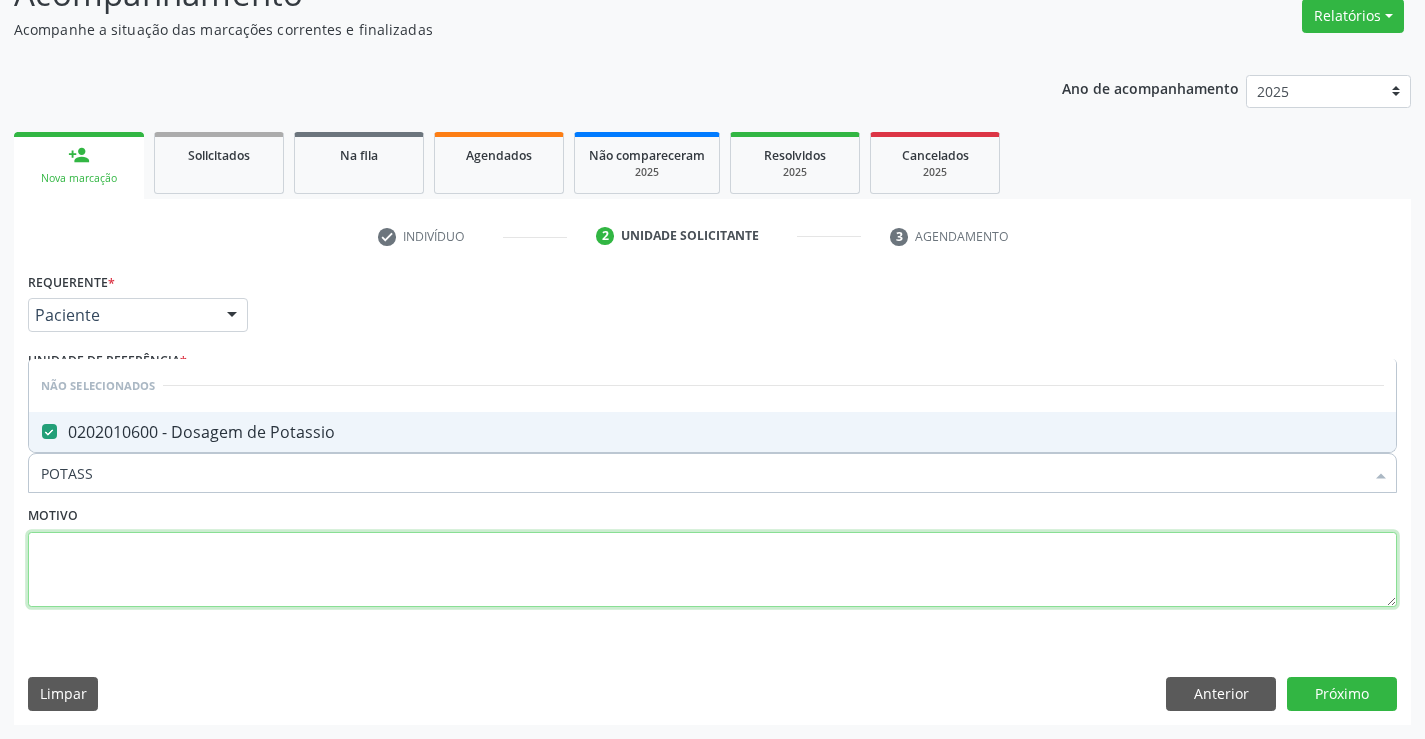click at bounding box center [712, 570] 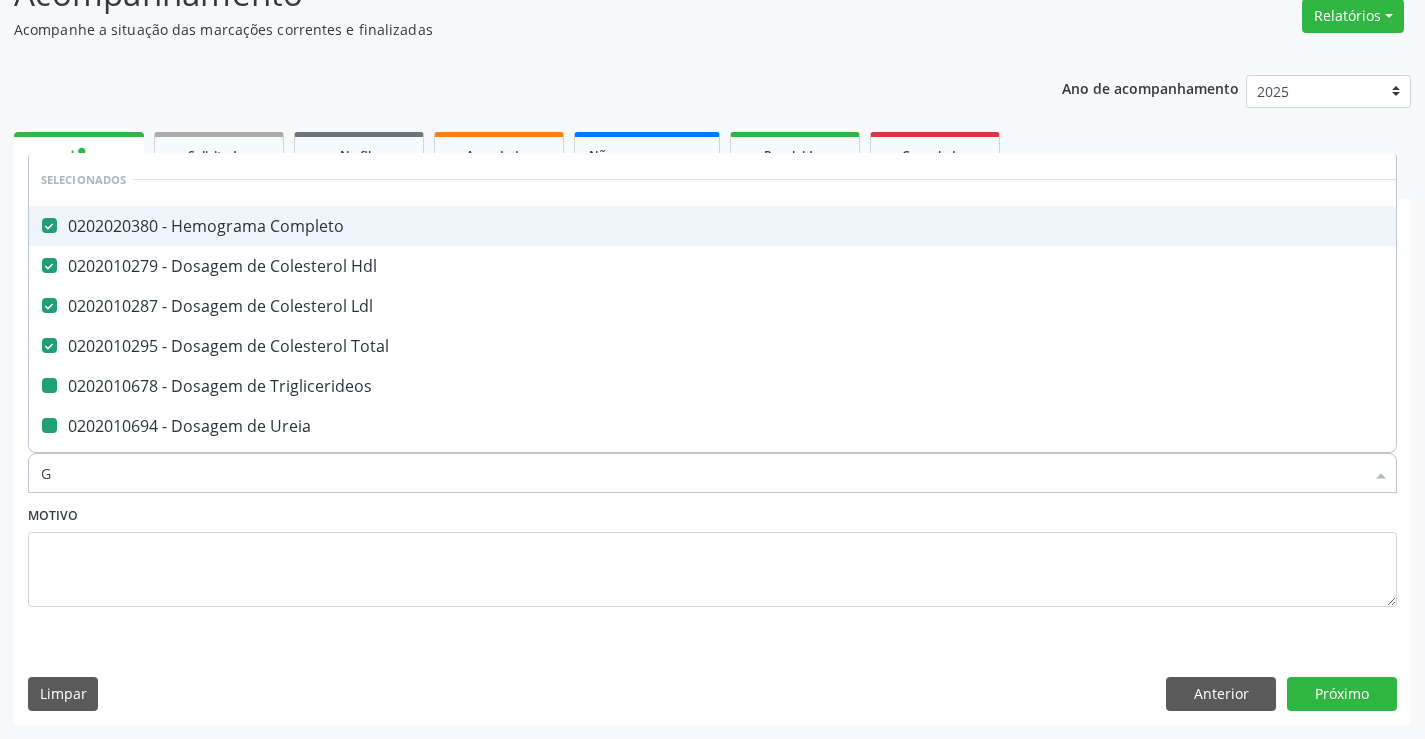 type on "GL" 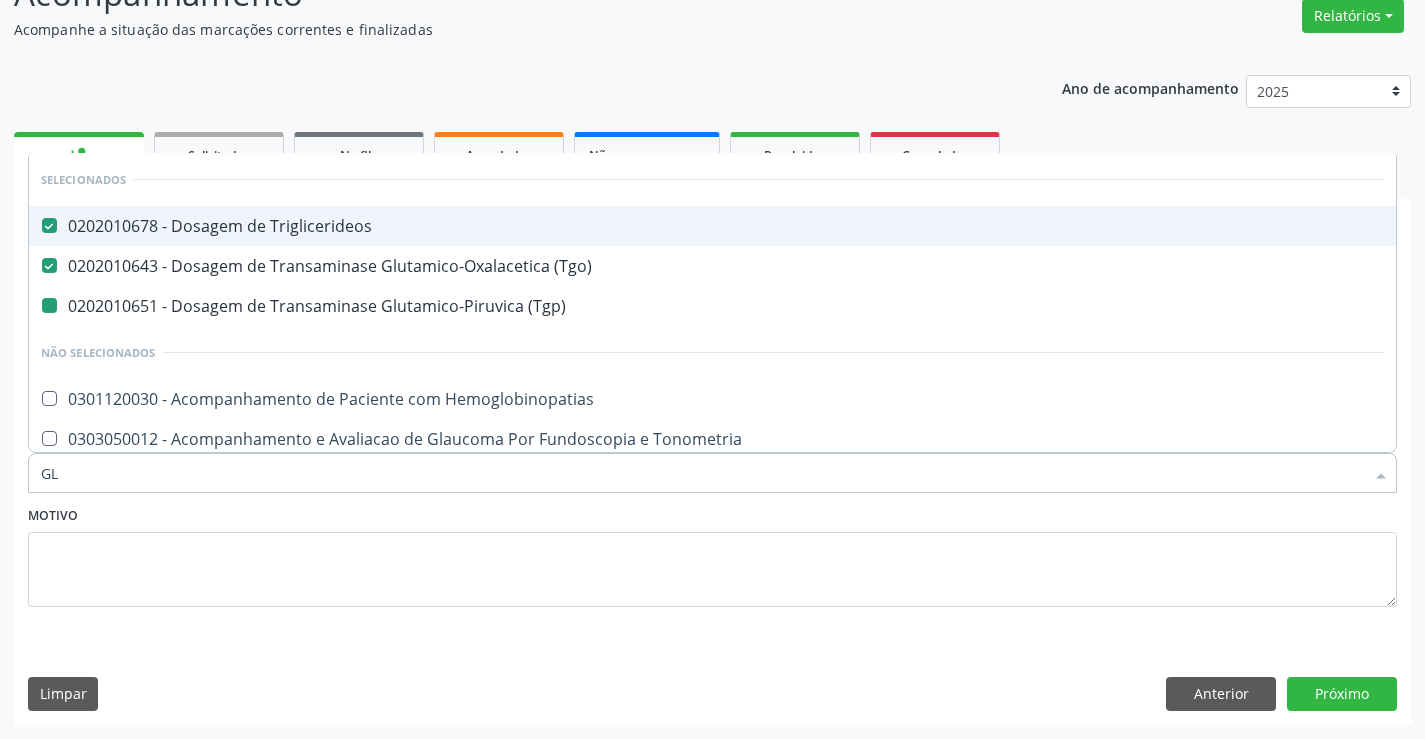 type on "GLI" 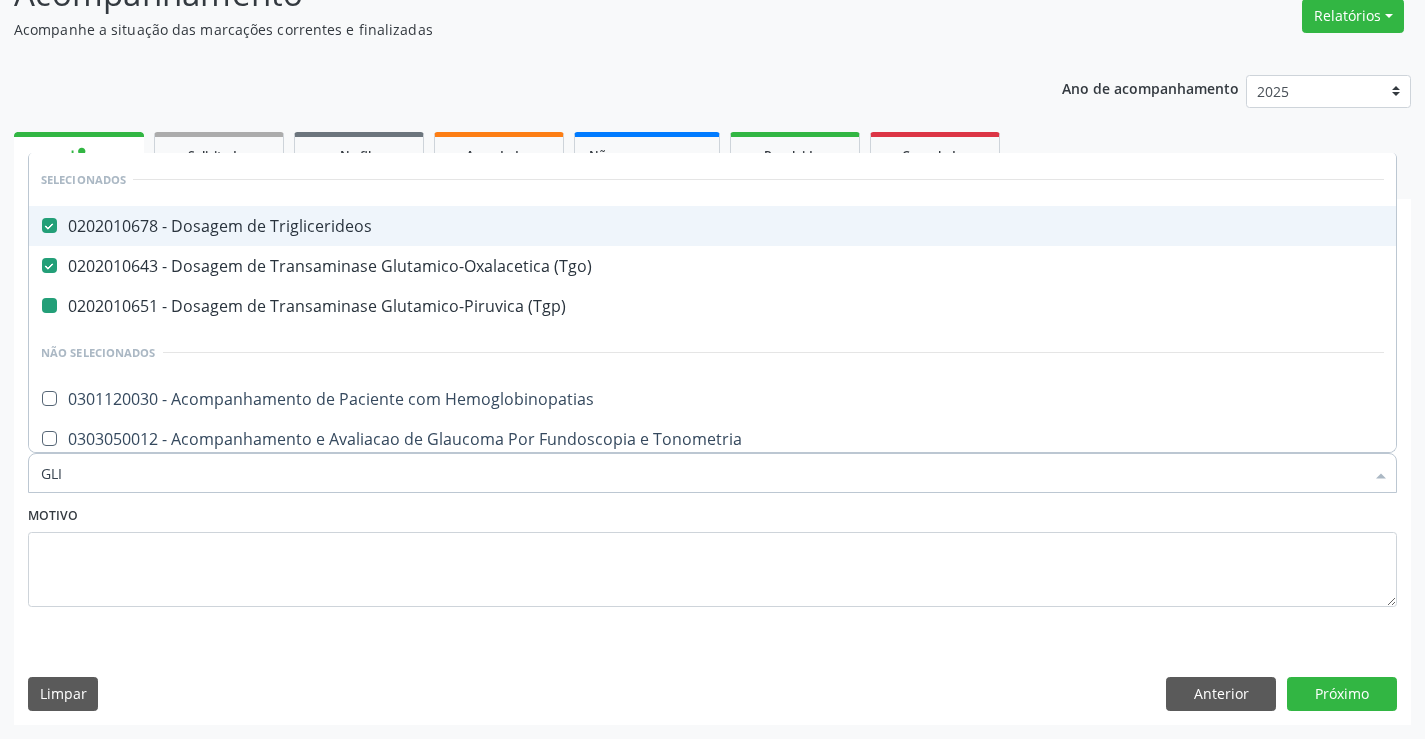 checkbox on "false" 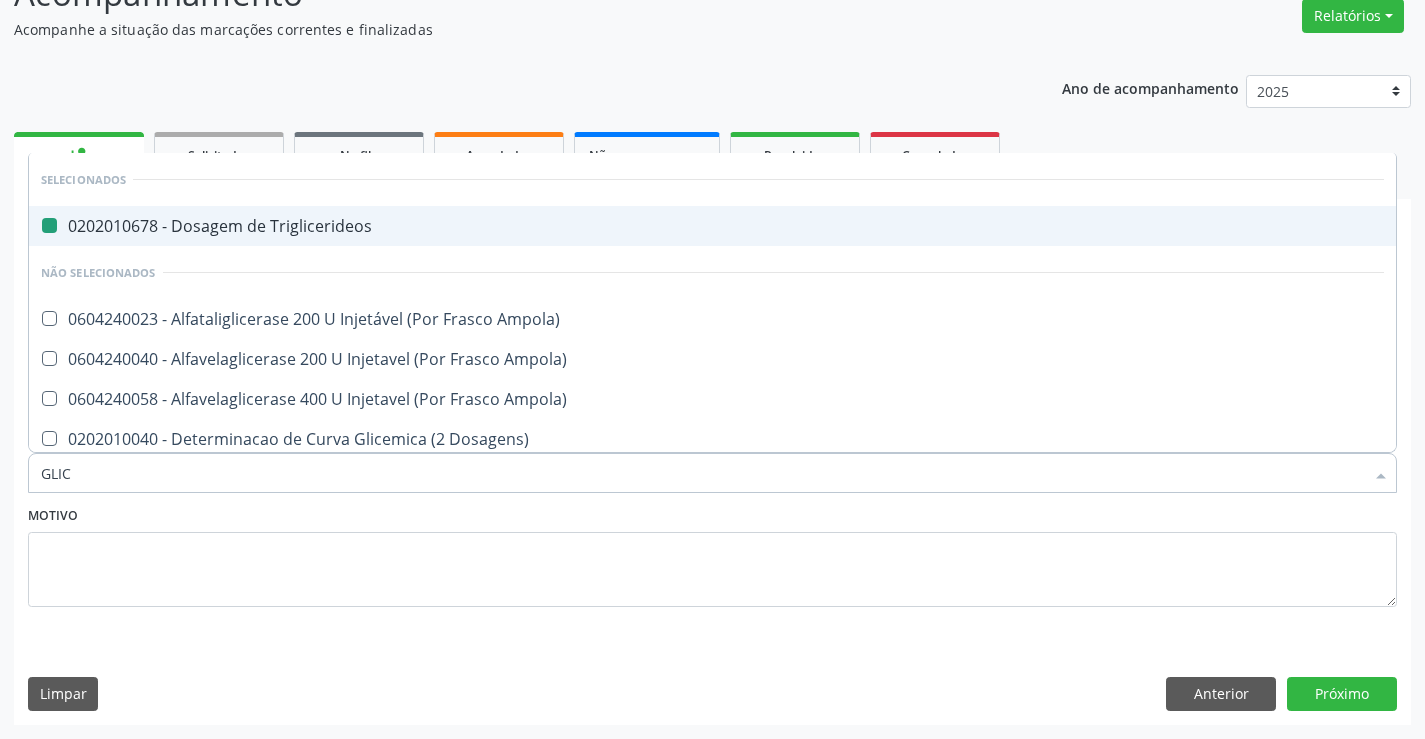 type on "GLICO" 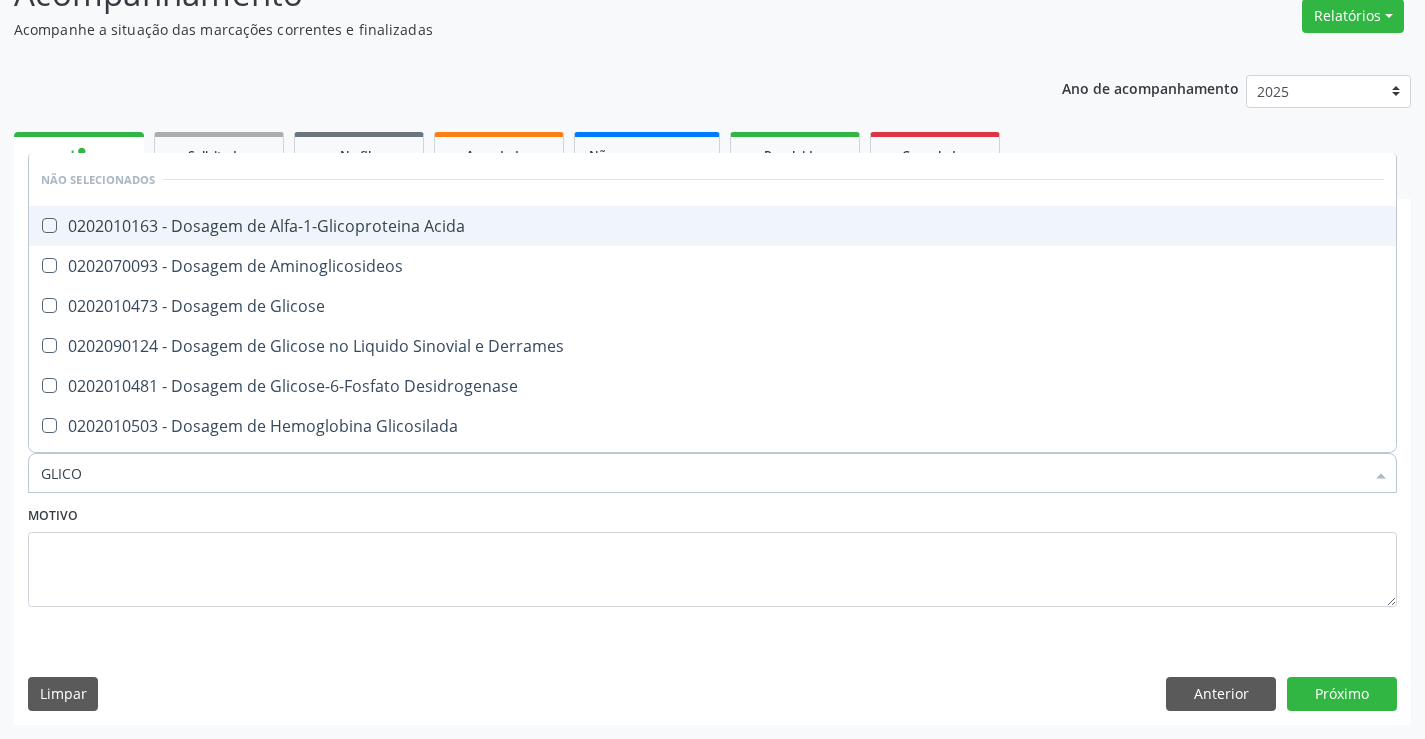 type on "GLICOS" 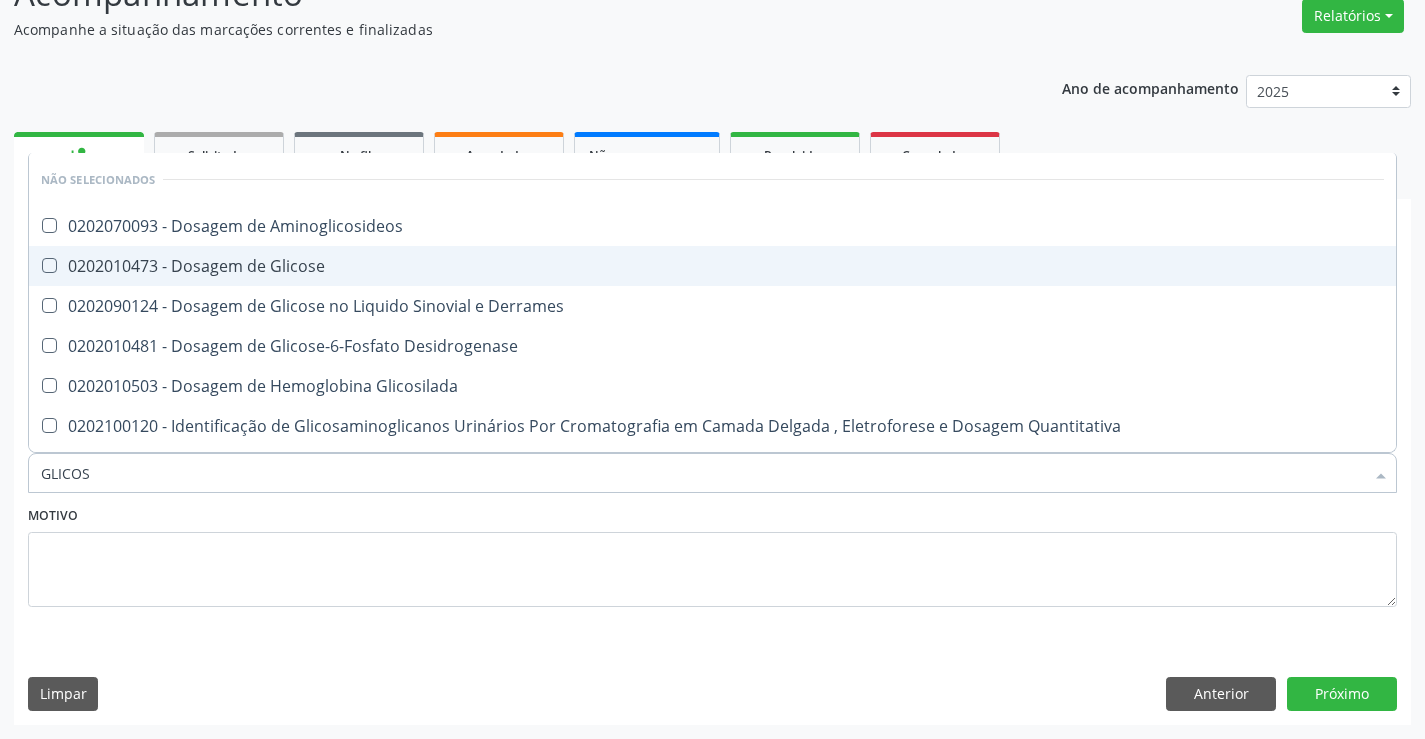click on "0202010473 - Dosagem de Glicose" at bounding box center [712, 266] 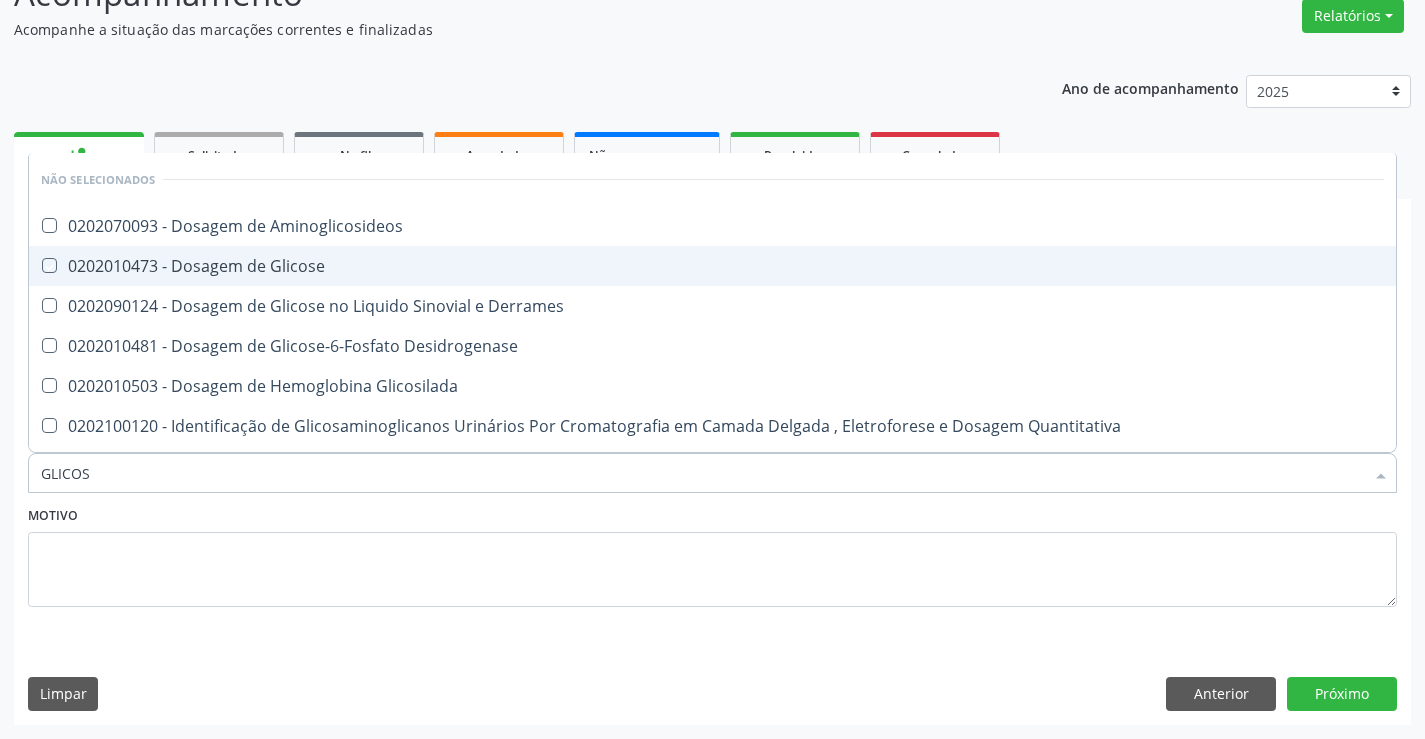 checkbox on "true" 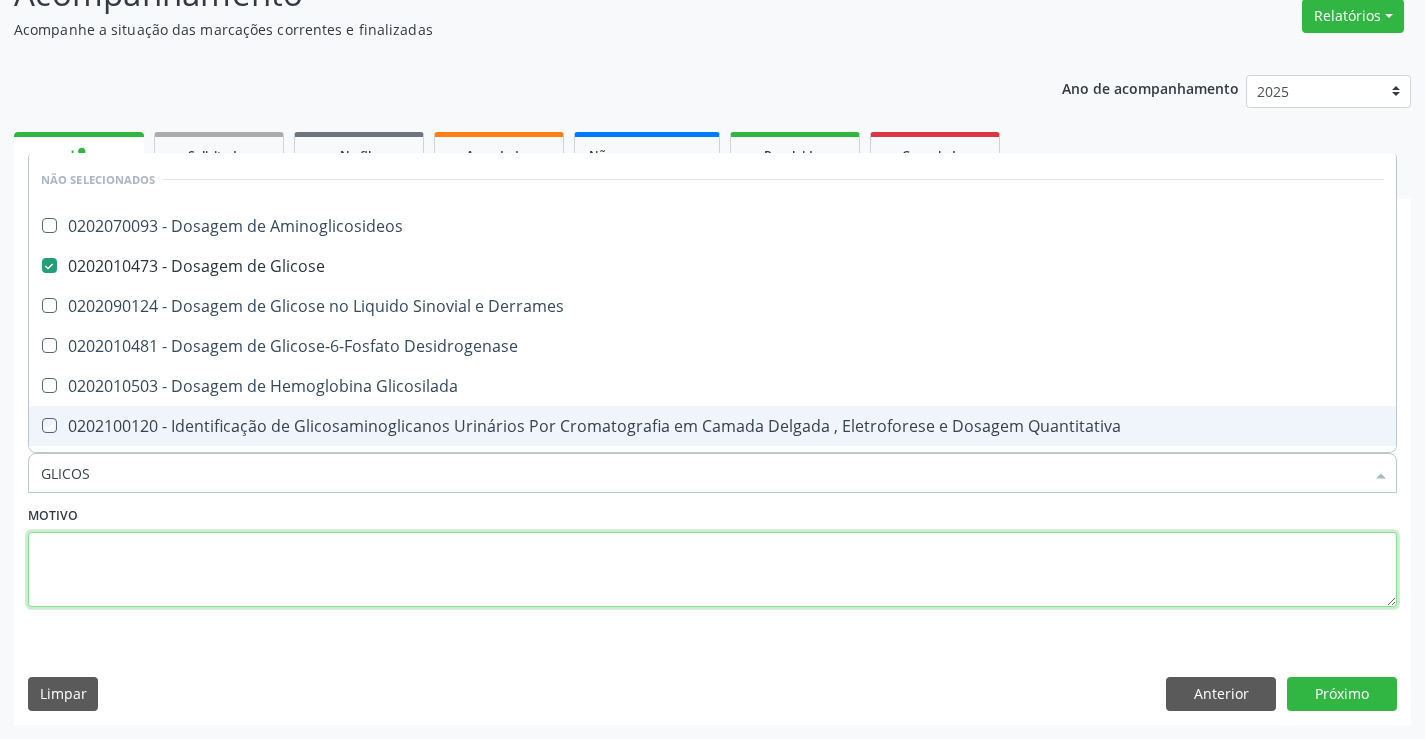 click at bounding box center [712, 570] 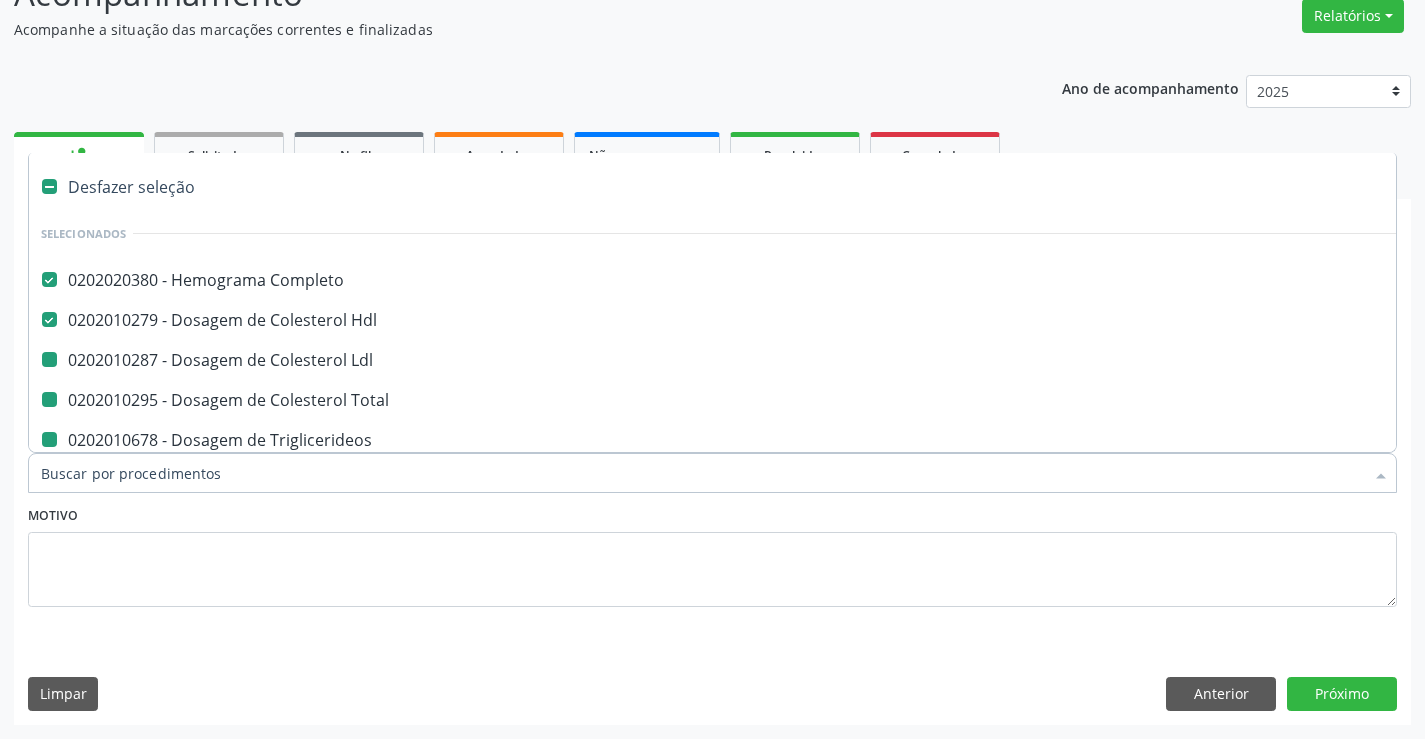 type on "F" 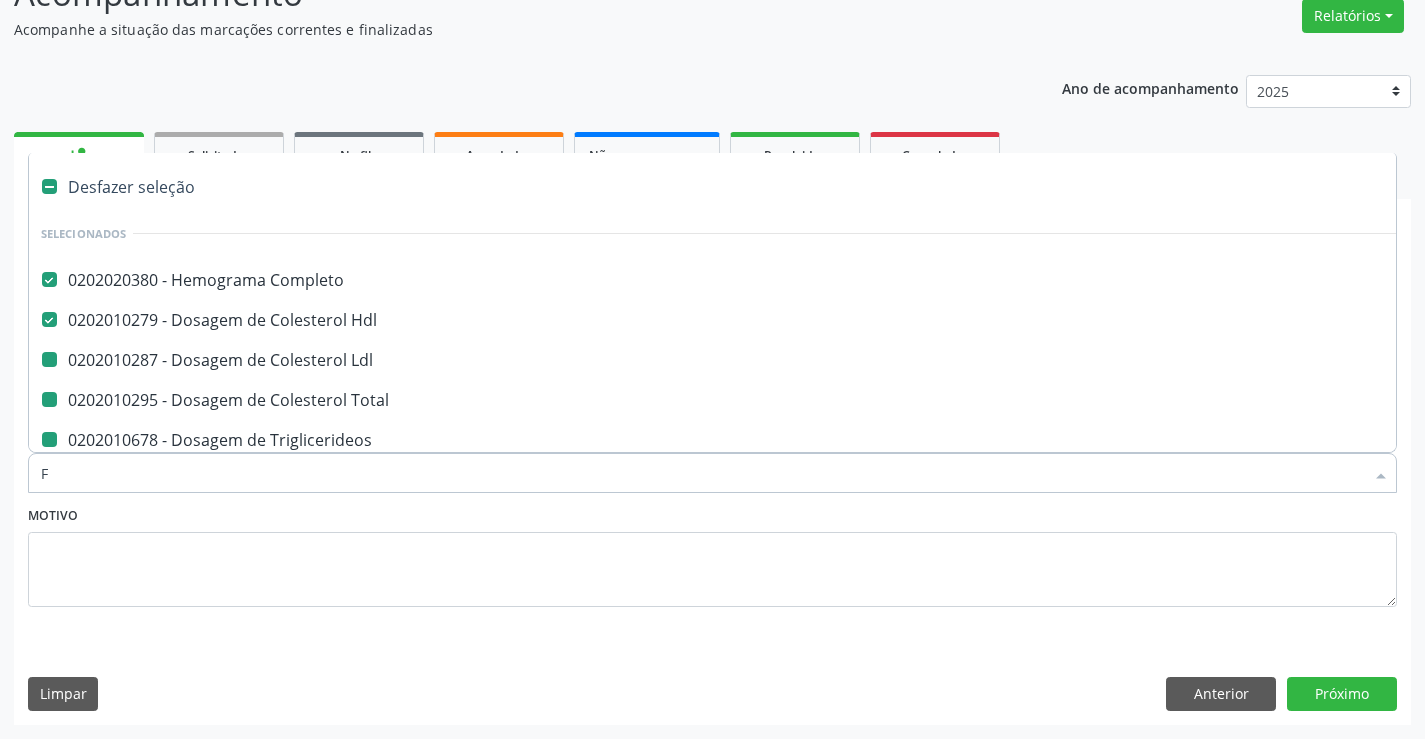 checkbox on "false" 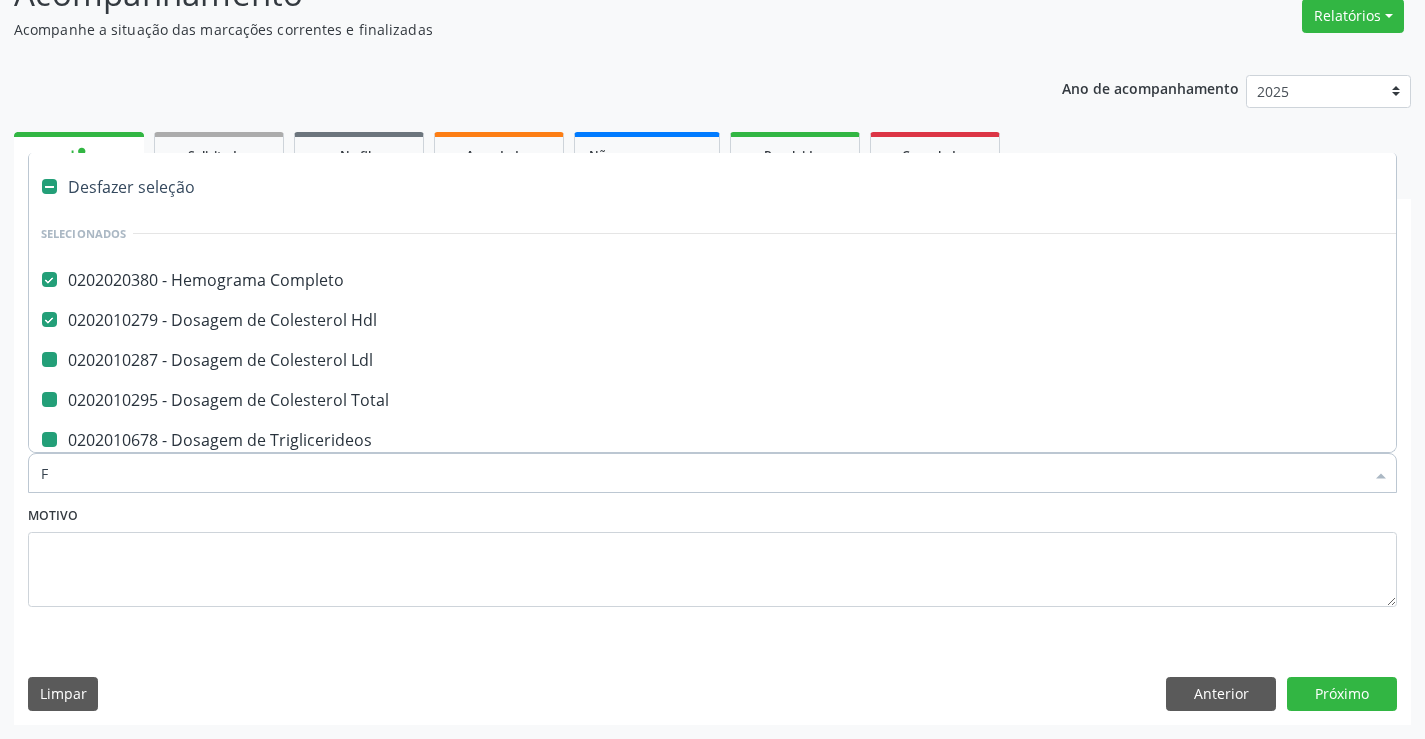 checkbox on "false" 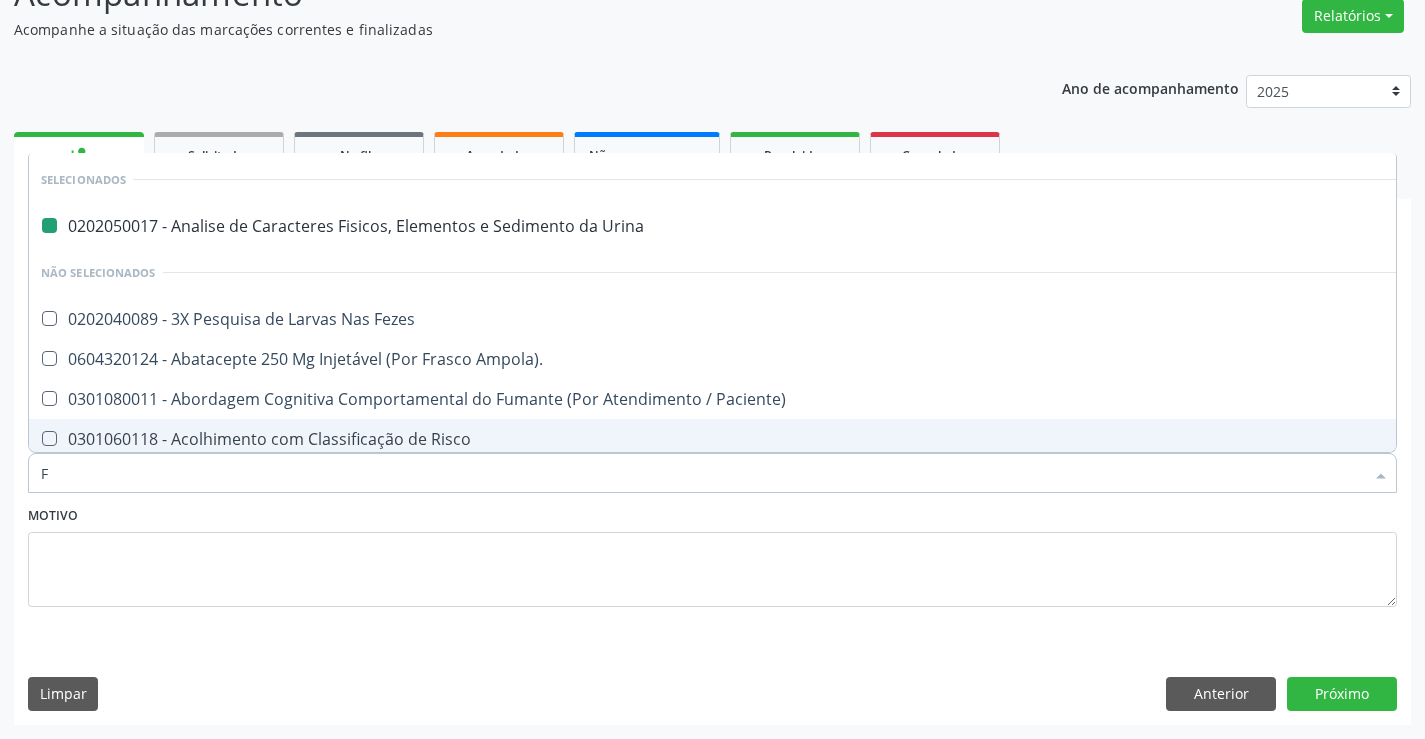 type on "FE" 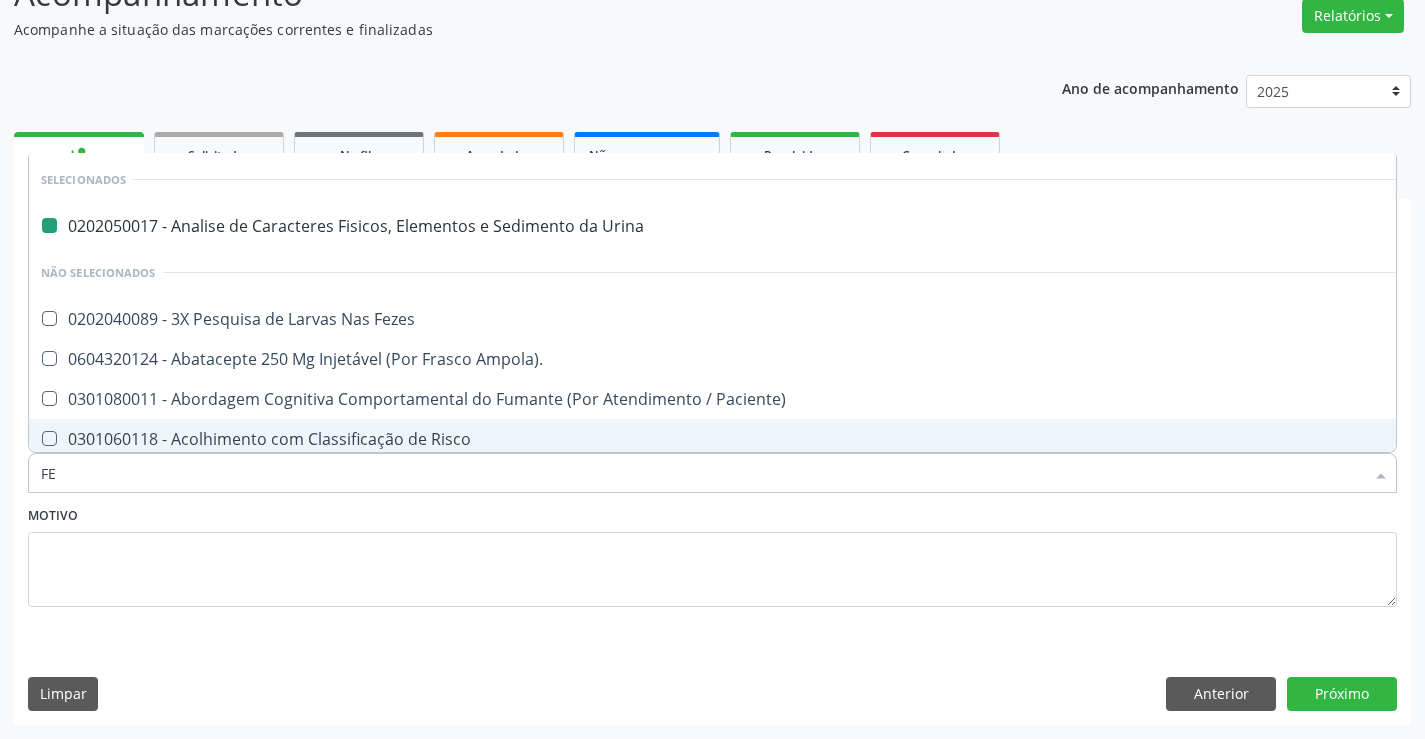 checkbox on "false" 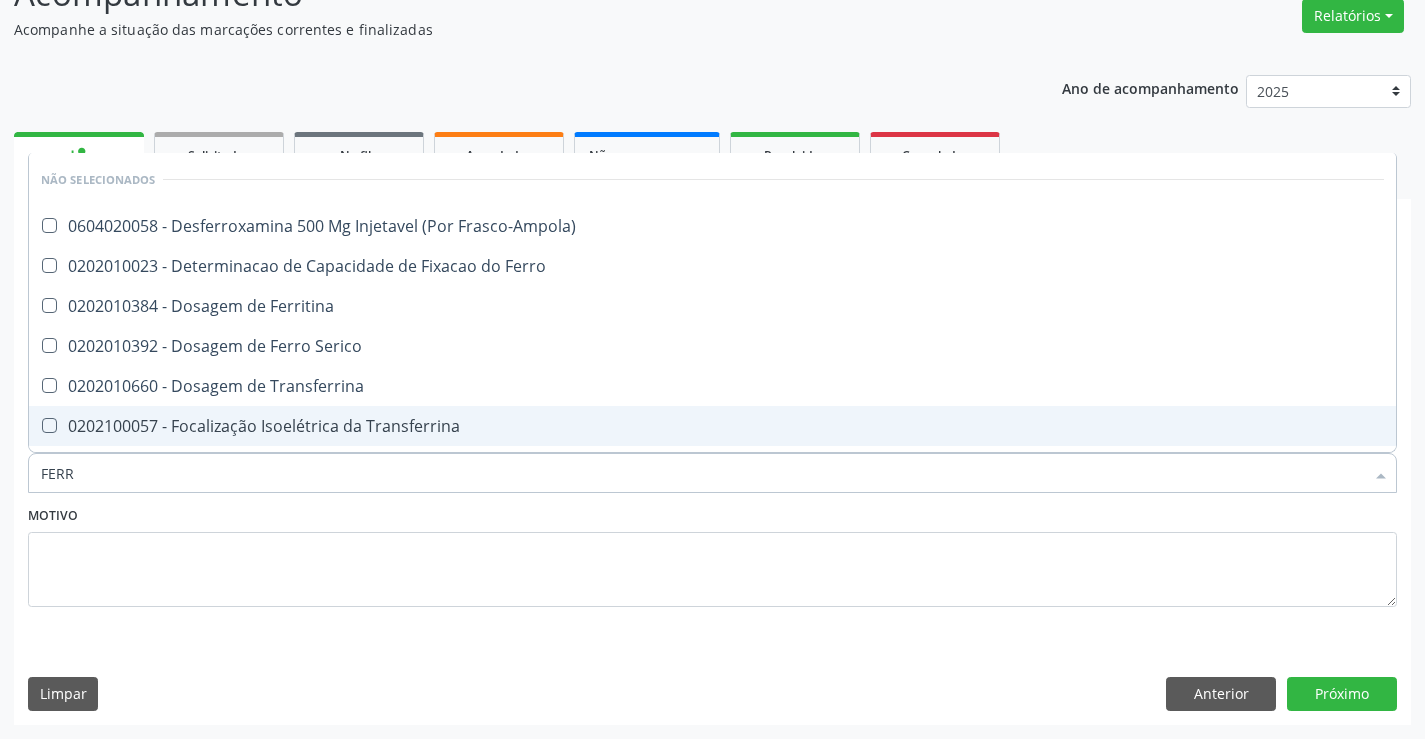 type on "FERRO" 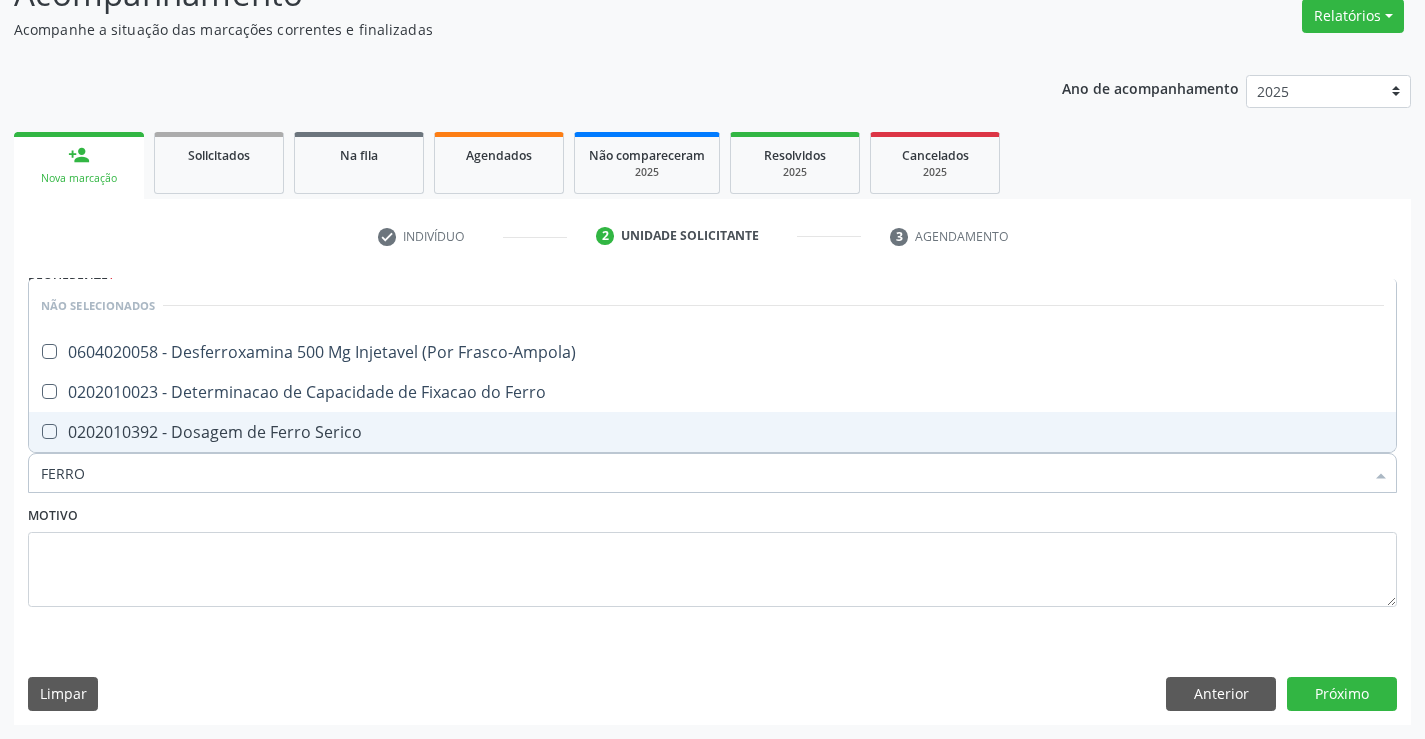 click on "0202010392 - Dosagem de Ferro Serico" at bounding box center (712, 432) 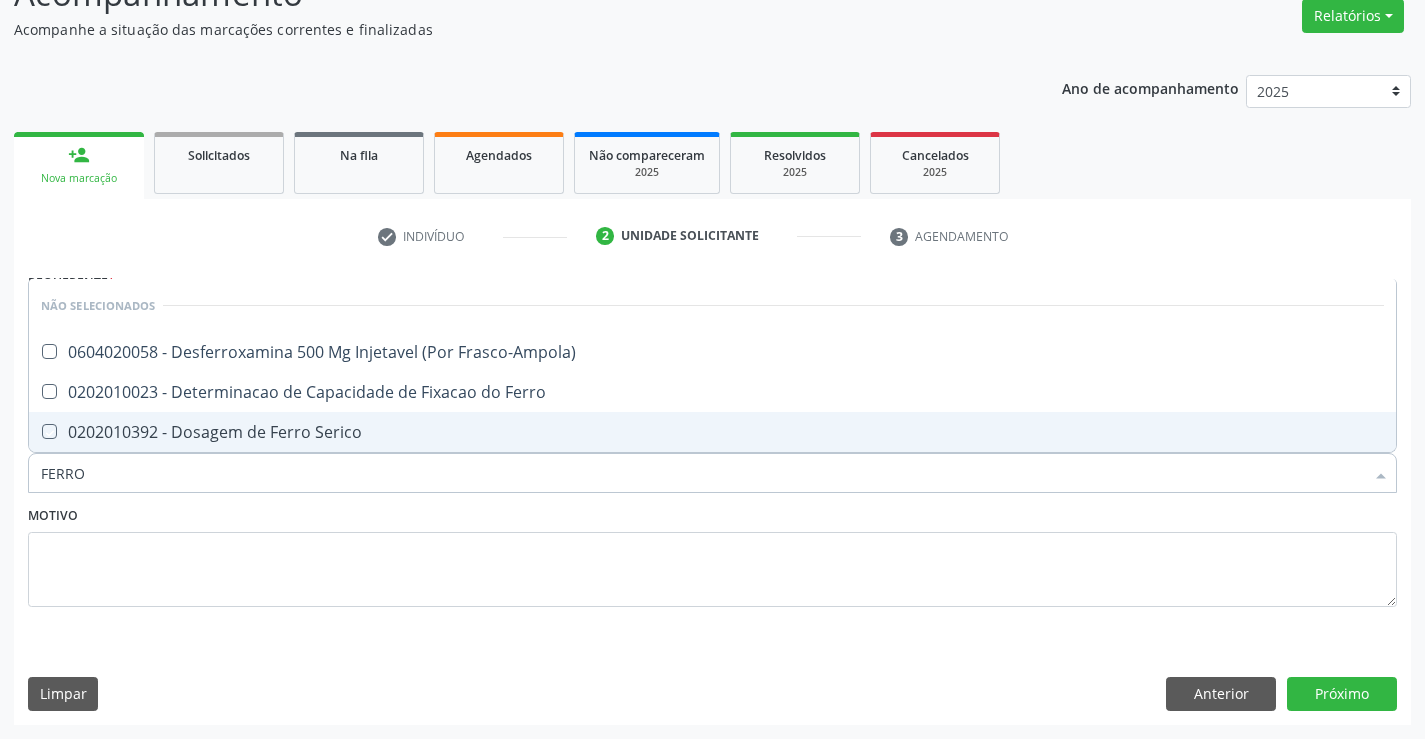 checkbox on "true" 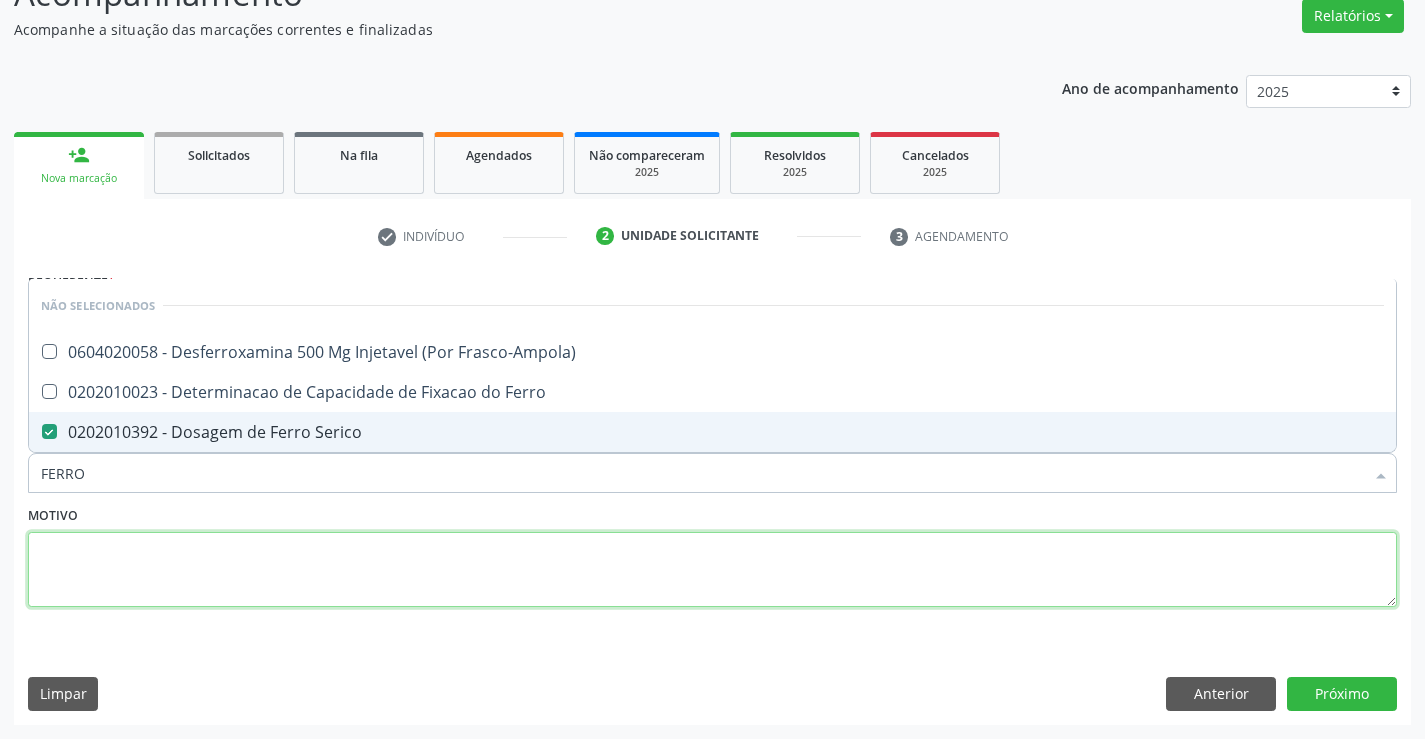 click at bounding box center (712, 570) 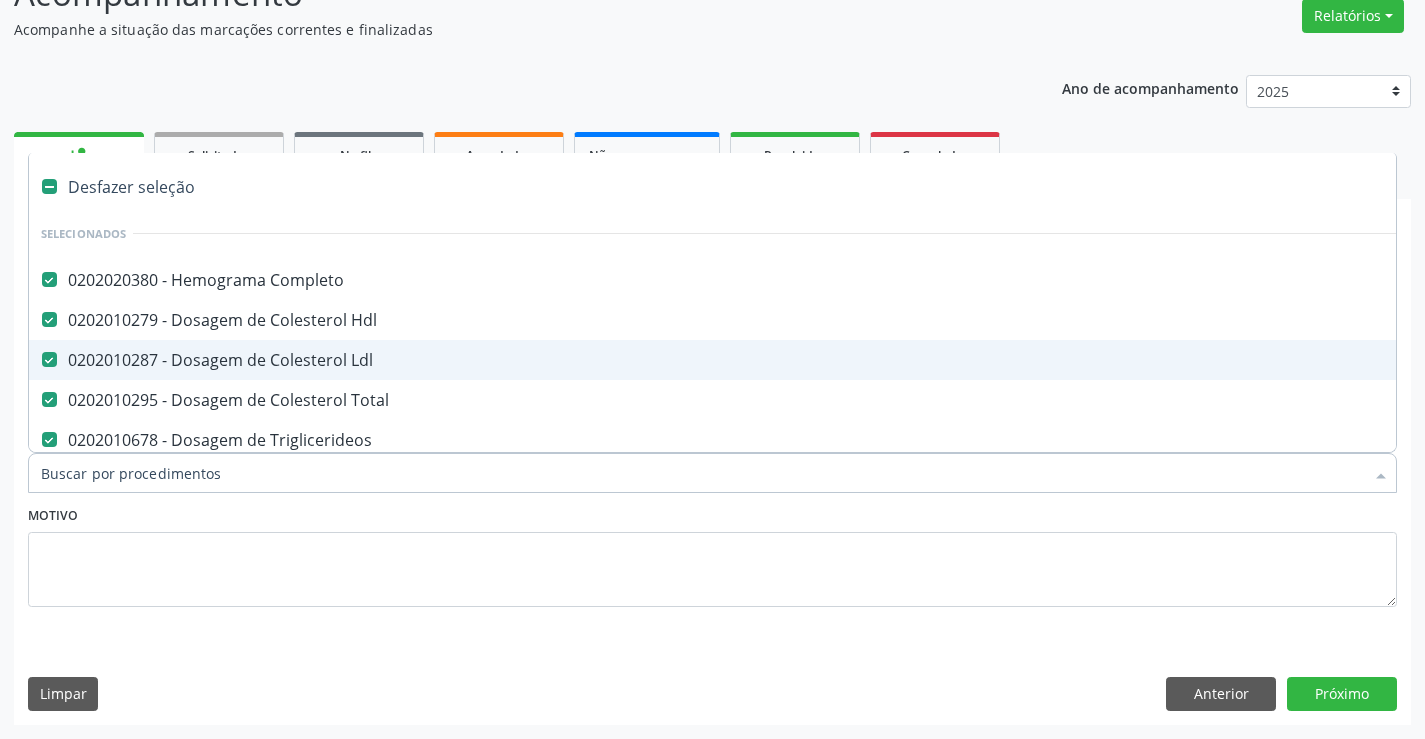 type on "C" 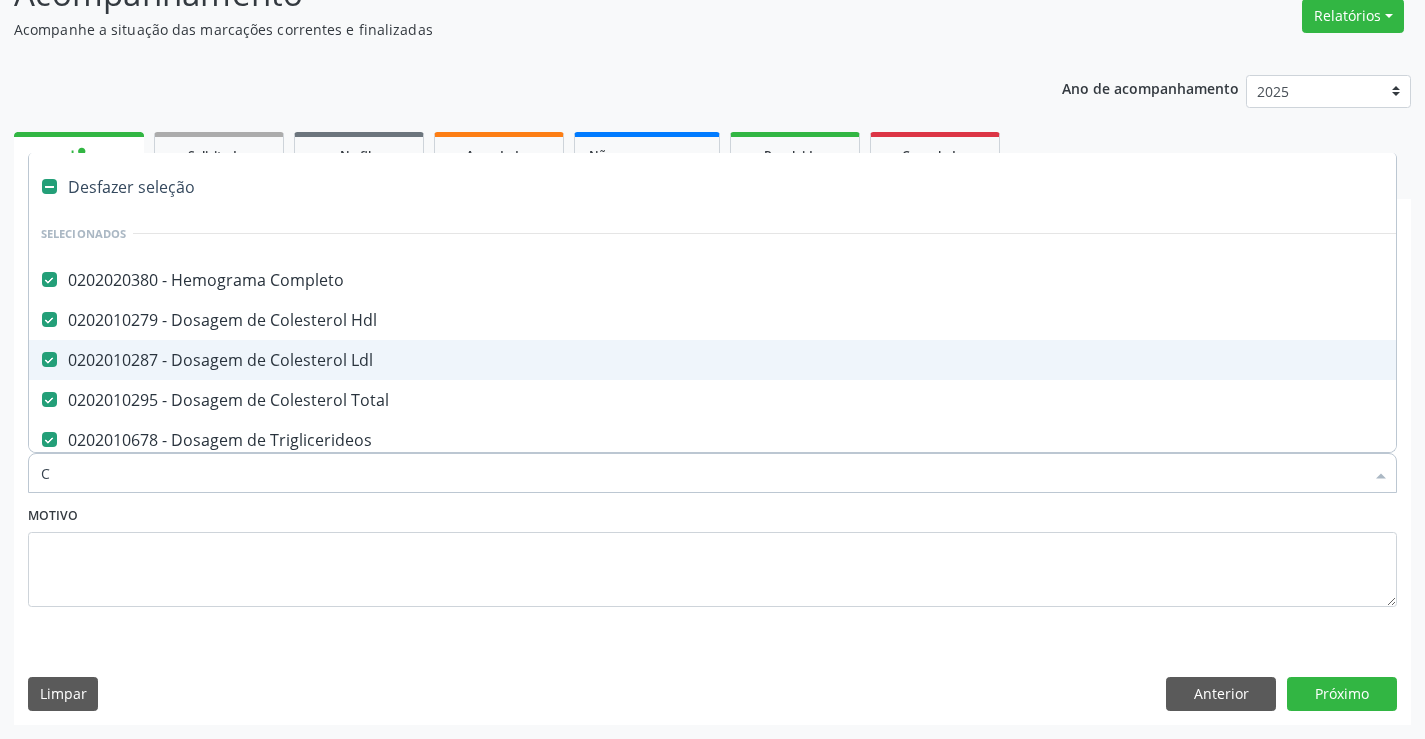 checkbox on "false" 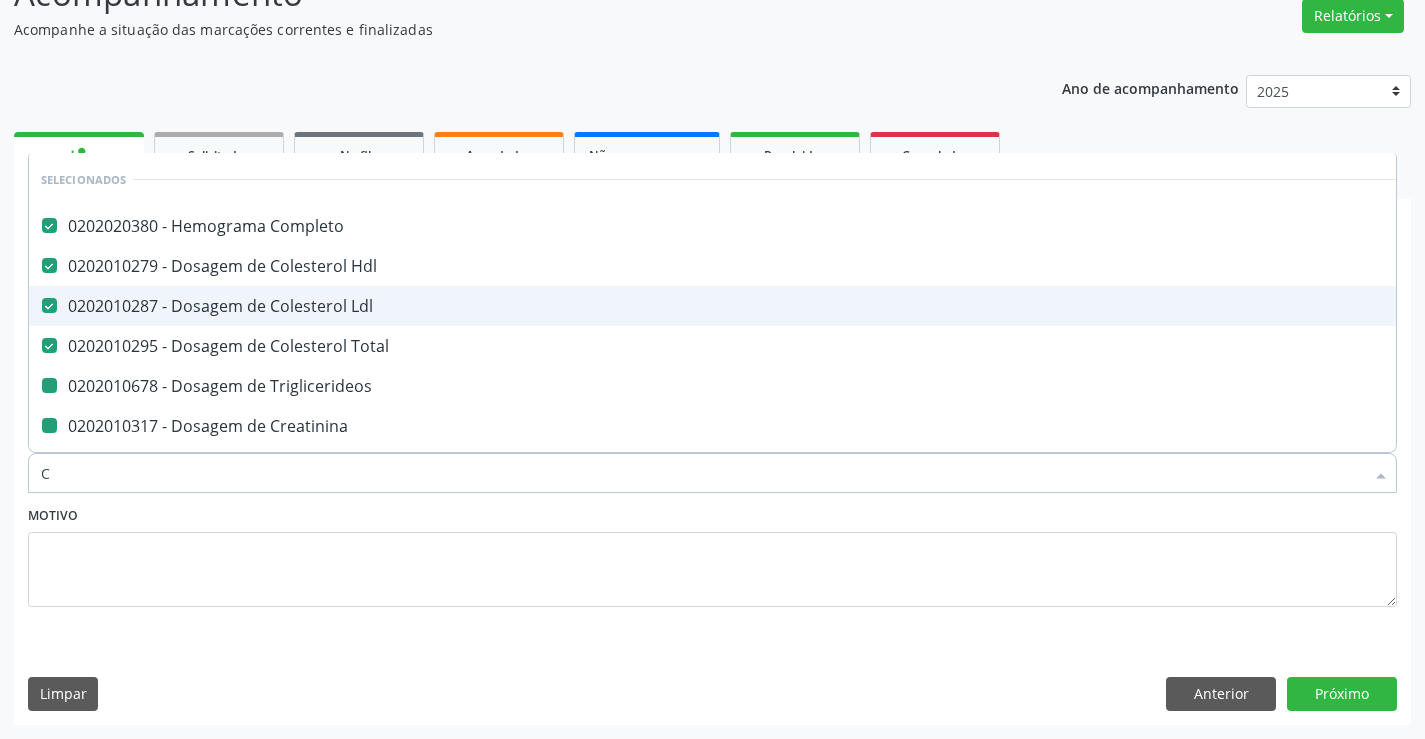 type on "CA" 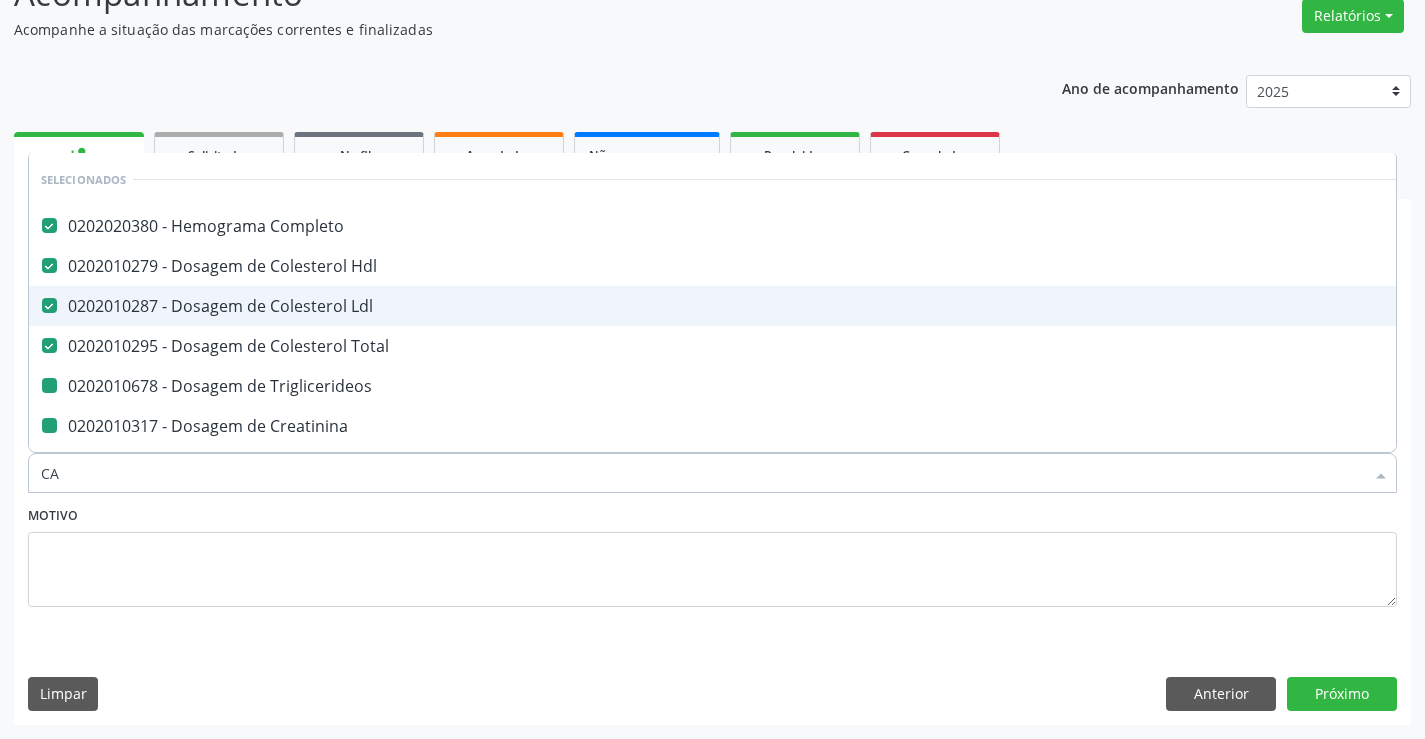 checkbox on "false" 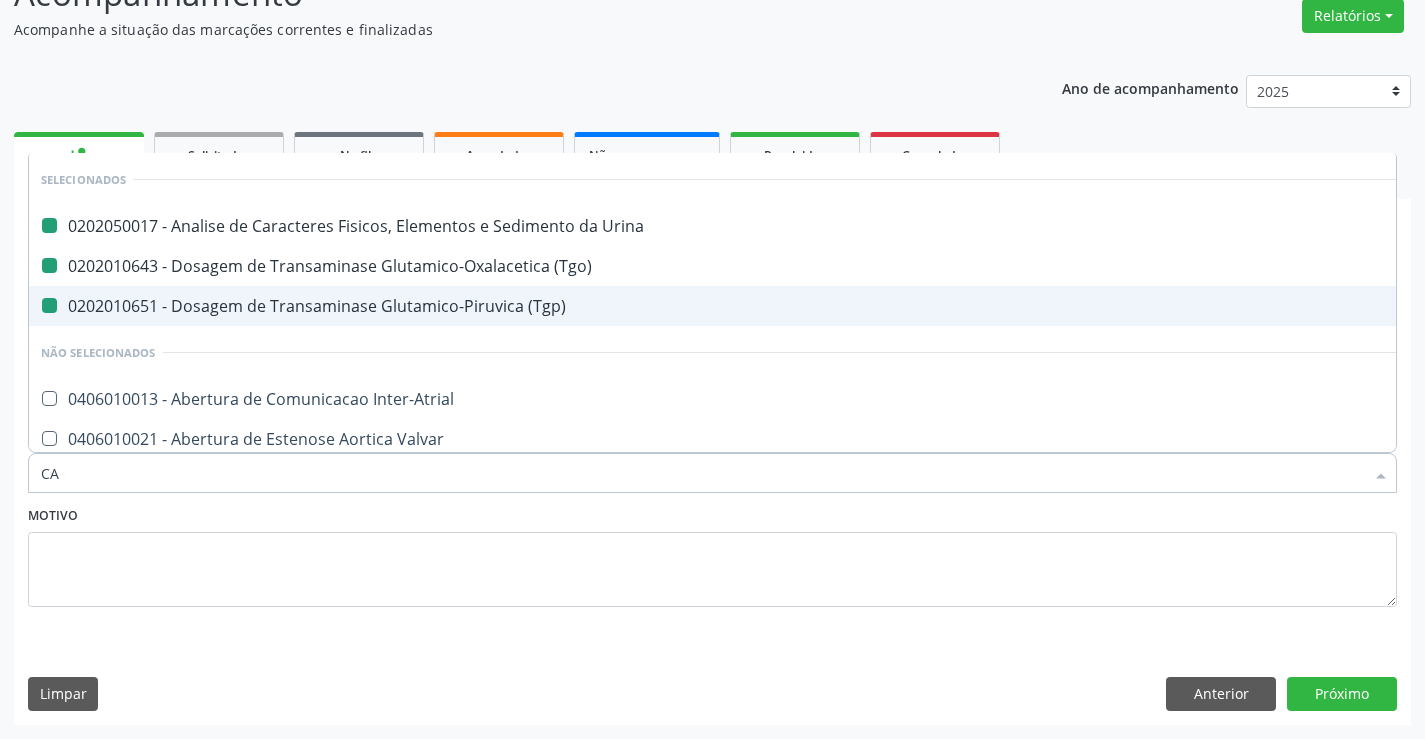 type on "CAL" 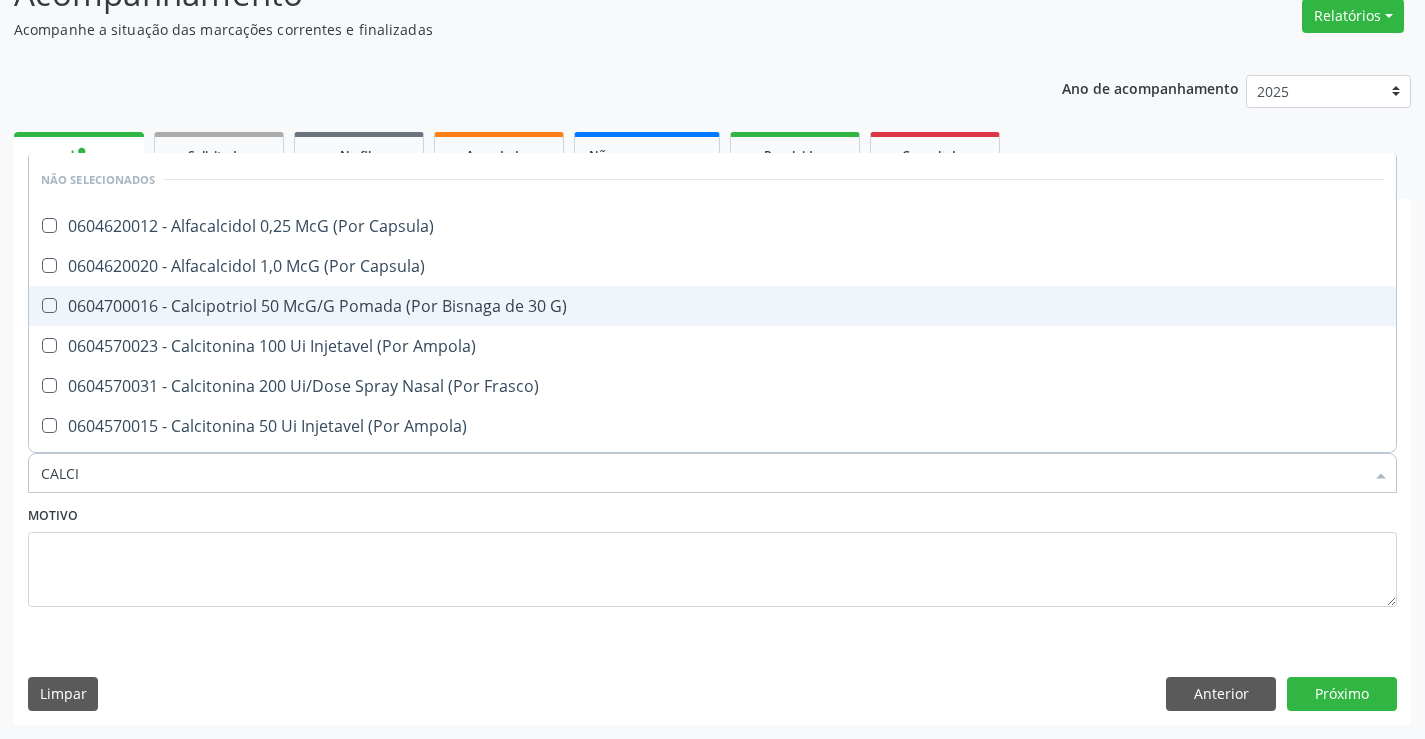type on "CALCIO" 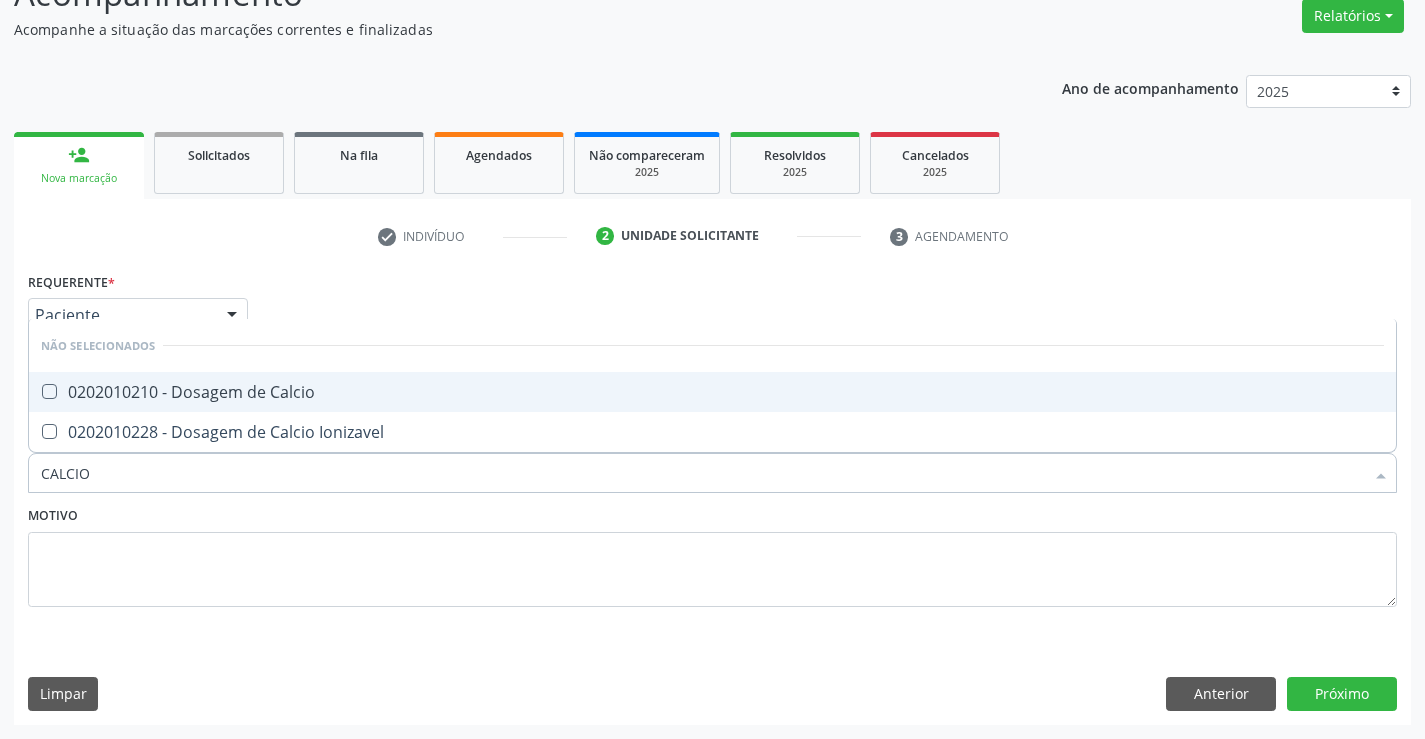 click on "0202010210 - Dosagem de Calcio" at bounding box center (712, 392) 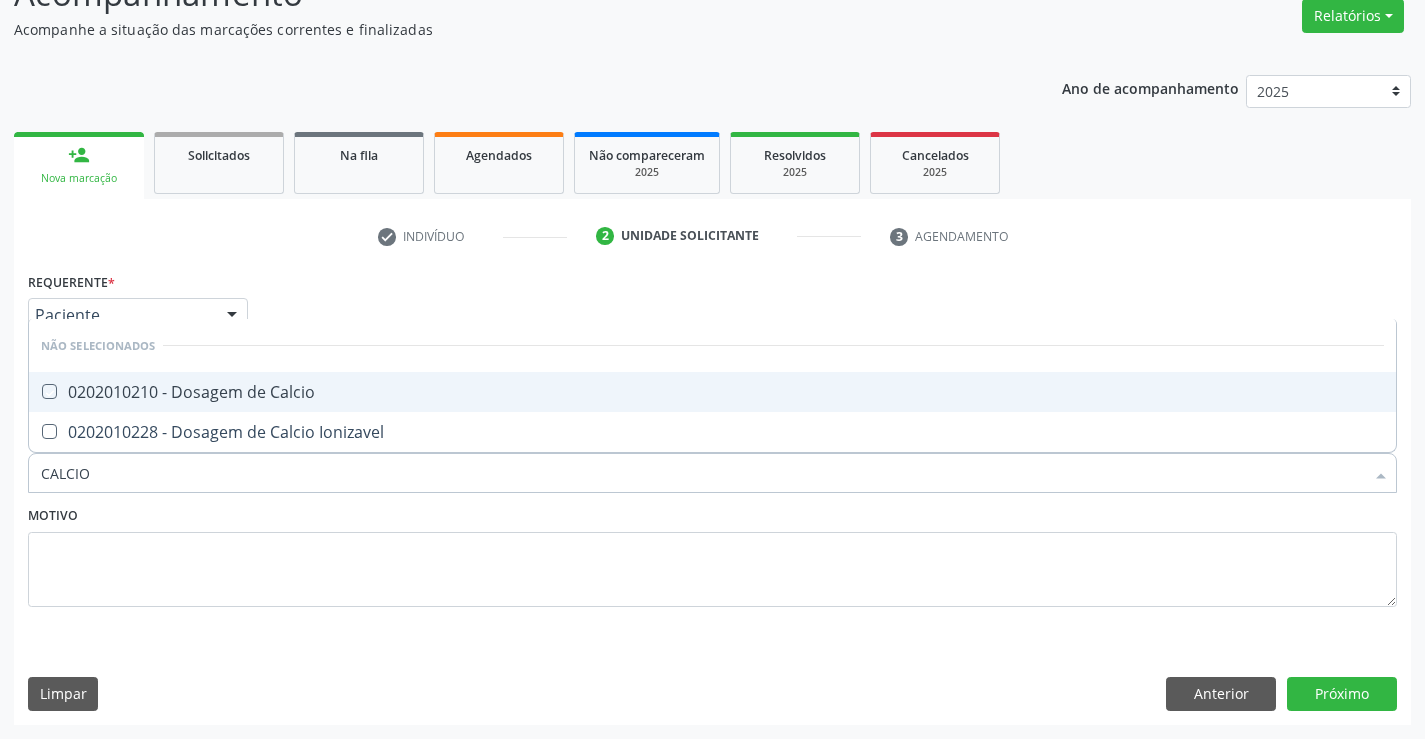 checkbox on "true" 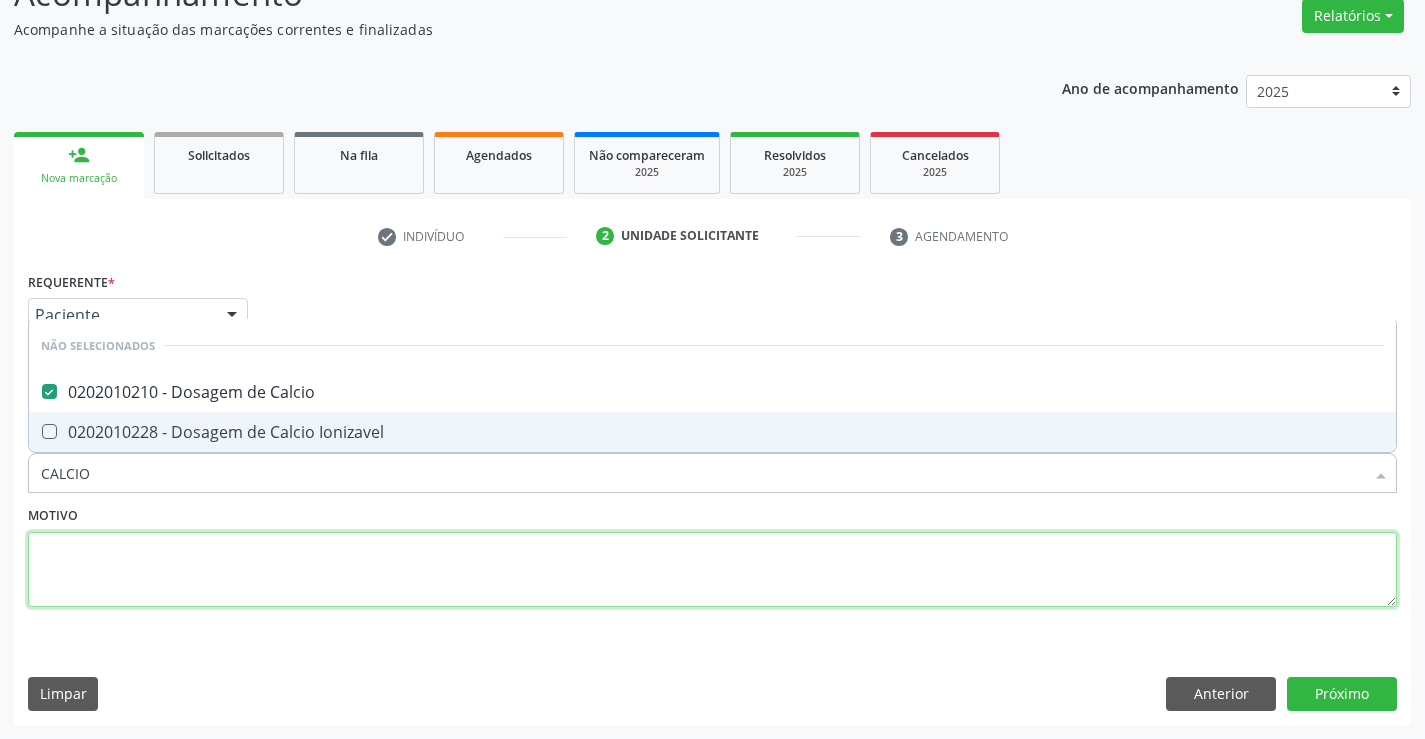 click at bounding box center (712, 570) 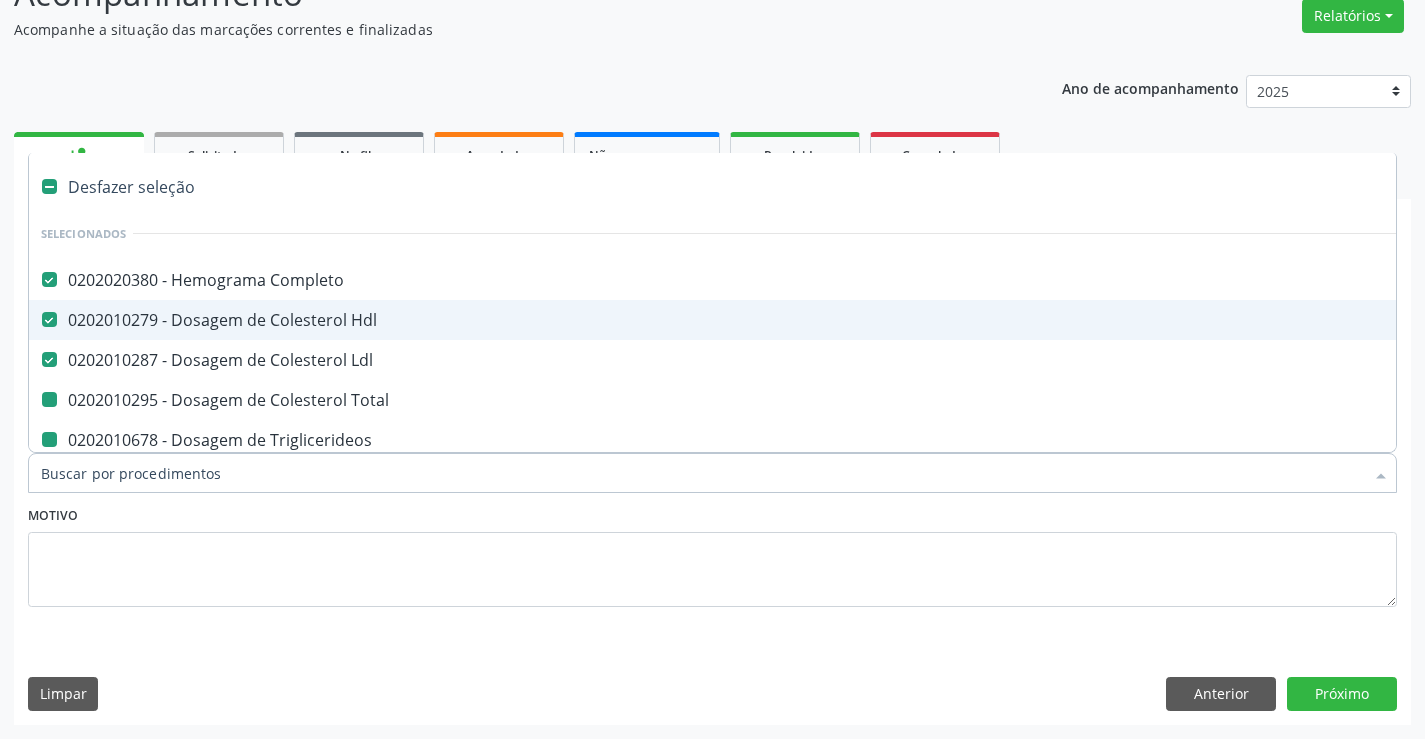 type on "F" 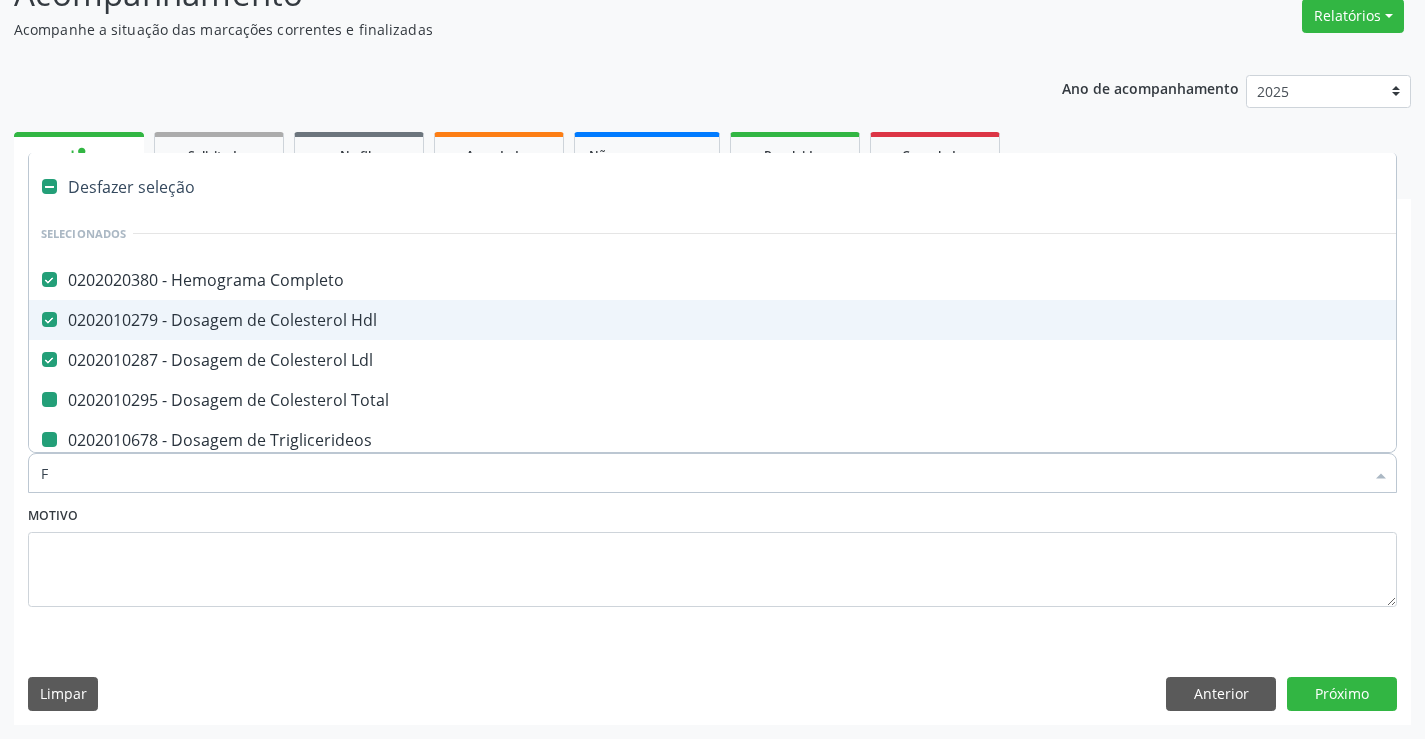 checkbox on "false" 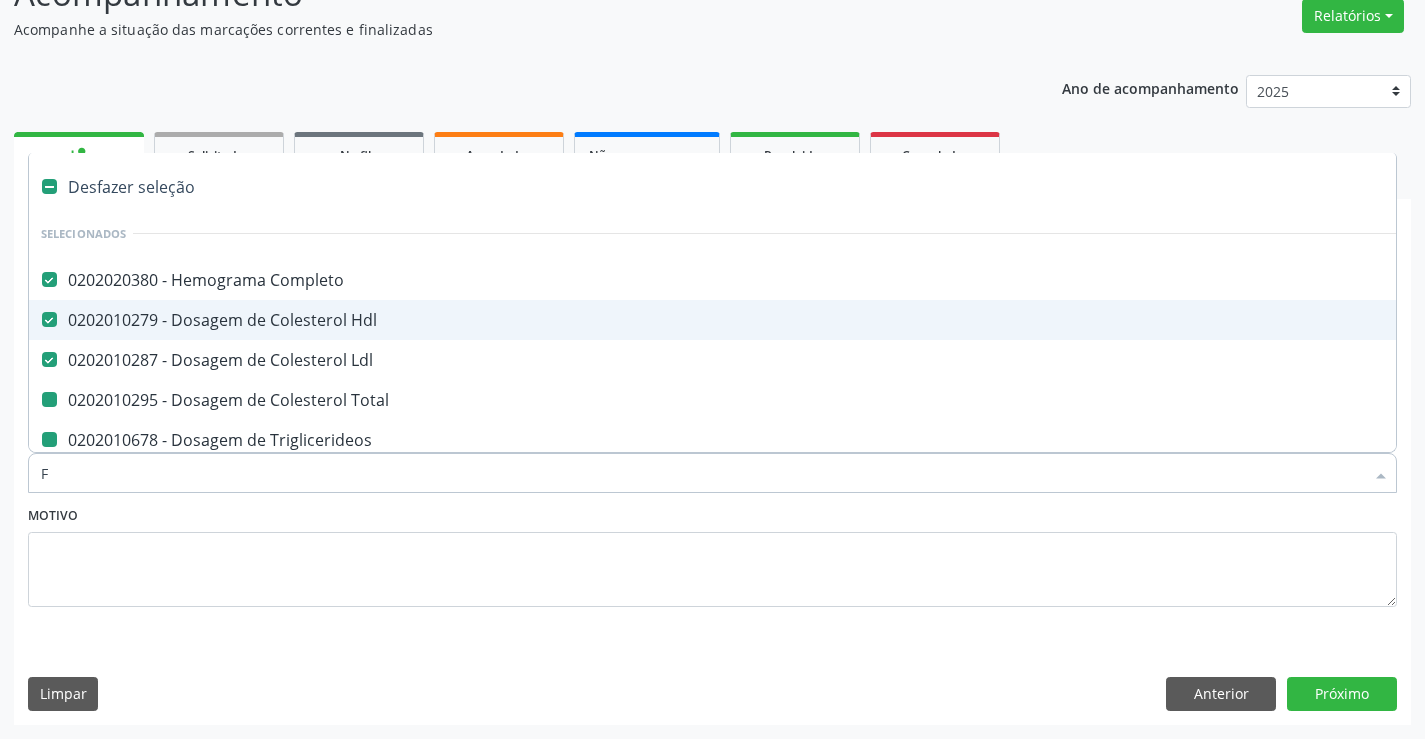 checkbox on "false" 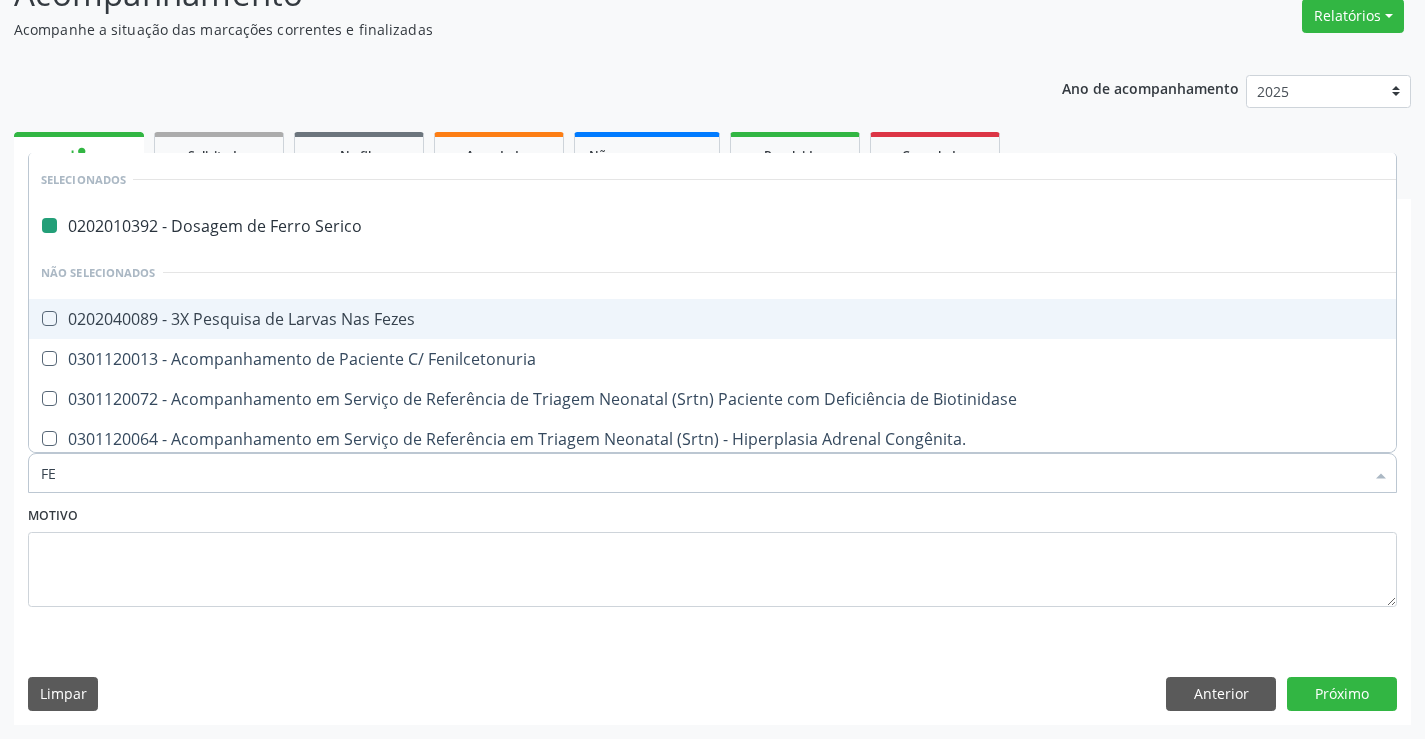 type on "FEZ" 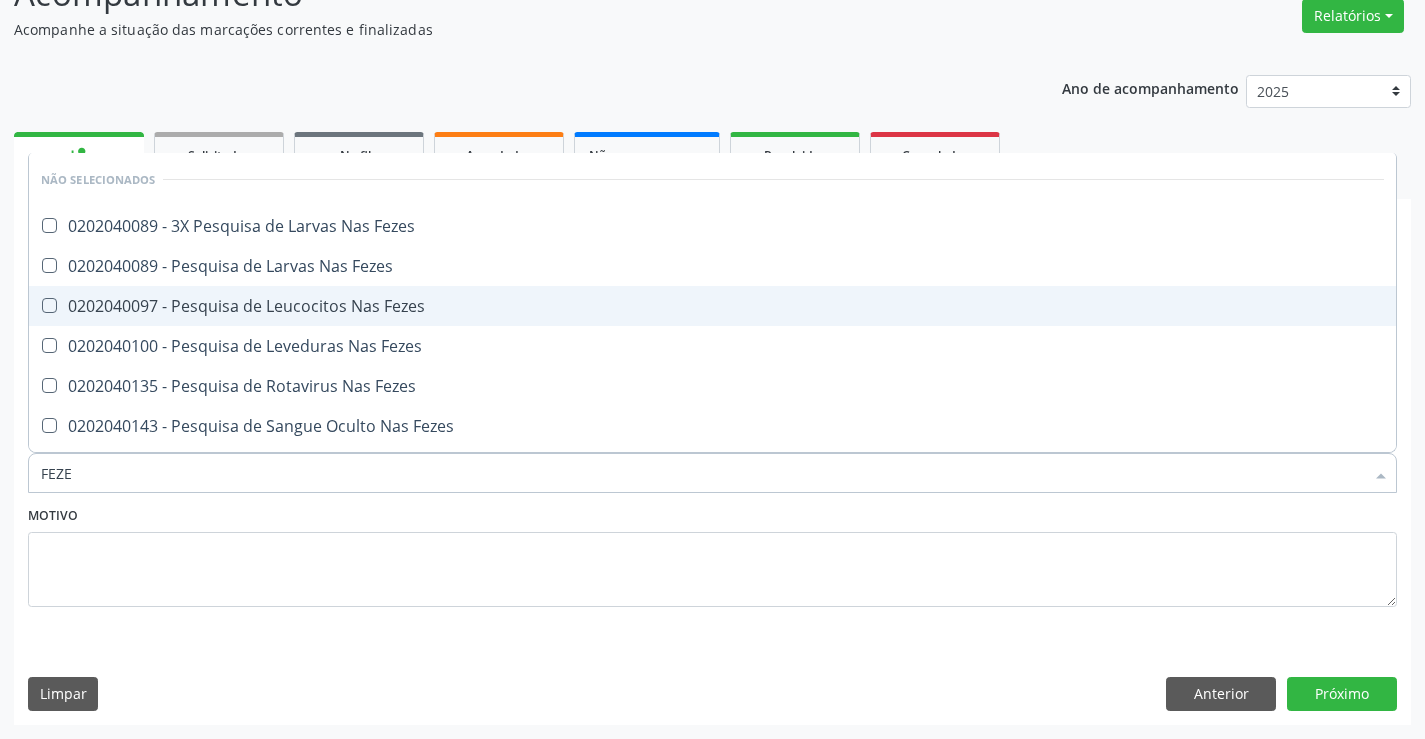 type on "FEZES" 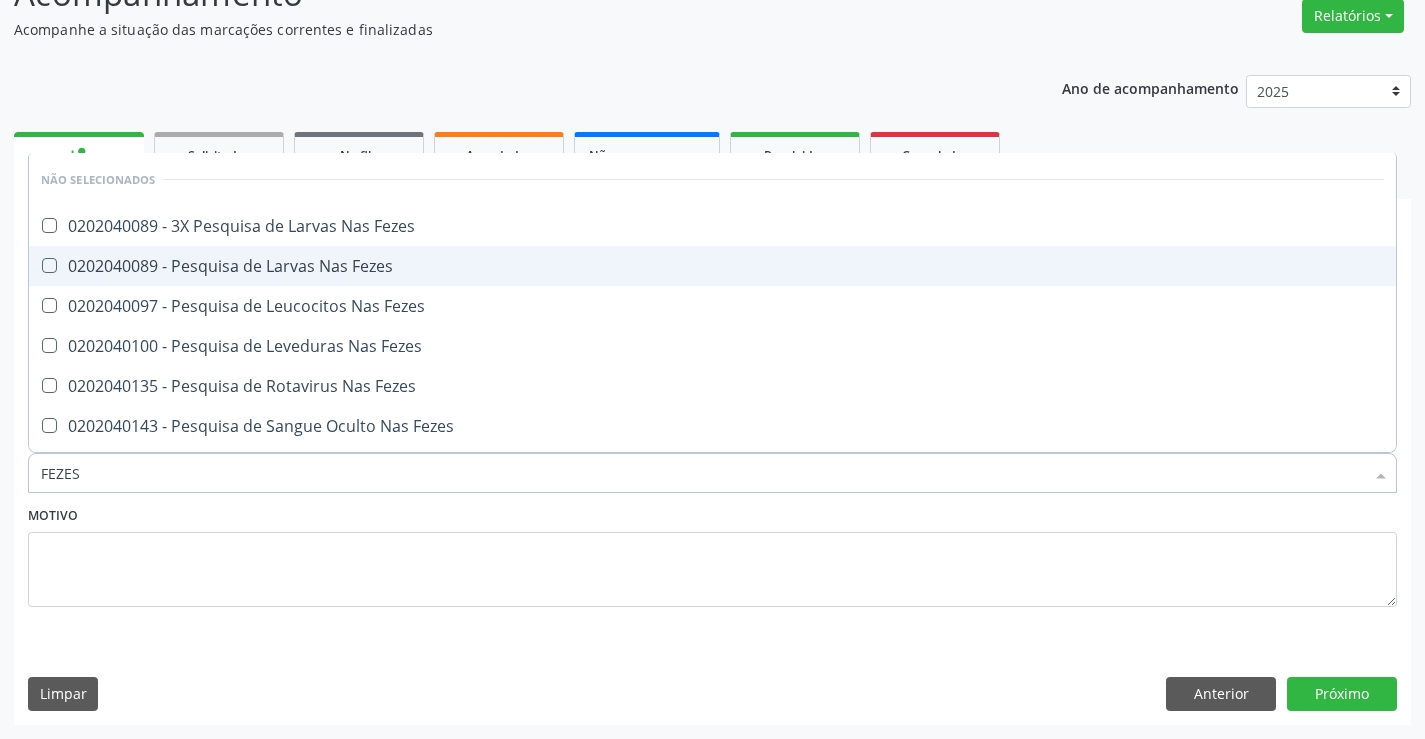 click on "0202040089 - Pesquisa de Larvas Nas Fezes" at bounding box center [712, 266] 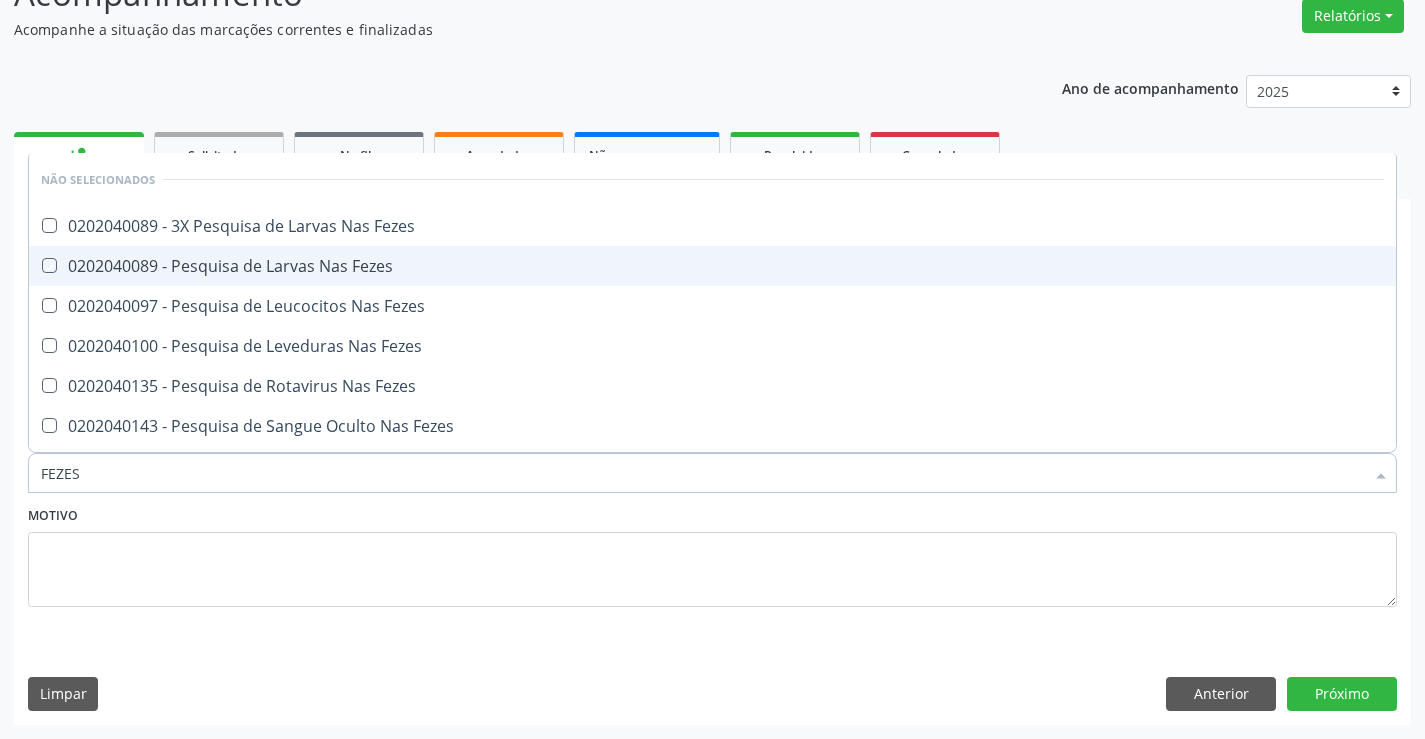 checkbox on "true" 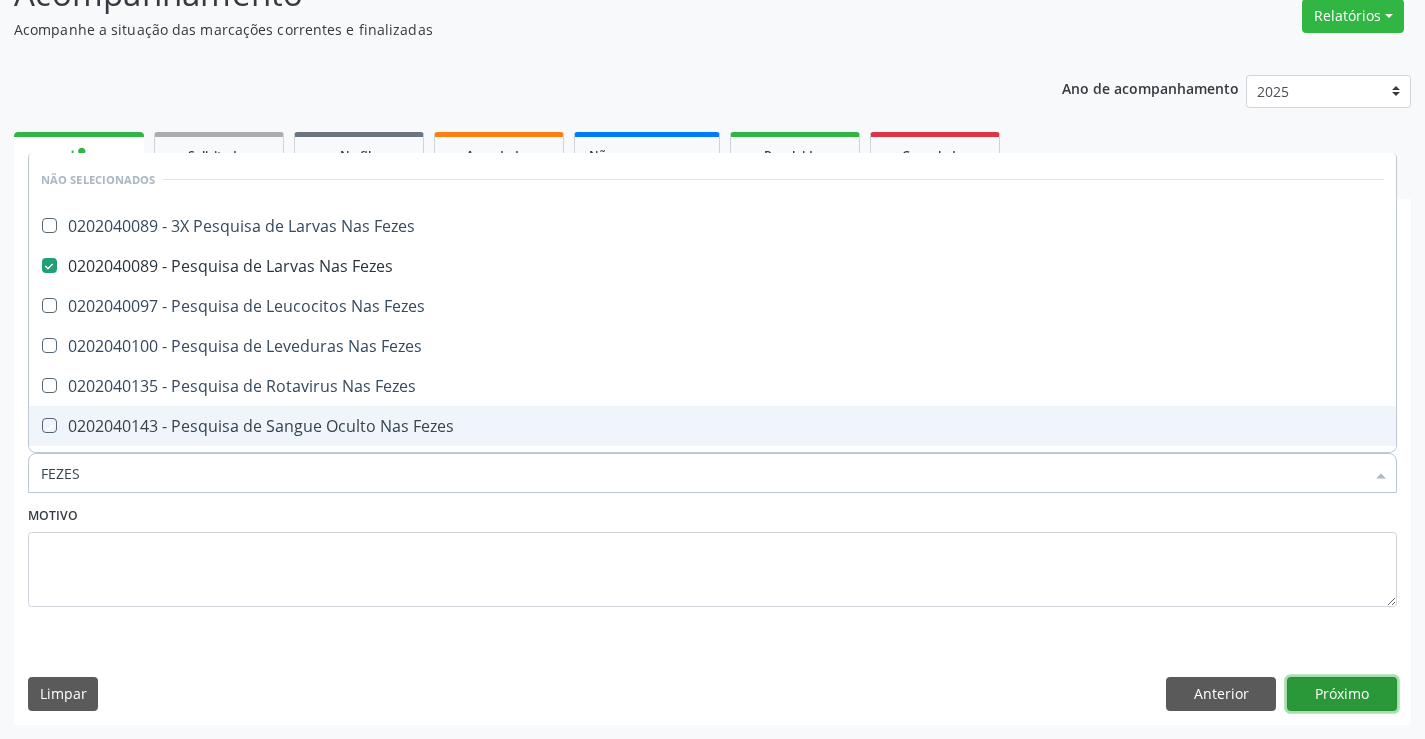 click on "Próximo" at bounding box center [1342, 694] 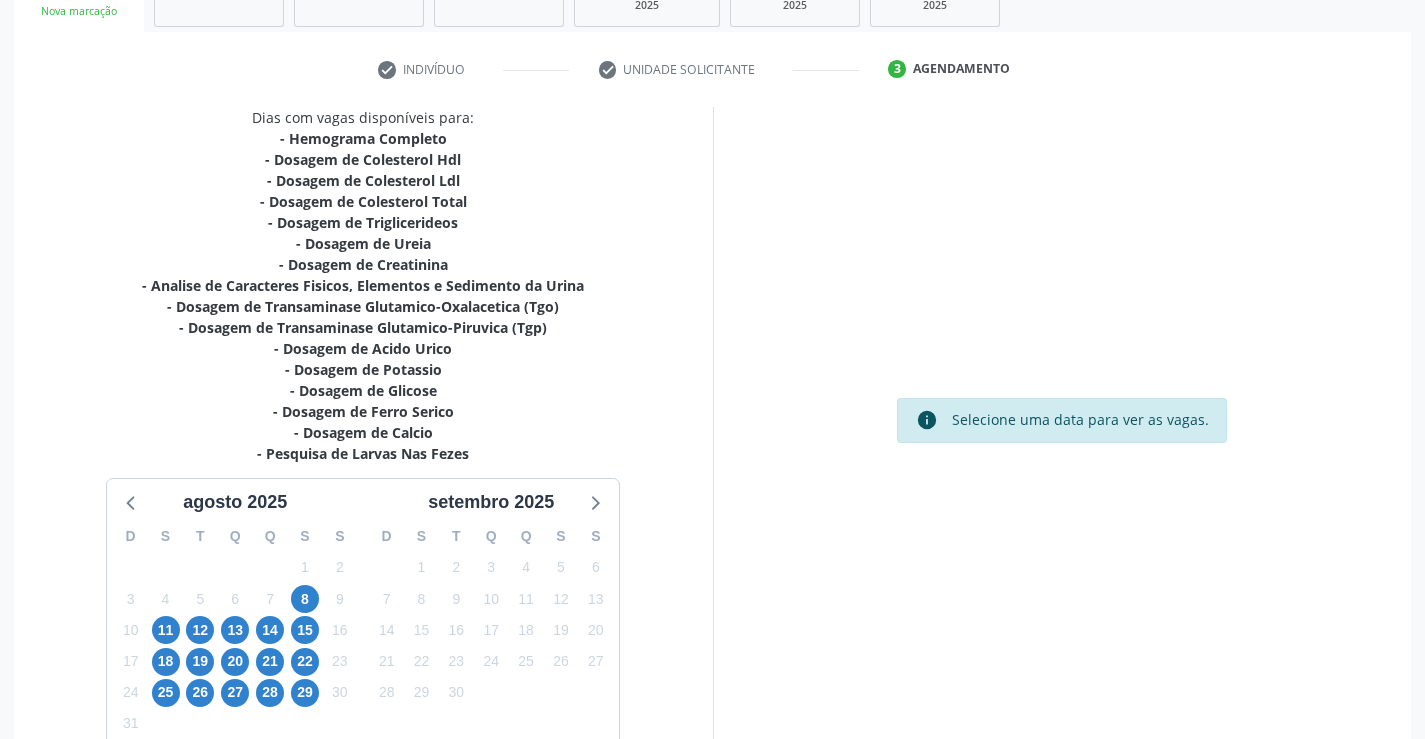 scroll, scrollTop: 446, scrollLeft: 0, axis: vertical 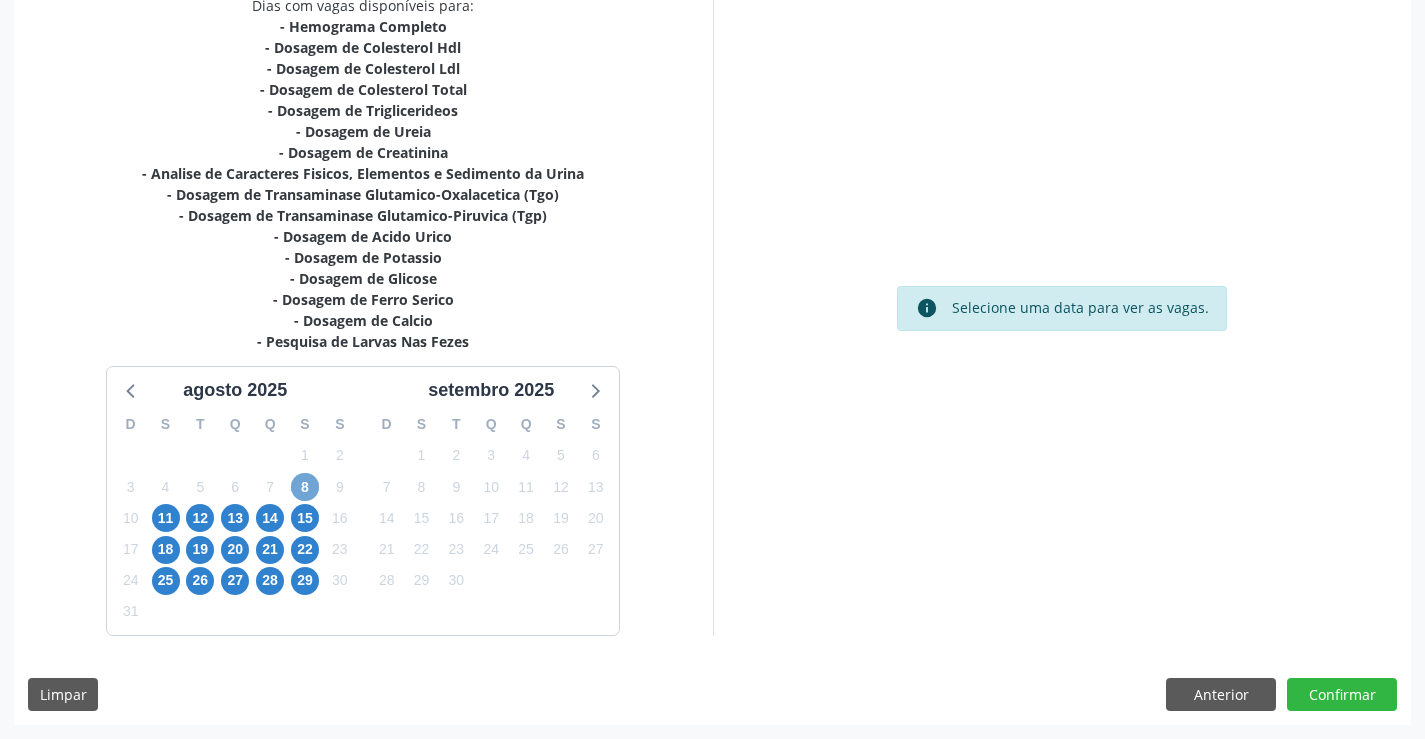 click on "8" at bounding box center (305, 487) 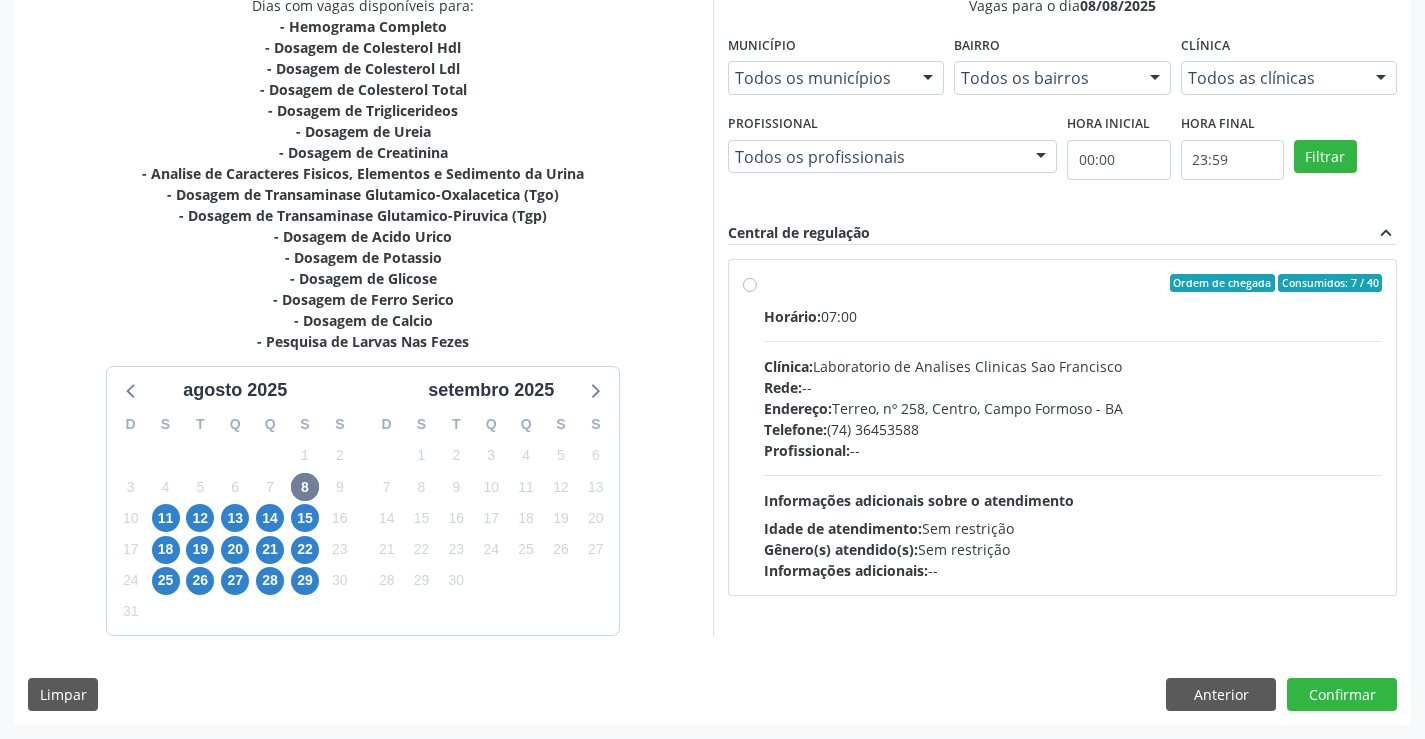 click on "Ordem de chegada
Consumidos: 7 / 40
Horário:   07:00
Clínica:  Laboratorio de Analises Clinicas Sao Francisco
Rede:
--
Endereço:   Terreo, nº 258, Centro, Campo Formoso - BA
Telefone:   (74) 36453588
Profissional:
--
Informações adicionais sobre o atendimento
Idade de atendimento:
Sem restrição
Gênero(s) atendido(s):
Sem restrição
Informações adicionais:
--" at bounding box center (1073, 427) 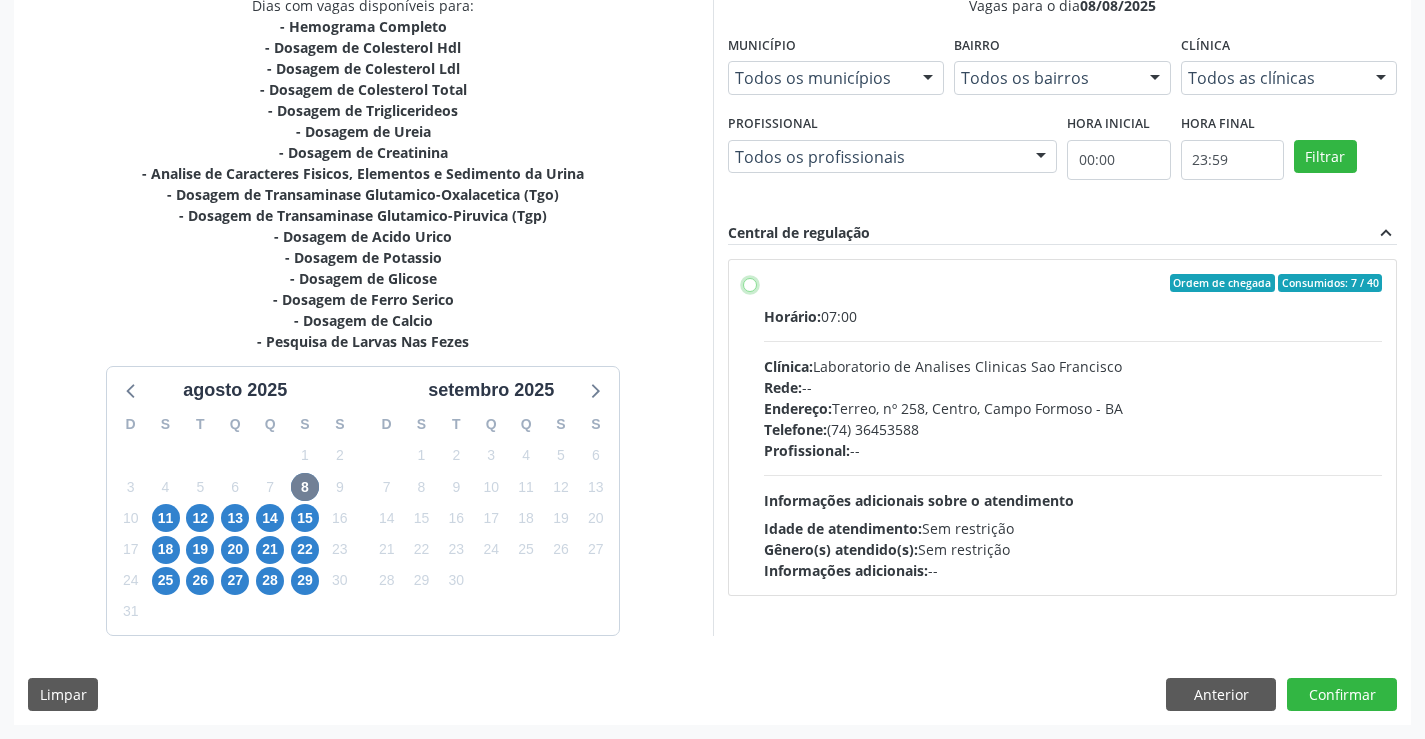 click on "Ordem de chegada
Consumidos: 7 / 40
Horário:   07:00
Clínica:  Laboratorio de Analises Clinicas Sao Francisco
Rede:
--
Endereço:   Terreo, nº 258, Centro, Campo Formoso - BA
Telefone:   (74) 36453588
Profissional:
--
Informações adicionais sobre o atendimento
Idade de atendimento:
Sem restrição
Gênero(s) atendido(s):
Sem restrição
Informações adicionais:
--" at bounding box center [750, 283] 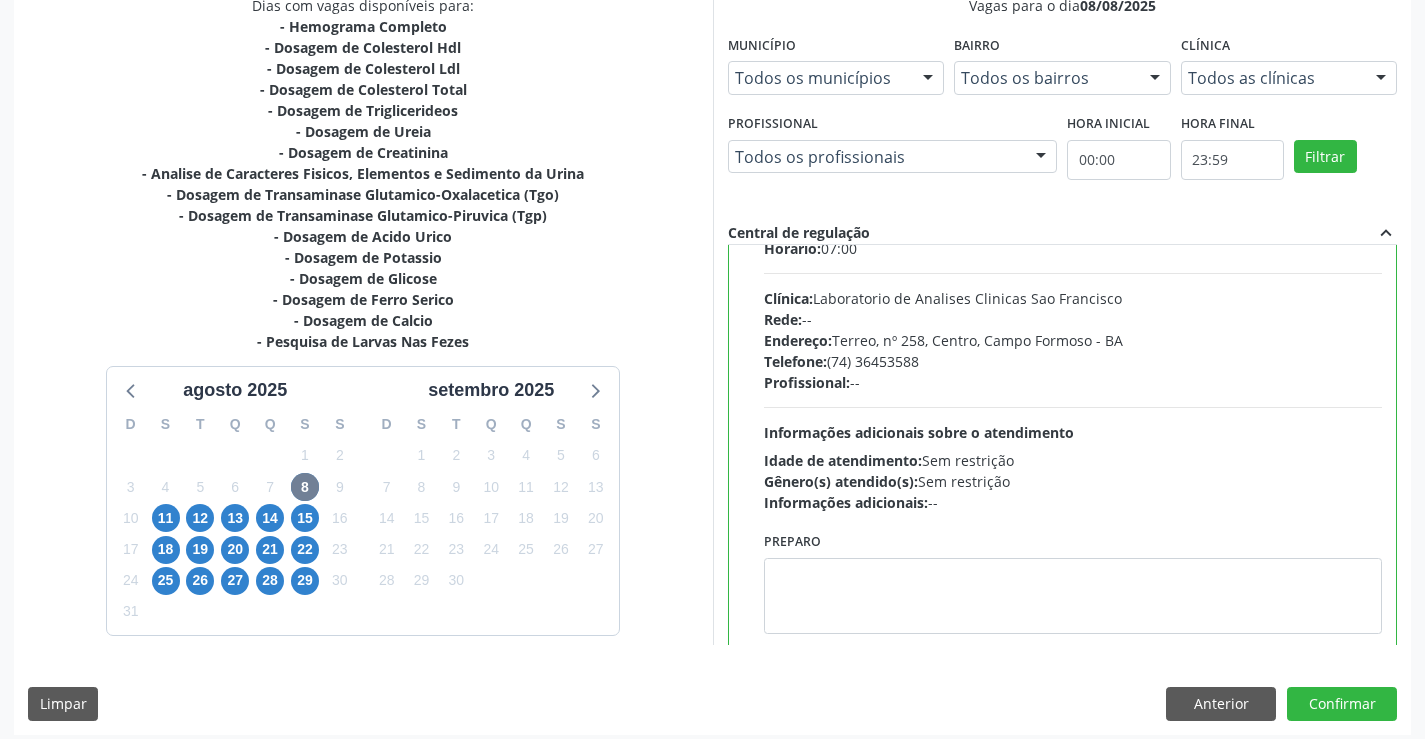 scroll, scrollTop: 99, scrollLeft: 0, axis: vertical 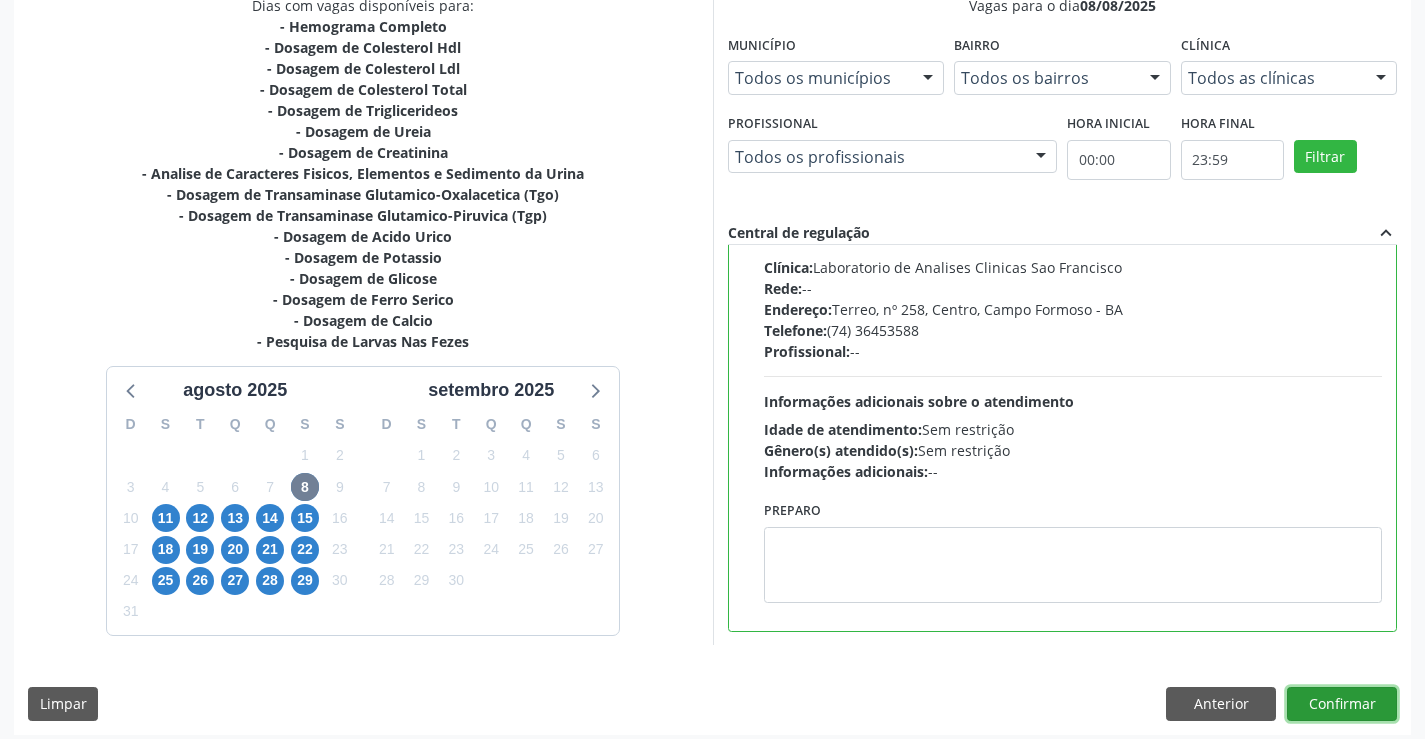 click on "Confirmar" at bounding box center [1342, 704] 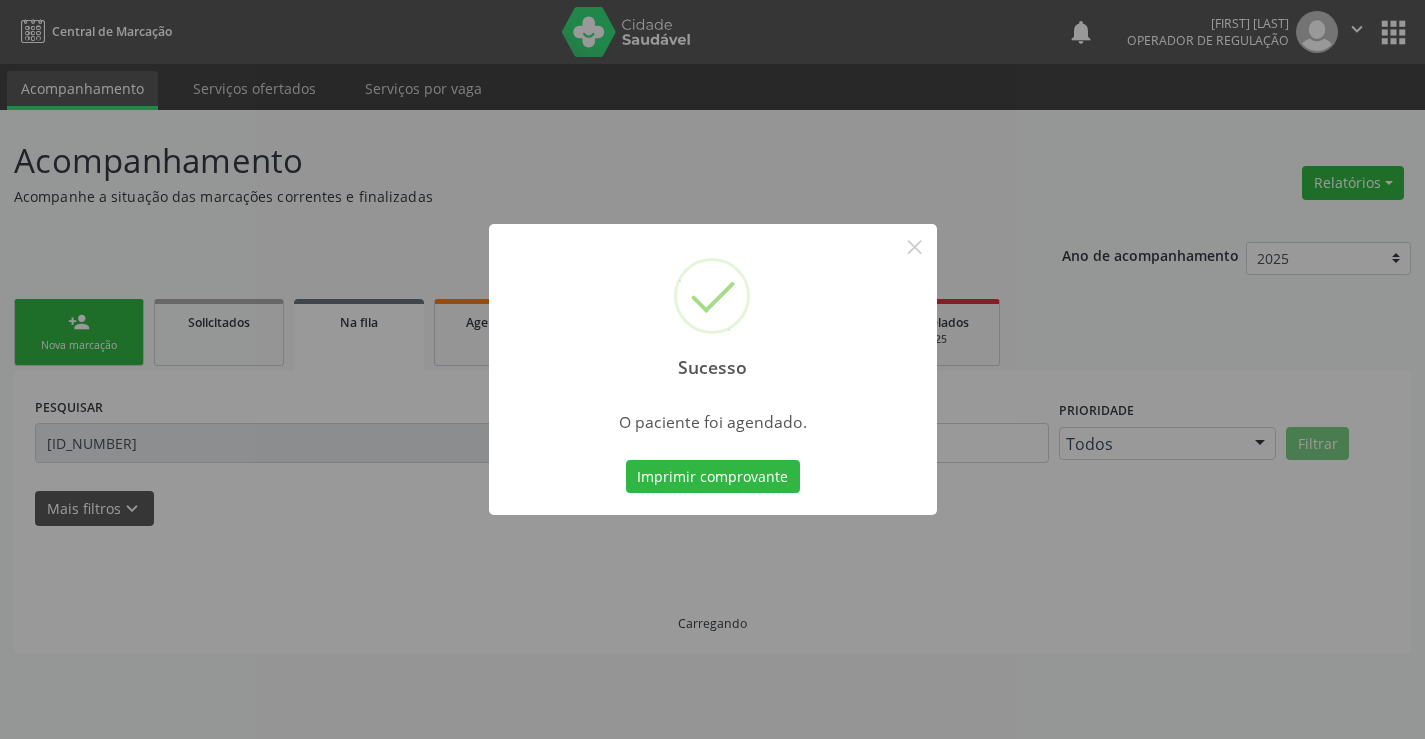 scroll, scrollTop: 0, scrollLeft: 0, axis: both 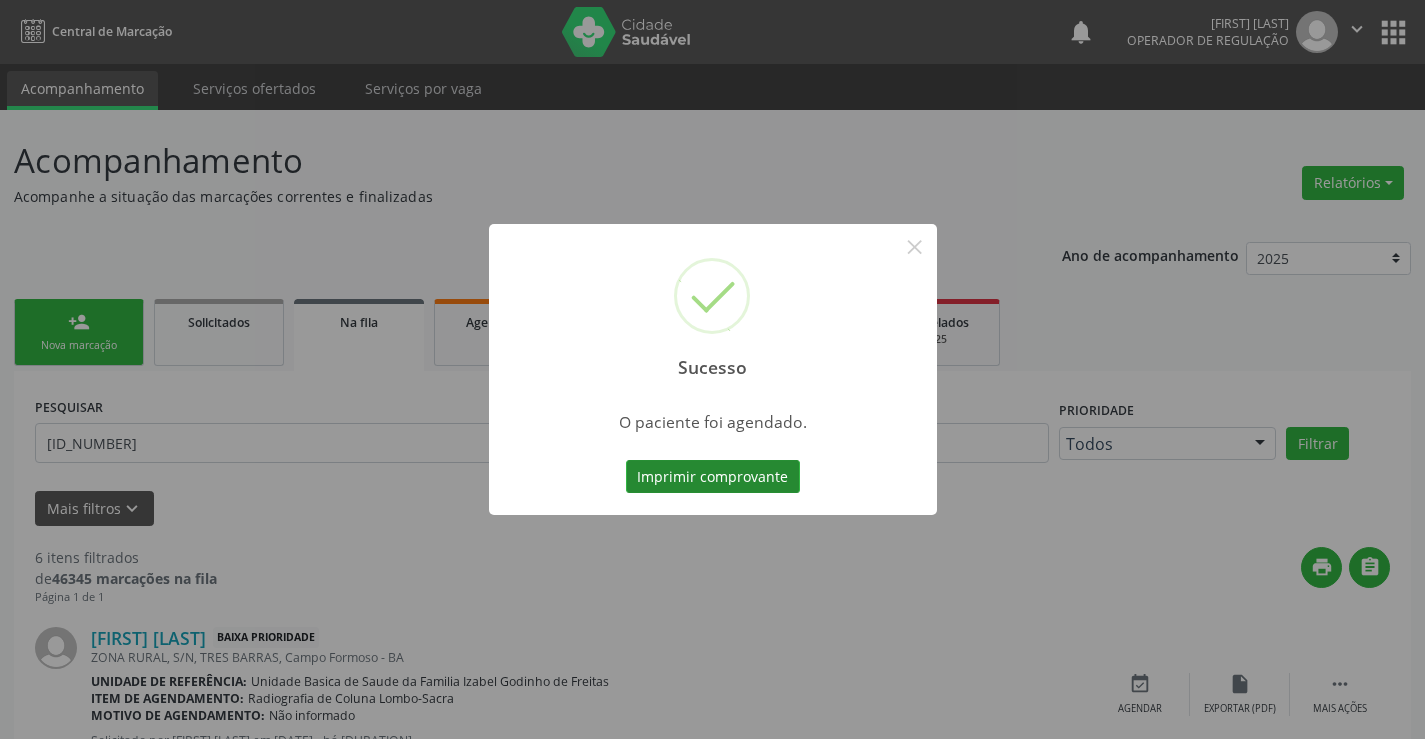 click on "Imprimir comprovante" at bounding box center (713, 477) 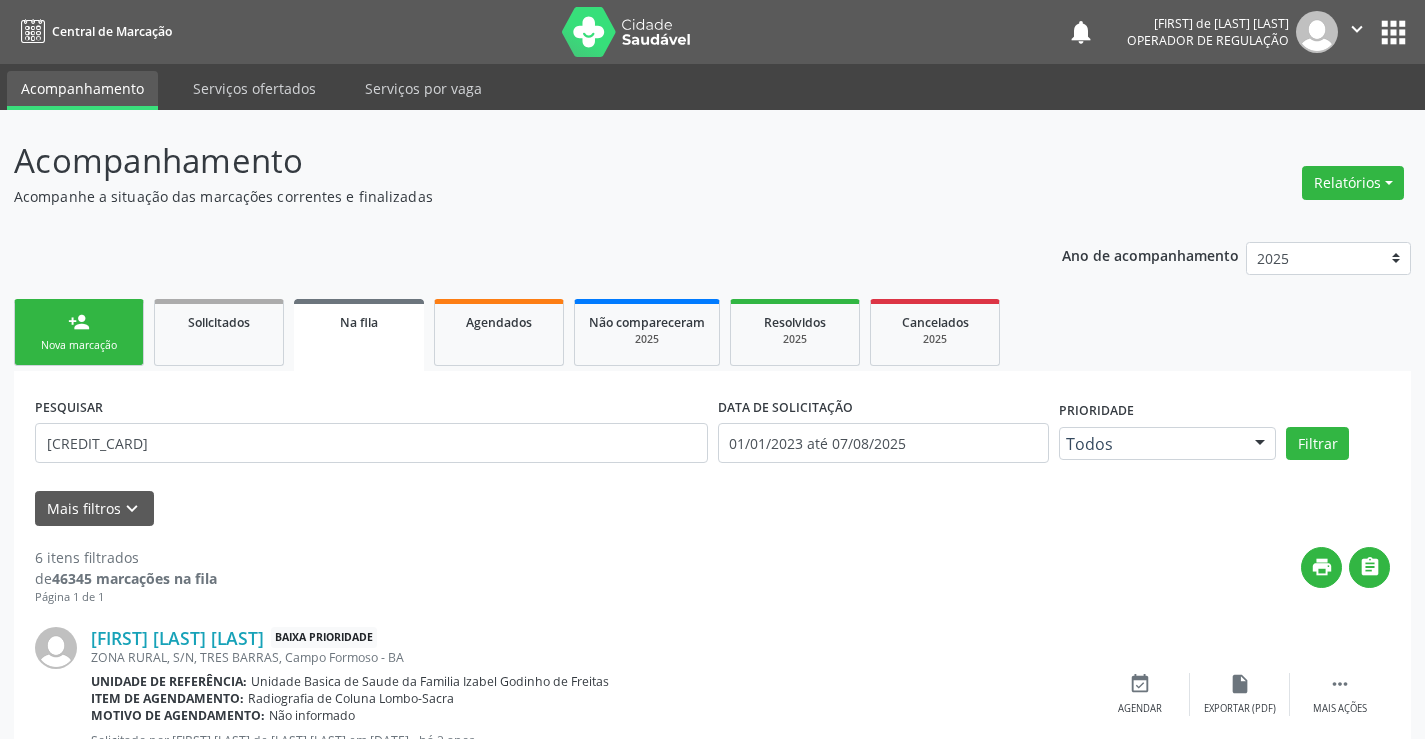 scroll, scrollTop: 0, scrollLeft: 0, axis: both 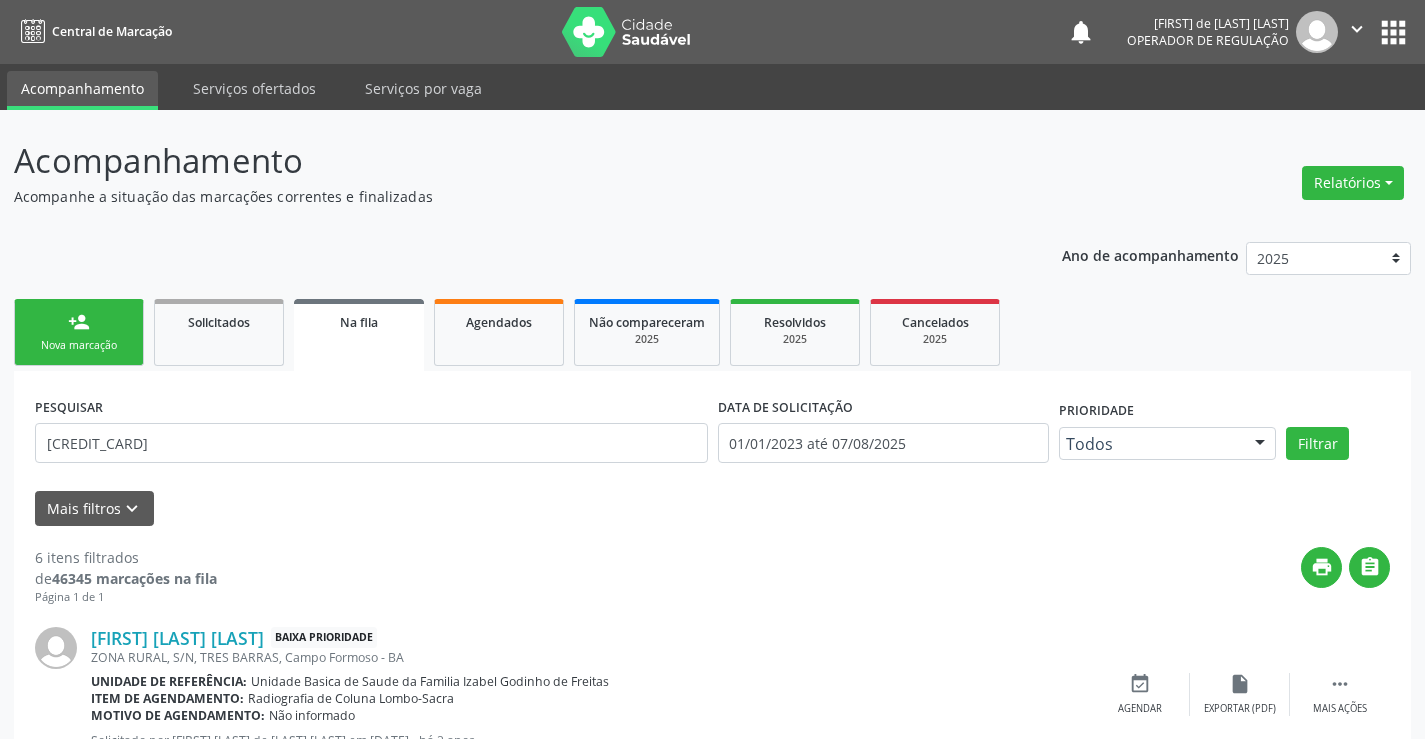 click on "person_add
Nova marcação" at bounding box center [79, 332] 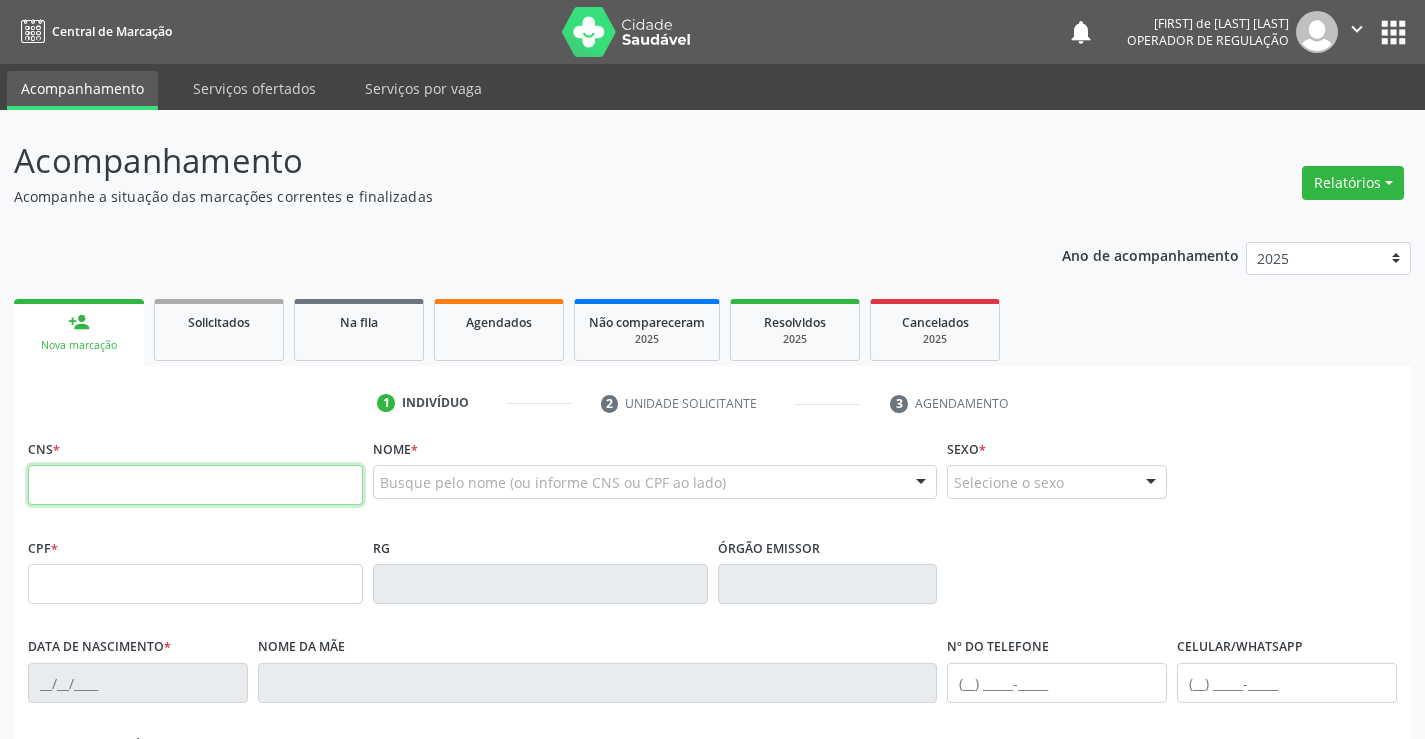 click at bounding box center (195, 485) 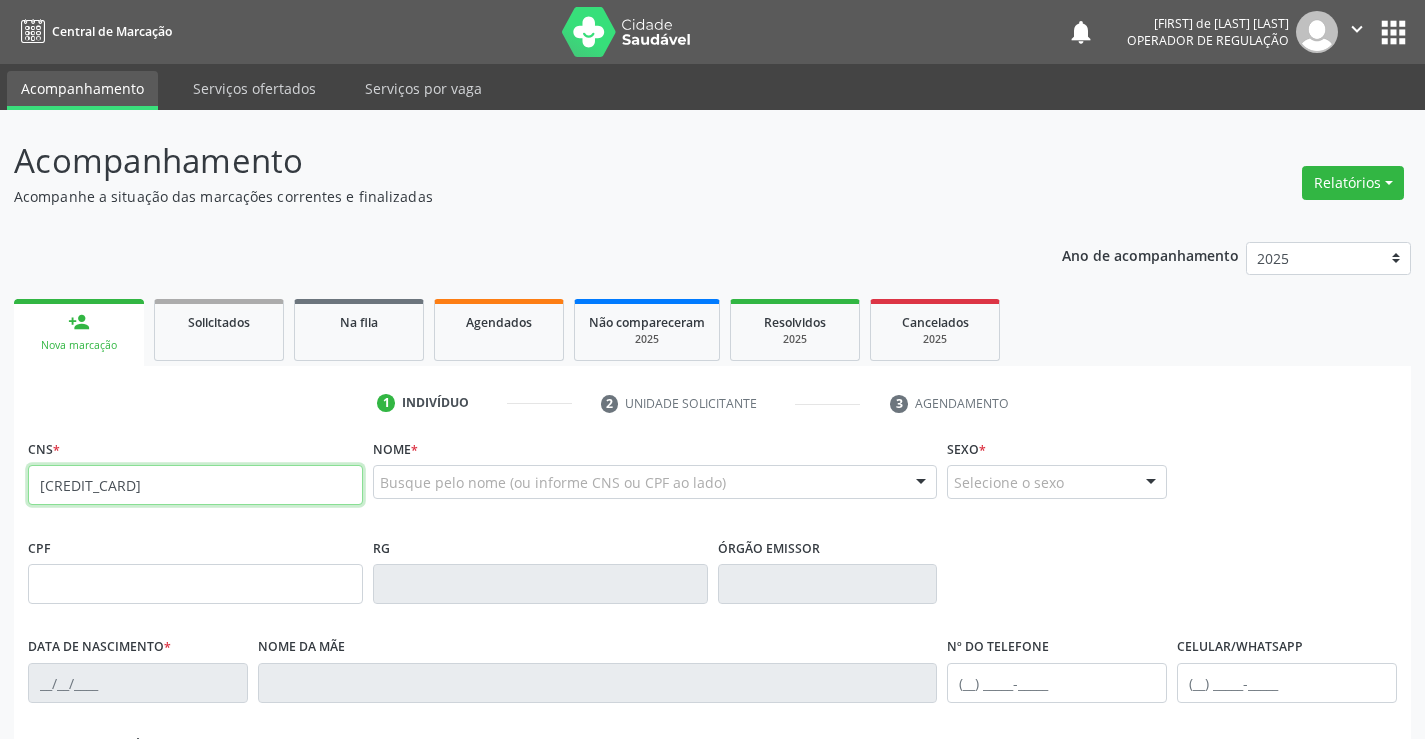 type on "[CREDIT_CARD]" 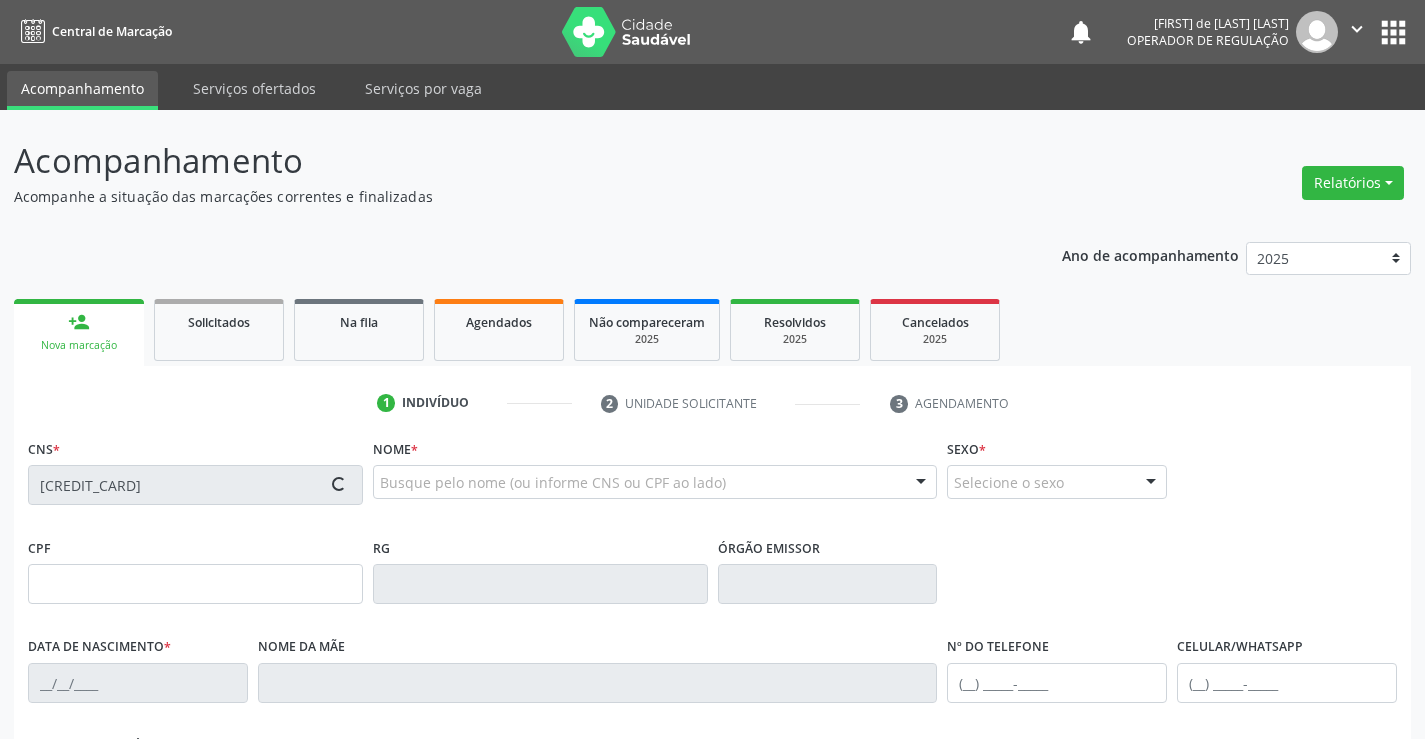type on "24/03/2023" 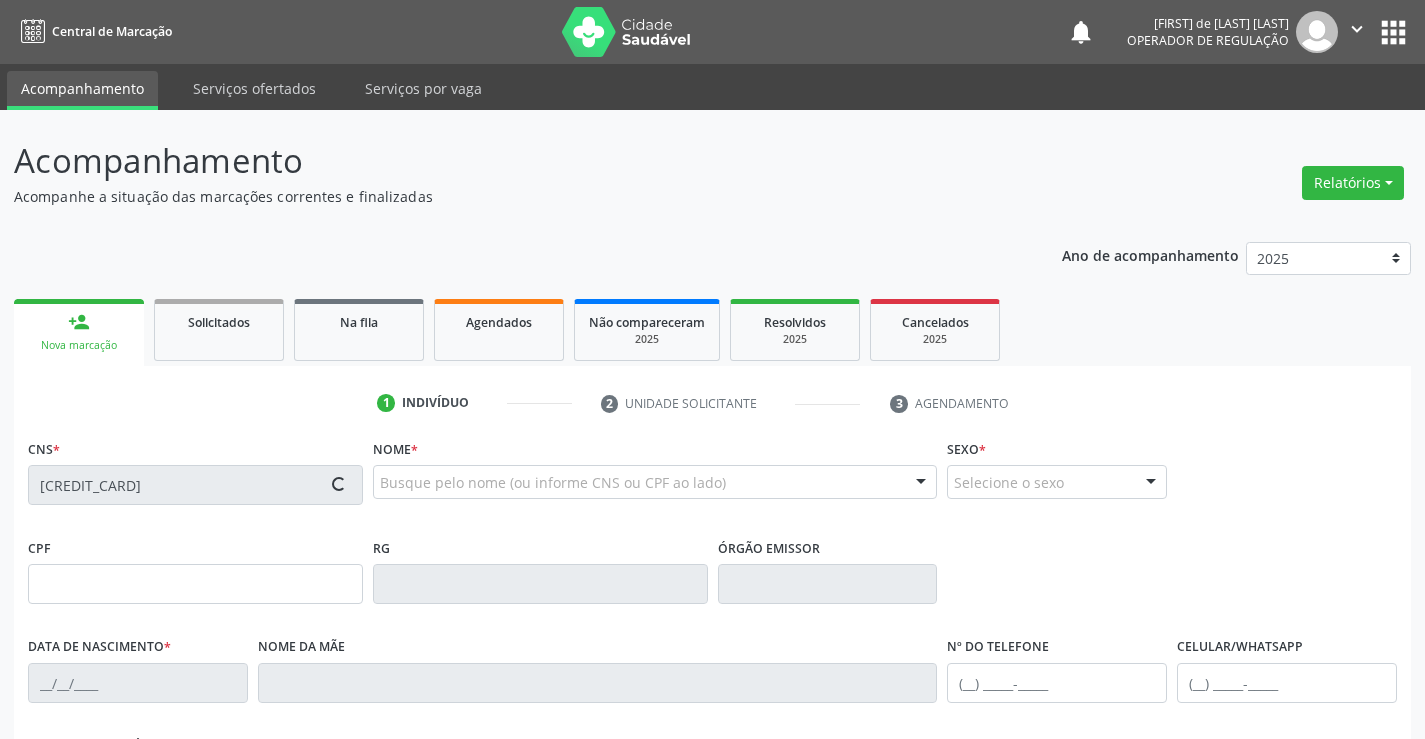 type on "(74) 98128-7911" 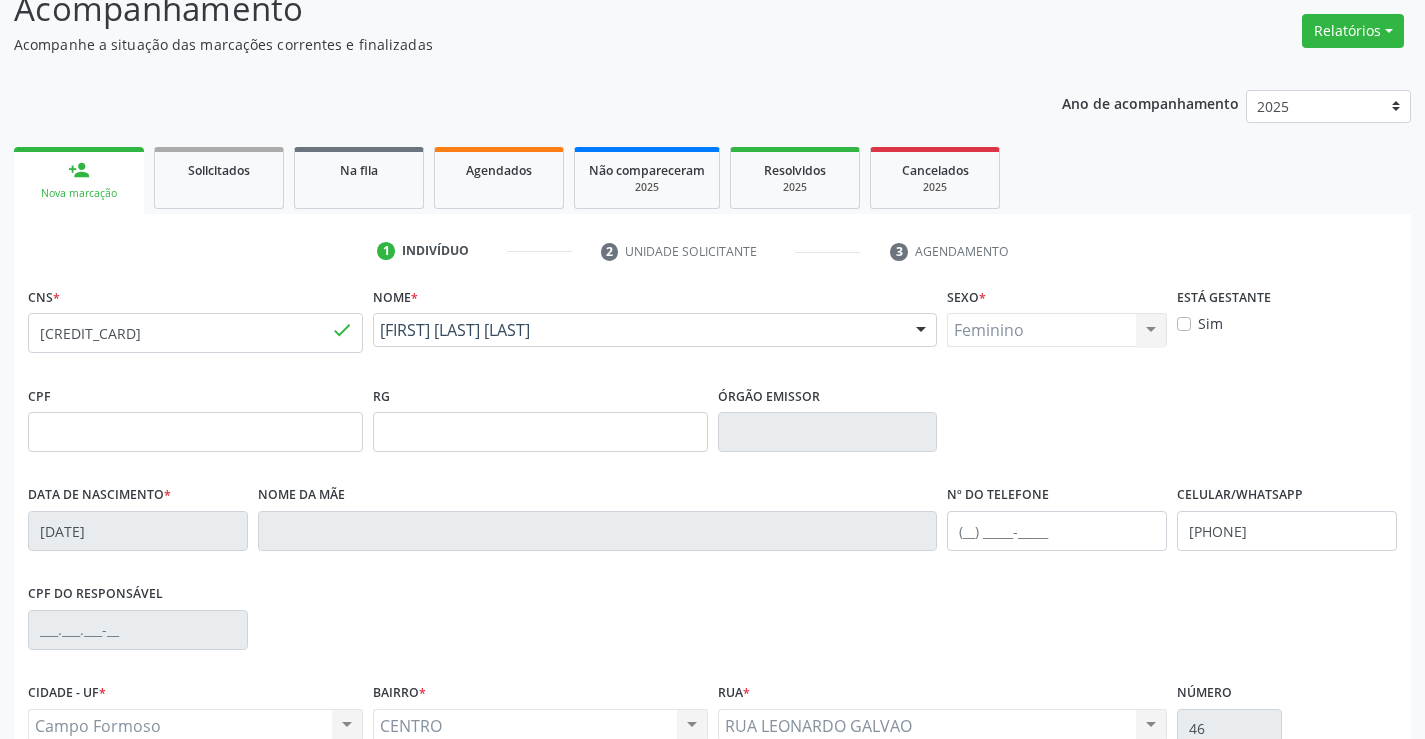 scroll, scrollTop: 345, scrollLeft: 0, axis: vertical 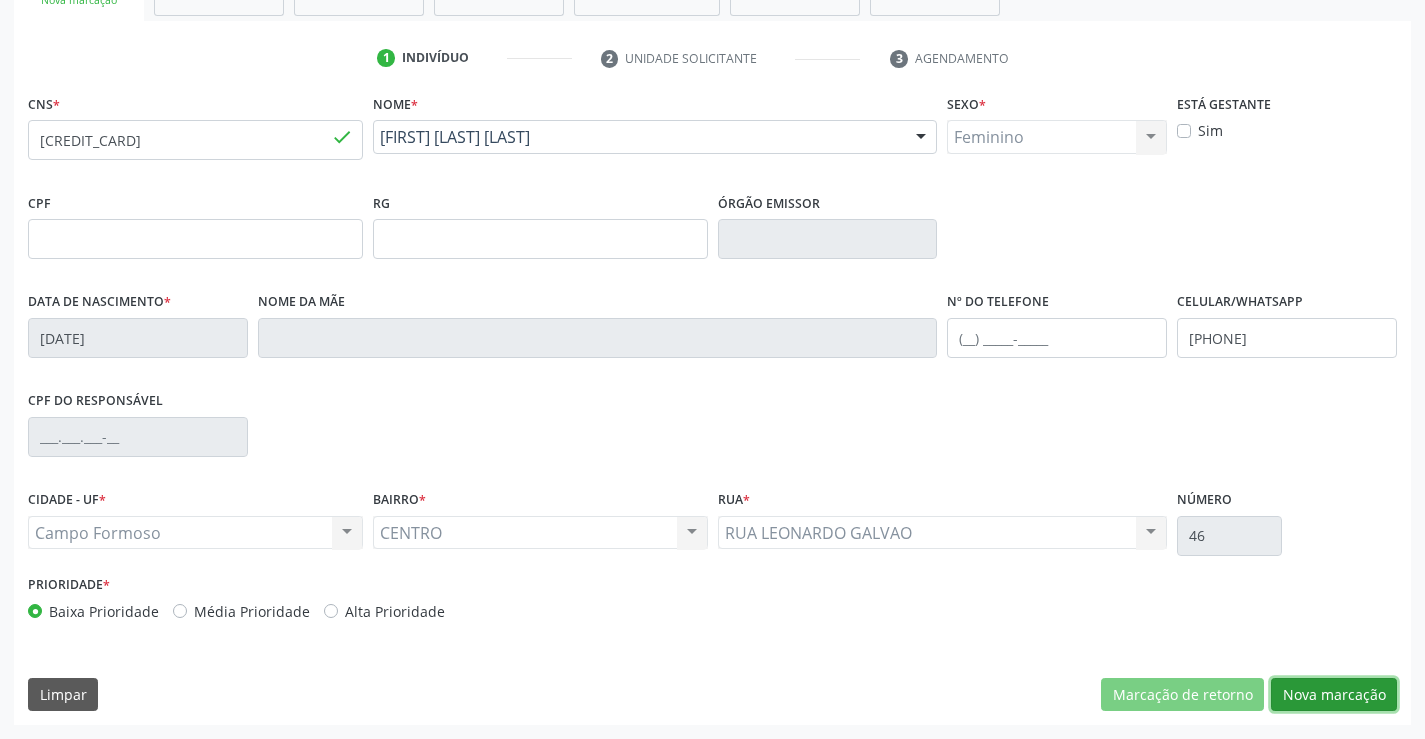 click on "Nova marcação" at bounding box center (1334, 695) 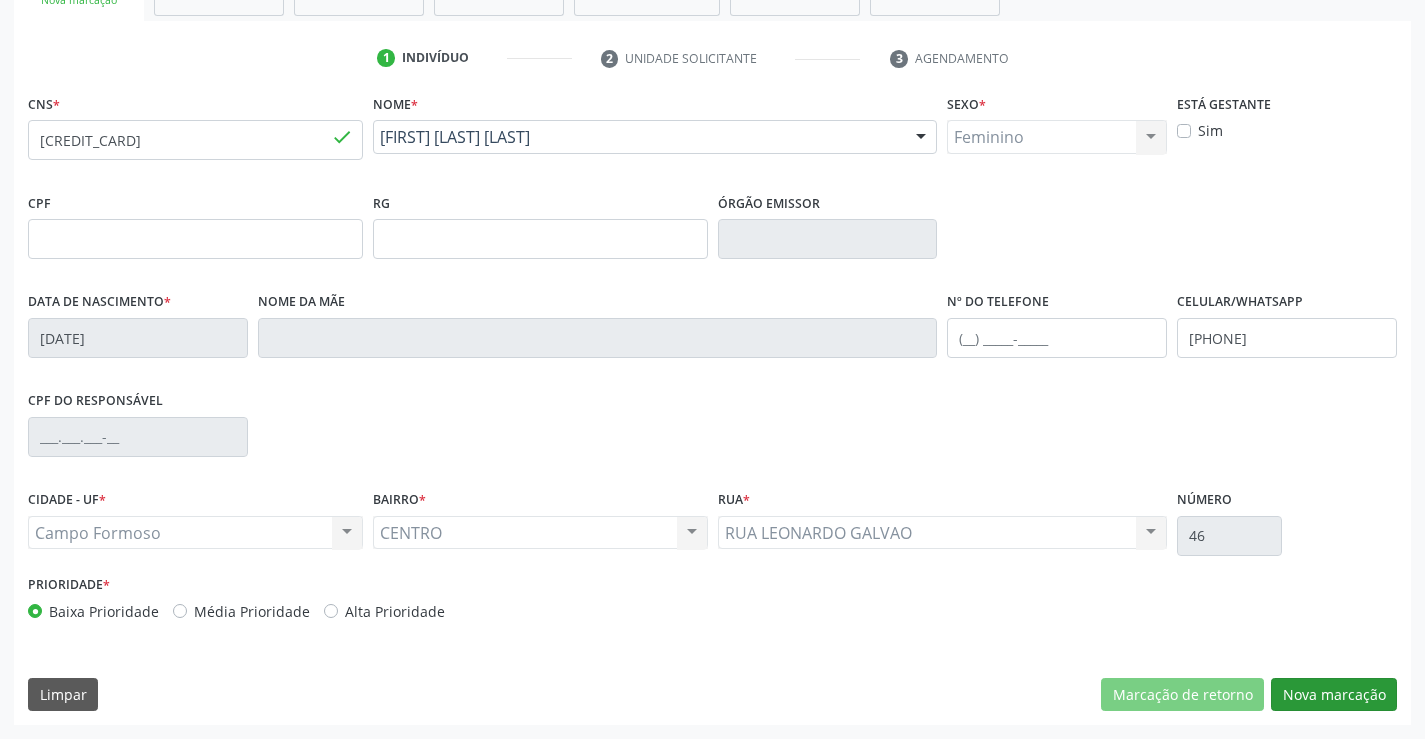 scroll, scrollTop: 167, scrollLeft: 0, axis: vertical 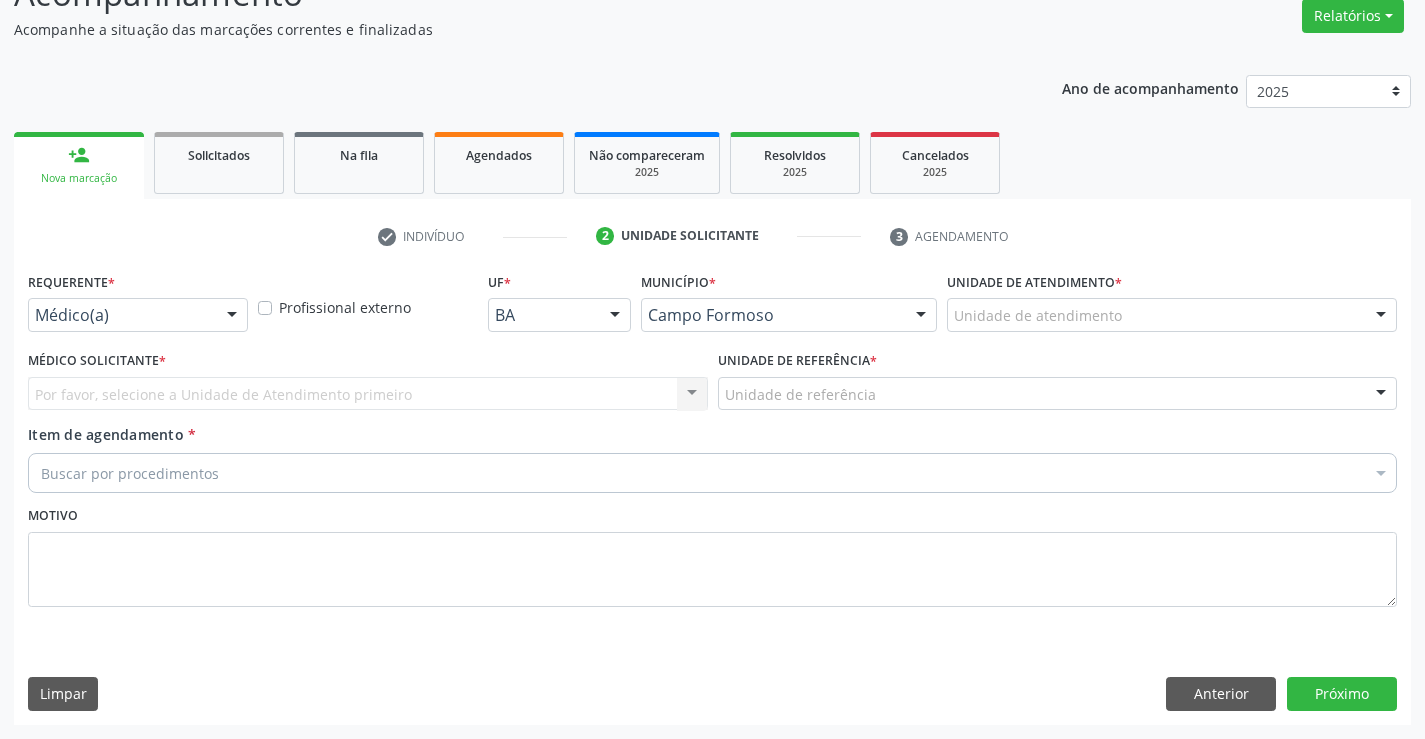 click at bounding box center [232, 316] 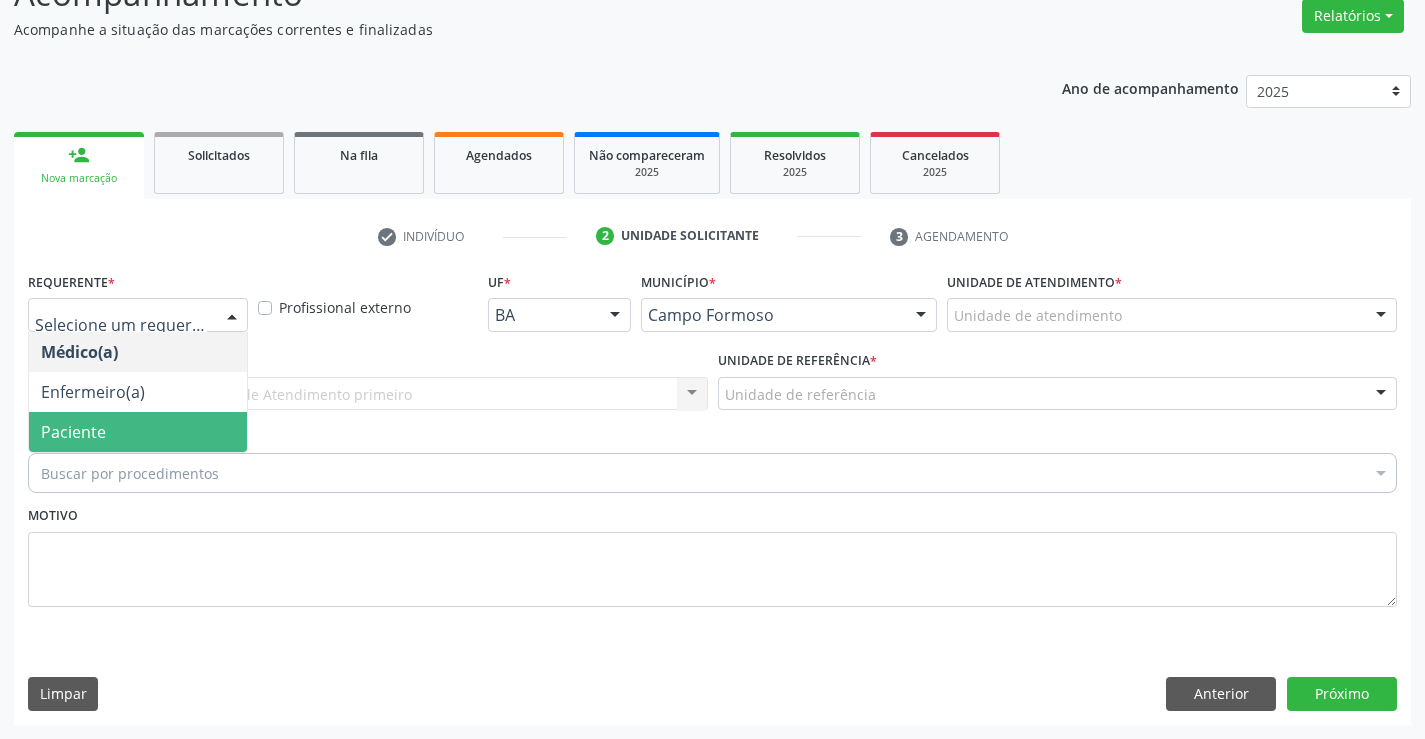 click on "Paciente" at bounding box center (138, 432) 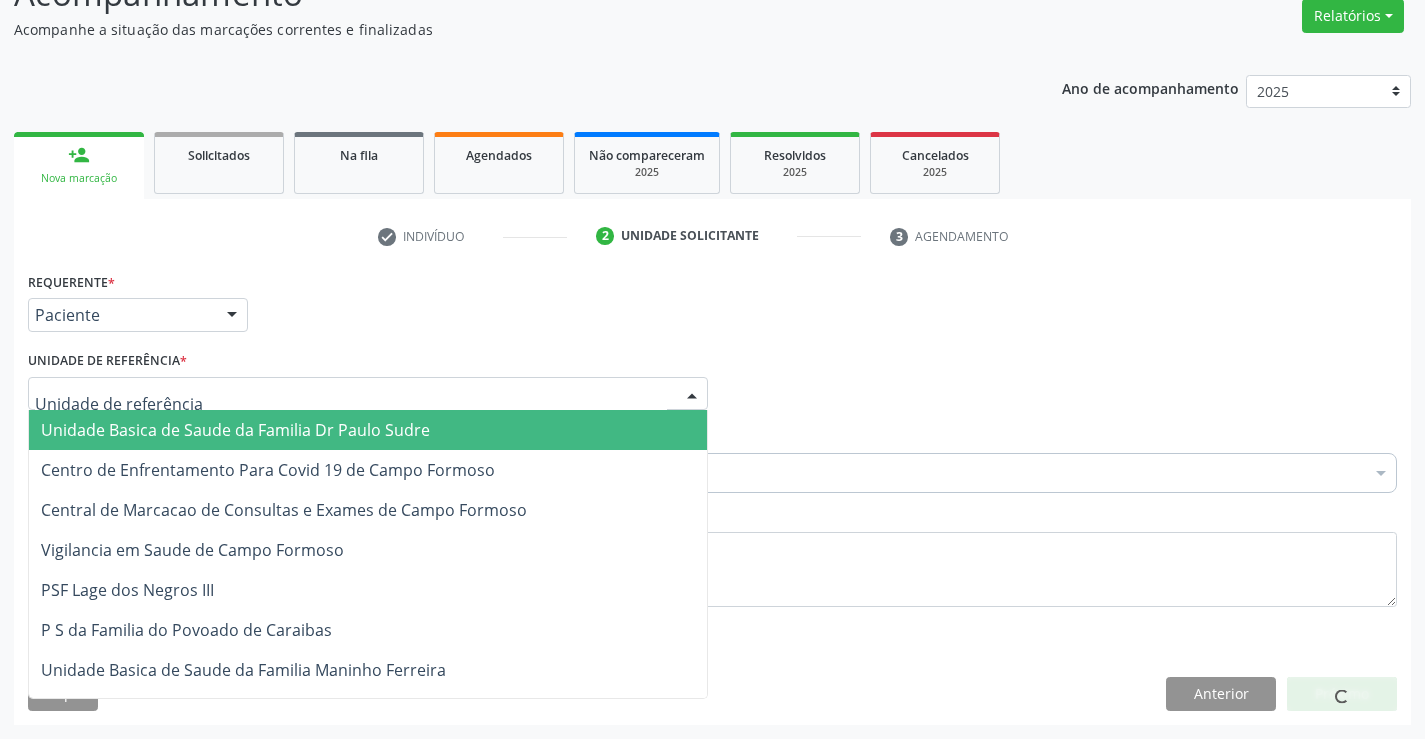 click at bounding box center (692, 395) 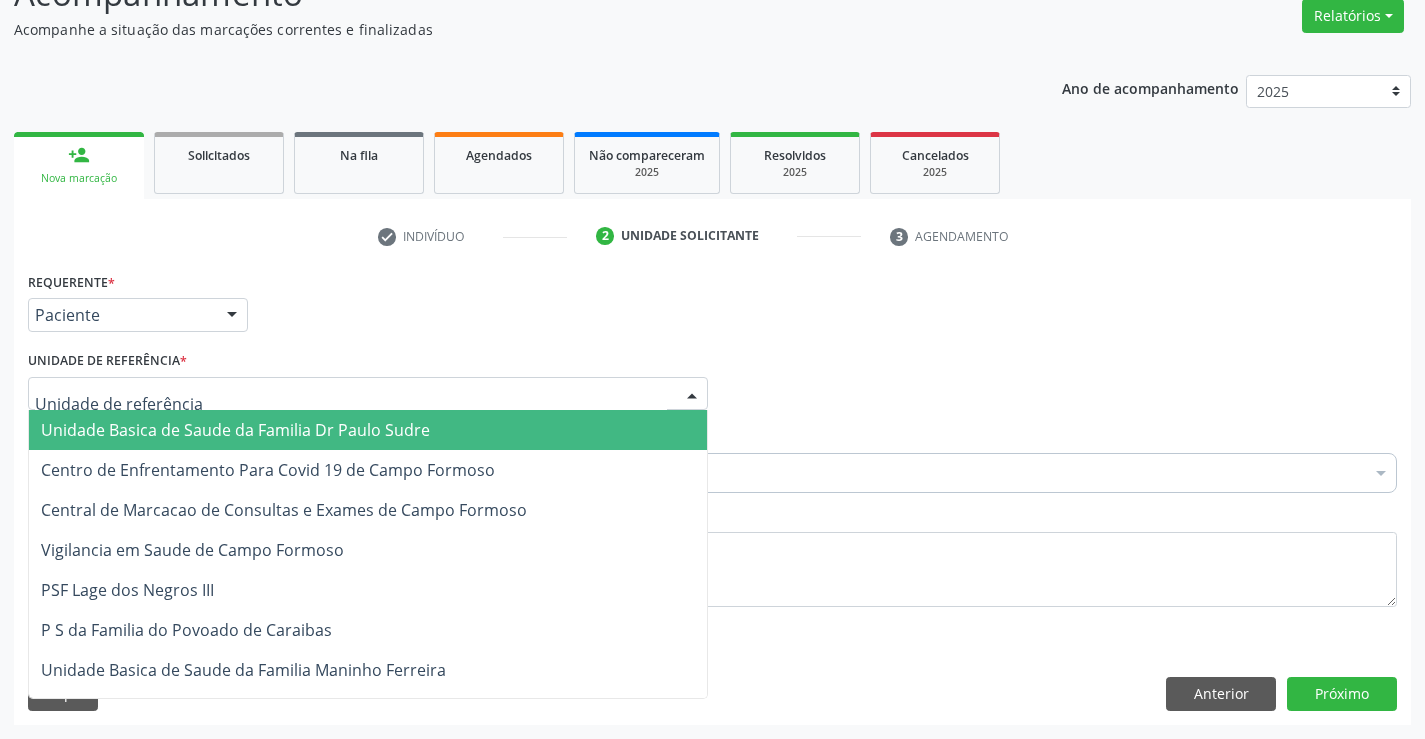 drag, startPoint x: 479, startPoint y: 421, endPoint x: 387, endPoint y: 452, distance: 97.082436 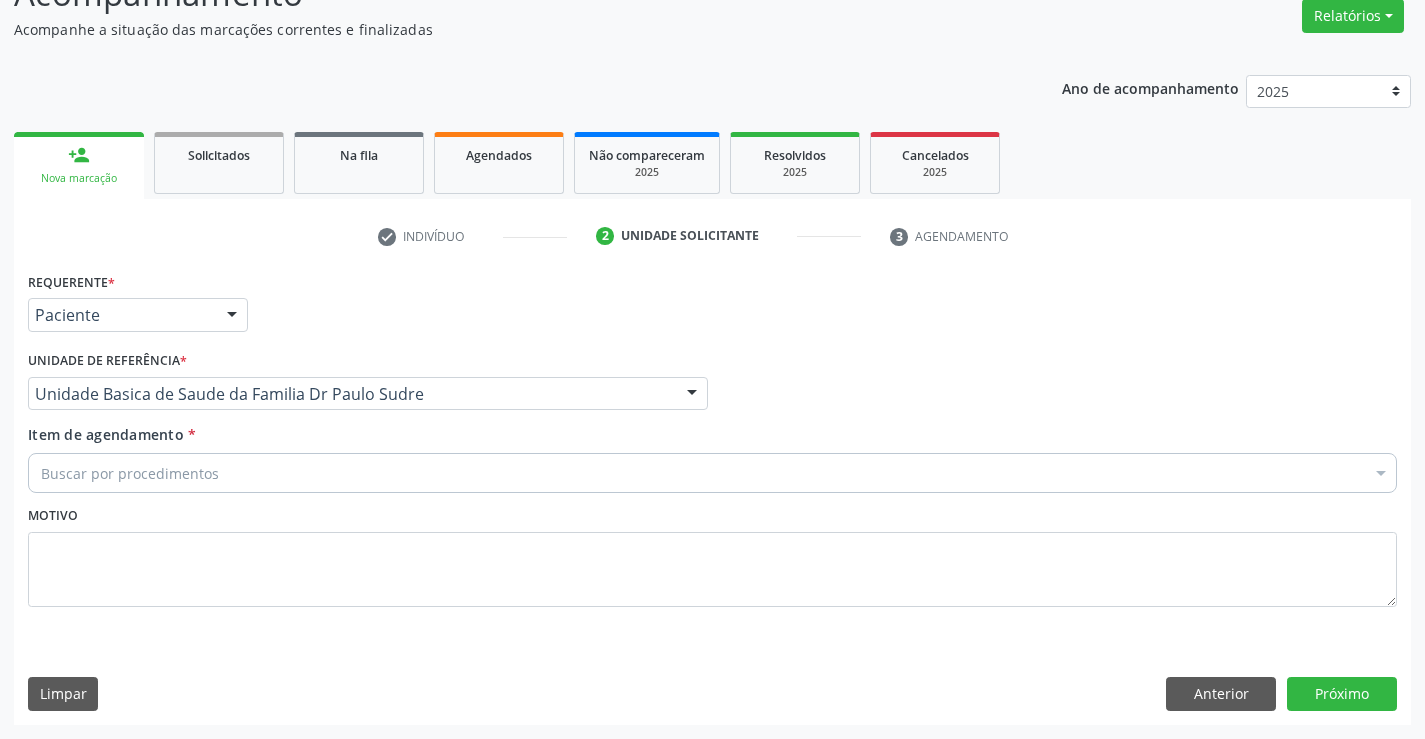 click on "Buscar por procedimentos" at bounding box center (712, 473) 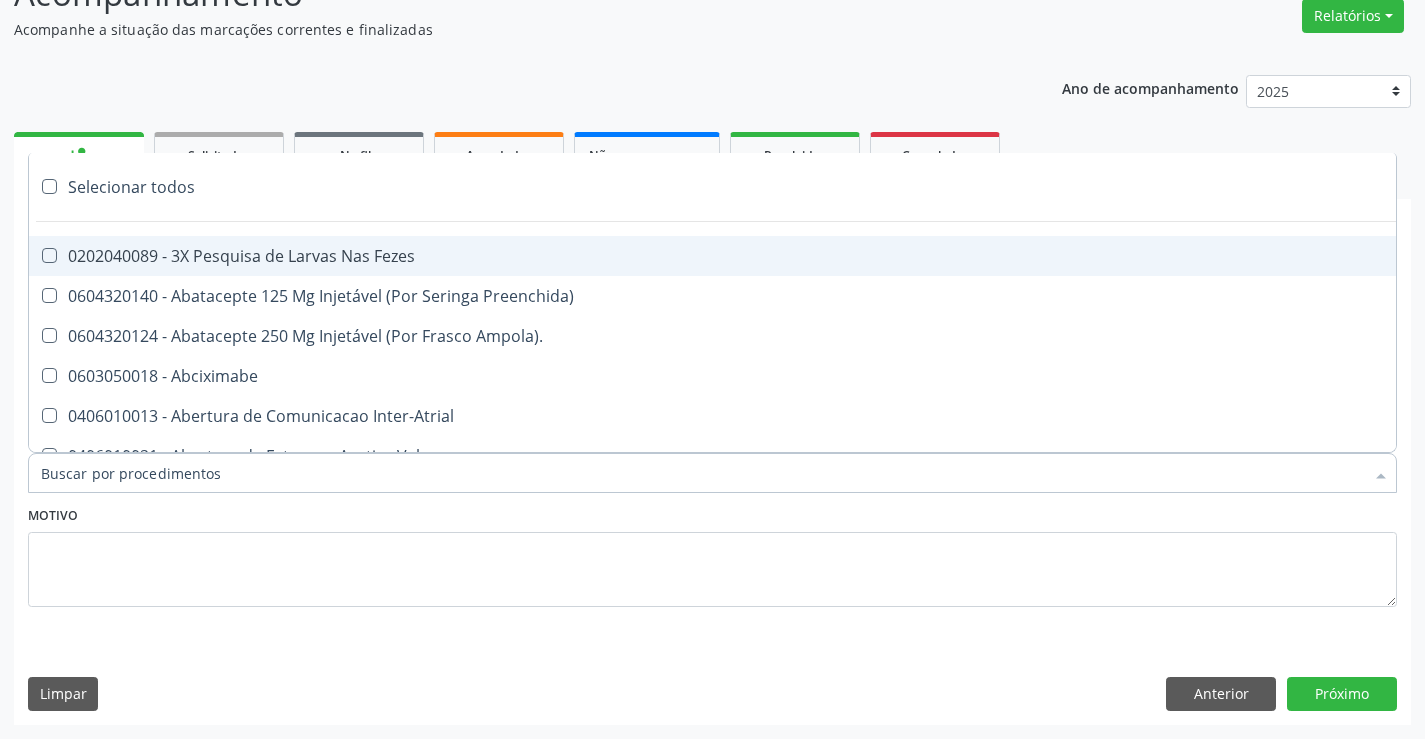 type on "O" 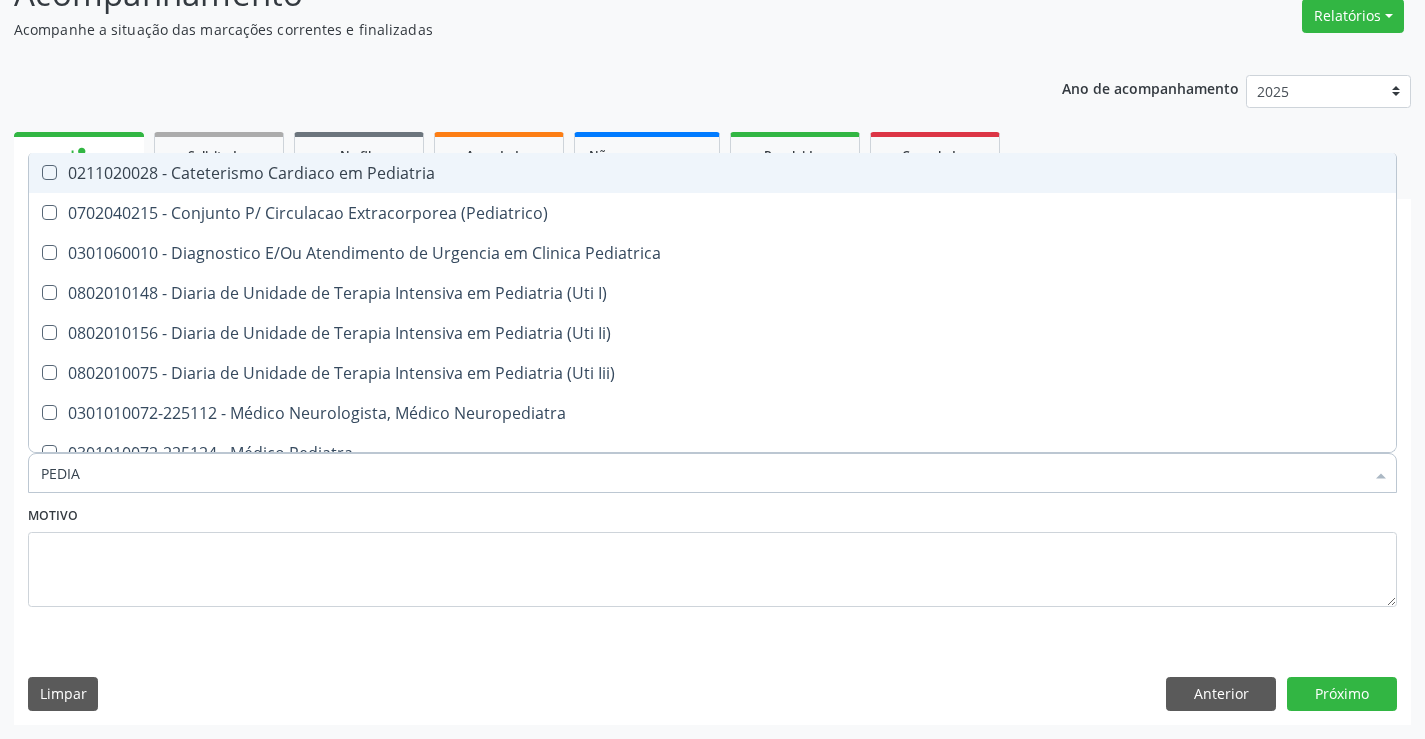 type on "PEDIAT" 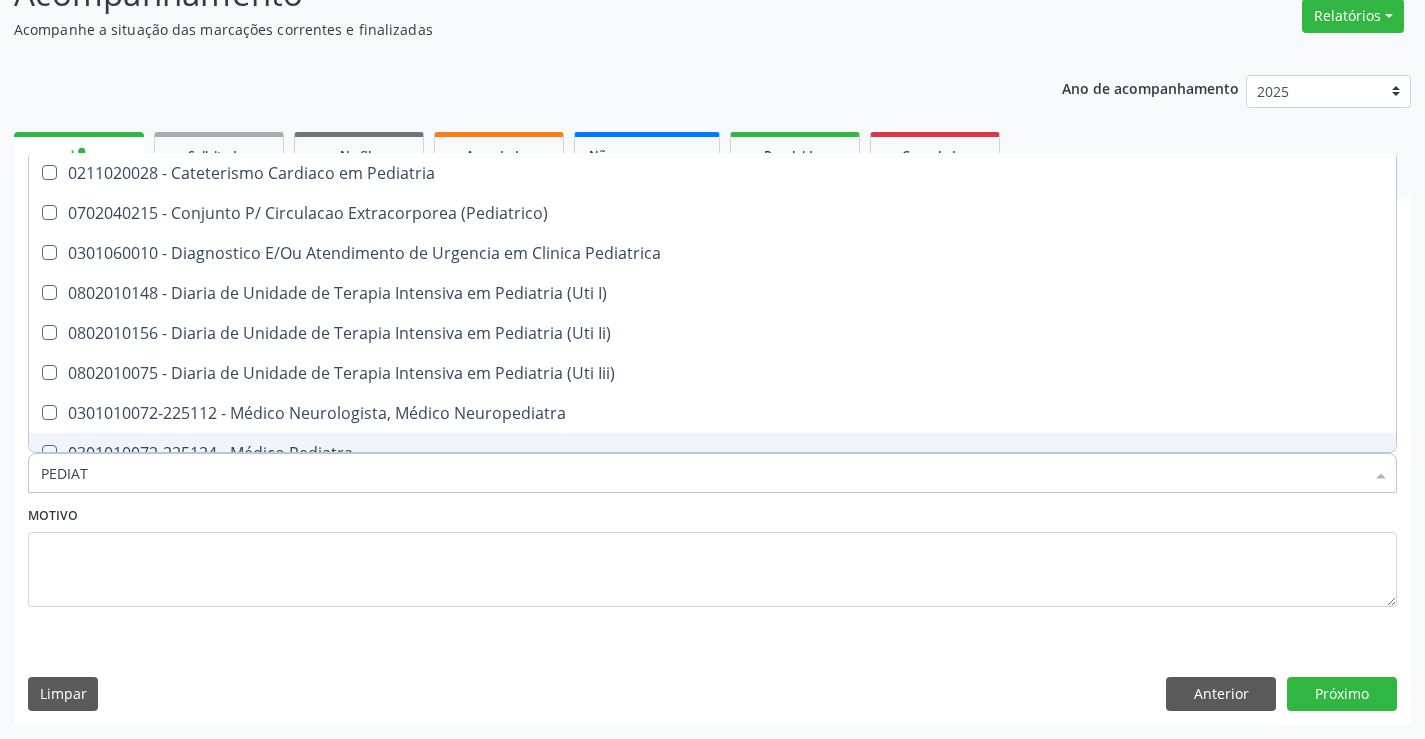 click on "0301010072-225124 - Médico Pediatra" at bounding box center (712, 453) 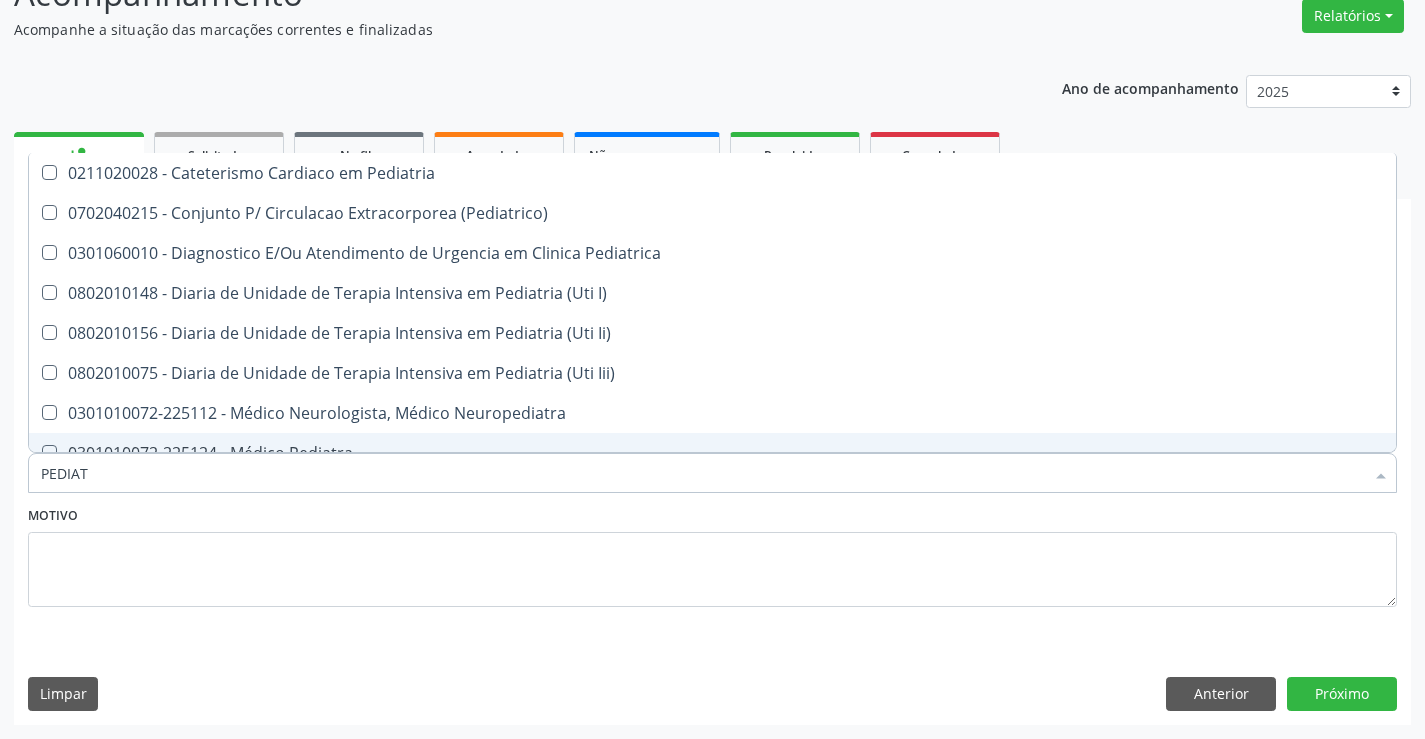 checkbox on "true" 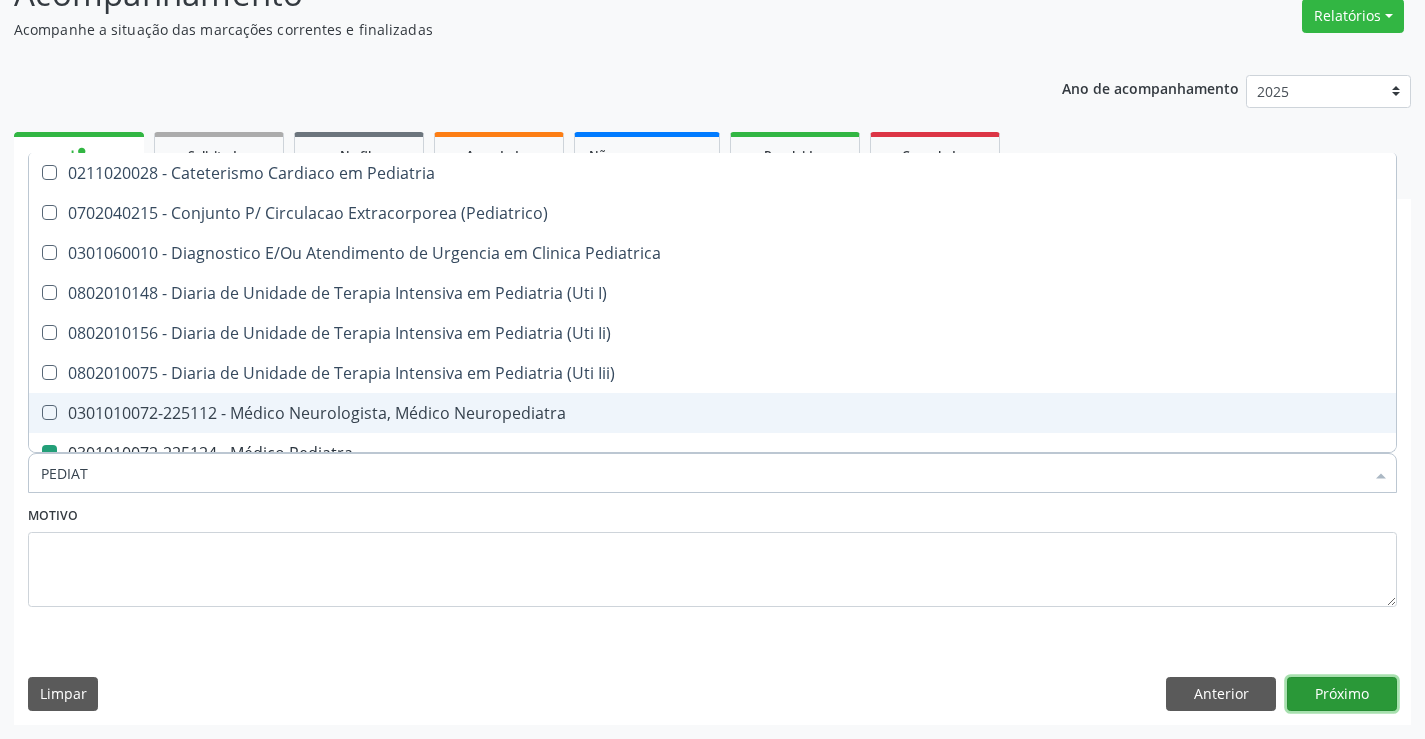 click on "Próximo" at bounding box center [1342, 694] 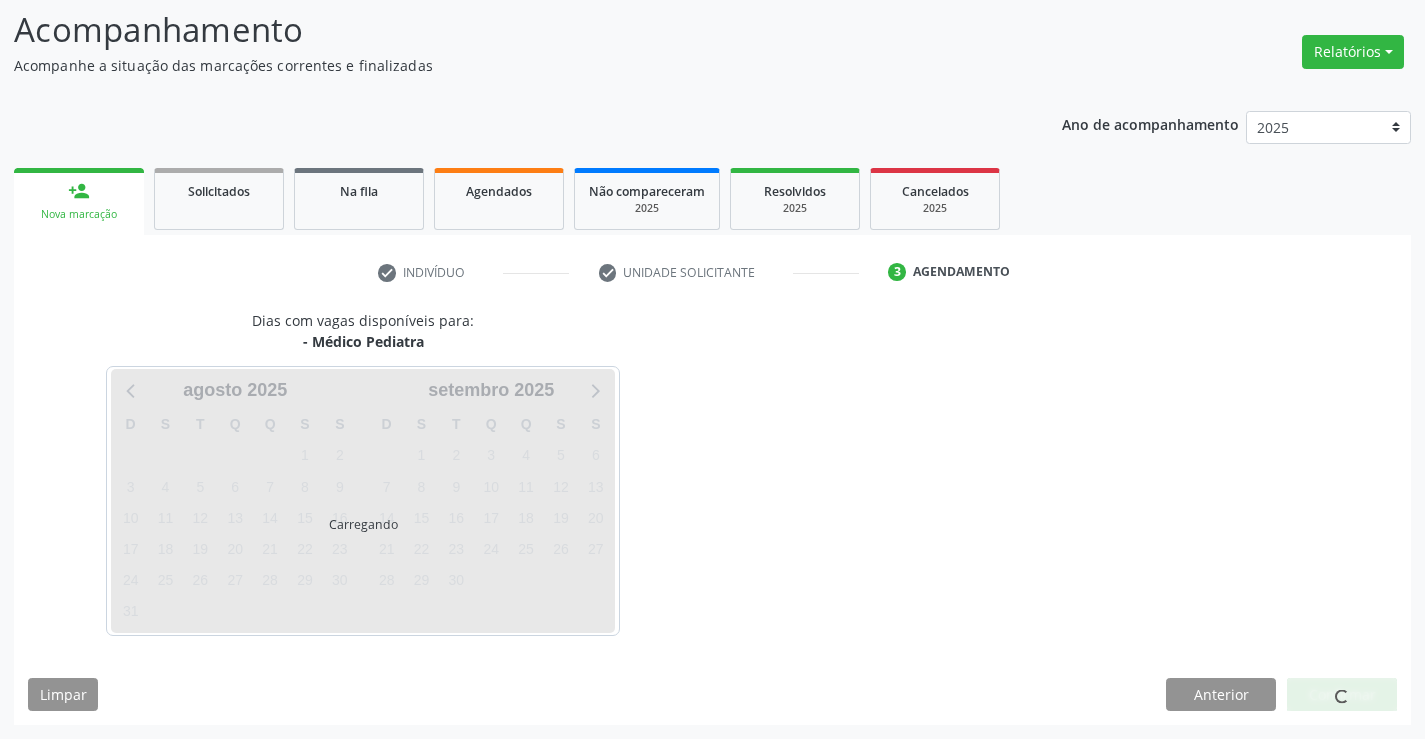 scroll, scrollTop: 131, scrollLeft: 0, axis: vertical 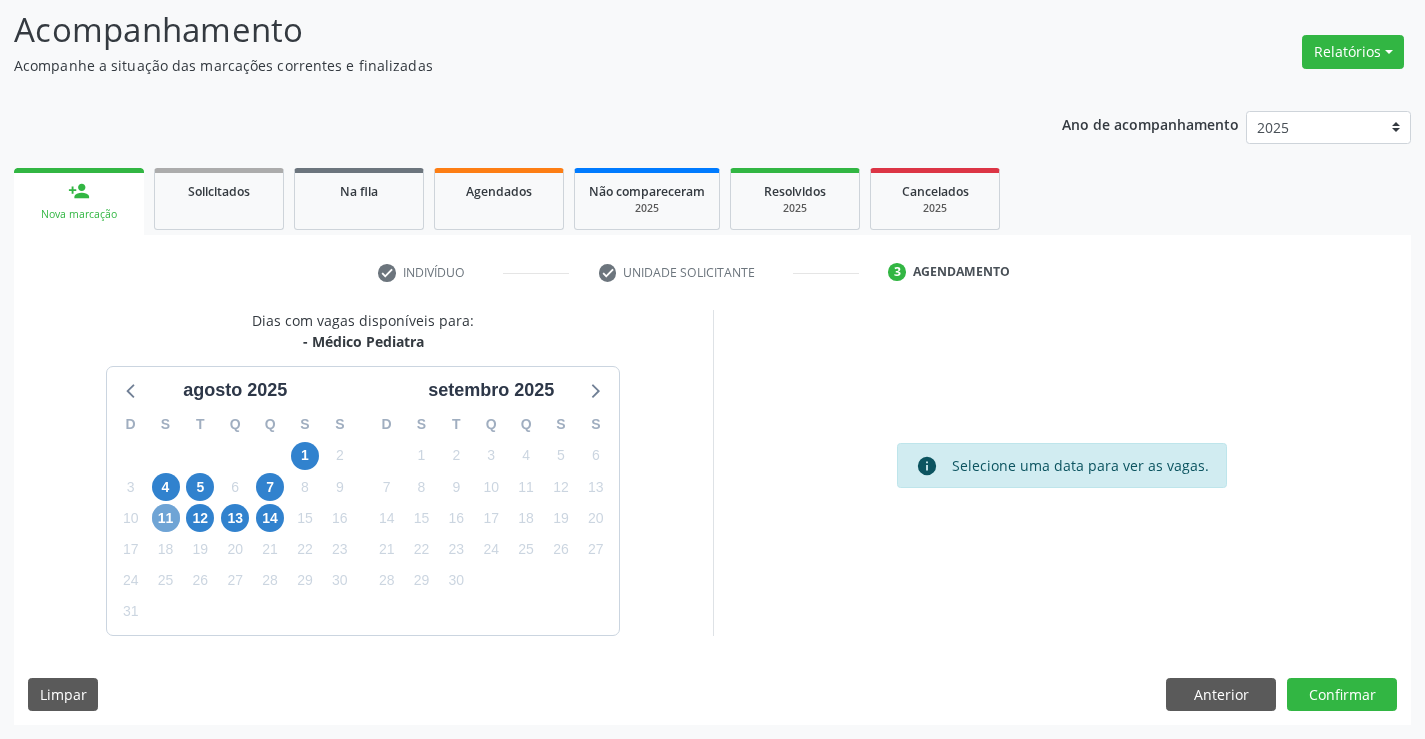 click on "11" at bounding box center (166, 518) 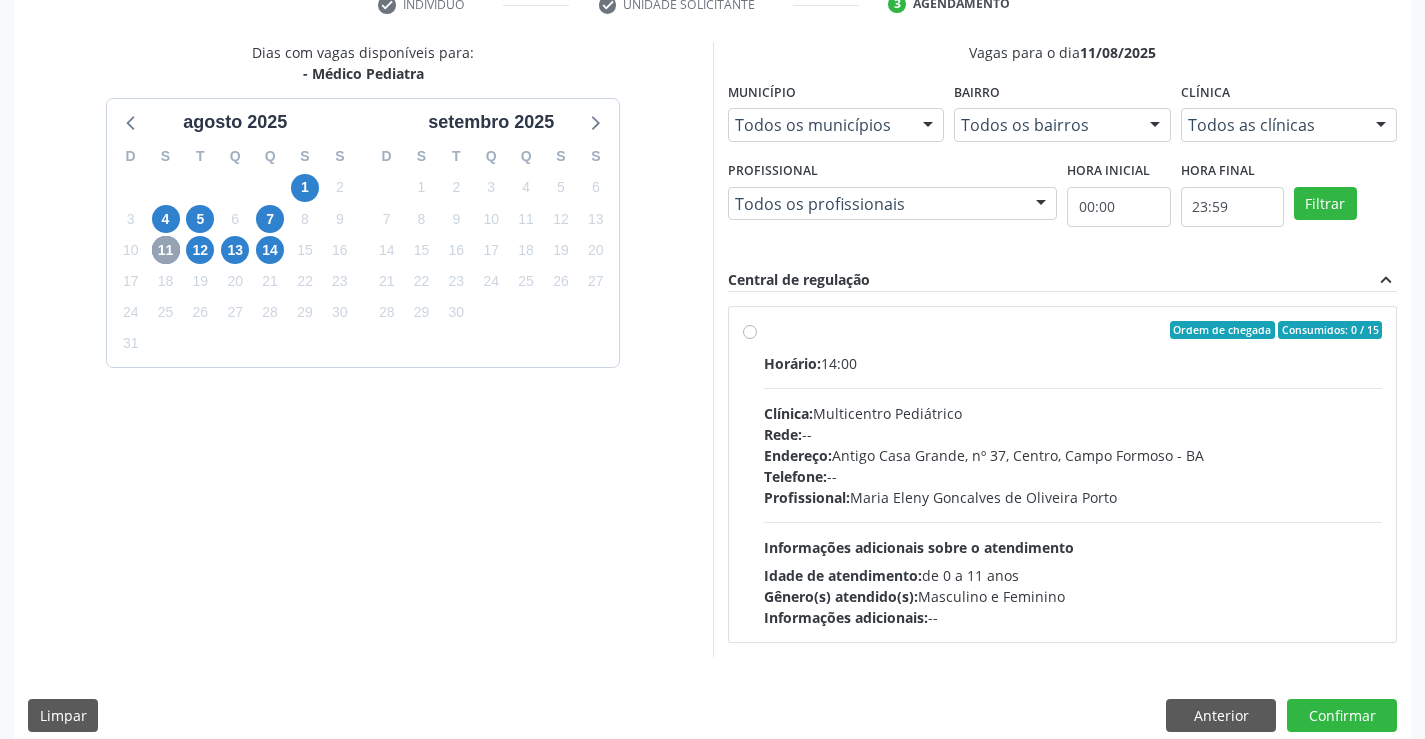 scroll, scrollTop: 404, scrollLeft: 0, axis: vertical 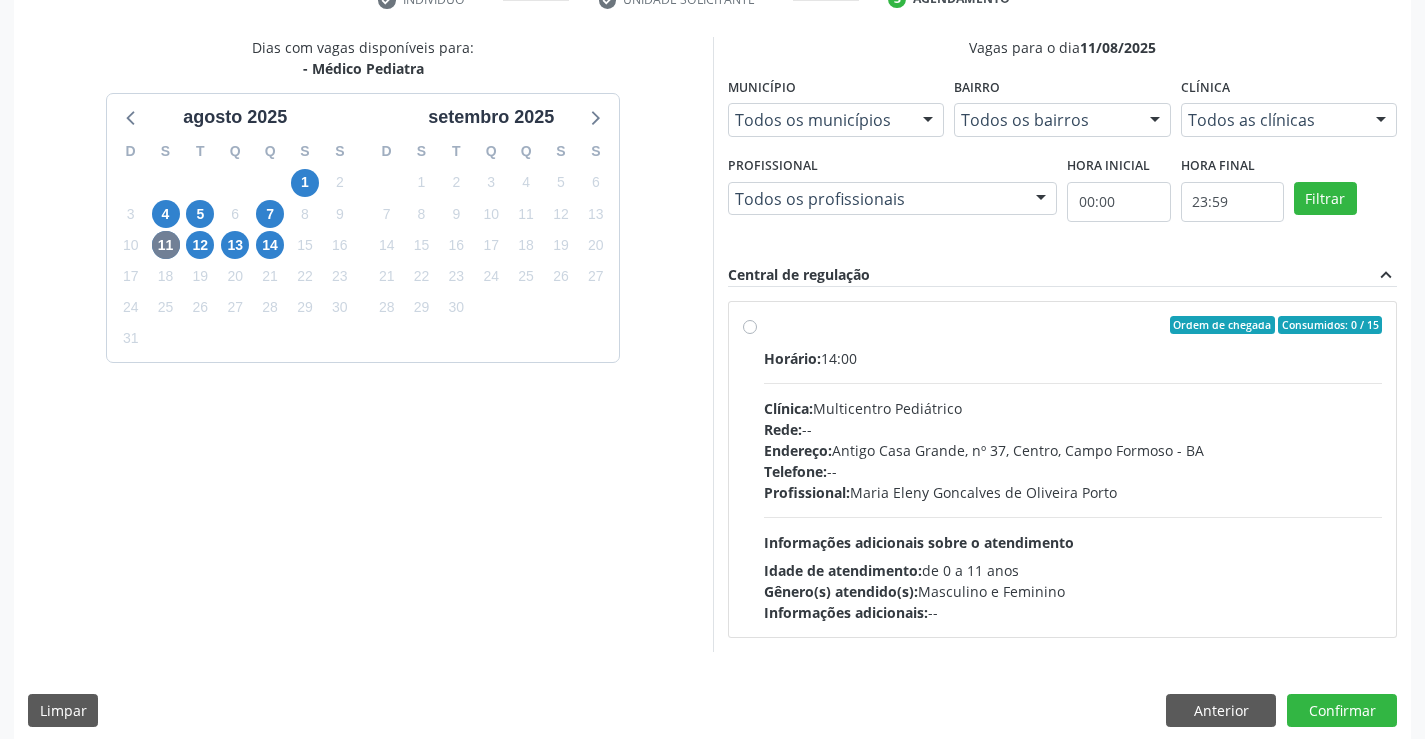 click on "Ordem de chegada
Consumidos: 0 / 15
Horário:   14:00
Clínica:  Multicentro Pediátrico
Rede:
--
Endereço:   Antigo Casa Grande, nº 37, Centro, Campo Formoso - BA
Telefone:   --
Profissional:
Maria Eleny Goncalves de Oliveira Porto
Informações adicionais sobre o atendimento
Idade de atendimento:
de 0 a 11 anos
Gênero(s) atendido(s):
Masculino e Feminino
Informações adicionais:
--" at bounding box center (1073, 469) 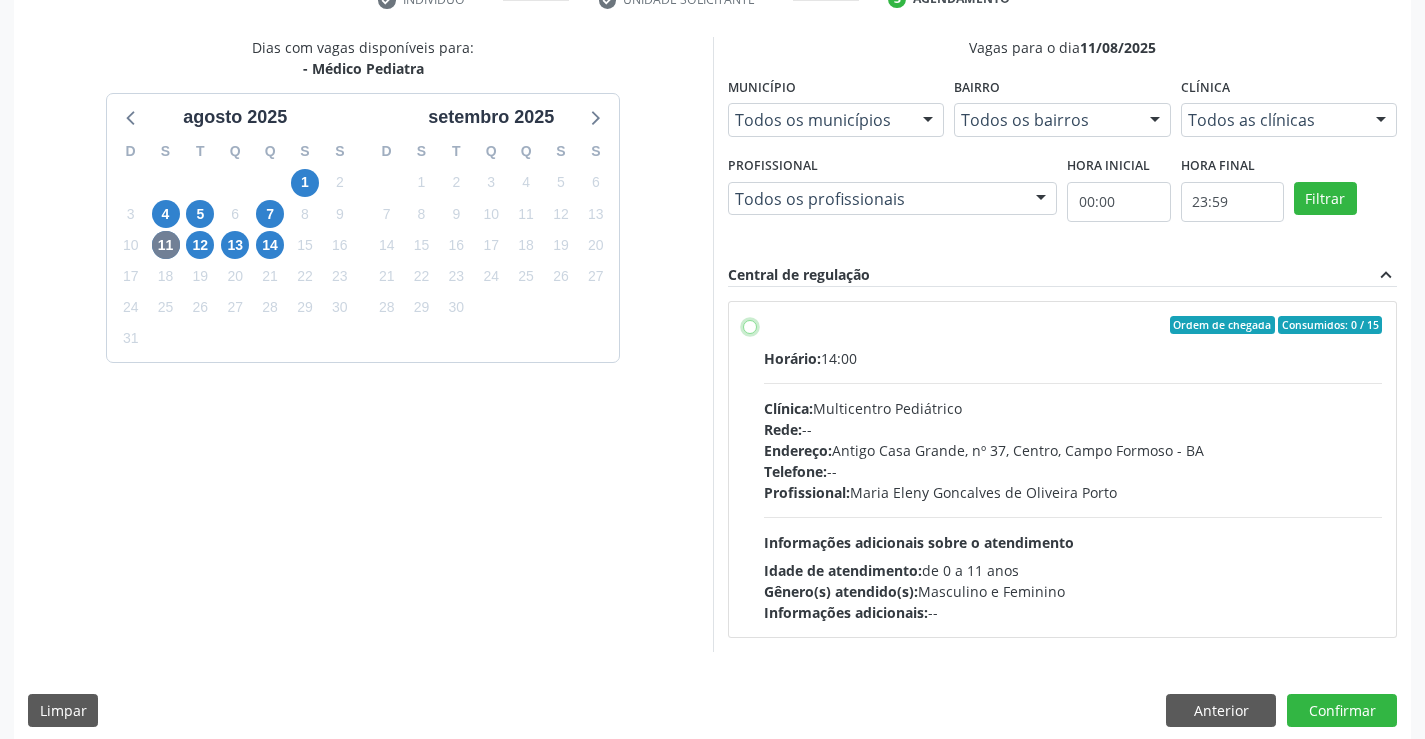 click on "Ordem de chegada
Consumidos: 0 / 15
Horário:   14:00
Clínica:  Multicentro Pediátrico
Rede:
--
Endereço:   Antigo Casa Grande, nº 37, Centro, Campo Formoso - BA
Telefone:   --
Profissional:
Maria Eleny Goncalves de Oliveira Porto
Informações adicionais sobre o atendimento
Idade de atendimento:
de 0 a 11 anos
Gênero(s) atendido(s):
Masculino e Feminino
Informações adicionais:
--" at bounding box center (750, 325) 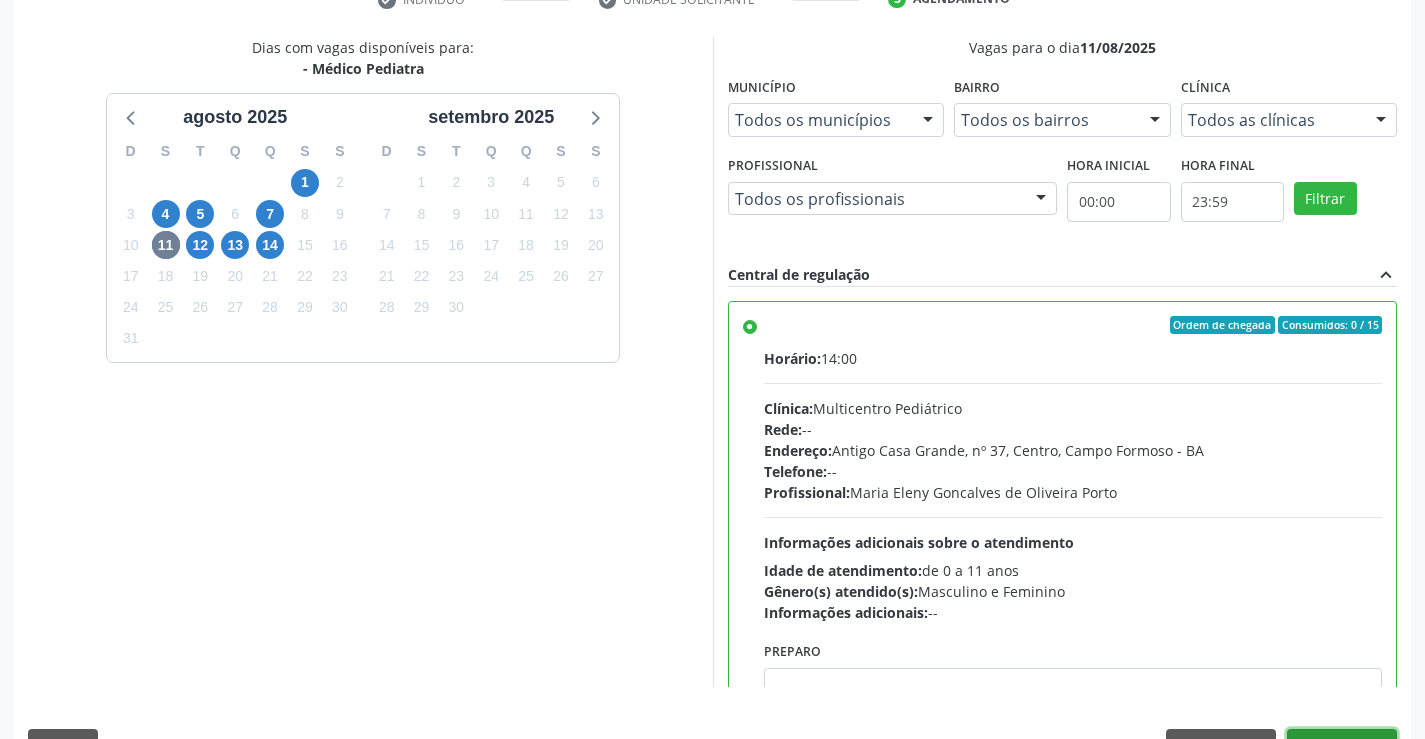 click on "Confirmar" at bounding box center [1342, 746] 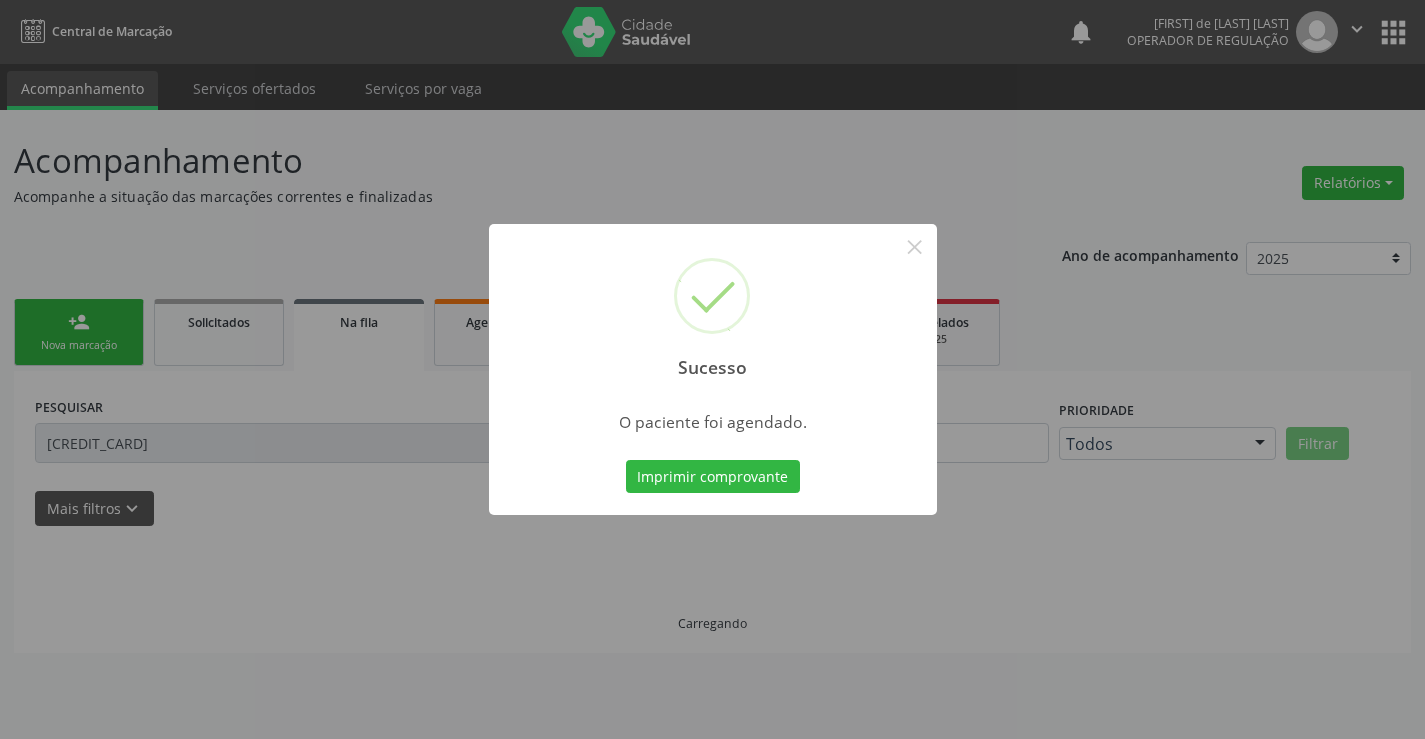 scroll, scrollTop: 0, scrollLeft: 0, axis: both 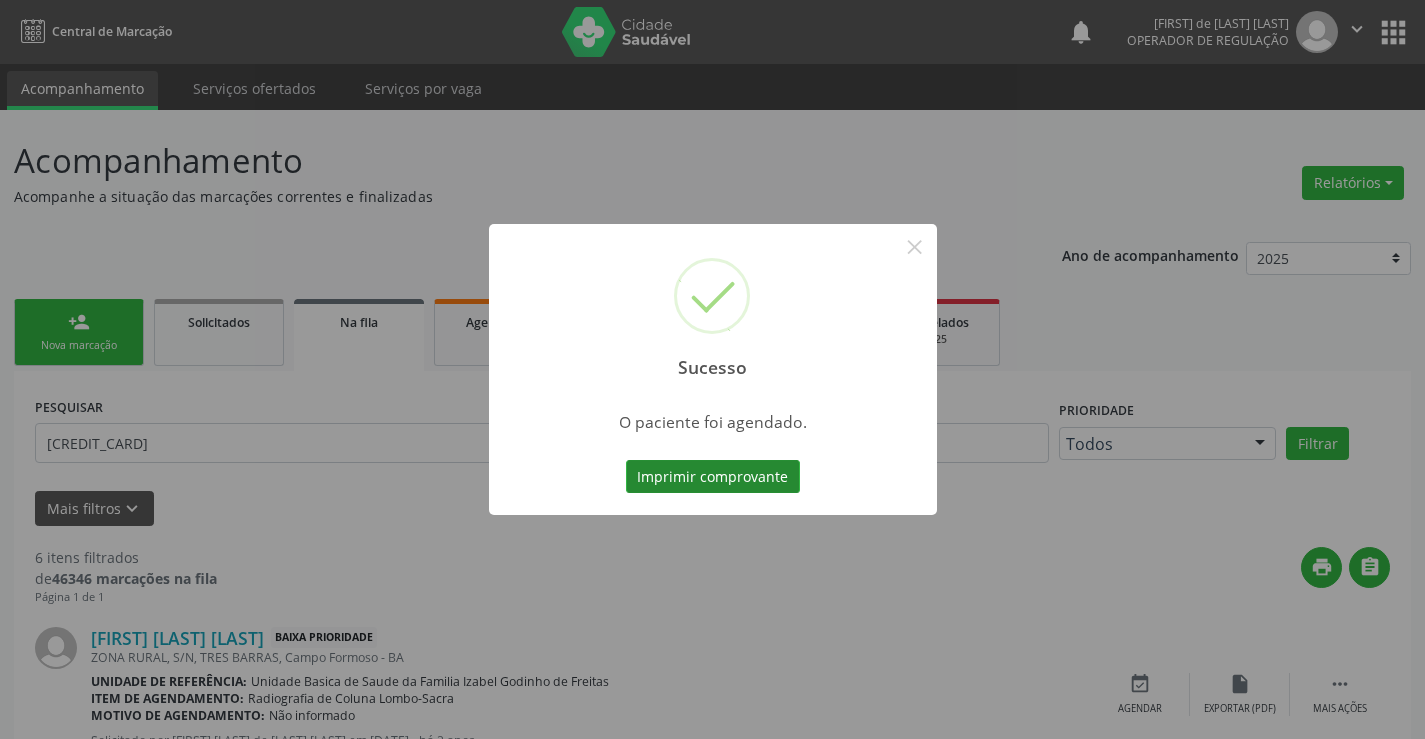 click on "Imprimir comprovante" at bounding box center (713, 477) 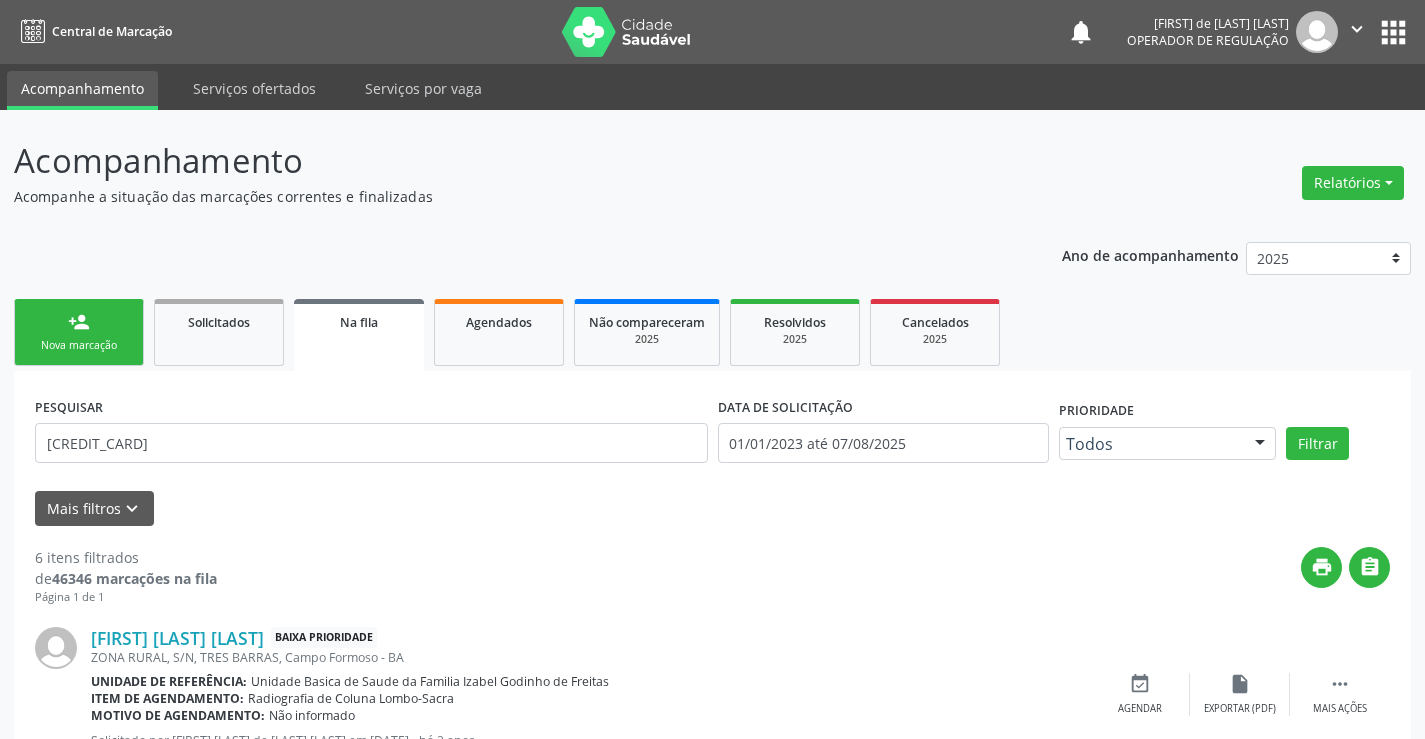 click on "person_add" at bounding box center [79, 322] 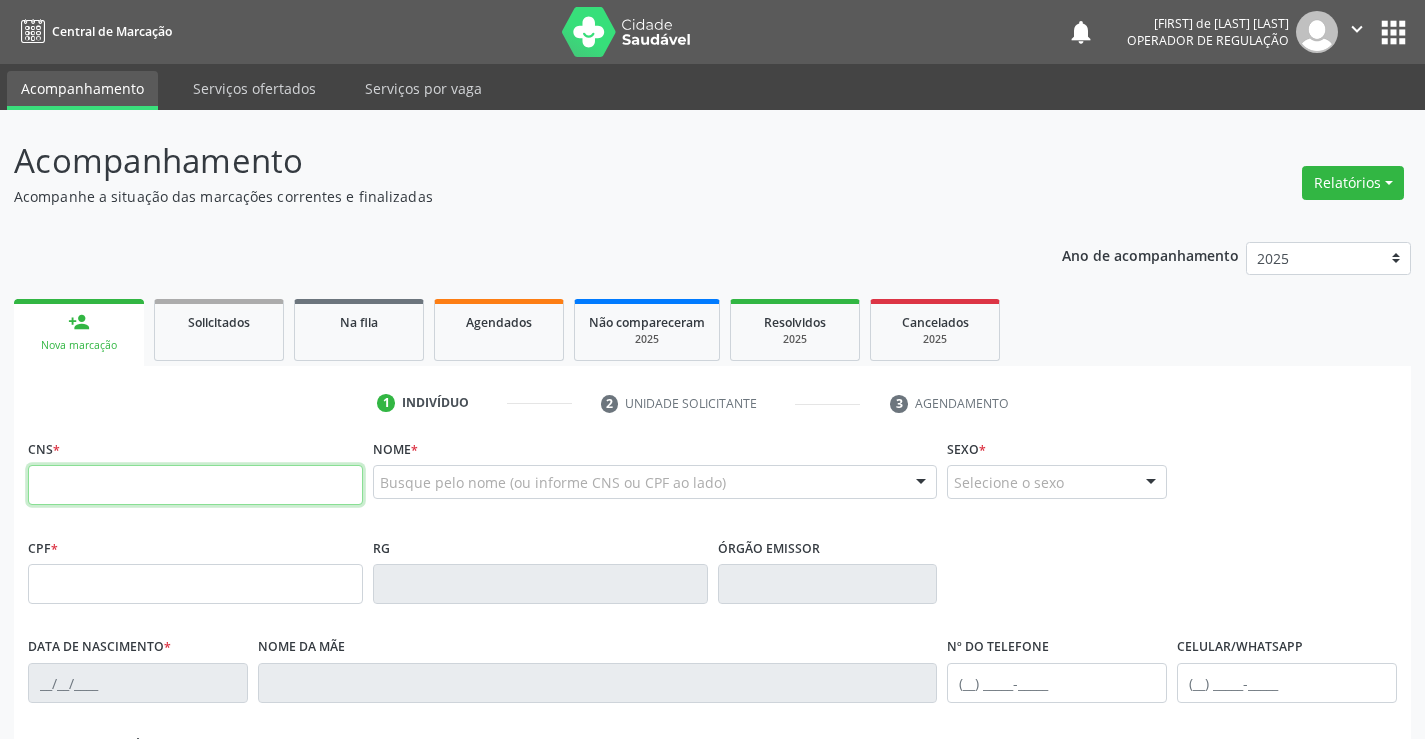 click at bounding box center [195, 485] 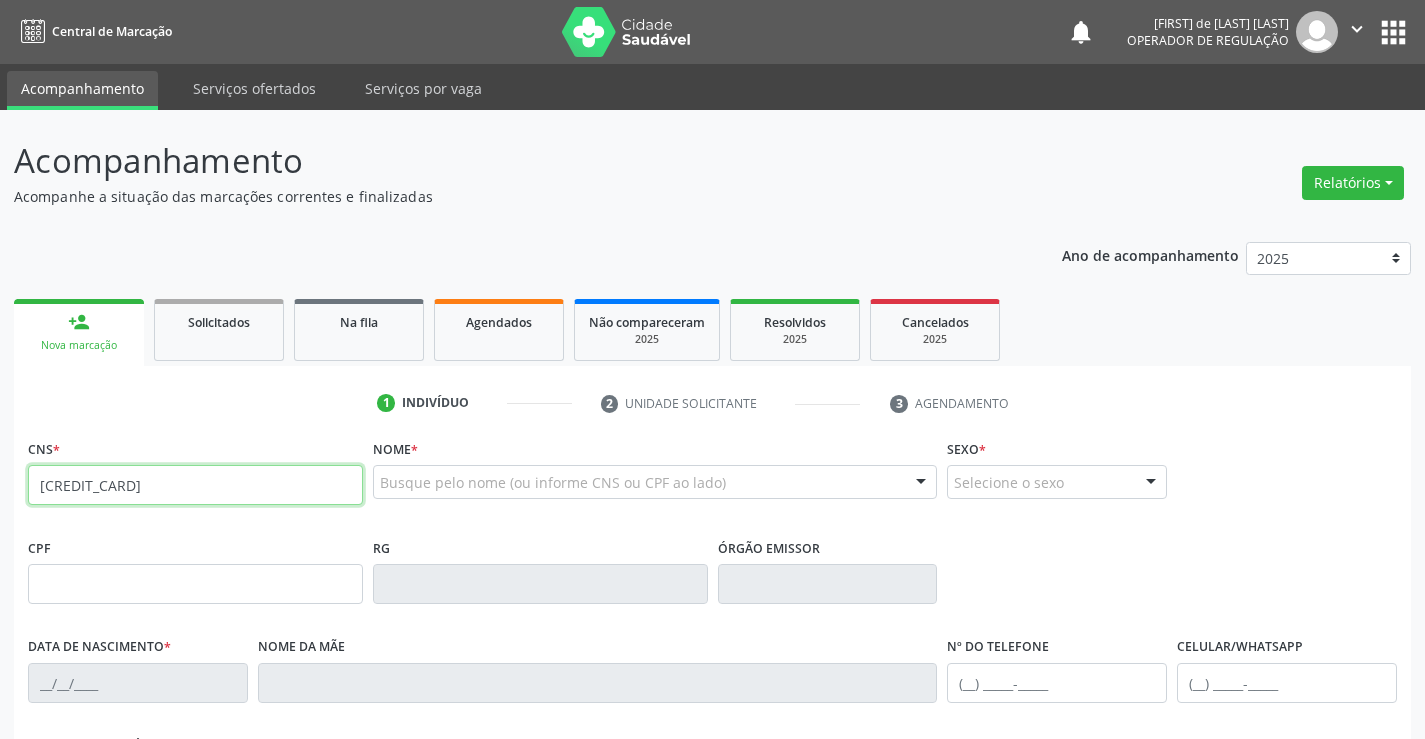 type on "708 4047 2784 4164" 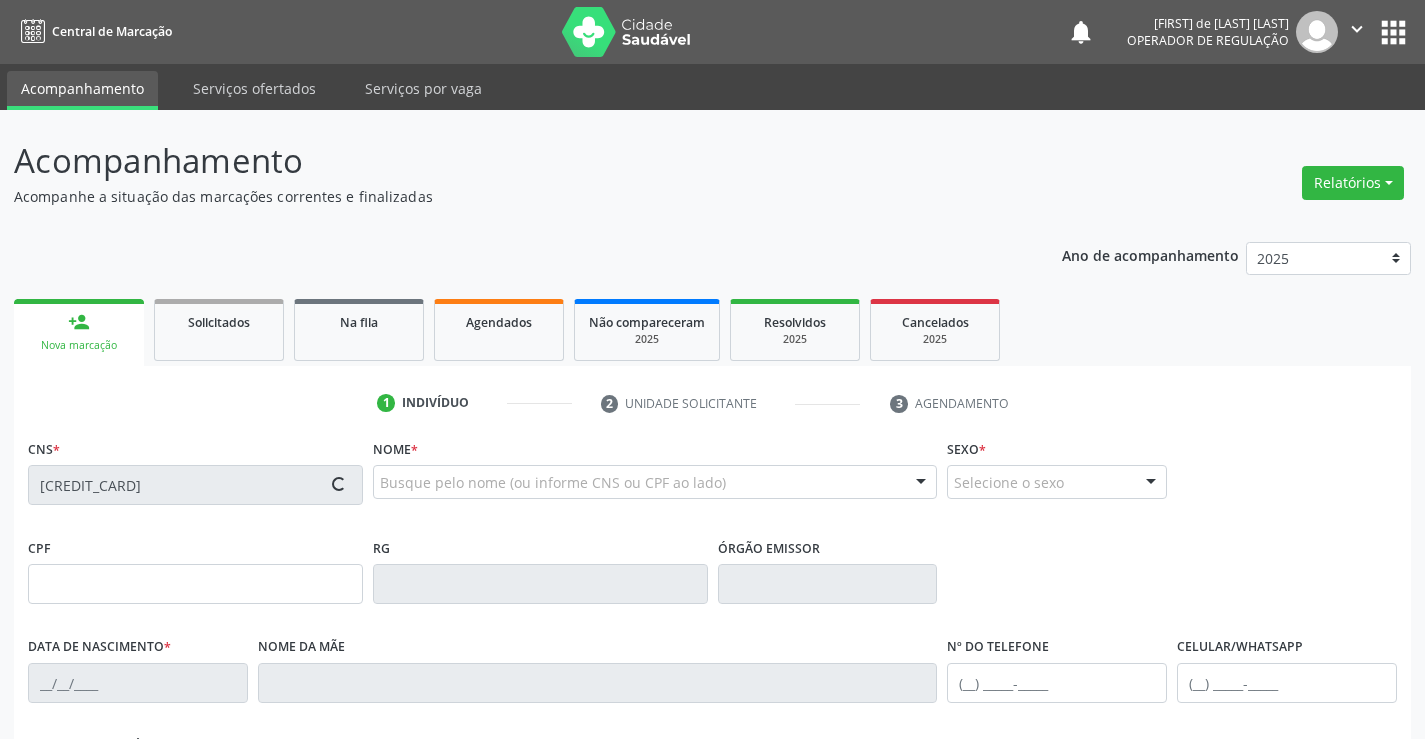 type on "16/12/2024" 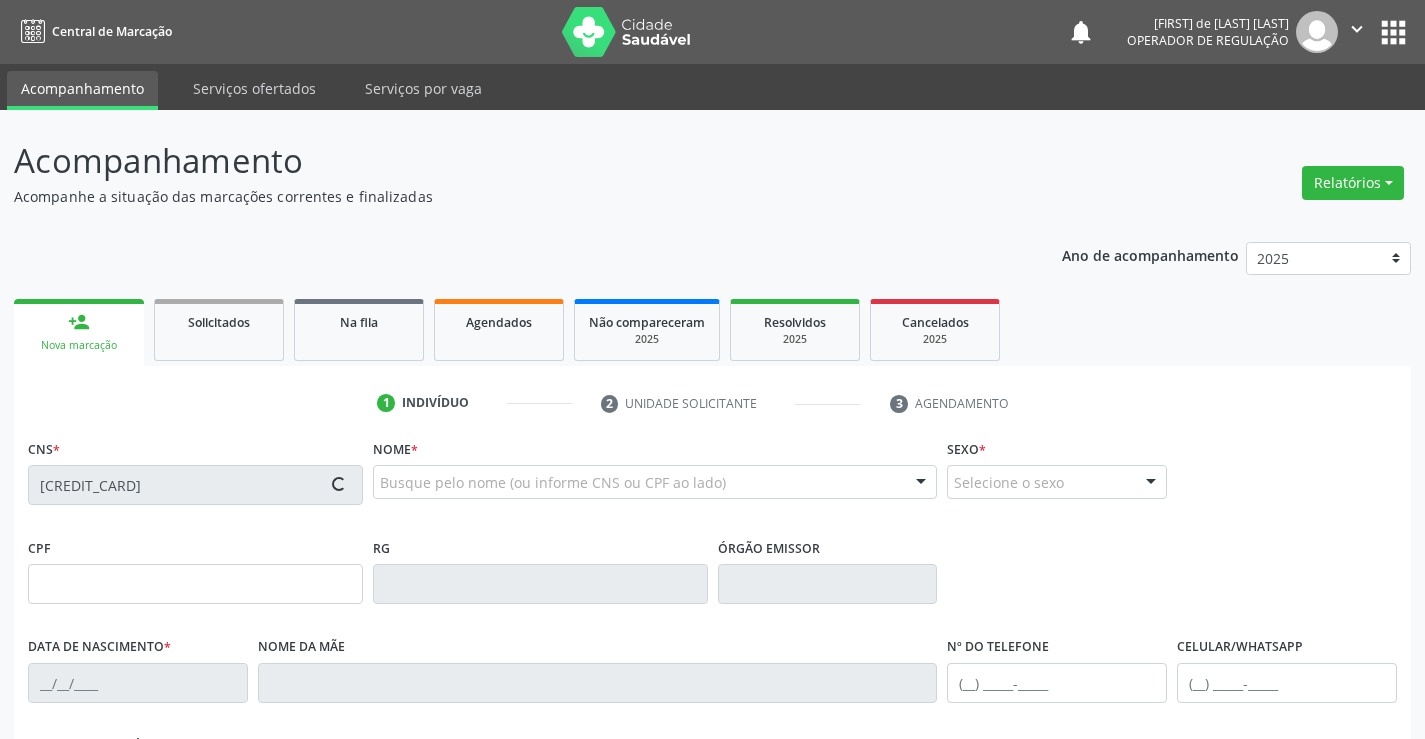 type on "(74) 99188-3647" 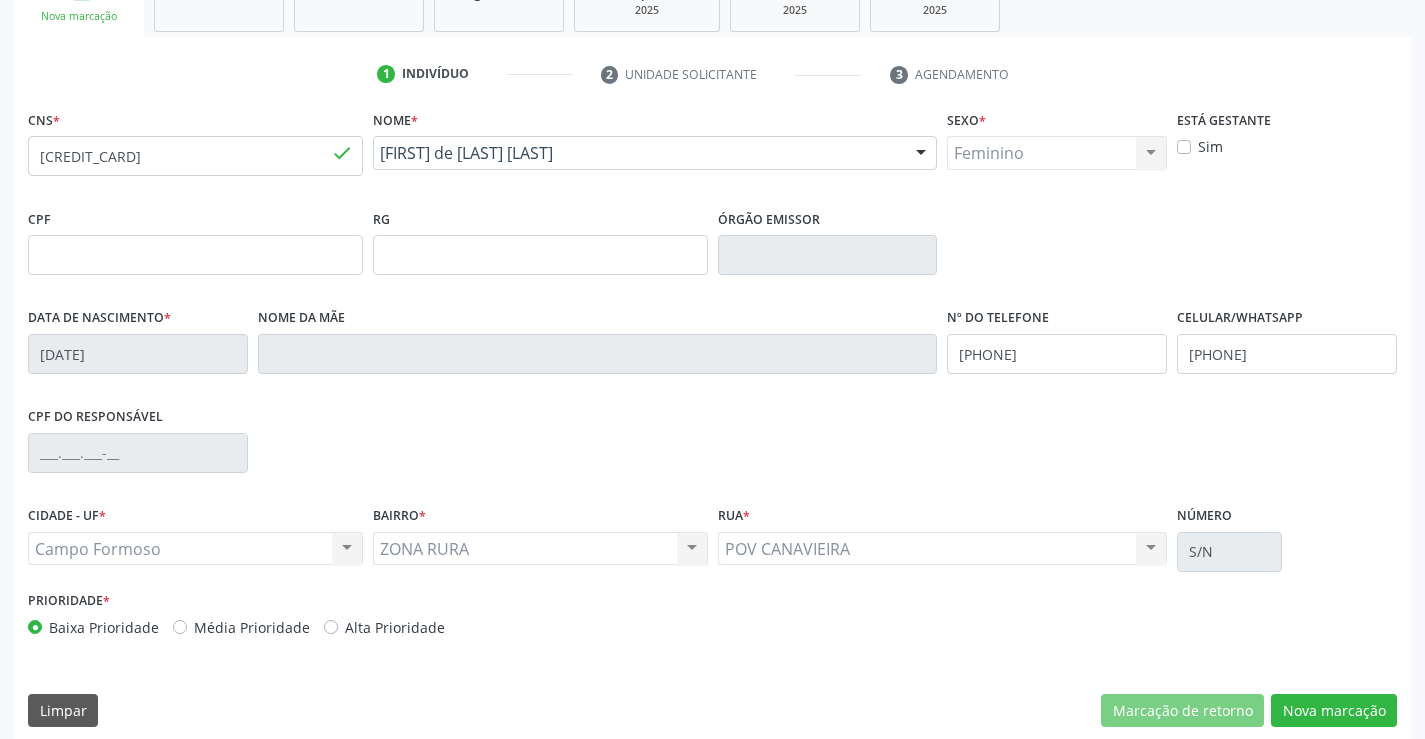 scroll, scrollTop: 345, scrollLeft: 0, axis: vertical 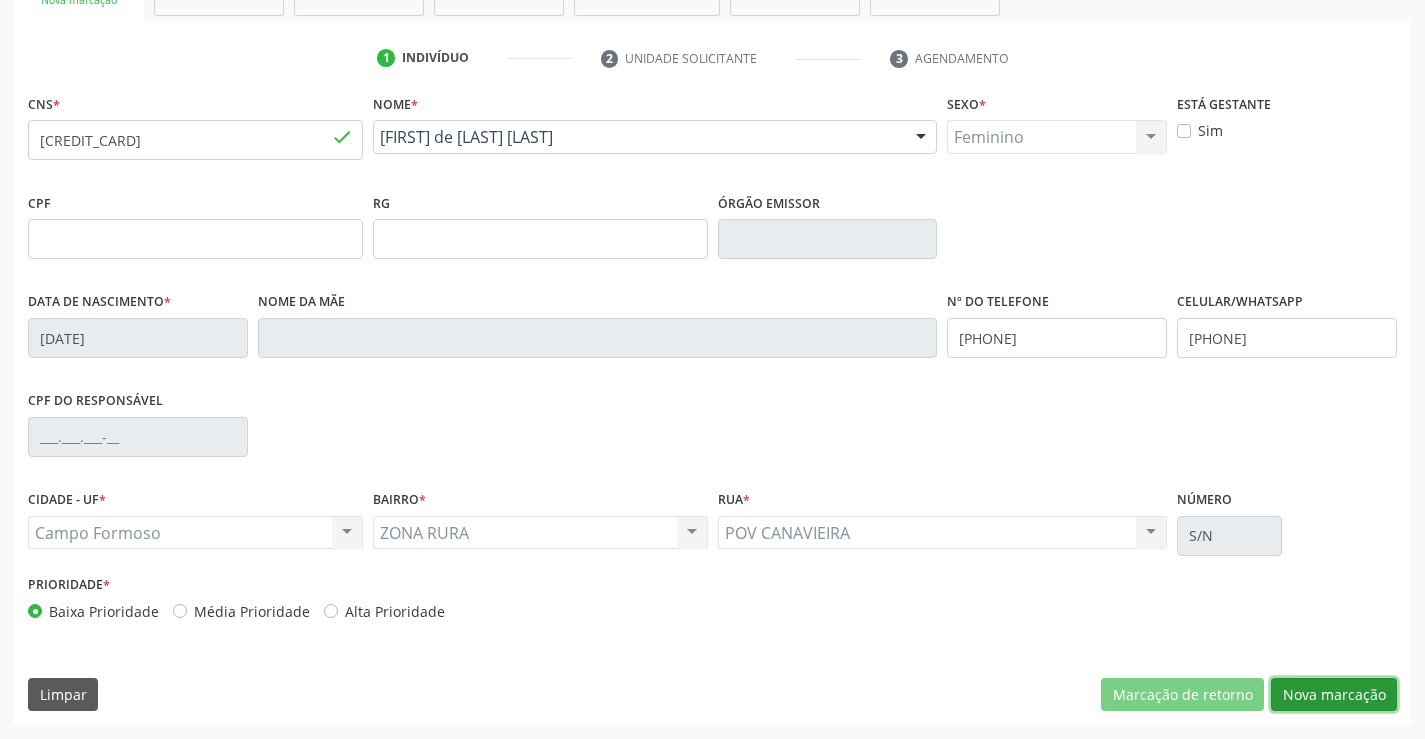 click on "Nova marcação" at bounding box center (1334, 695) 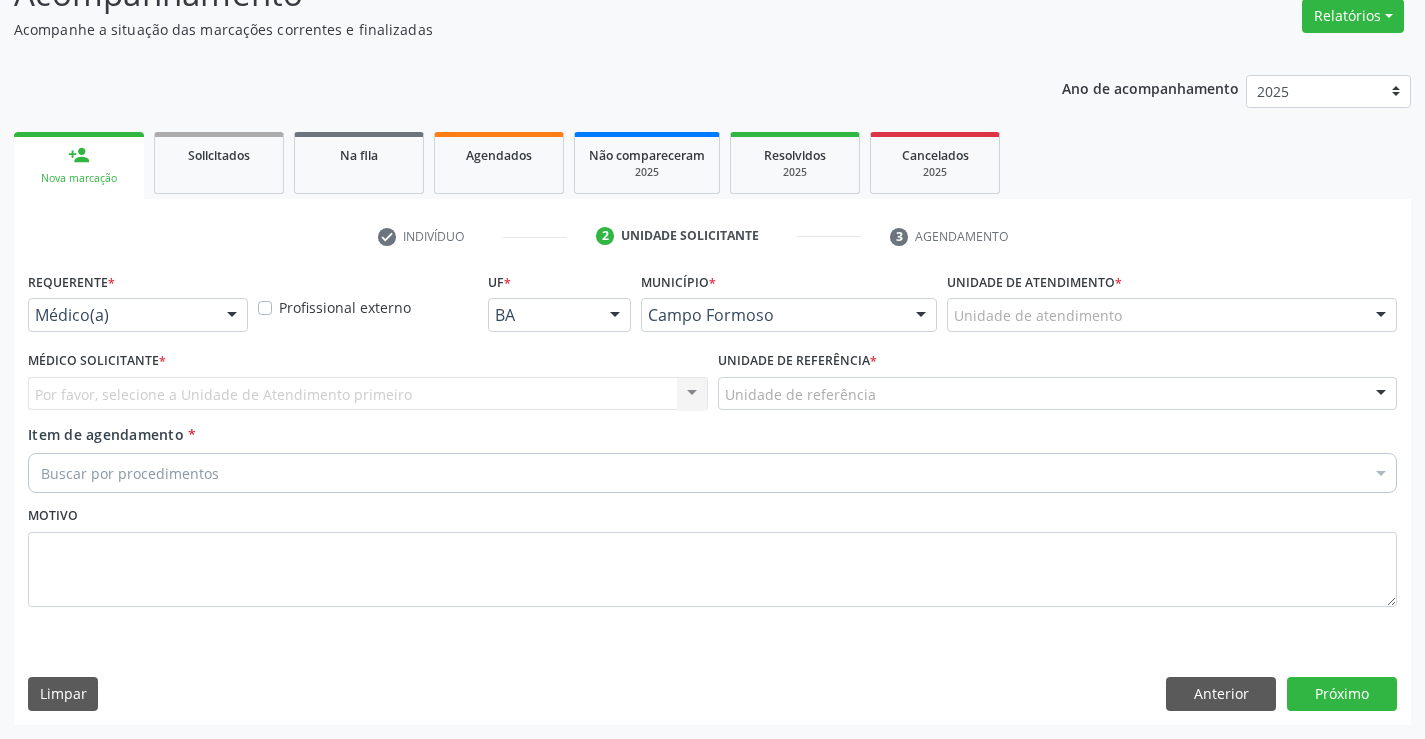 scroll, scrollTop: 167, scrollLeft: 0, axis: vertical 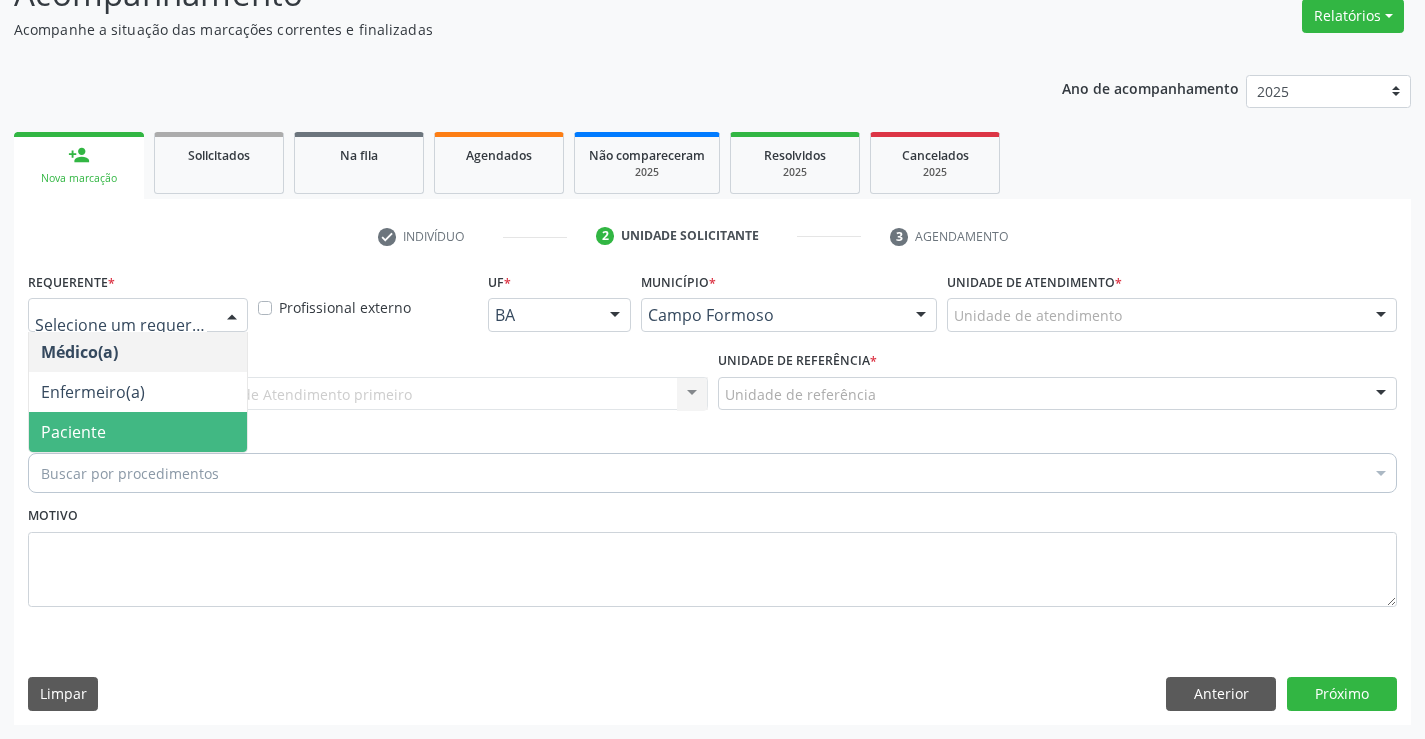click on "Paciente" at bounding box center (138, 432) 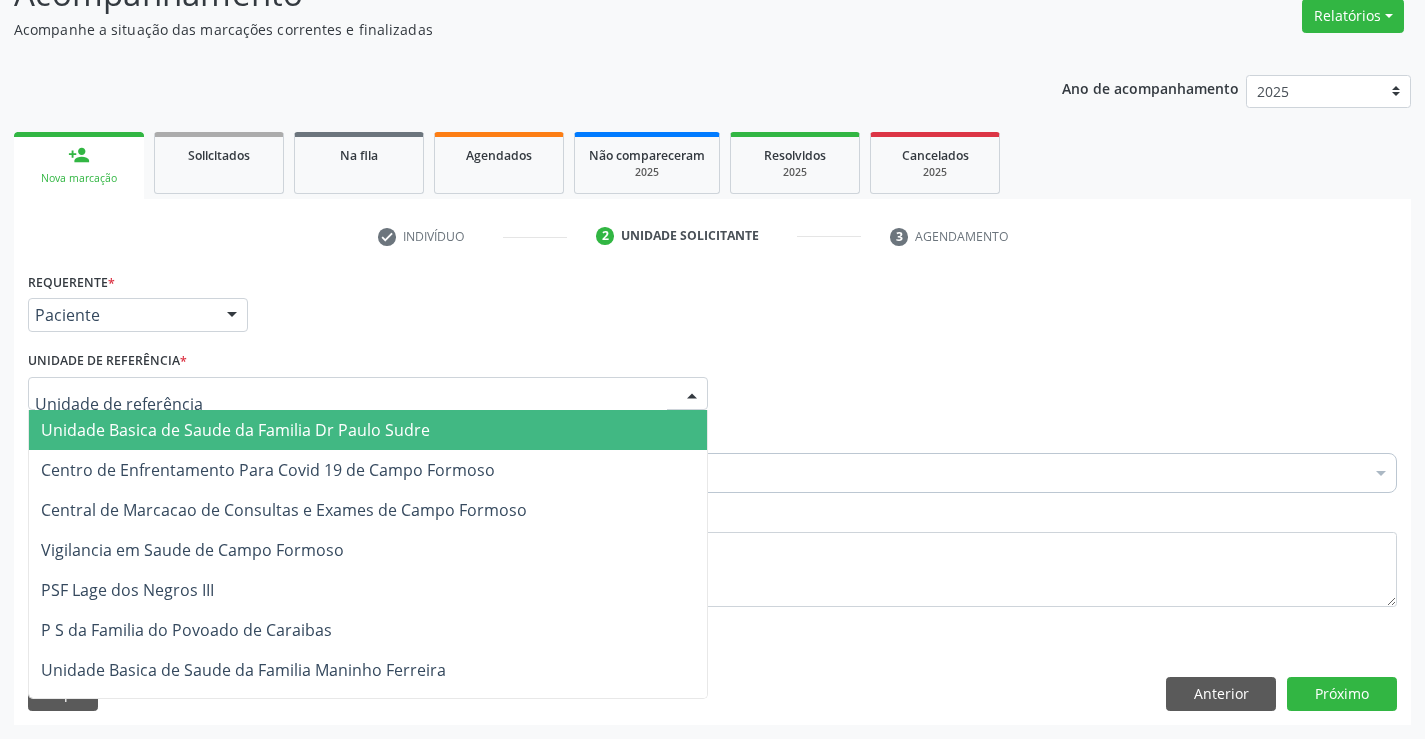 click at bounding box center [692, 395] 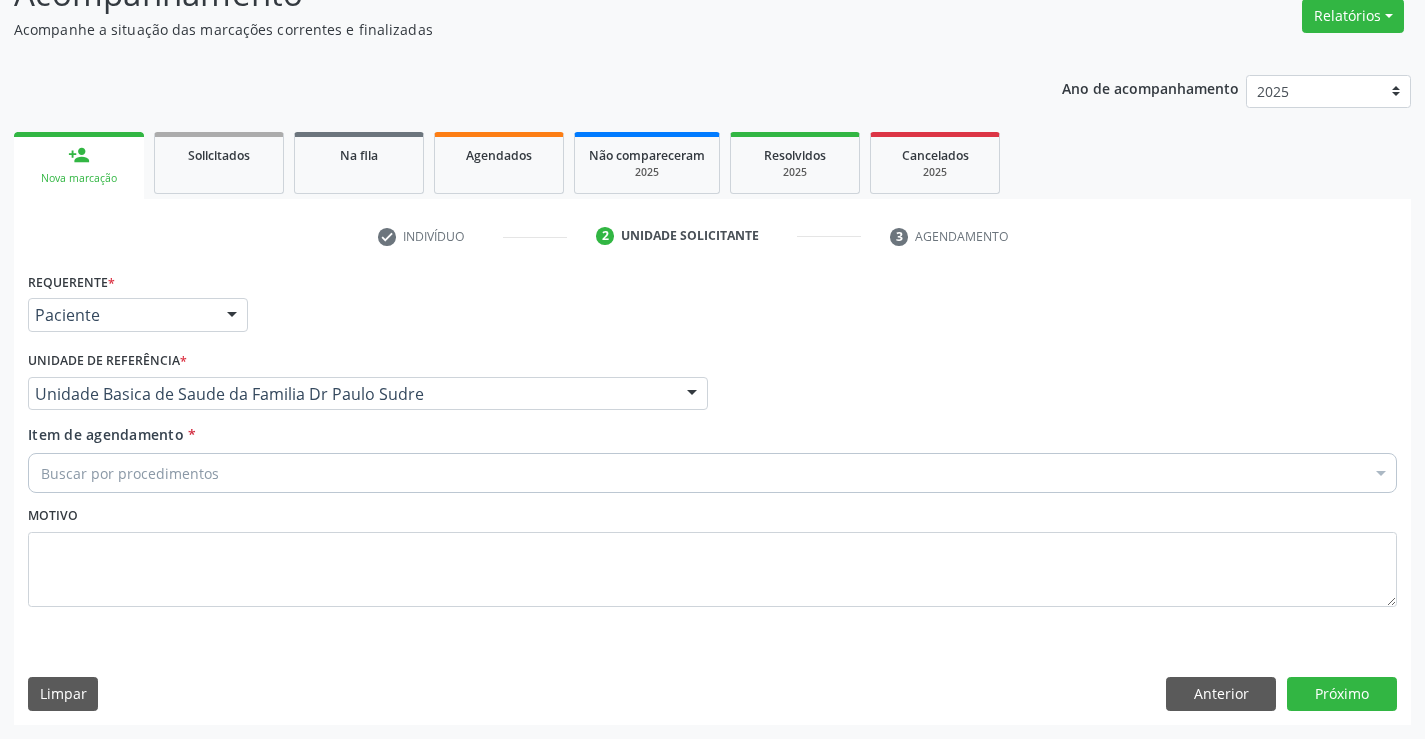 click on "Buscar por procedimentos" at bounding box center (712, 473) 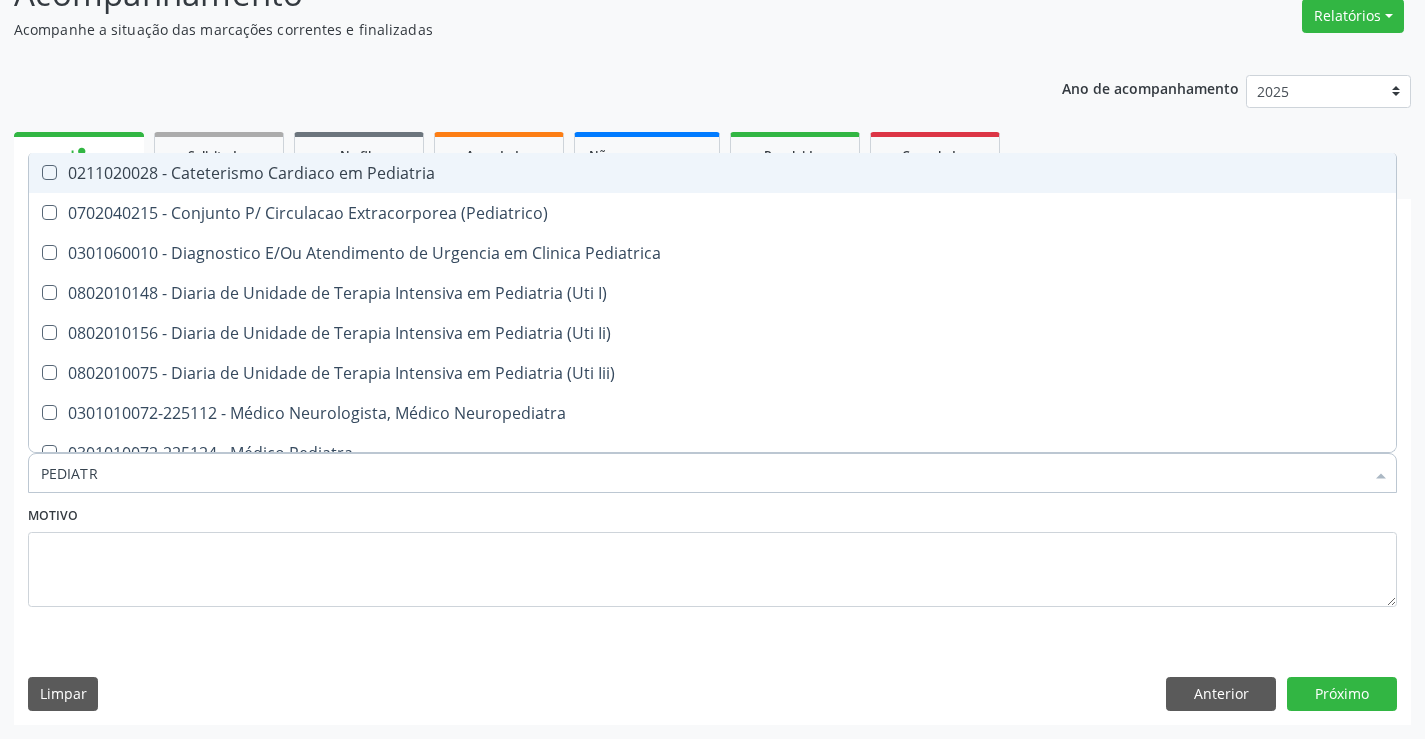 type on "PEDIATRA" 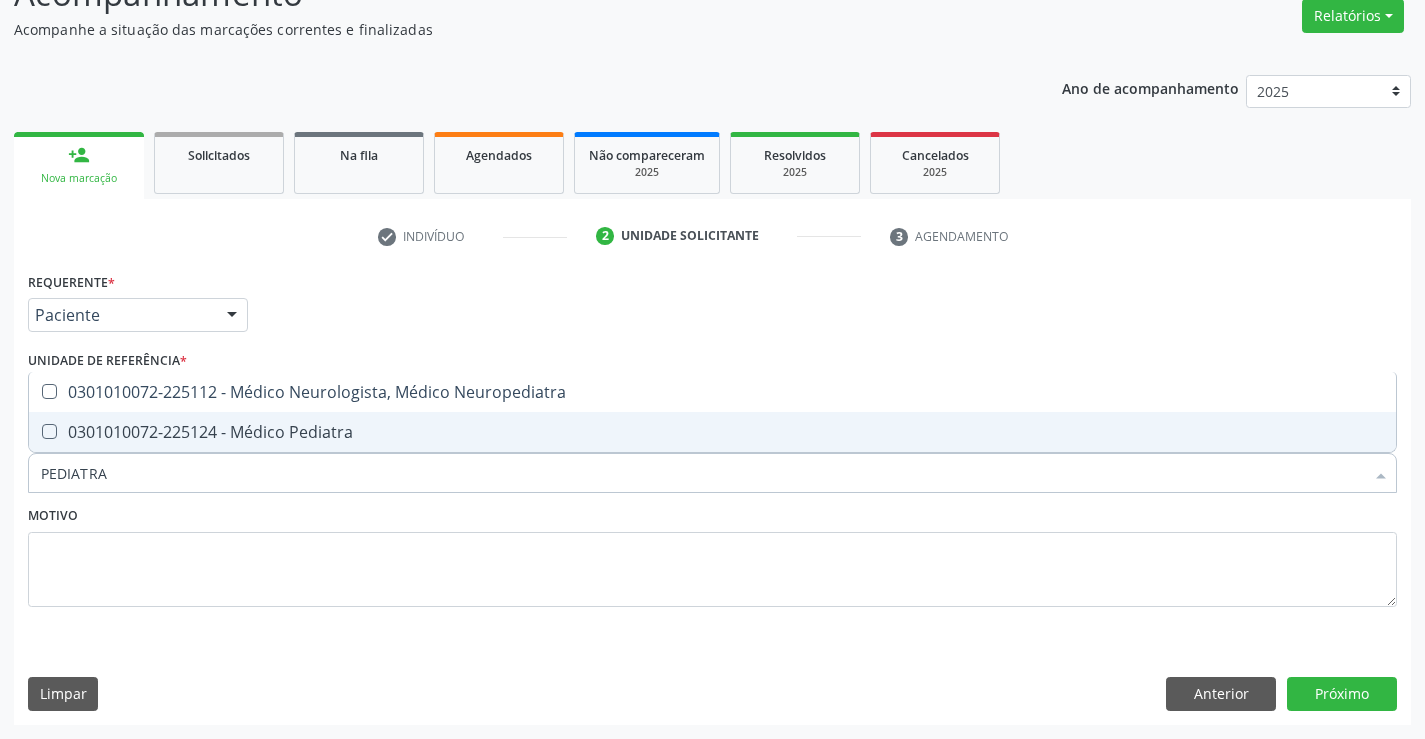click on "0301010072-225124 - Médico Pediatra" at bounding box center [712, 432] 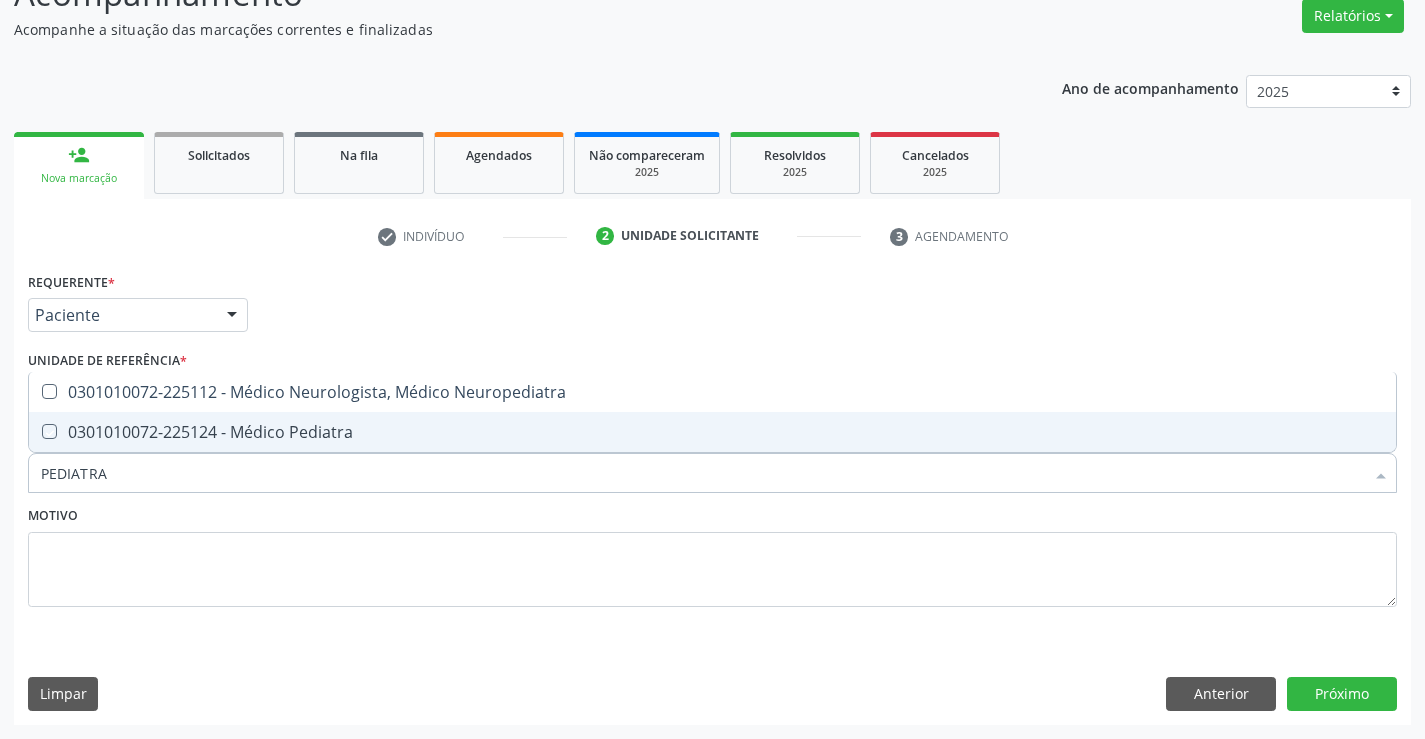 checkbox on "true" 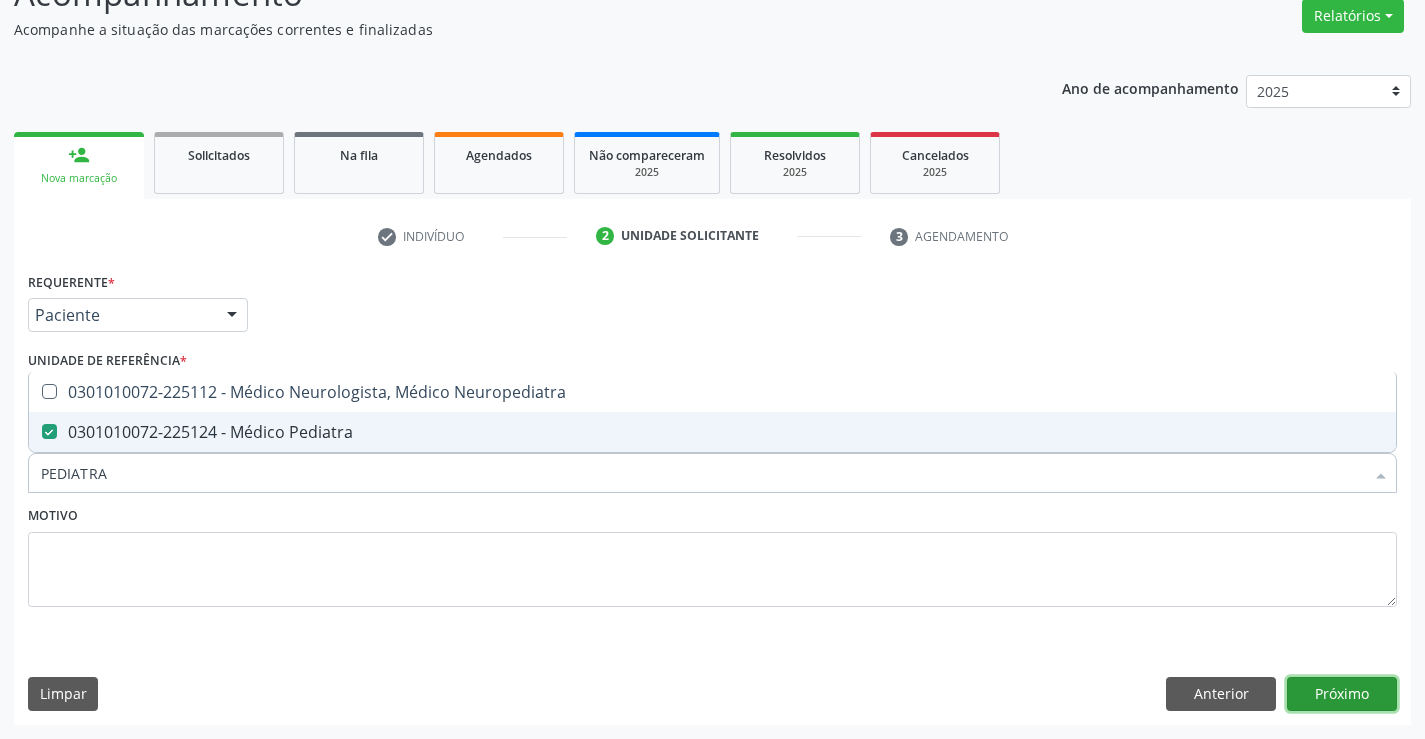 click on "Próximo" at bounding box center [1342, 694] 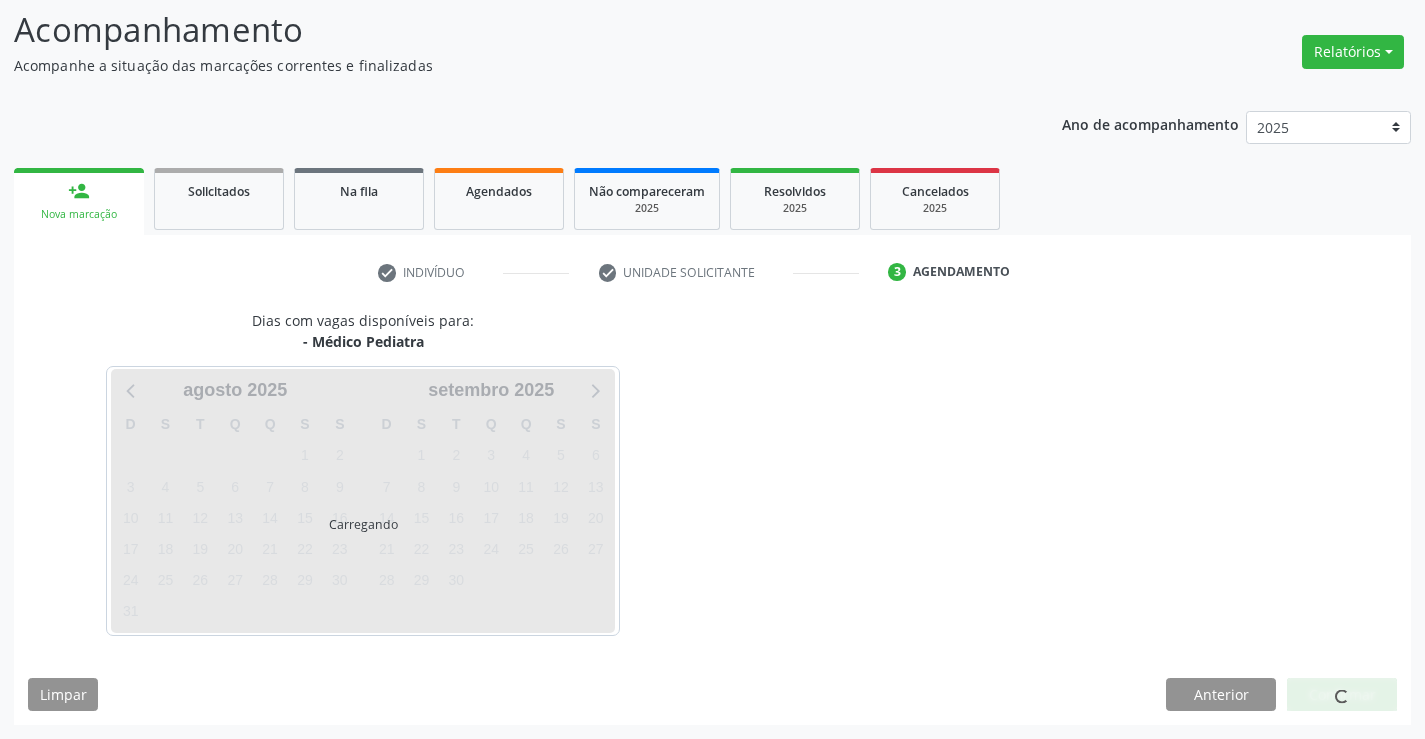 scroll, scrollTop: 131, scrollLeft: 0, axis: vertical 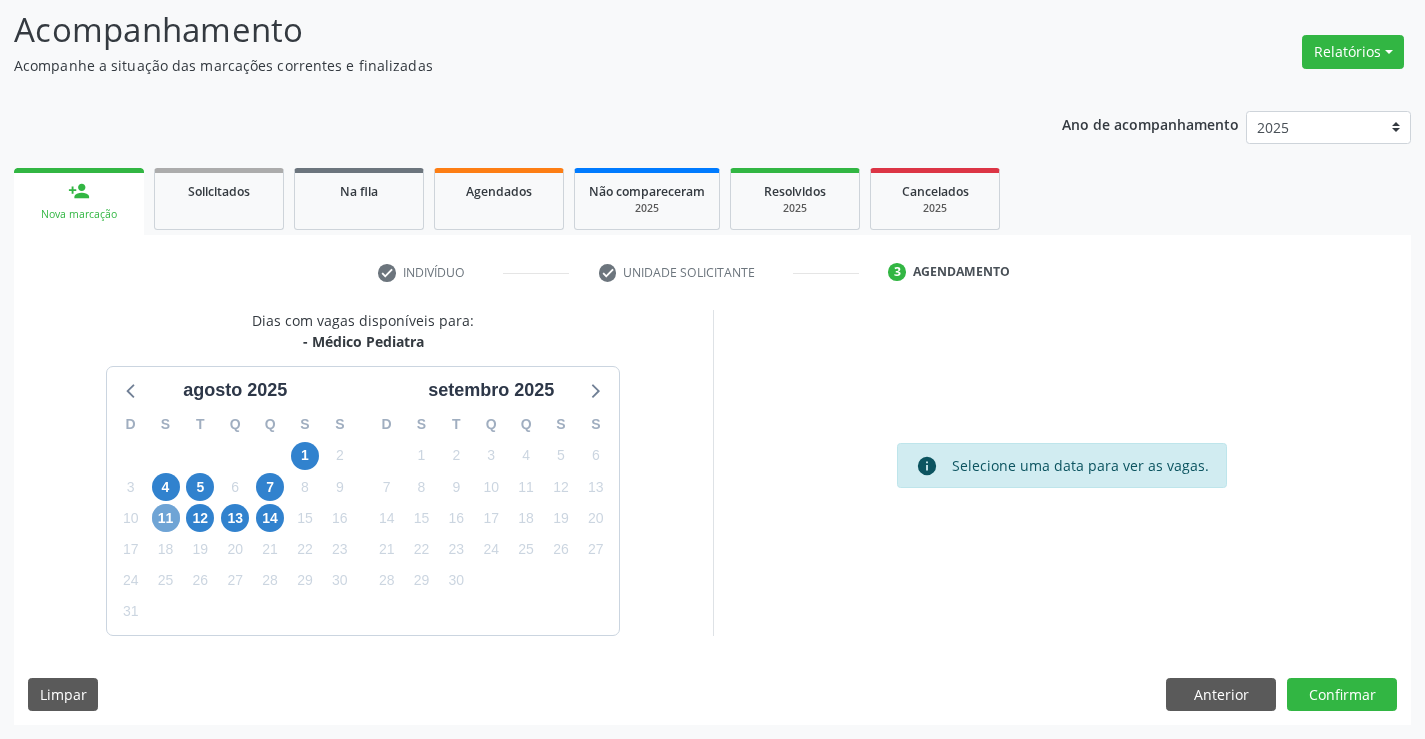 click on "11" at bounding box center [166, 518] 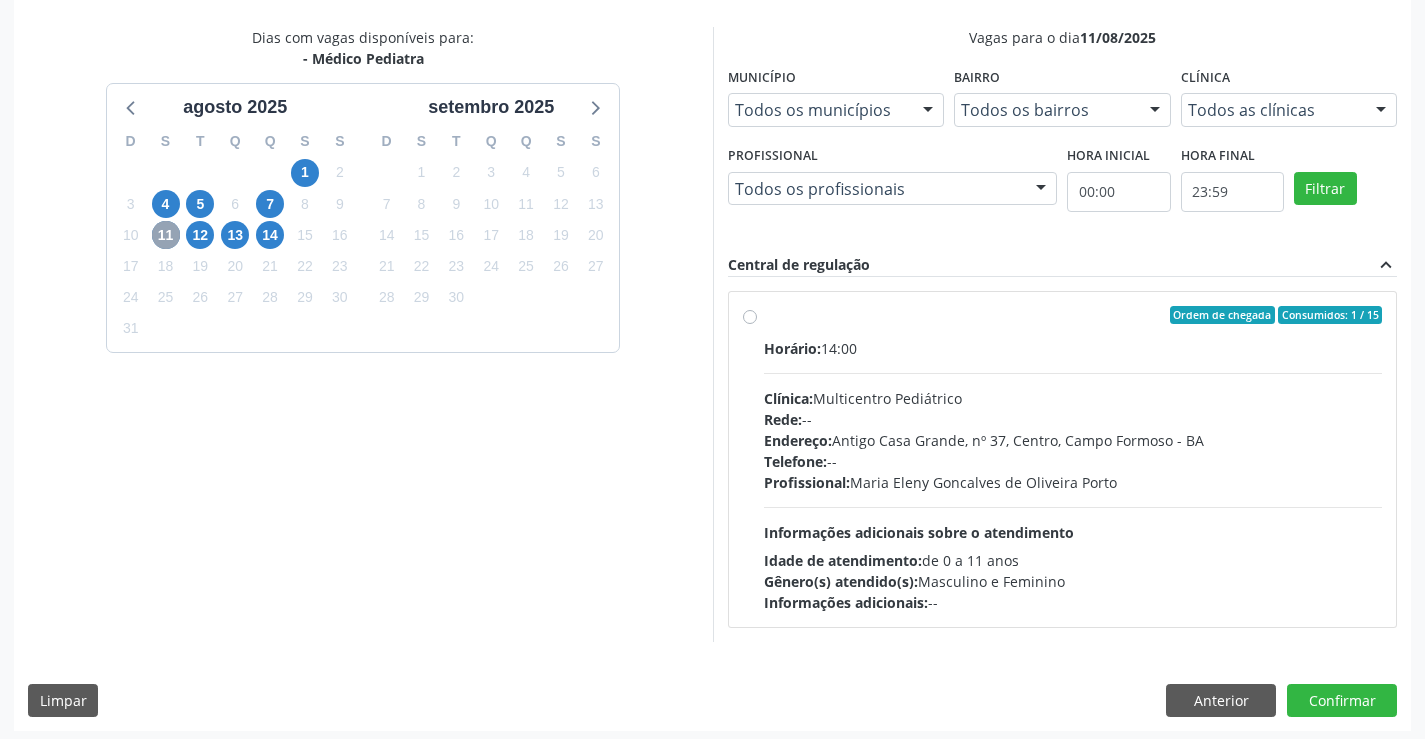 scroll, scrollTop: 420, scrollLeft: 0, axis: vertical 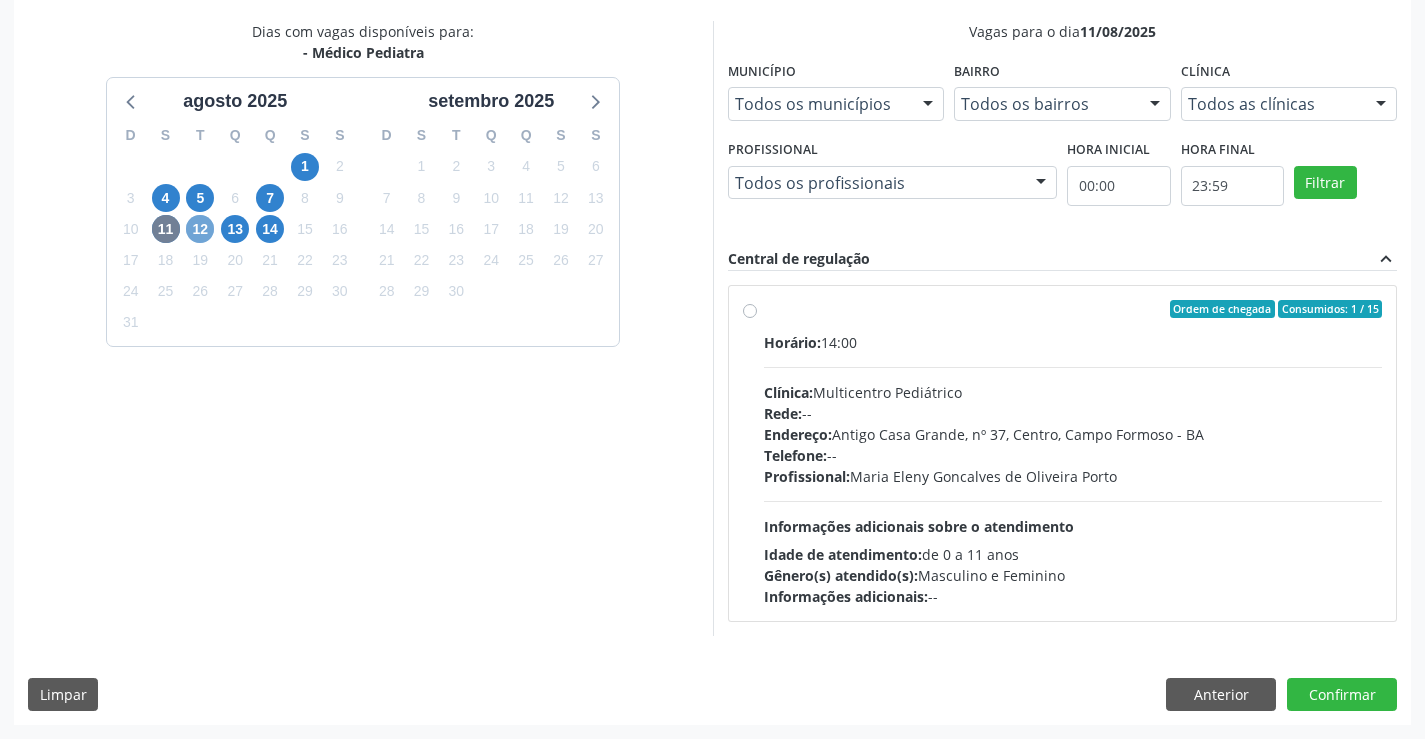 click on "12" at bounding box center (200, 229) 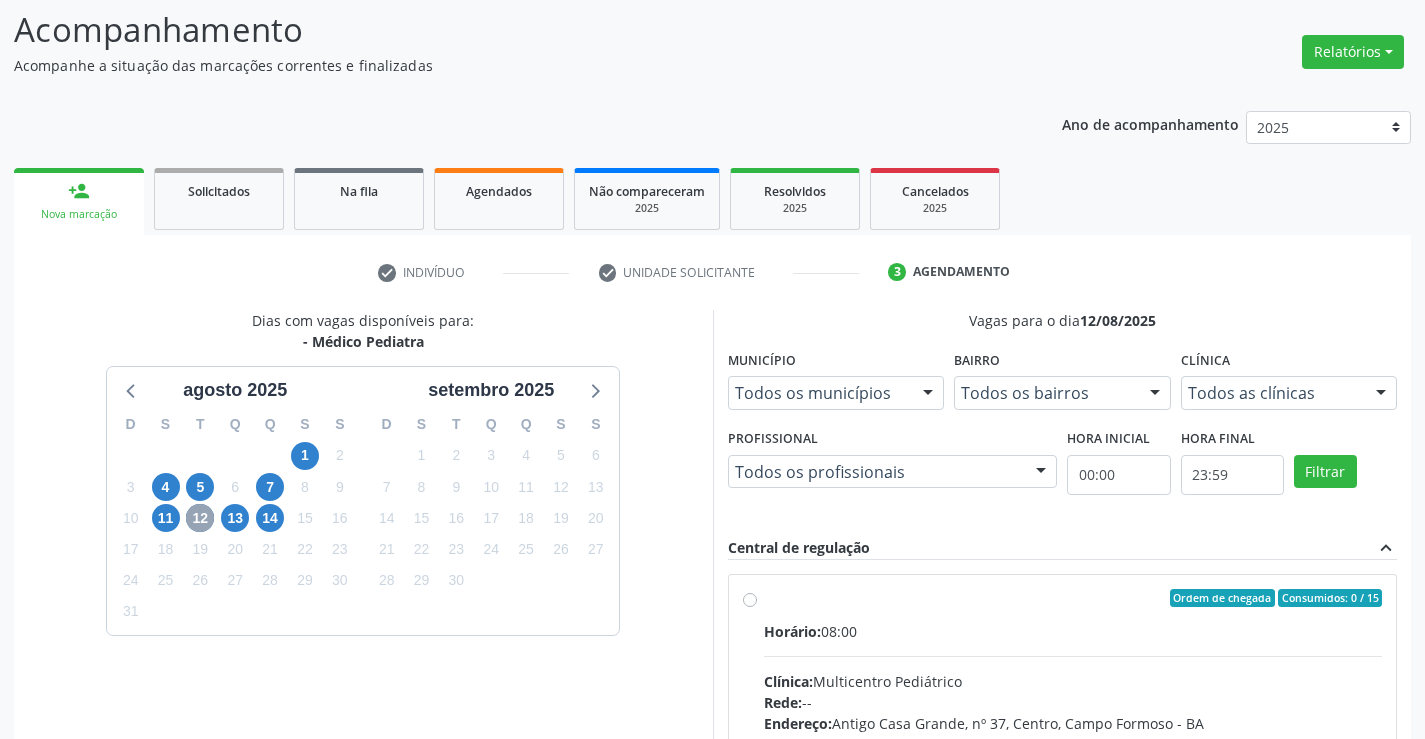 scroll, scrollTop: 420, scrollLeft: 0, axis: vertical 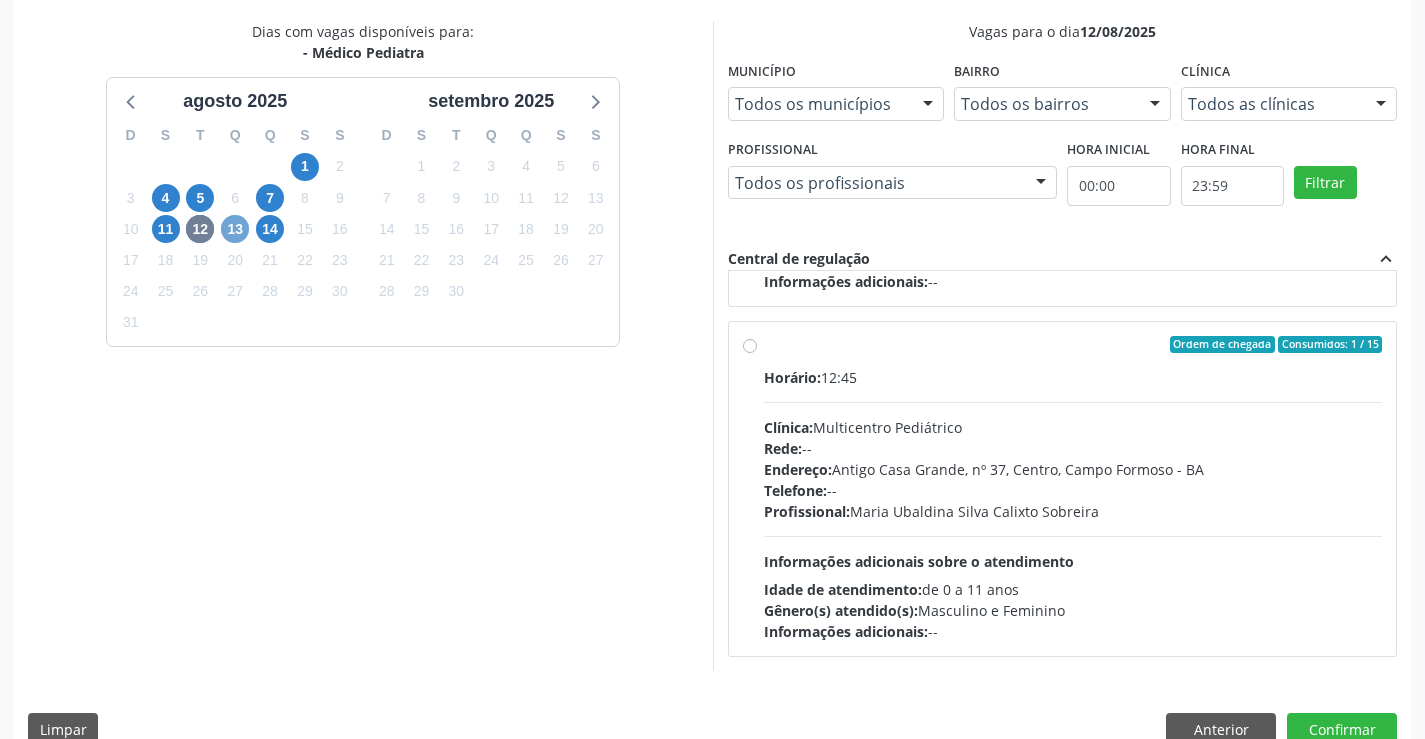 click on "13" at bounding box center [235, 229] 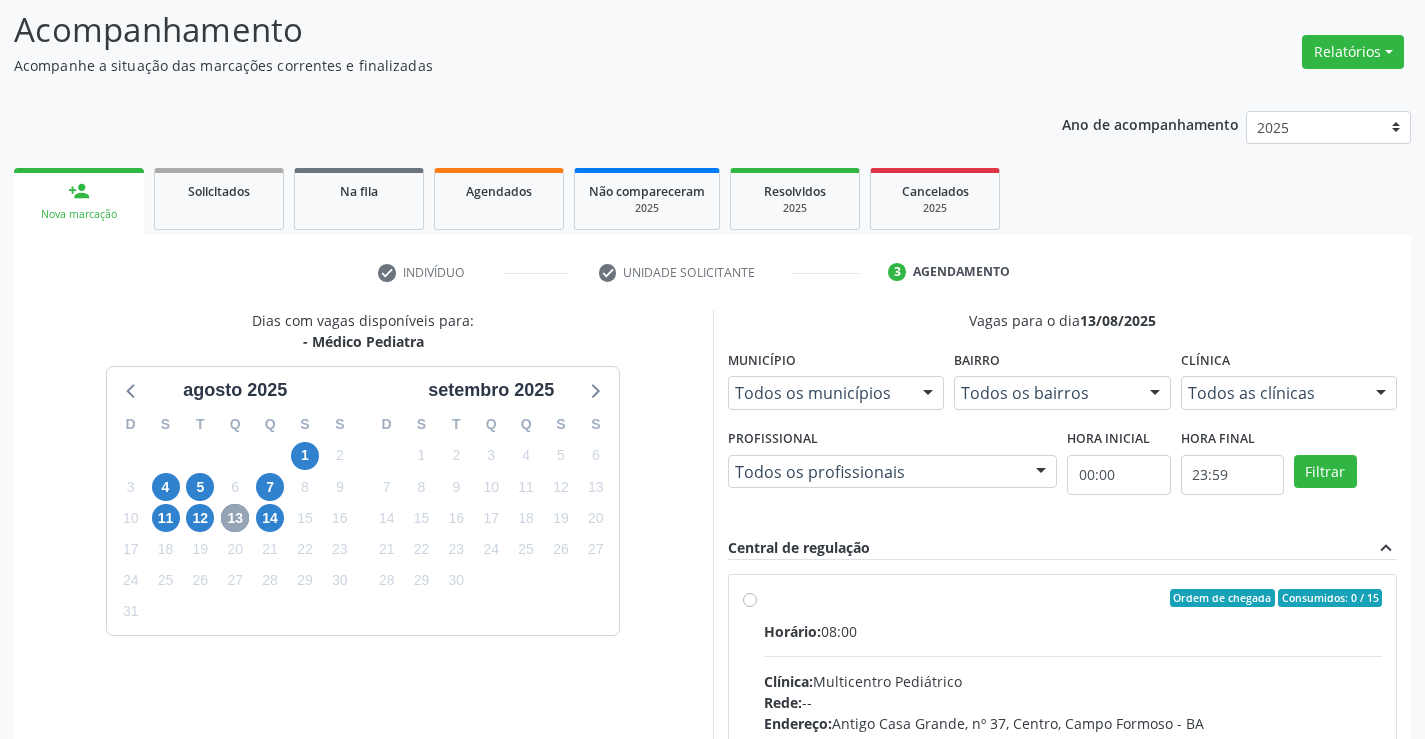 scroll, scrollTop: 420, scrollLeft: 0, axis: vertical 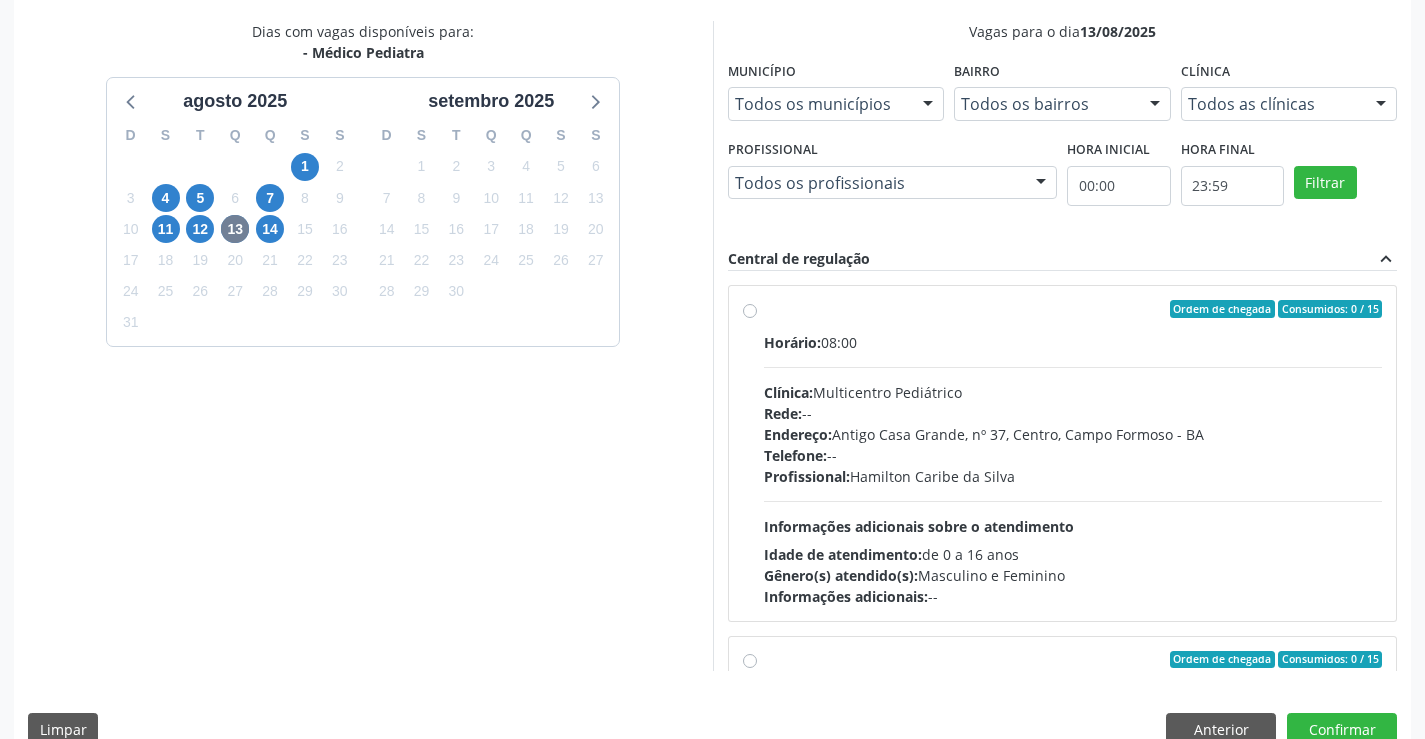 click on "Ordem de chegada
Consumidos: 0 / 15
Horário:   08:00
Clínica:  Multicentro Pediátrico
Rede:
--
Endereço:   Antigo Casa Grande, nº 37, Centro, Campo Formoso - BA
Telefone:   --
Profissional:
Hamilton Caribe da Silva
Informações adicionais sobre o atendimento
Idade de atendimento:
de 0 a 16 anos
Gênero(s) atendido(s):
Masculino e Feminino
Informações adicionais:
--" at bounding box center [1073, 453] 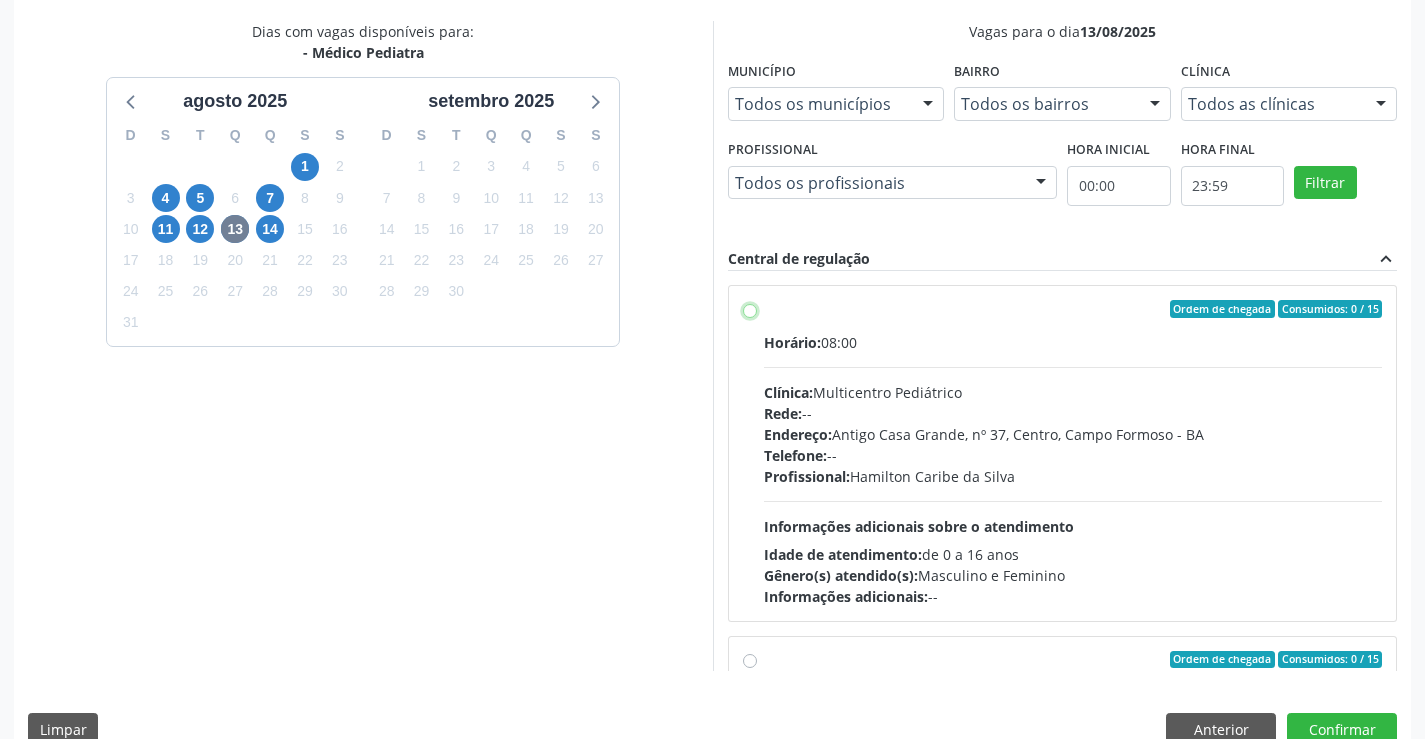 click on "Ordem de chegada
Consumidos: 0 / 15
Horário:   08:00
Clínica:  Multicentro Pediátrico
Rede:
--
Endereço:   Antigo Casa Grande, nº 37, Centro, Campo Formoso - BA
Telefone:   --
Profissional:
Hamilton Caribe da Silva
Informações adicionais sobre o atendimento
Idade de atendimento:
de 0 a 16 anos
Gênero(s) atendido(s):
Masculino e Feminino
Informações adicionais:
--" at bounding box center [750, 309] 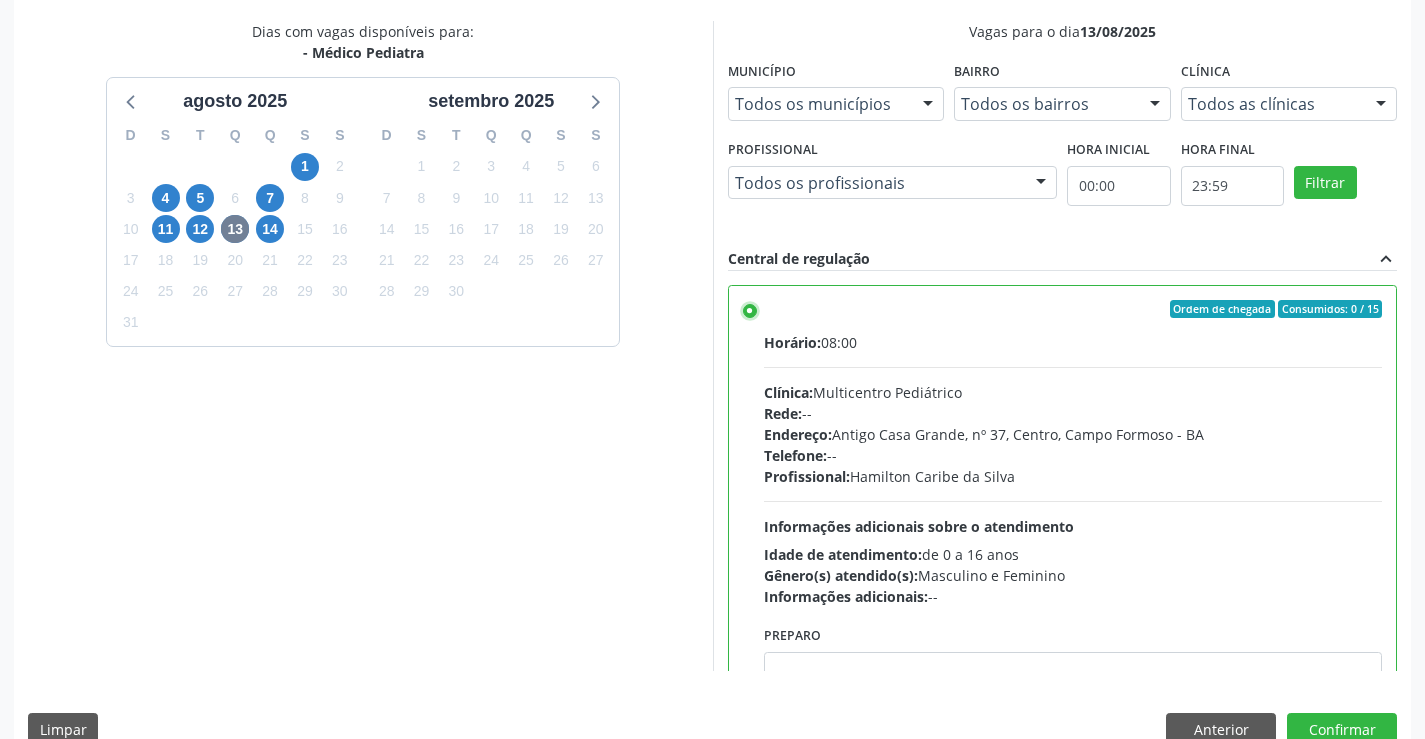 scroll, scrollTop: 456, scrollLeft: 0, axis: vertical 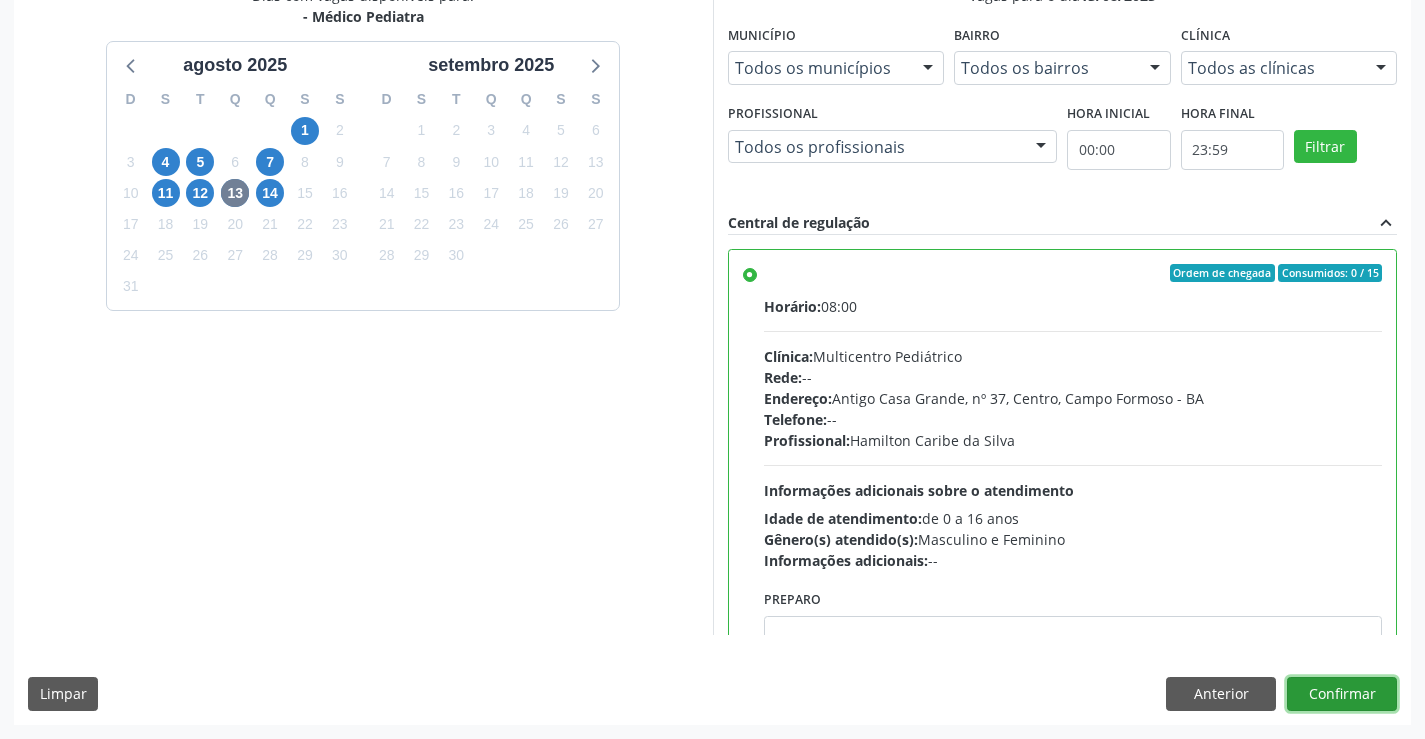 click on "Confirmar" at bounding box center [1342, 694] 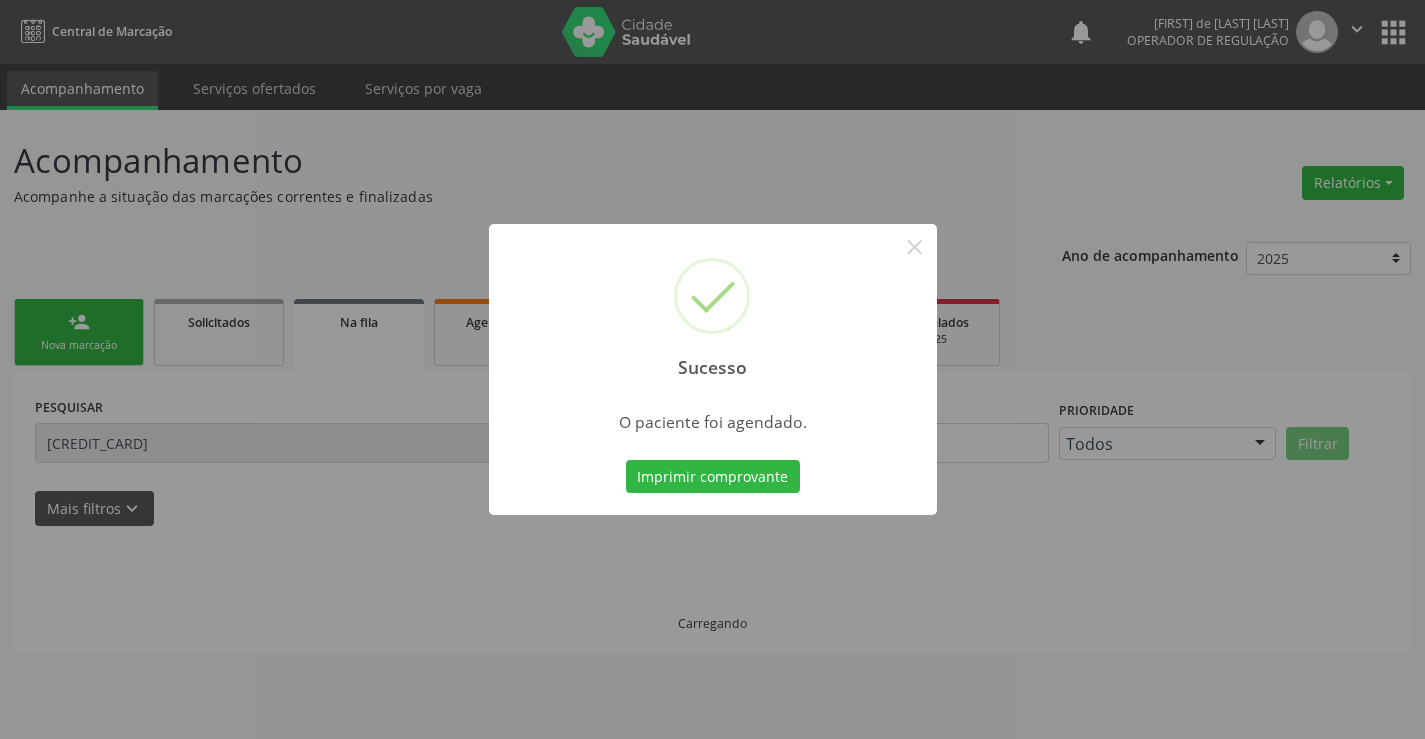 scroll, scrollTop: 0, scrollLeft: 0, axis: both 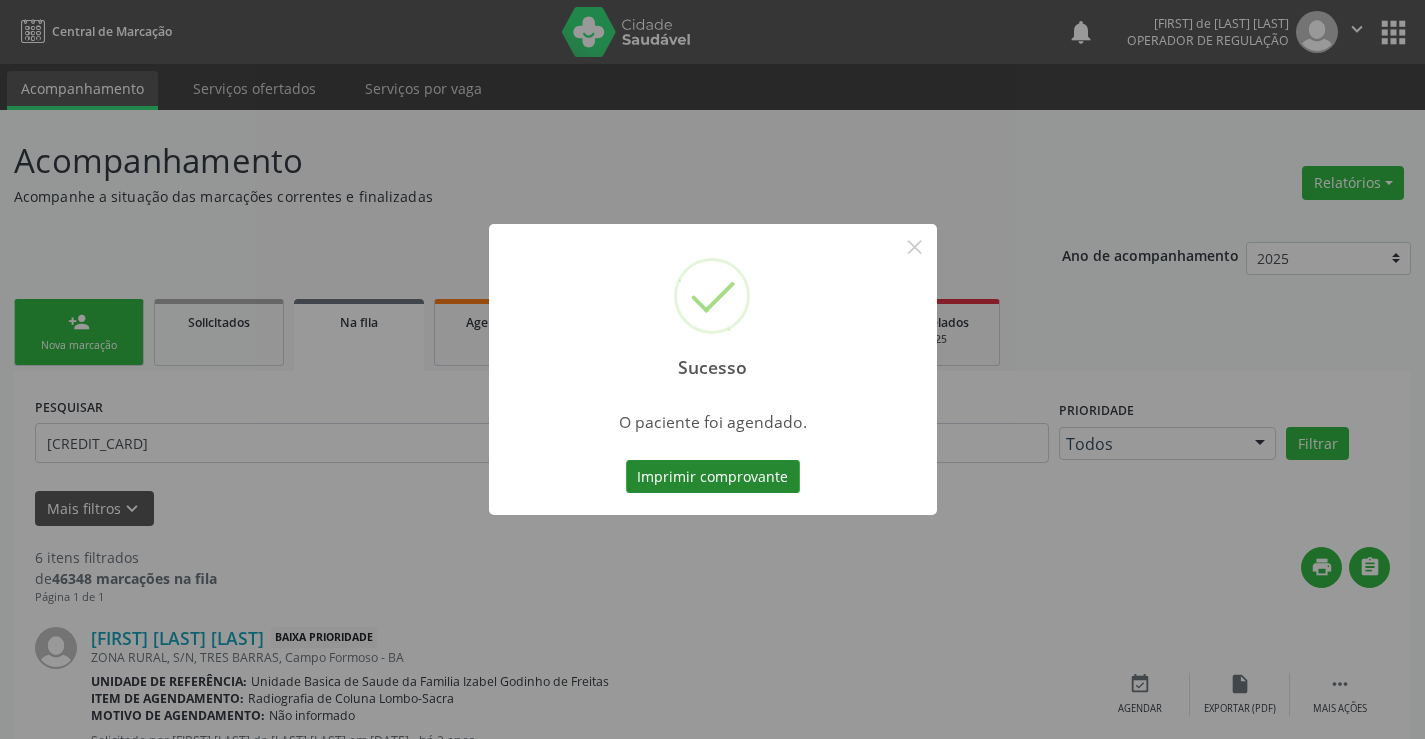 click on "Imprimir comprovante" at bounding box center [713, 477] 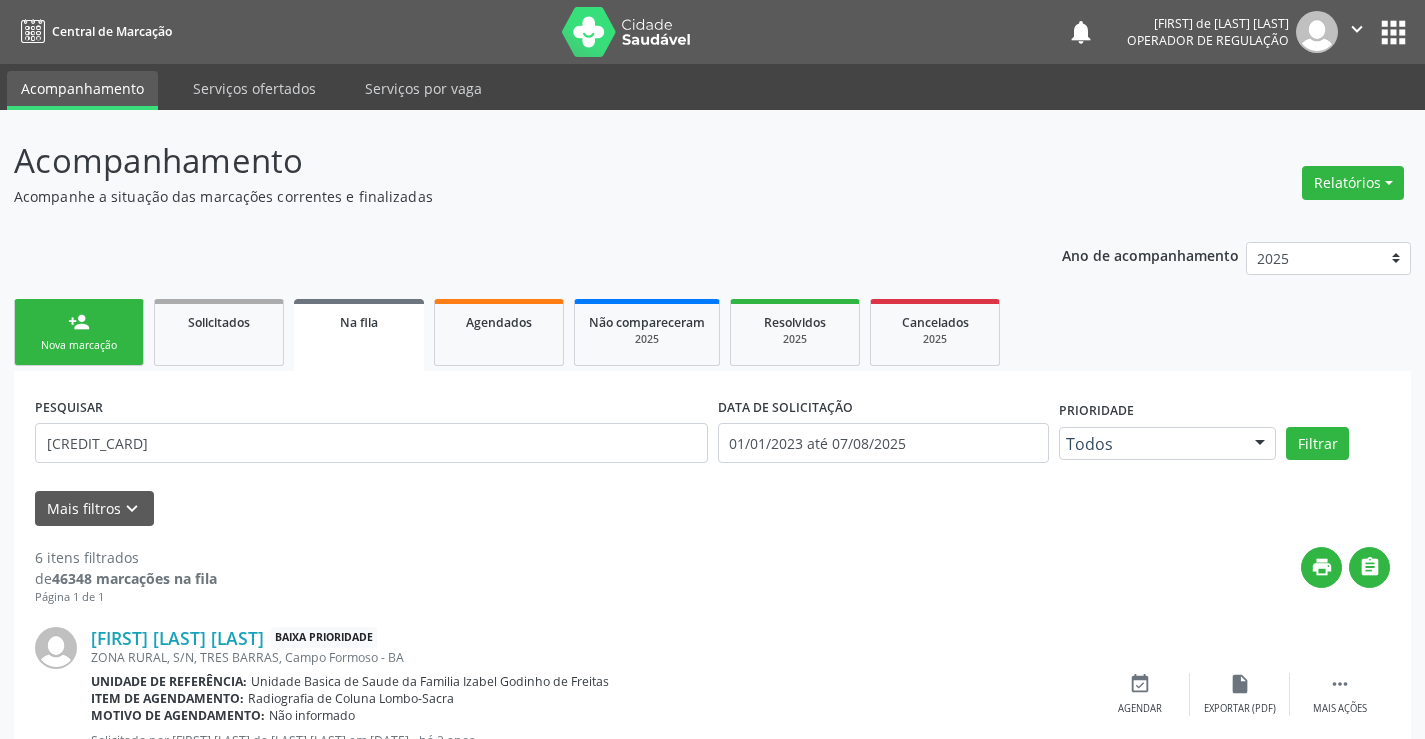 click on "Nova marcação" at bounding box center [79, 345] 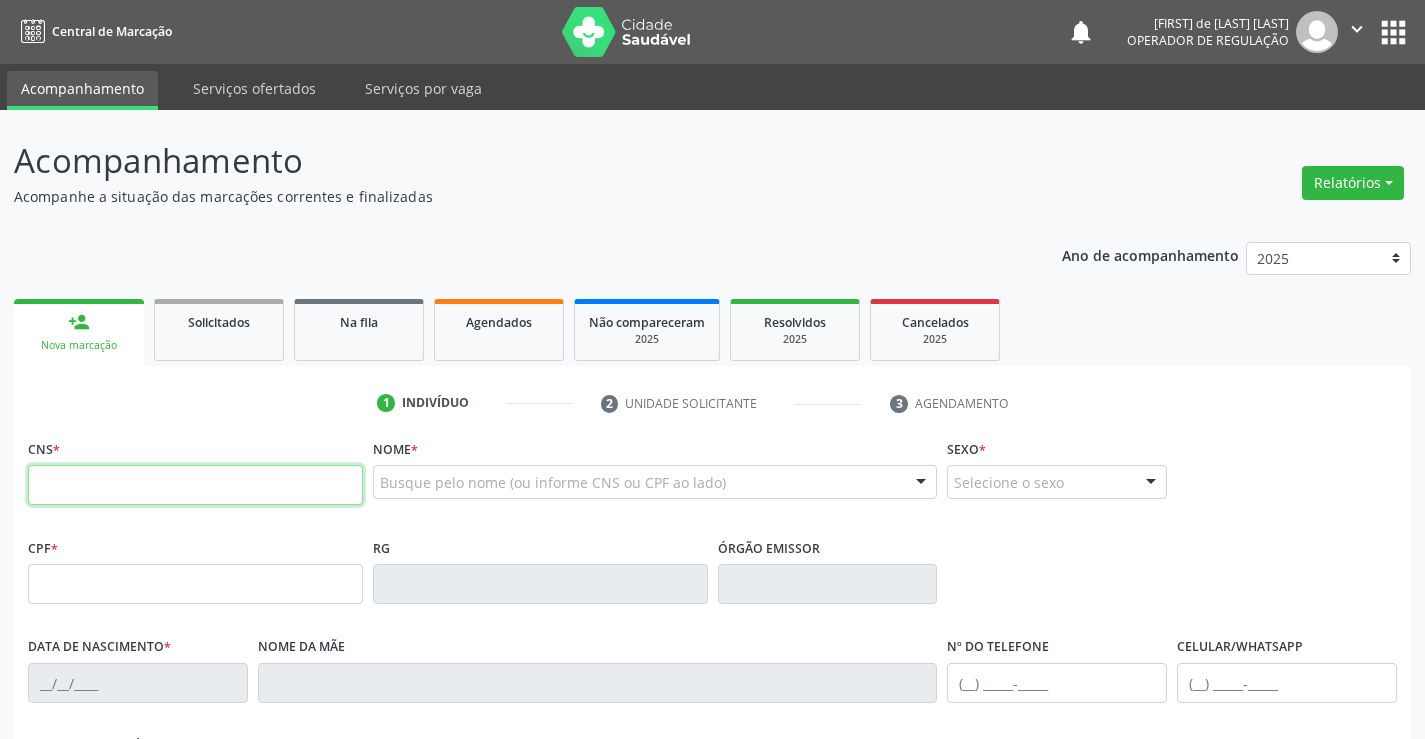 click at bounding box center [195, 485] 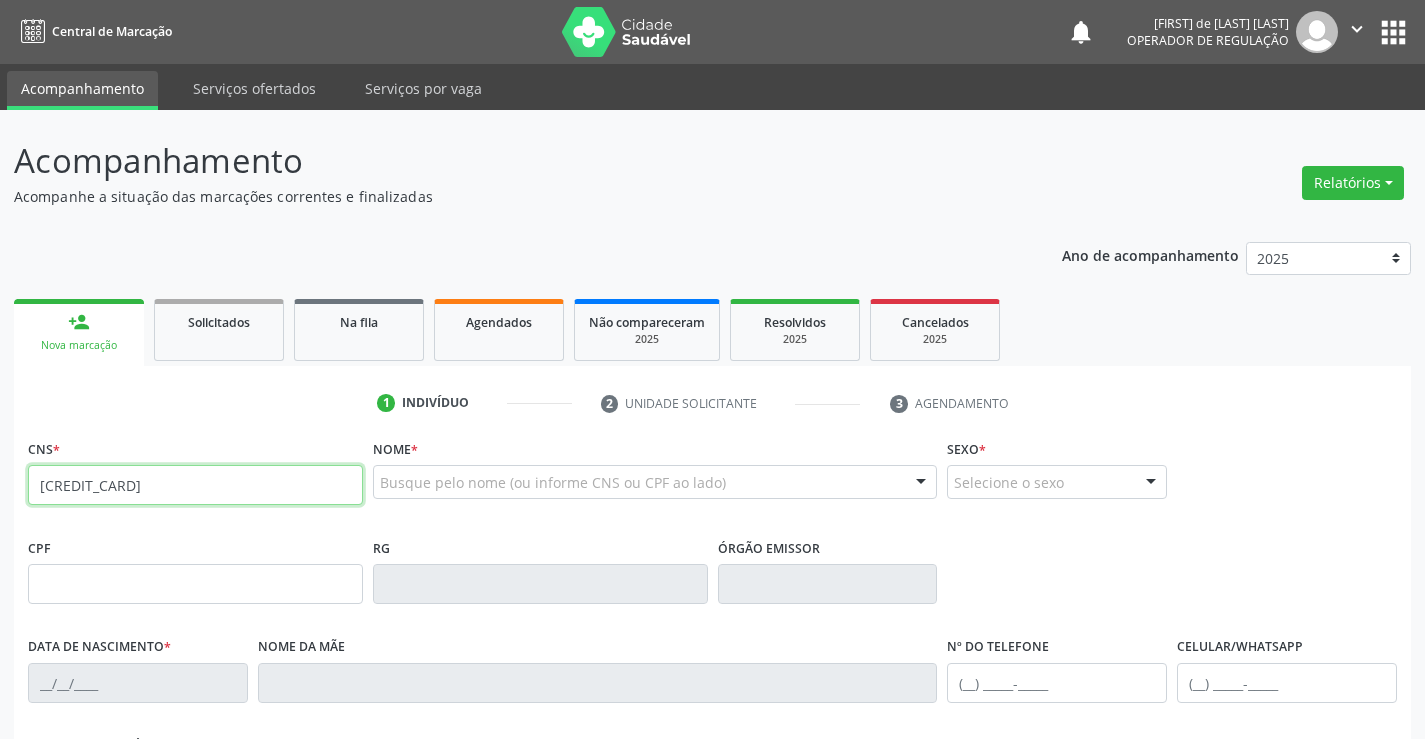 type on "700 6094 2119 1365" 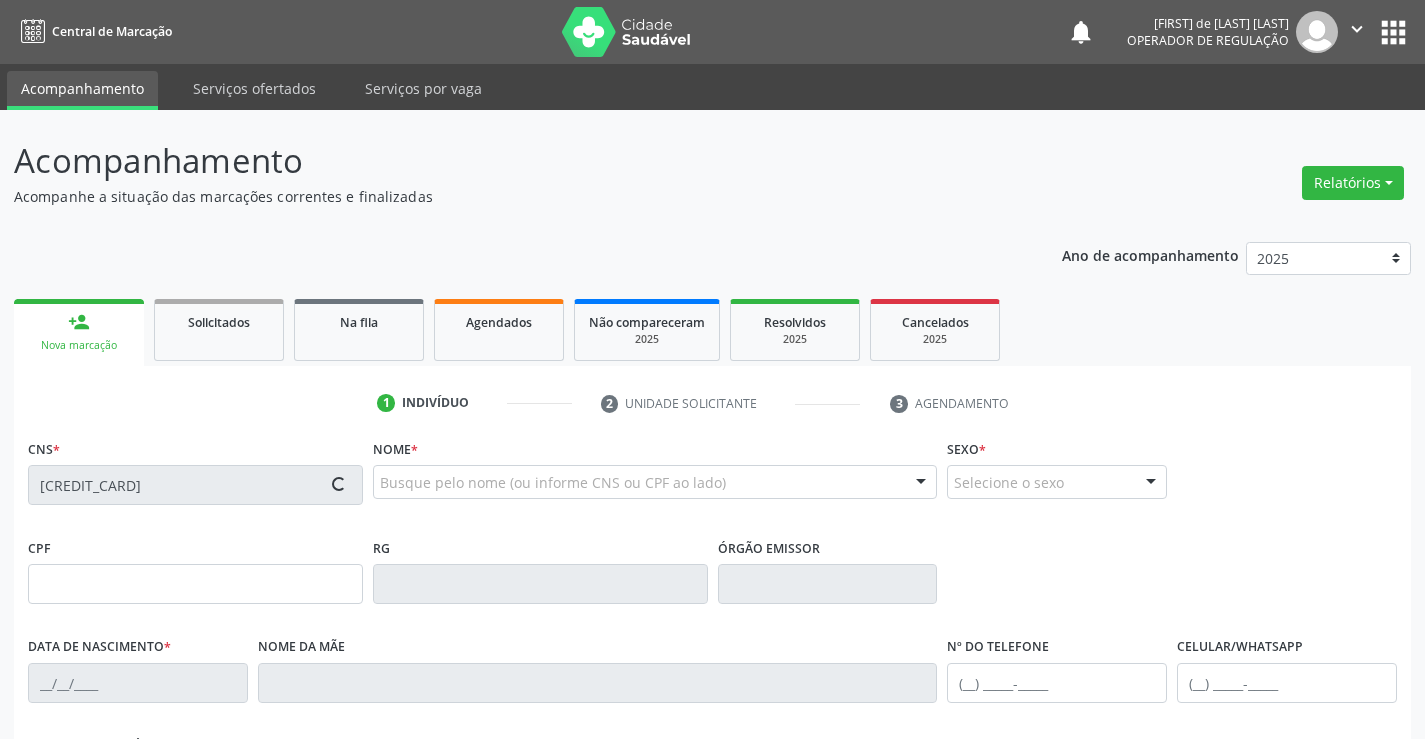 type on "007440229" 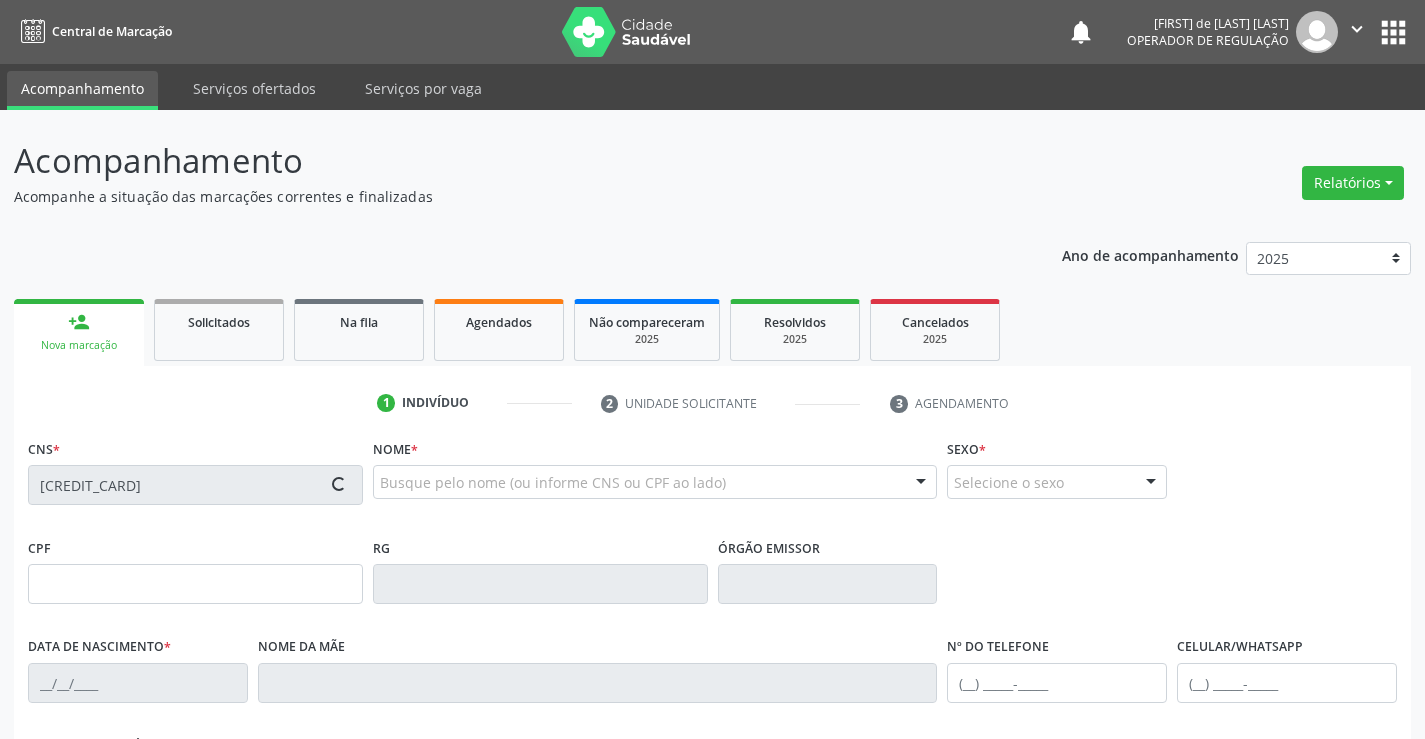 type on "16/07/2015" 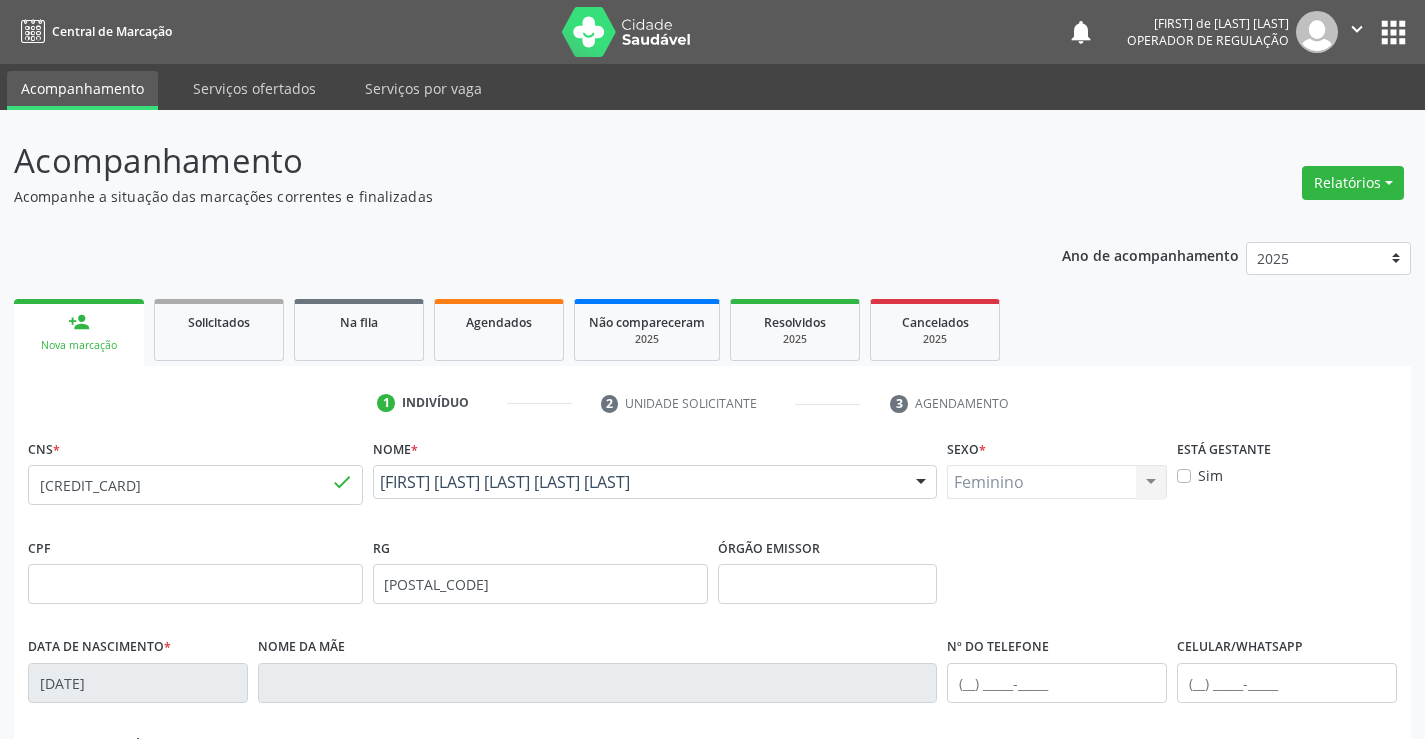 scroll, scrollTop: 345, scrollLeft: 0, axis: vertical 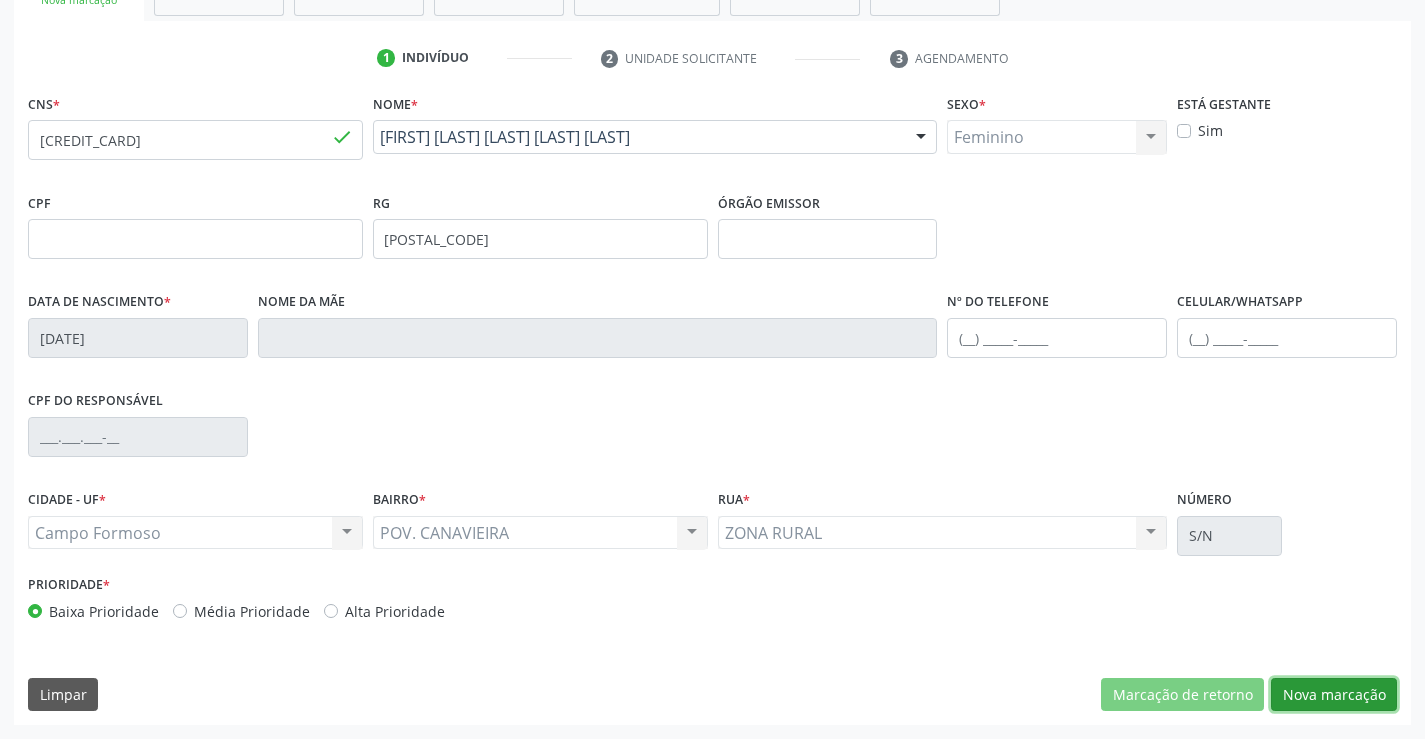 click on "Nova marcação" at bounding box center [1334, 695] 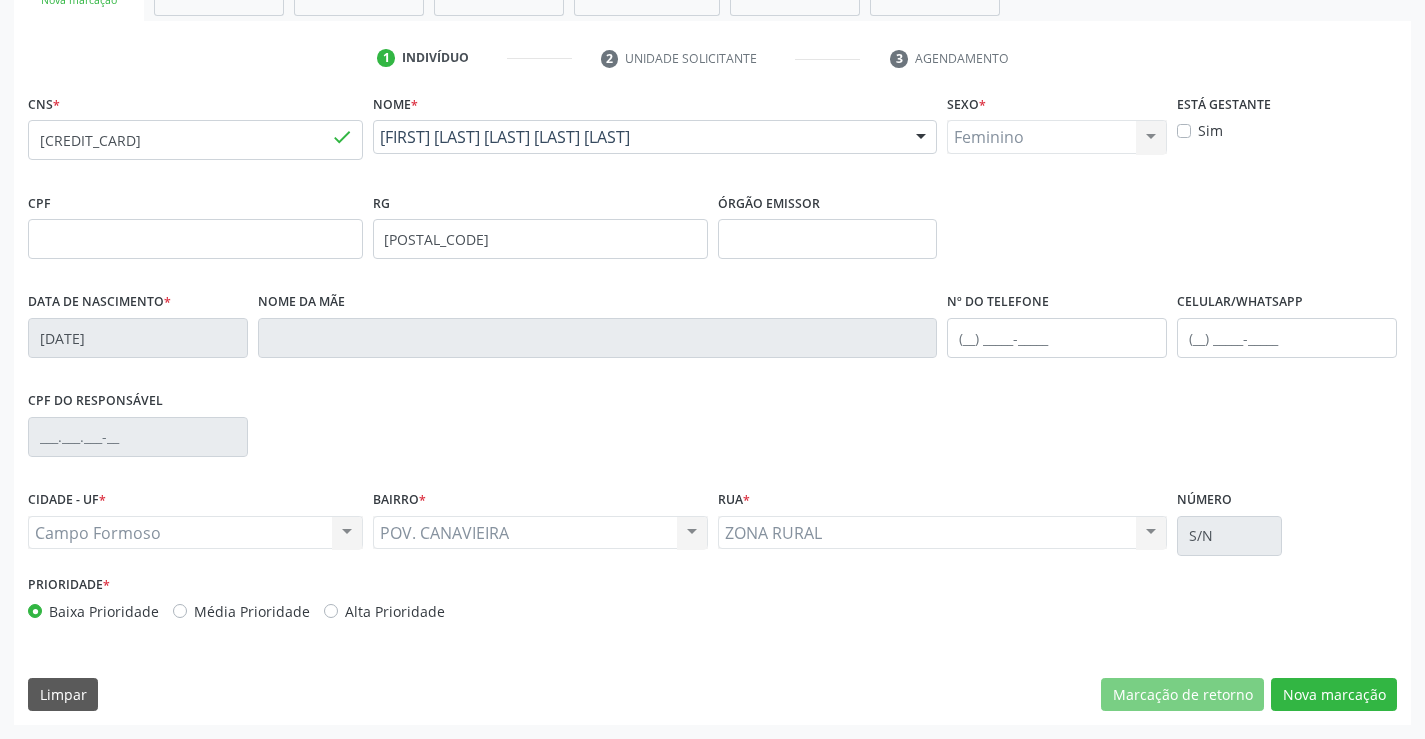 scroll, scrollTop: 167, scrollLeft: 0, axis: vertical 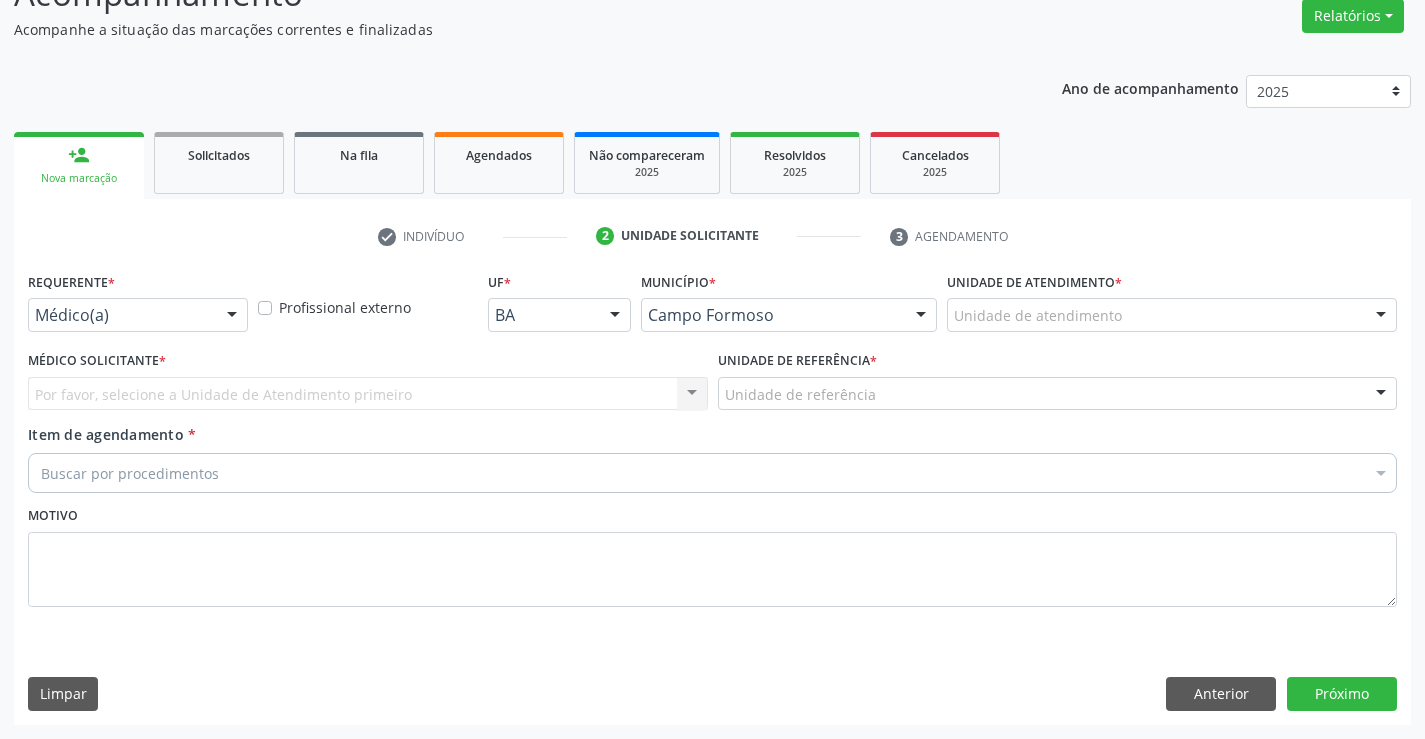 drag, startPoint x: 238, startPoint y: 312, endPoint x: 174, endPoint y: 386, distance: 97.8366 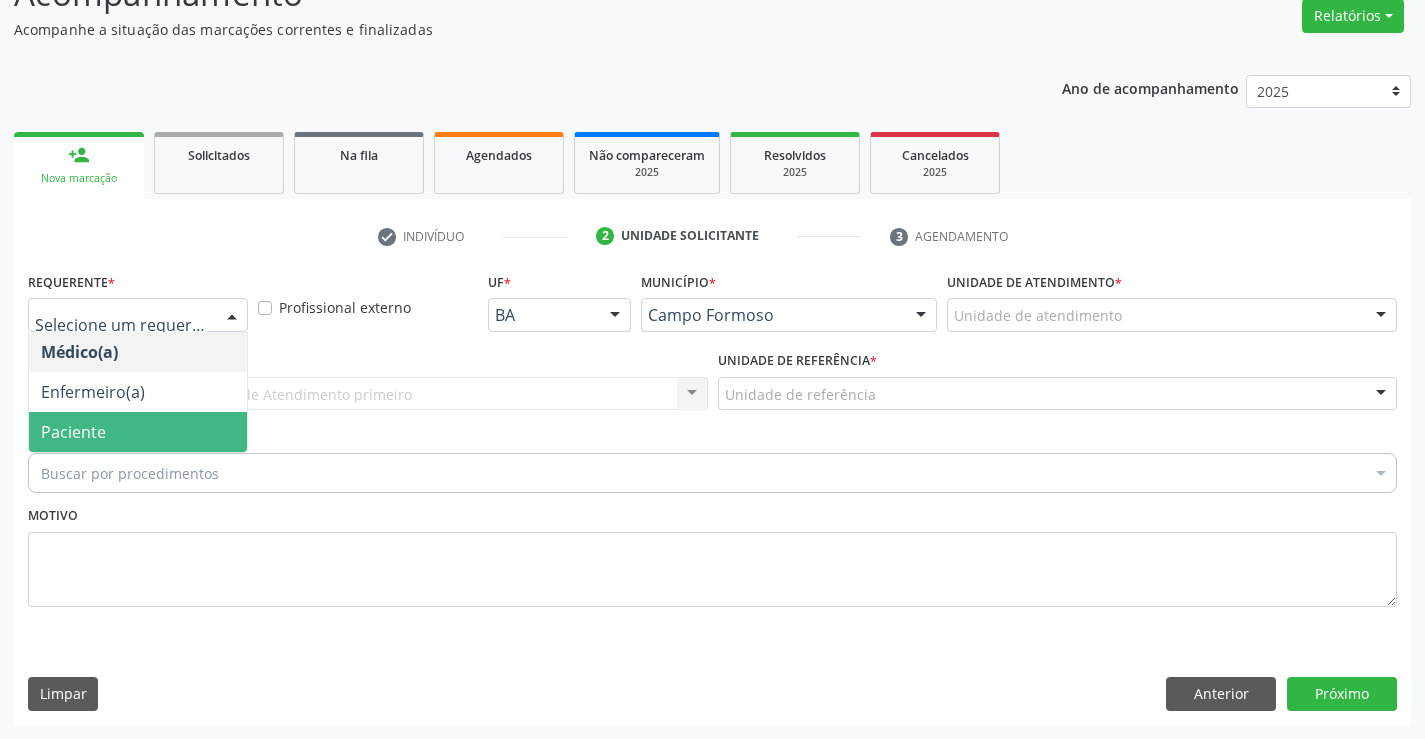 click on "Paciente" at bounding box center [138, 432] 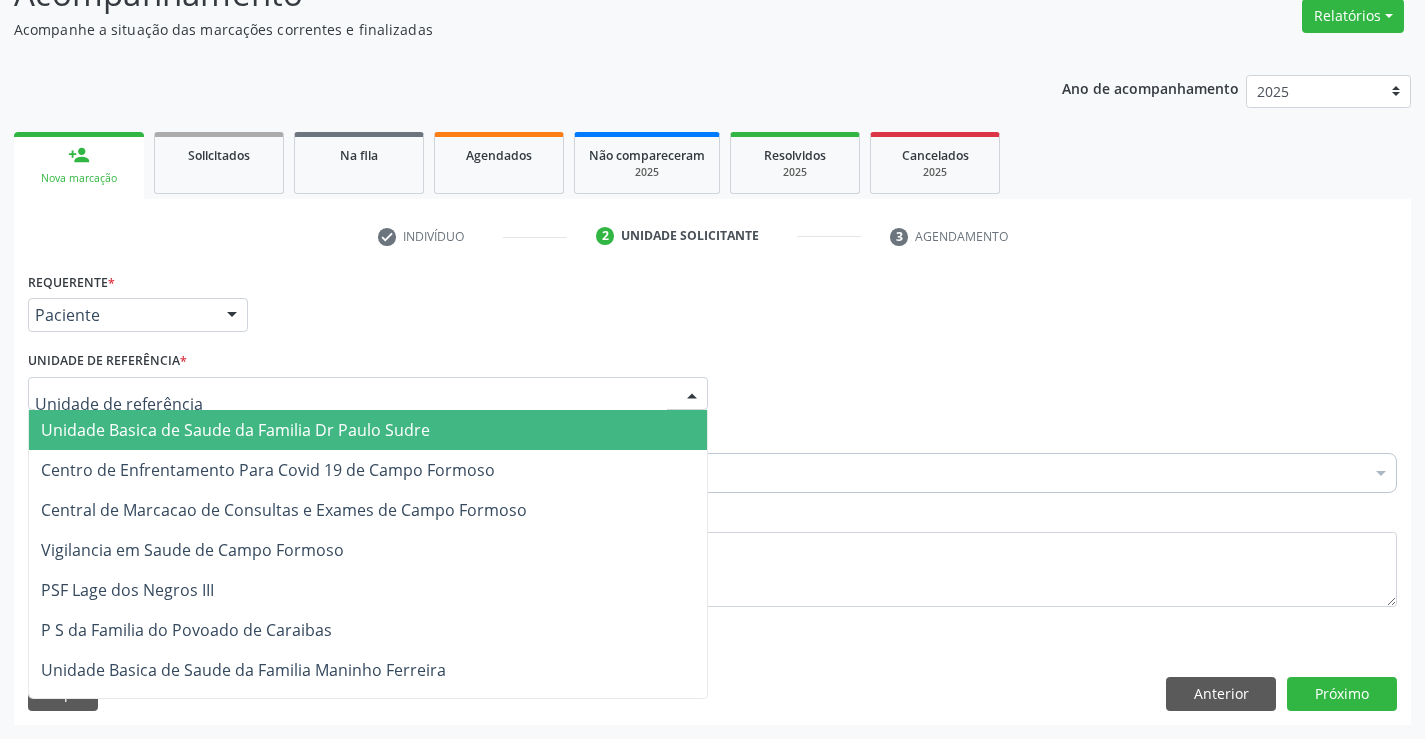 drag, startPoint x: 701, startPoint y: 389, endPoint x: 573, endPoint y: 419, distance: 131.46863 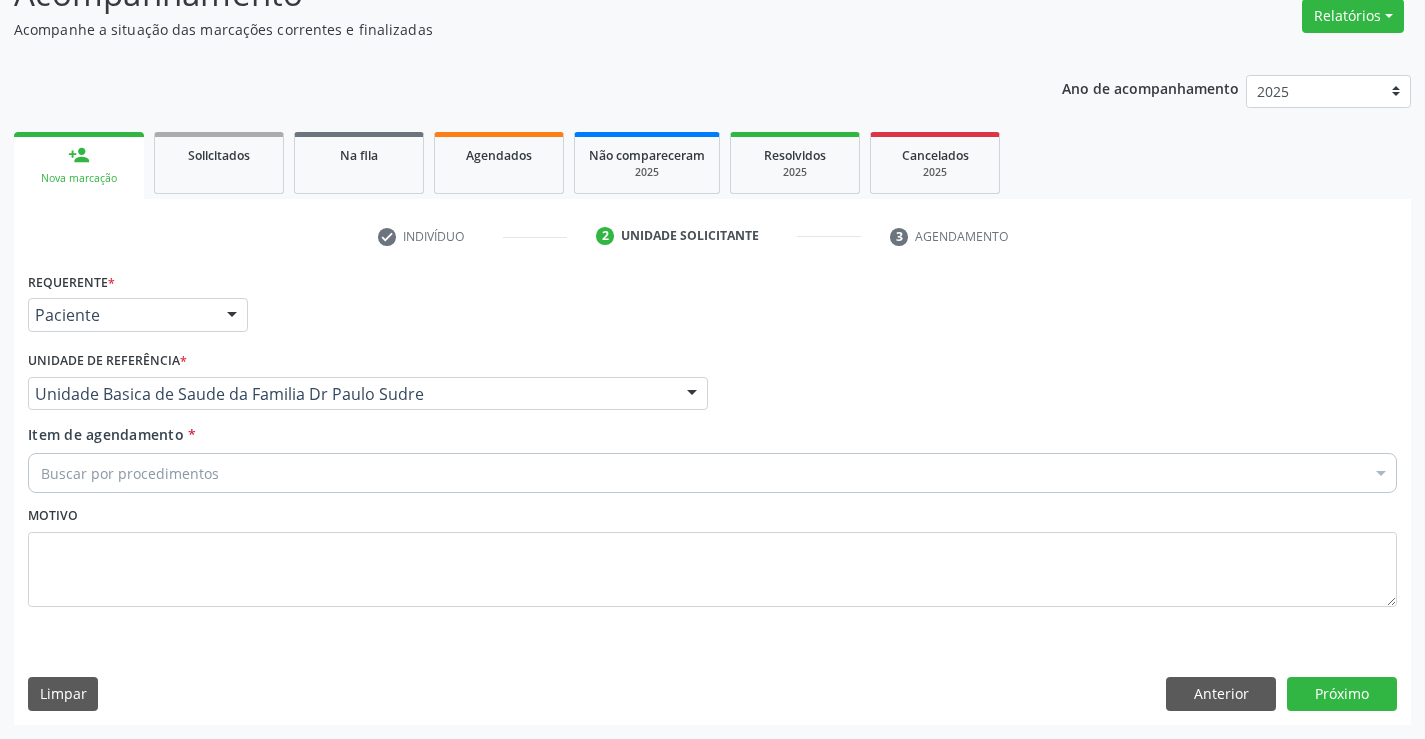 click on "Buscar por procedimentos" at bounding box center [712, 473] 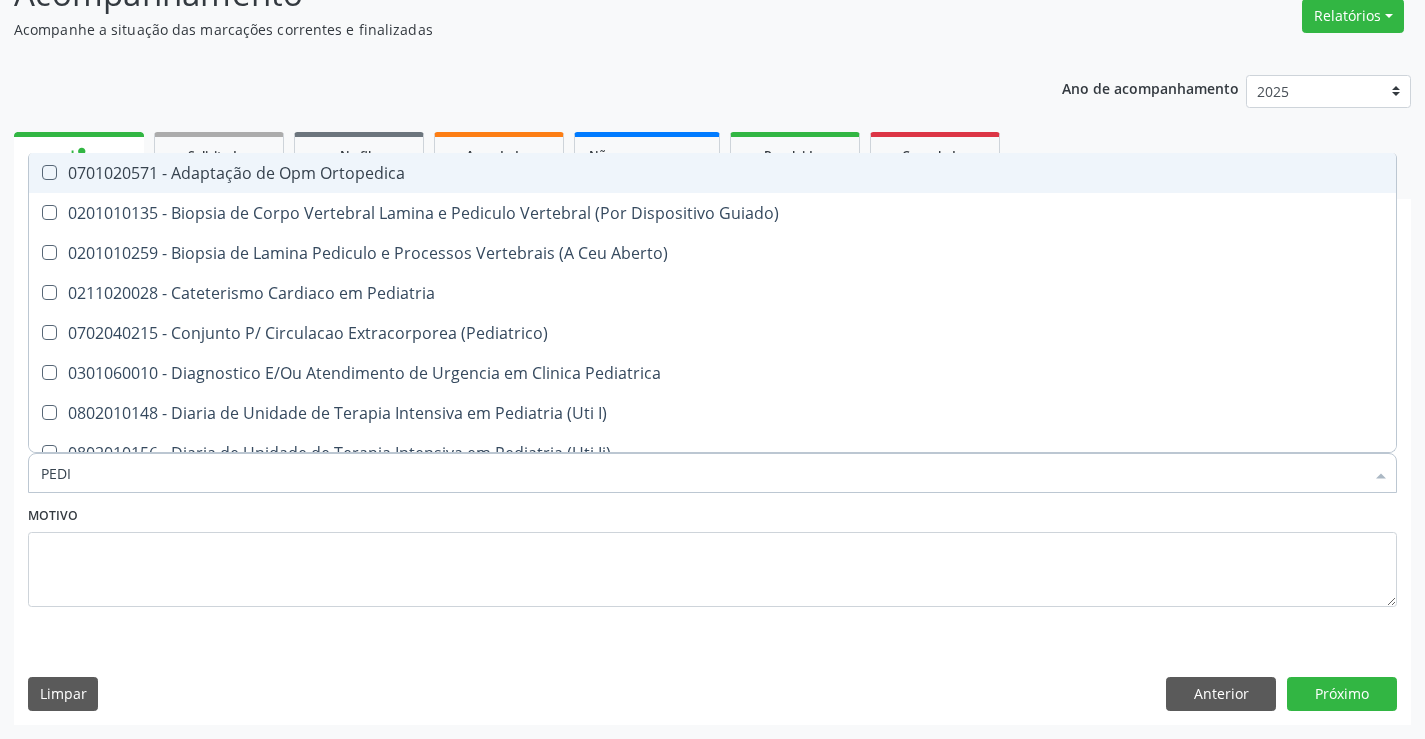type on "PEDIA" 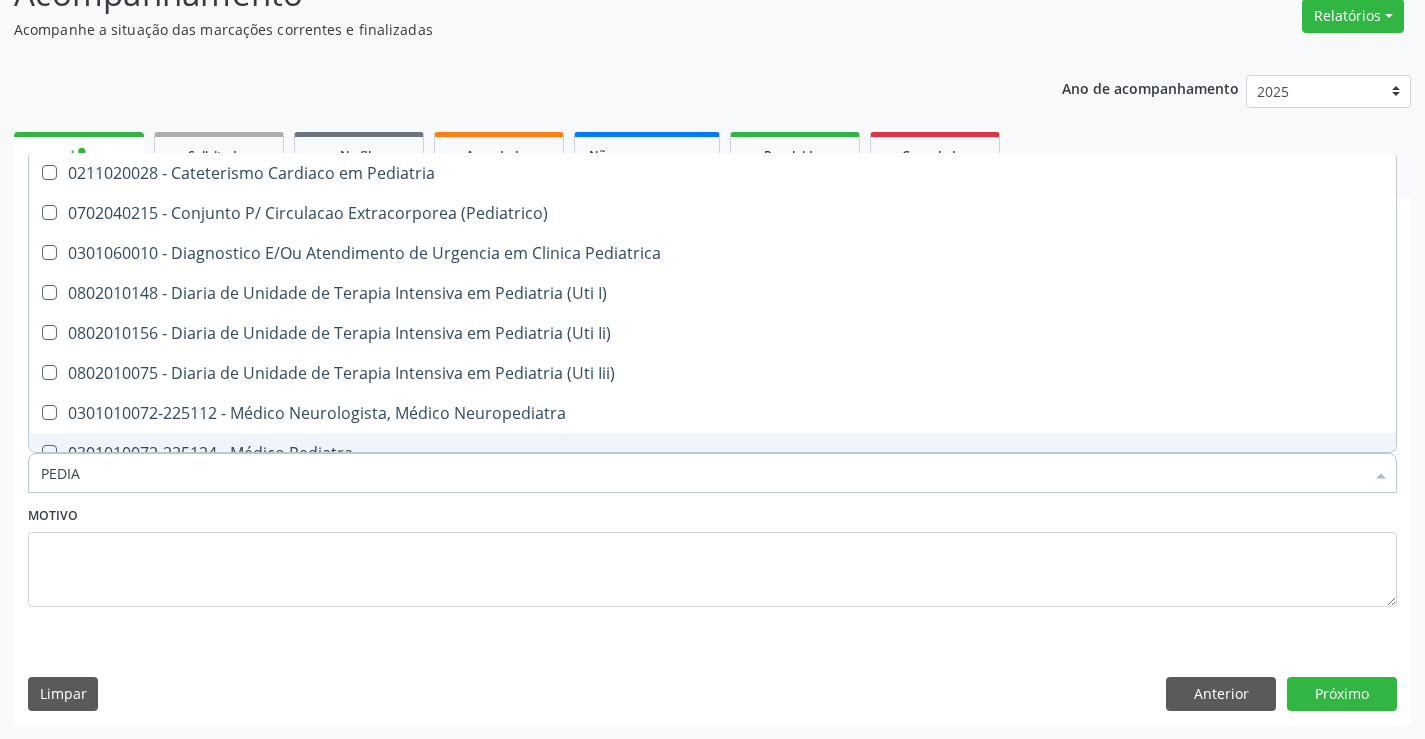 click on "0301010072-225124 - Médico Pediatra" at bounding box center (712, 453) 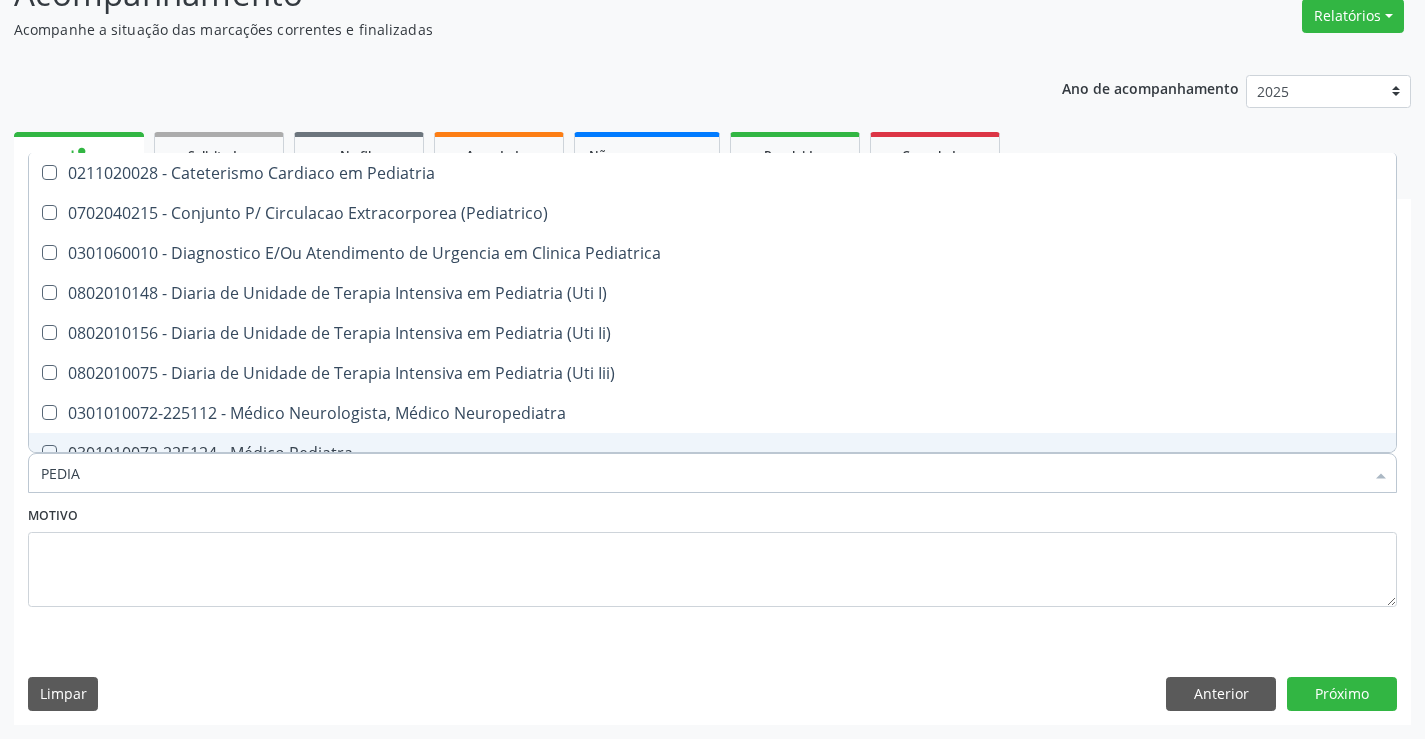 checkbox on "true" 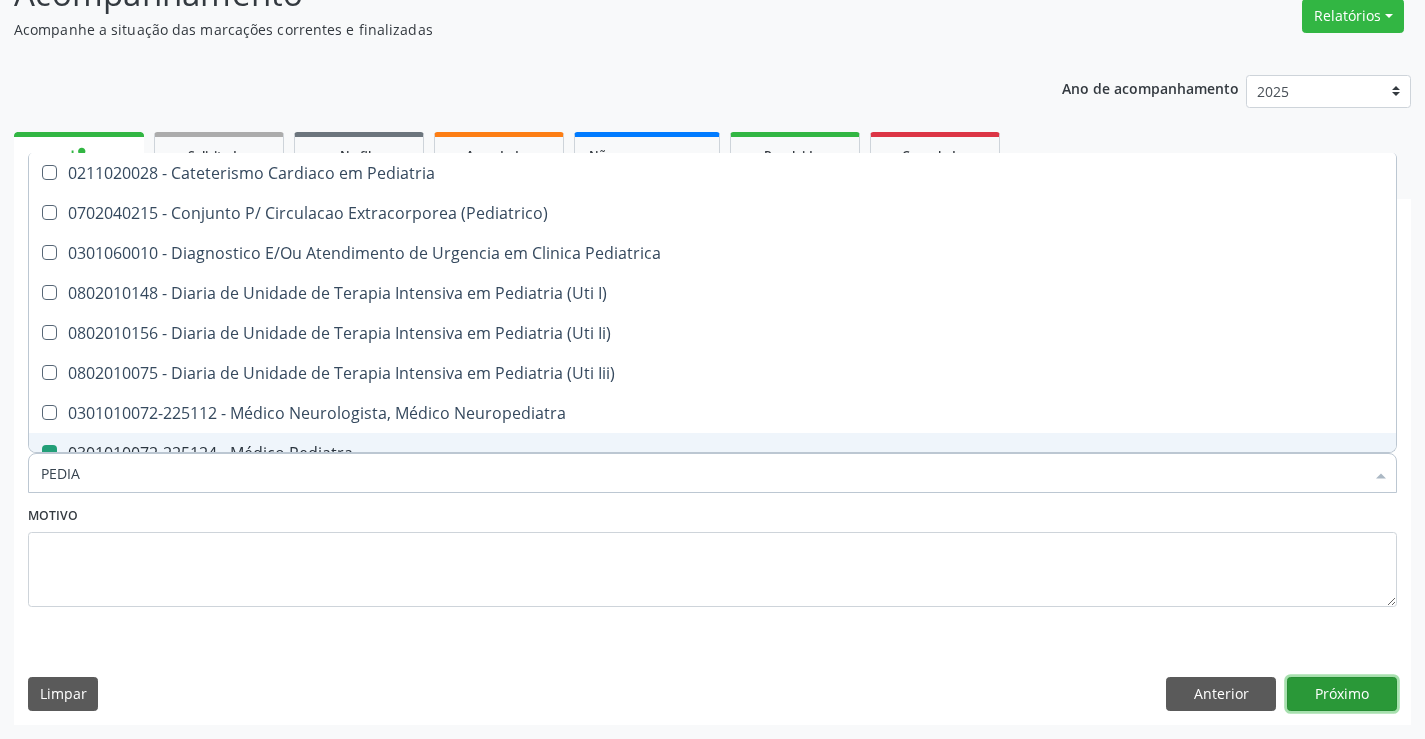 click on "Próximo" at bounding box center (1342, 694) 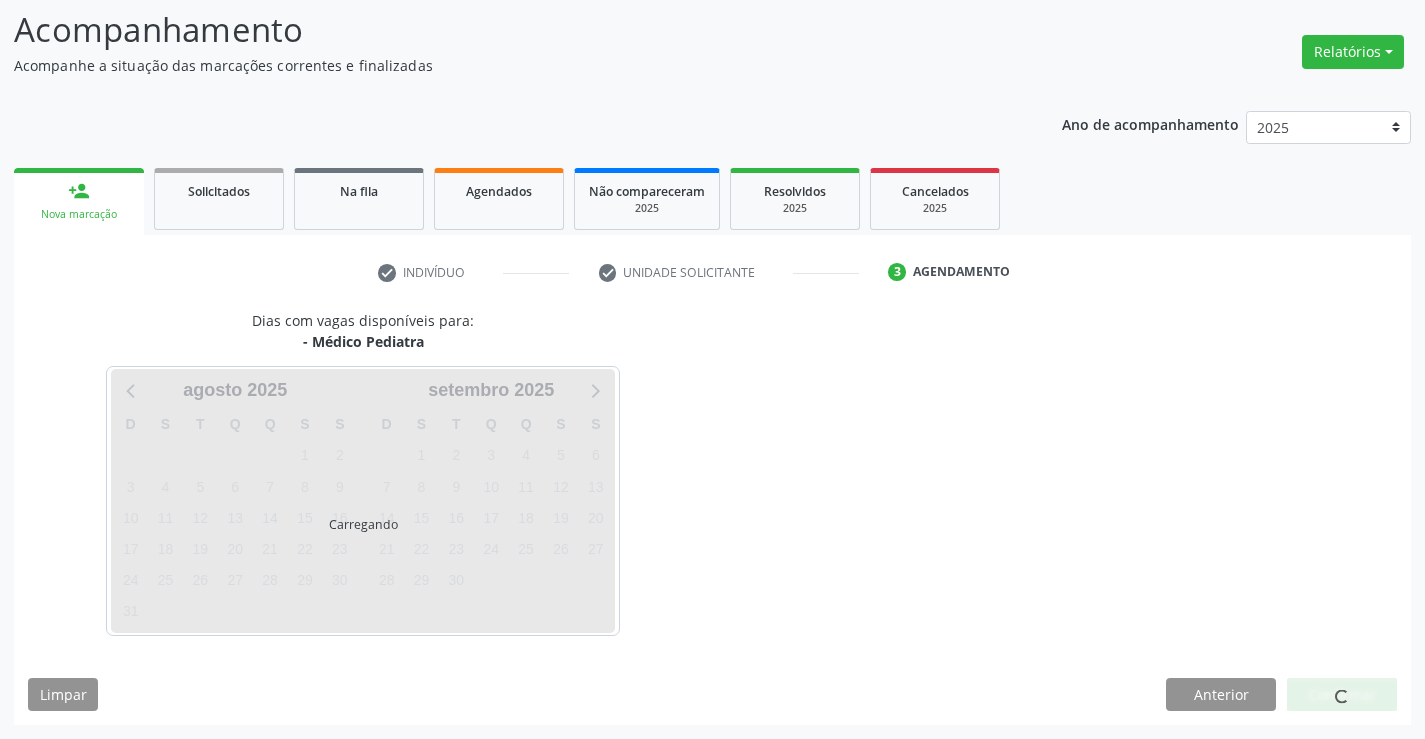 scroll, scrollTop: 131, scrollLeft: 0, axis: vertical 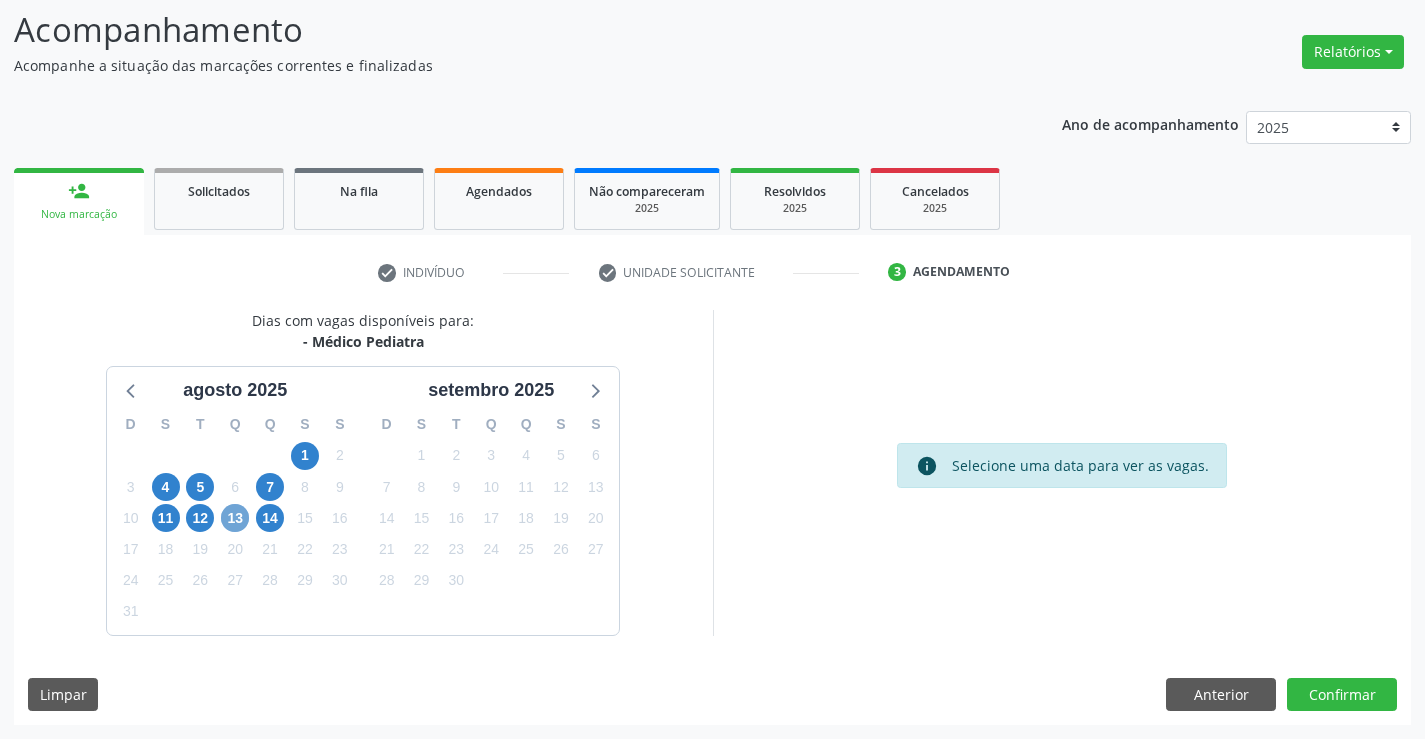 click on "13" at bounding box center (235, 518) 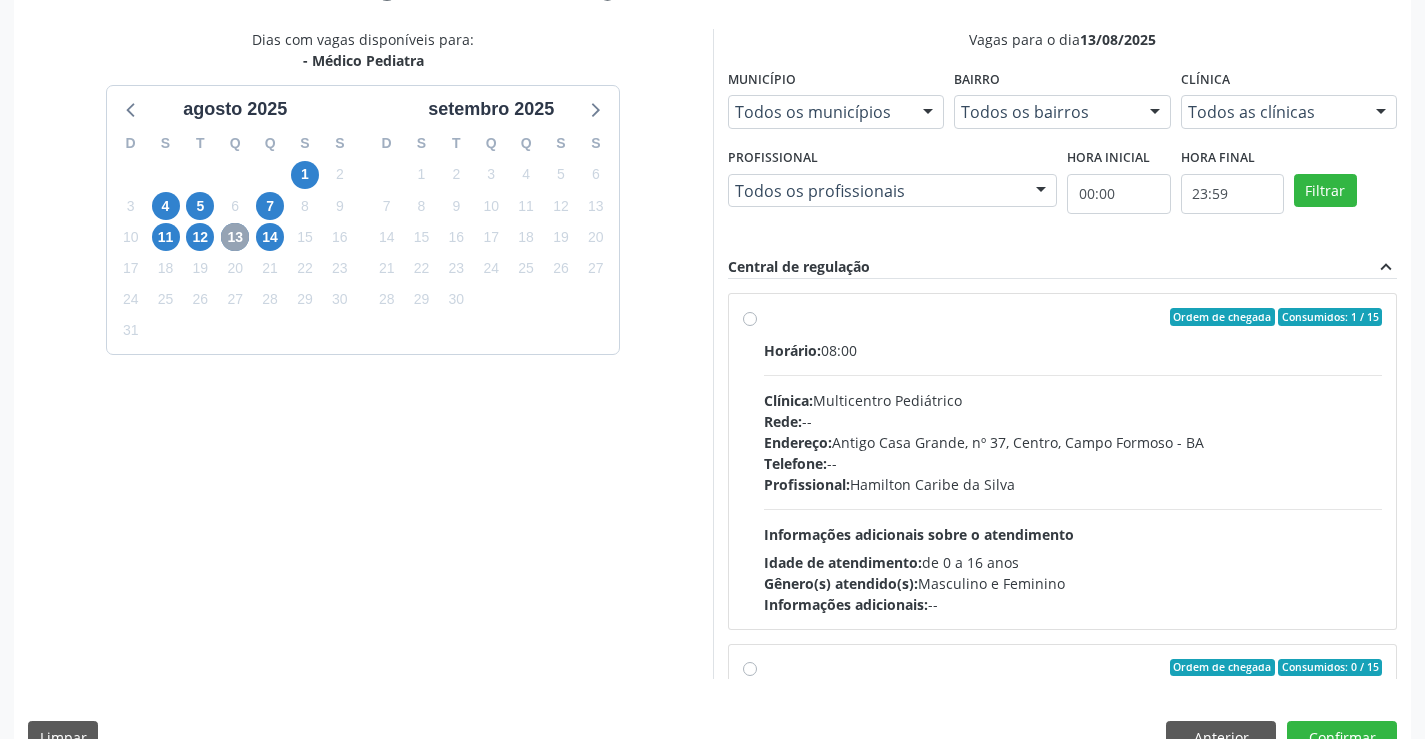 scroll, scrollTop: 456, scrollLeft: 0, axis: vertical 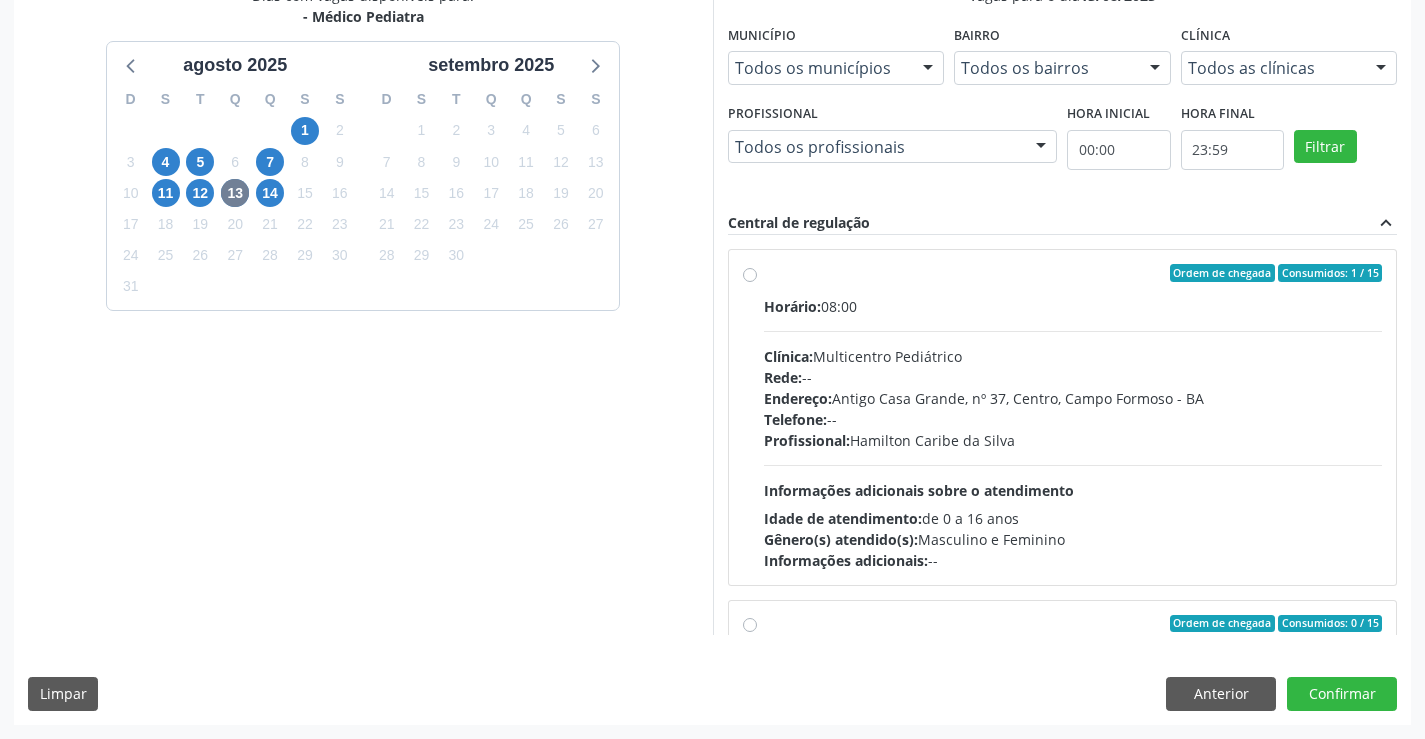 click on "Ordem de chegada
Consumidos: 1 / 15
Horário:   08:00
Clínica:  Multicentro Pediátrico
Rede:
--
Endereço:   Antigo Casa Grande, nº 37, Centro, Campo Formoso - BA
Telefone:   --
Profissional:
Hamilton Caribe da Silva
Informações adicionais sobre o atendimento
Idade de atendimento:
de 0 a 16 anos
Gênero(s) atendido(s):
Masculino e Feminino
Informações adicionais:
--" at bounding box center [1073, 417] 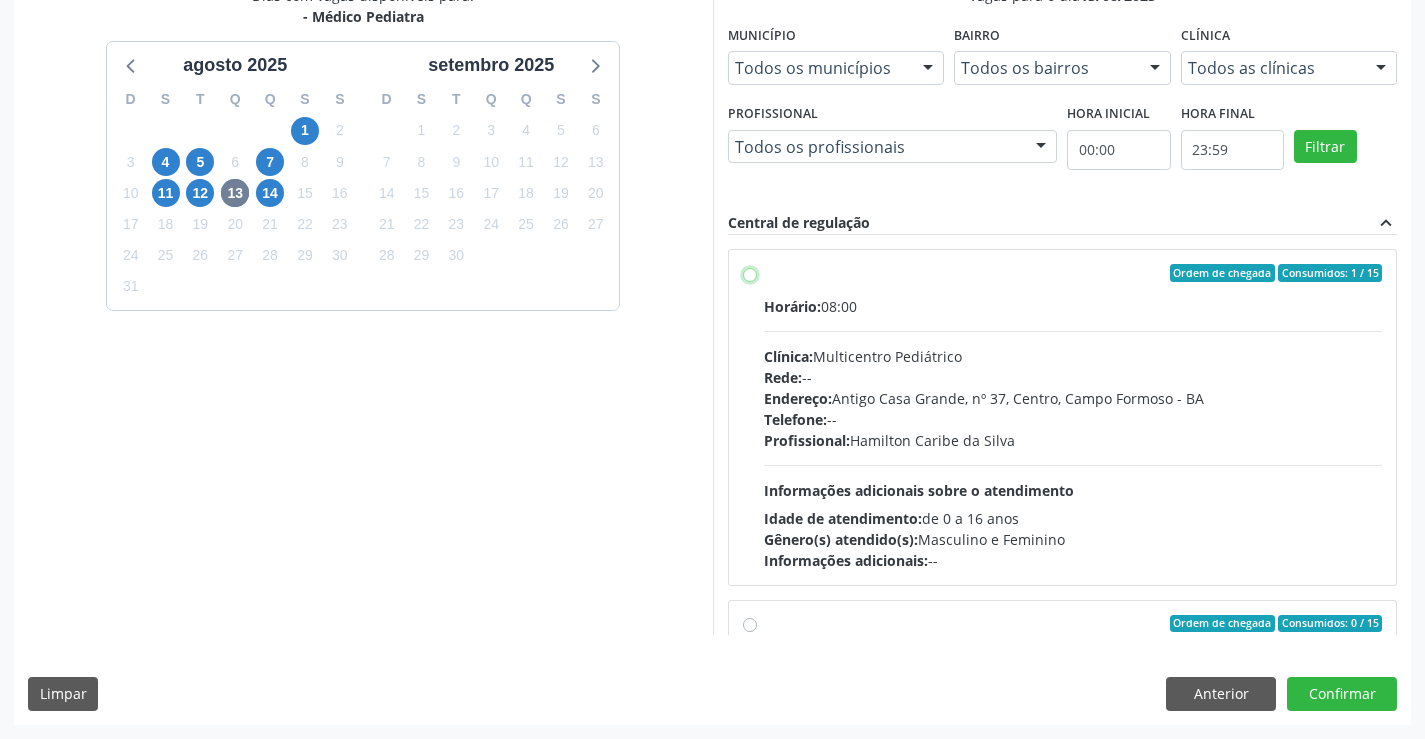 click on "Ordem de chegada
Consumidos: 1 / 15
Horário:   08:00
Clínica:  Multicentro Pediátrico
Rede:
--
Endereço:   Antigo Casa Grande, nº 37, Centro, Campo Formoso - BA
Telefone:   --
Profissional:
Hamilton Caribe da Silva
Informações adicionais sobre o atendimento
Idade de atendimento:
de 0 a 16 anos
Gênero(s) atendido(s):
Masculino e Feminino
Informações adicionais:
--" at bounding box center [750, 273] 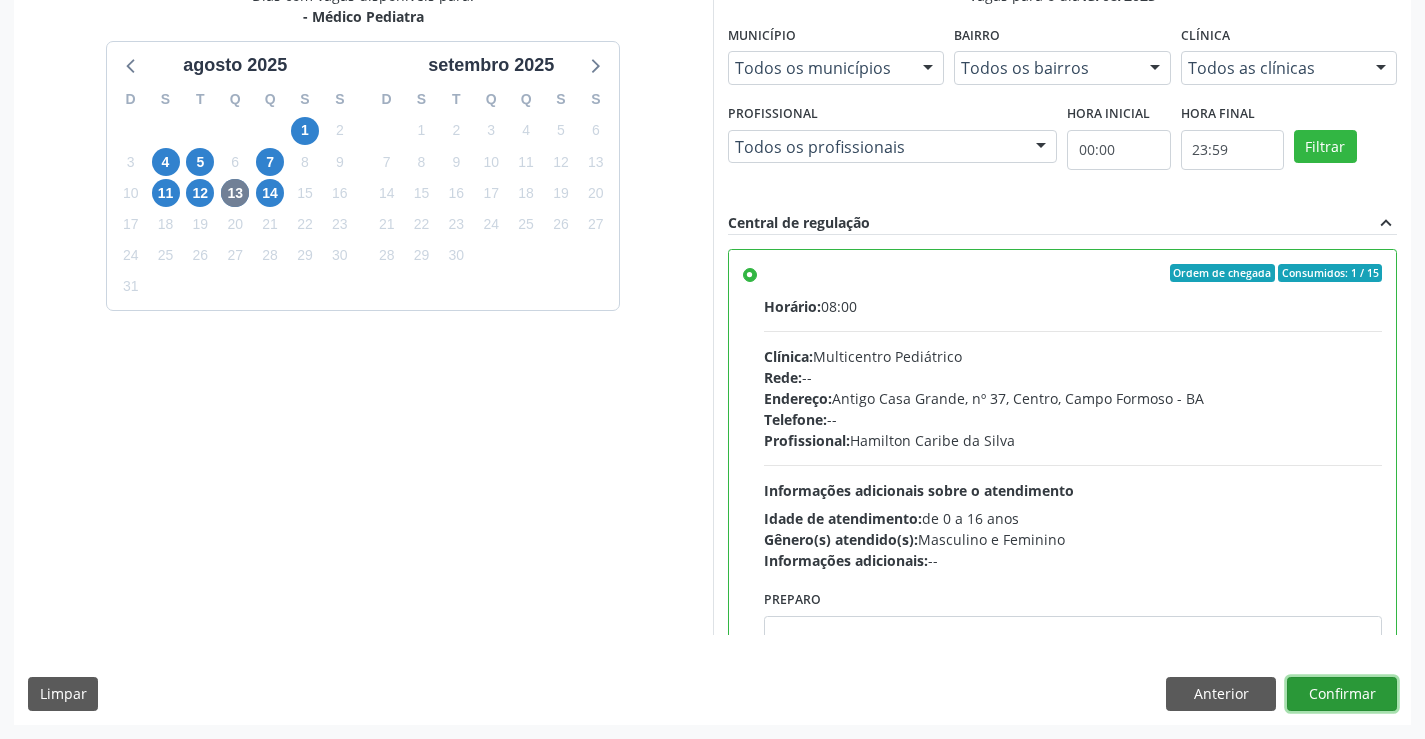 click on "Confirmar" at bounding box center (1342, 694) 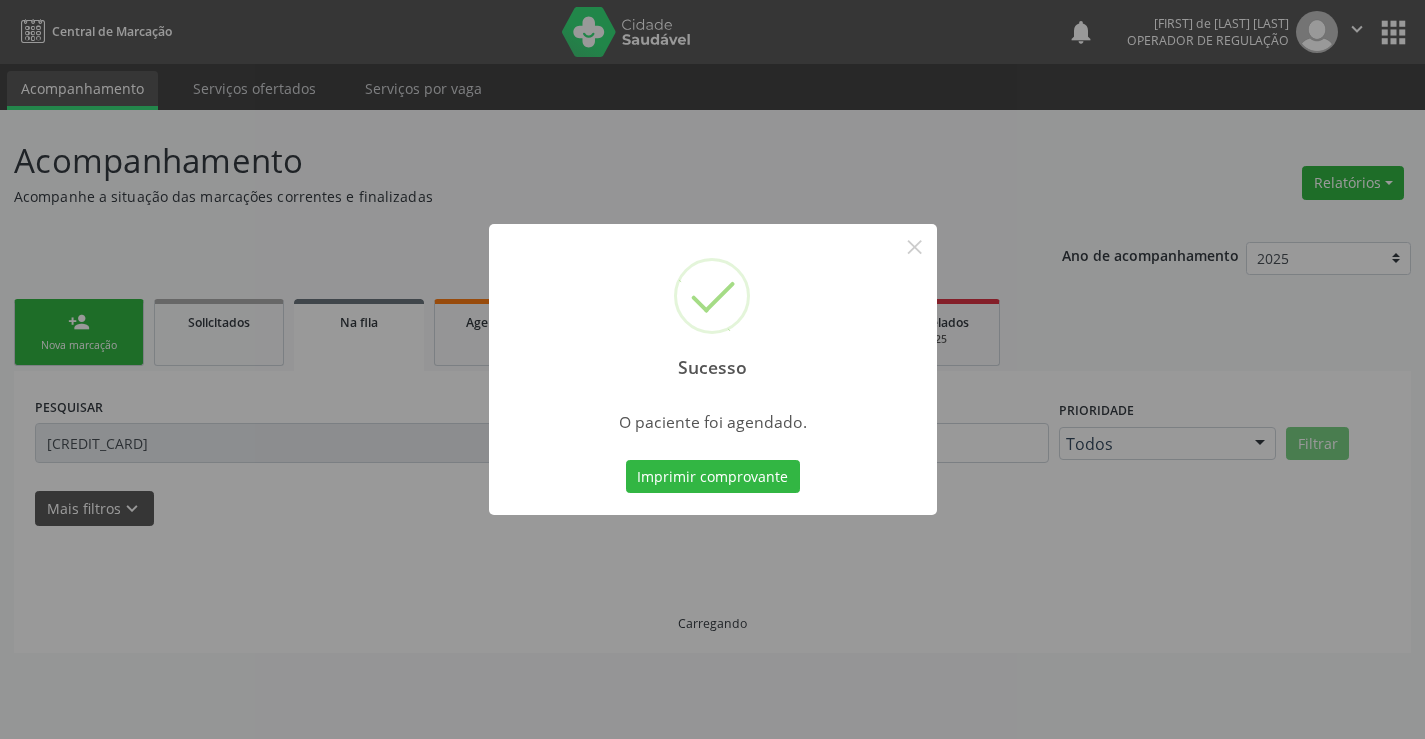 scroll, scrollTop: 0, scrollLeft: 0, axis: both 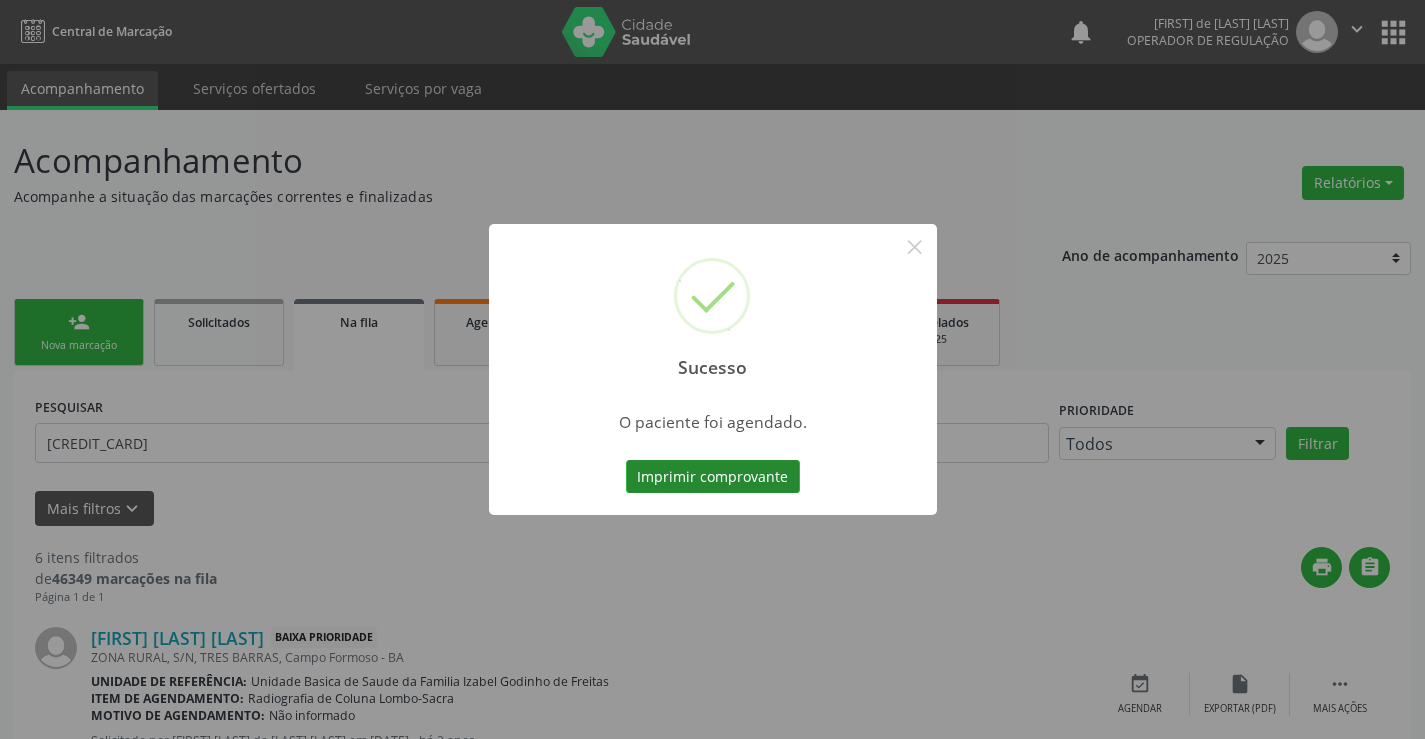click on "Imprimir comprovante" at bounding box center (713, 477) 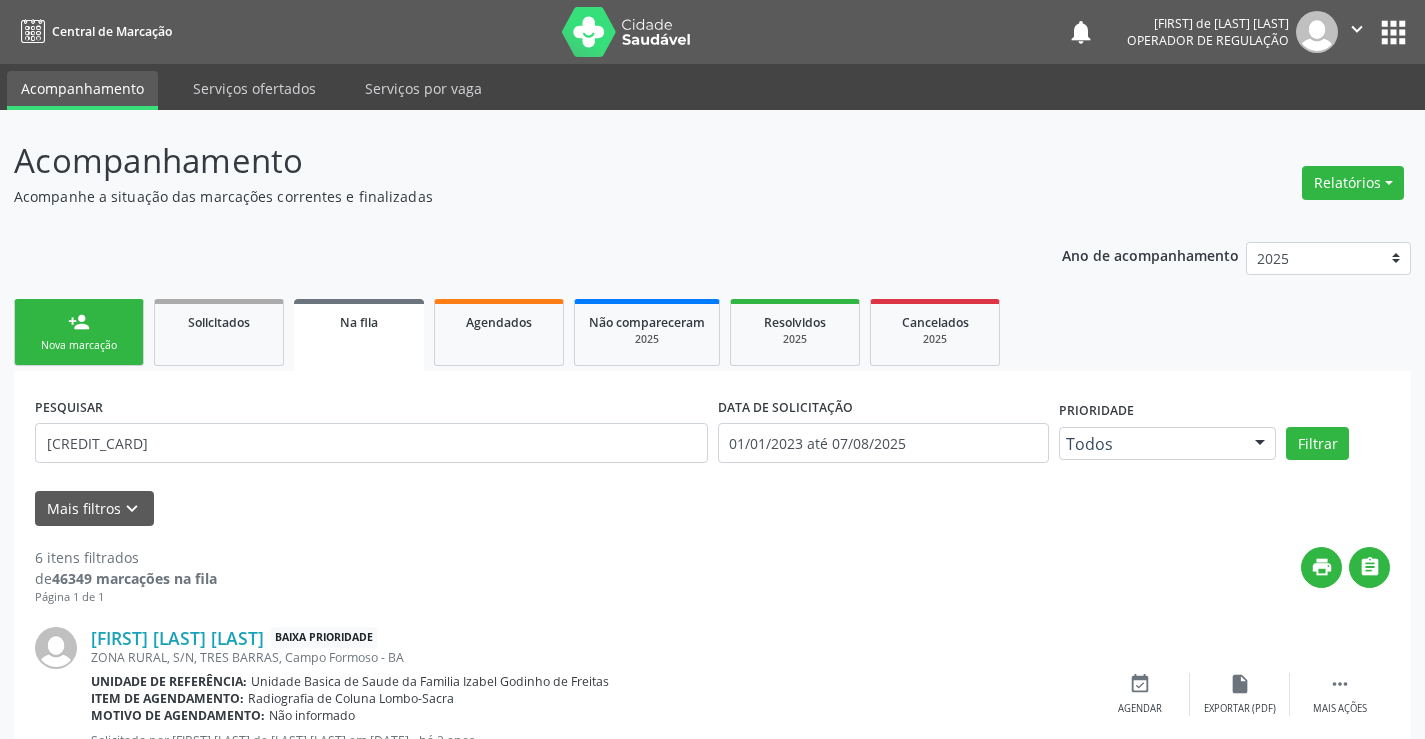 click on "Nova marcação" at bounding box center [79, 345] 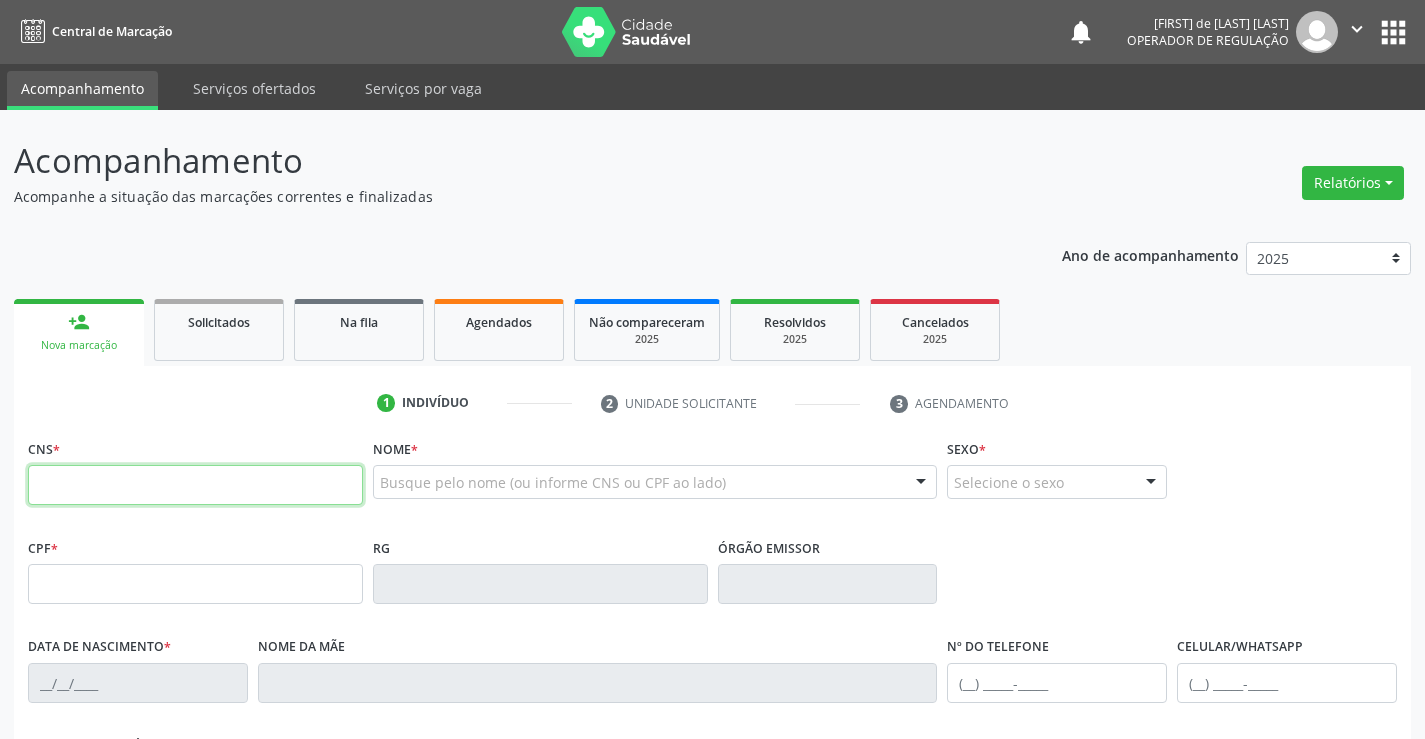 click at bounding box center [195, 485] 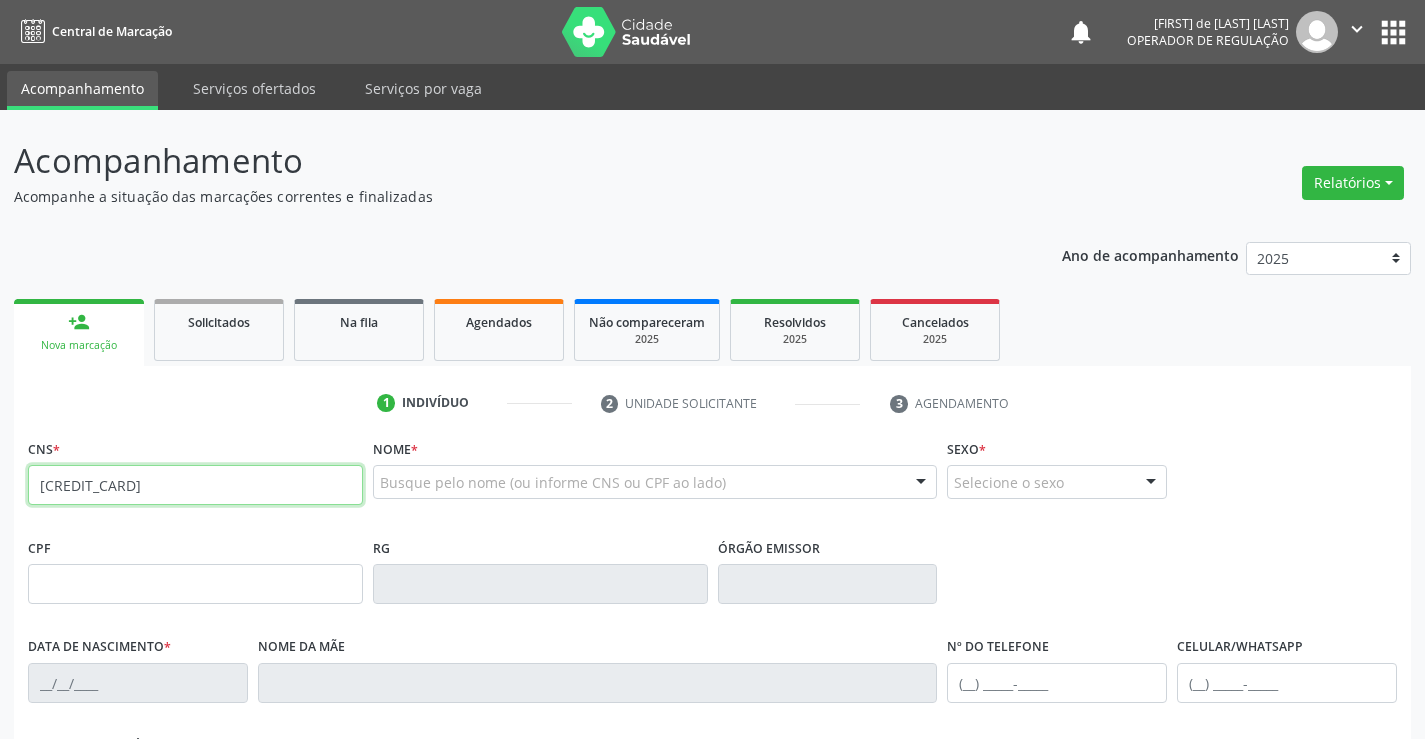 type on "707 6032 9480 5094" 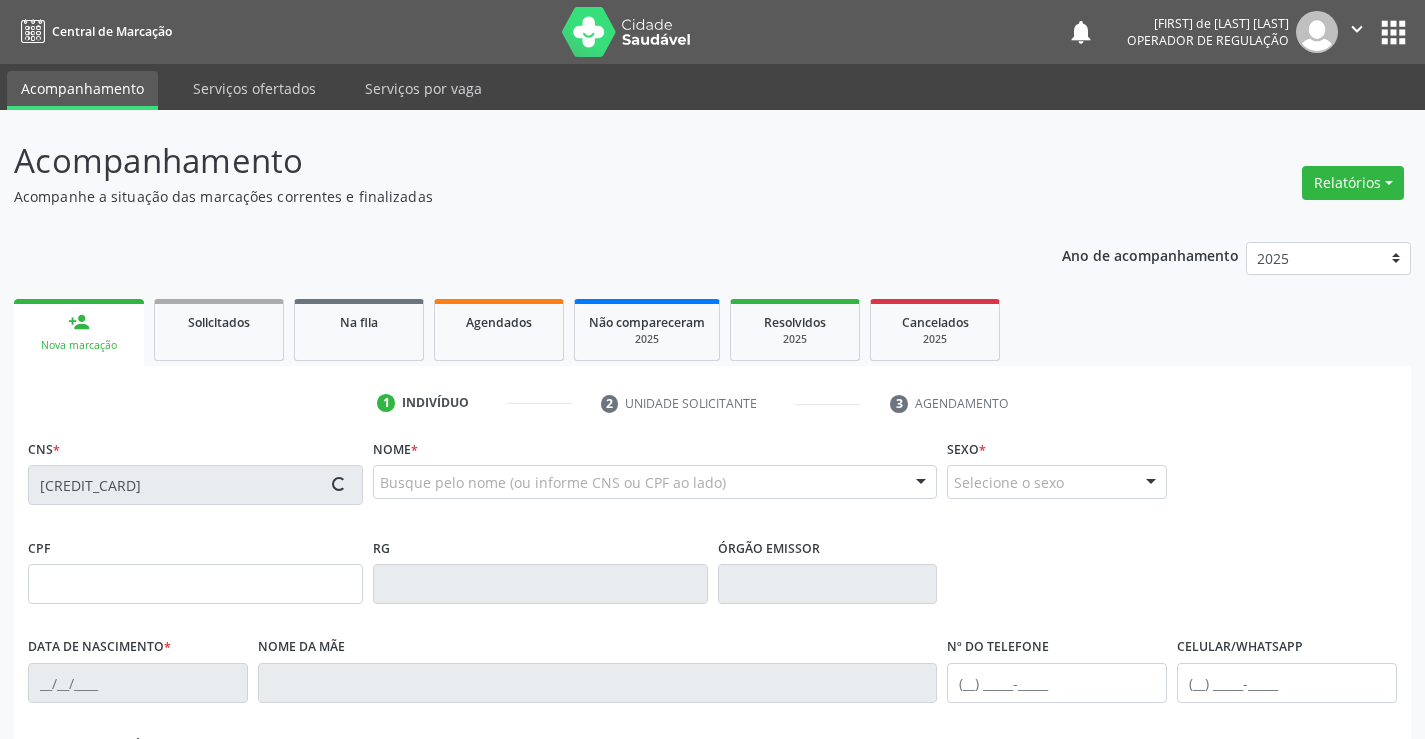 type on "0806701641" 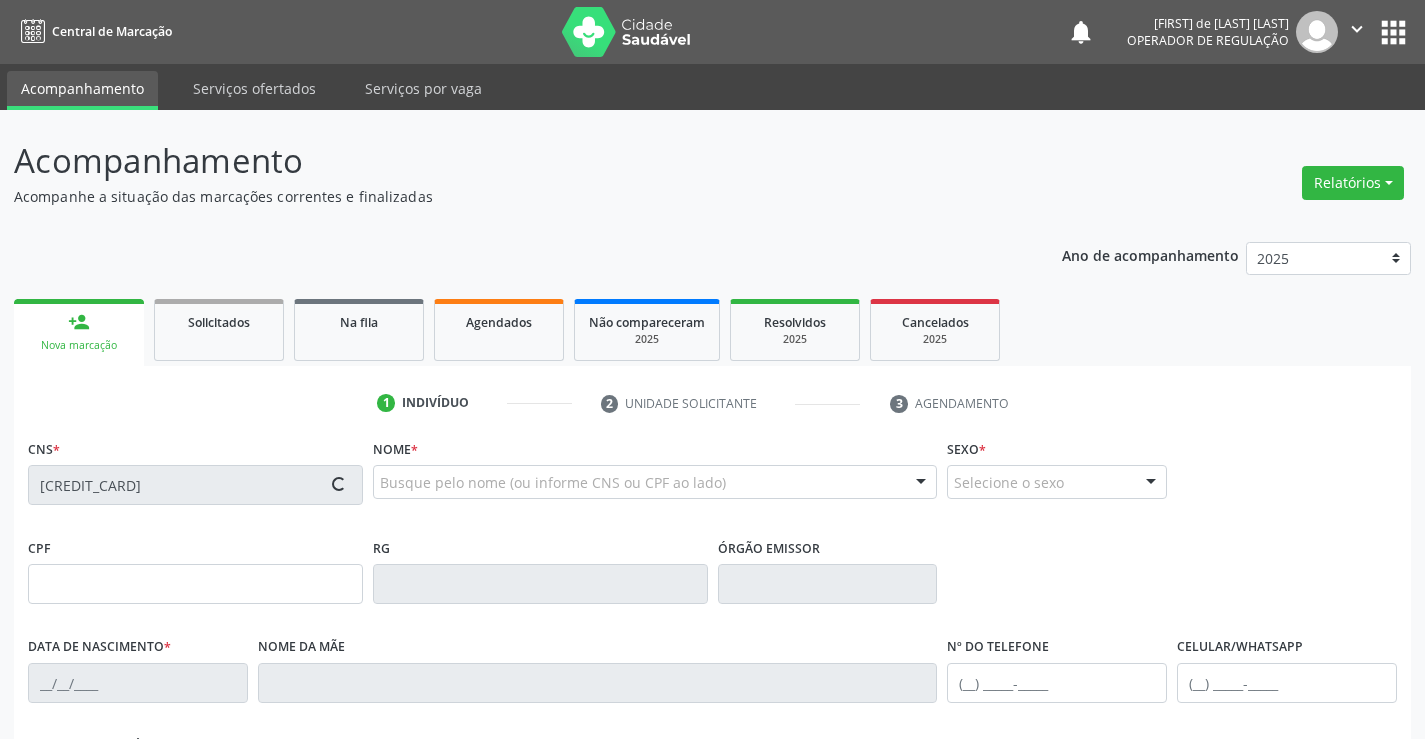type on "28/05/1972" 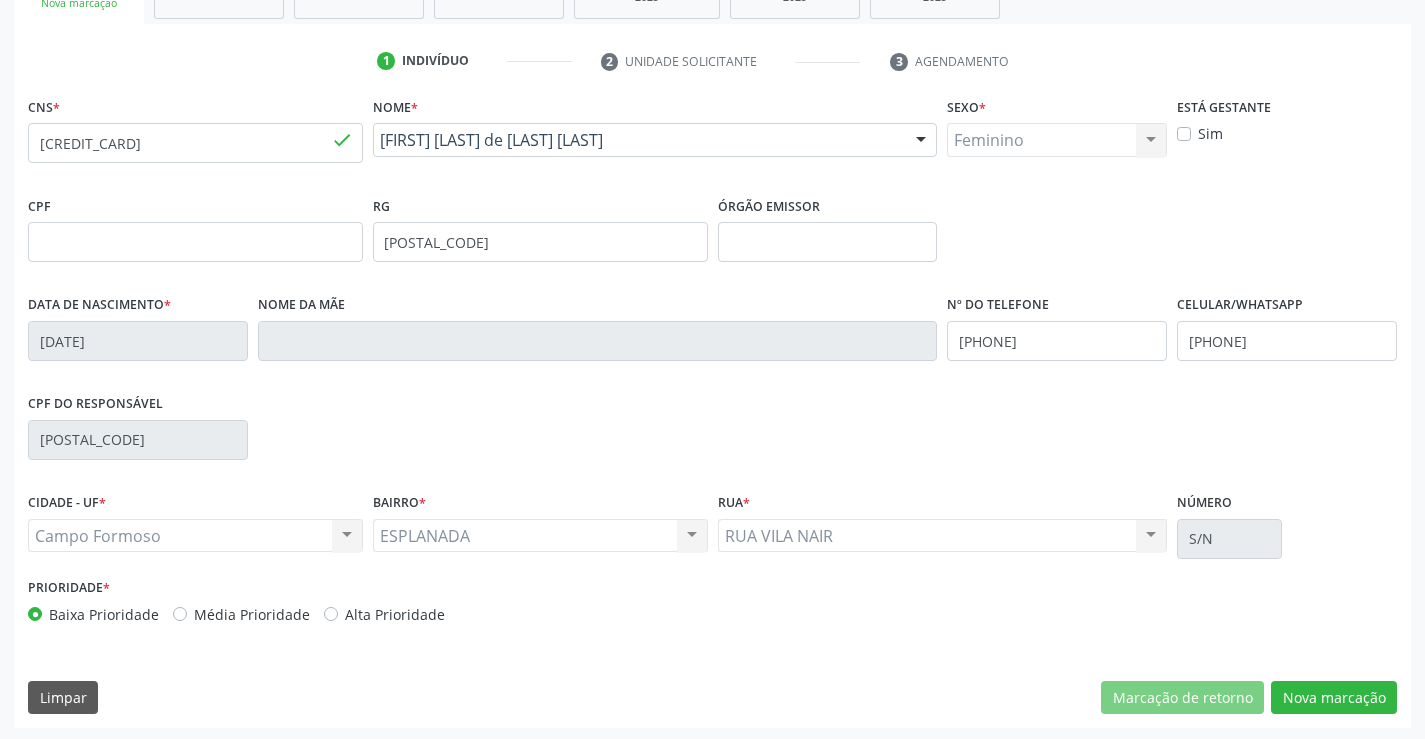 scroll, scrollTop: 345, scrollLeft: 0, axis: vertical 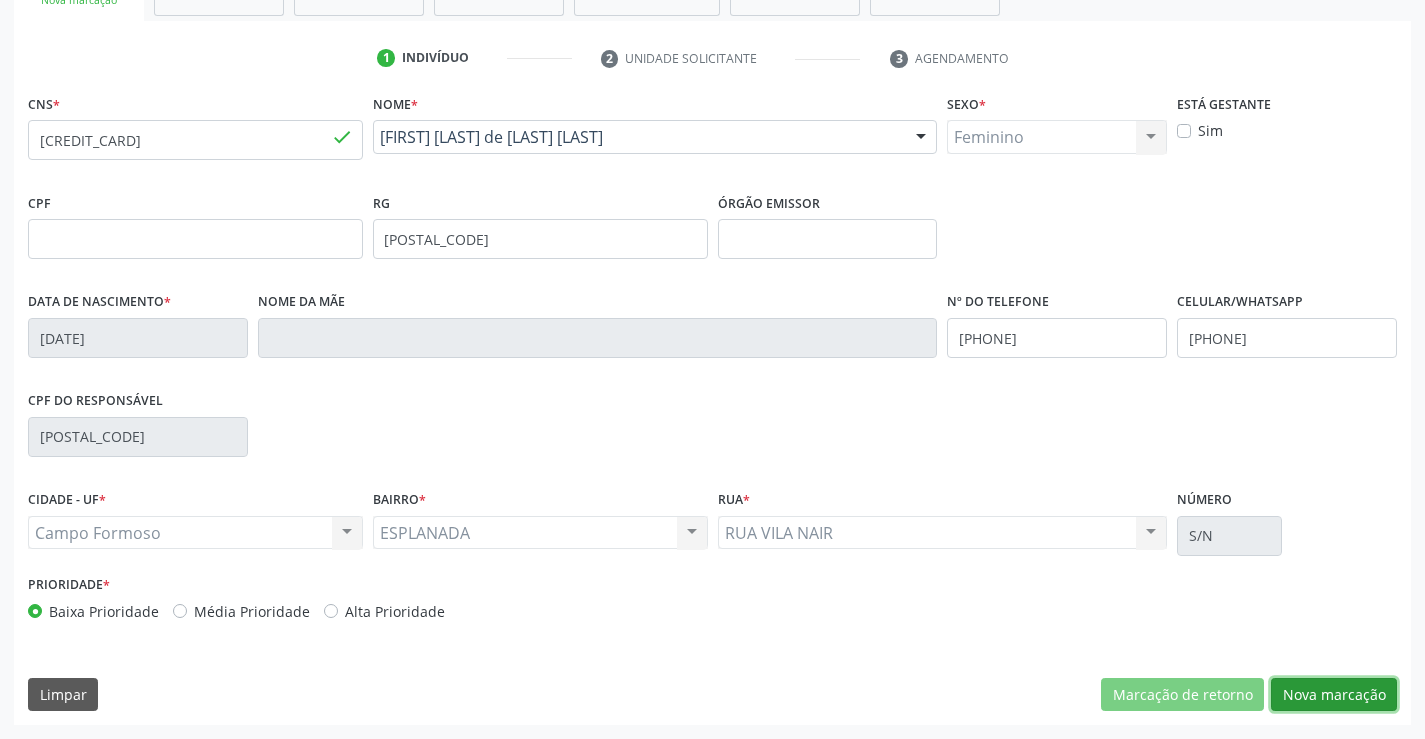 click on "Nova marcação" at bounding box center [1334, 695] 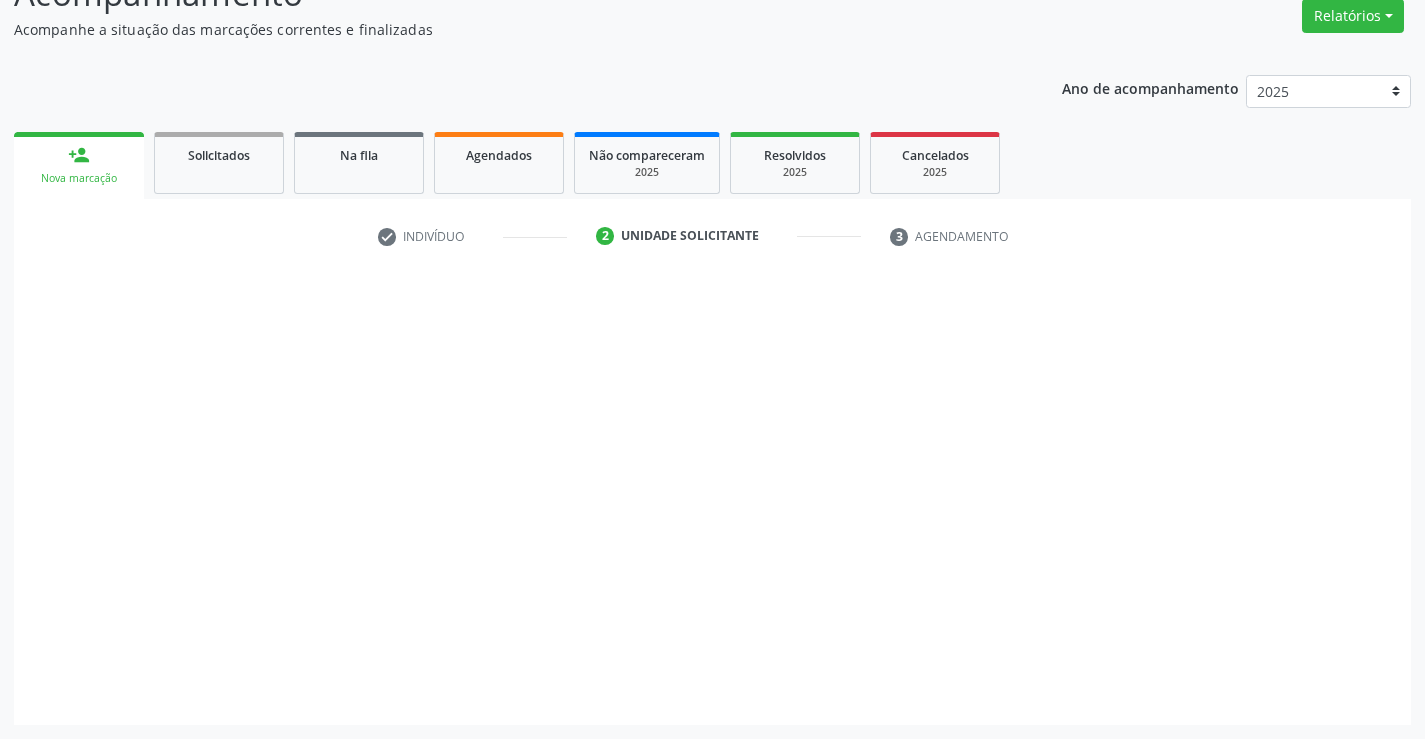 scroll, scrollTop: 167, scrollLeft: 0, axis: vertical 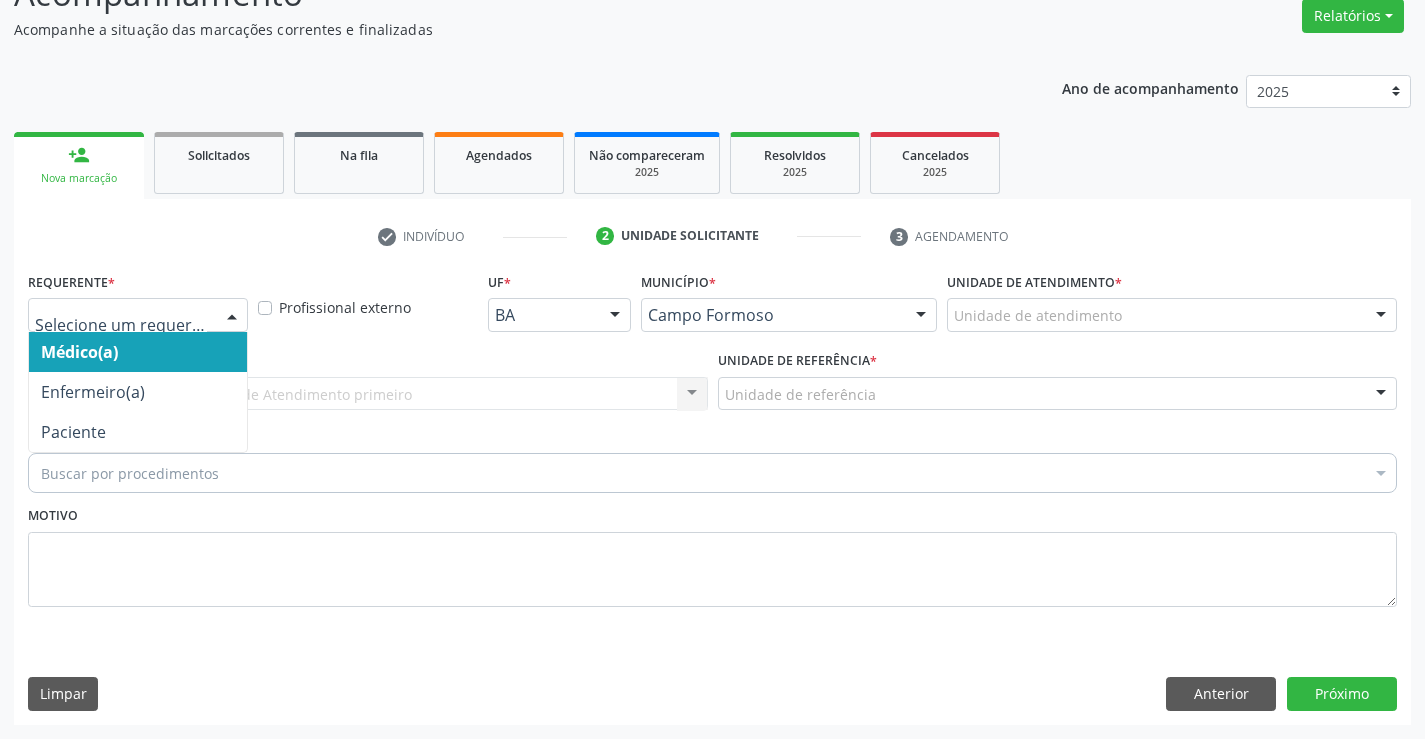 click at bounding box center [232, 316] 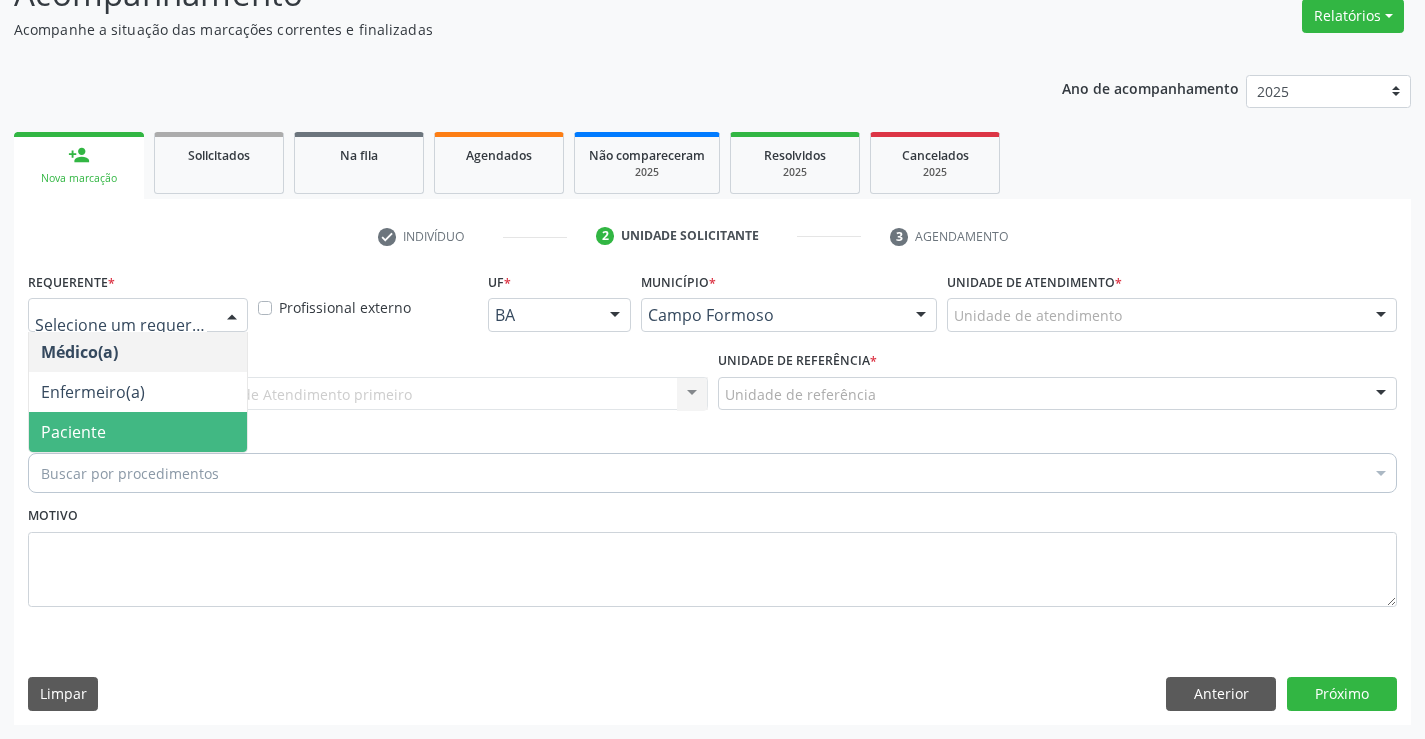 click on "Paciente" at bounding box center [138, 432] 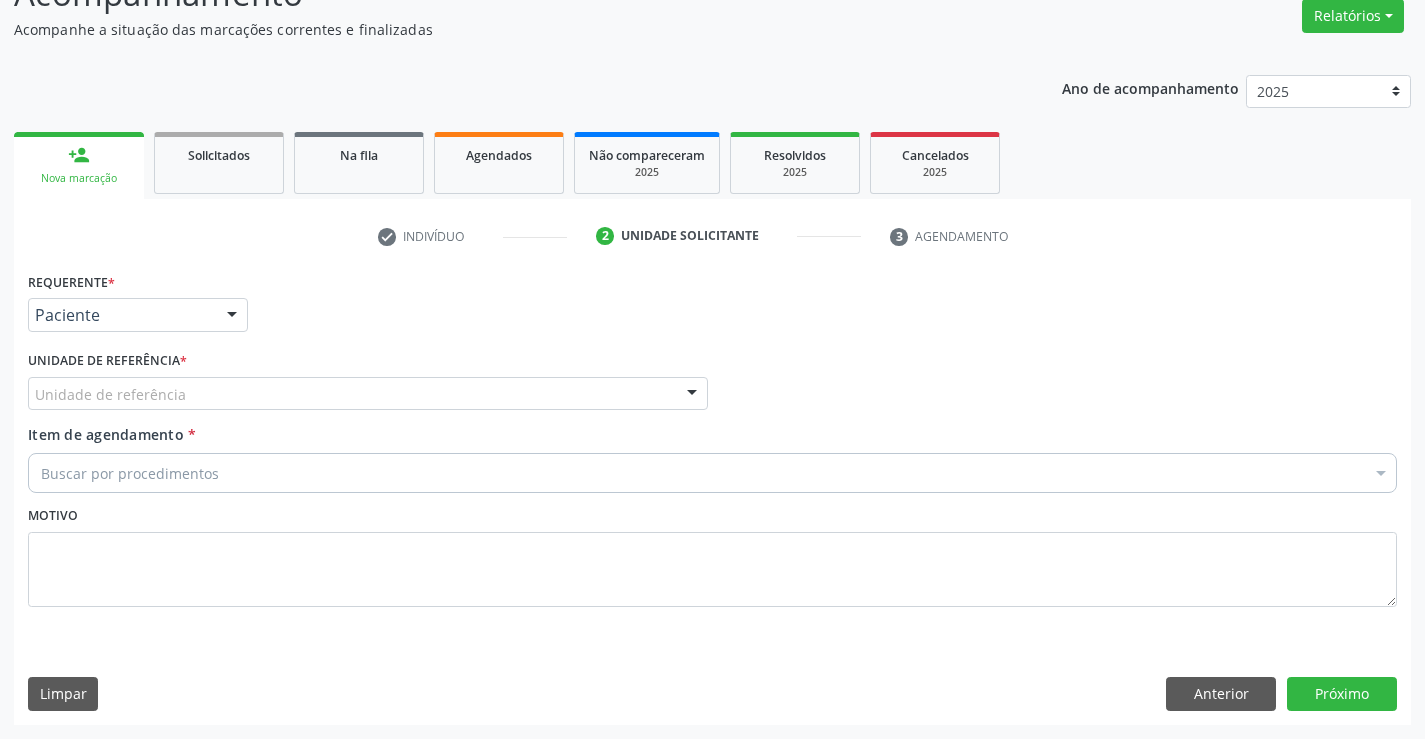 click at bounding box center [692, 395] 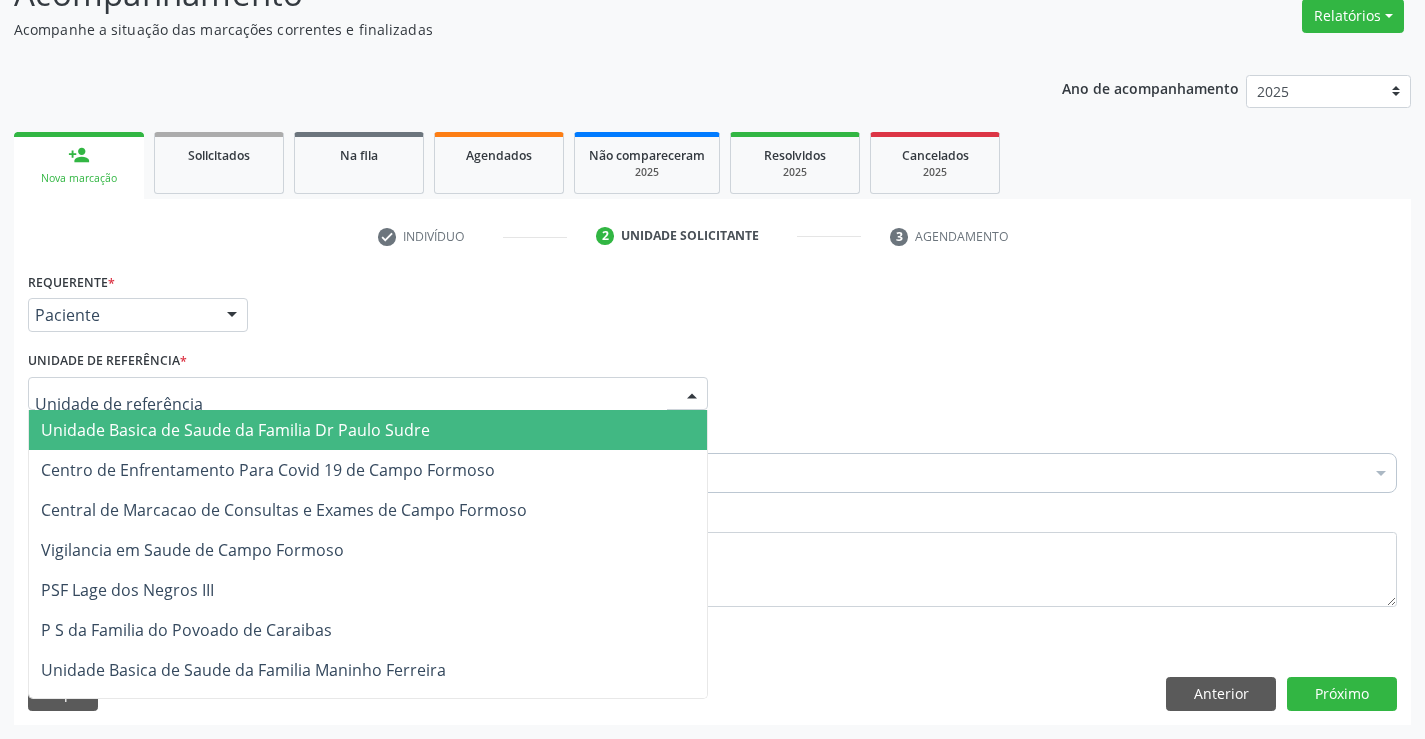 click on "Unidade Basica de Saude da Familia Dr Paulo Sudre" at bounding box center (368, 430) 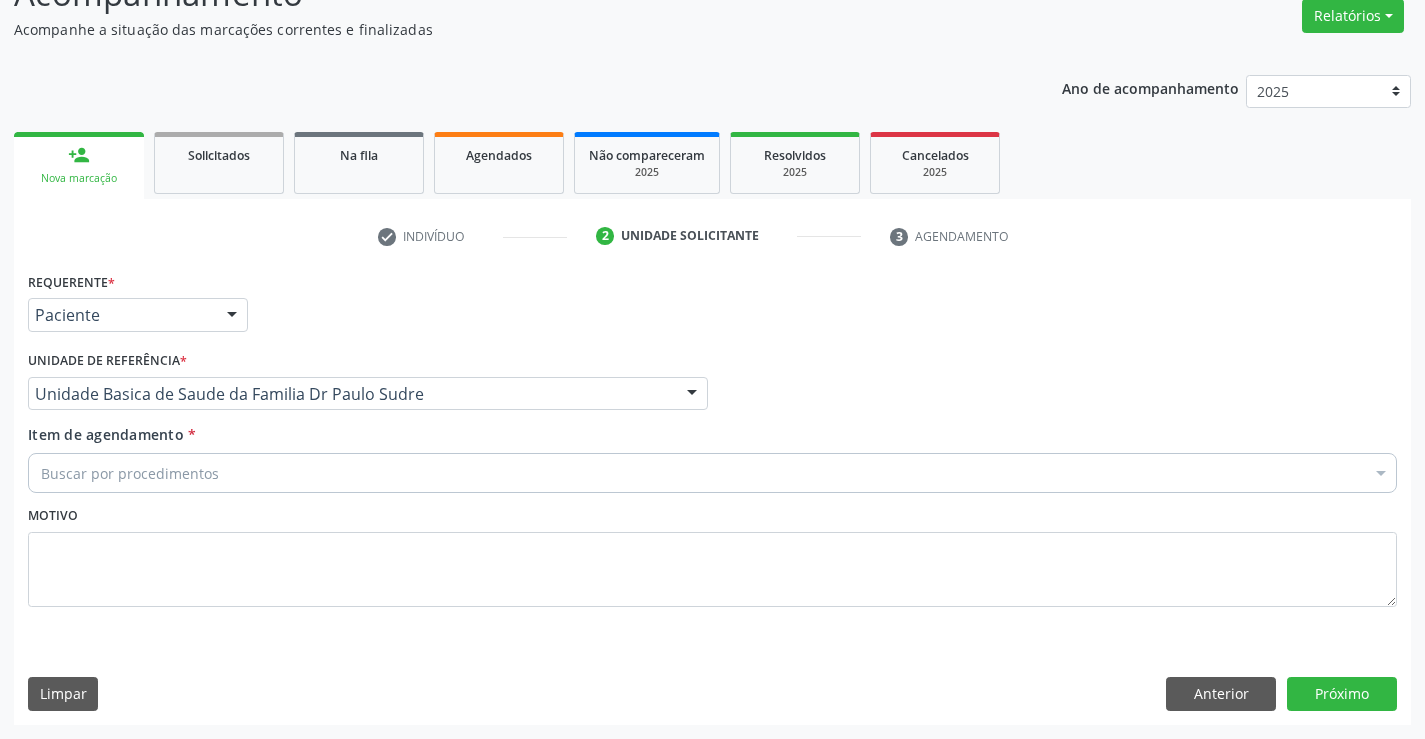 click on "Motivo" at bounding box center [712, 554] 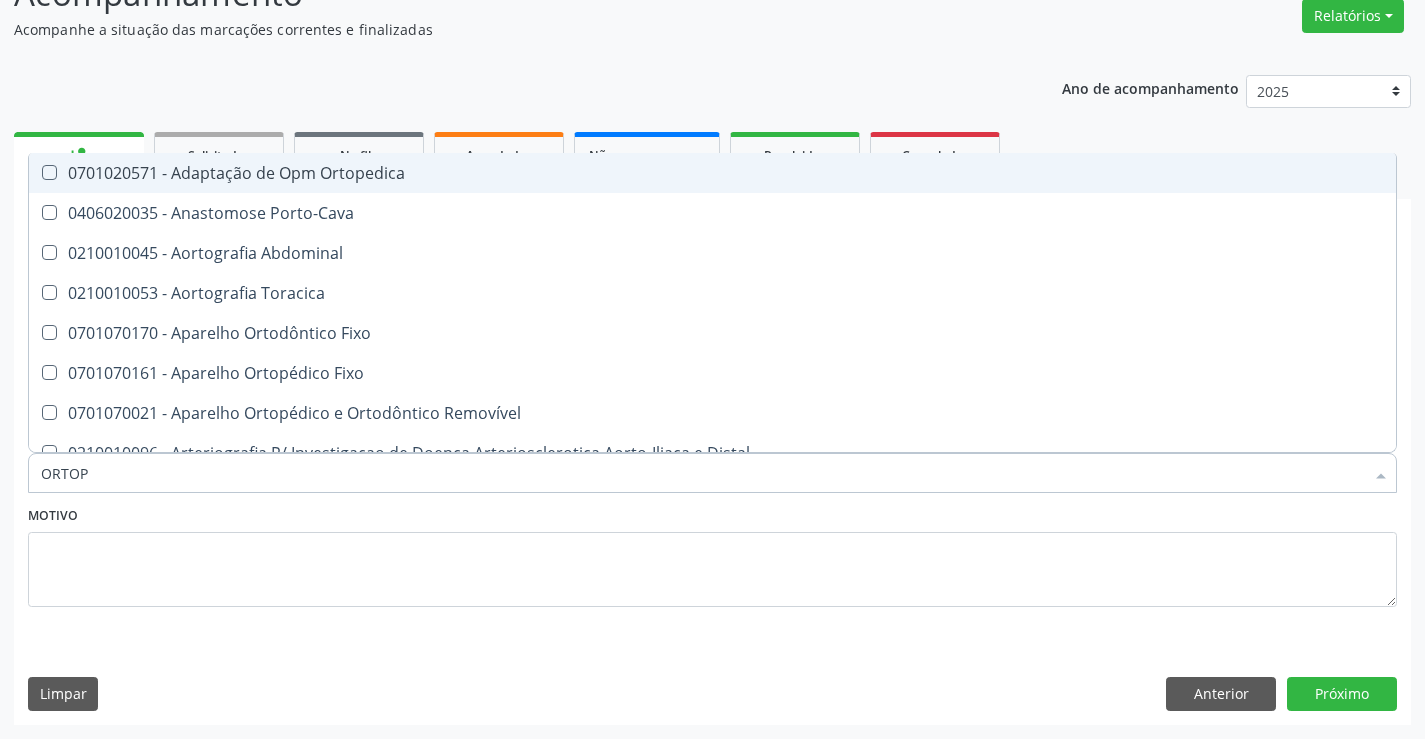 type on "ORTOPE" 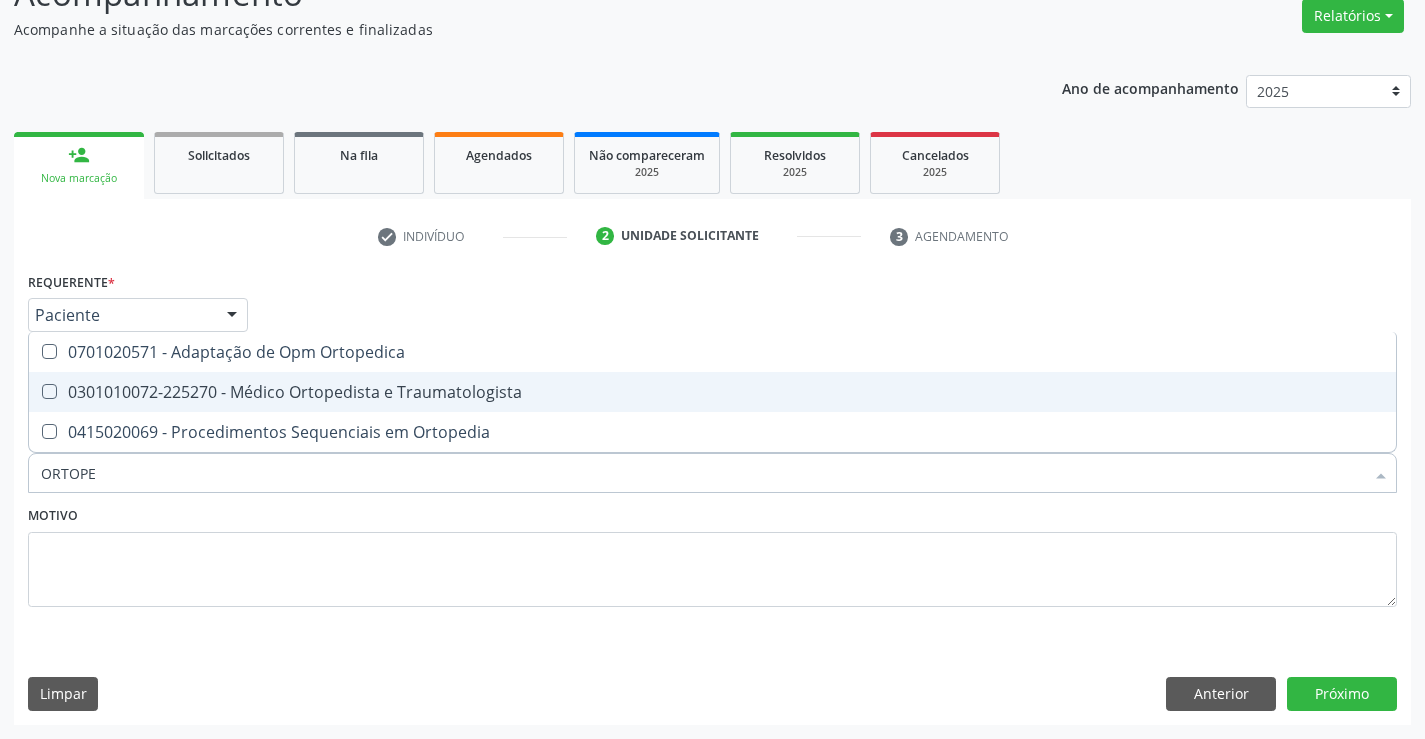 click on "0301010072-225270 - Médico Ortopedista e Traumatologista" at bounding box center [712, 392] 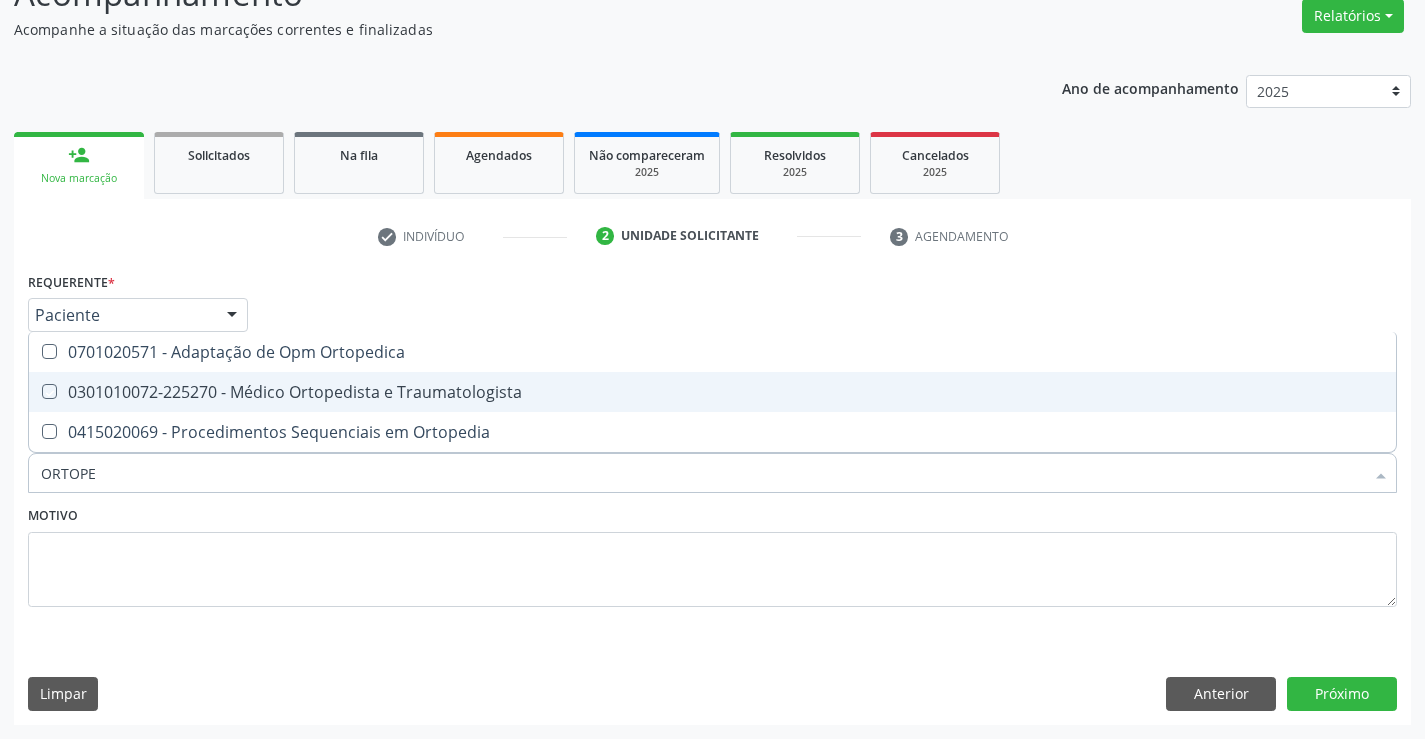 checkbox on "true" 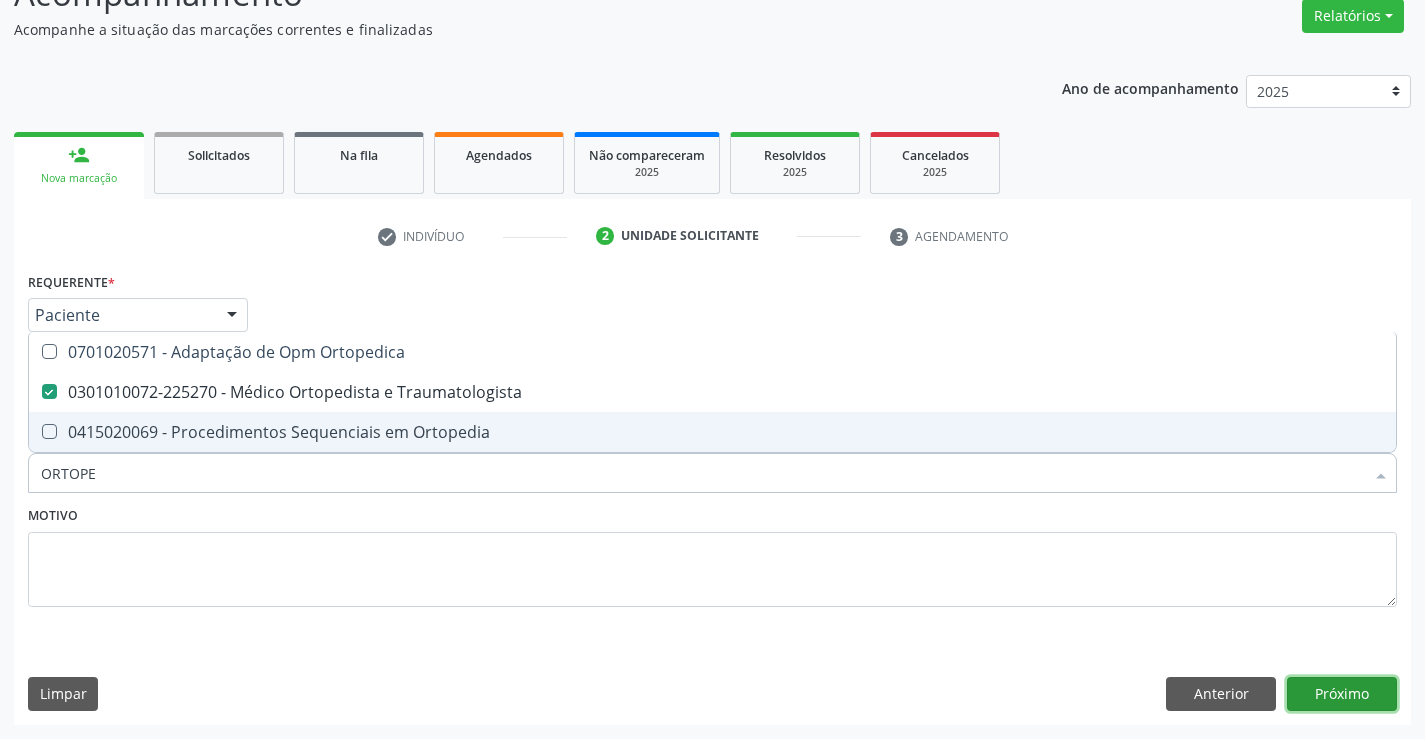 click on "Próximo" at bounding box center (1342, 694) 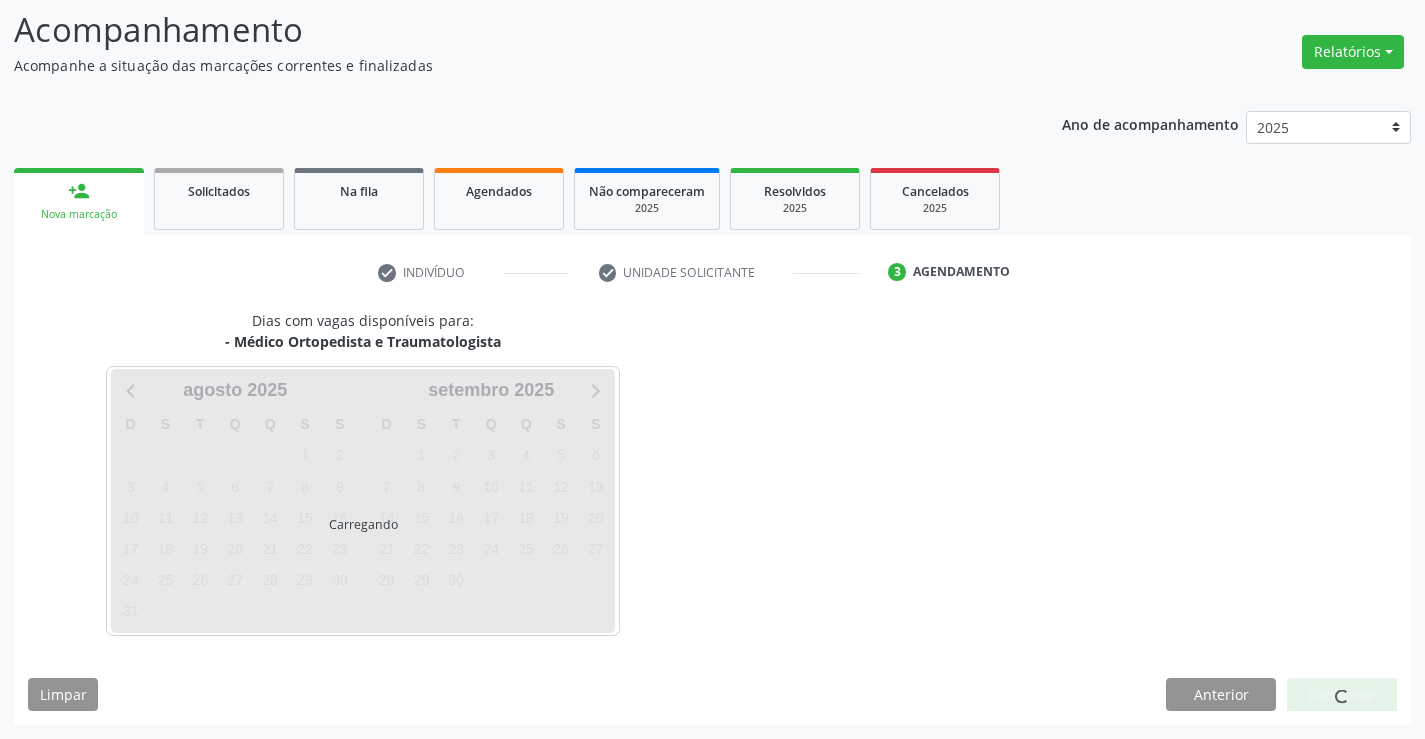 scroll, scrollTop: 131, scrollLeft: 0, axis: vertical 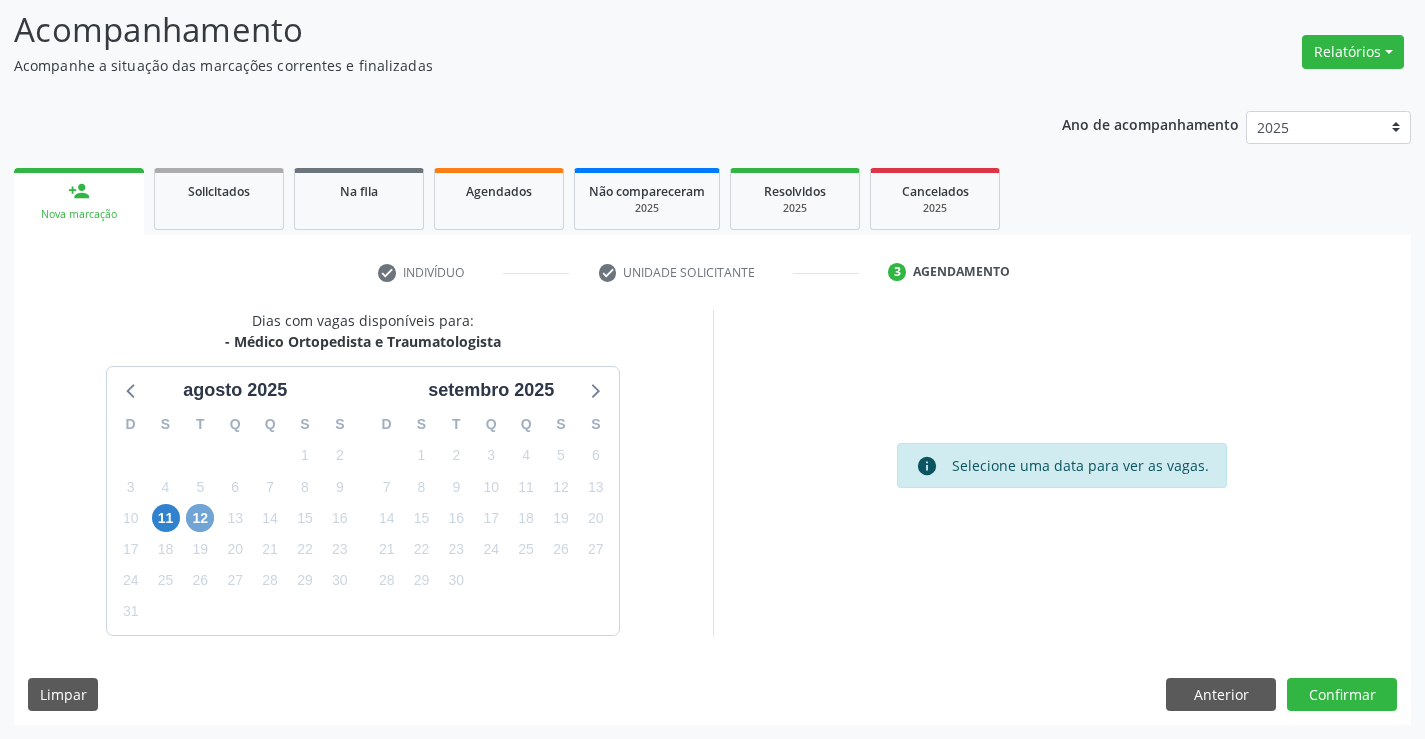 click on "12" at bounding box center (200, 518) 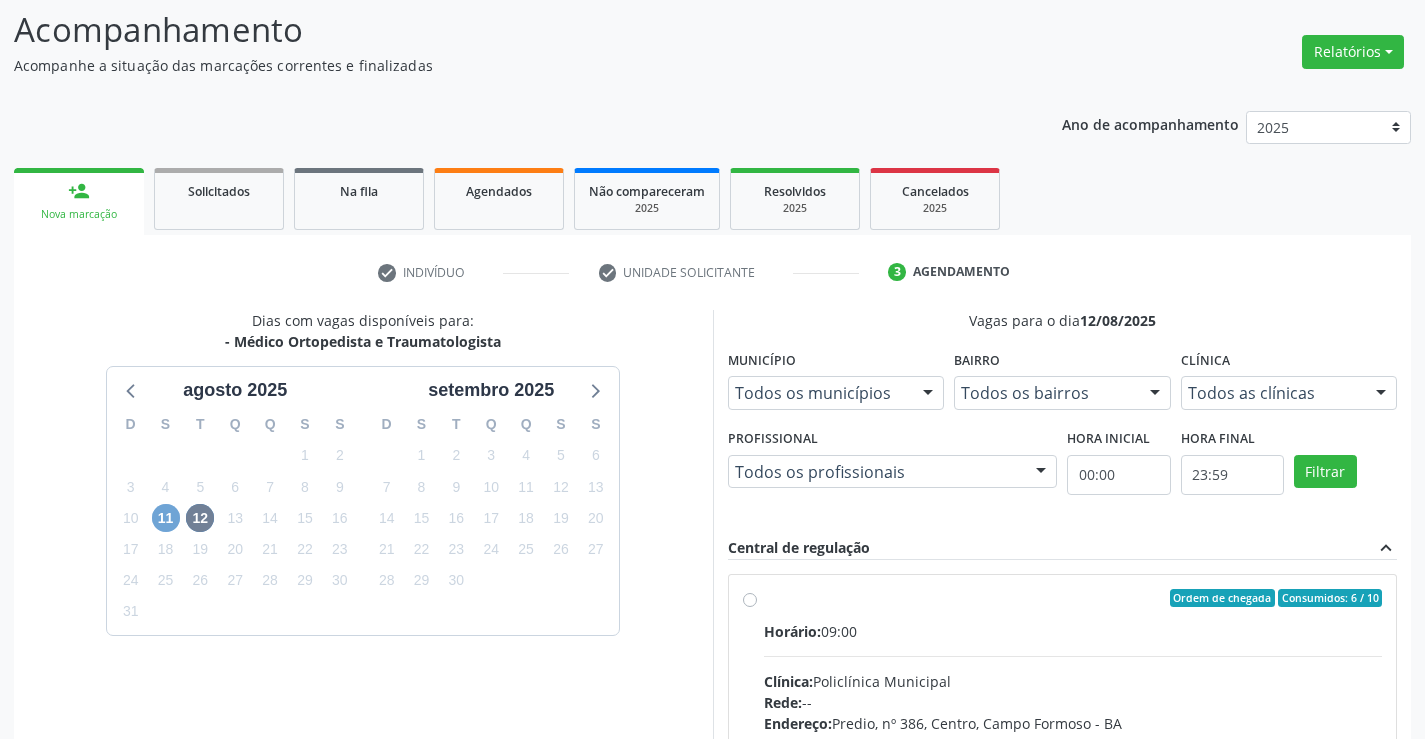 click on "11" at bounding box center [166, 518] 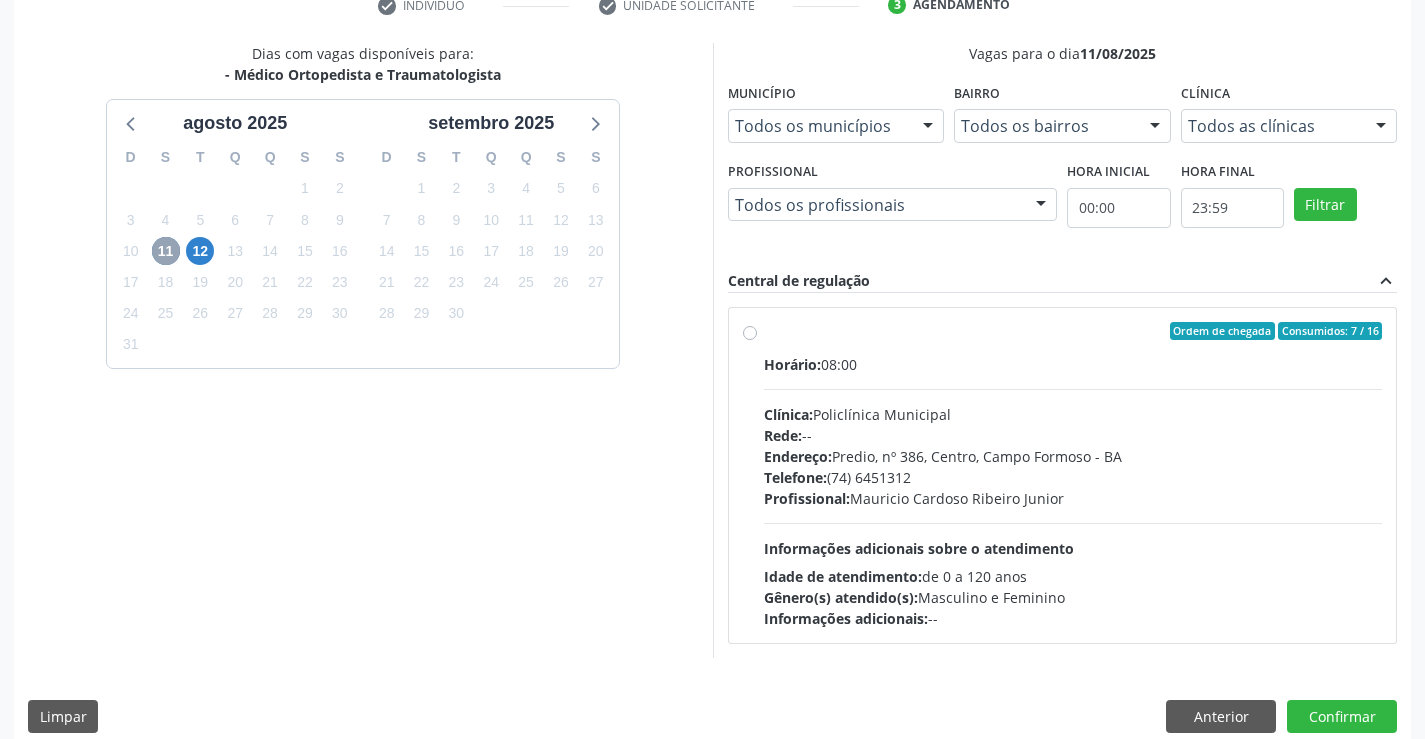 scroll, scrollTop: 420, scrollLeft: 0, axis: vertical 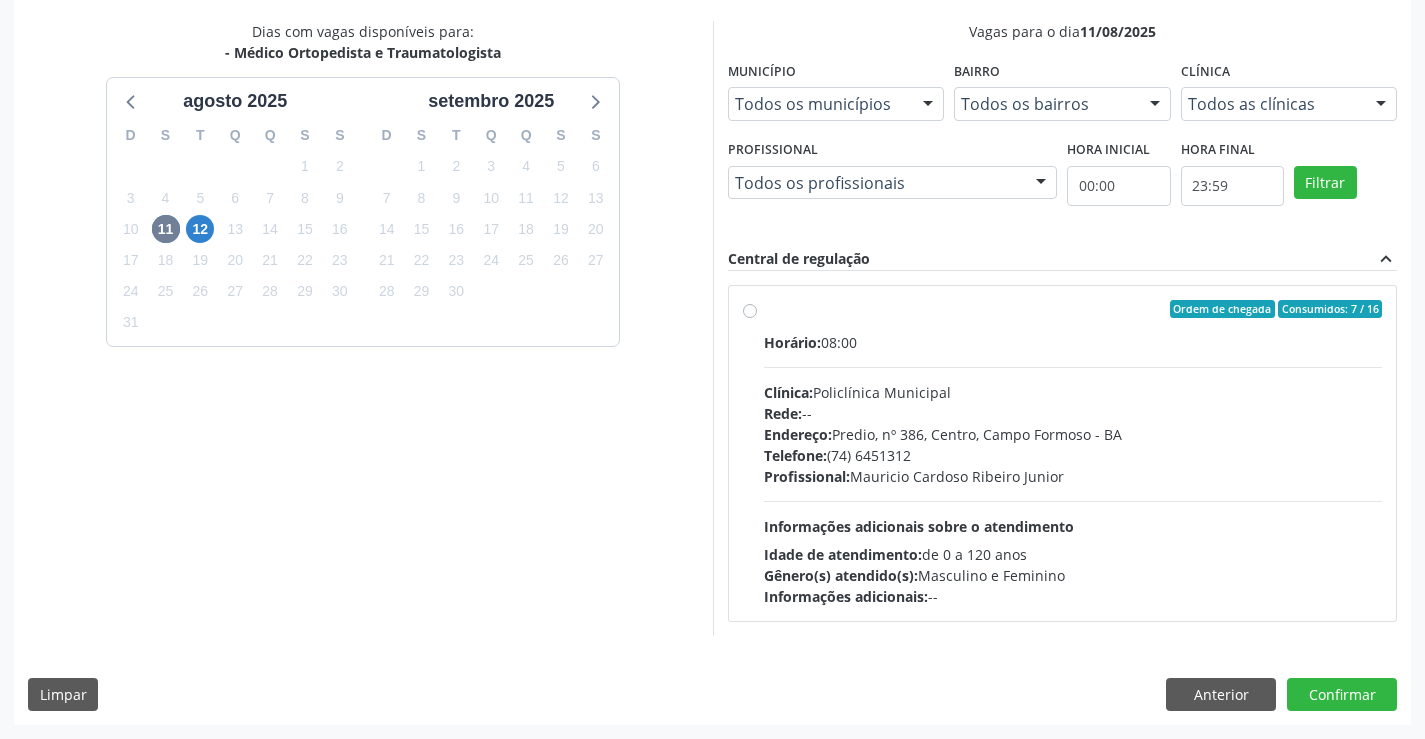 click on "Ordem de chegada
Consumidos: 7 / 16
Horário:   08:00
Clínica:  Policlínica Municipal
Rede:
--
Endereço:   Predio, nº 386, Centro, Campo Formoso - BA
Telefone:   (74) 6451312
Profissional:
Mauricio Cardoso Ribeiro Junior
Informações adicionais sobre o atendimento
Idade de atendimento:
de 0 a 120 anos
Gênero(s) atendido(s):
Masculino e Feminino
Informações adicionais:
--" at bounding box center (1073, 453) 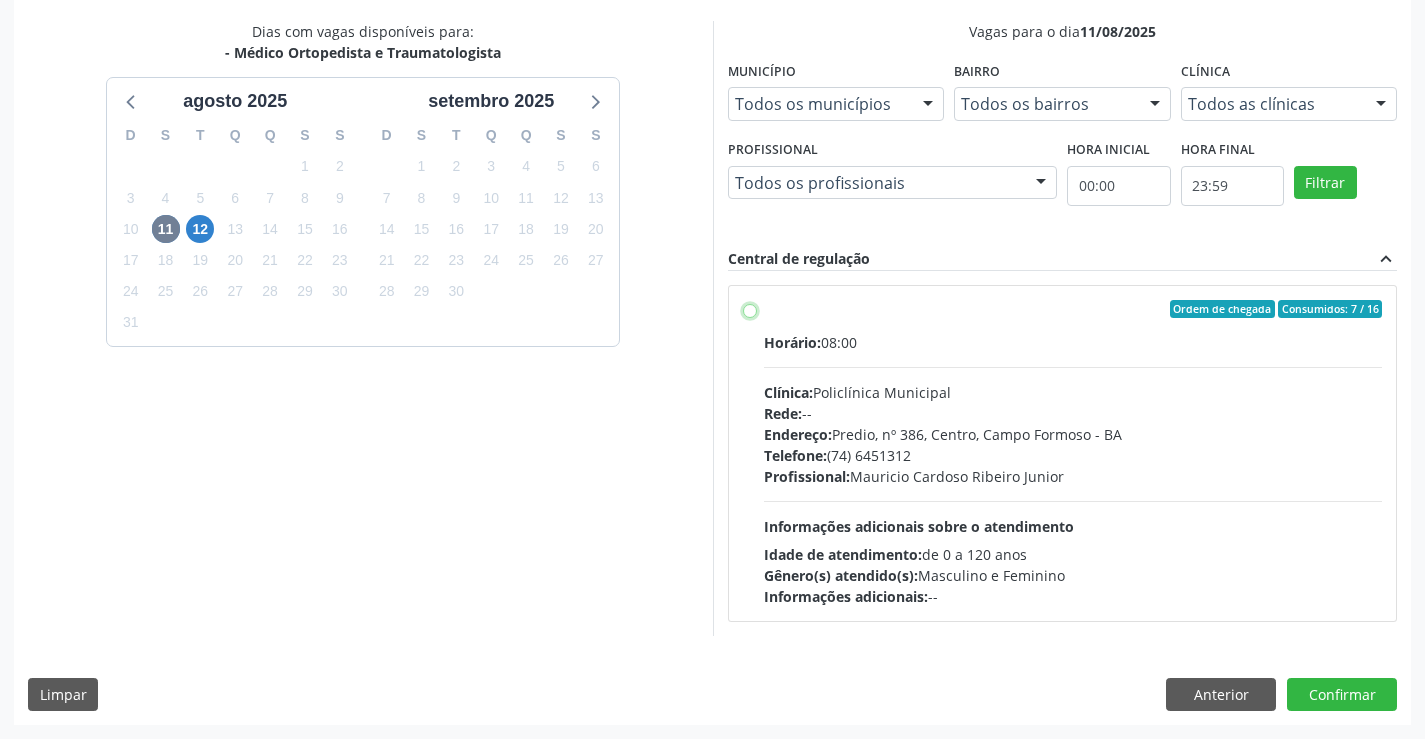 click on "Ordem de chegada
Consumidos: 7 / 16
Horário:   08:00
Clínica:  Policlínica Municipal
Rede:
--
Endereço:   Predio, nº 386, Centro, Campo Formoso - BA
Telefone:   (74) 6451312
Profissional:
Mauricio Cardoso Ribeiro Junior
Informações adicionais sobre o atendimento
Idade de atendimento:
de 0 a 120 anos
Gênero(s) atendido(s):
Masculino e Feminino
Informações adicionais:
--" at bounding box center (750, 309) 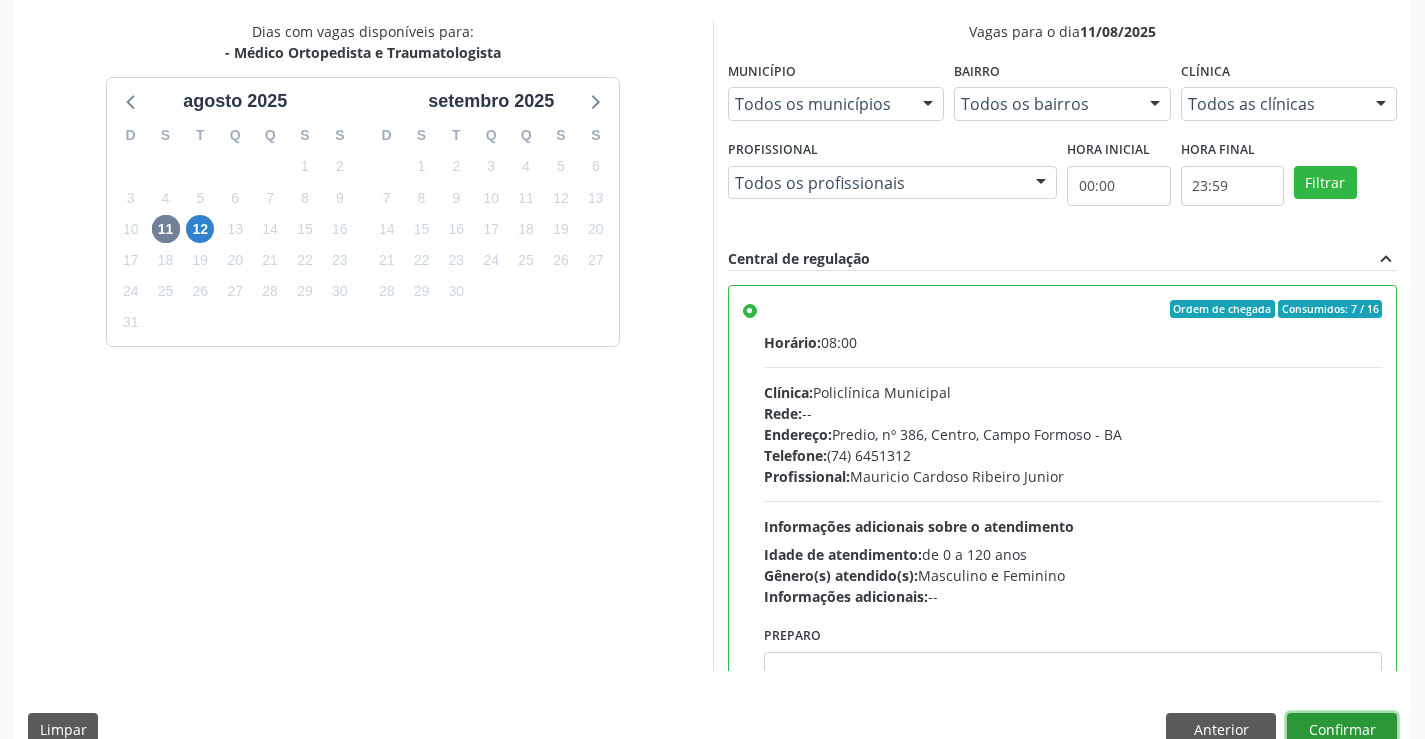 click on "Confirmar" at bounding box center [1342, 730] 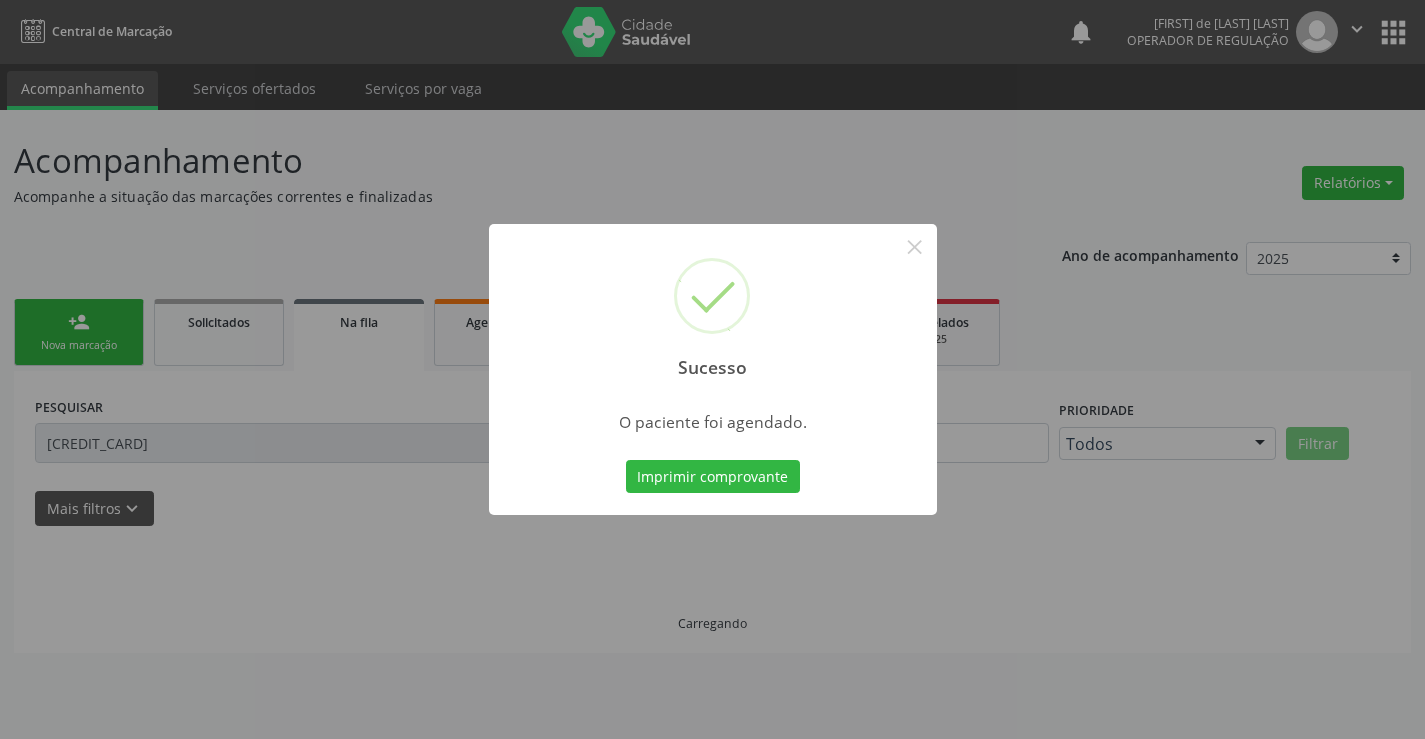 scroll, scrollTop: 0, scrollLeft: 0, axis: both 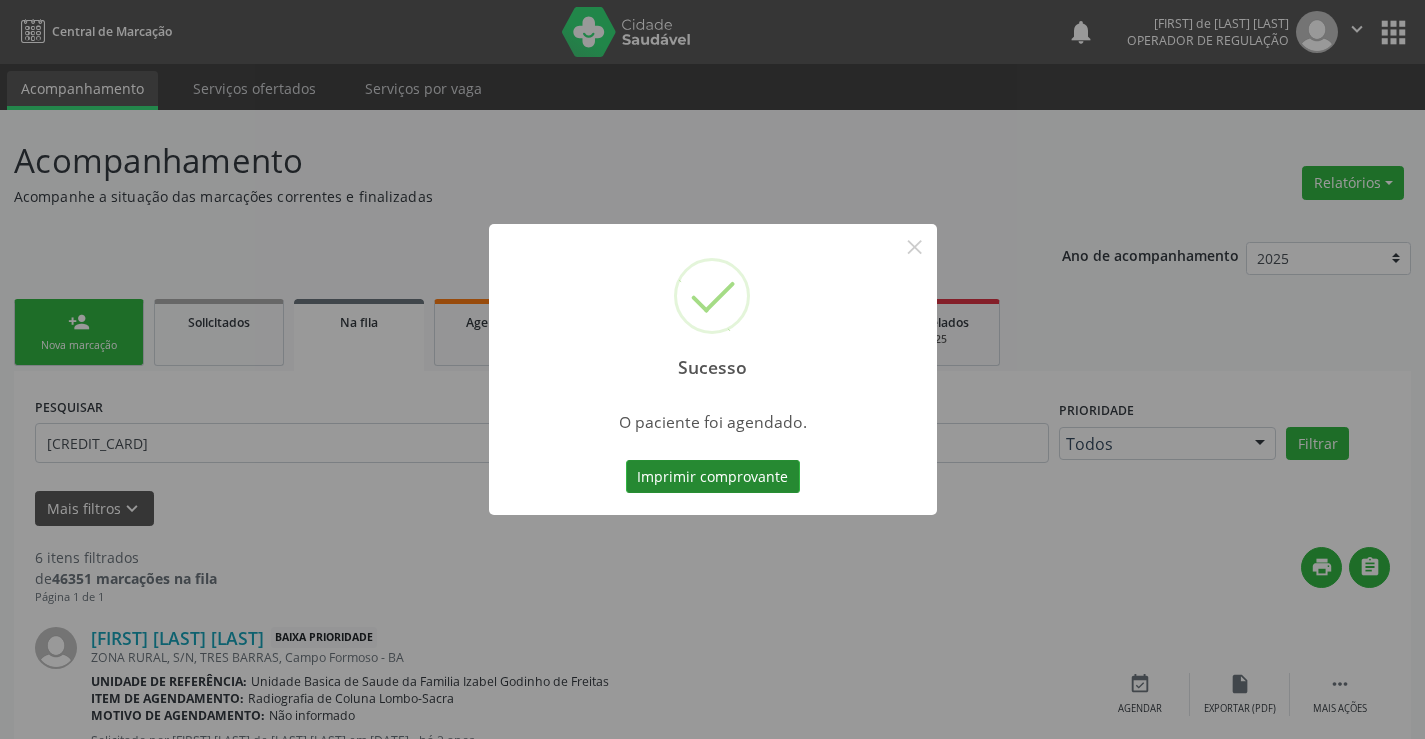 click on "Imprimir comprovante" at bounding box center (713, 477) 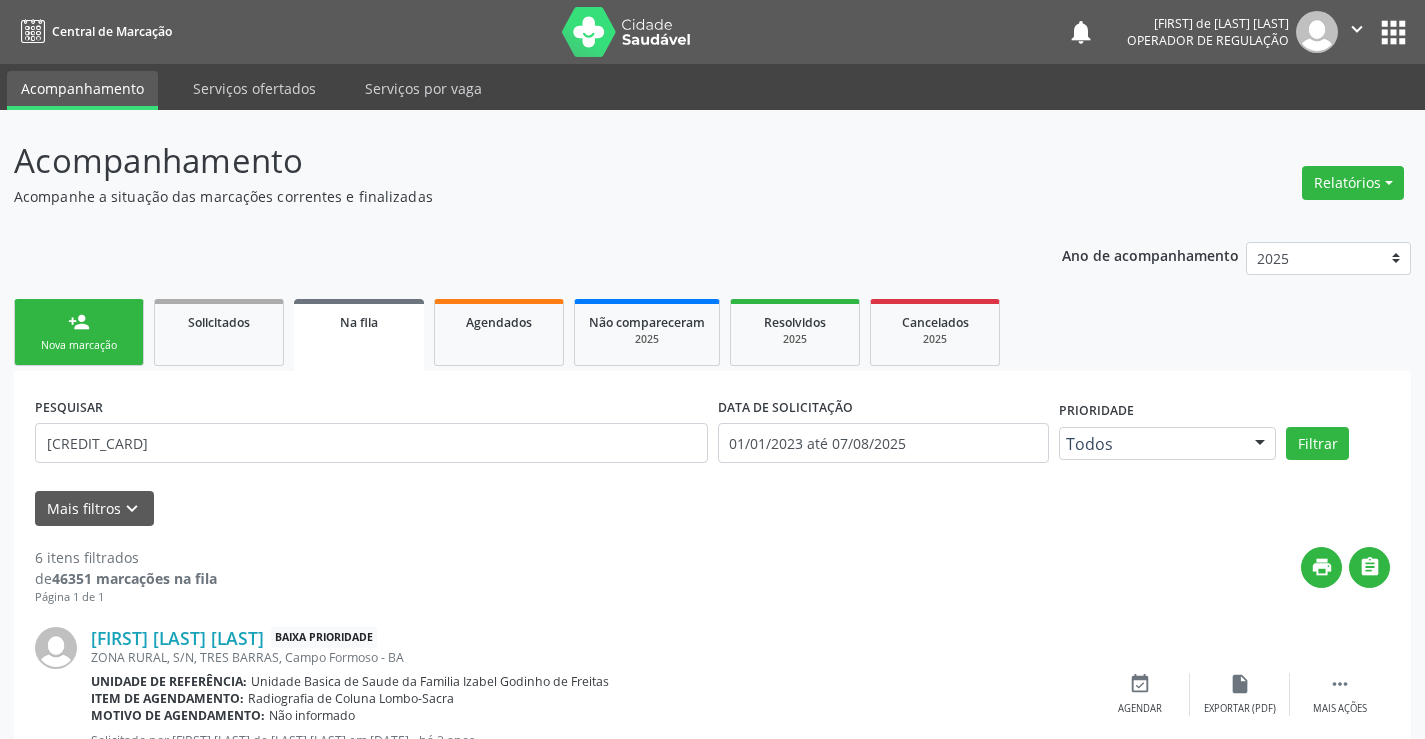 click on "person_add" at bounding box center (79, 322) 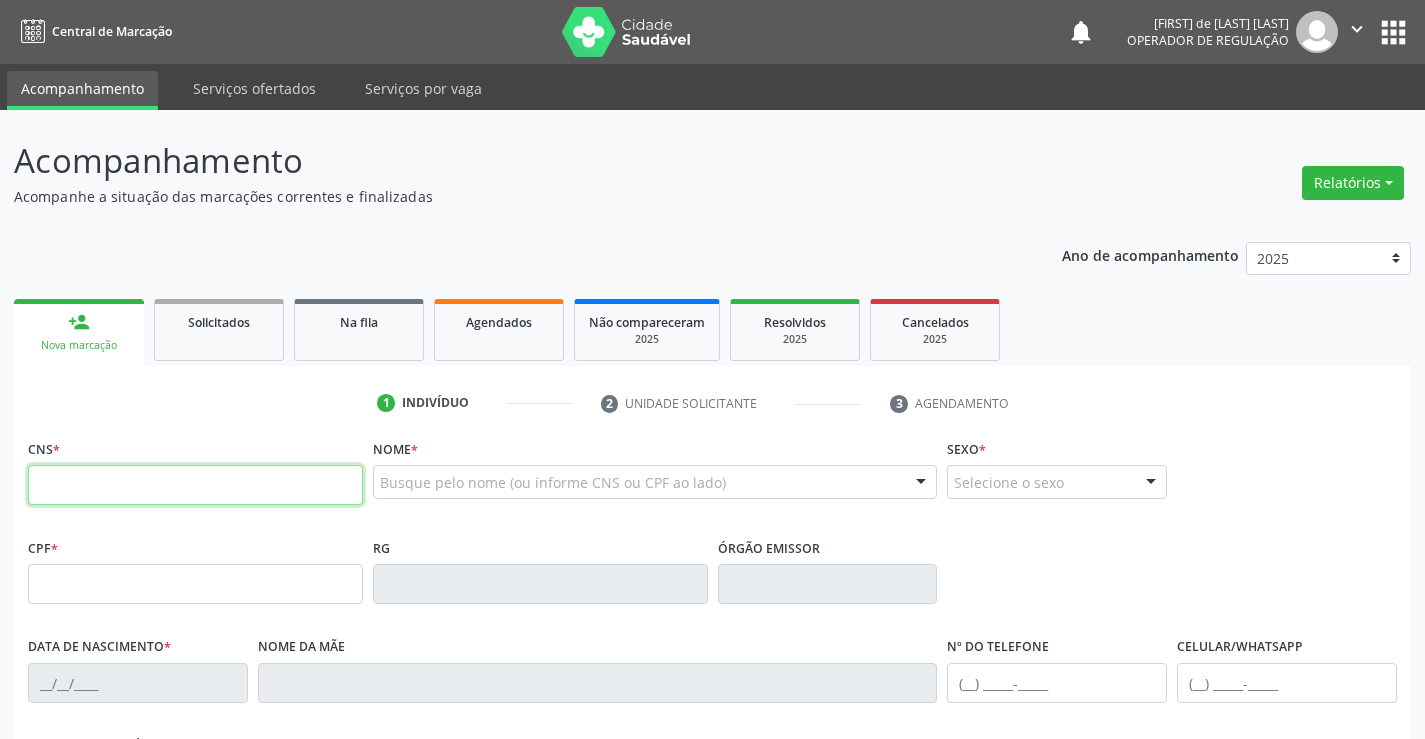 click at bounding box center [195, 485] 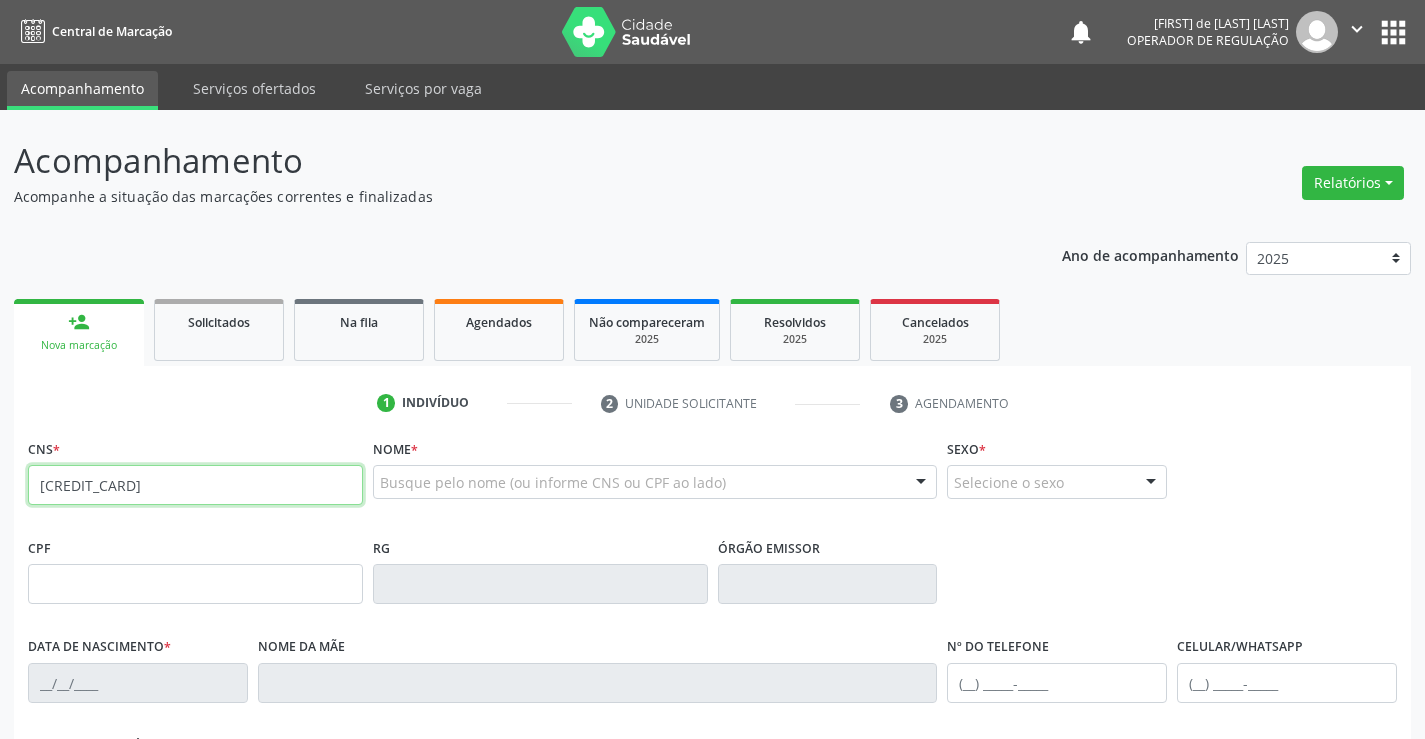 type on "[NUMBER]" 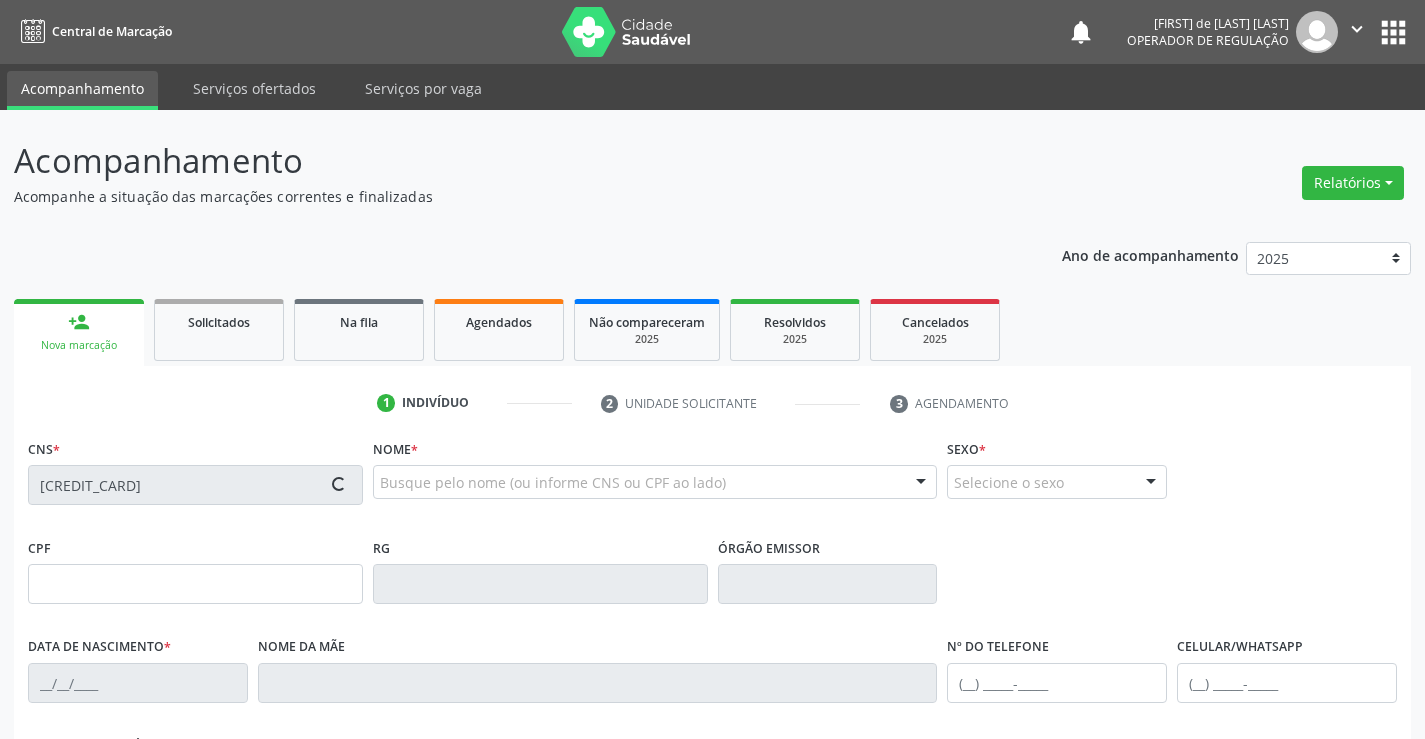 type on "[DATE]" 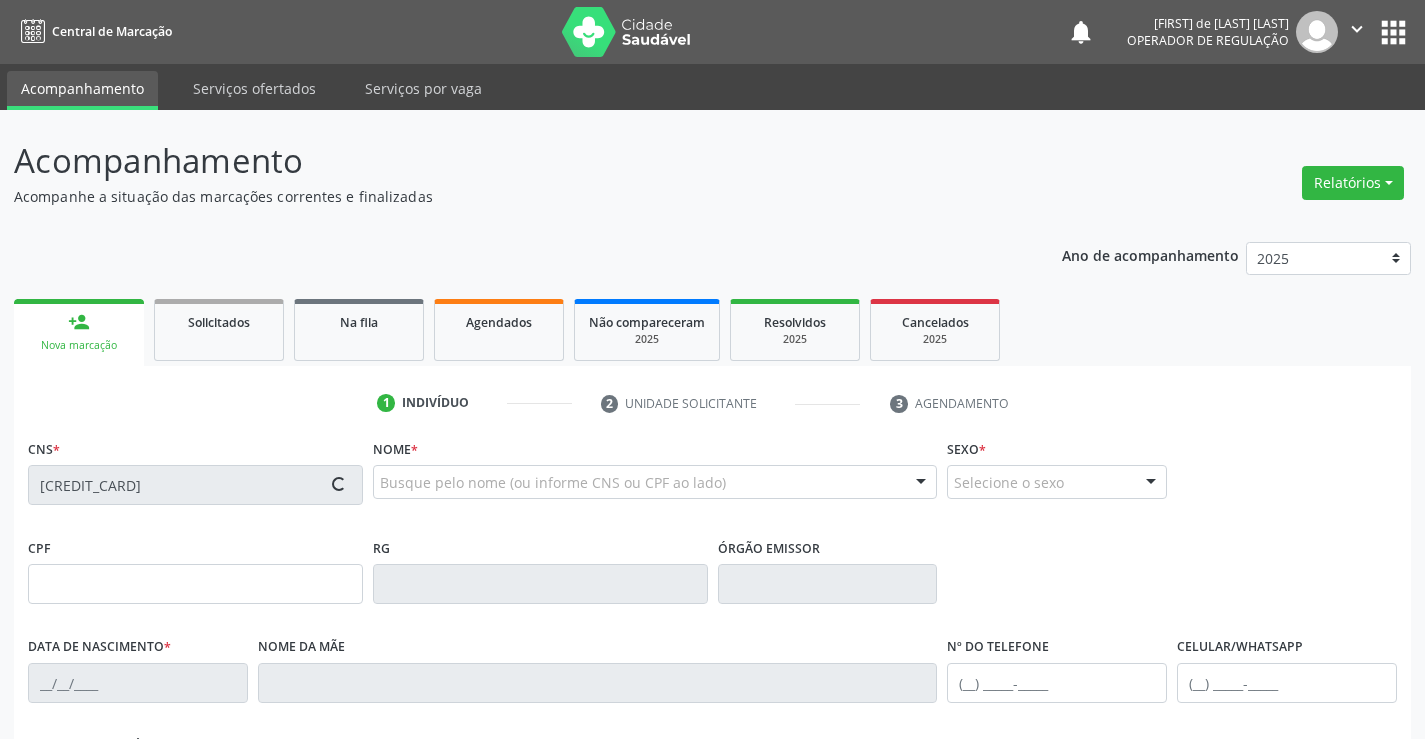 type on "[PHONE]" 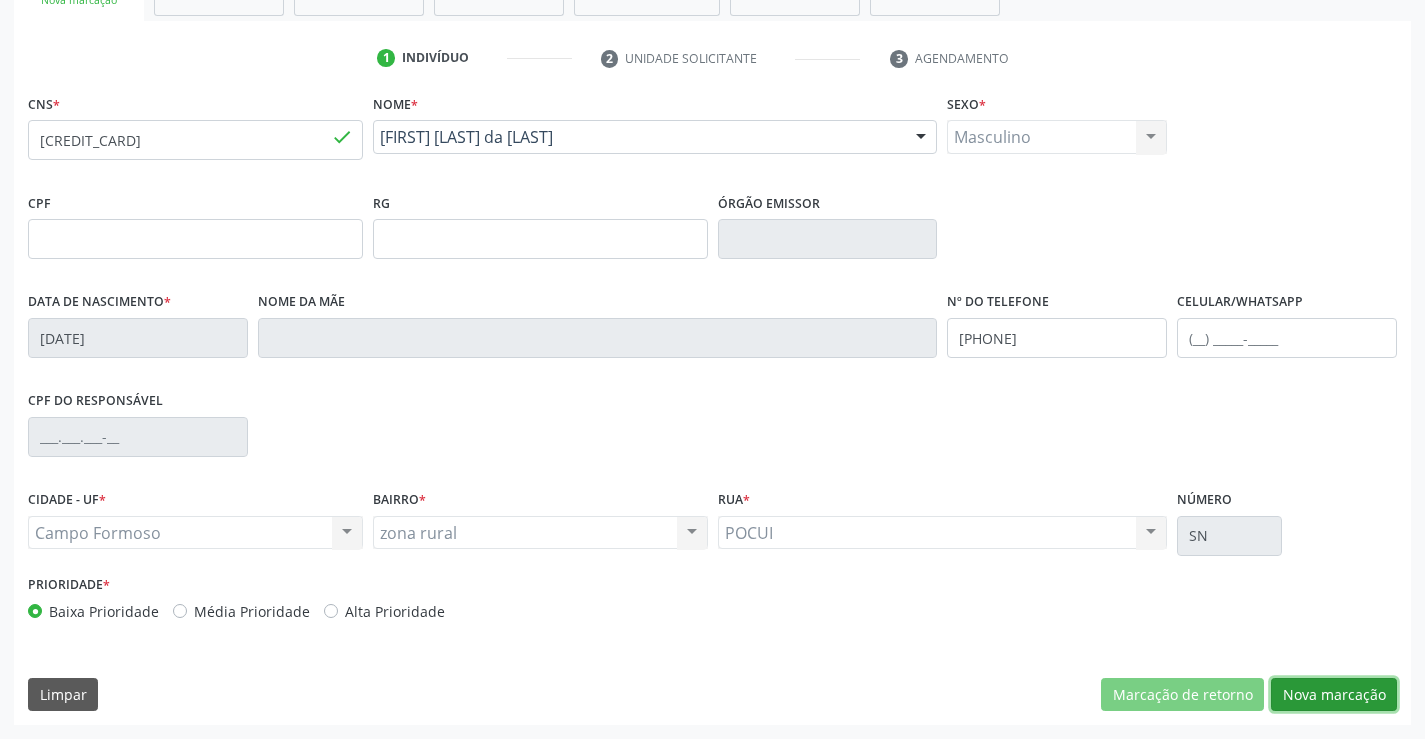 click on "Nova marcação" at bounding box center [1334, 695] 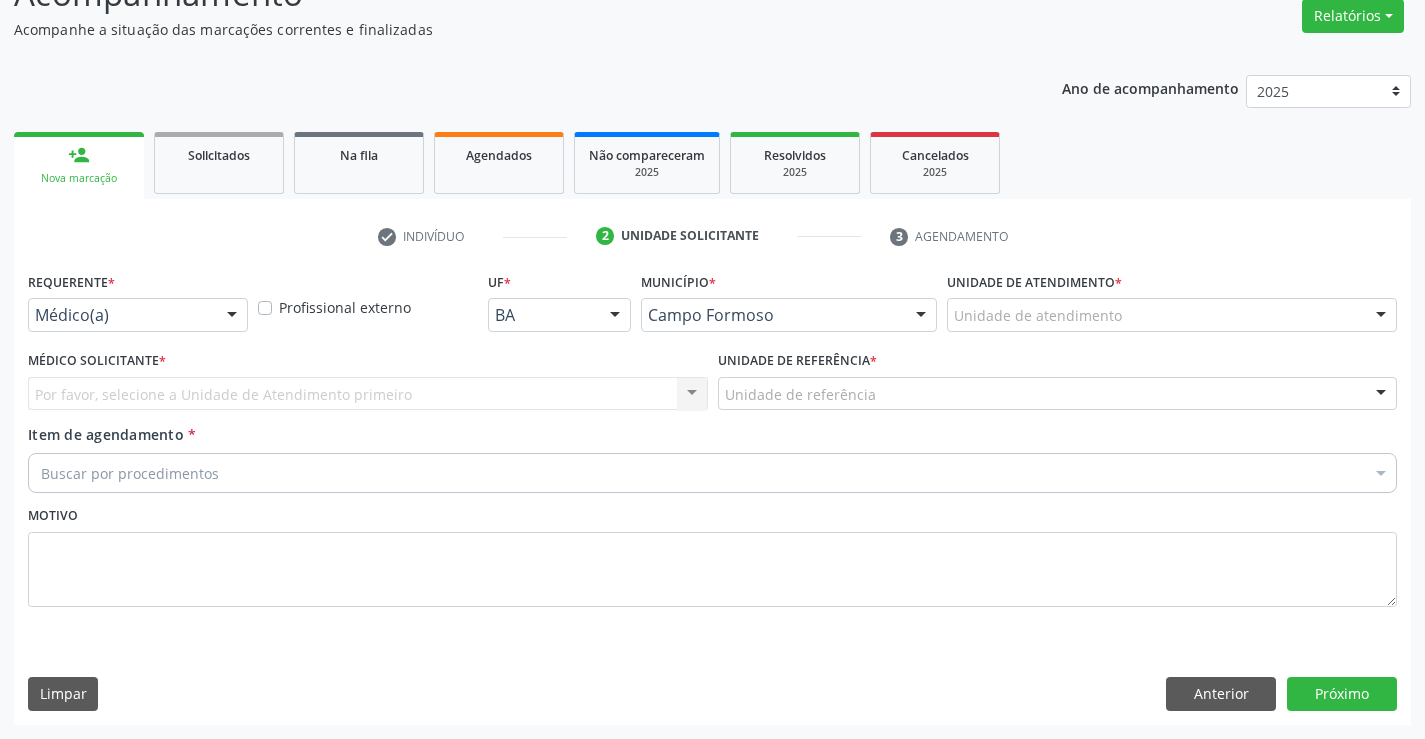 scroll, scrollTop: 167, scrollLeft: 0, axis: vertical 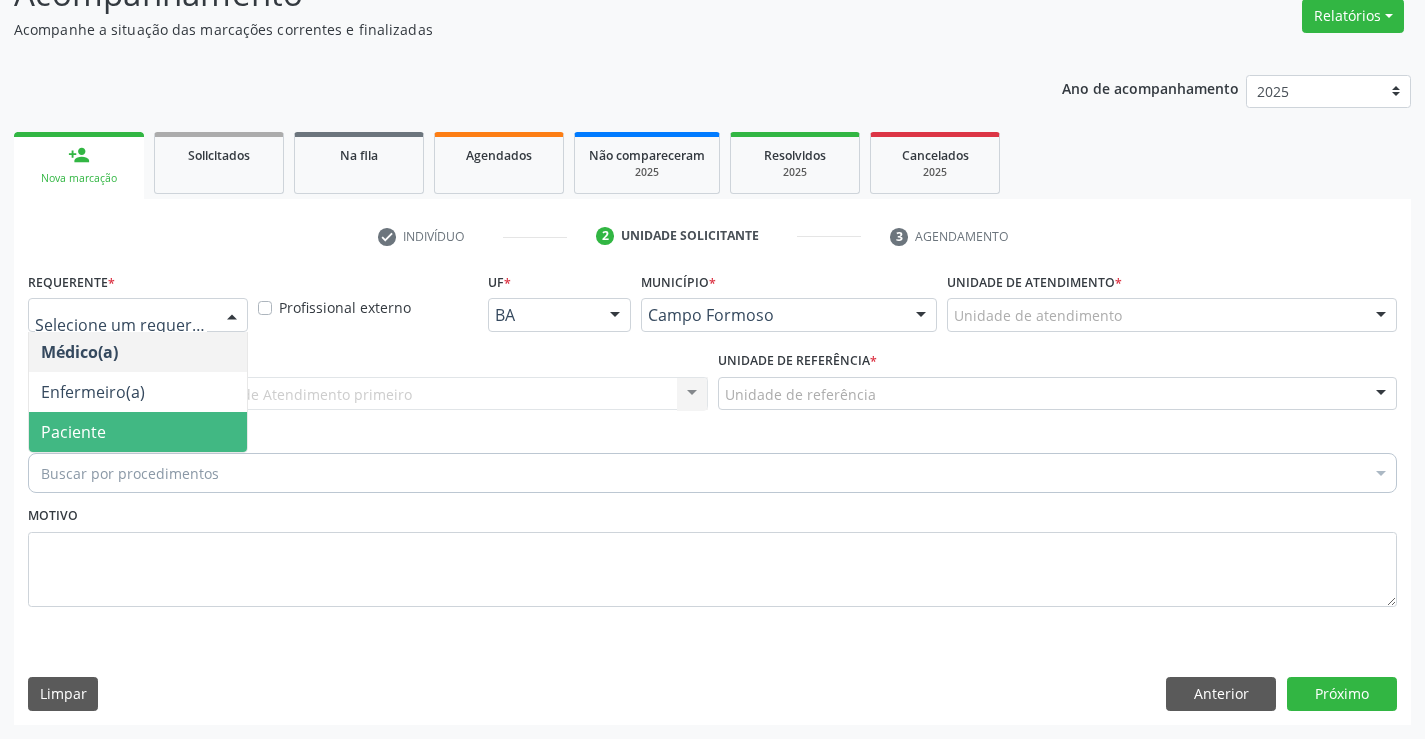 click on "Paciente" at bounding box center [138, 432] 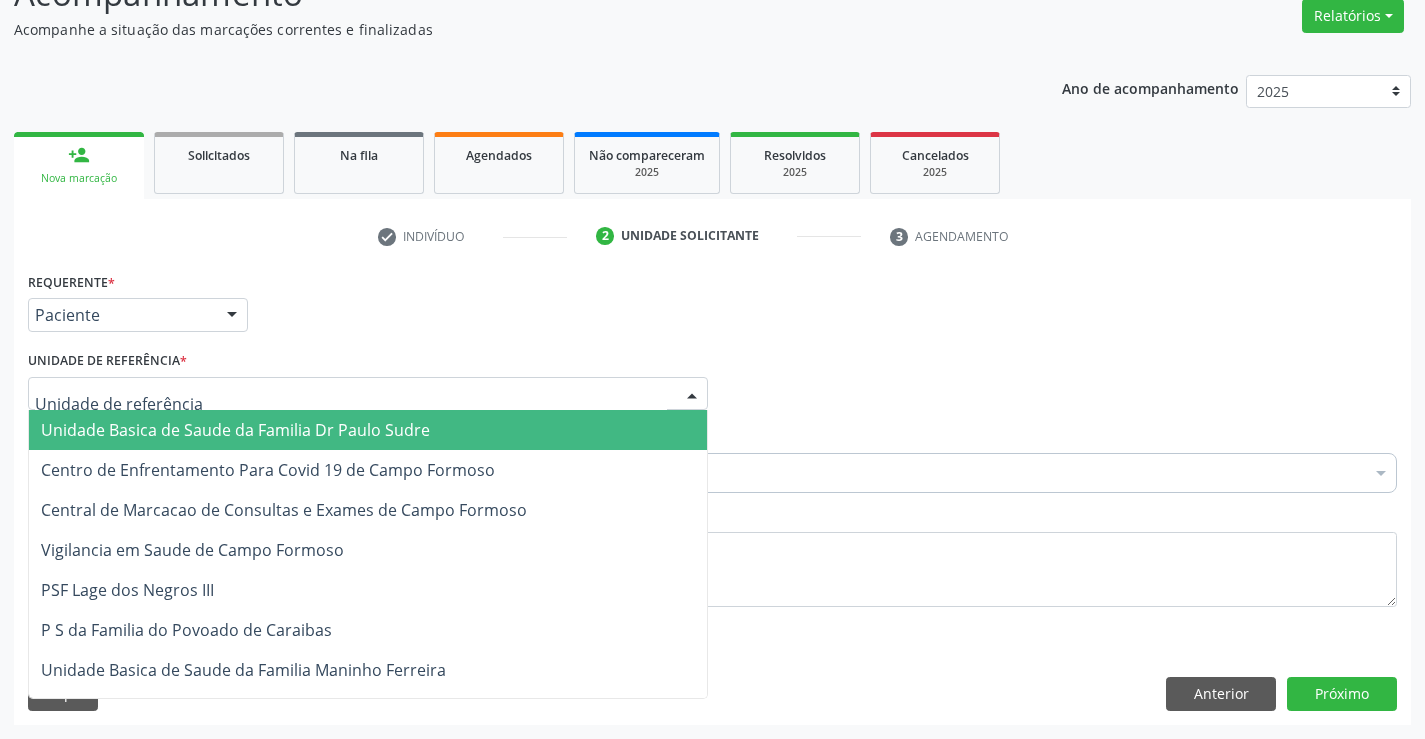 click at bounding box center (692, 395) 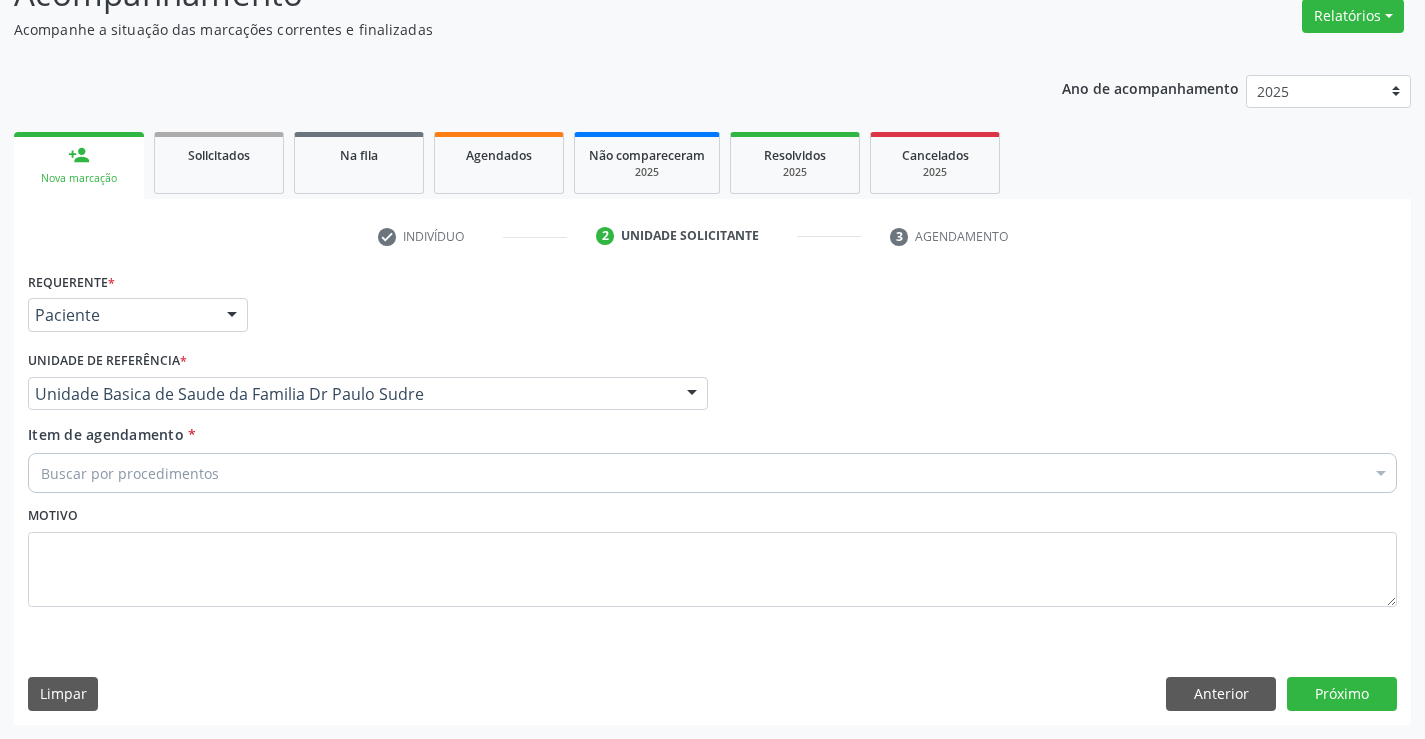 click on "Buscar por procedimentos" at bounding box center (712, 473) 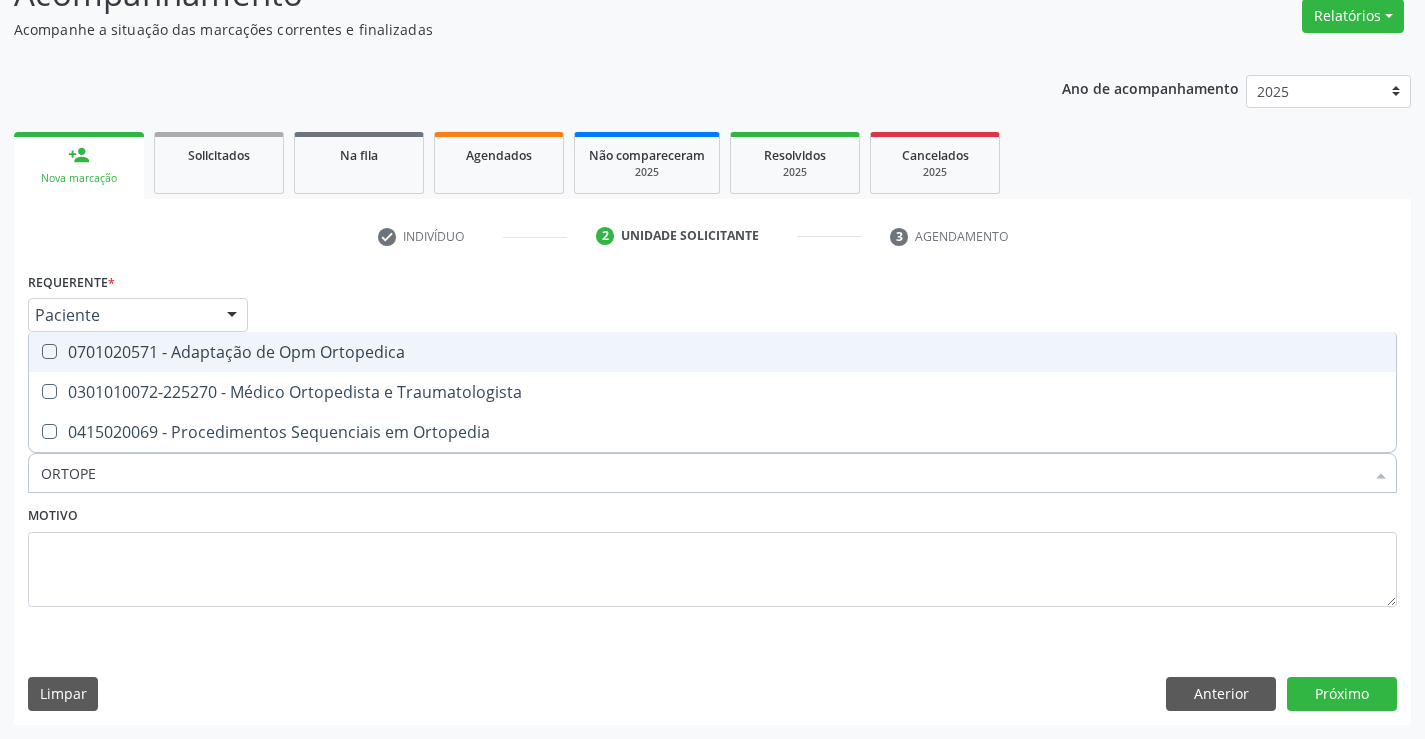 type on "ORTOPED" 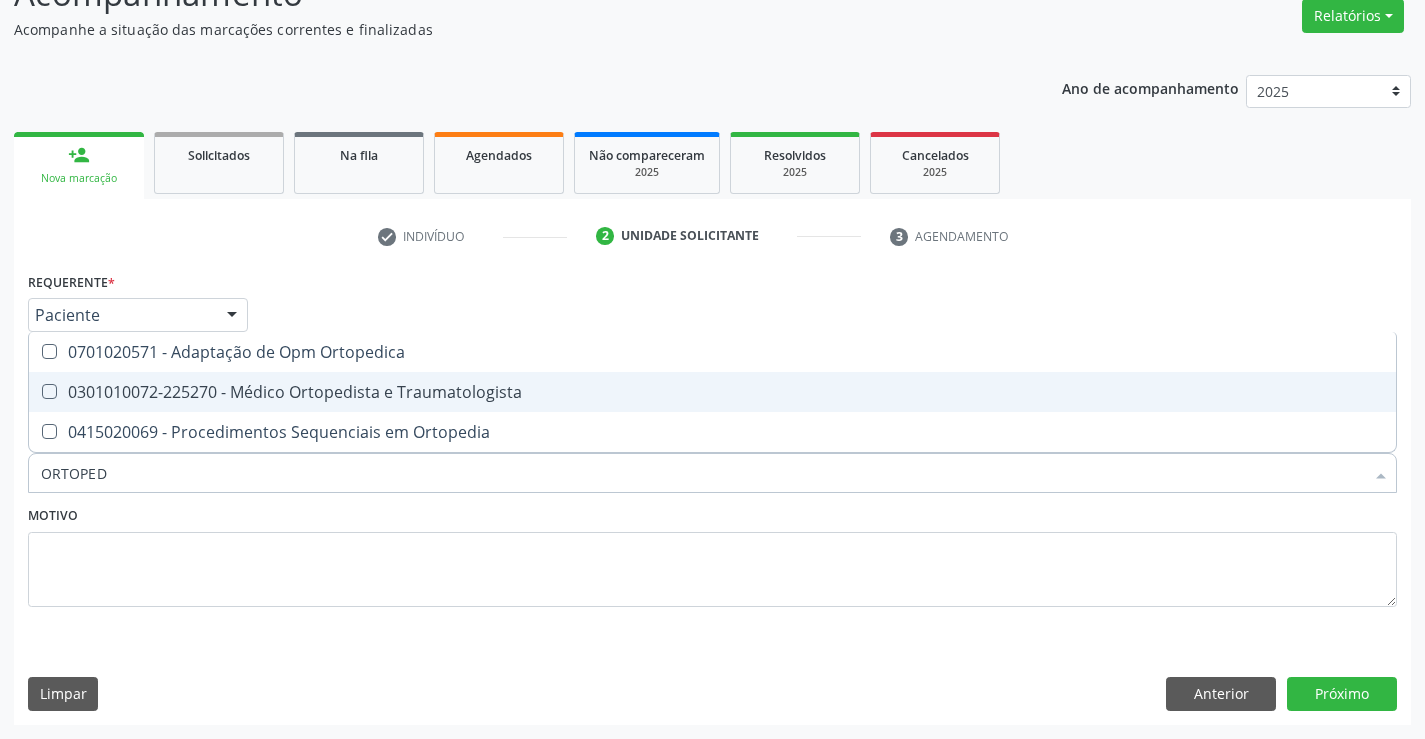 click on "0301010072-225270 - Médico Ortopedista e Traumatologista" at bounding box center [712, 392] 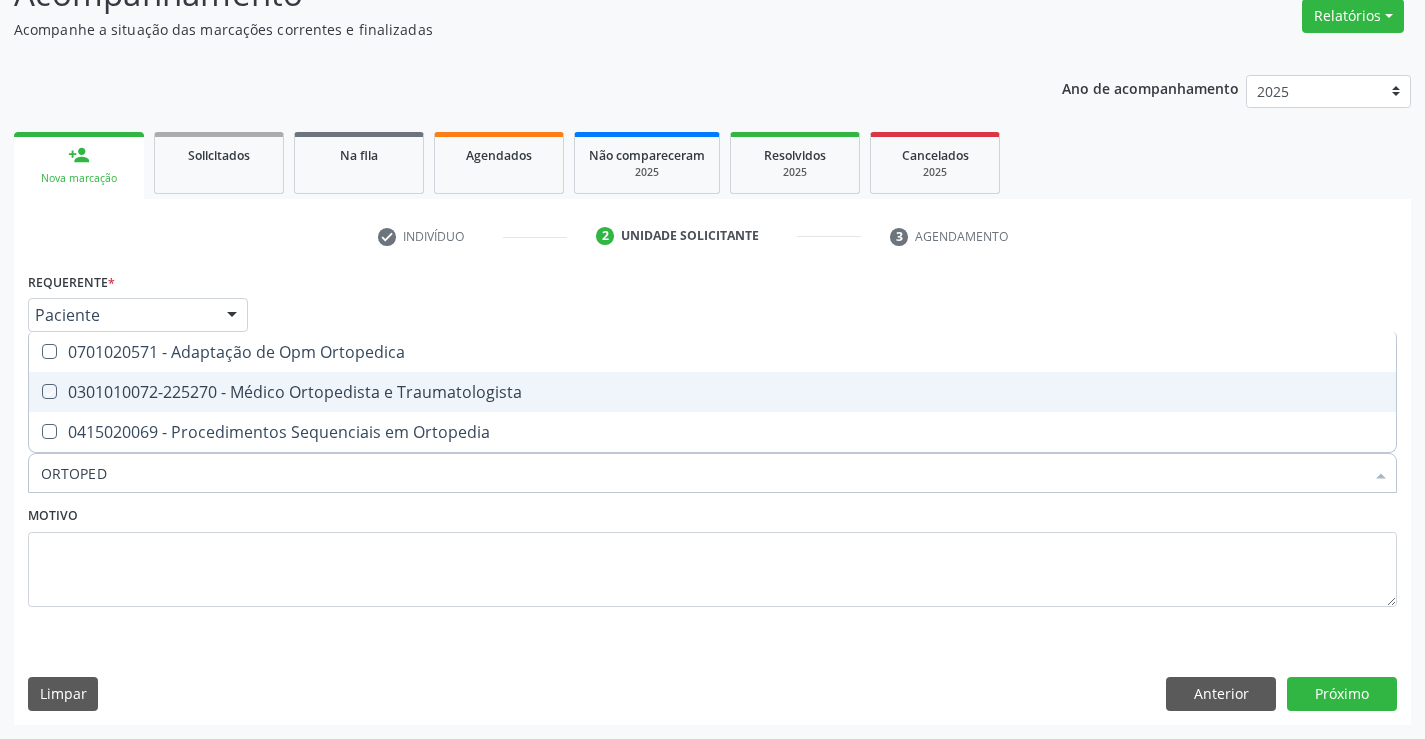 checkbox on "true" 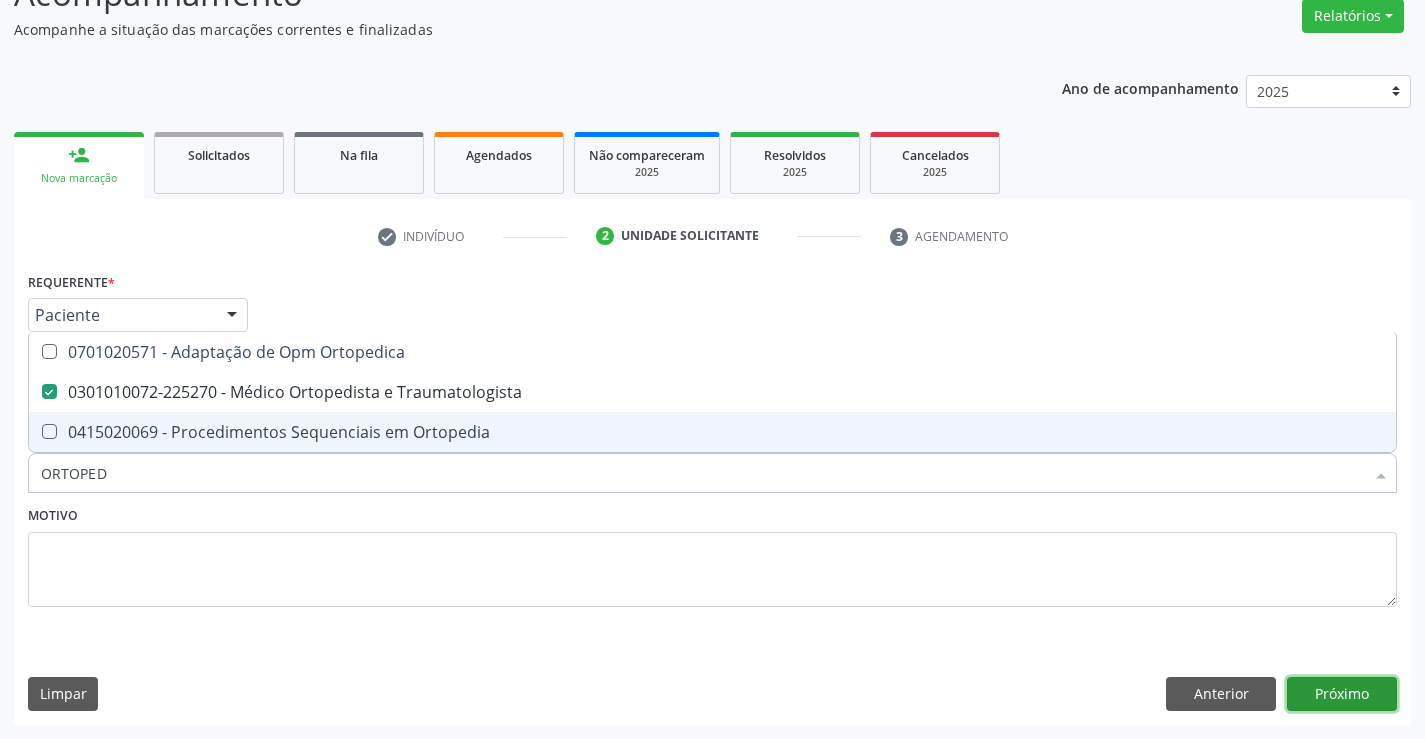 click on "Próximo" at bounding box center (1342, 694) 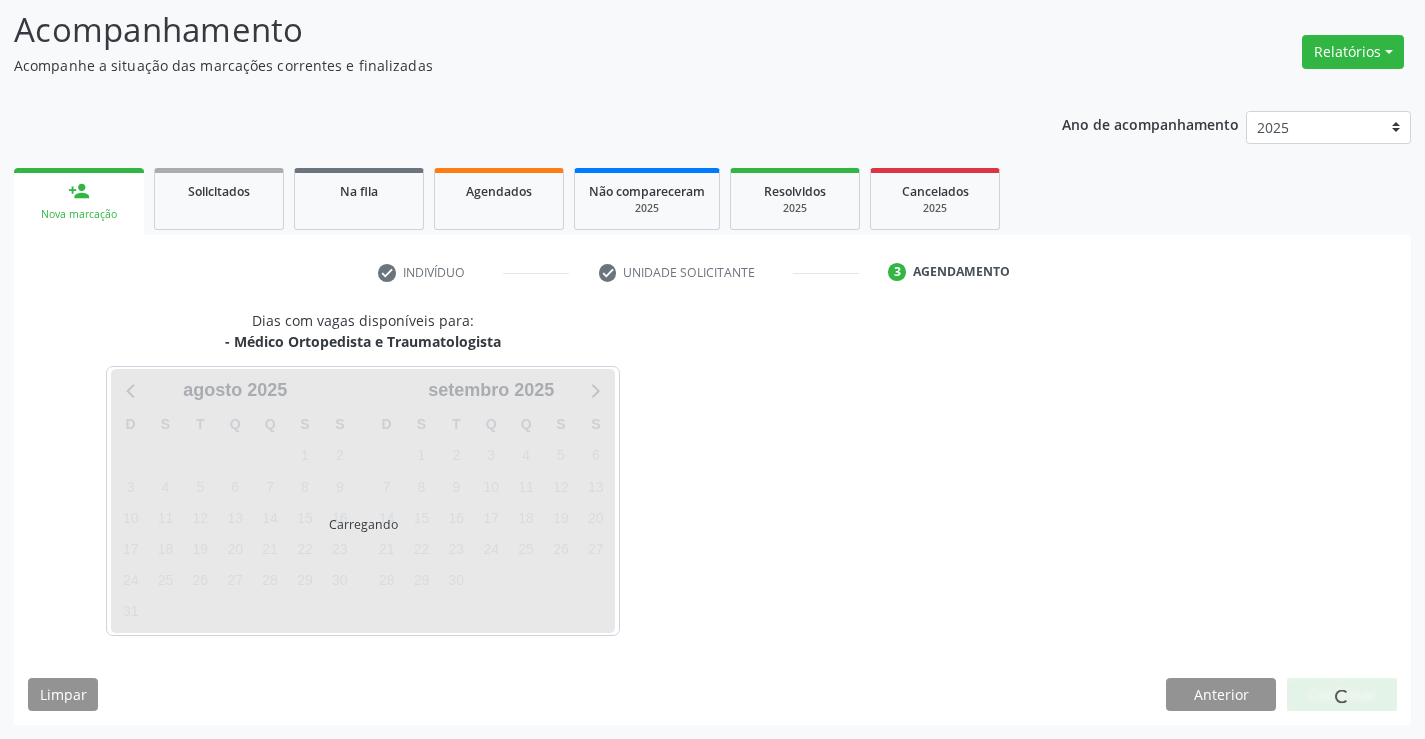 scroll, scrollTop: 131, scrollLeft: 0, axis: vertical 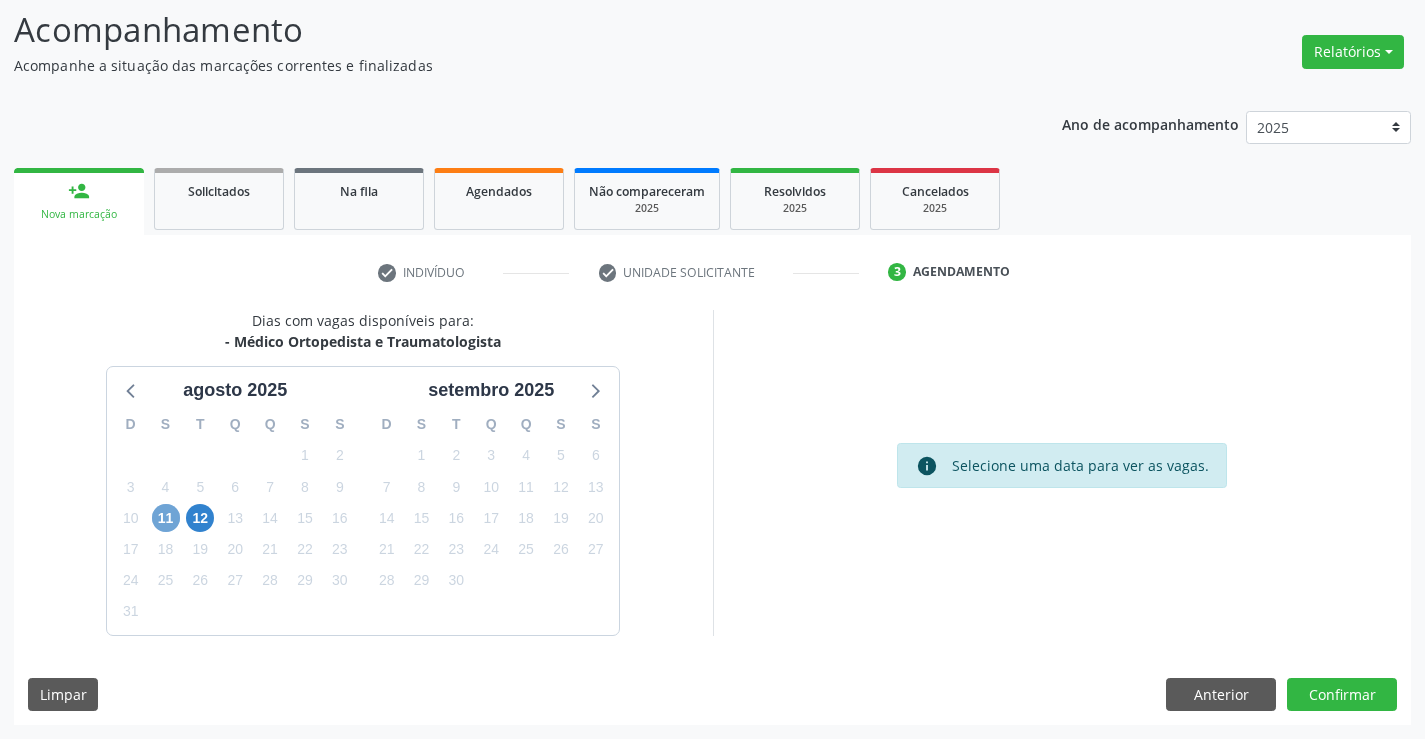 click on "11" at bounding box center [166, 518] 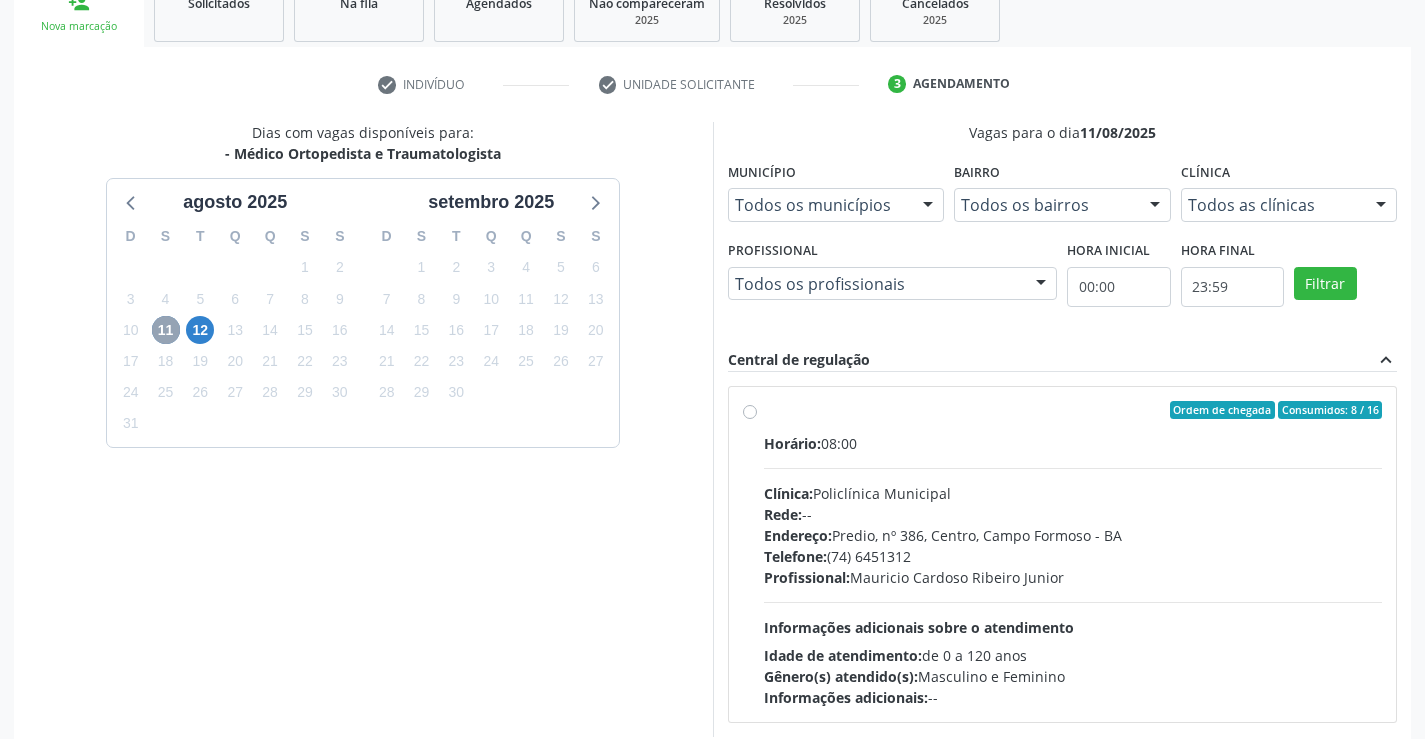 scroll, scrollTop: 420, scrollLeft: 0, axis: vertical 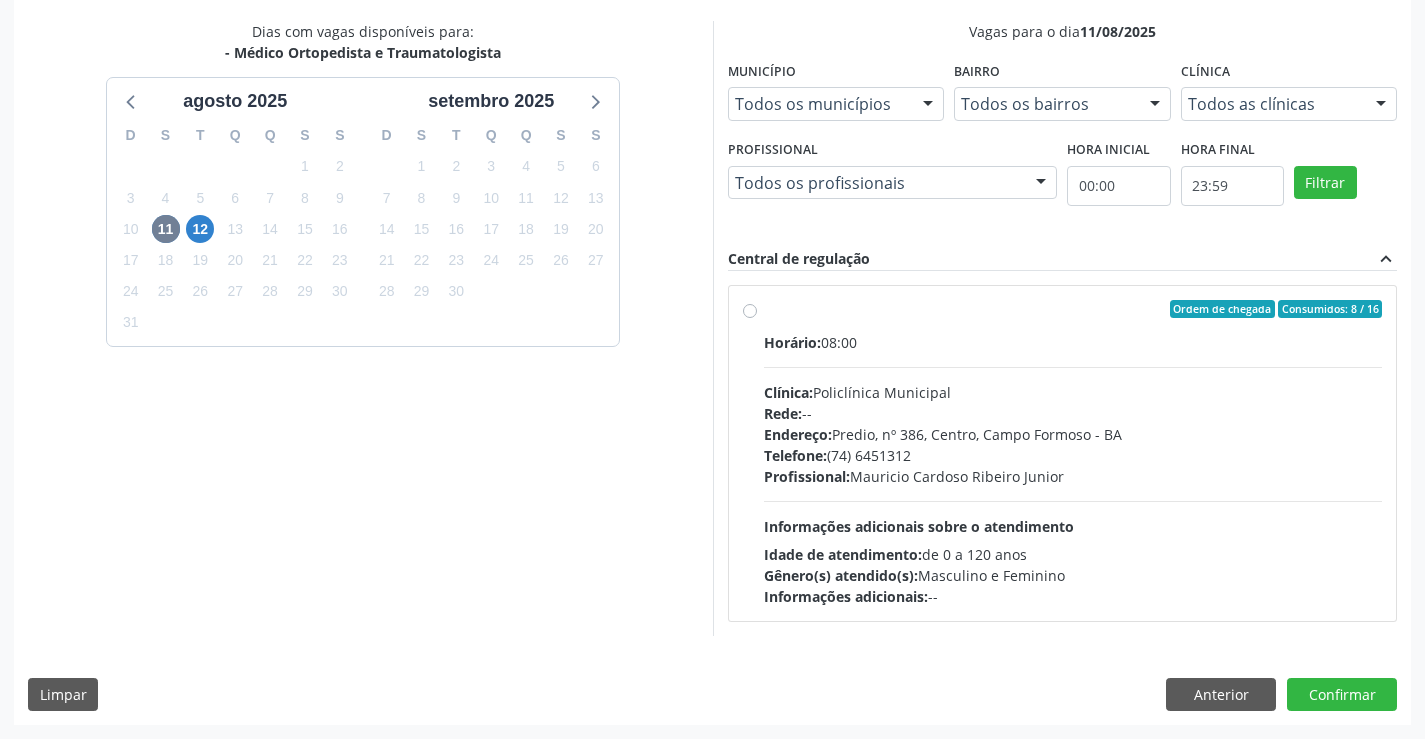click on "Ordem de chegada
Consumidos: 8 / 16
Horário:   08:00
Clínica:  Policlínica Municipal
Rede:
--
Endereço:   Predio, nº 386, Centro, Campo Formoso - BA
Telefone:   (74) 6451312
Profissional:
Mauricio Cardoso Ribeiro Junior
Informações adicionais sobre o atendimento
Idade de atendimento:
de 0 a 120 anos
Gênero(s) atendido(s):
Masculino e Feminino
Informações adicionais:
--" at bounding box center (1073, 453) 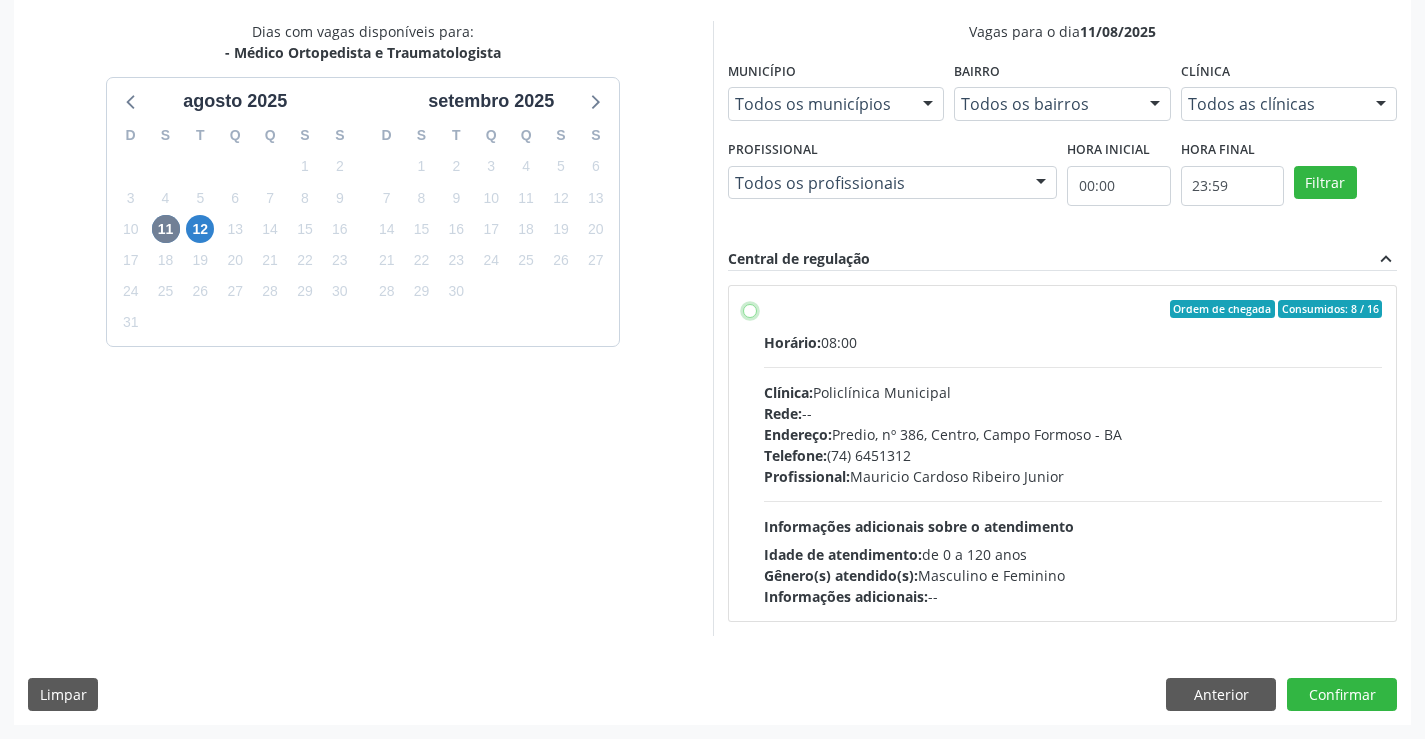 radio on "true" 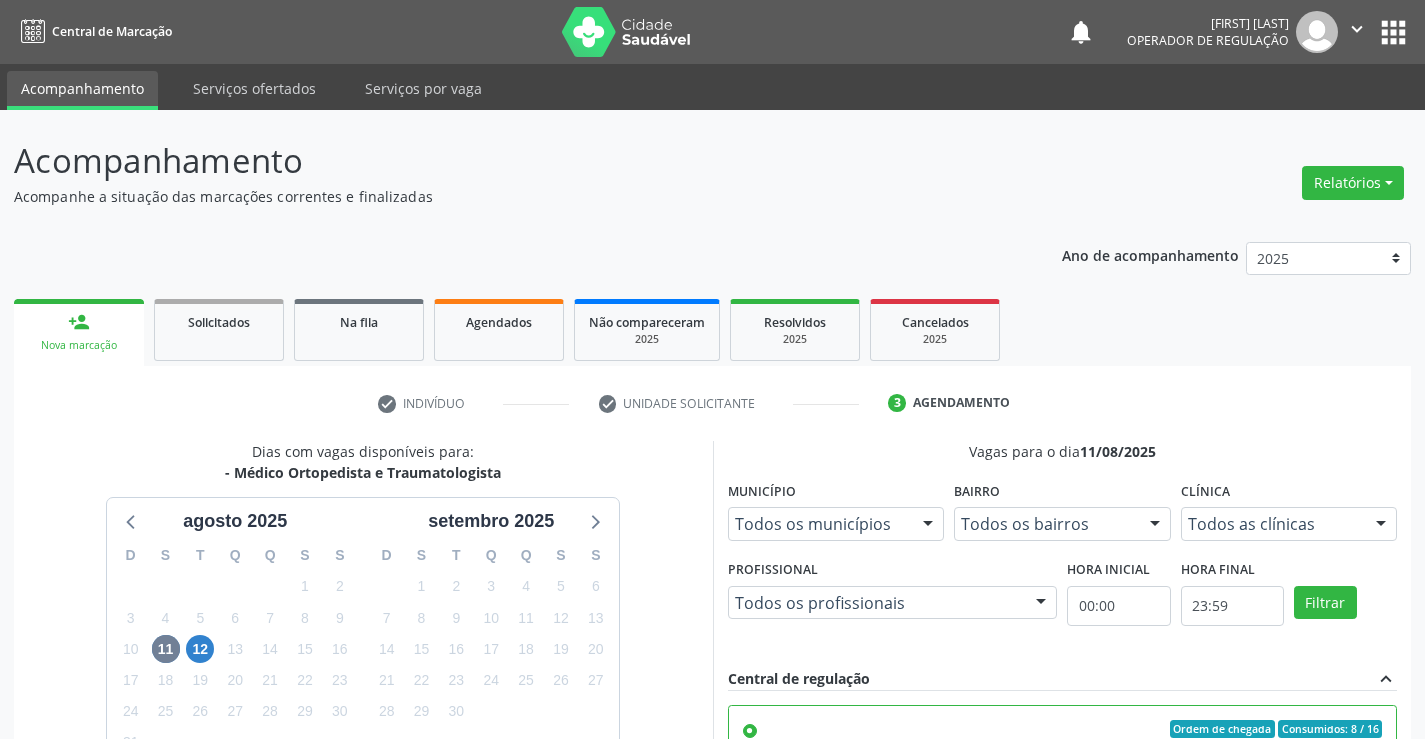 scroll, scrollTop: 420, scrollLeft: 0, axis: vertical 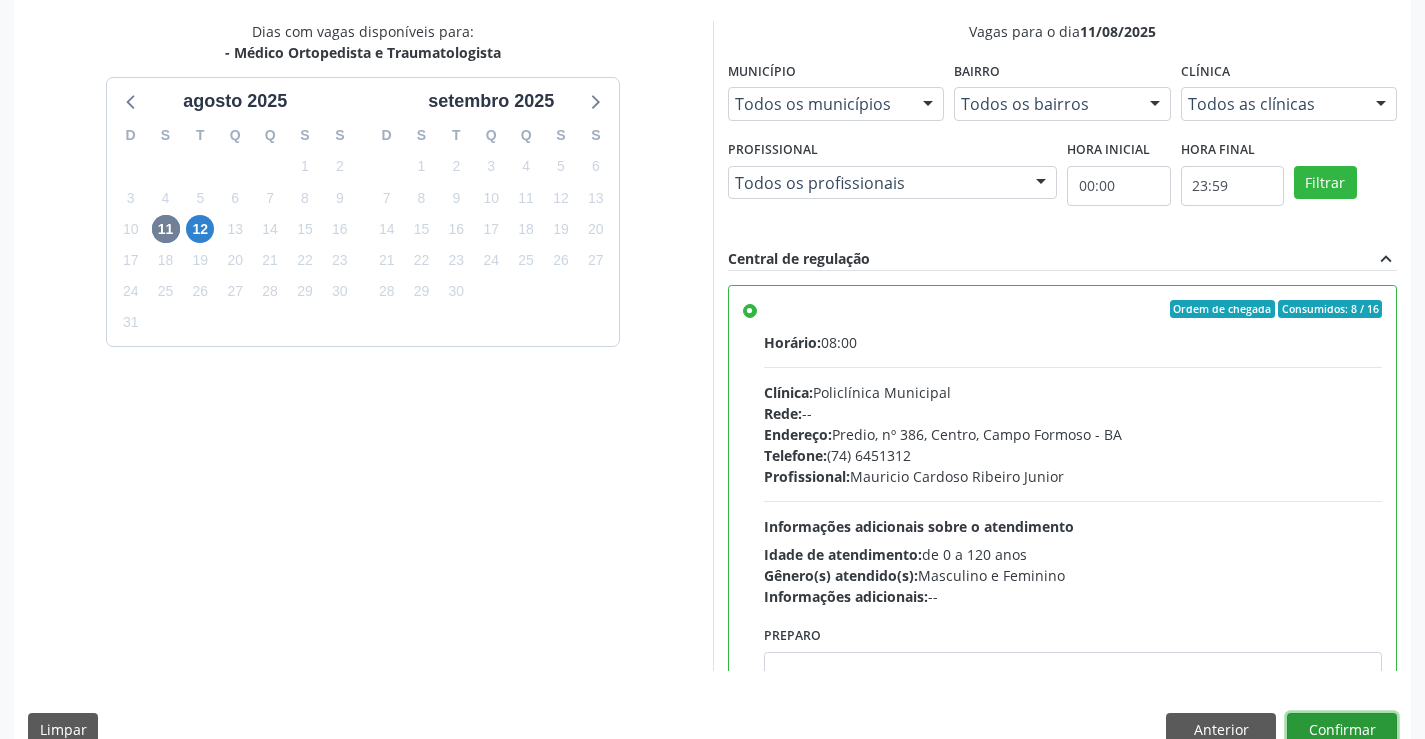 click on "Confirmar" at bounding box center (1342, 730) 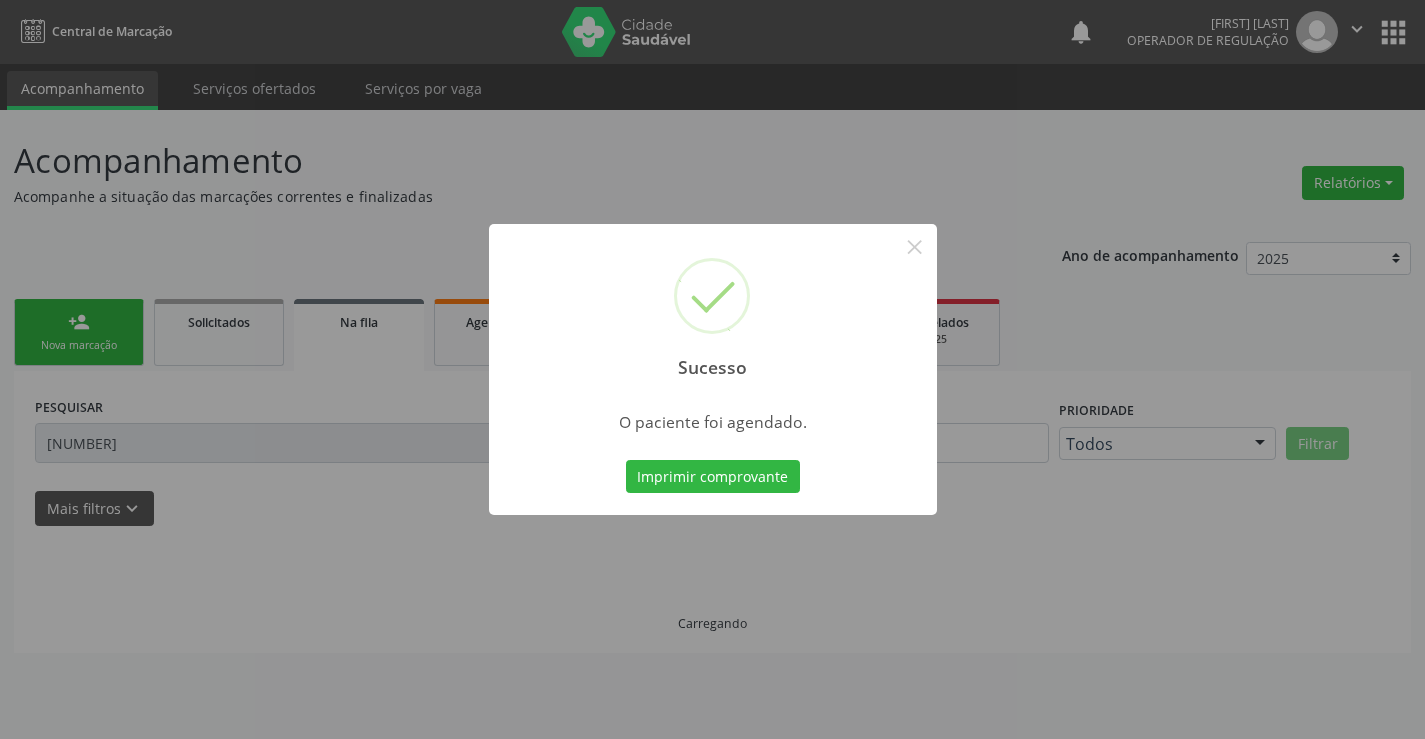 scroll, scrollTop: 0, scrollLeft: 0, axis: both 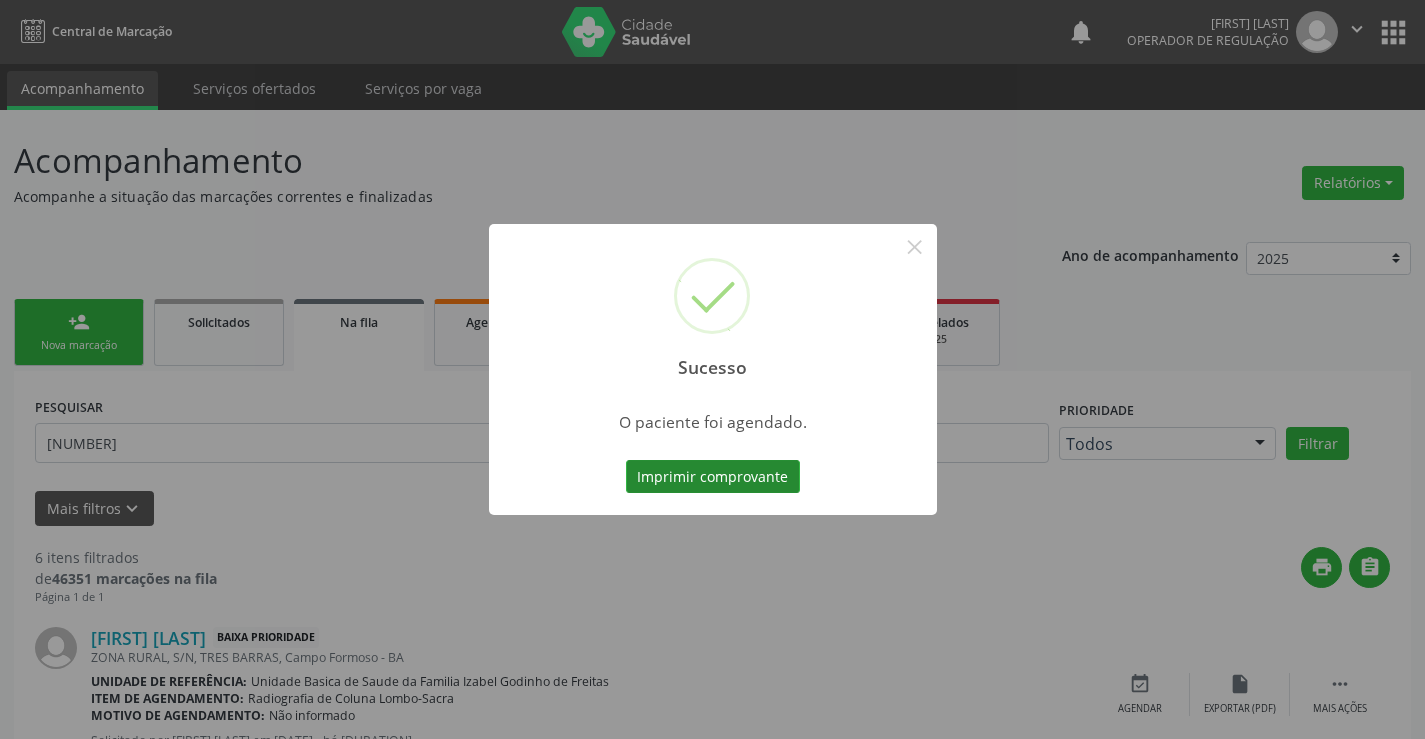 click on "Imprimir comprovante" at bounding box center (713, 477) 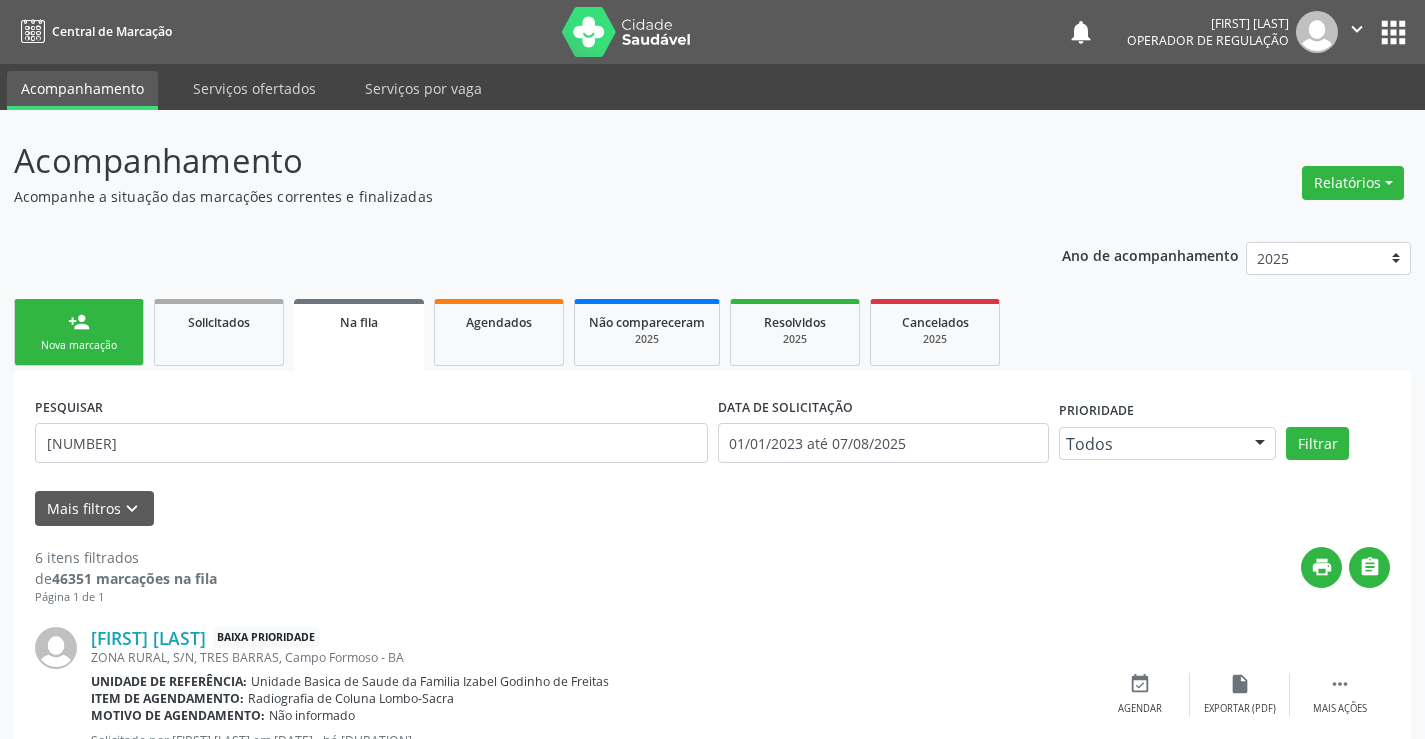 click on "" at bounding box center [1357, 29] 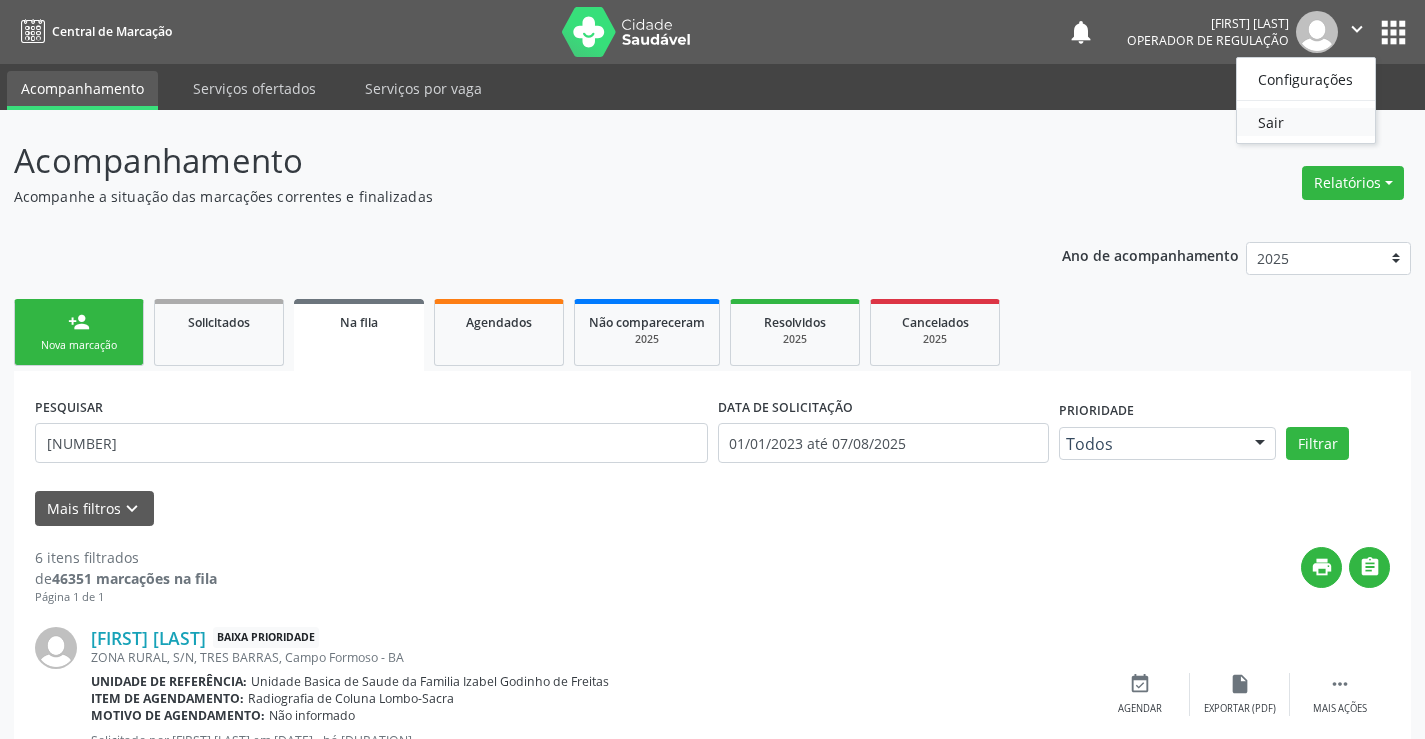 click on "Sair" at bounding box center [1306, 122] 